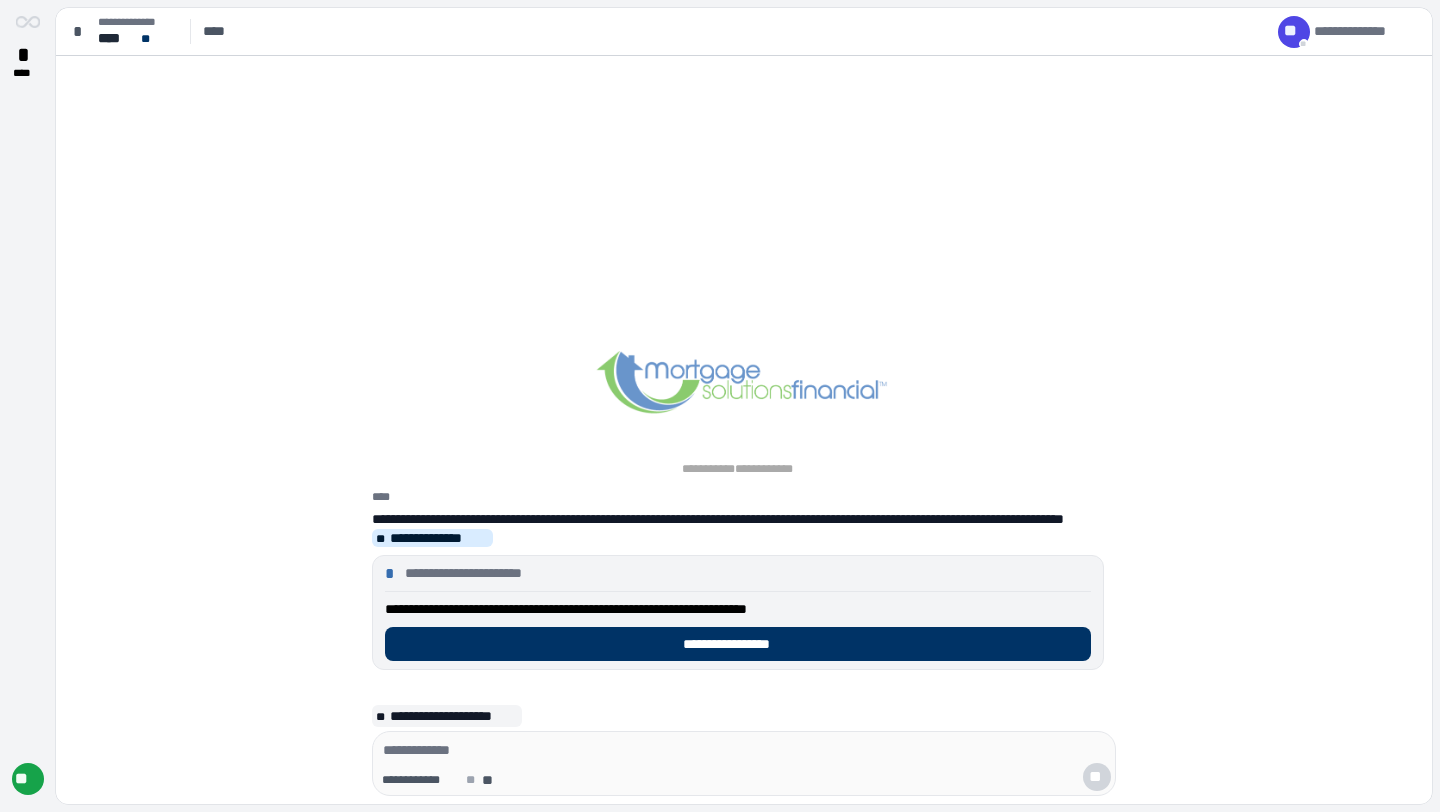 scroll, scrollTop: 0, scrollLeft: 0, axis: both 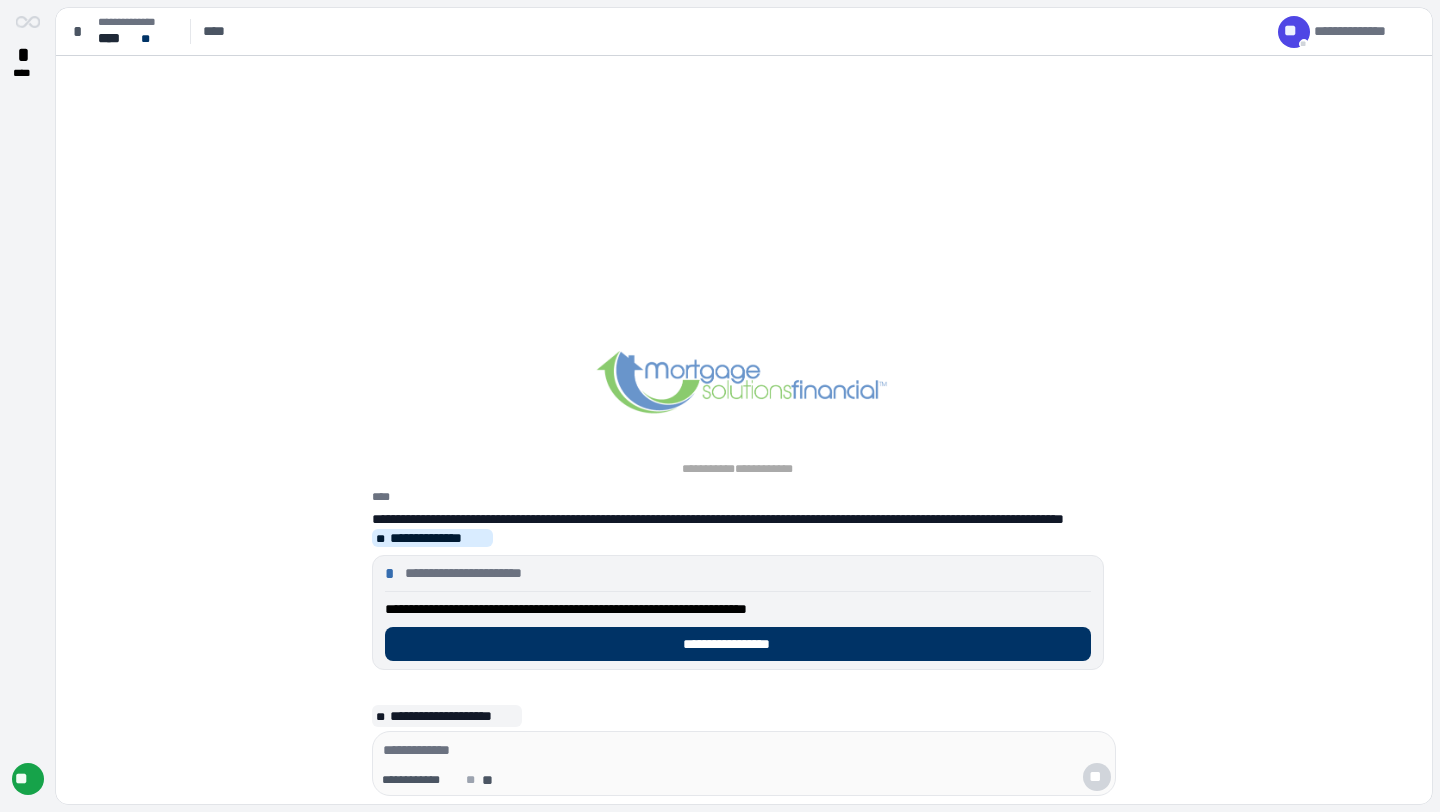 click on "**********" at bounding box center [744, 378] 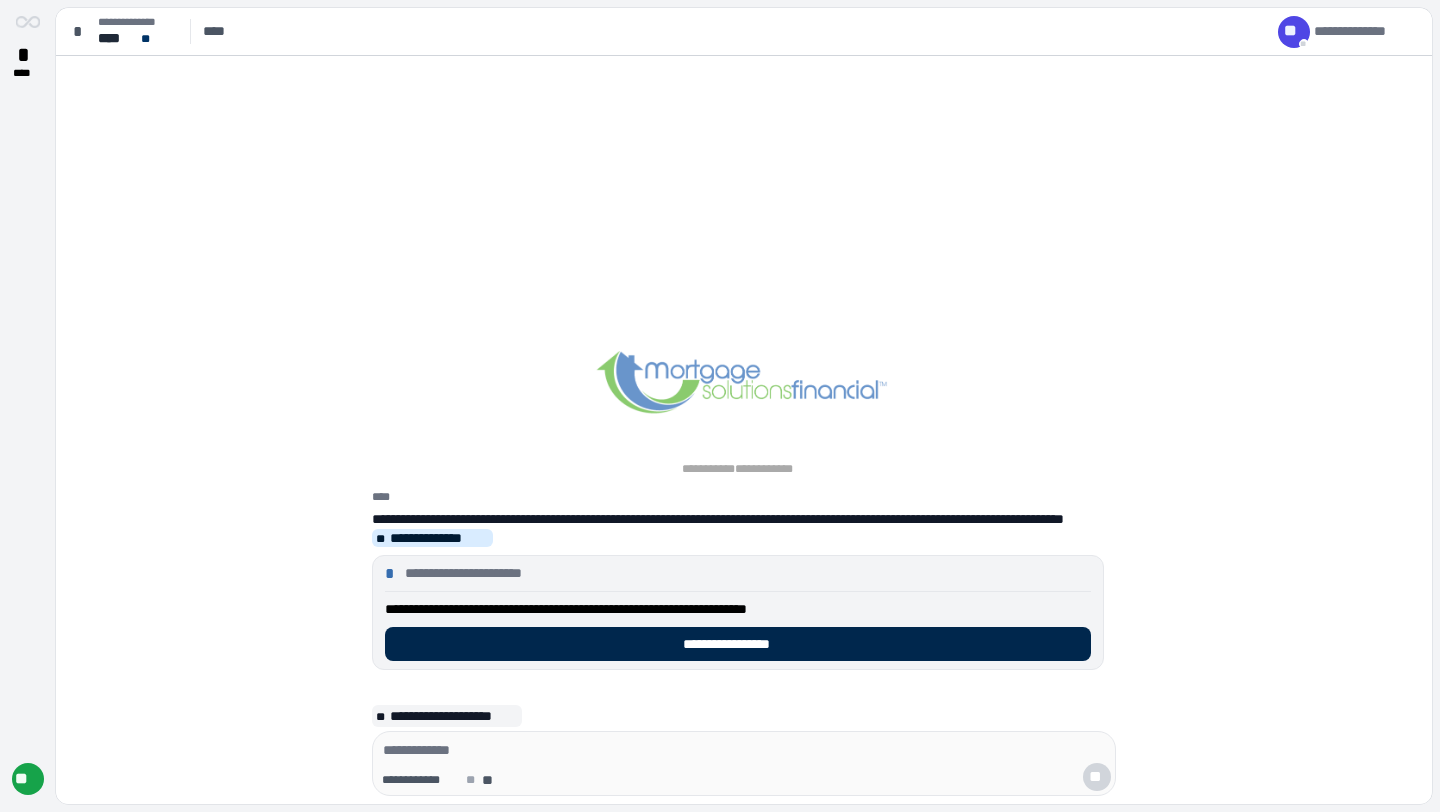 click on "**********" at bounding box center [738, 644] 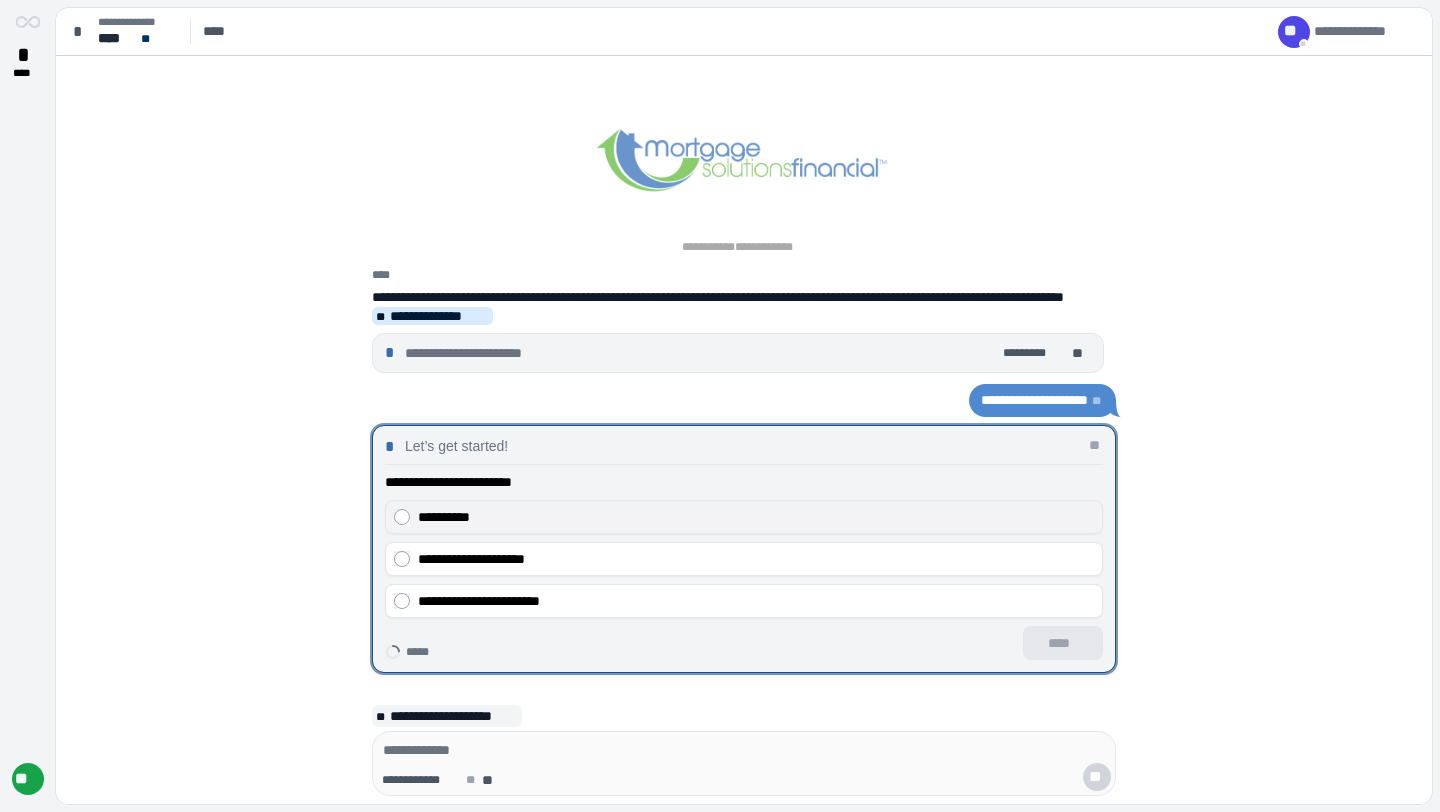 click on "**********" at bounding box center (756, 517) 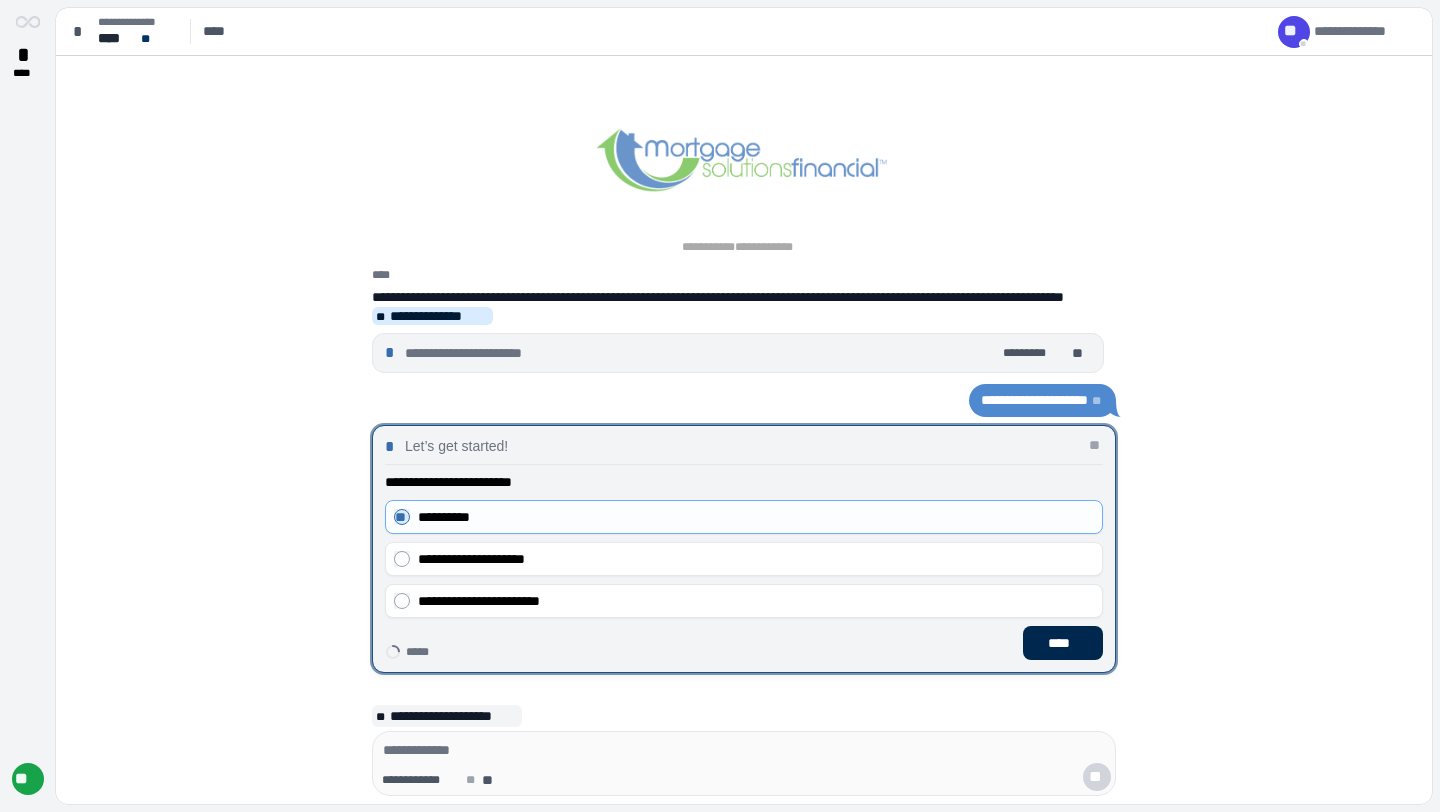 click on "****" at bounding box center (1063, 643) 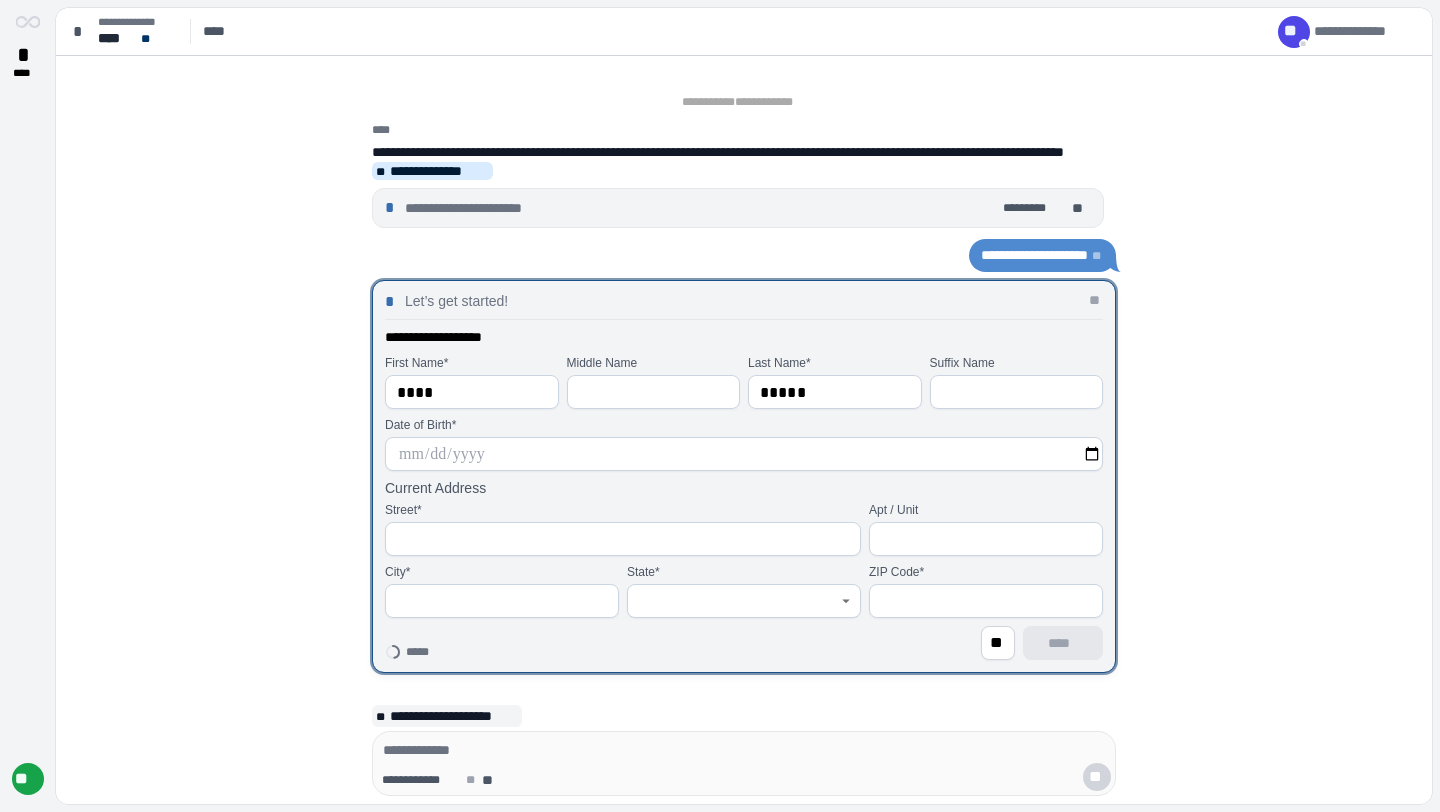 click at bounding box center (744, 454) 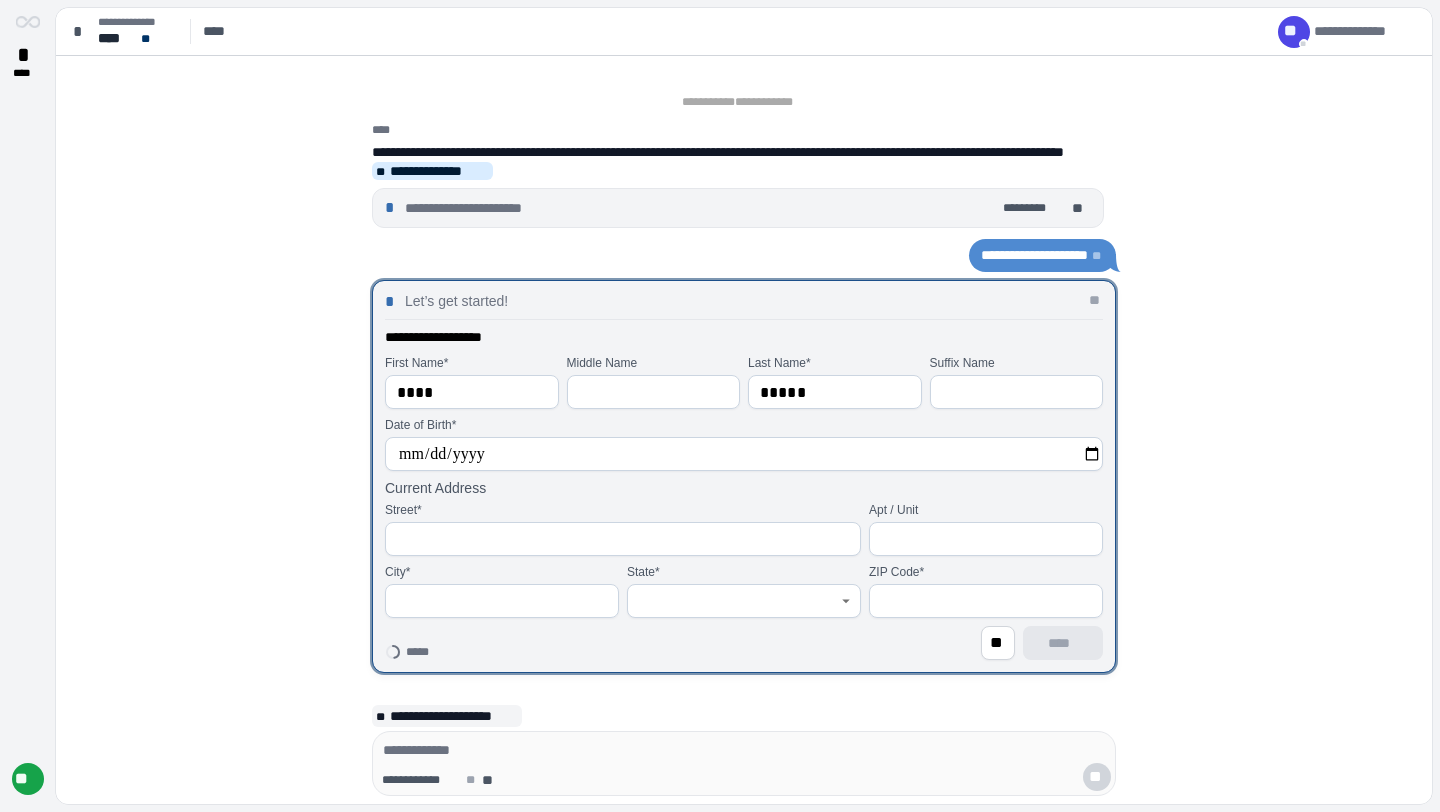 type on "**********" 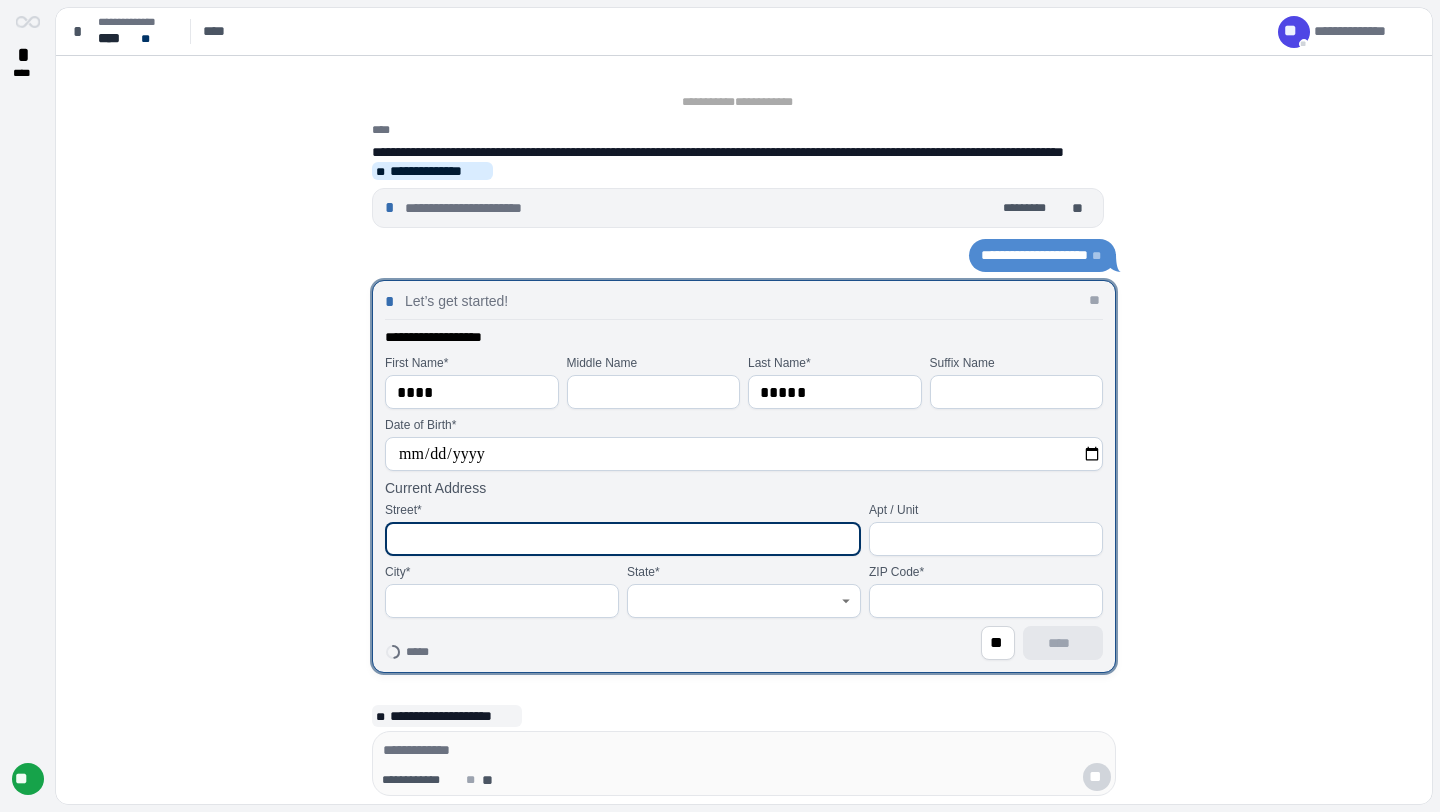 click at bounding box center [623, 539] 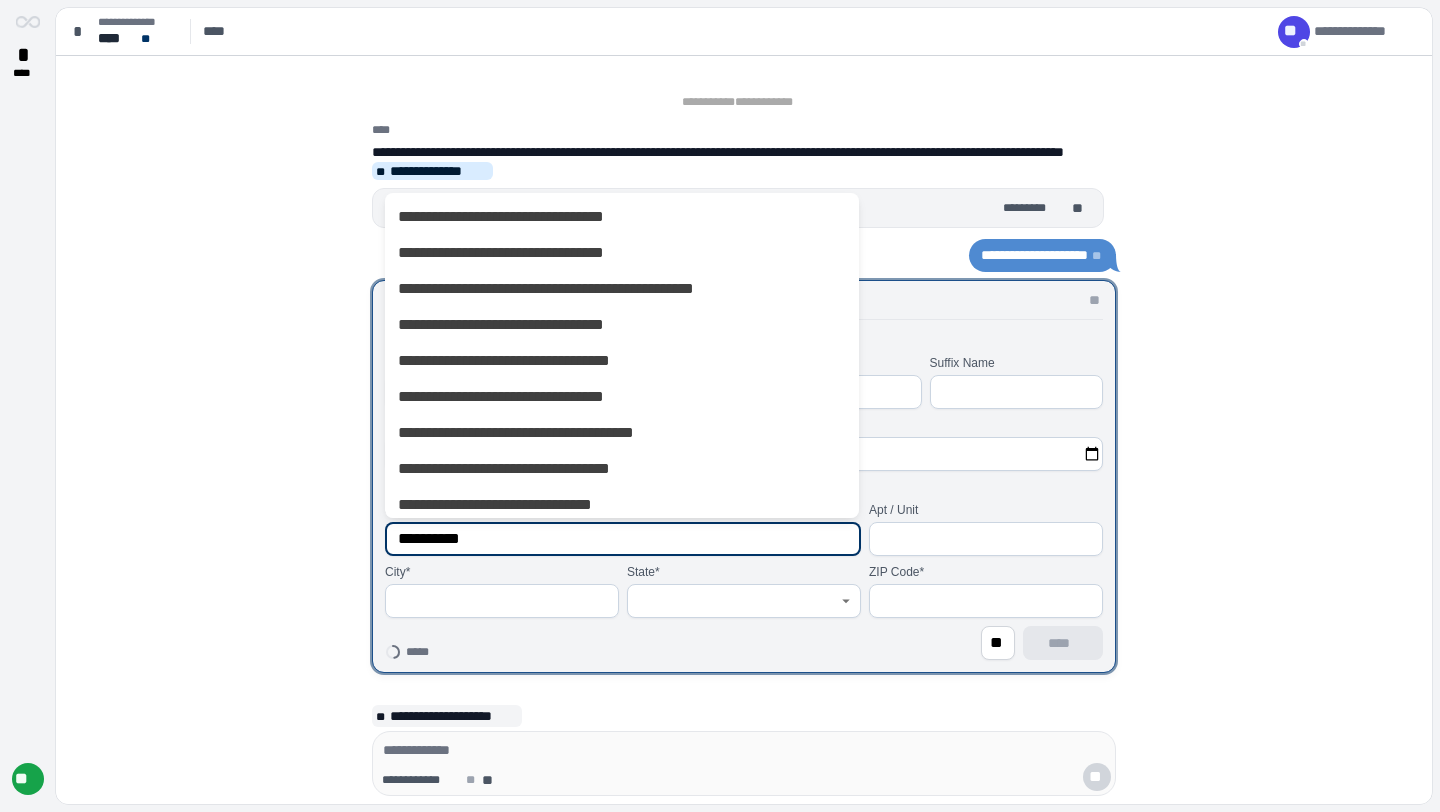 type on "**********" 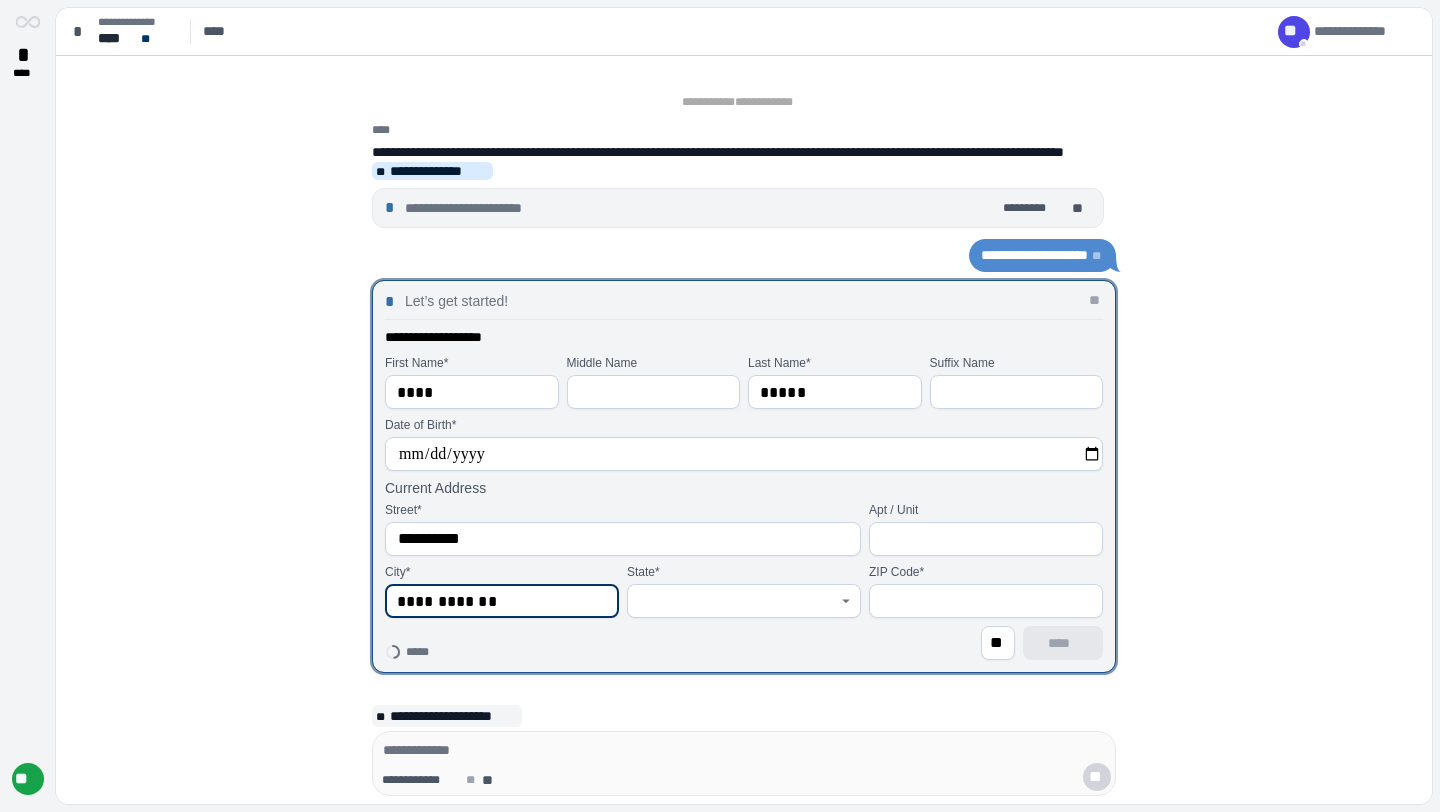 type on "**********" 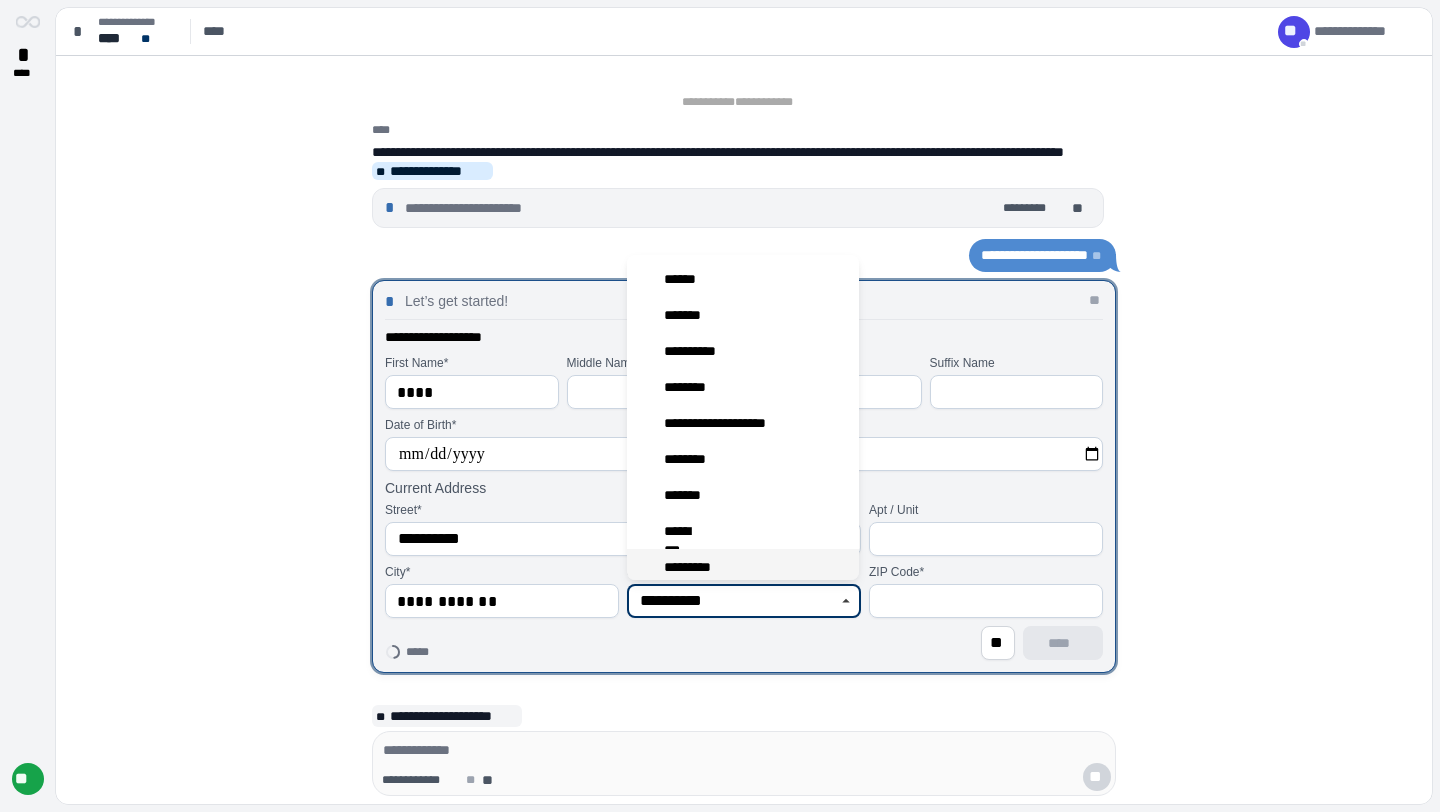 click on "*********" at bounding box center (743, 567) 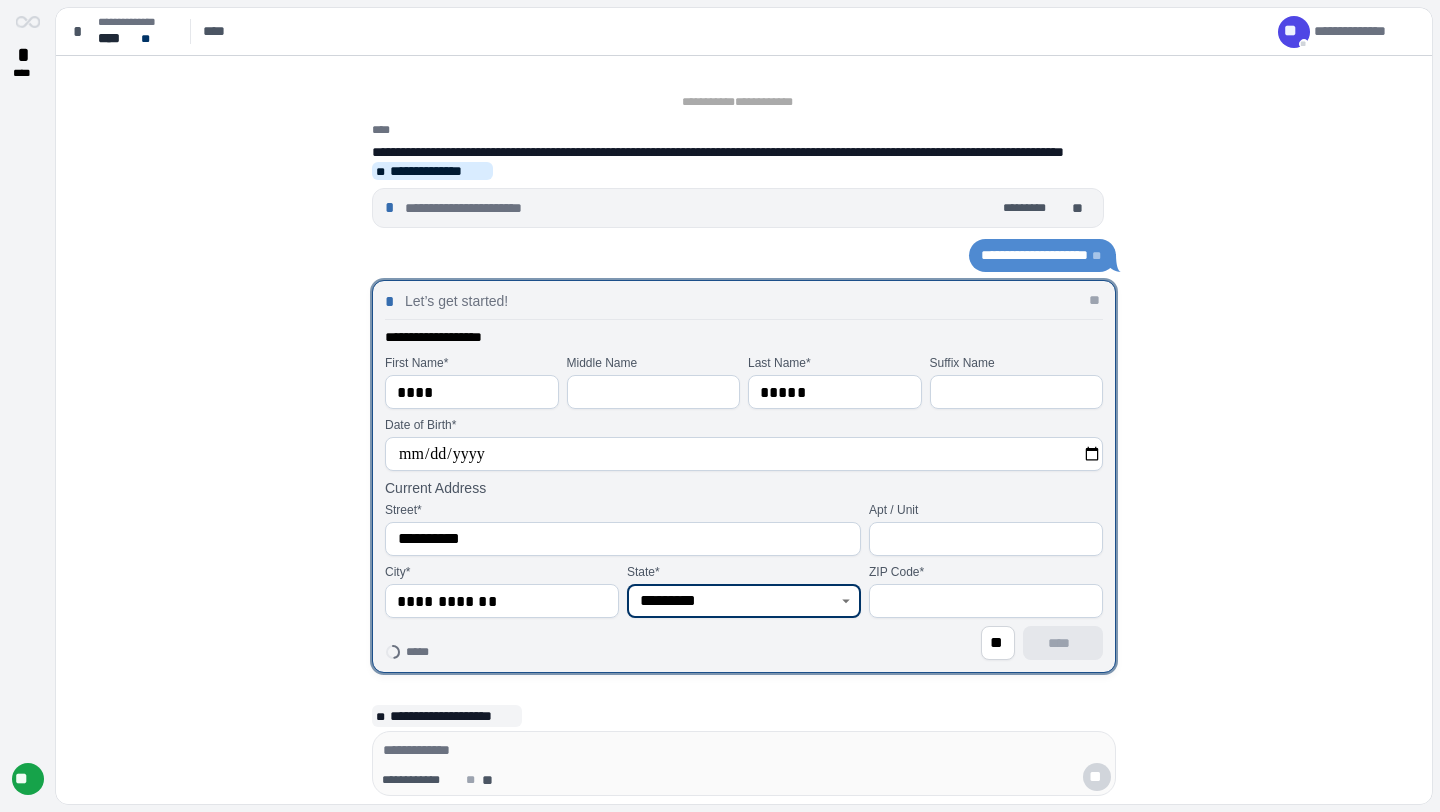 type on "*********" 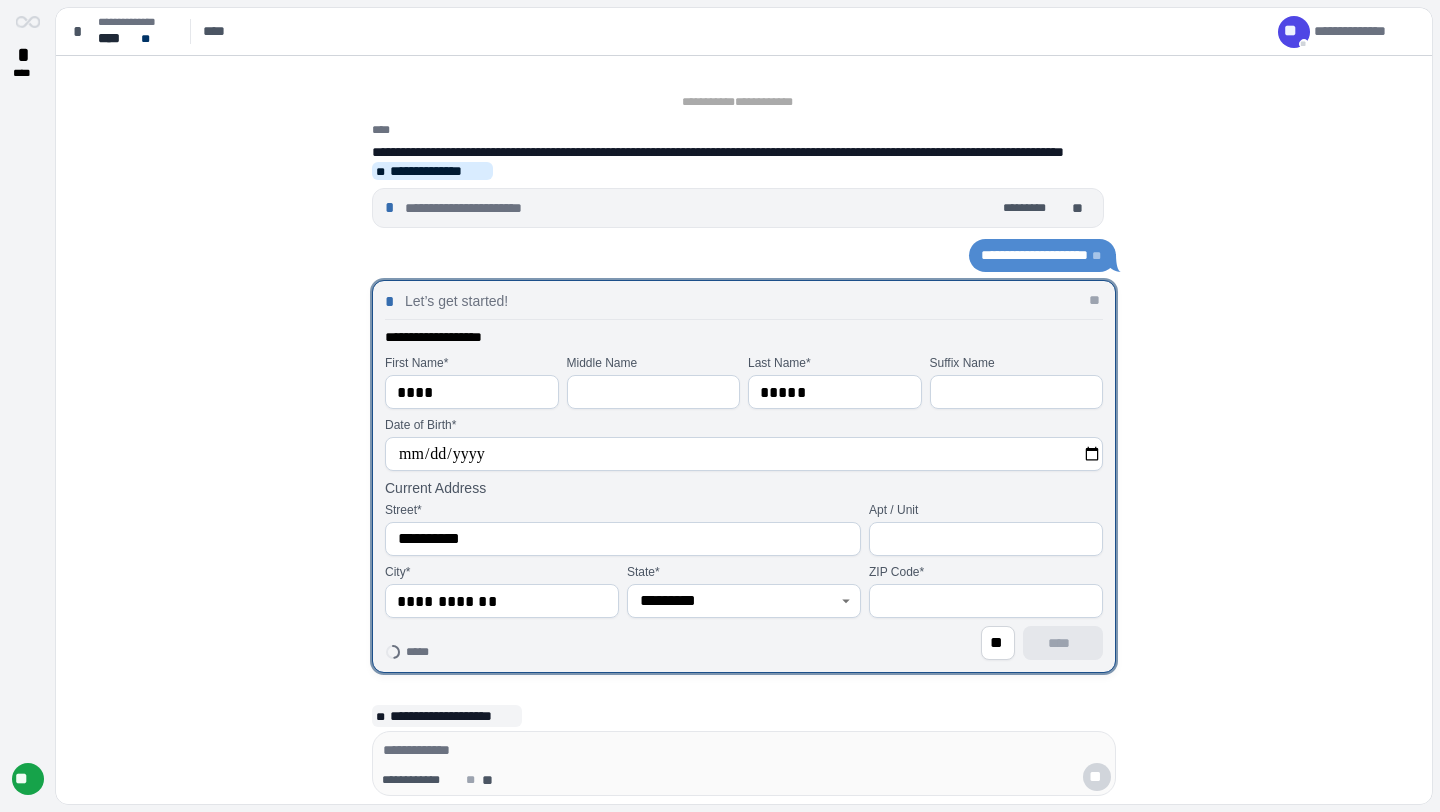 click at bounding box center [986, 597] 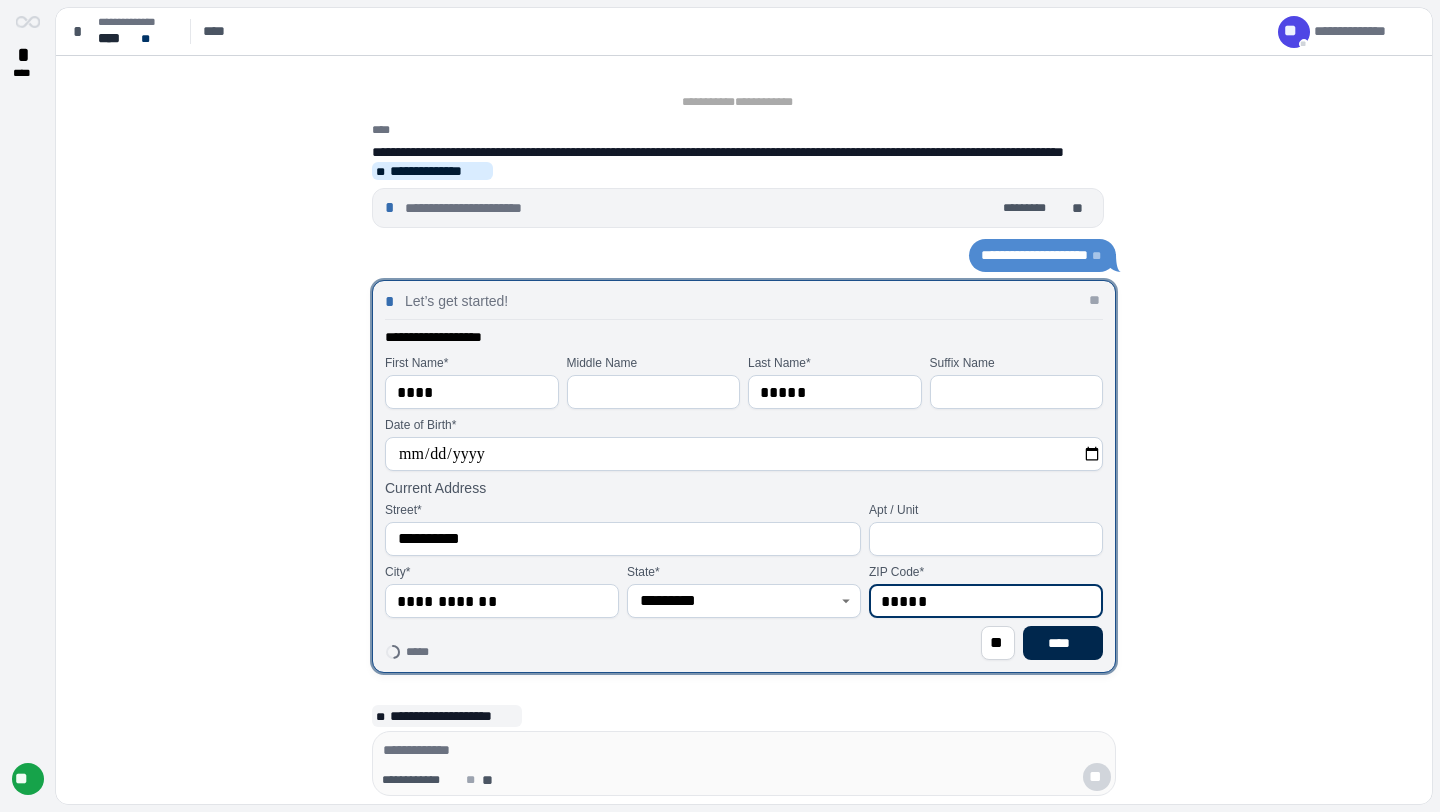 type on "*****" 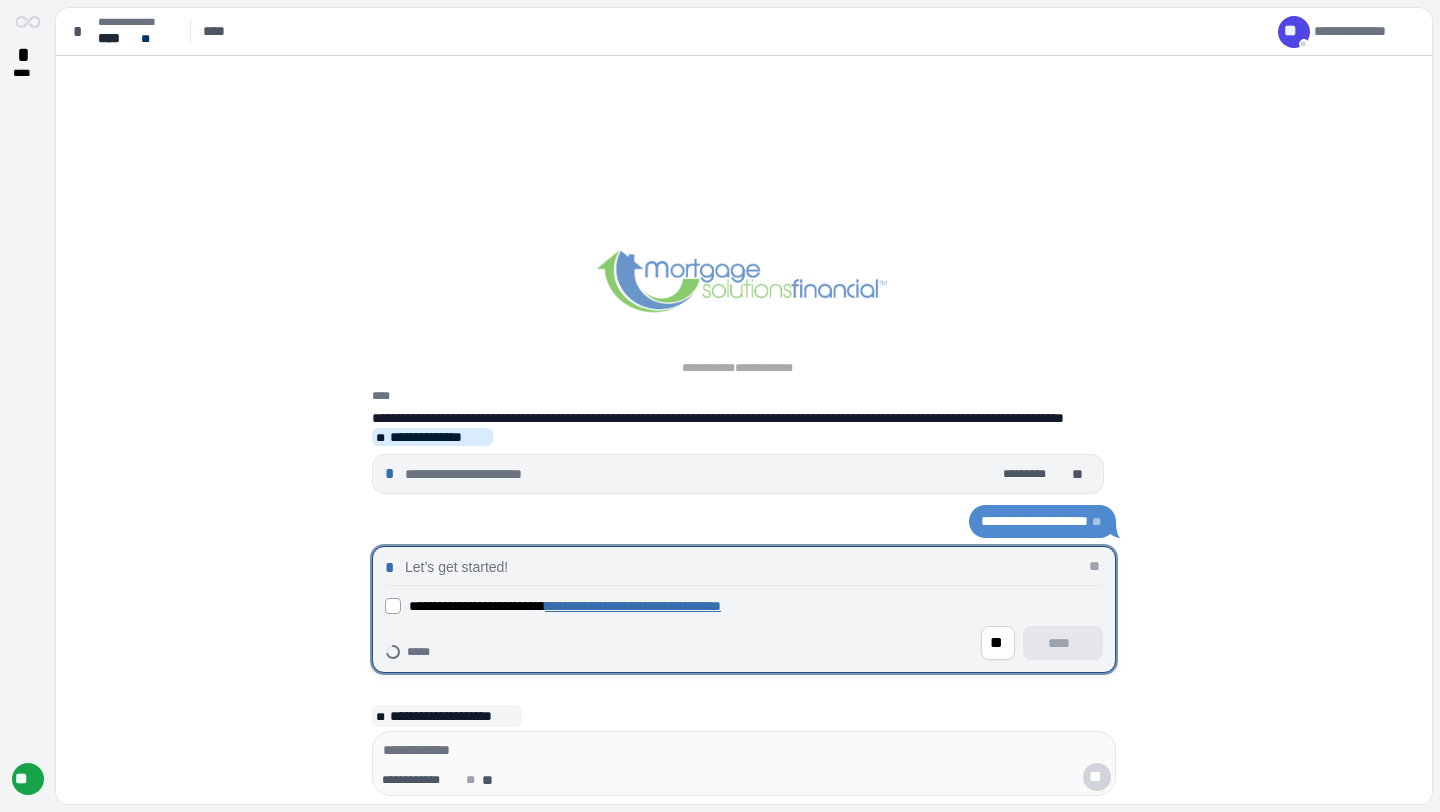 click on "**********" at bounding box center [744, 427] 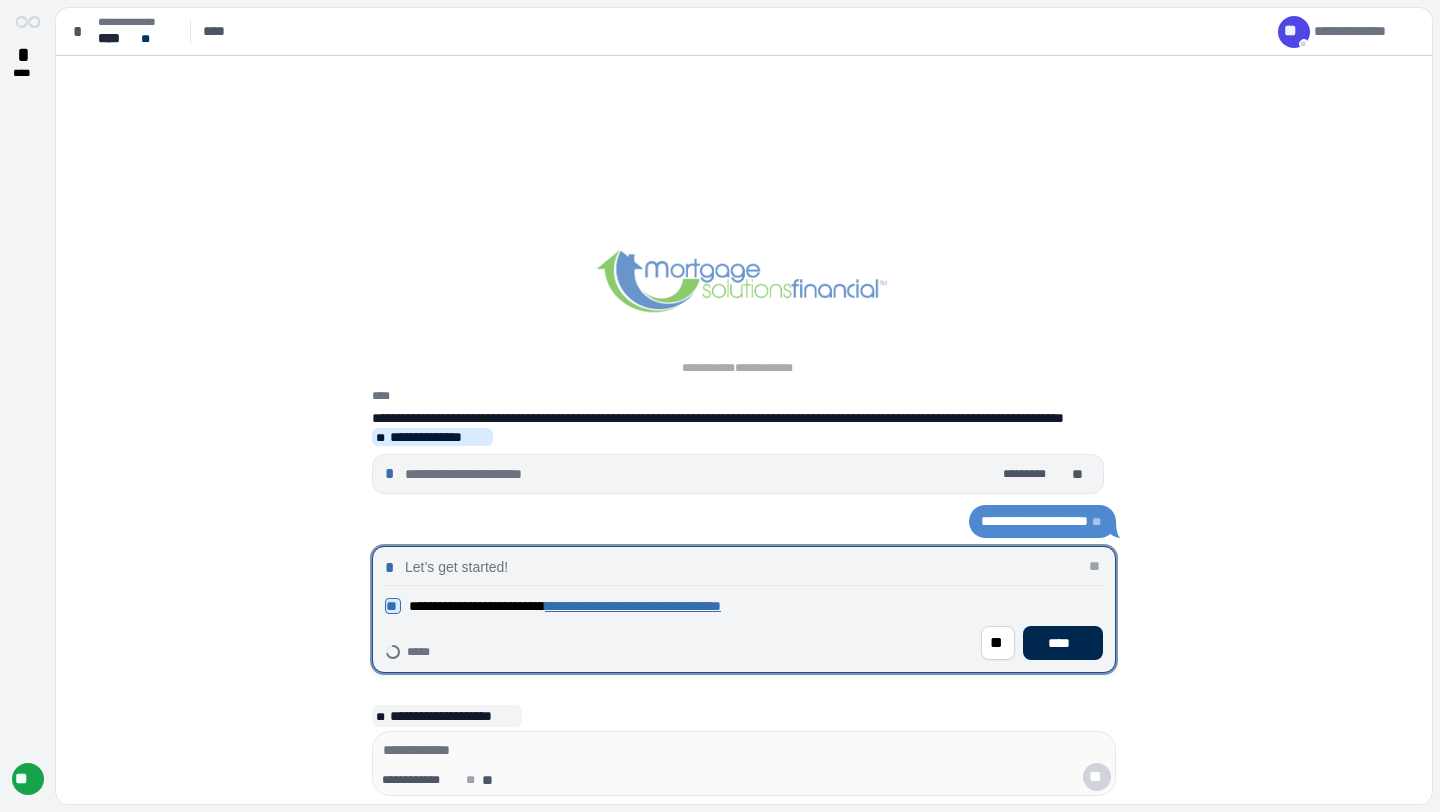 click on "****" at bounding box center (1063, 643) 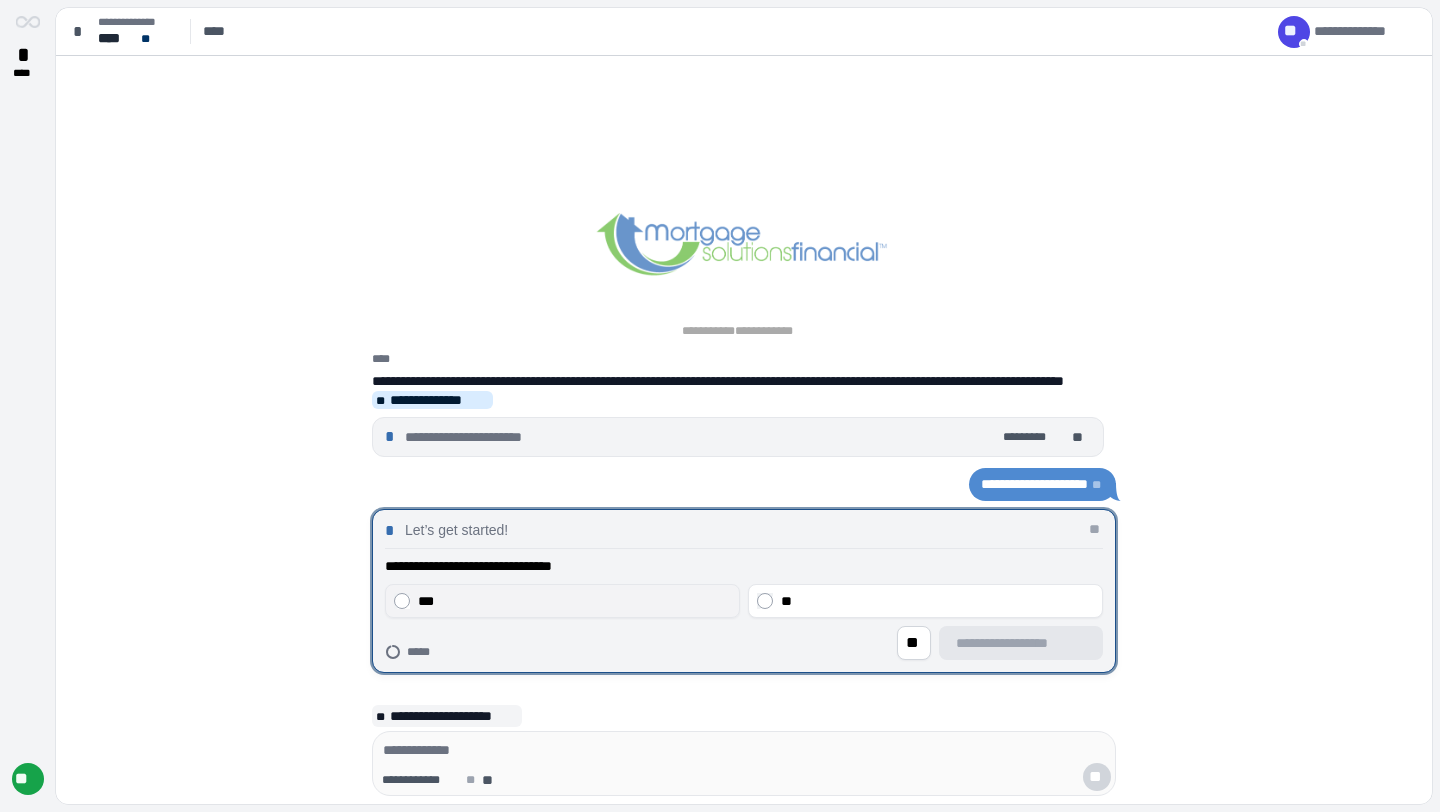 click on "***" at bounding box center (574, 601) 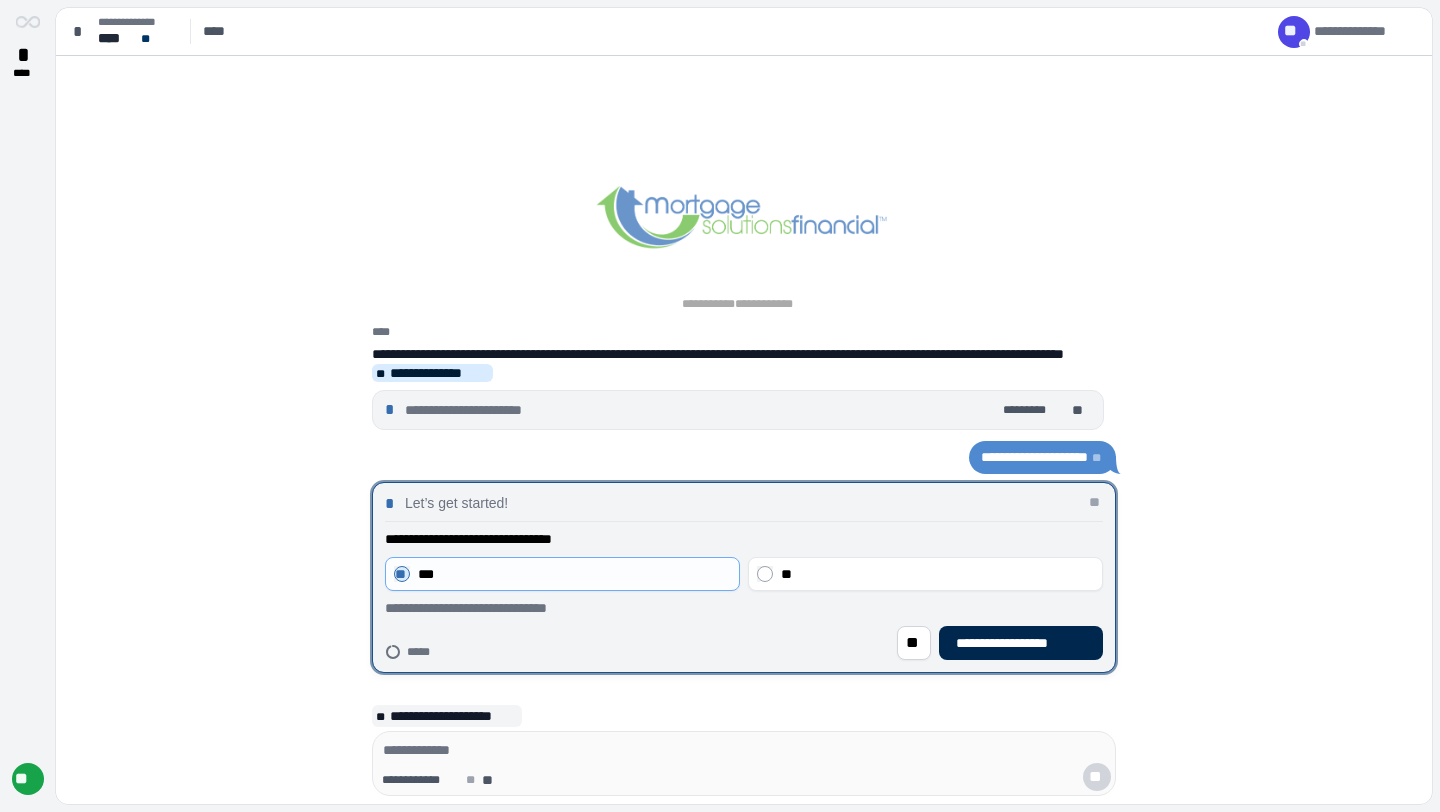click on "**********" at bounding box center [1021, 643] 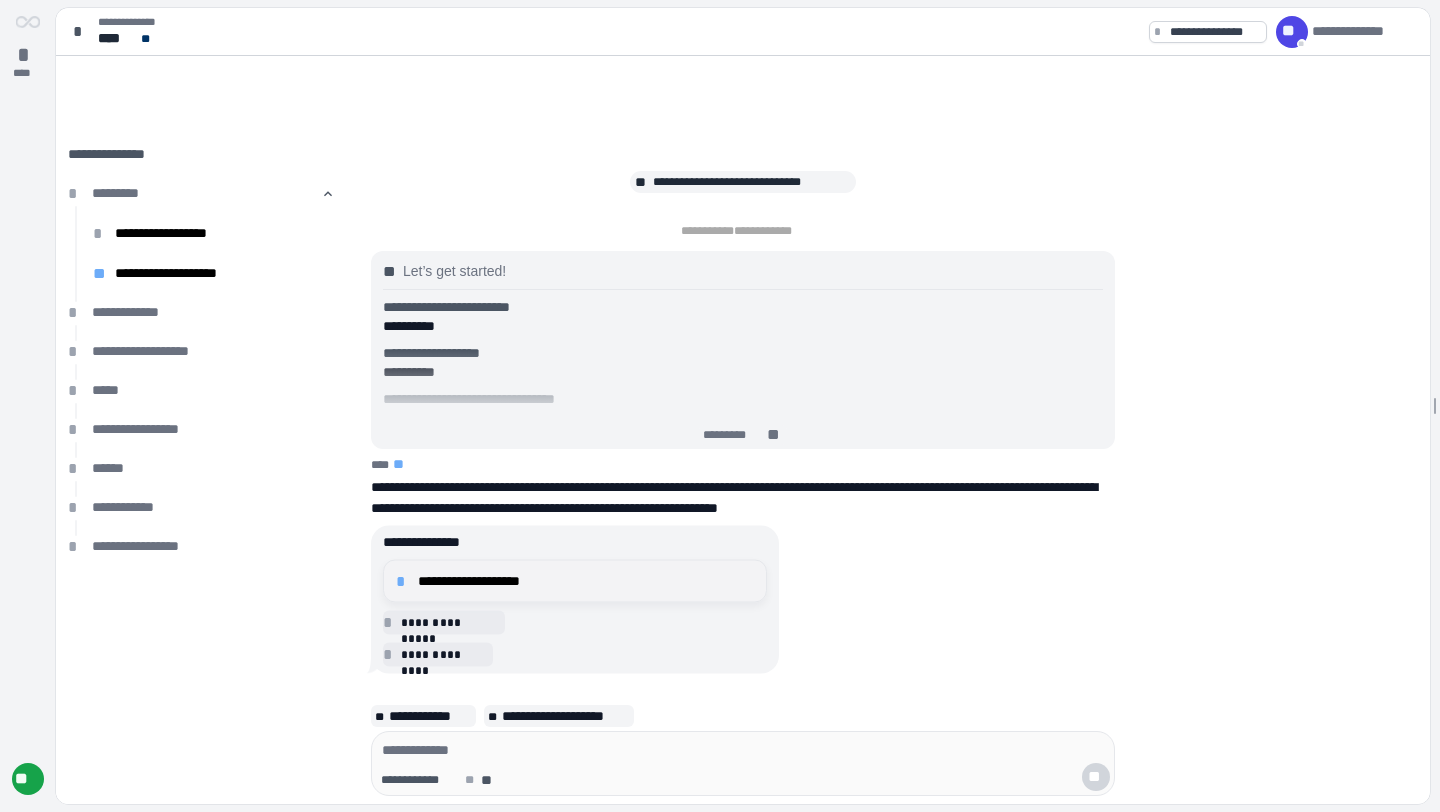 click on "**********" at bounding box center [586, 581] 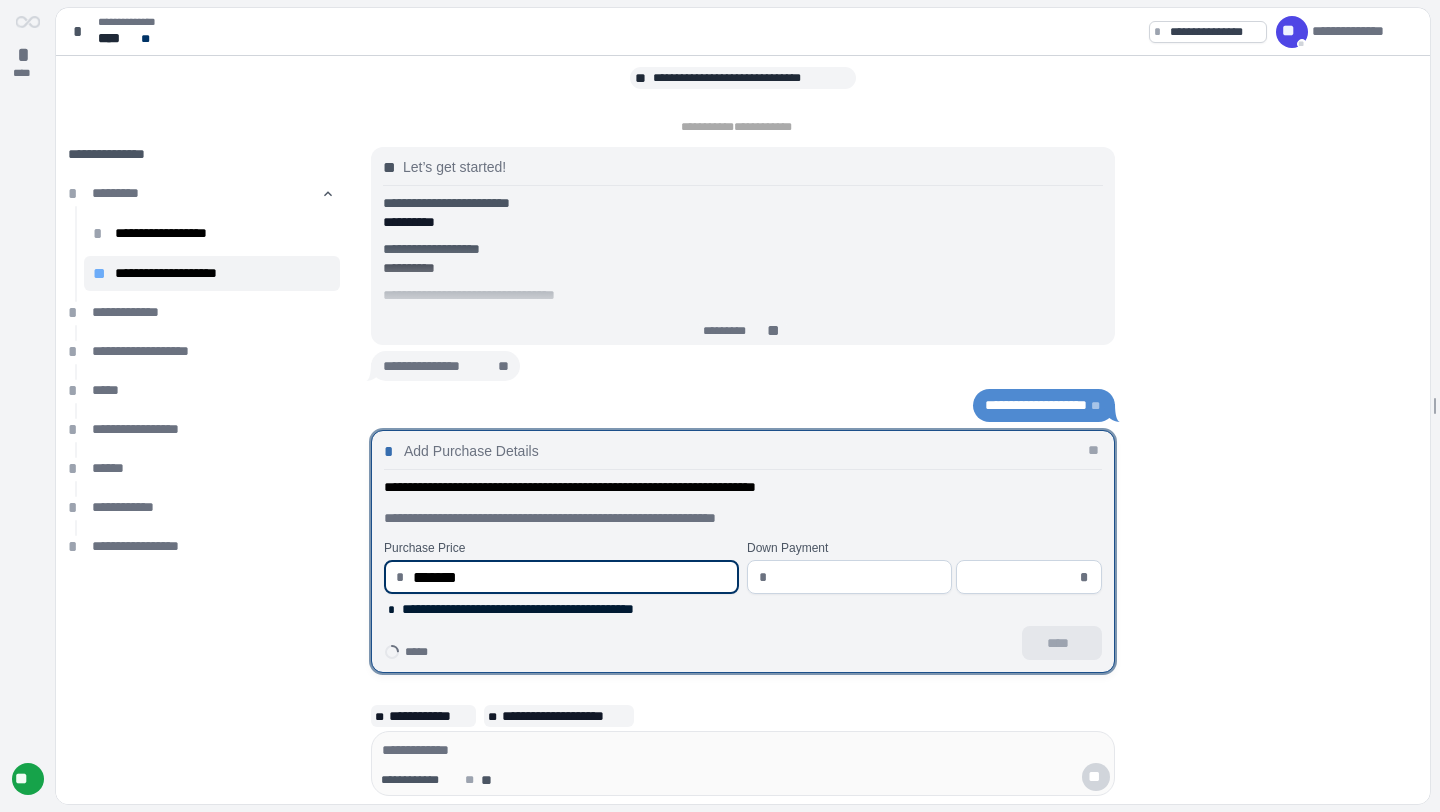 type on "**********" 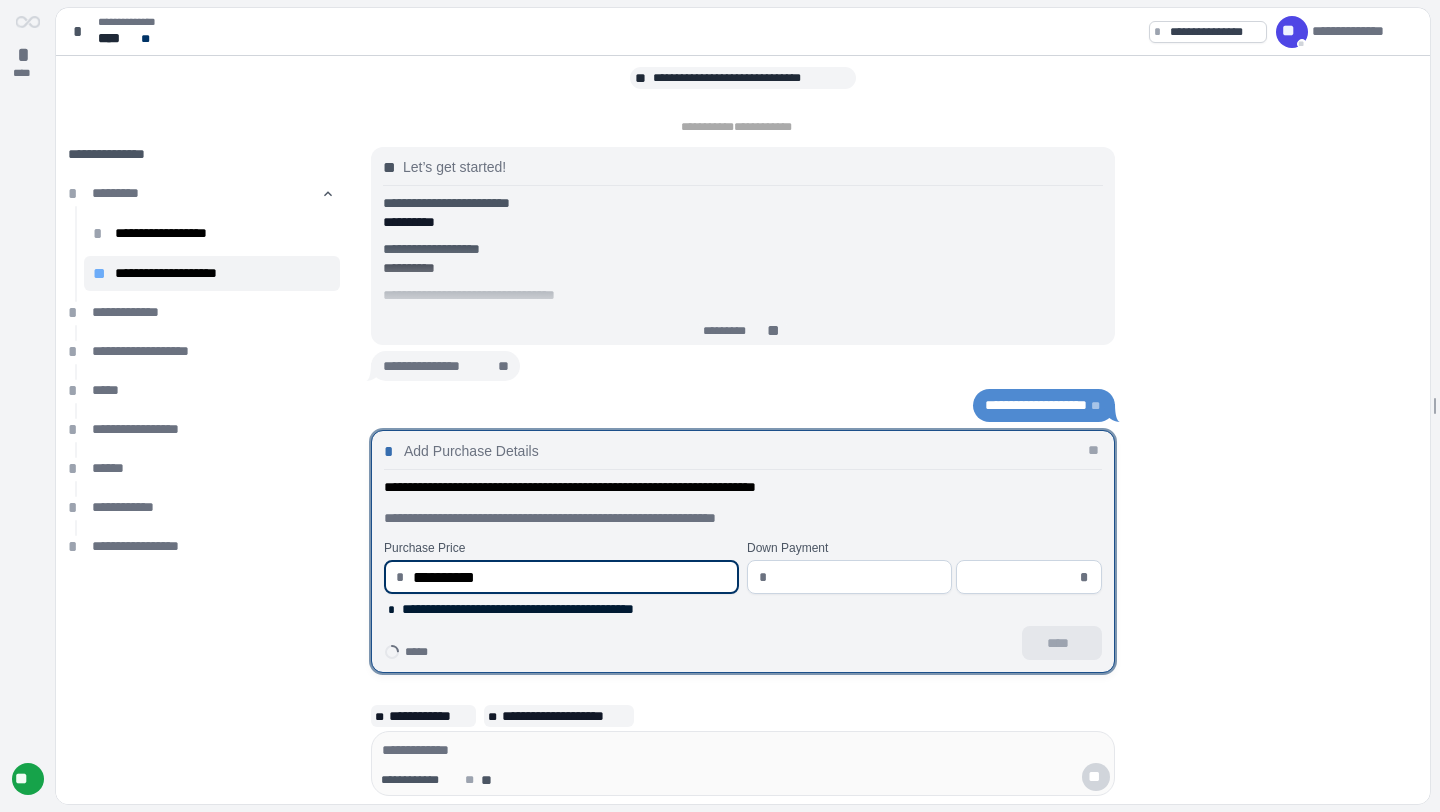 click at bounding box center [858, 577] 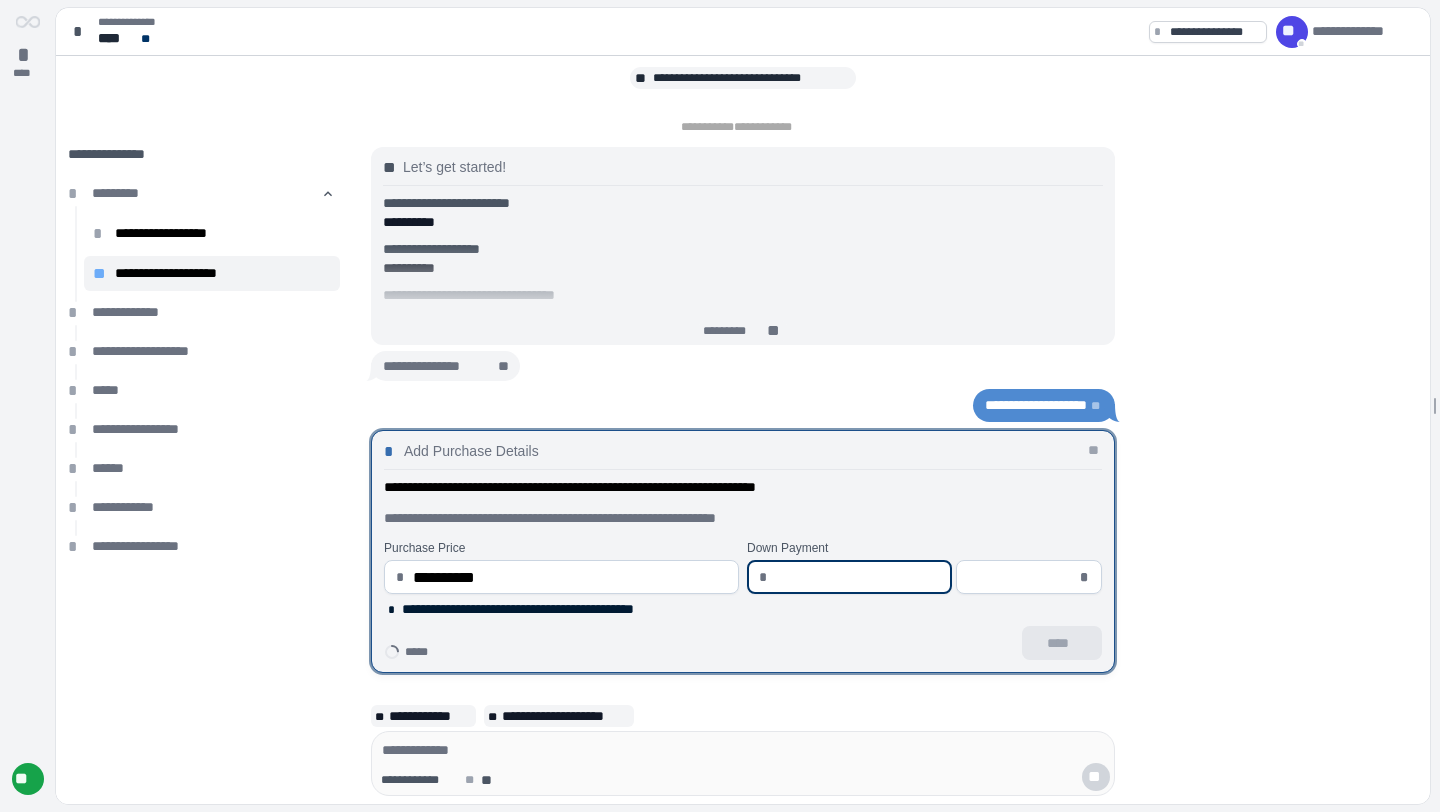 click at bounding box center [1022, 577] 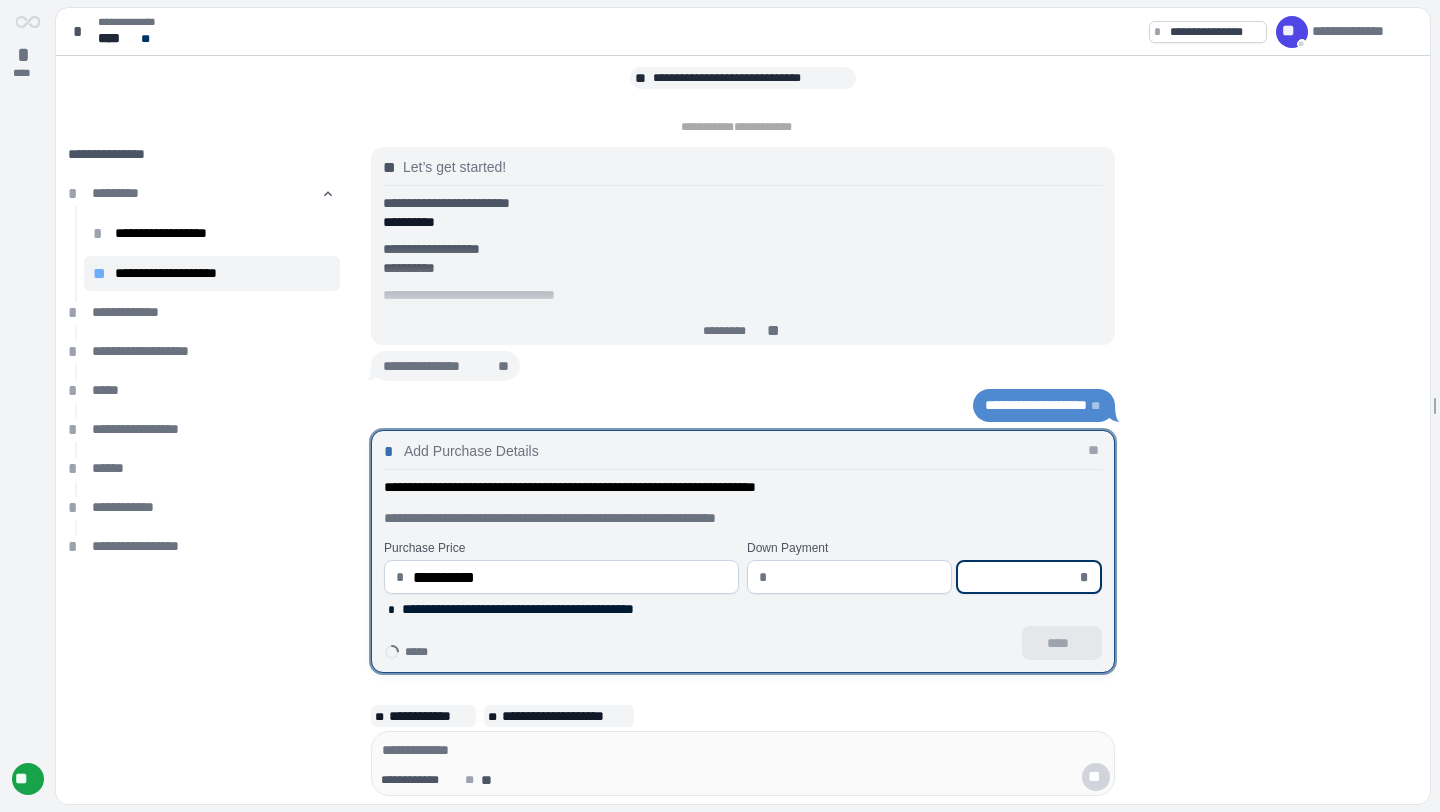 type on "********" 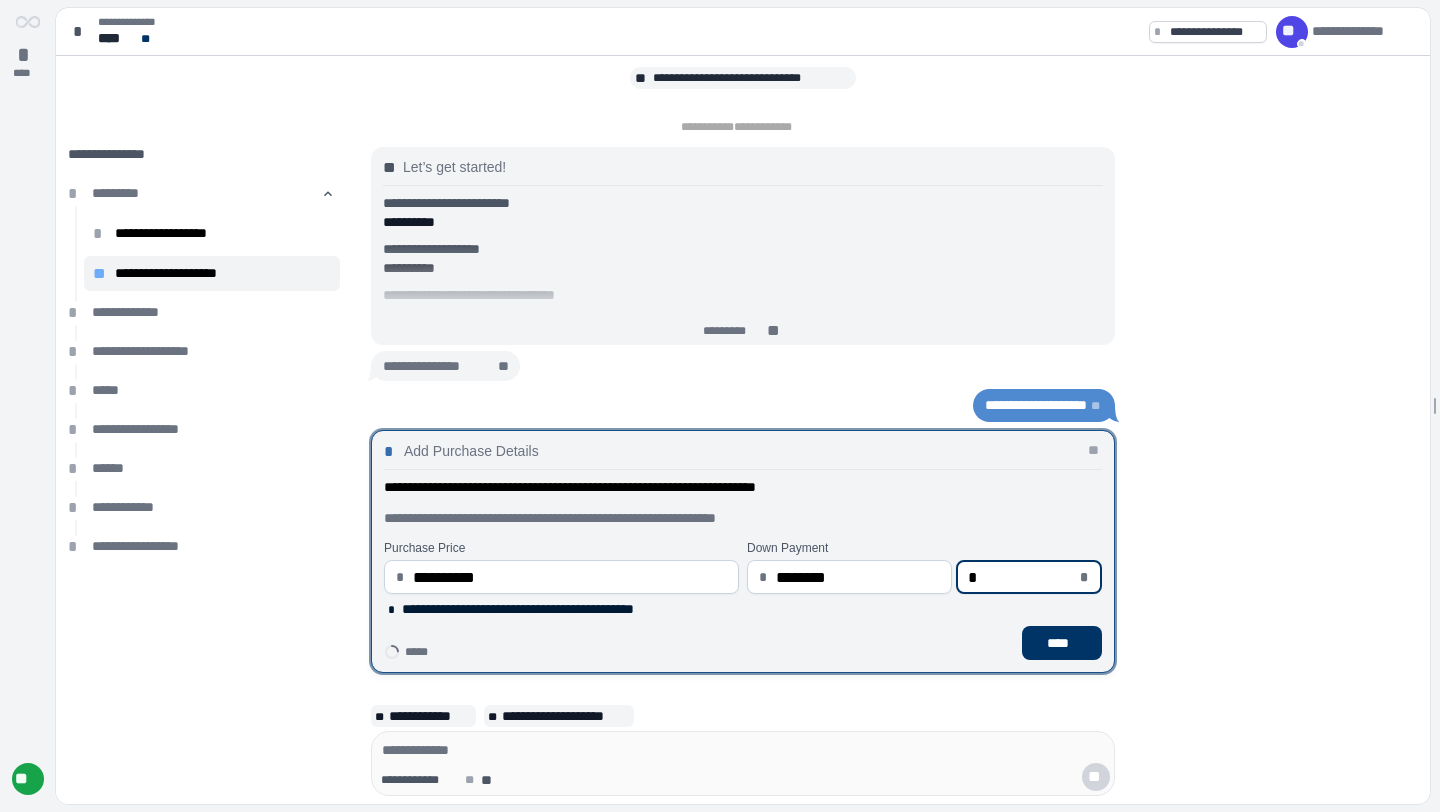 type on "*****" 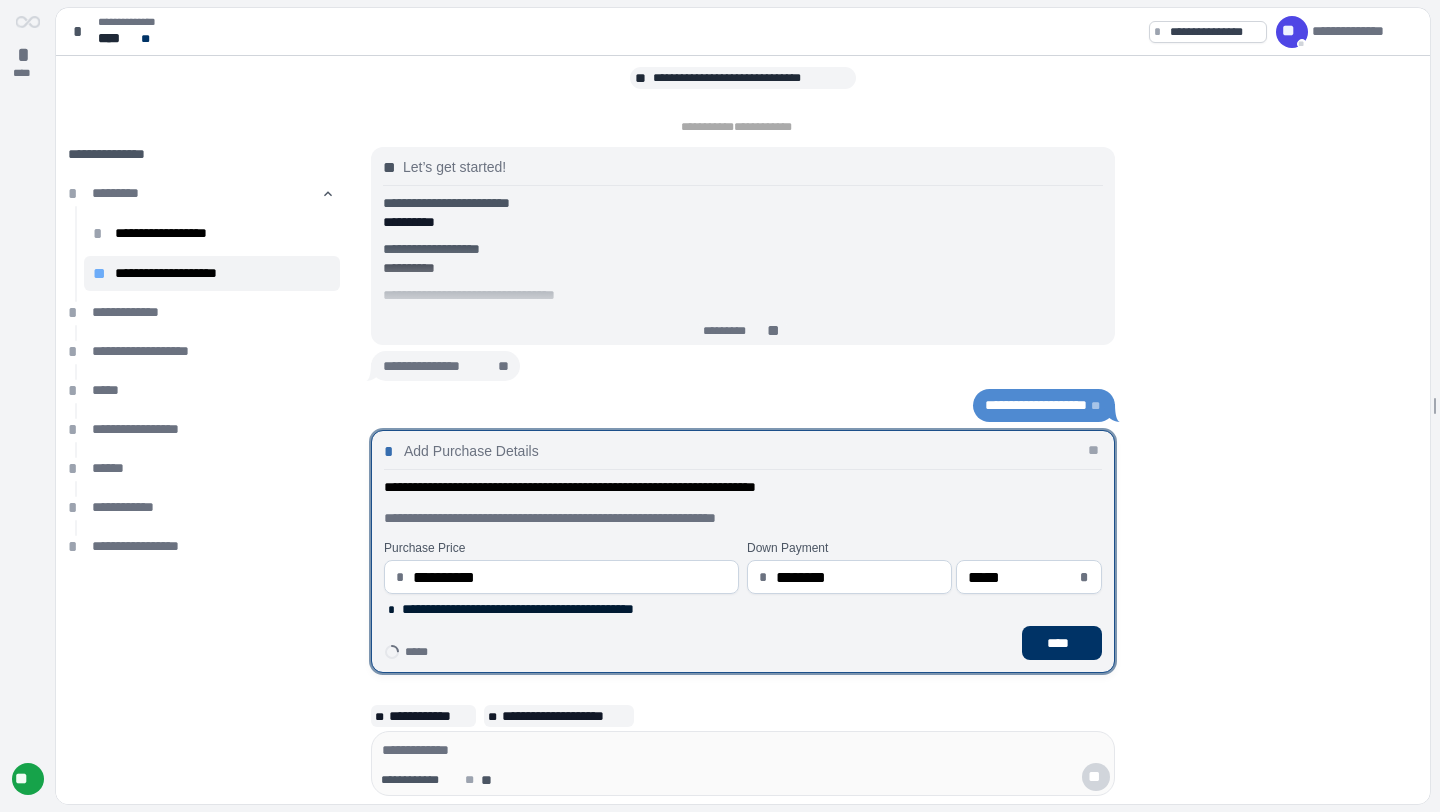 click on "Down Payment" at bounding box center [924, 548] 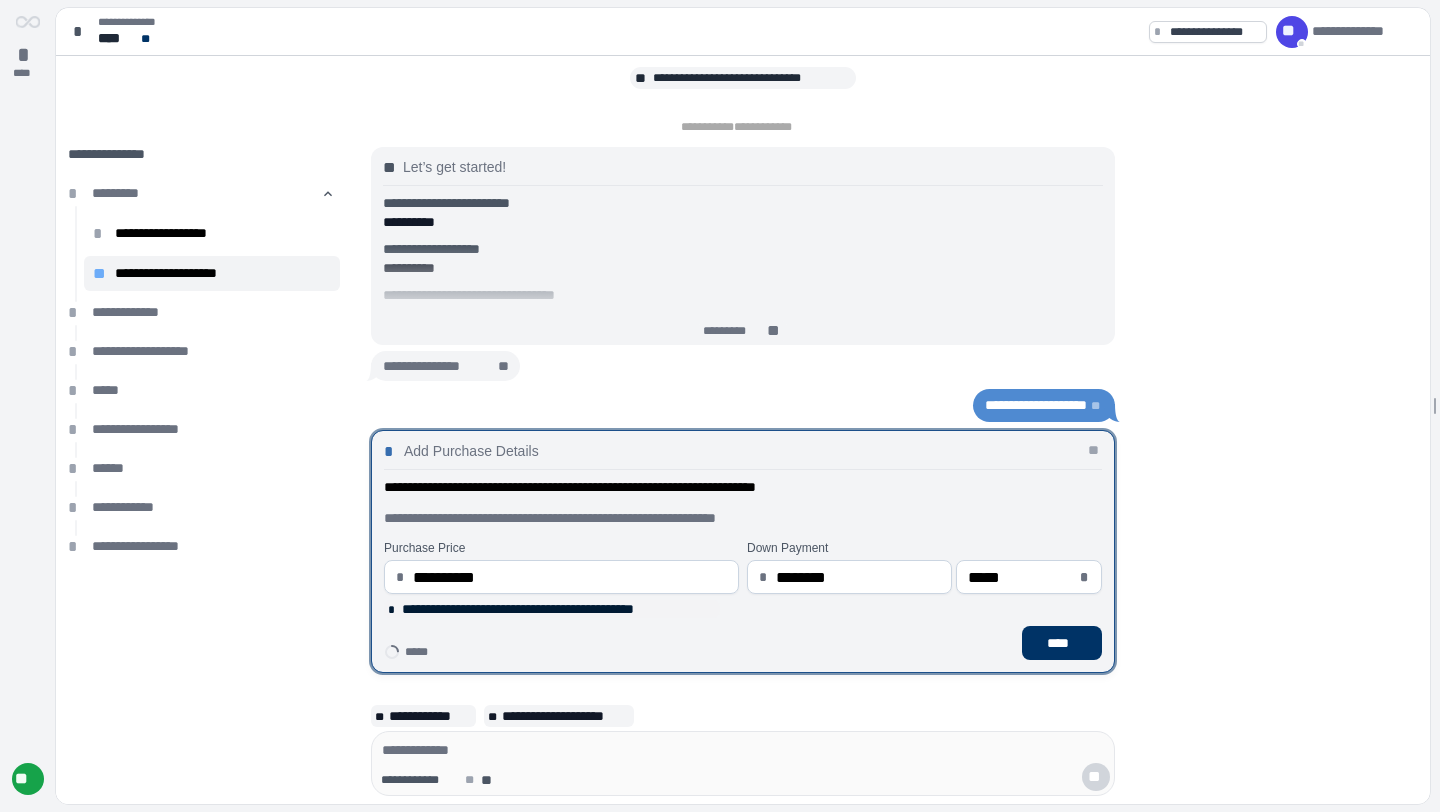 click on "**********" at bounding box center [559, 609] 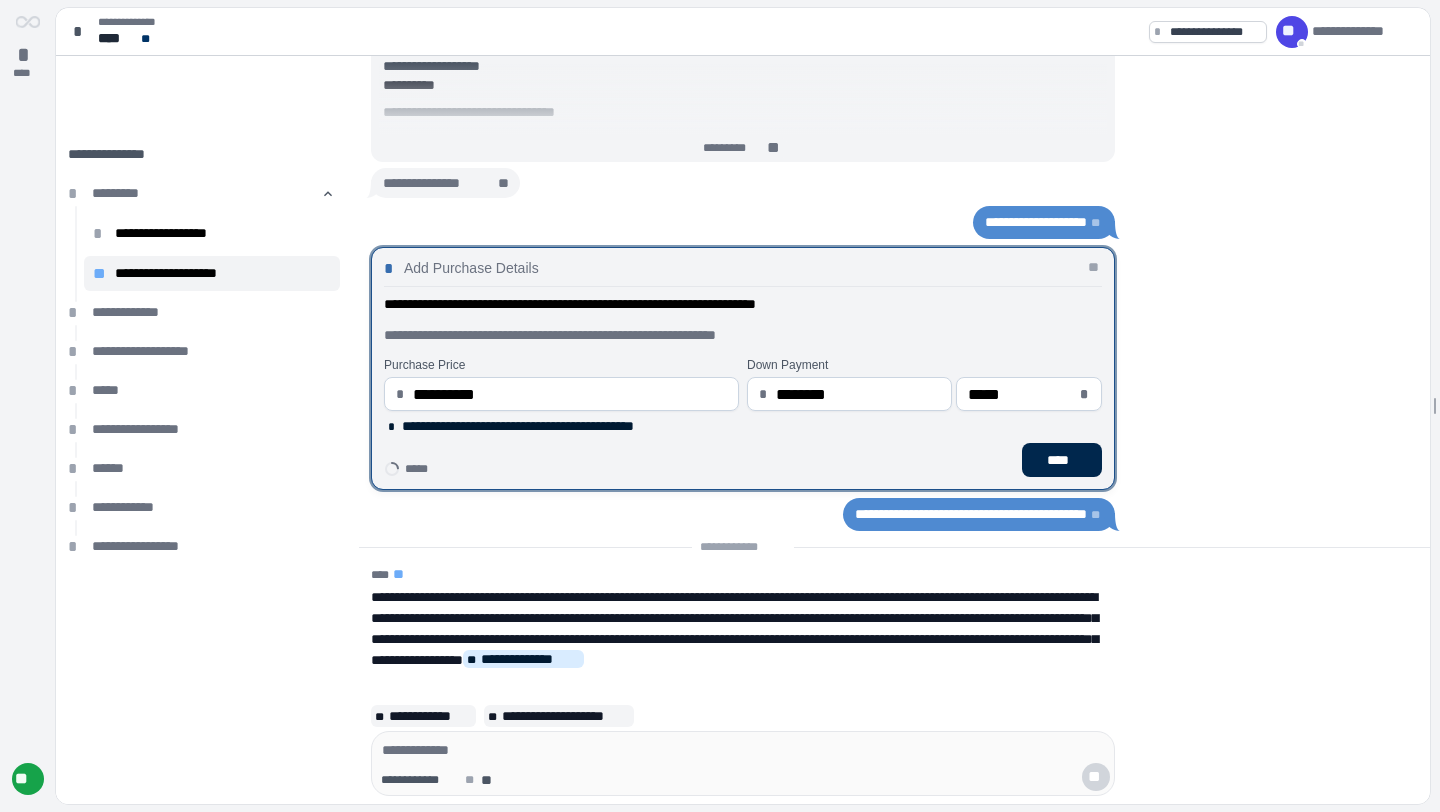 click on "****" at bounding box center (1062, 460) 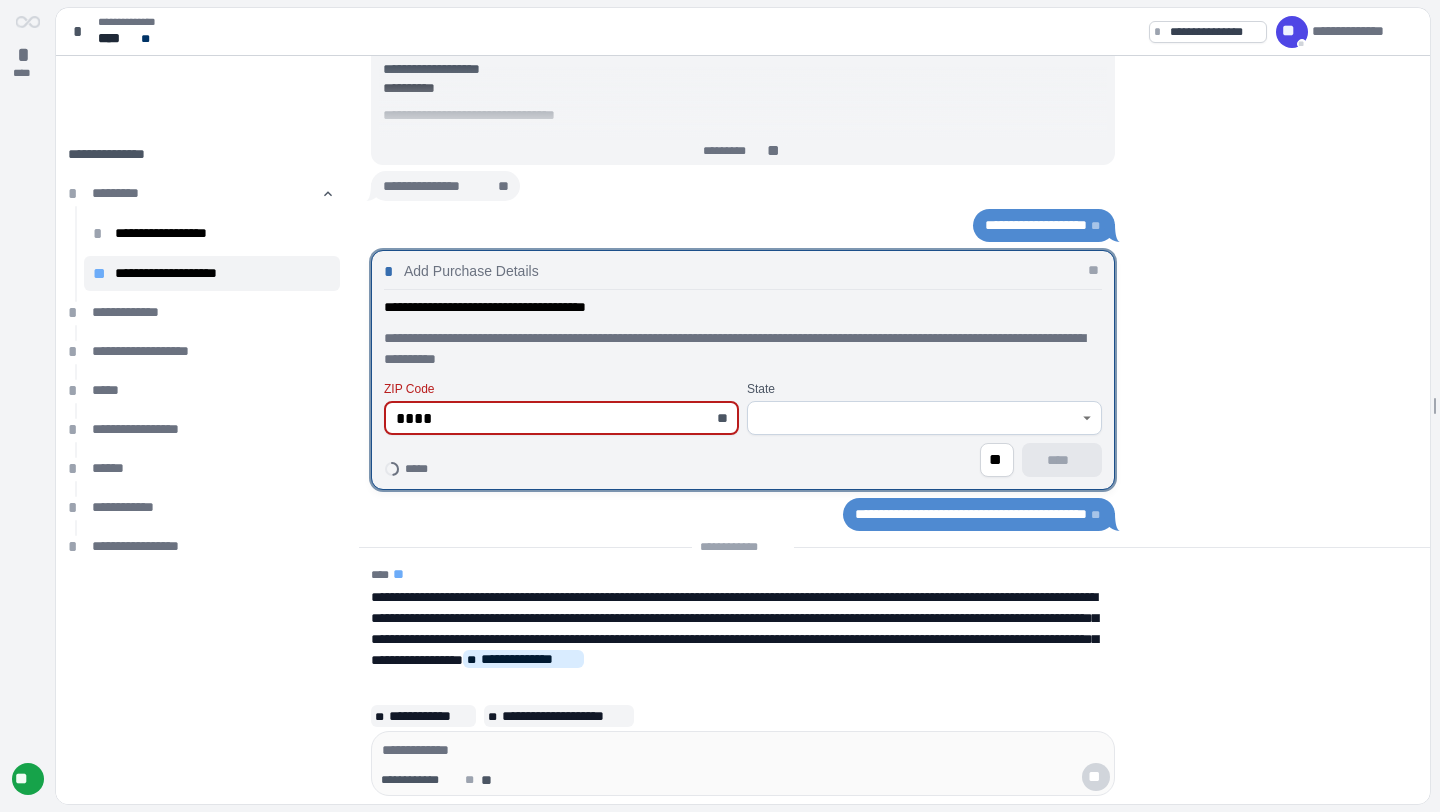 type on "*****" 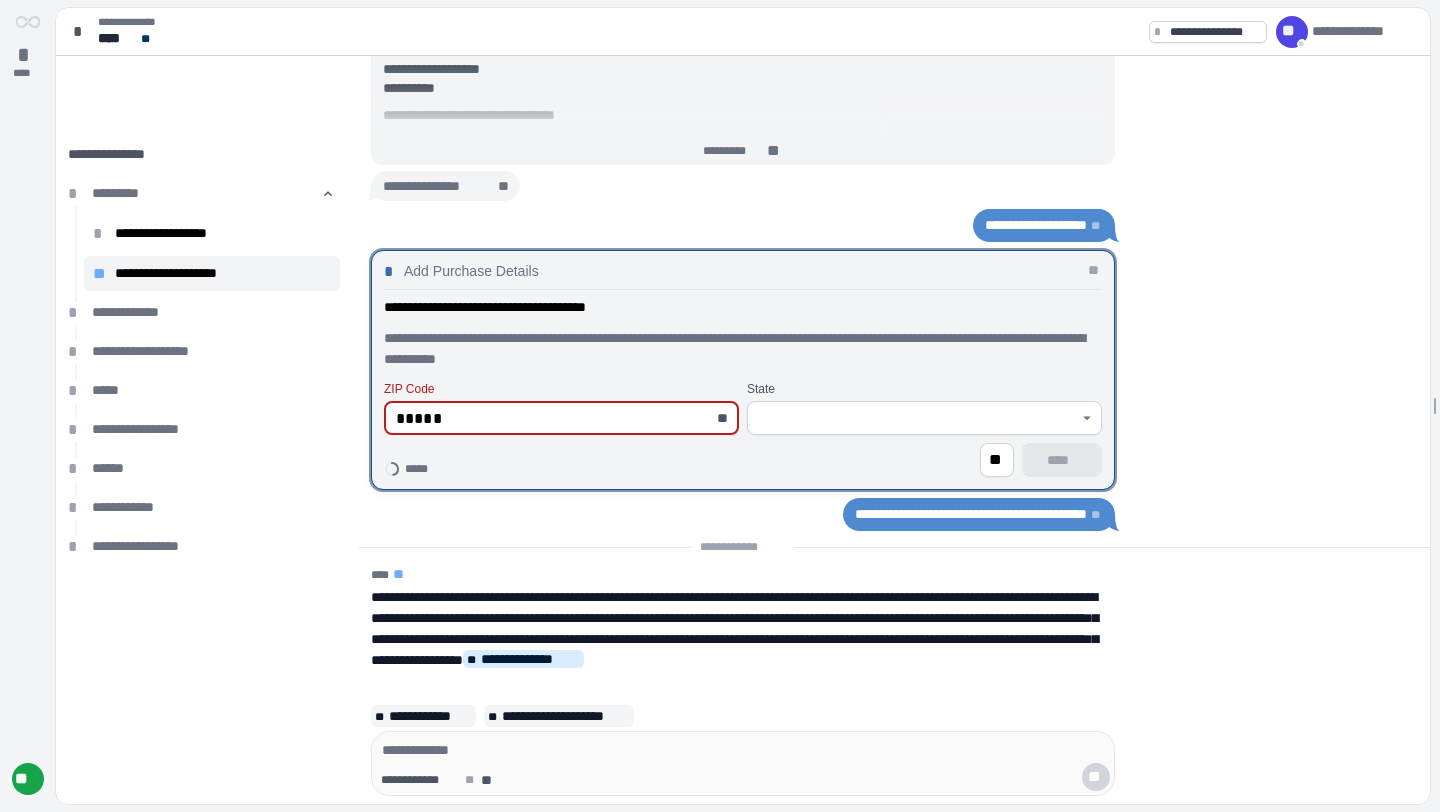 type on "*********" 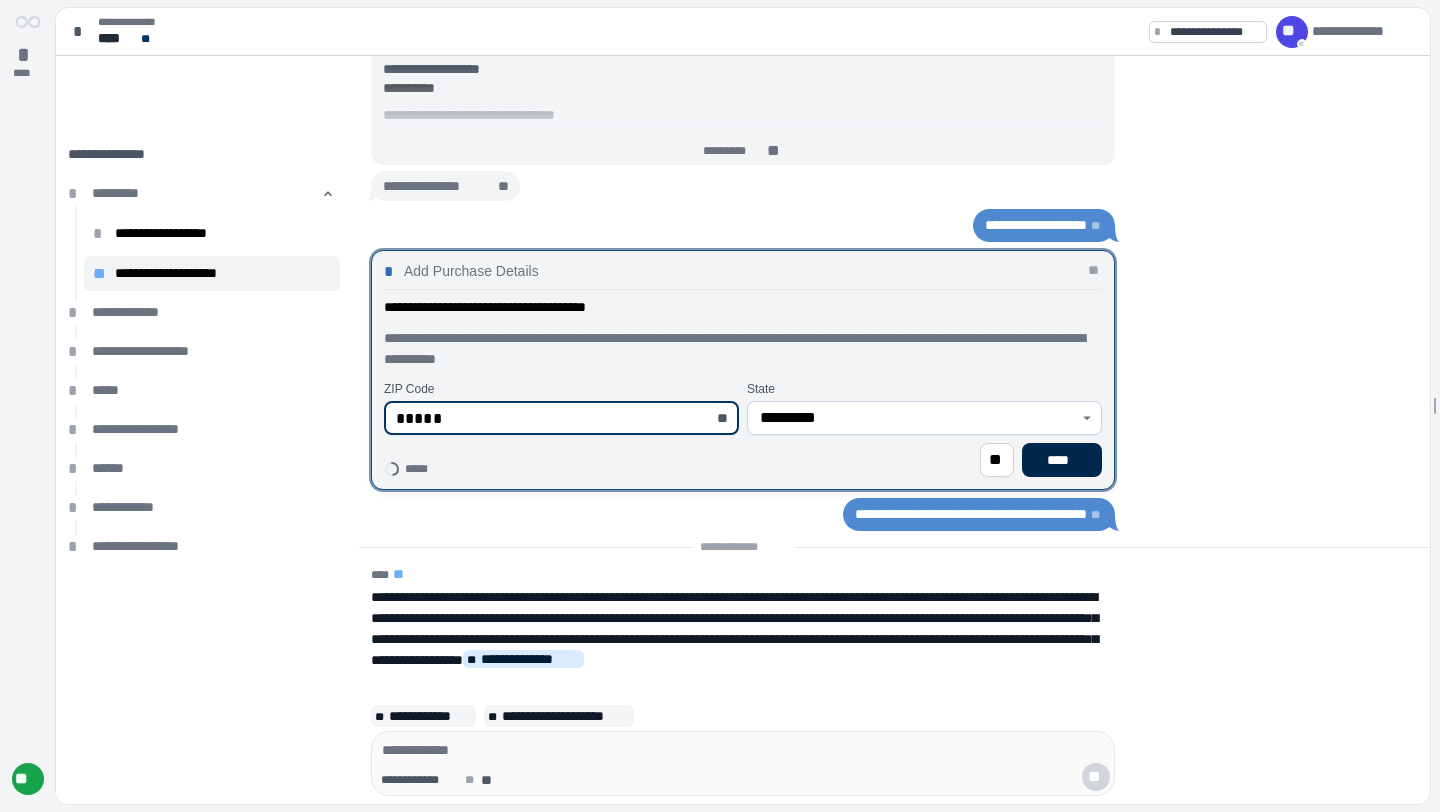 type on "*****" 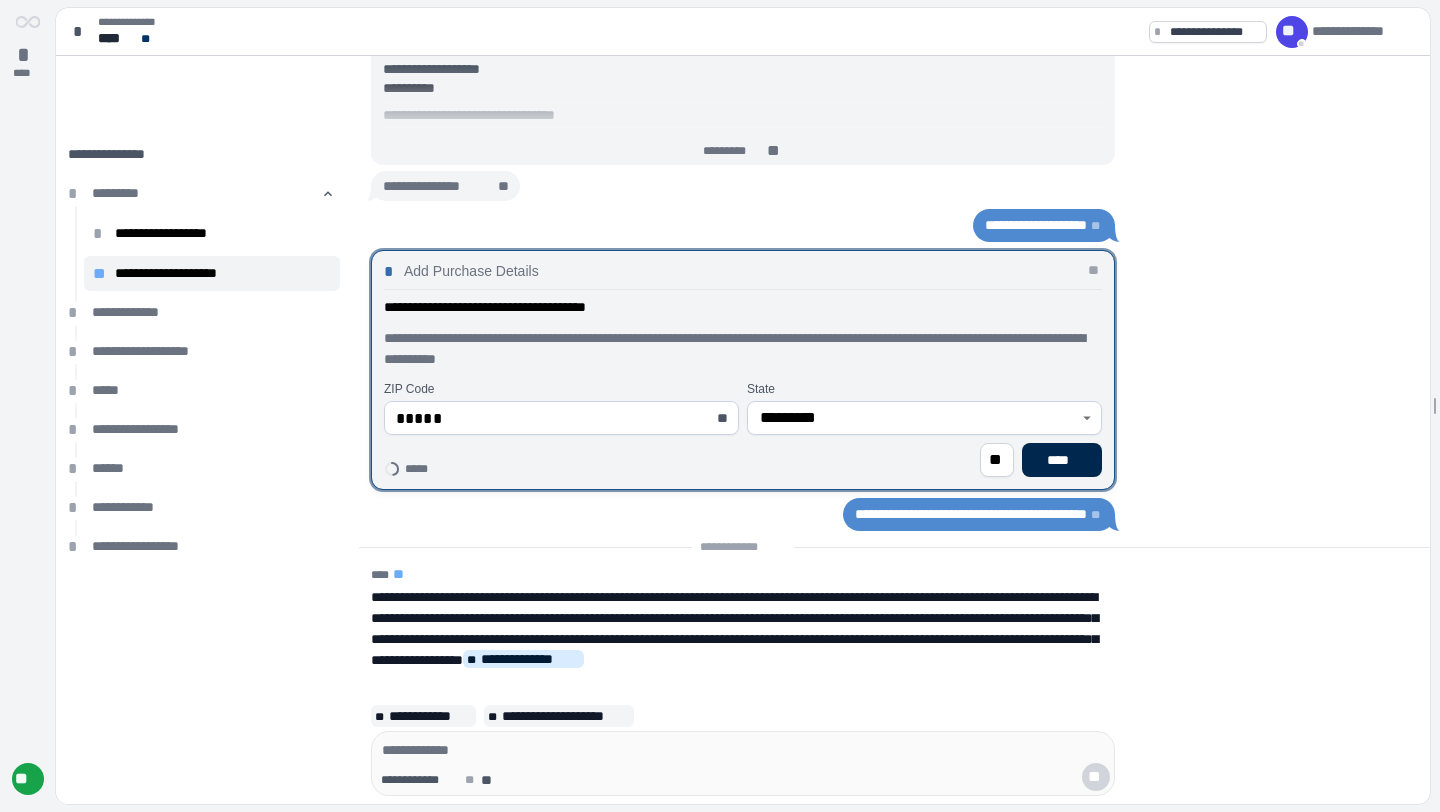 click on "****" at bounding box center (1062, 460) 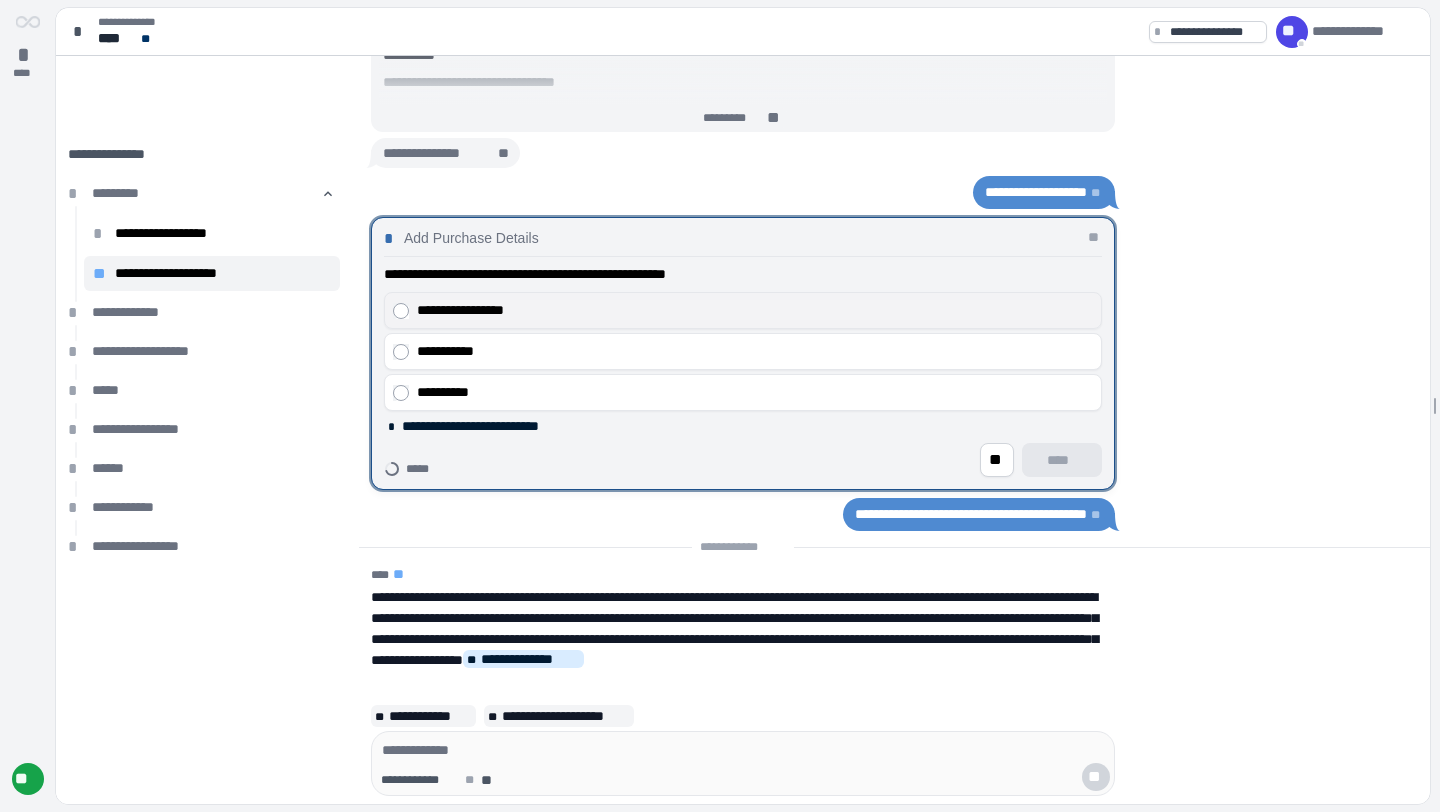 click on "**********" at bounding box center [755, 310] 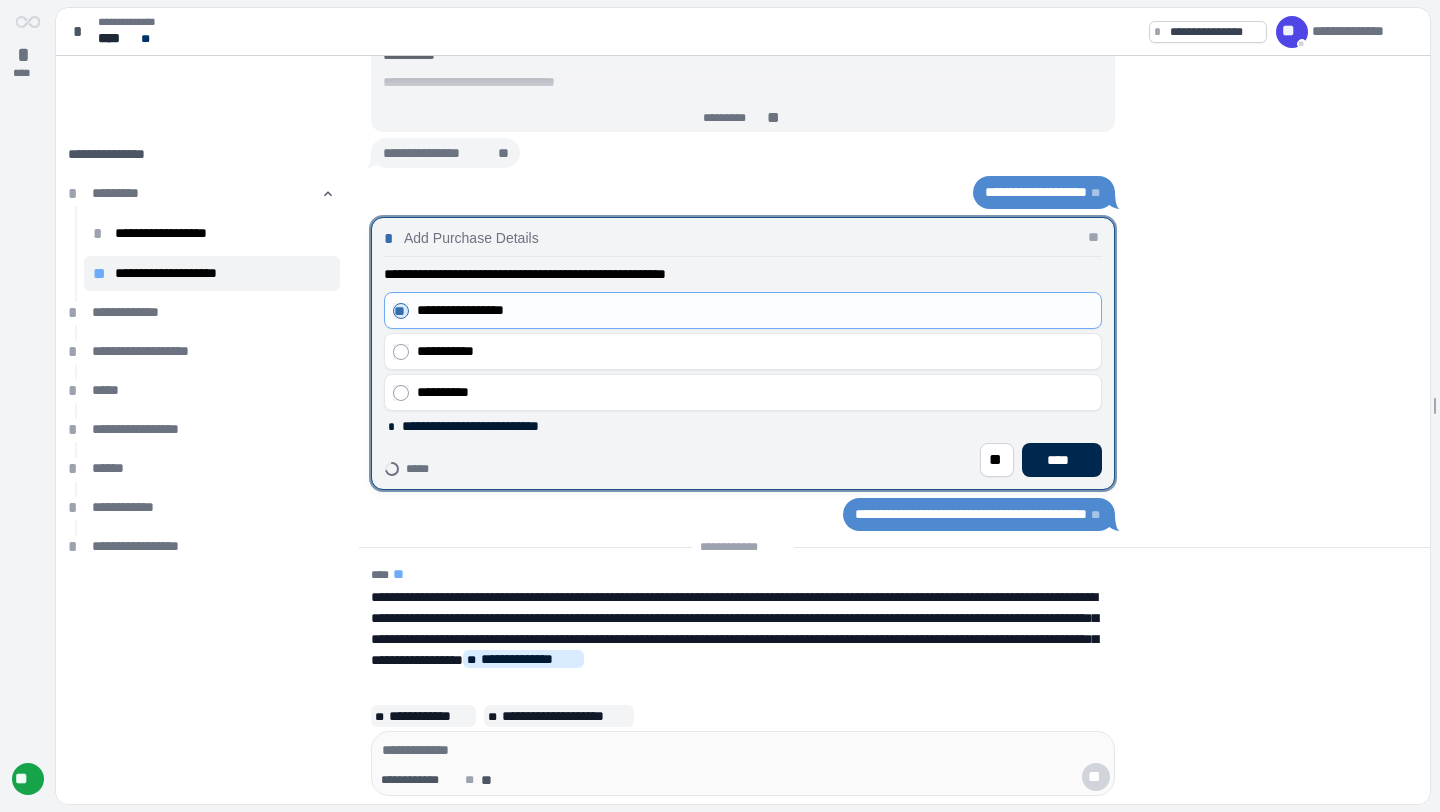 click on "****" at bounding box center (1062, 460) 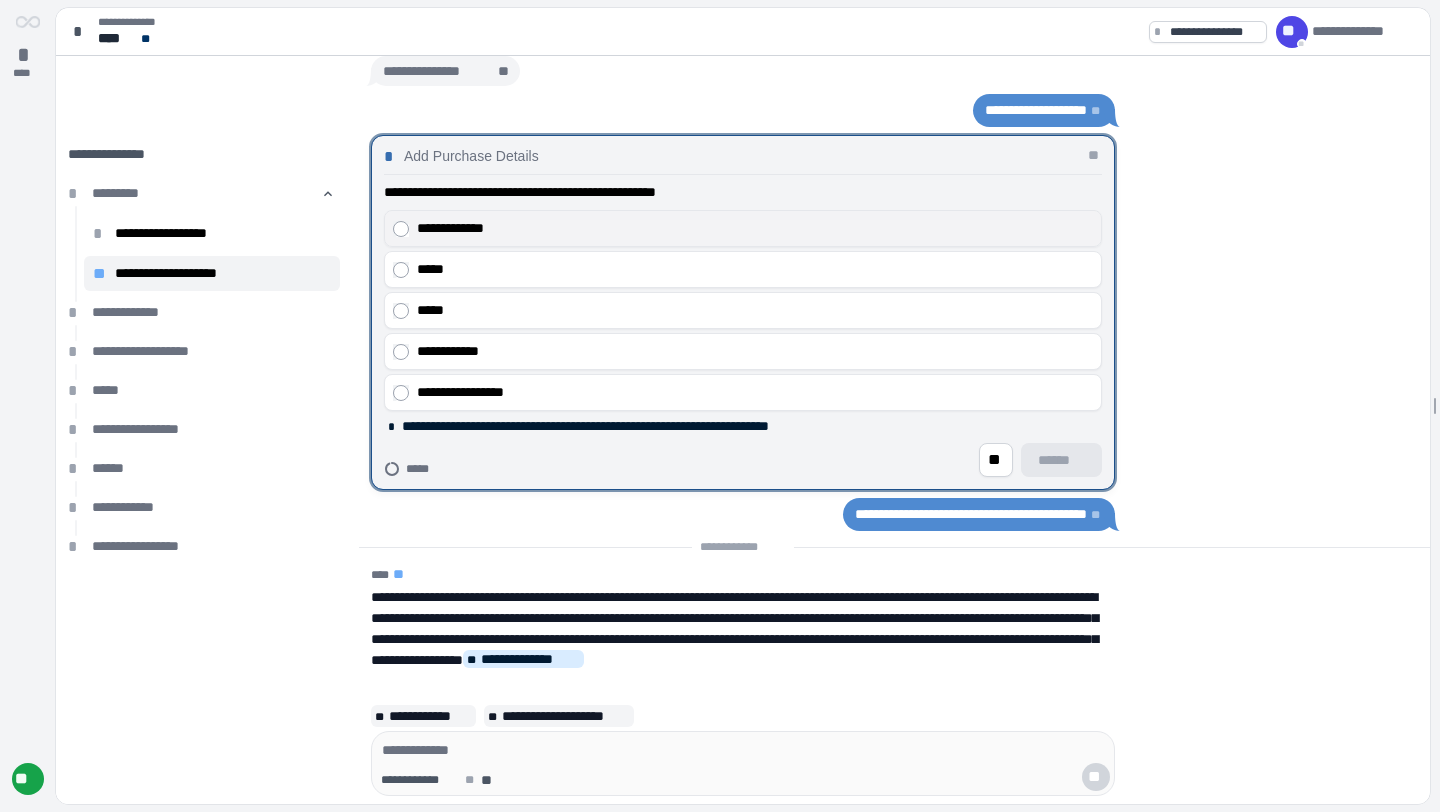 click on "**********" at bounding box center (743, 228) 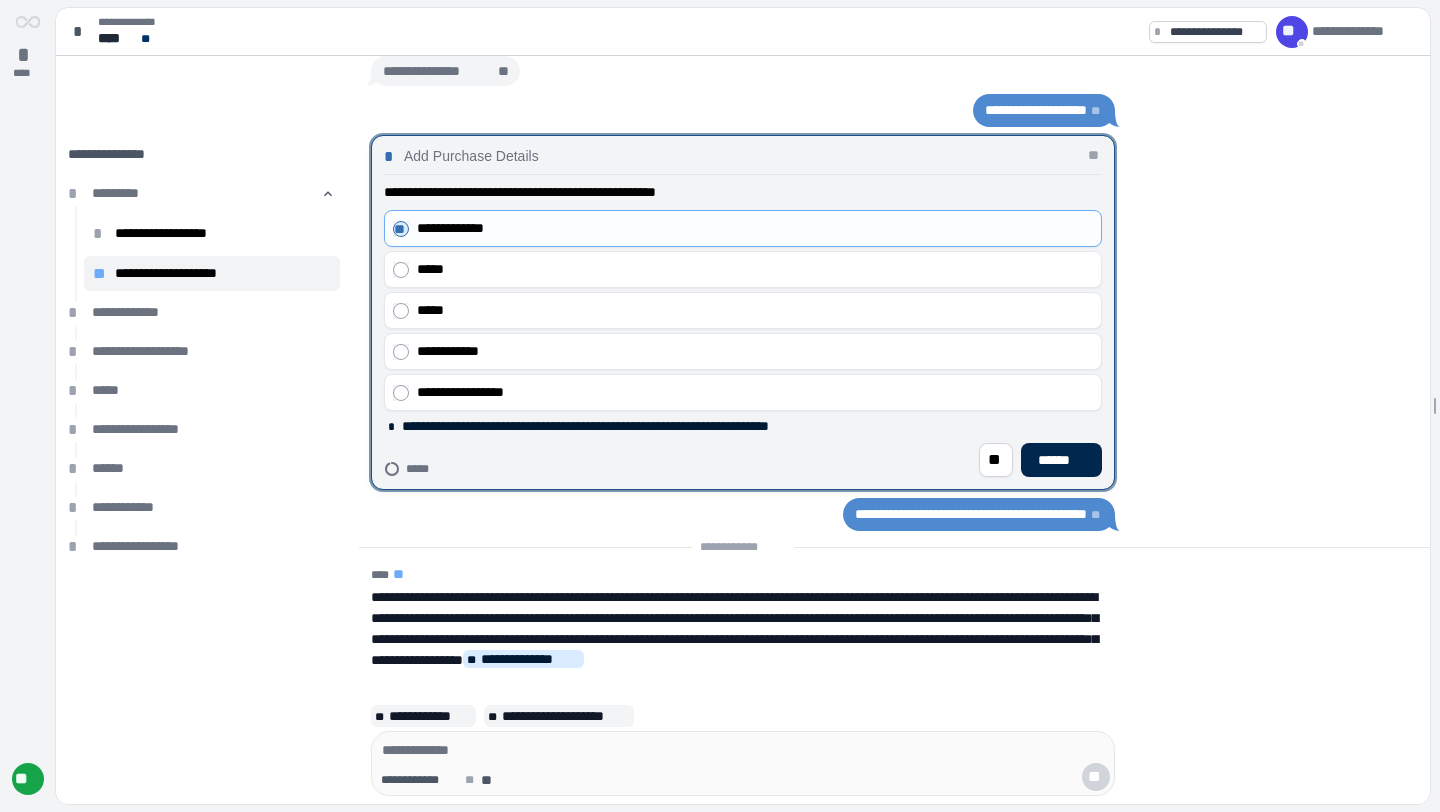 click on "******" at bounding box center [1061, 460] 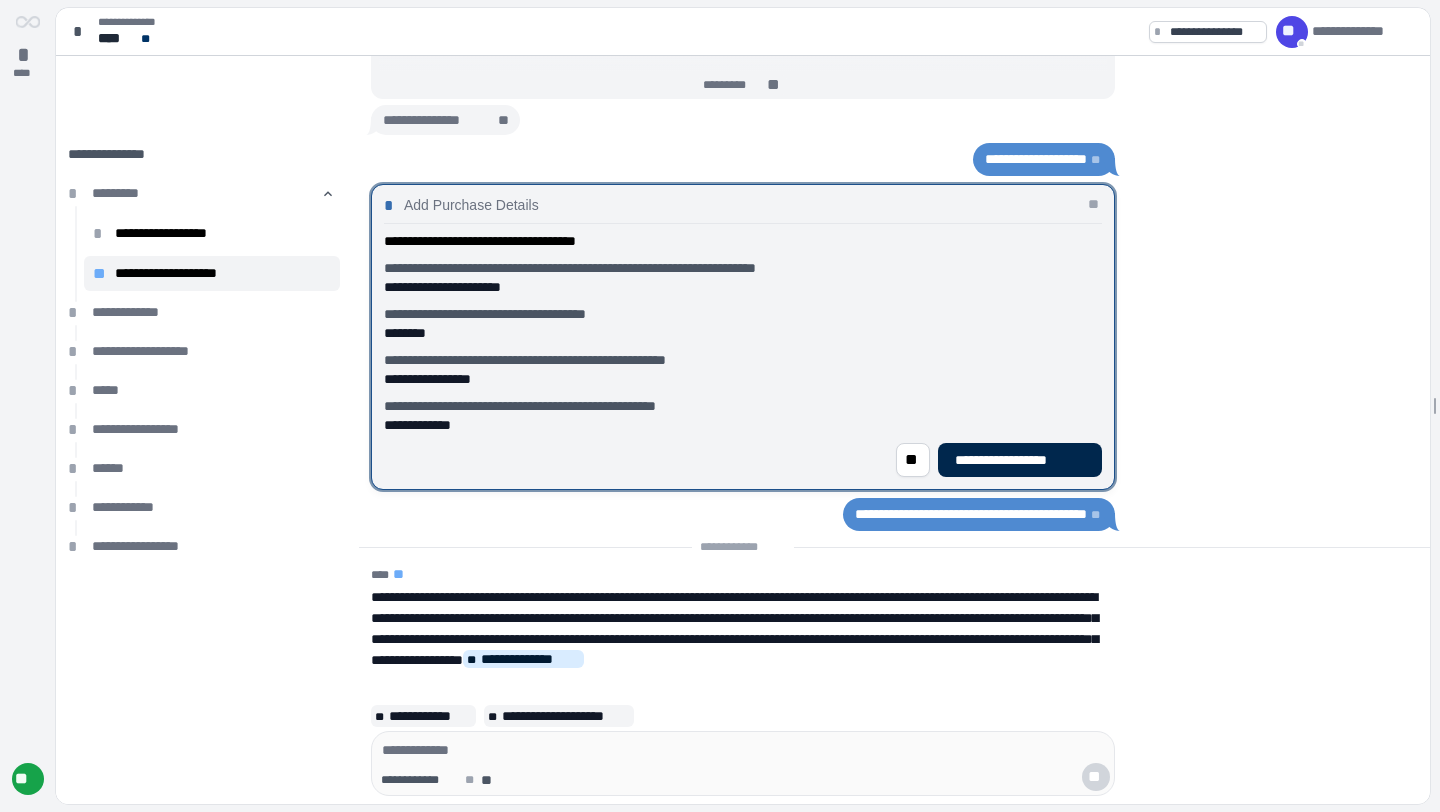 click on "**********" at bounding box center (1020, 460) 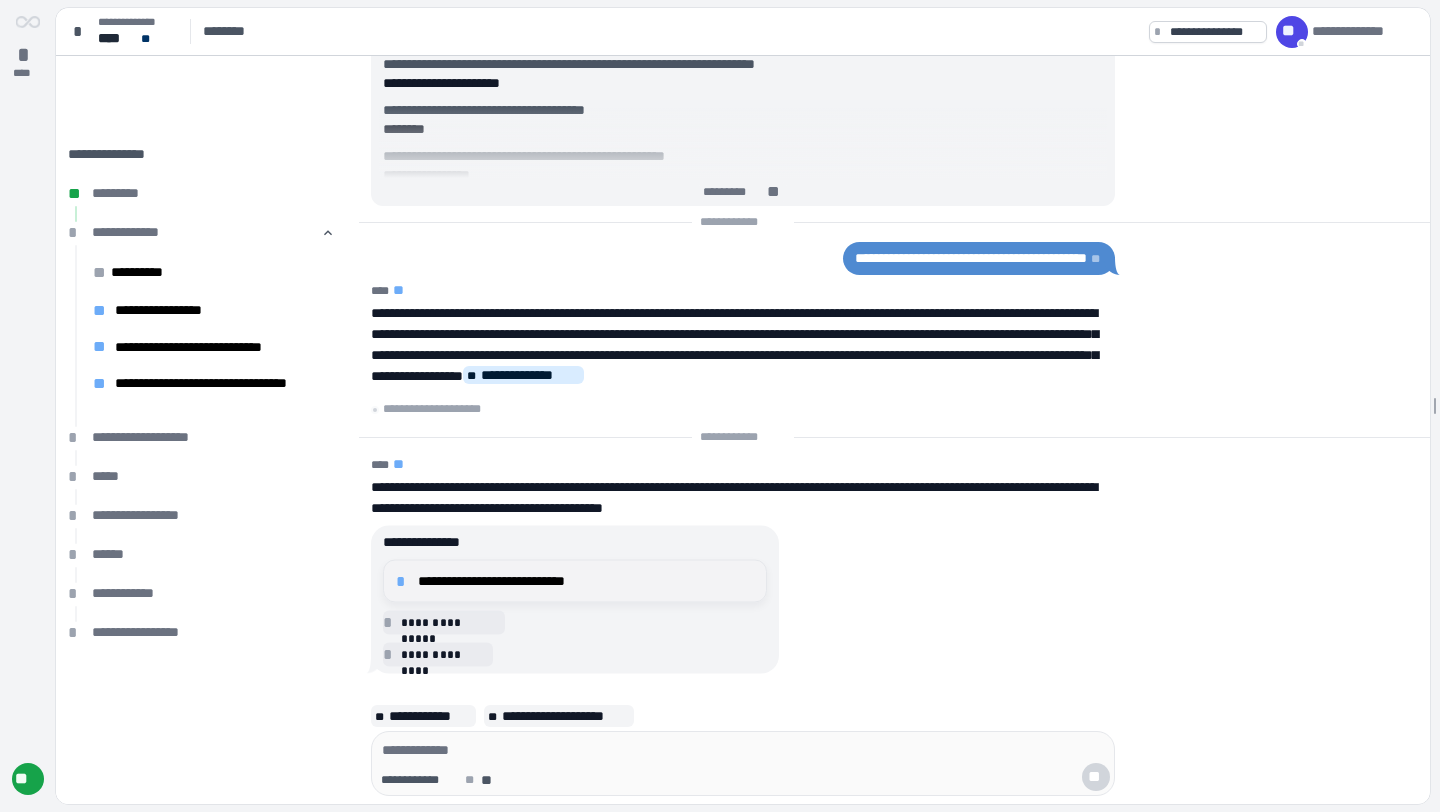 click on "**********" at bounding box center [575, 581] 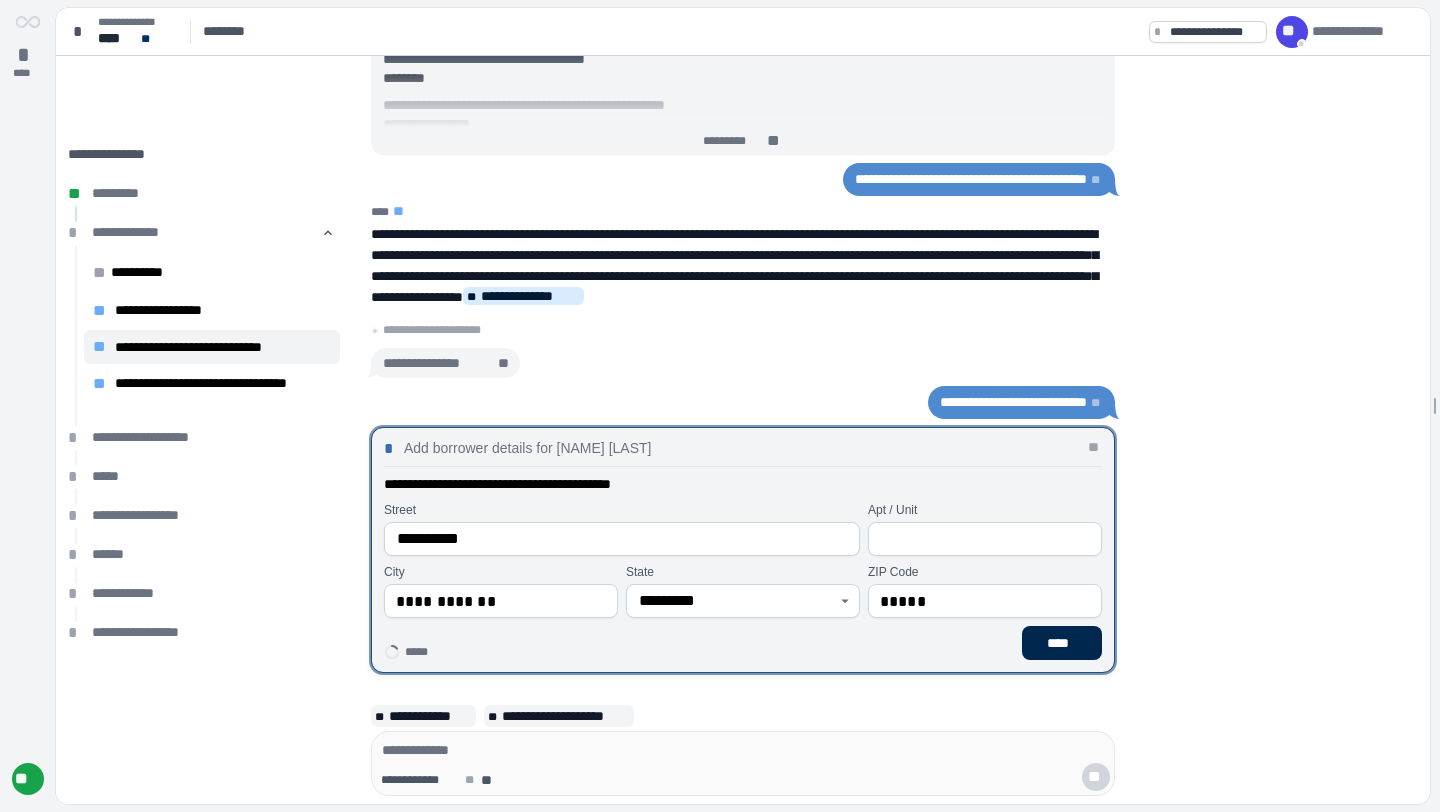 click on "****" at bounding box center [1062, 643] 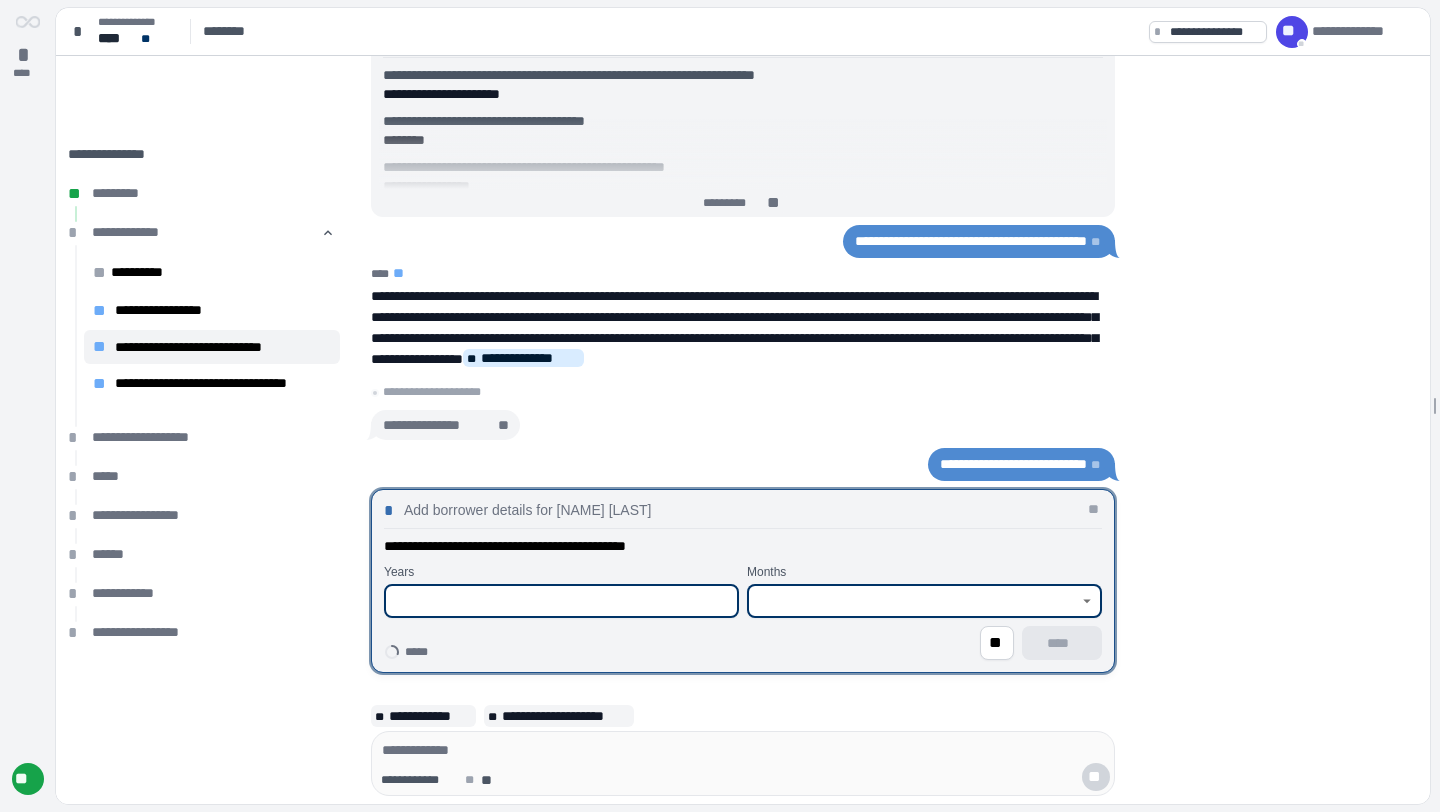 click at bounding box center (913, 601) 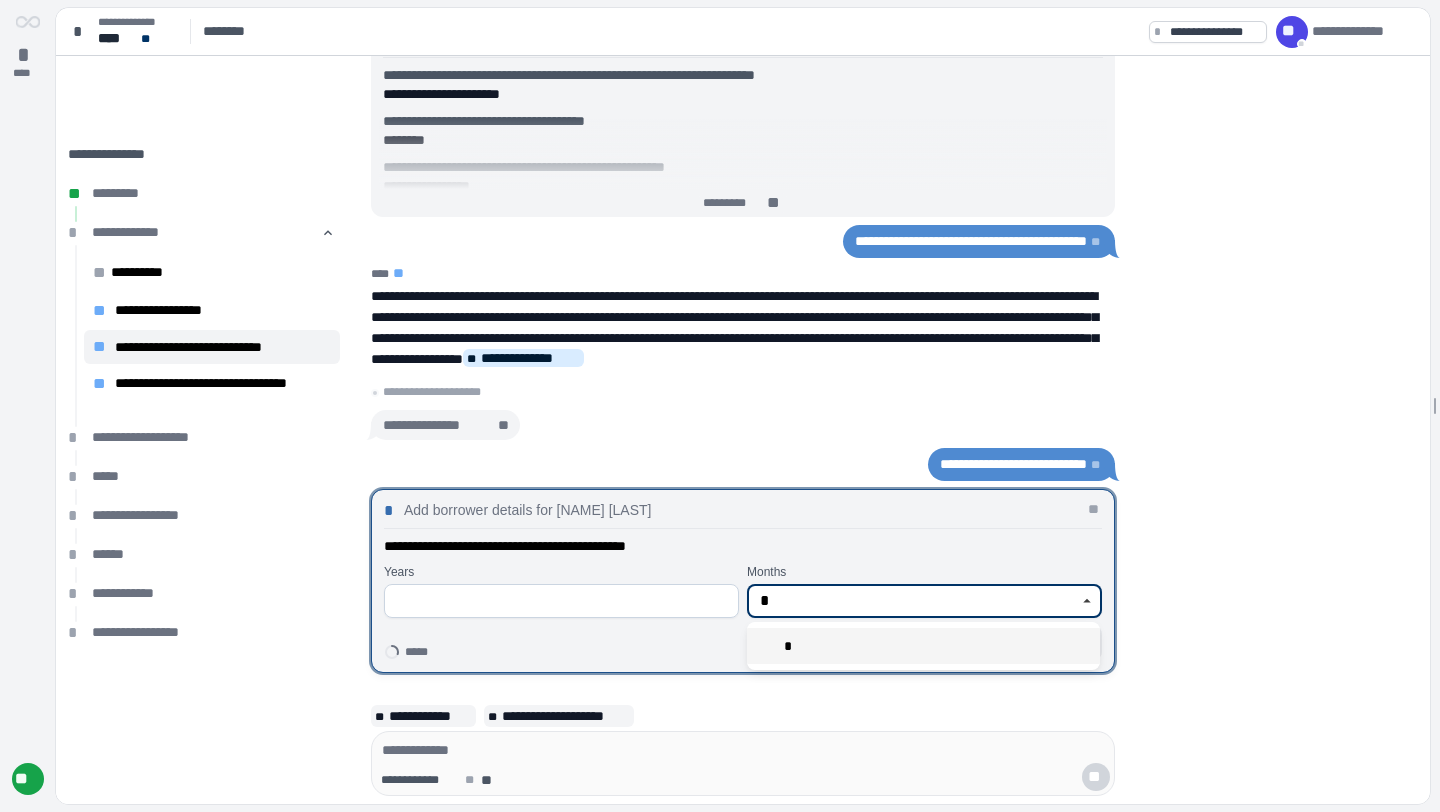 click on "*" at bounding box center (923, 646) 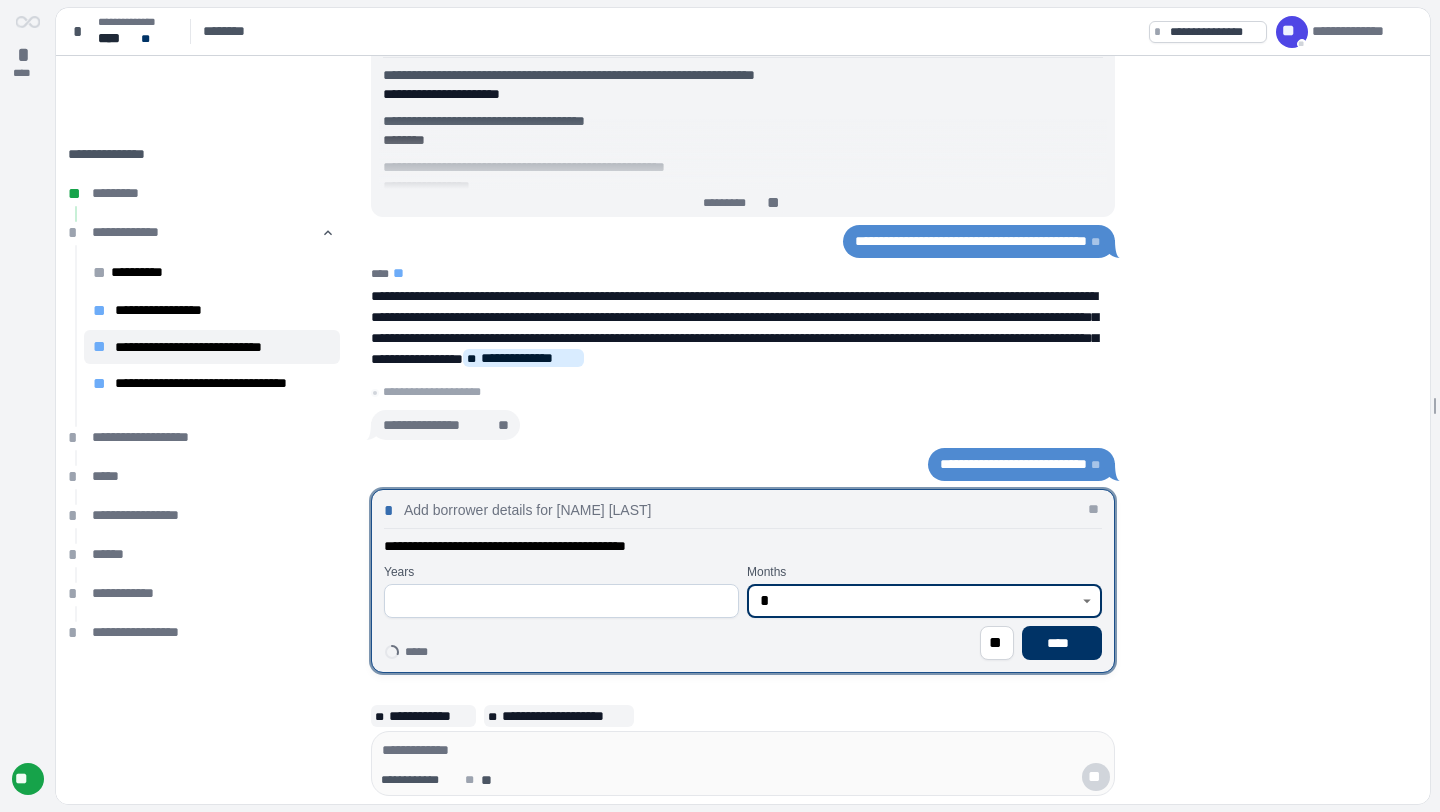 type on "*" 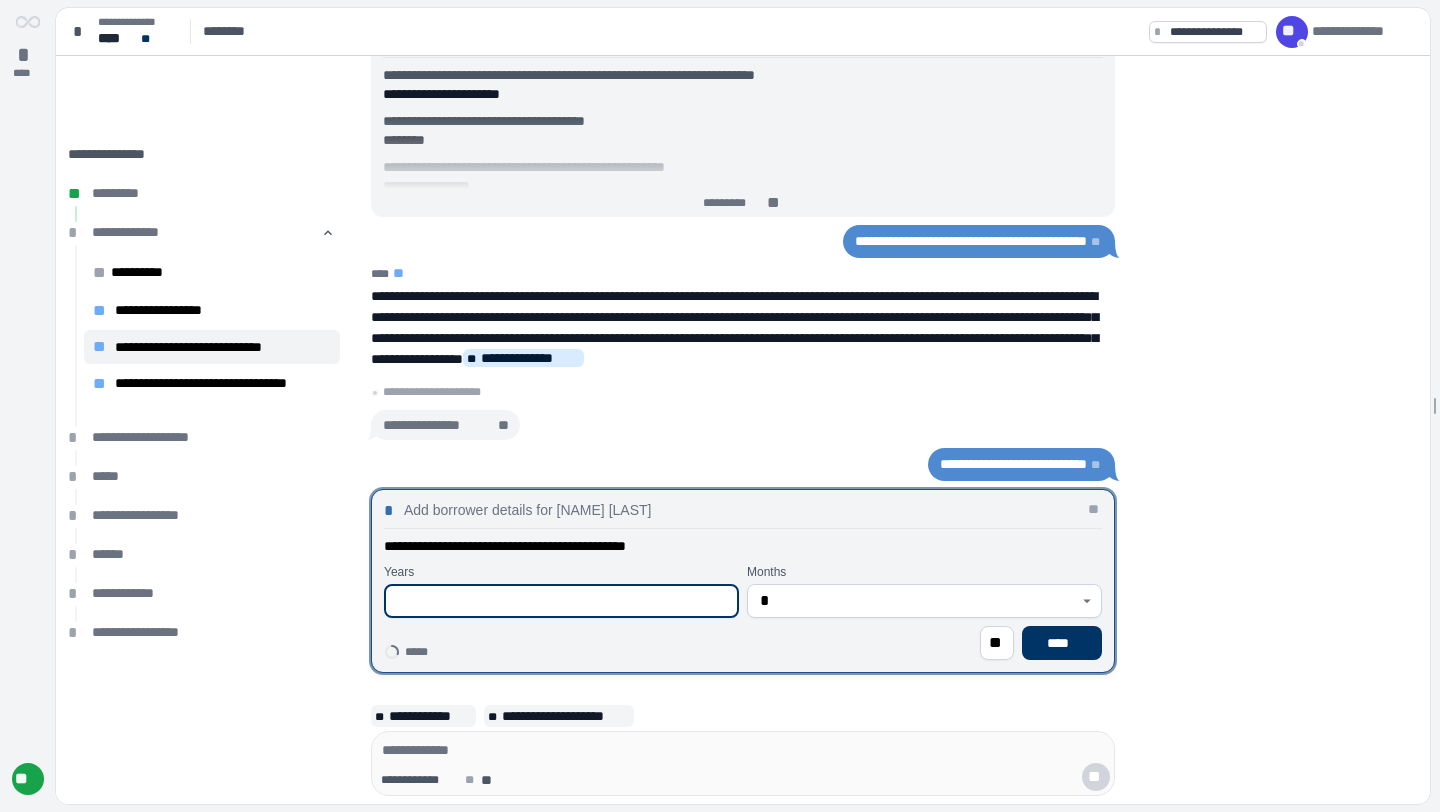 click at bounding box center (561, 601) 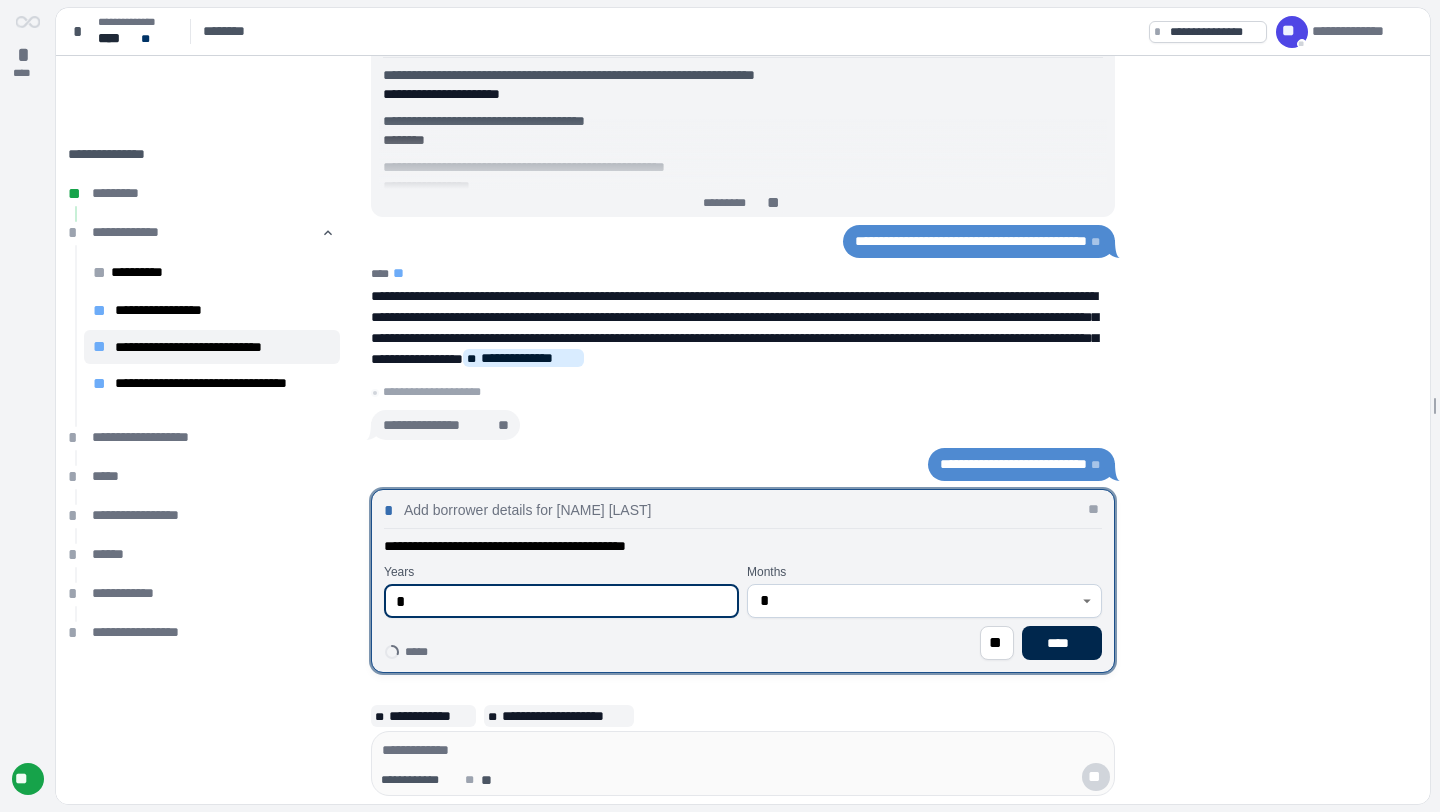 type on "*" 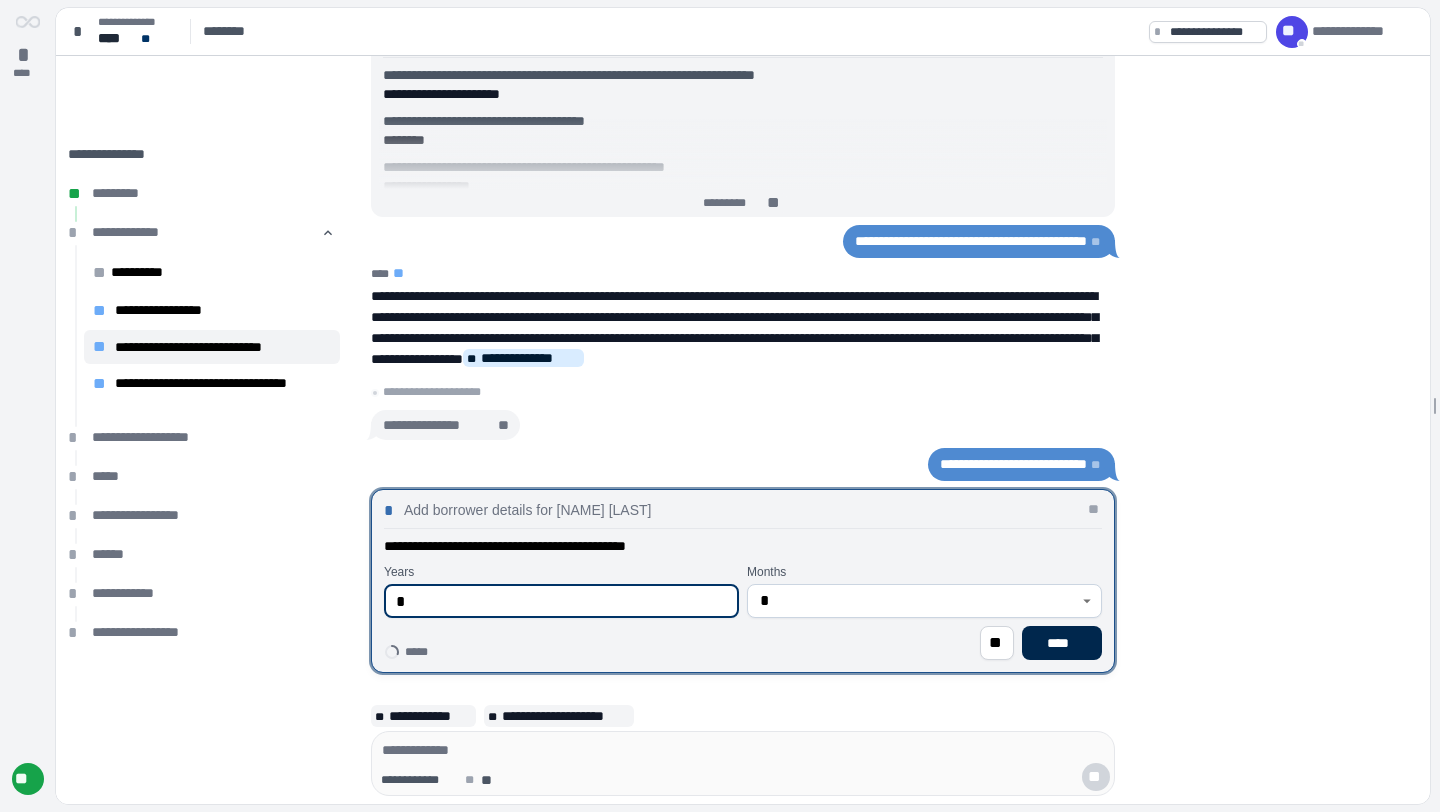 click on "****" at bounding box center (1062, 643) 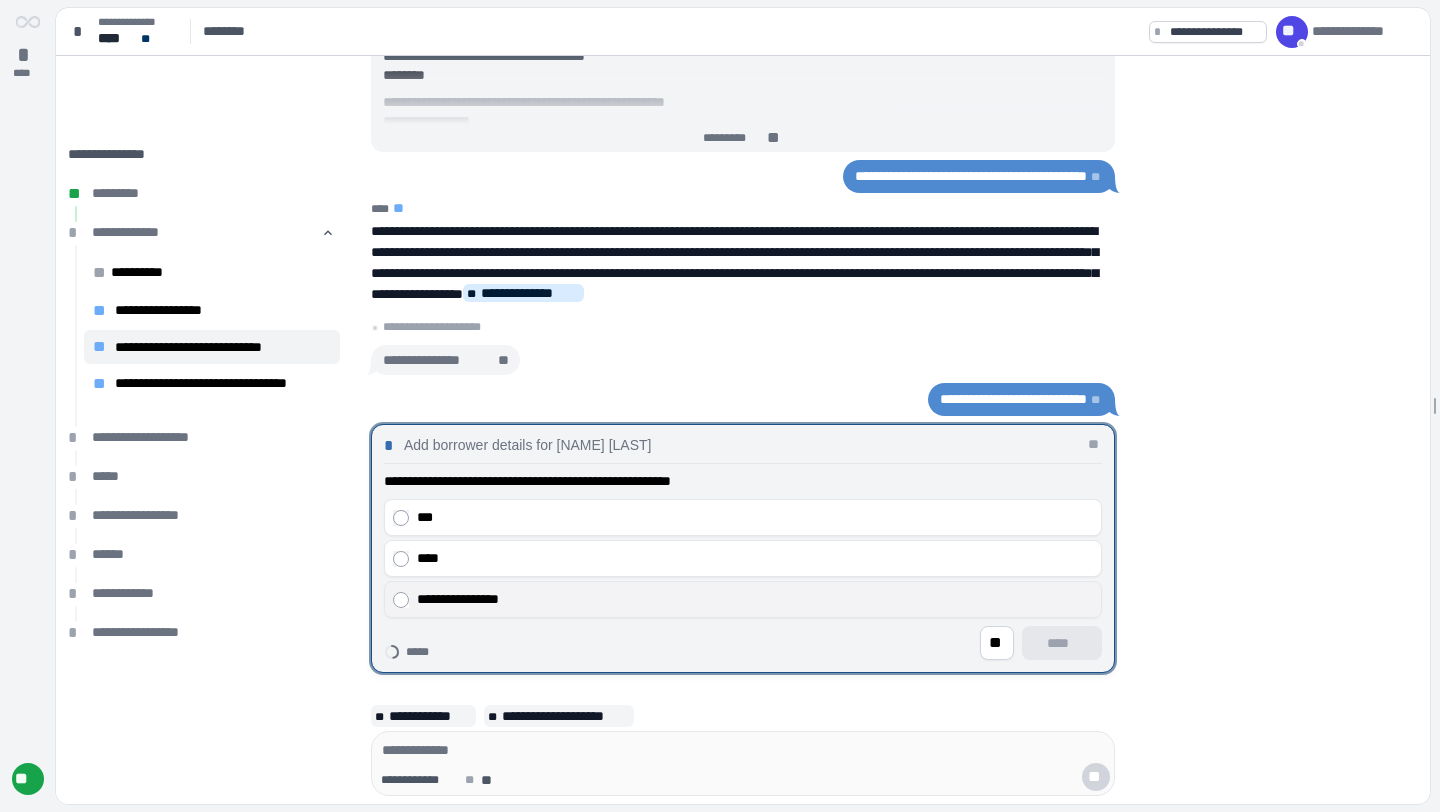 click on "**********" at bounding box center (755, 599) 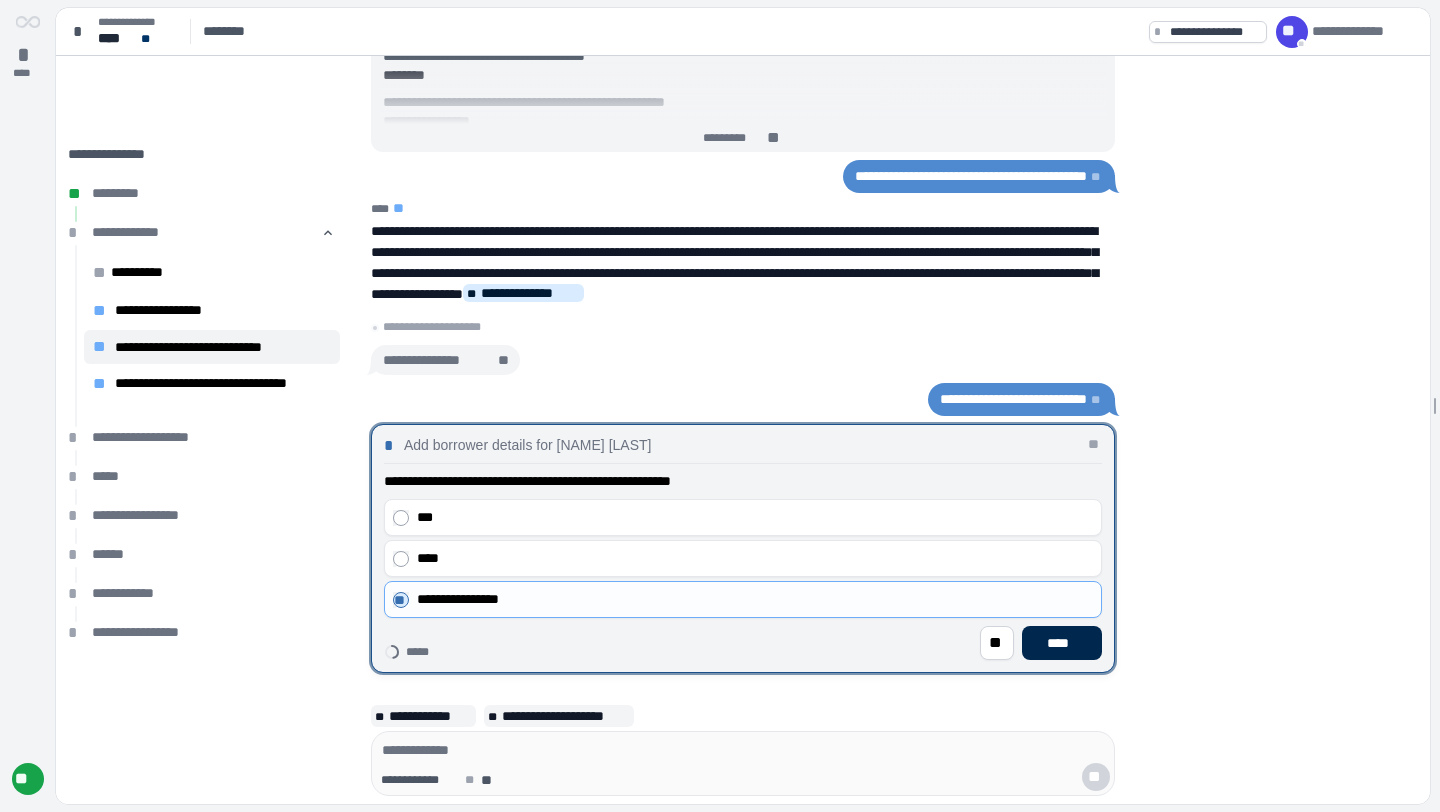 click on "****" at bounding box center (1062, 643) 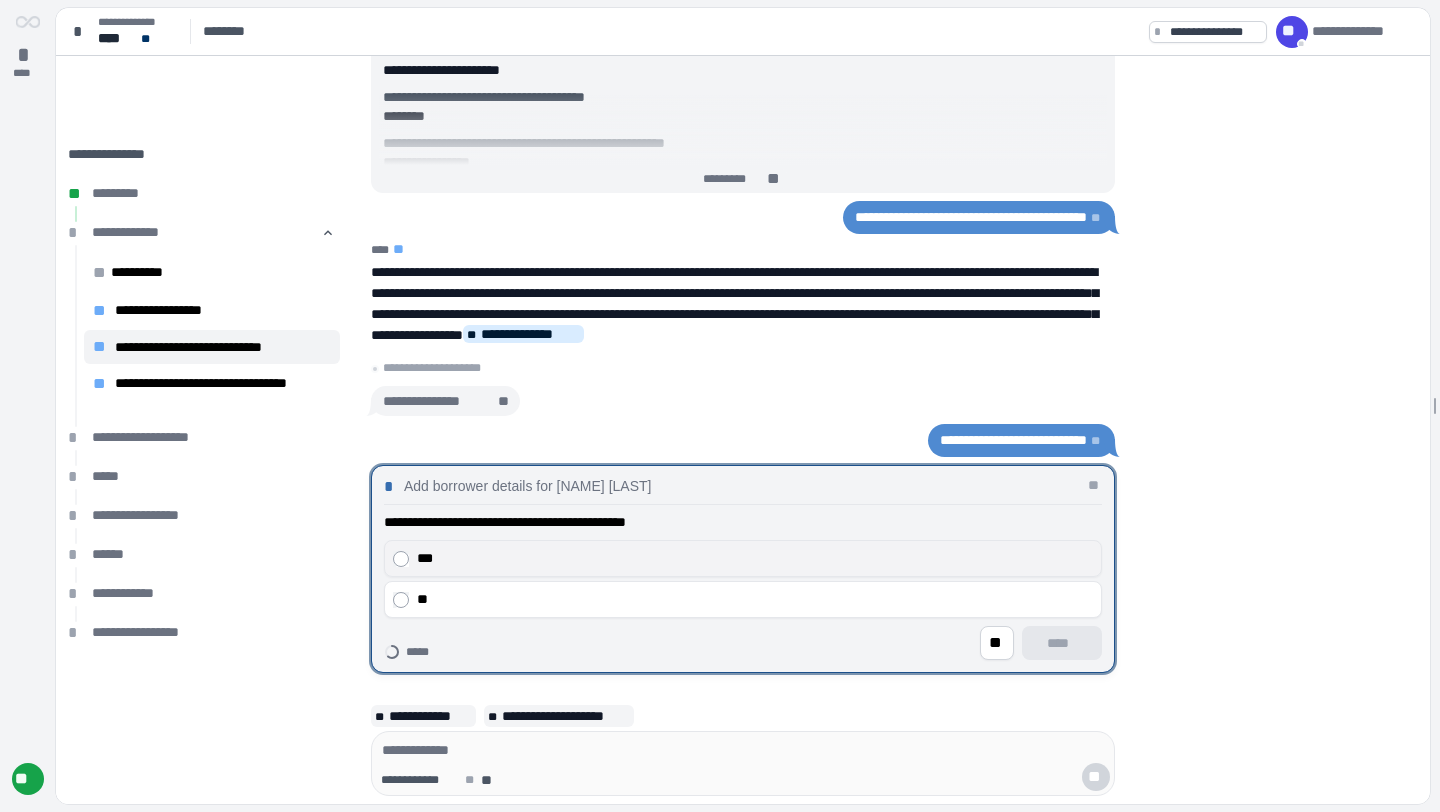 click on "***" at bounding box center [743, 558] 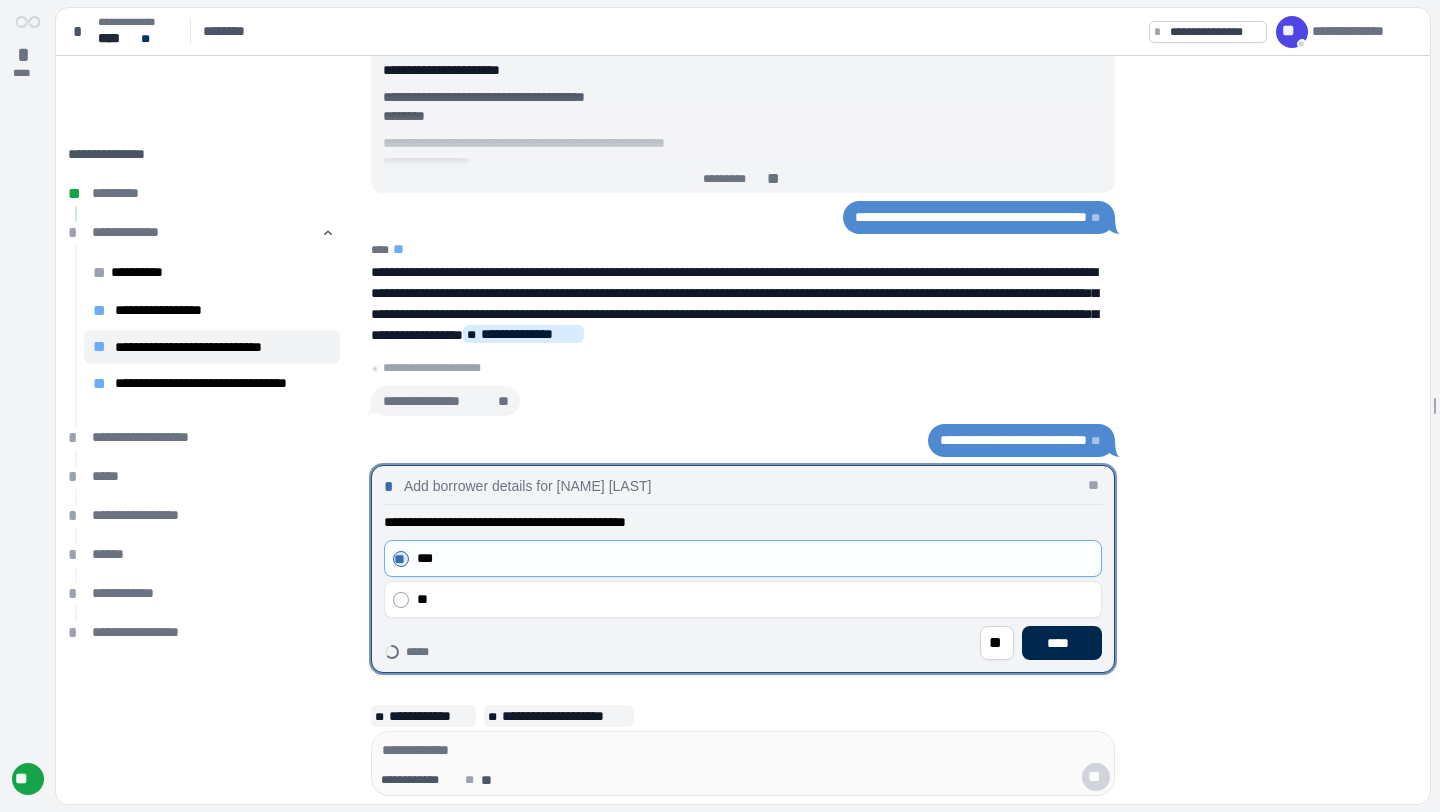 click on "****" at bounding box center (1062, 643) 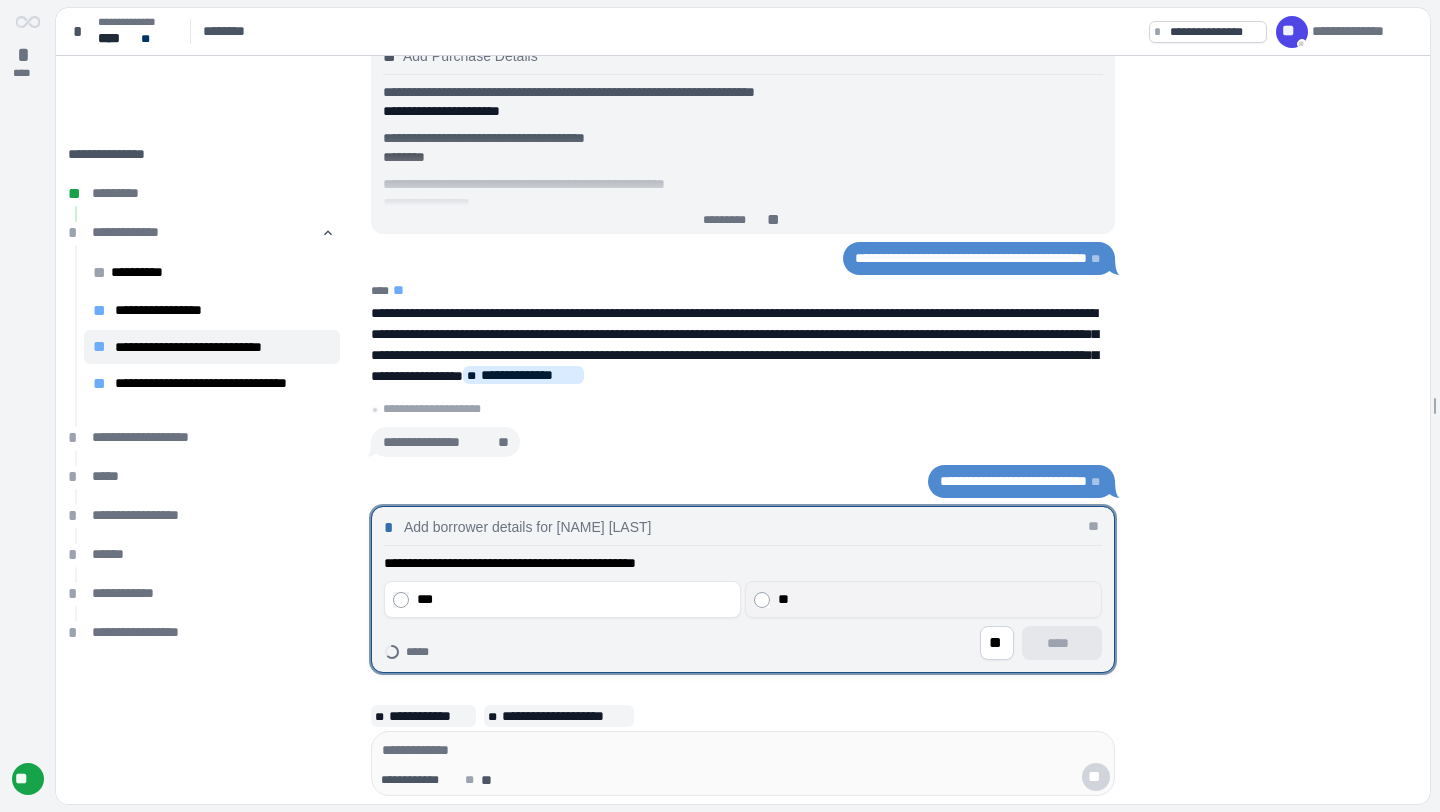click on "**" at bounding box center [935, 599] 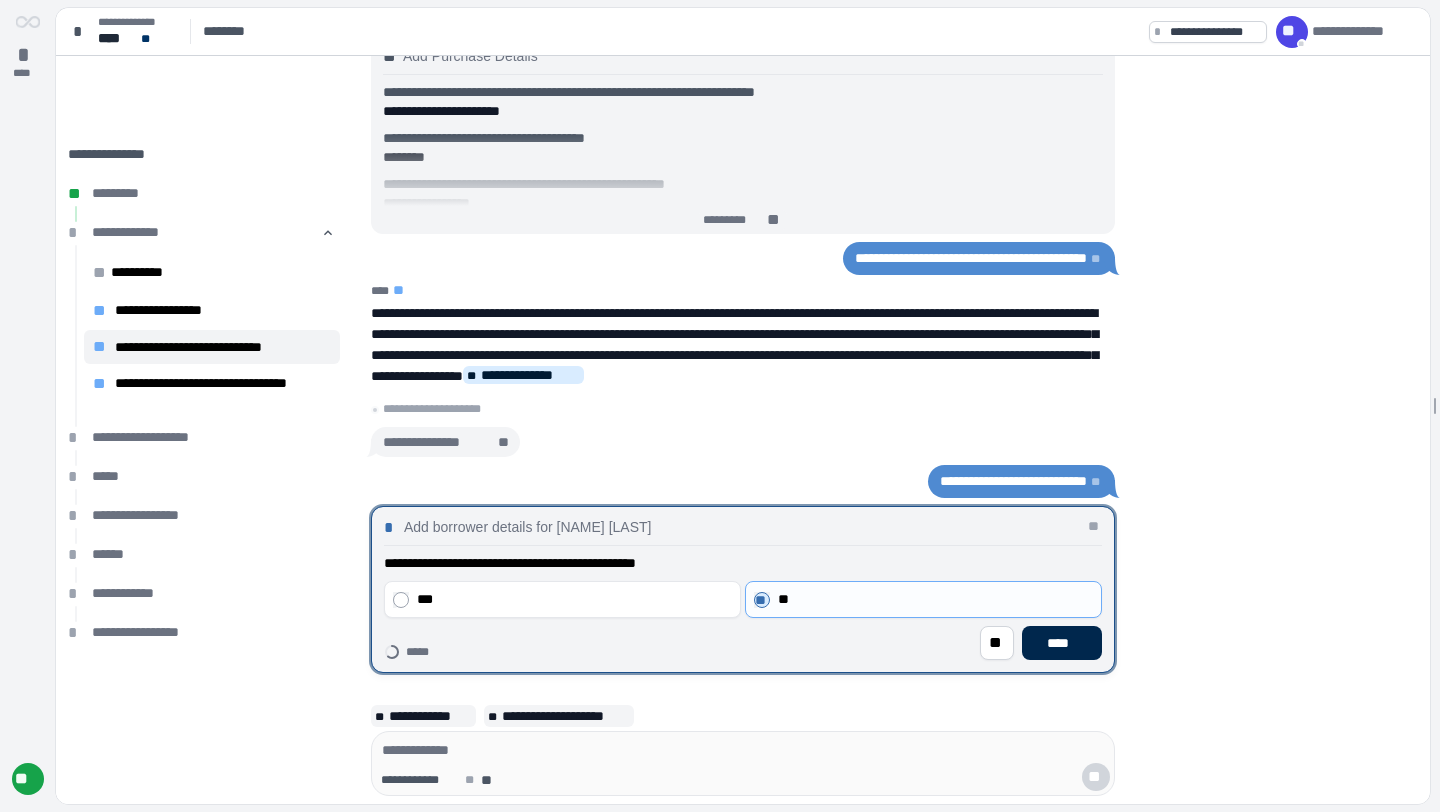 click on "****" at bounding box center [1062, 643] 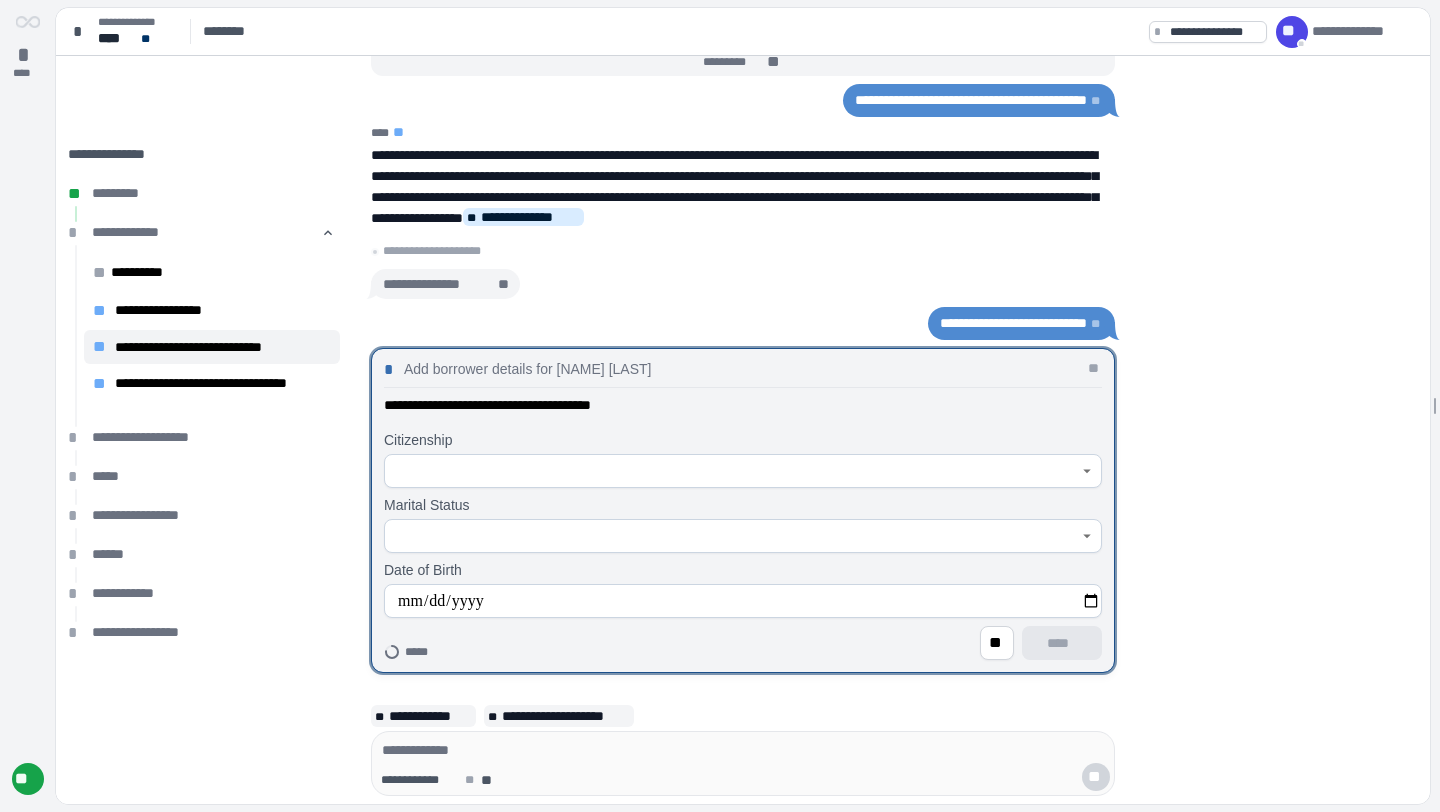 click at bounding box center (732, 471) 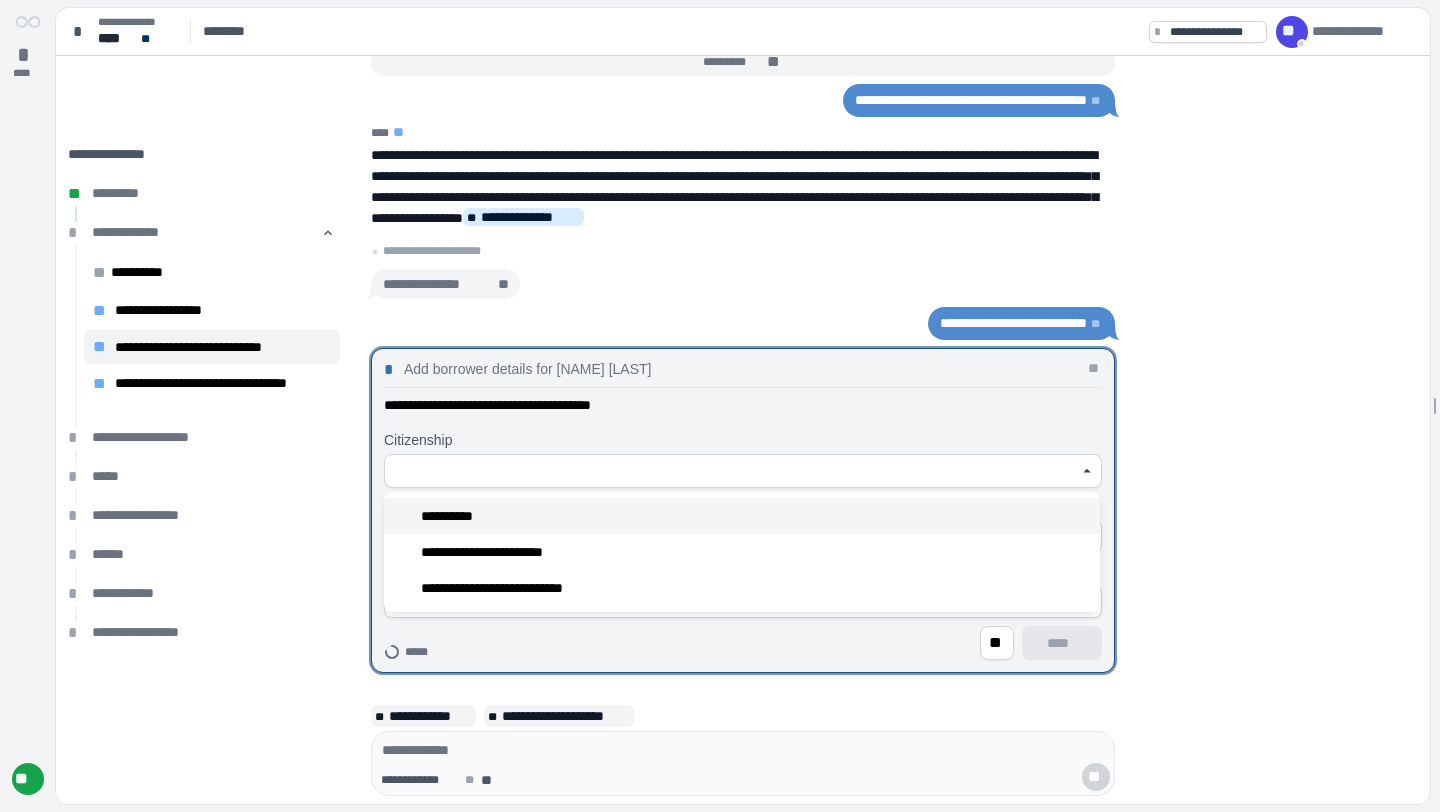 click on "**********" at bounding box center (742, 516) 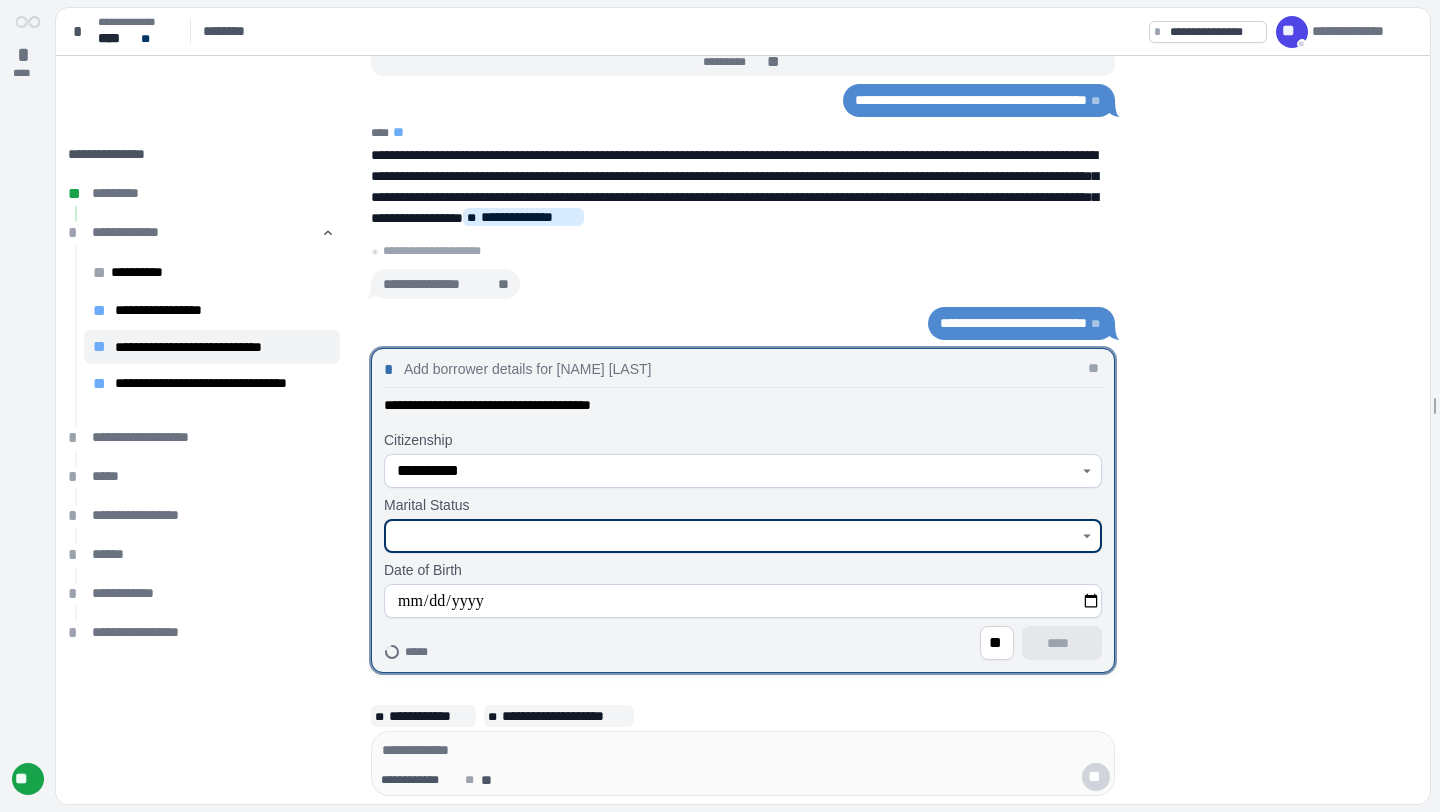 click at bounding box center (732, 536) 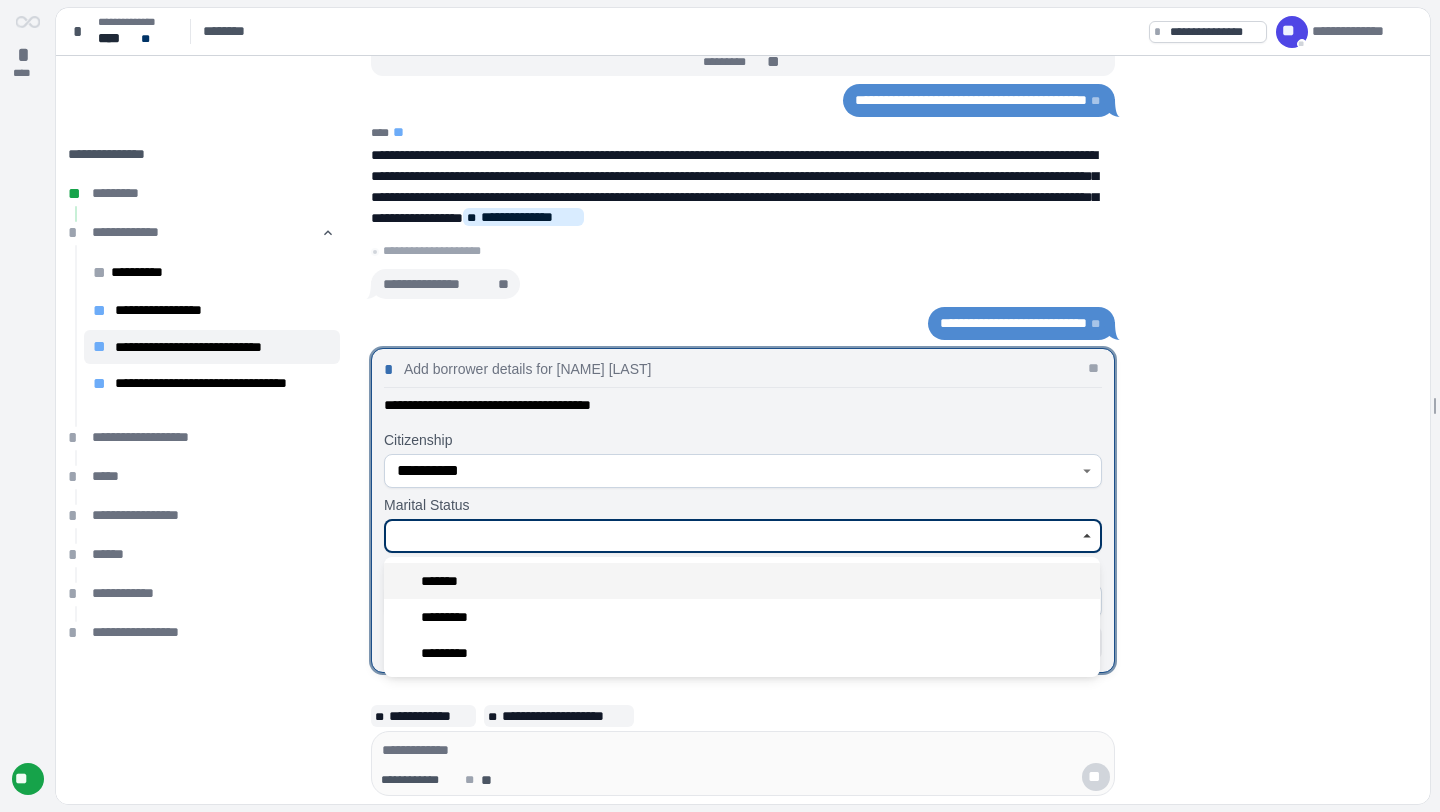 click on "*******" at bounding box center [742, 581] 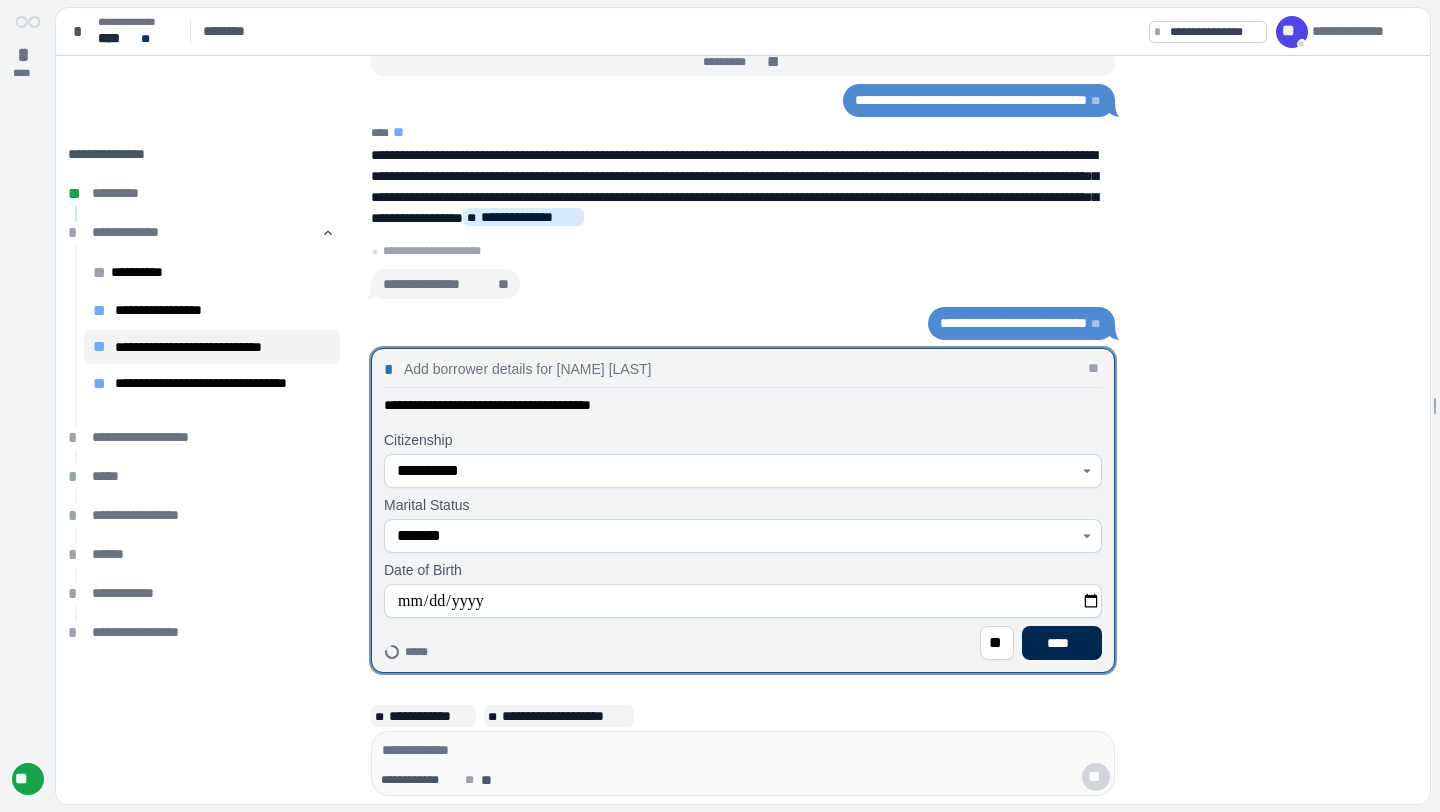 click on "****" at bounding box center (1062, 643) 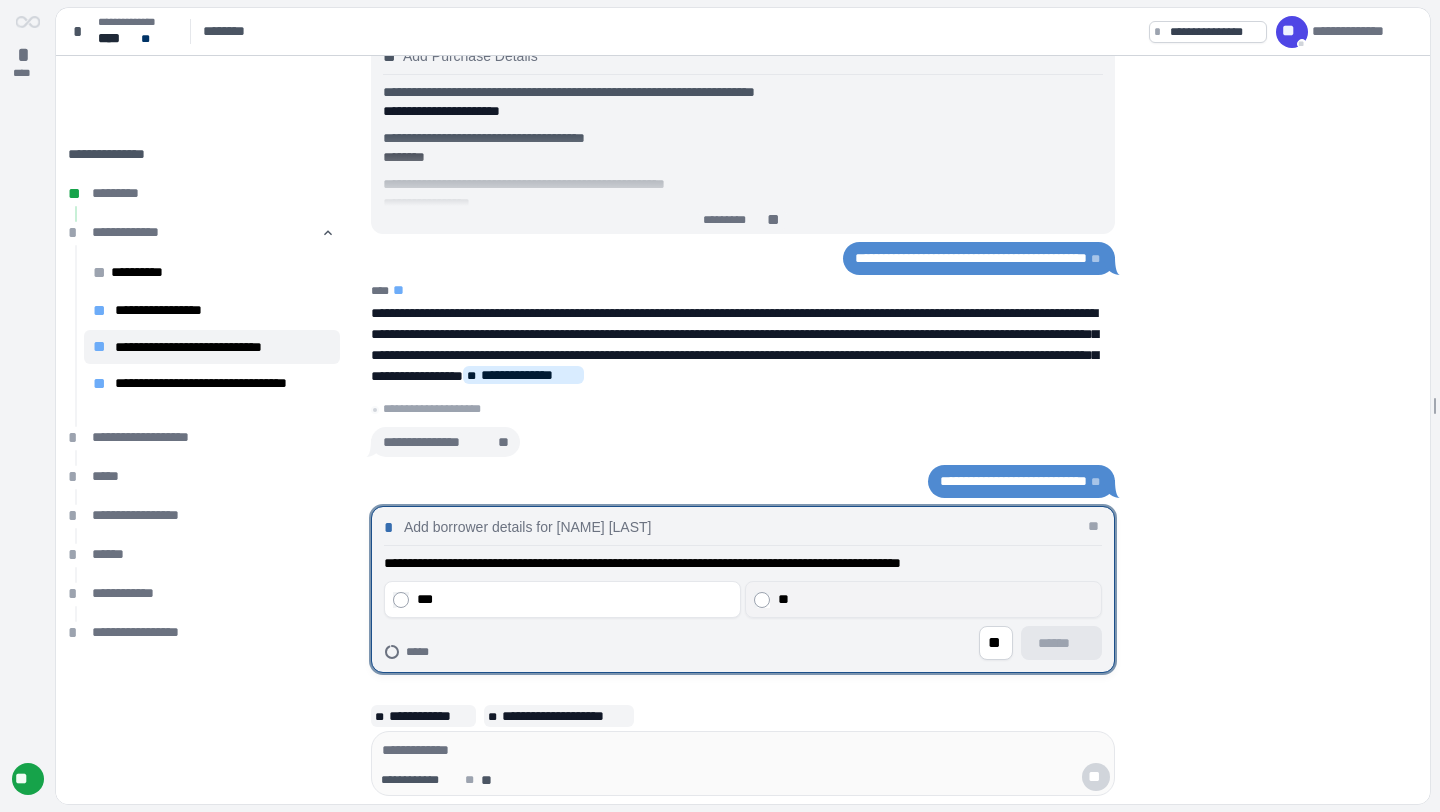 click on "**" at bounding box center (935, 599) 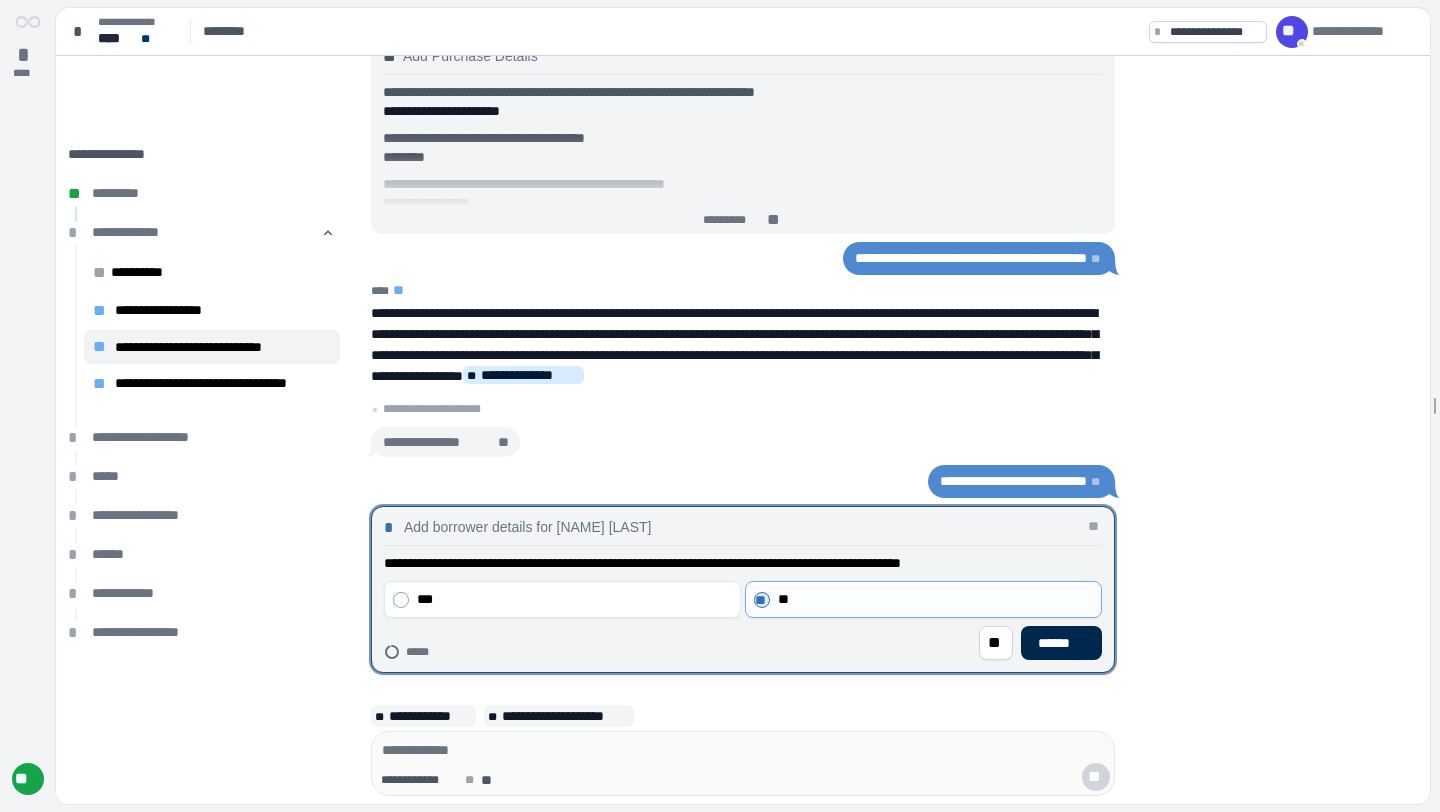 click on "******" at bounding box center (1061, 643) 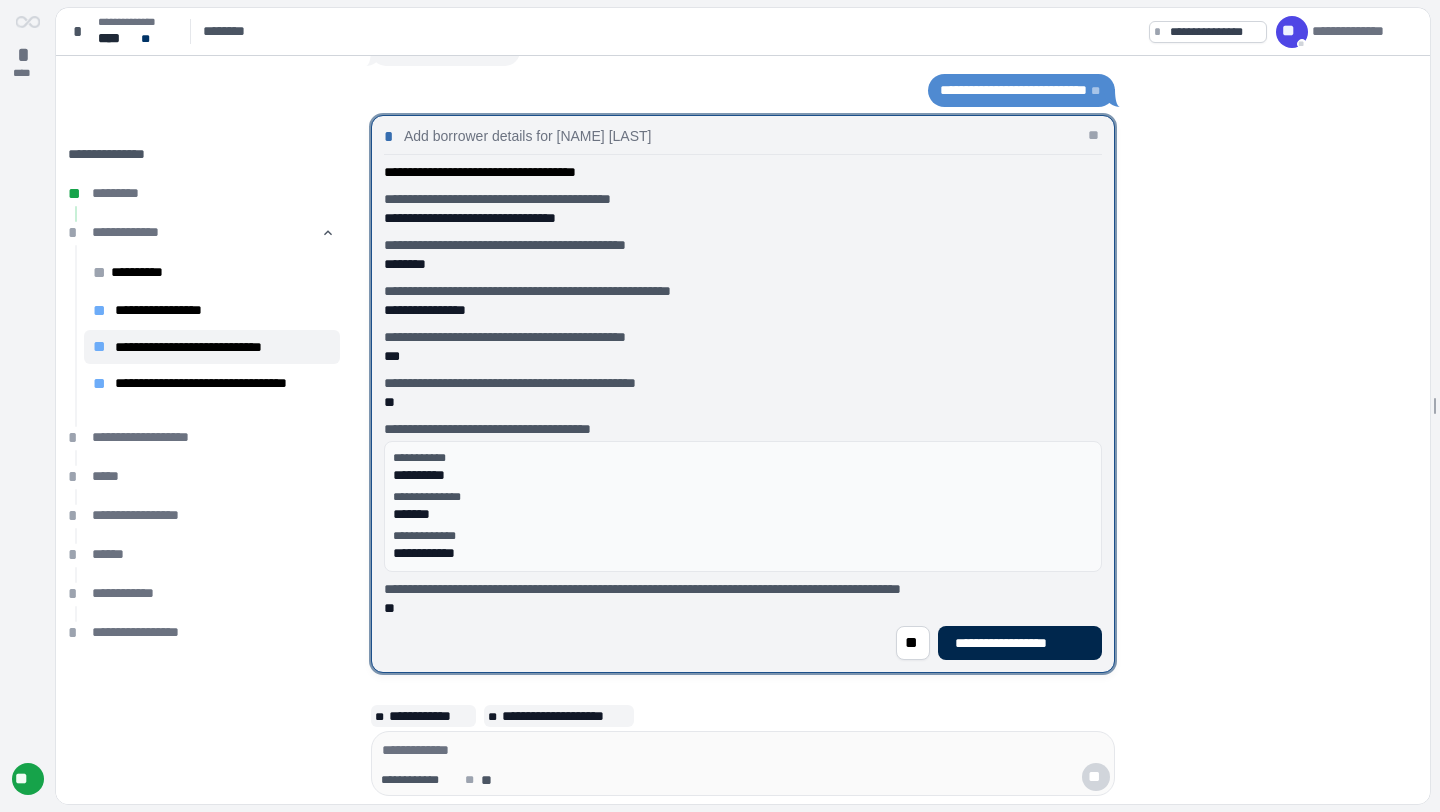 click on "**********" at bounding box center [1020, 643] 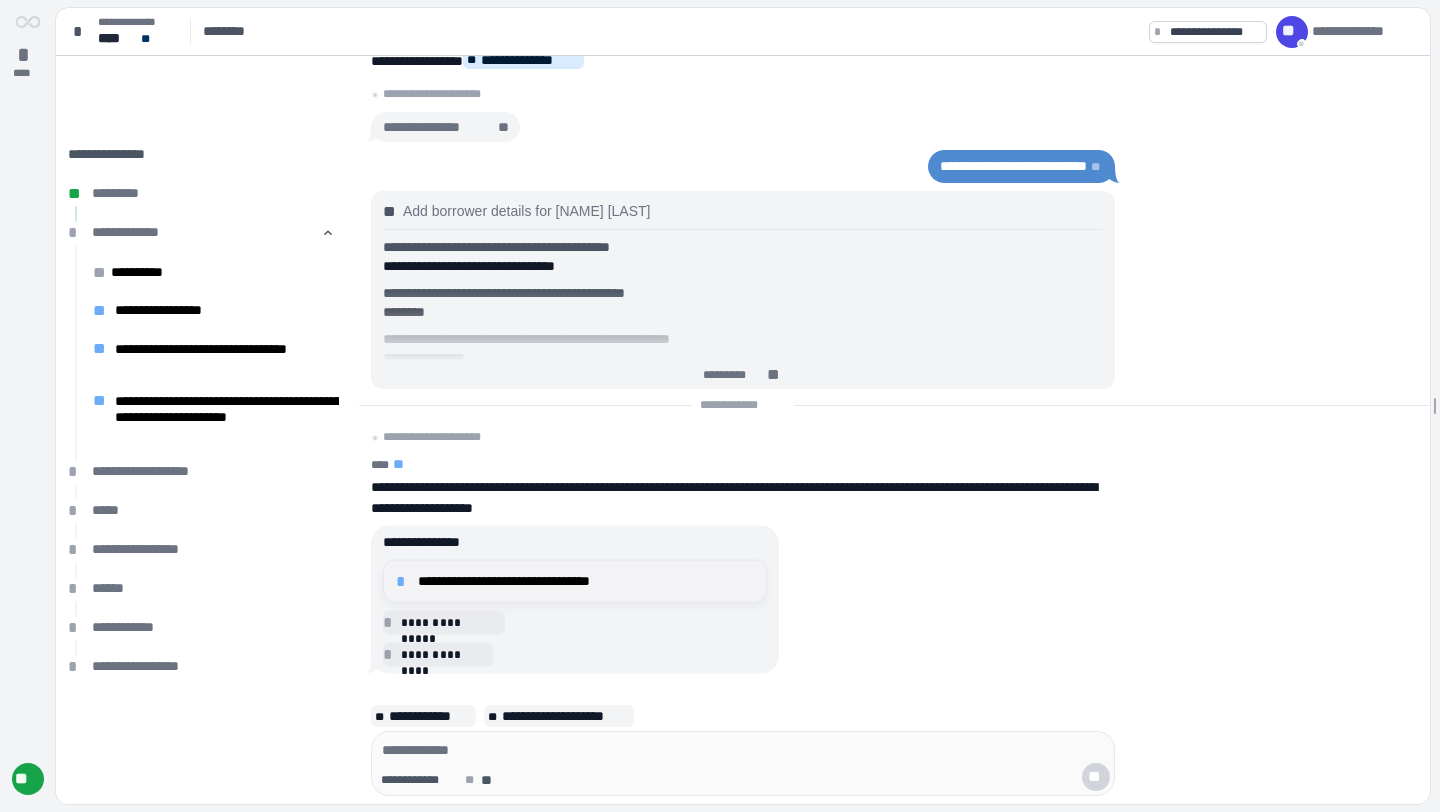 click on "**********" at bounding box center (586, 581) 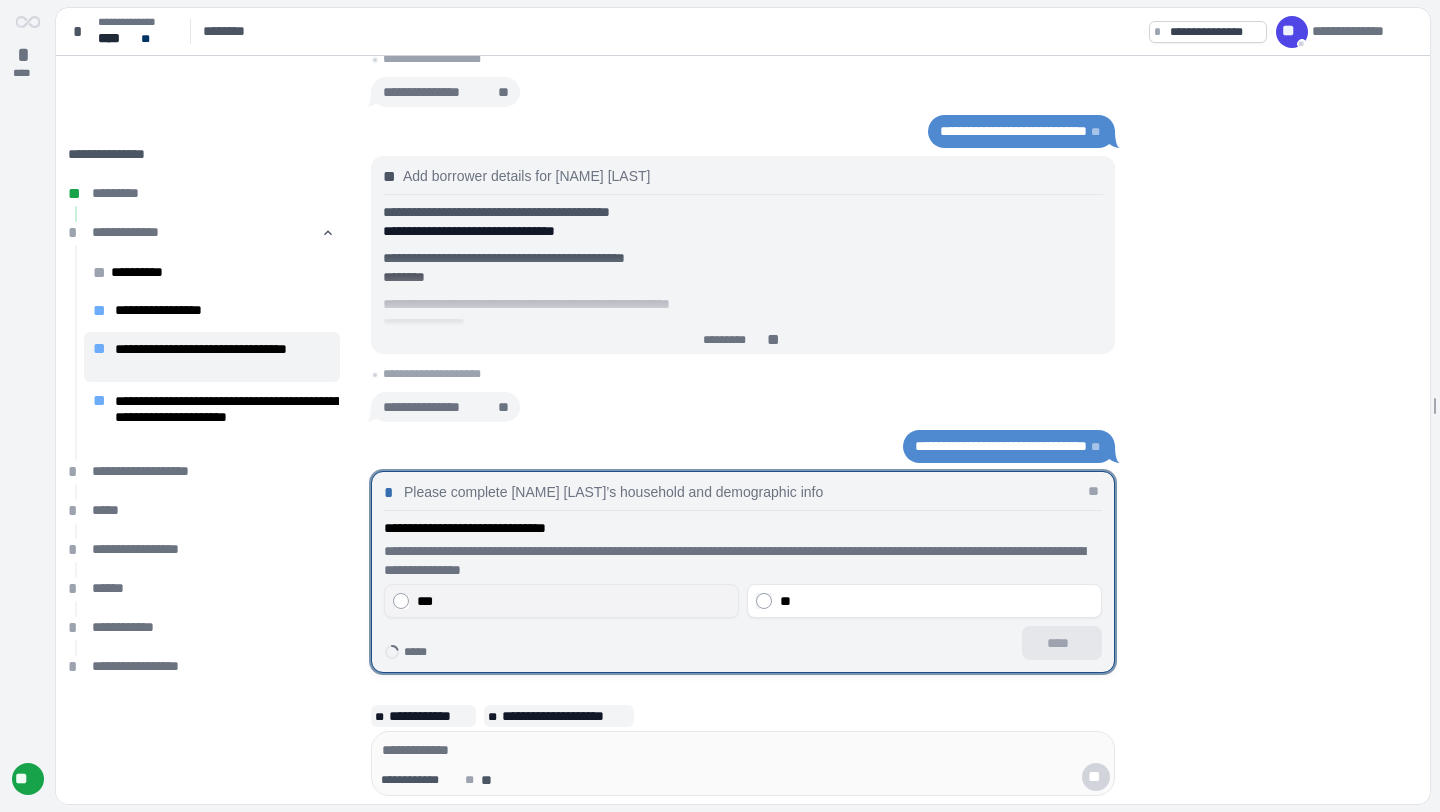 click on "***" at bounding box center (573, 601) 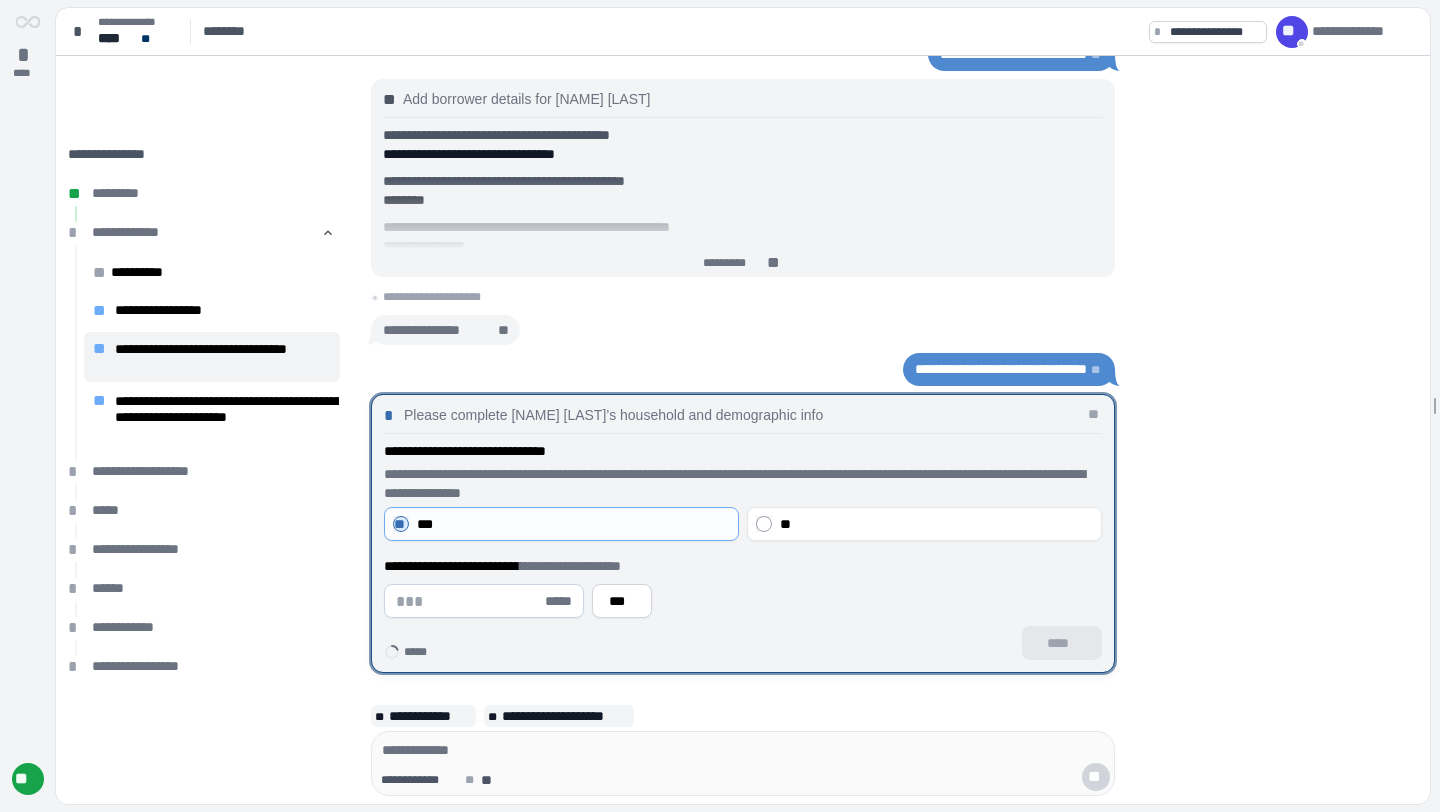click at bounding box center (468, 601) 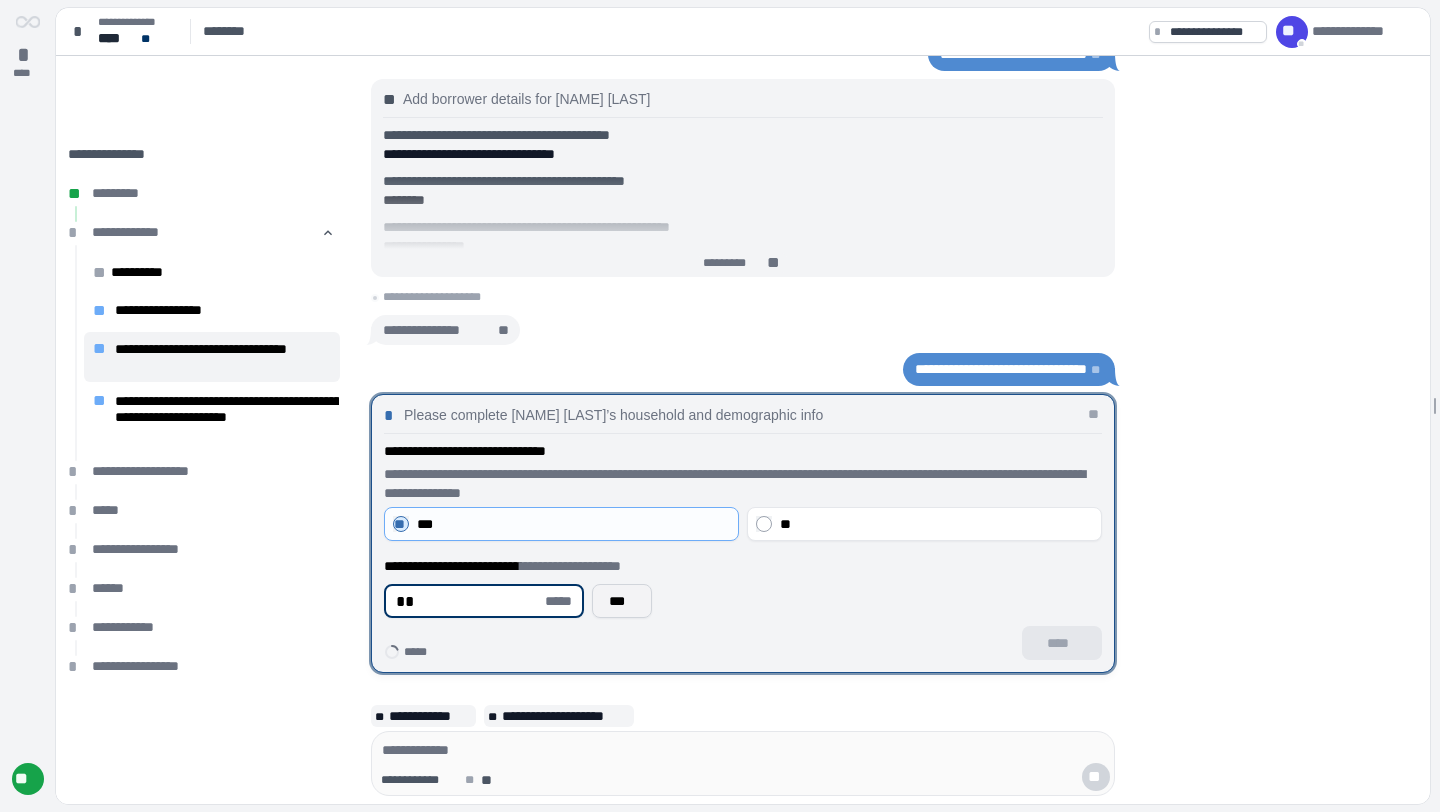 type on "**" 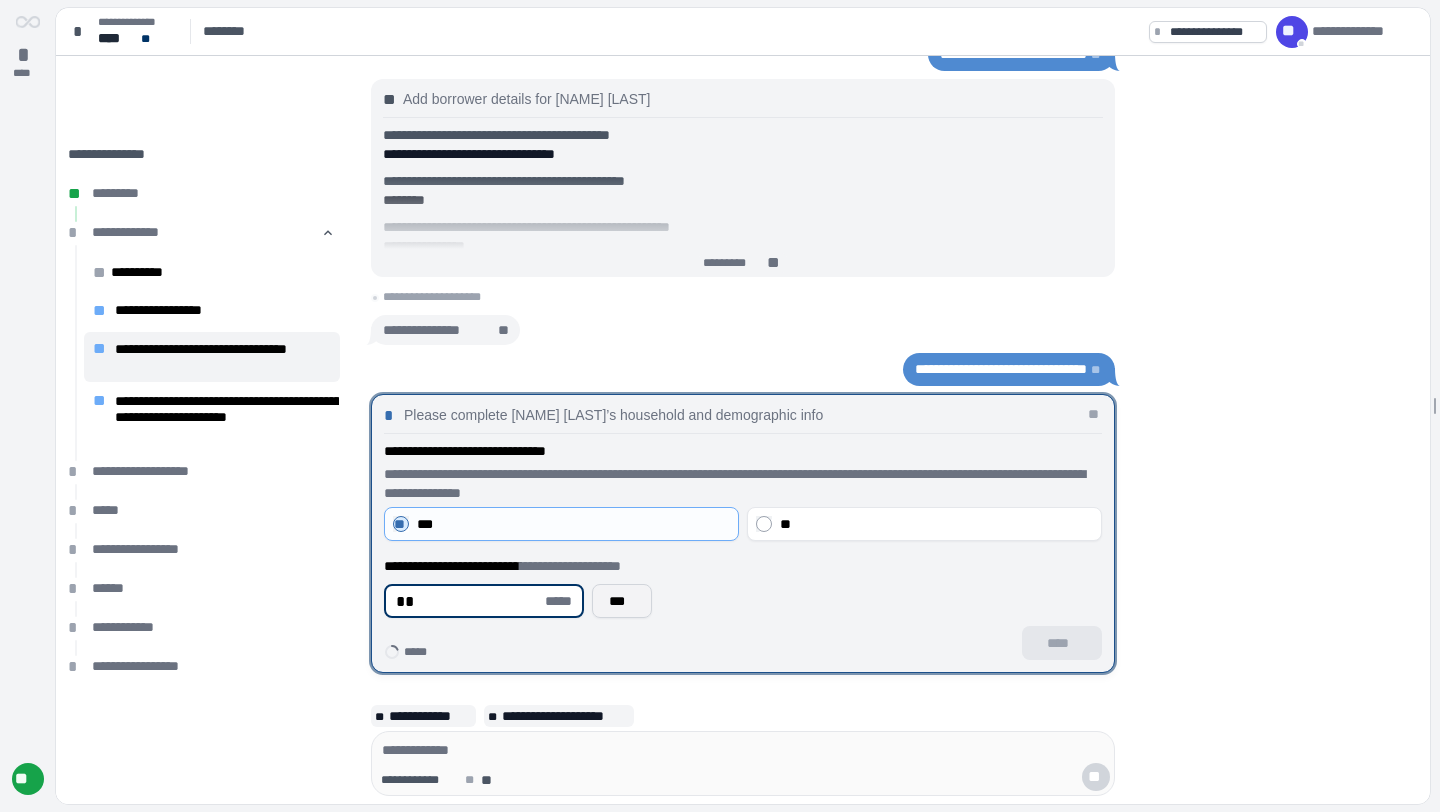 click on "***" at bounding box center (622, 601) 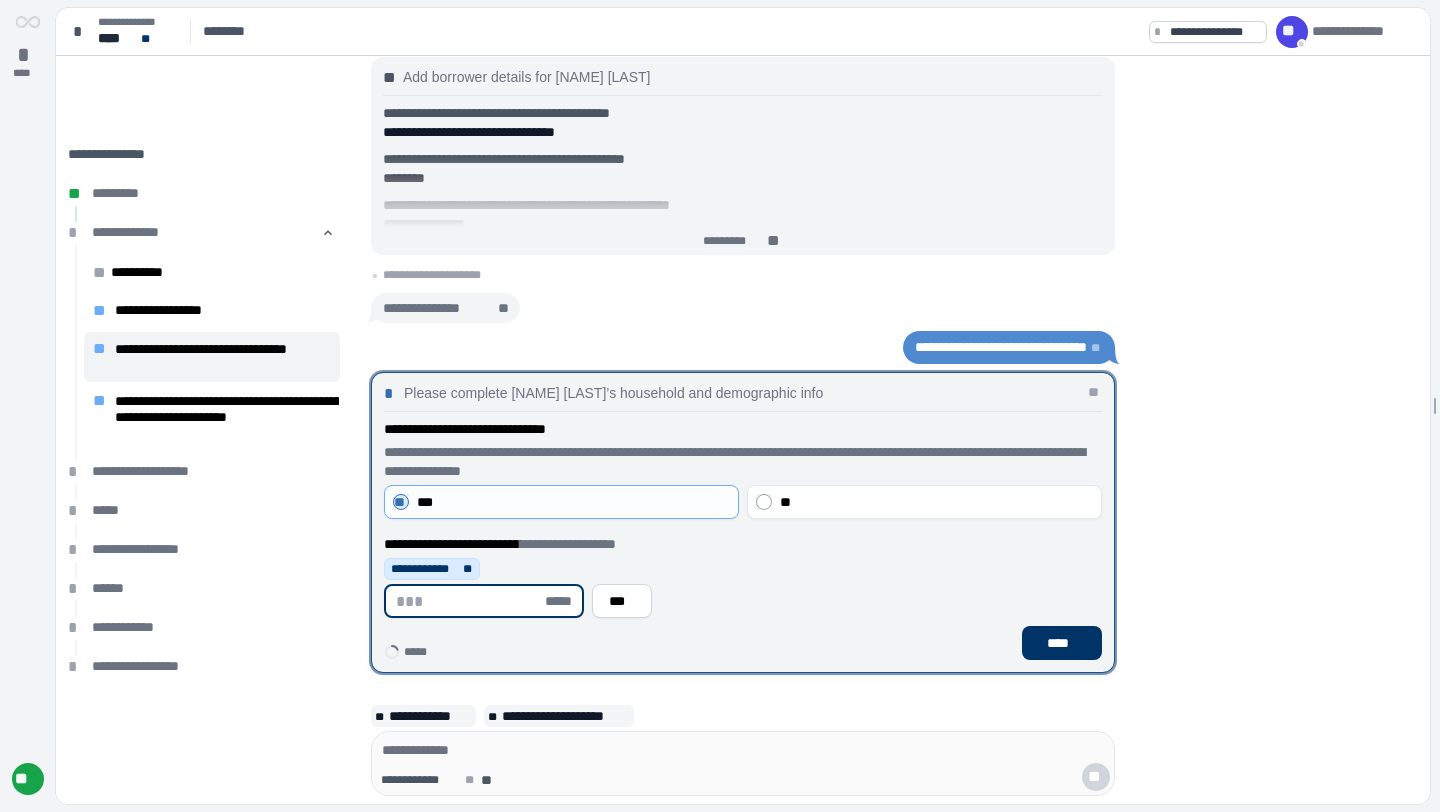 click at bounding box center (468, 601) 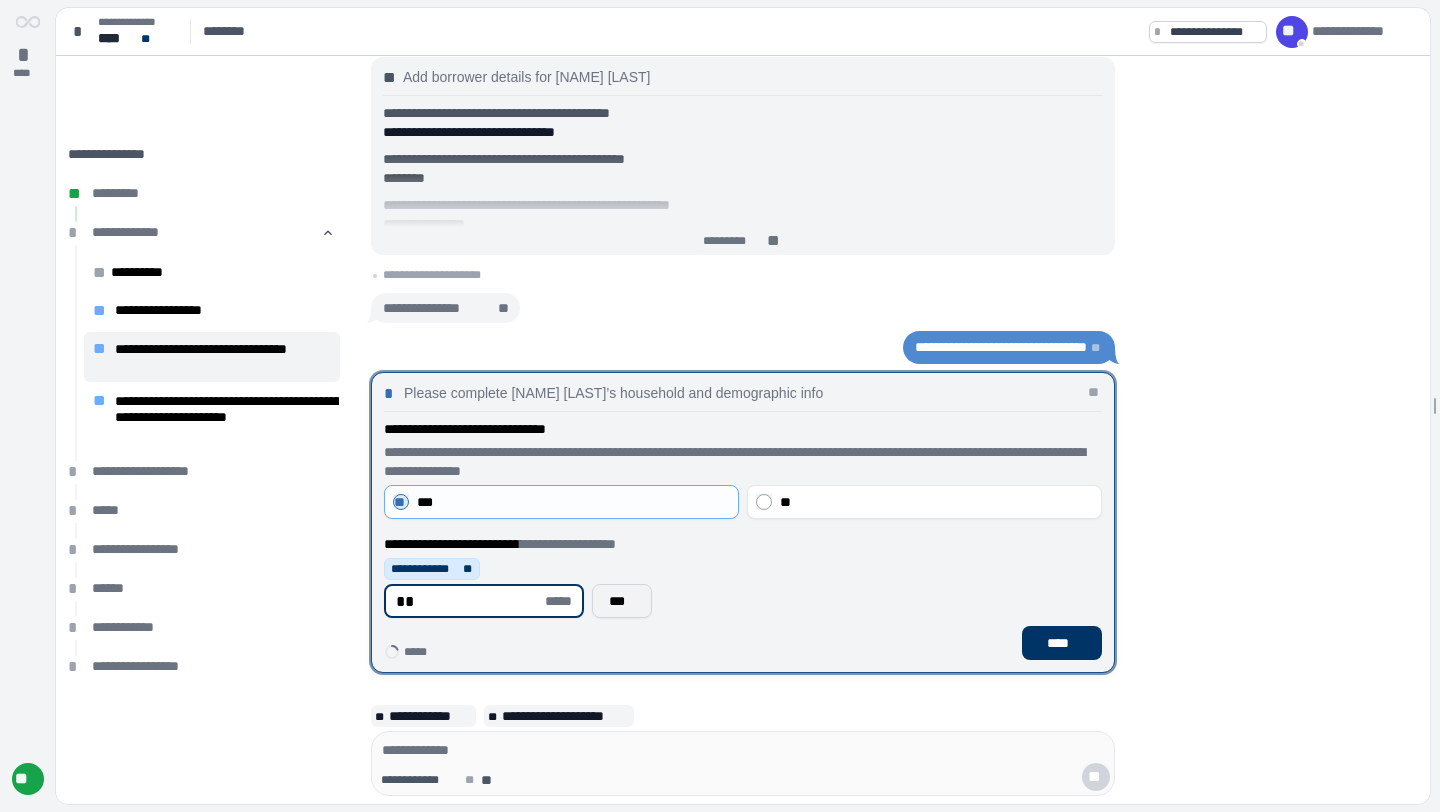 type on "**" 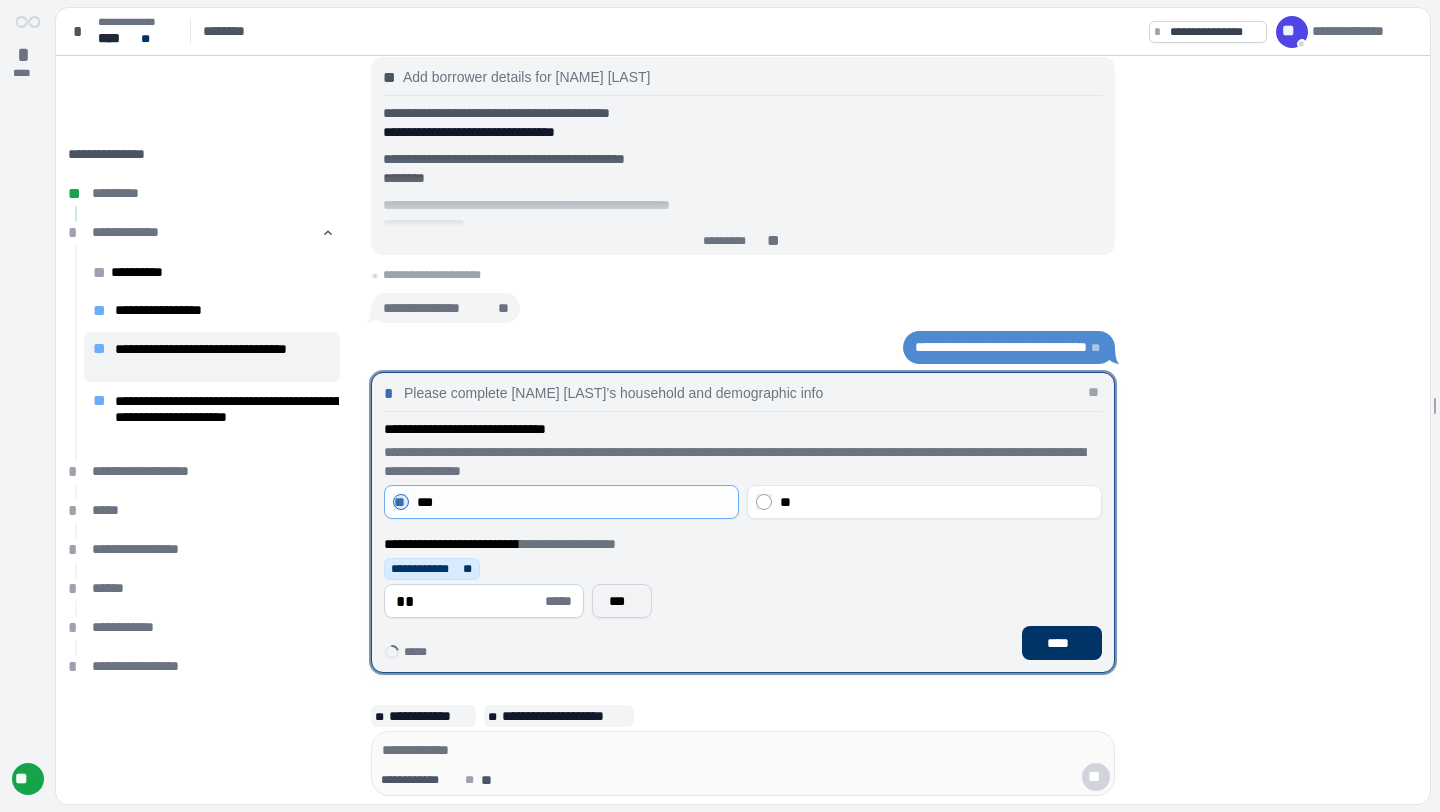 click on "***" at bounding box center (622, 601) 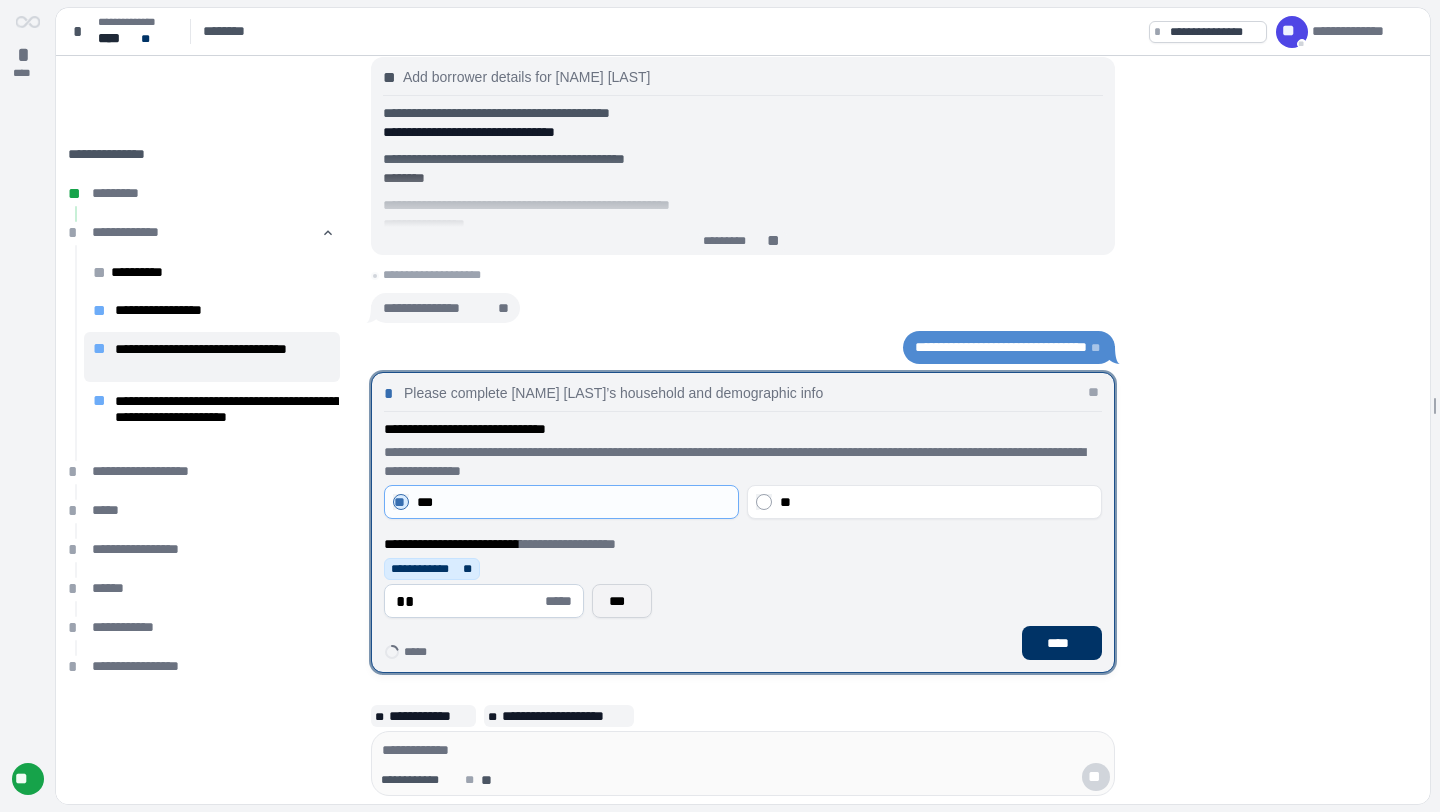 type 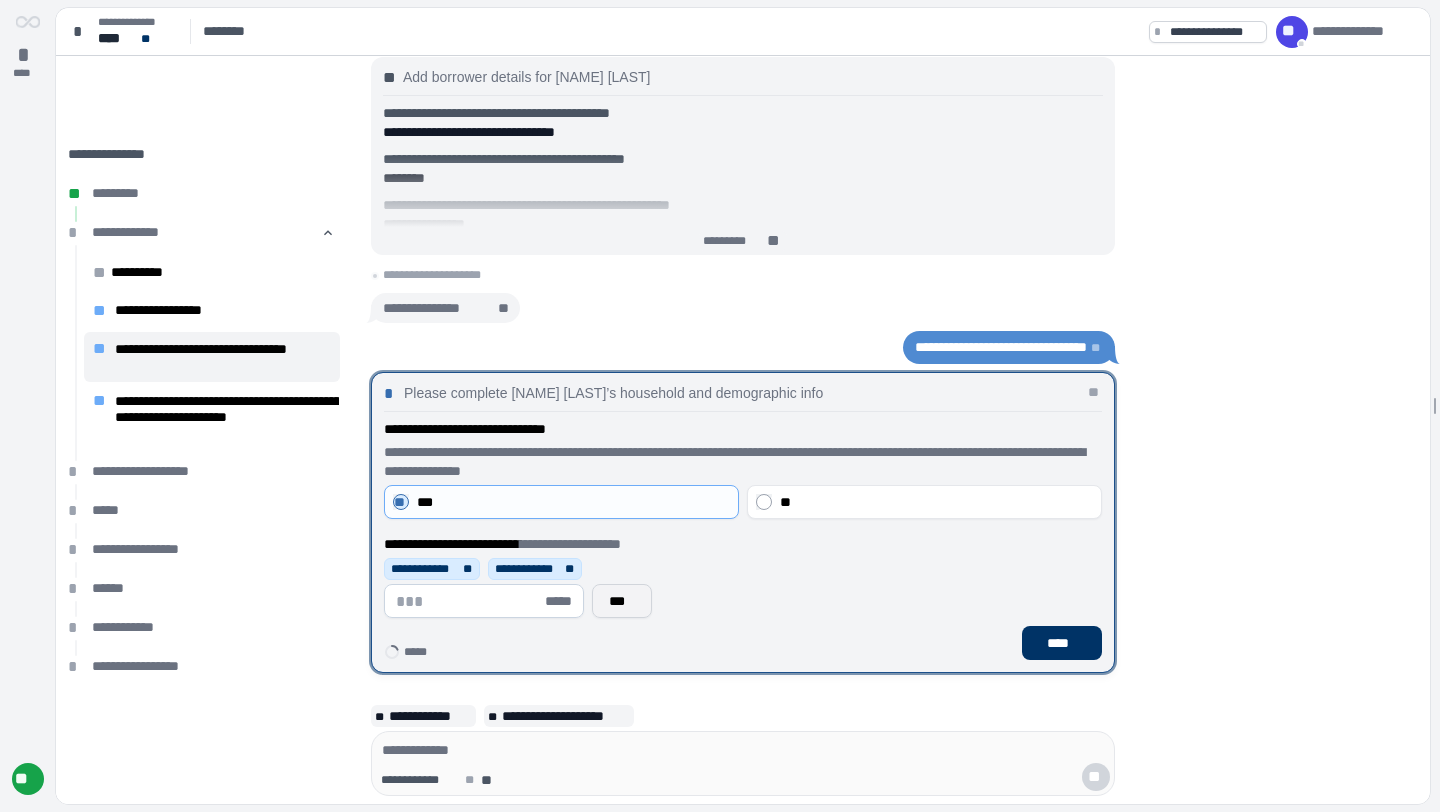 type 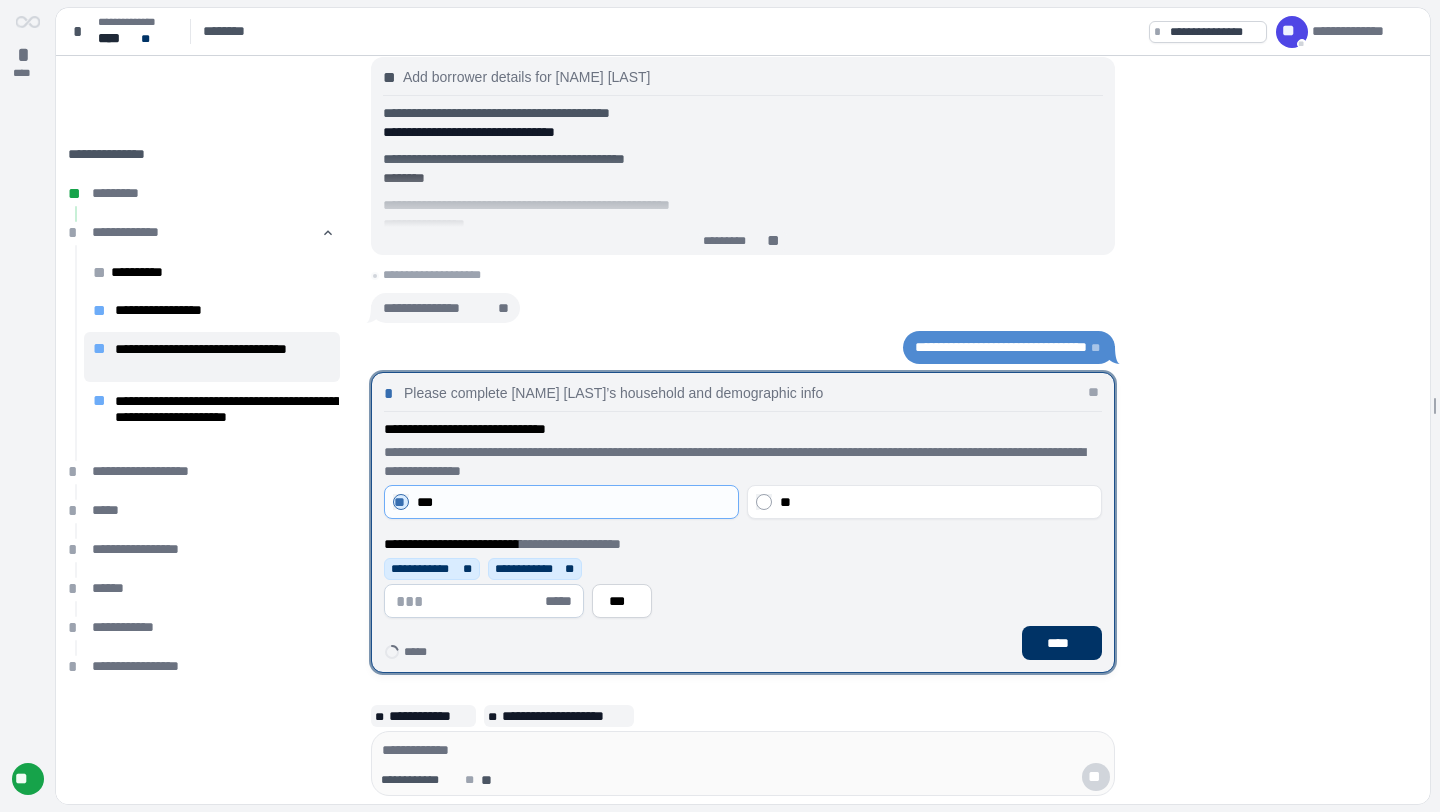 click at bounding box center [468, 601] 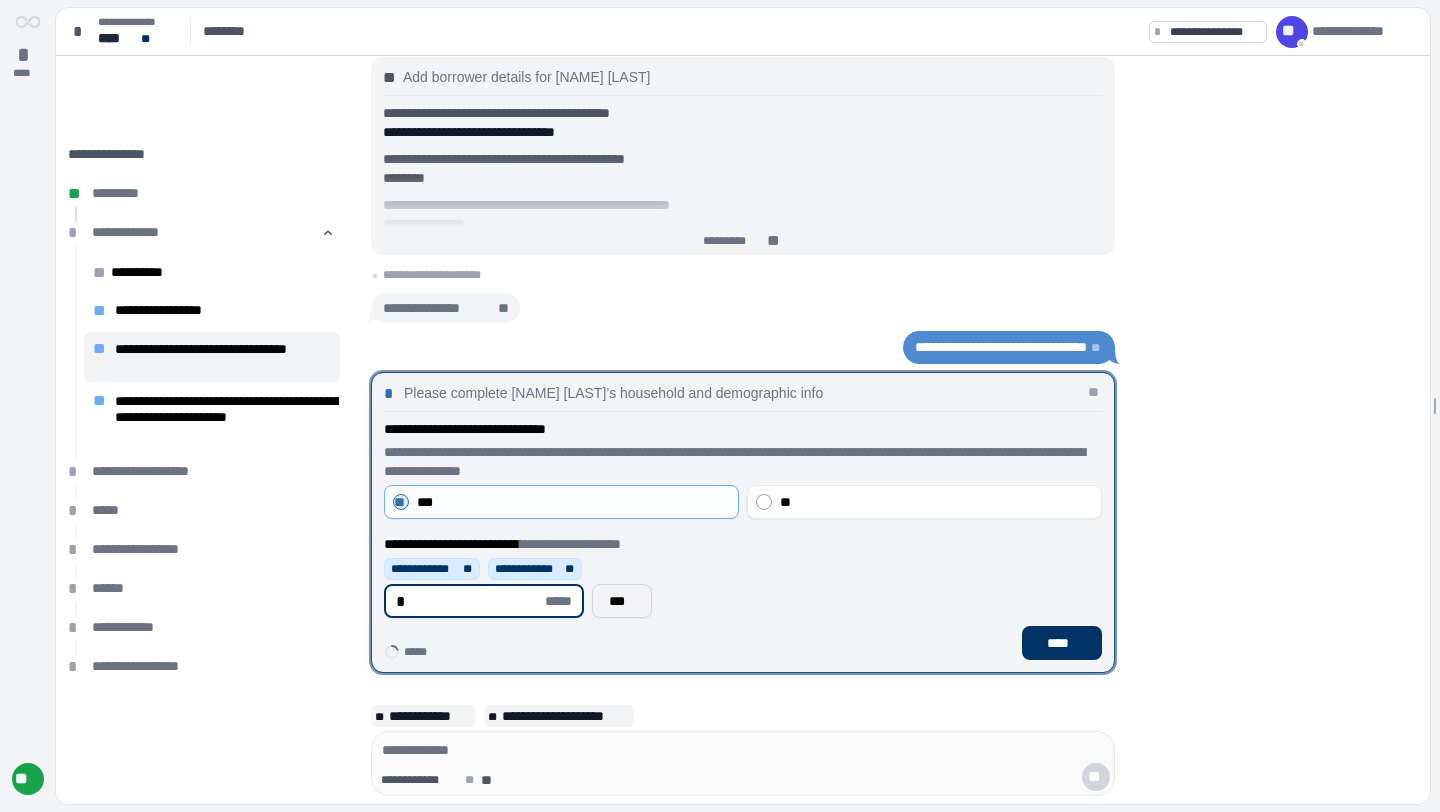 type on "*" 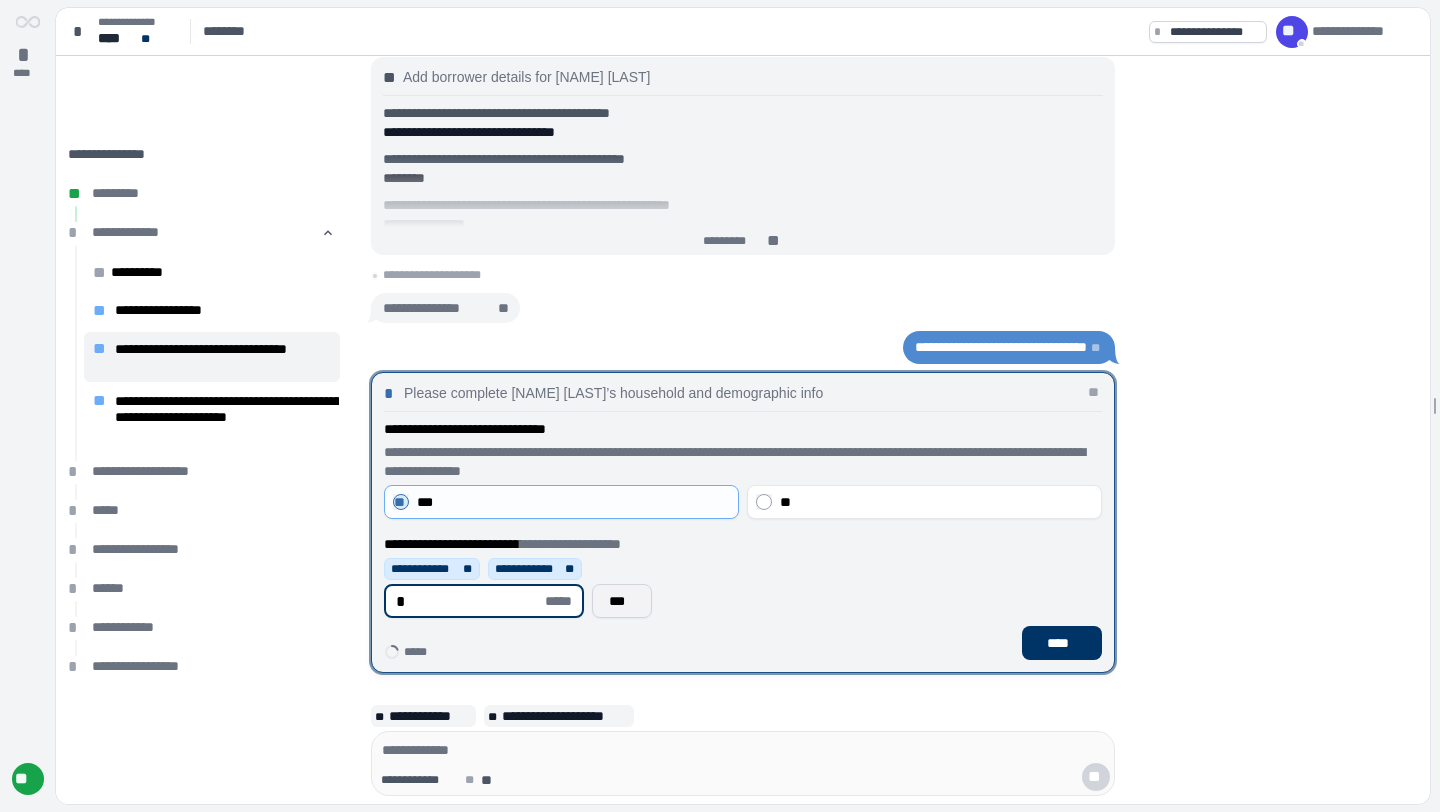 click on "***" at bounding box center [622, 601] 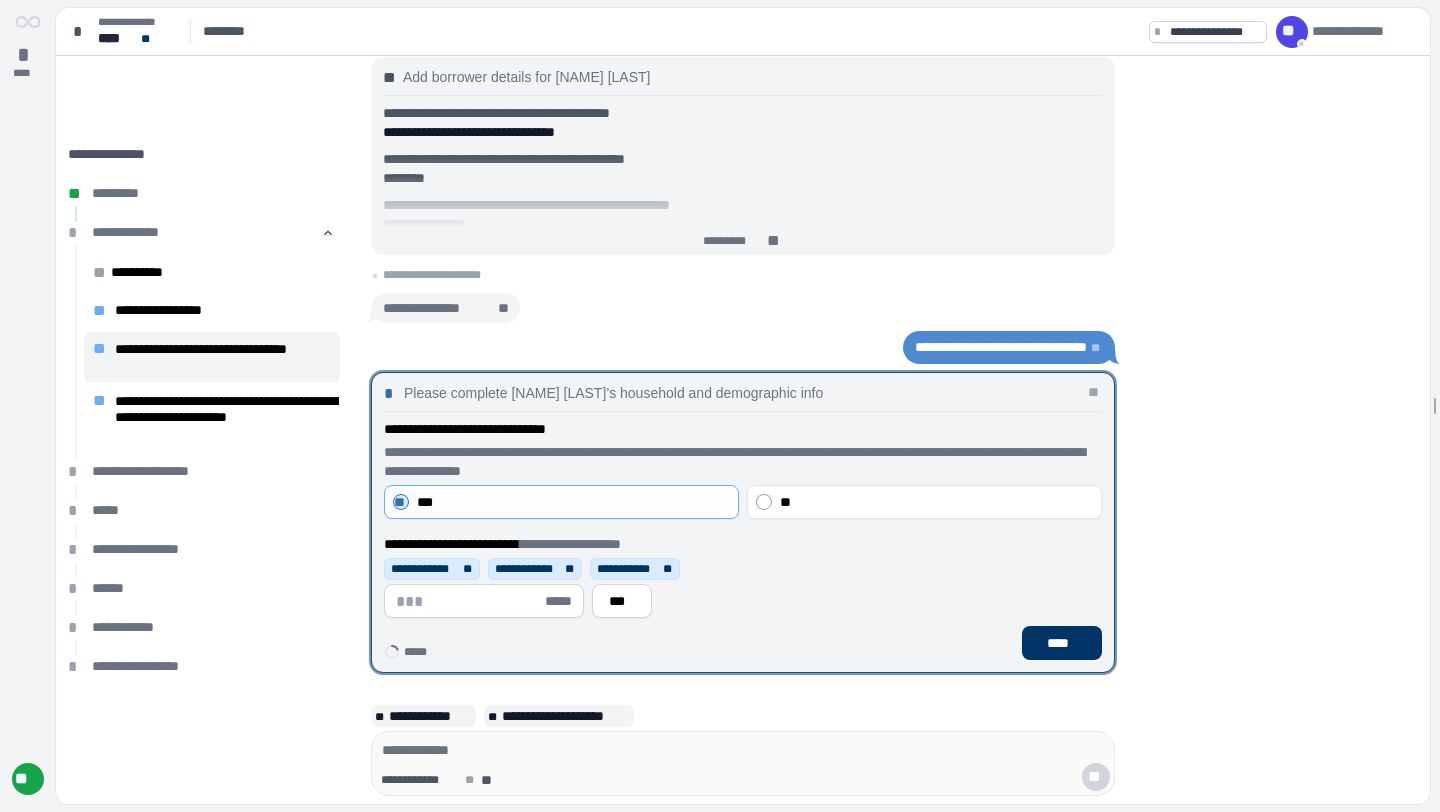 click at bounding box center [468, 601] 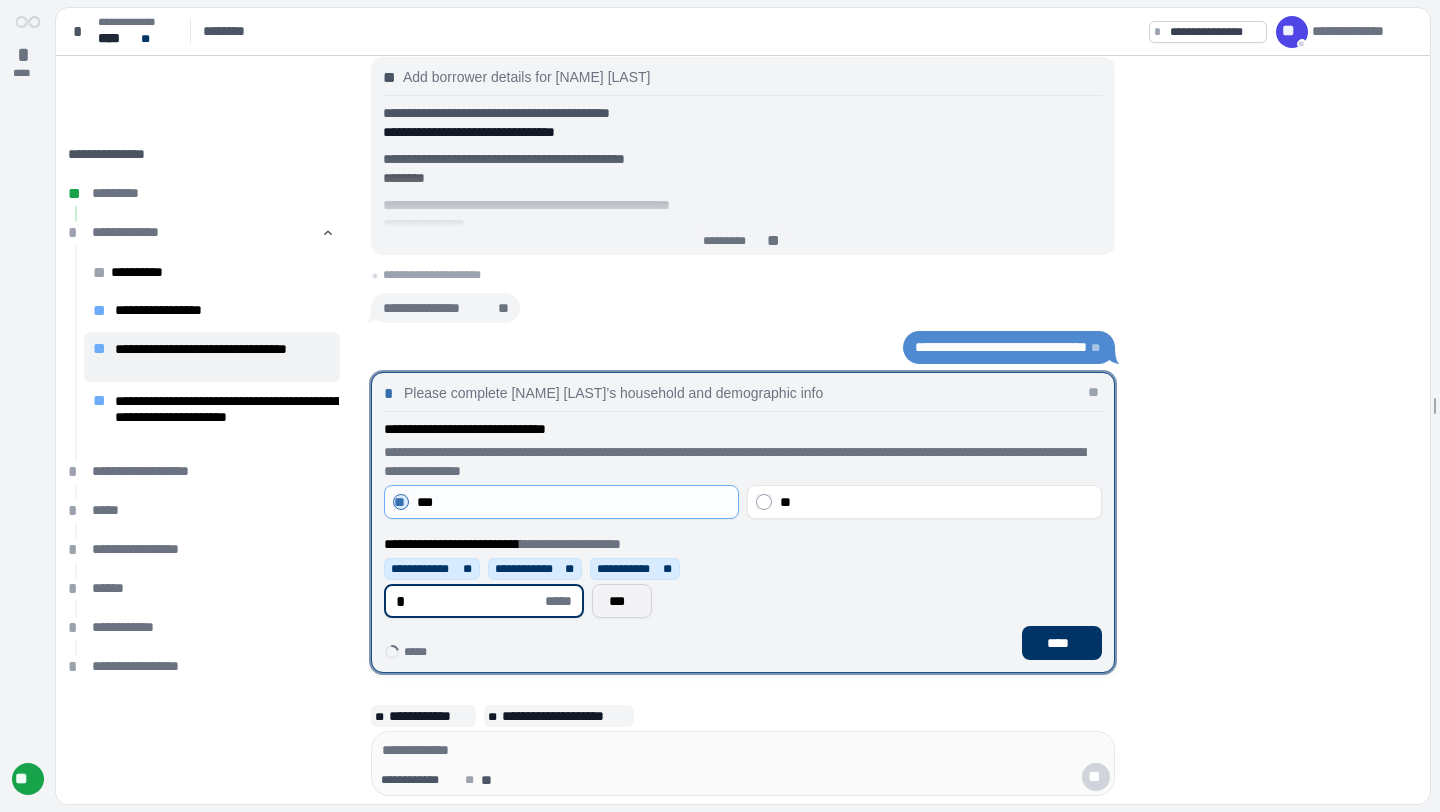 type on "*" 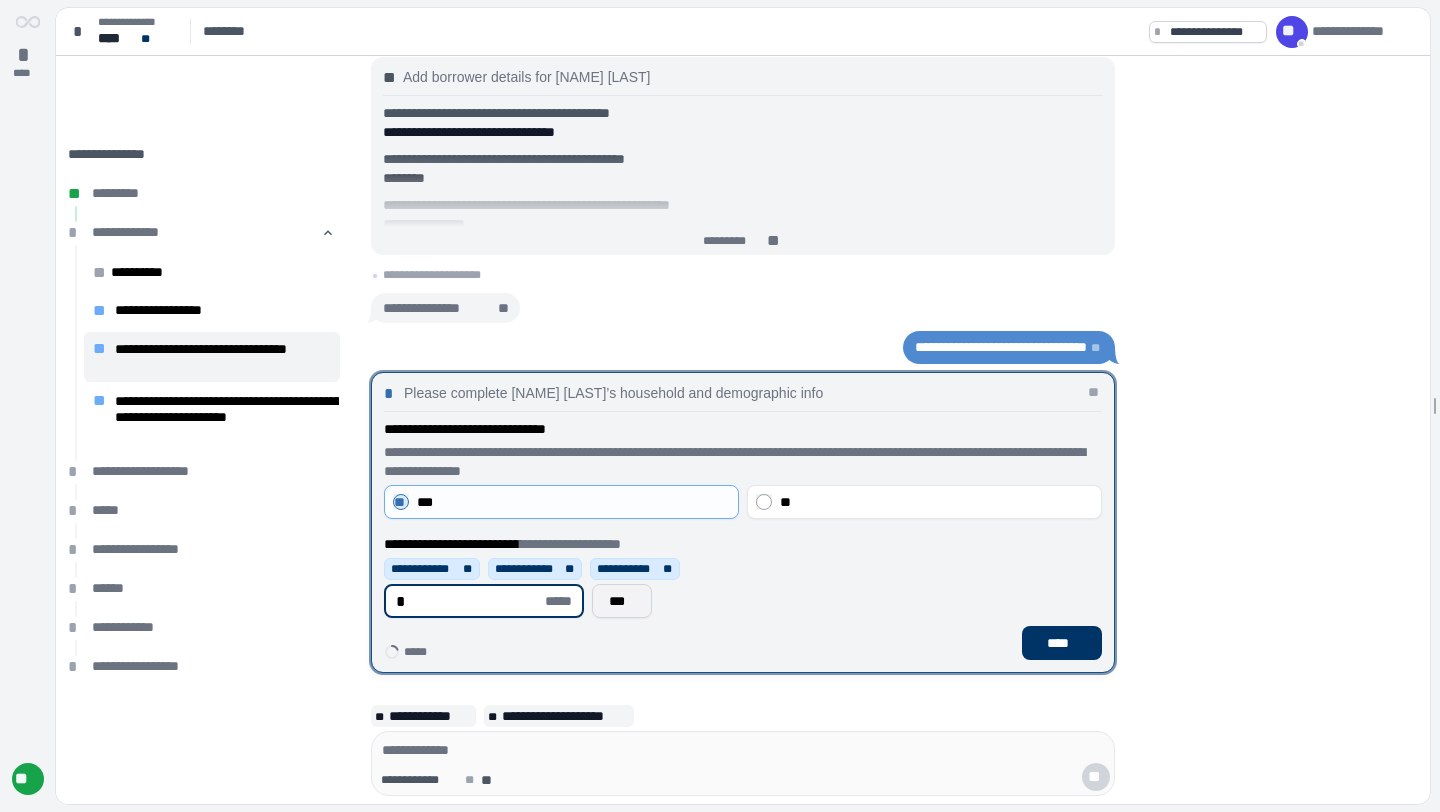 click on "***" at bounding box center [622, 601] 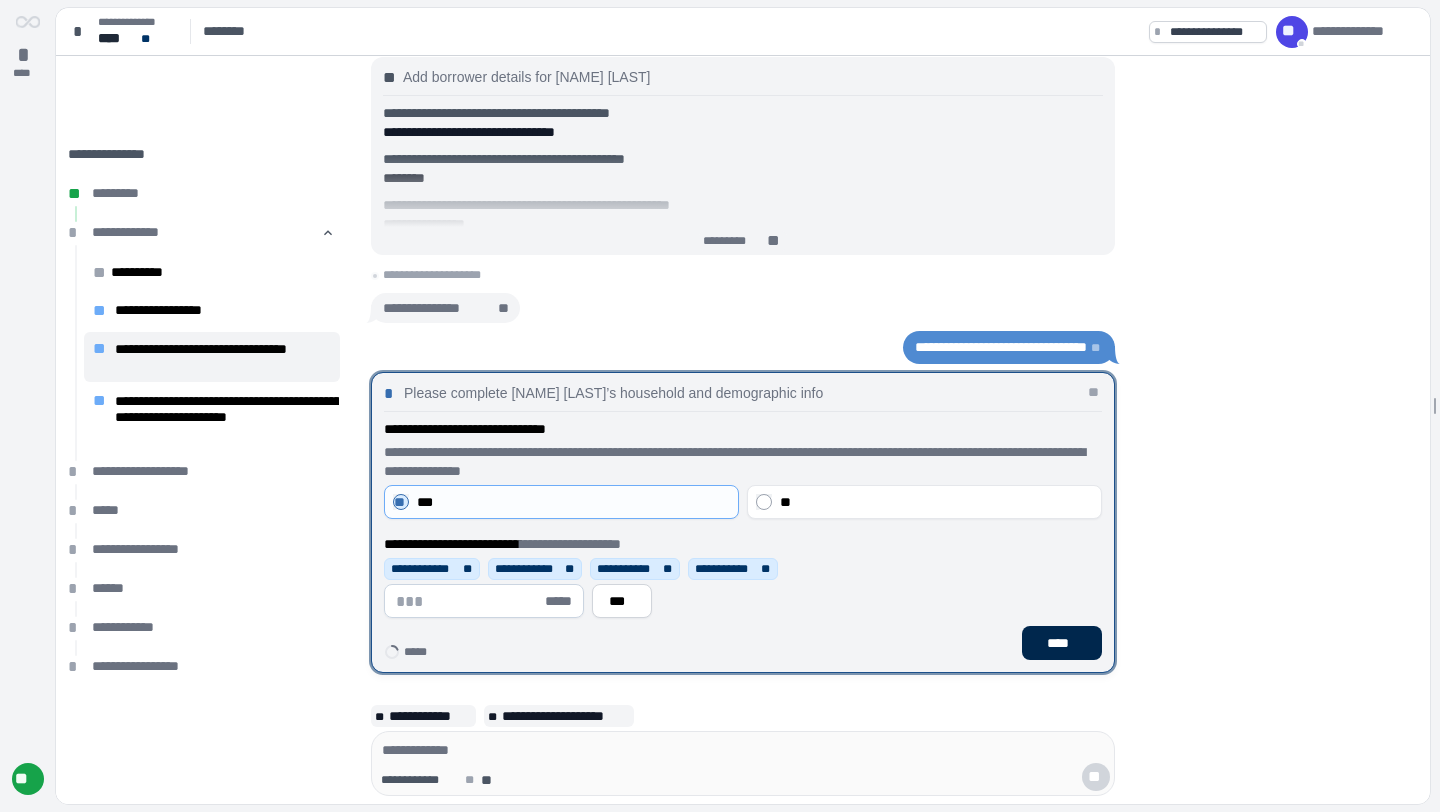 click on "****" at bounding box center (1062, 643) 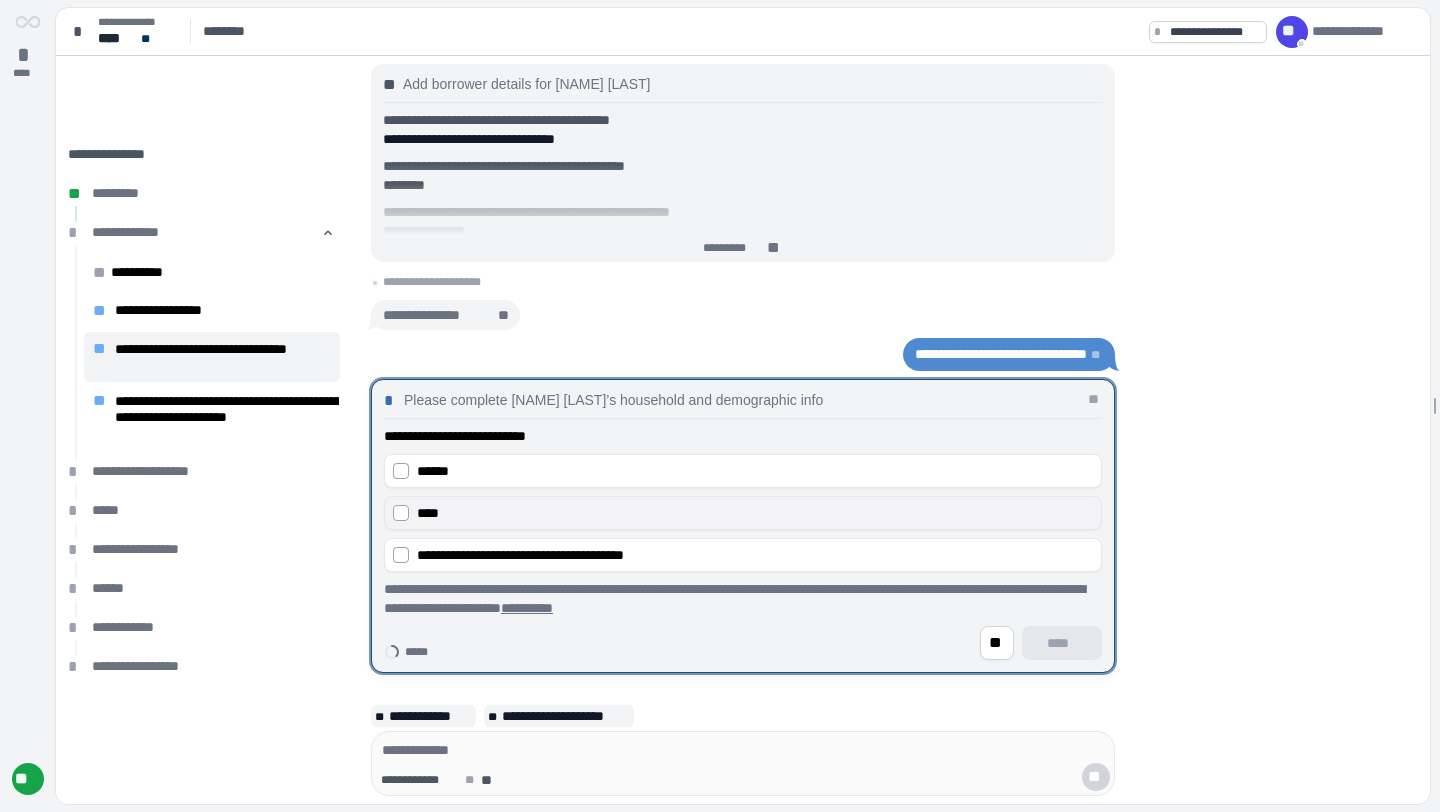 click on "****" at bounding box center [755, 513] 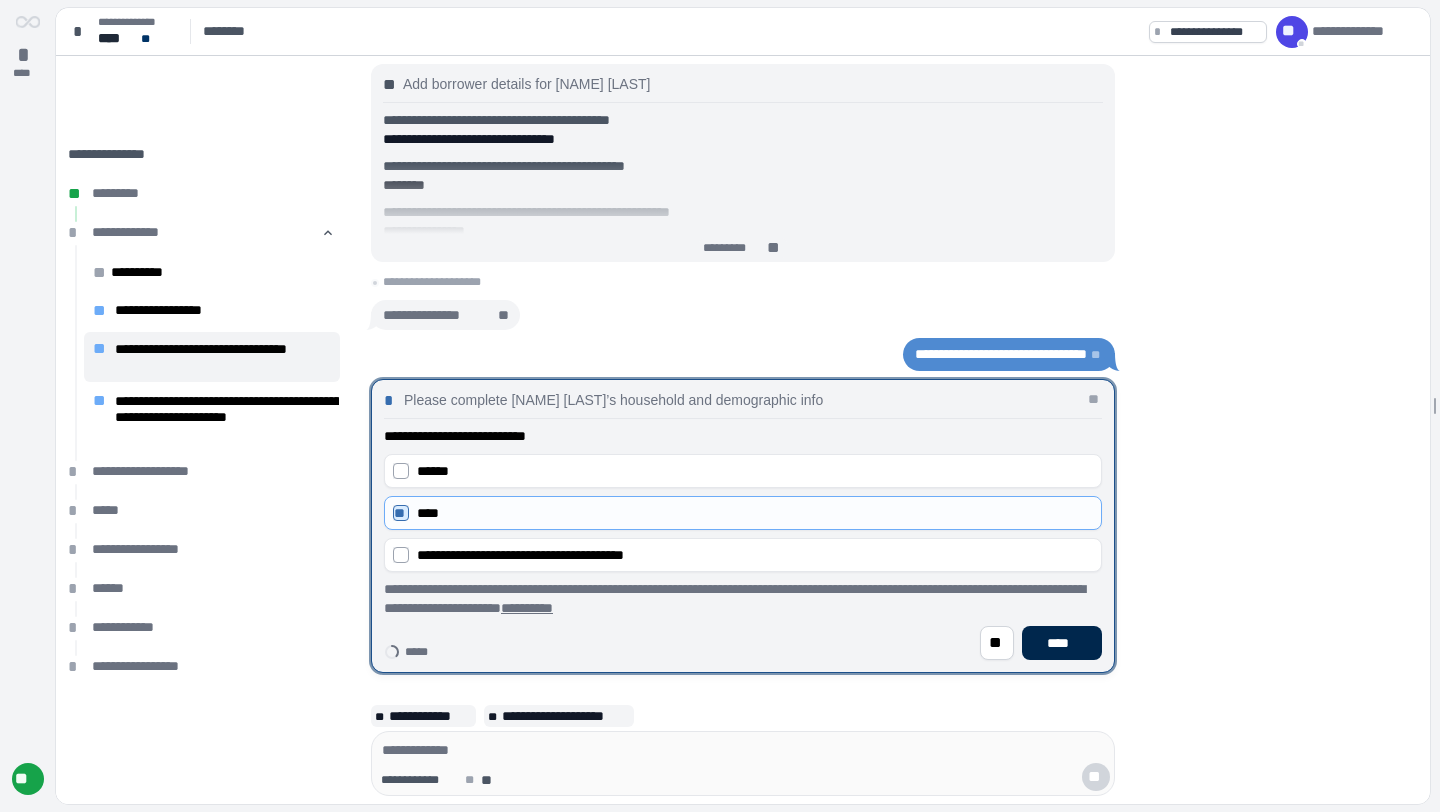 click on "****" at bounding box center (1062, 643) 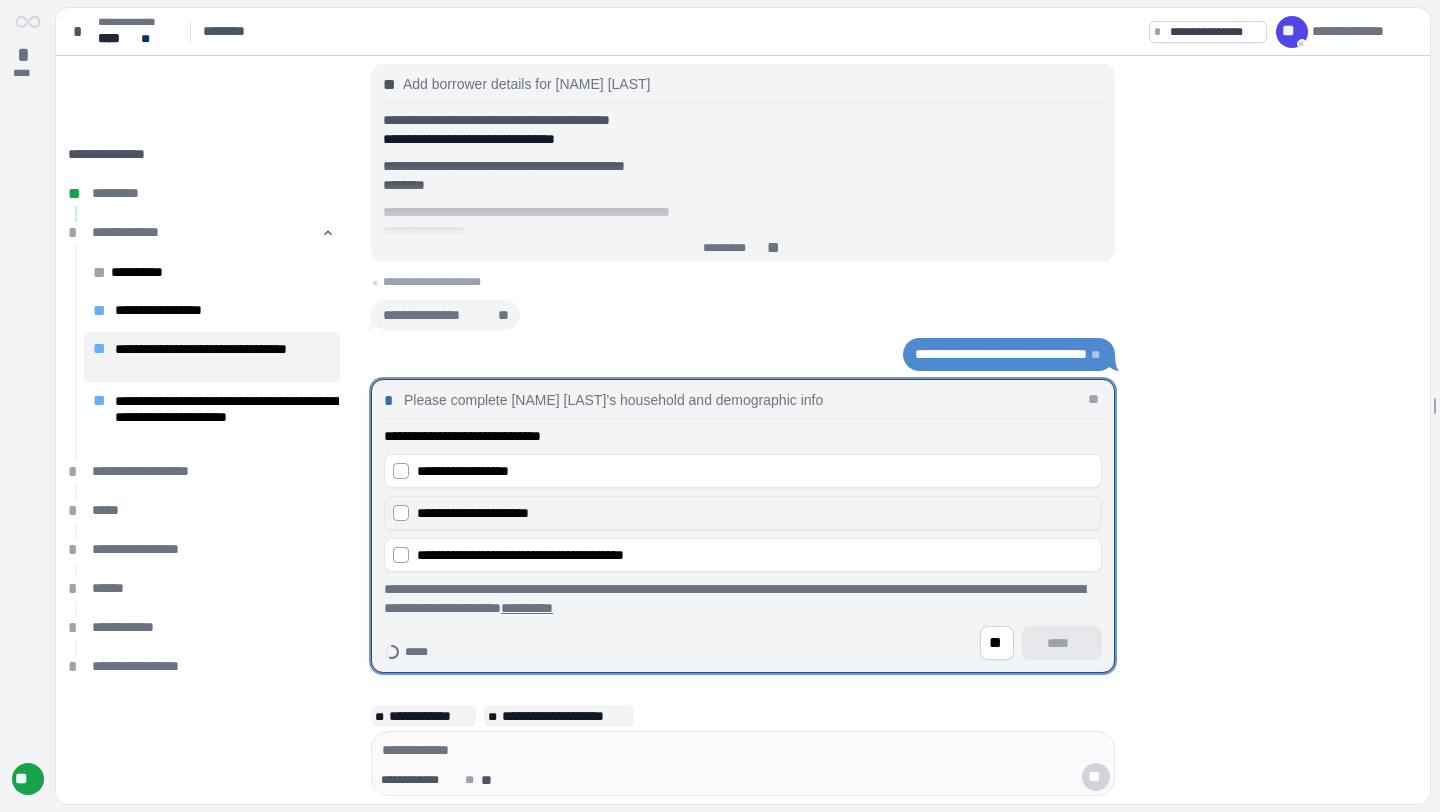 click on "**********" at bounding box center [755, 513] 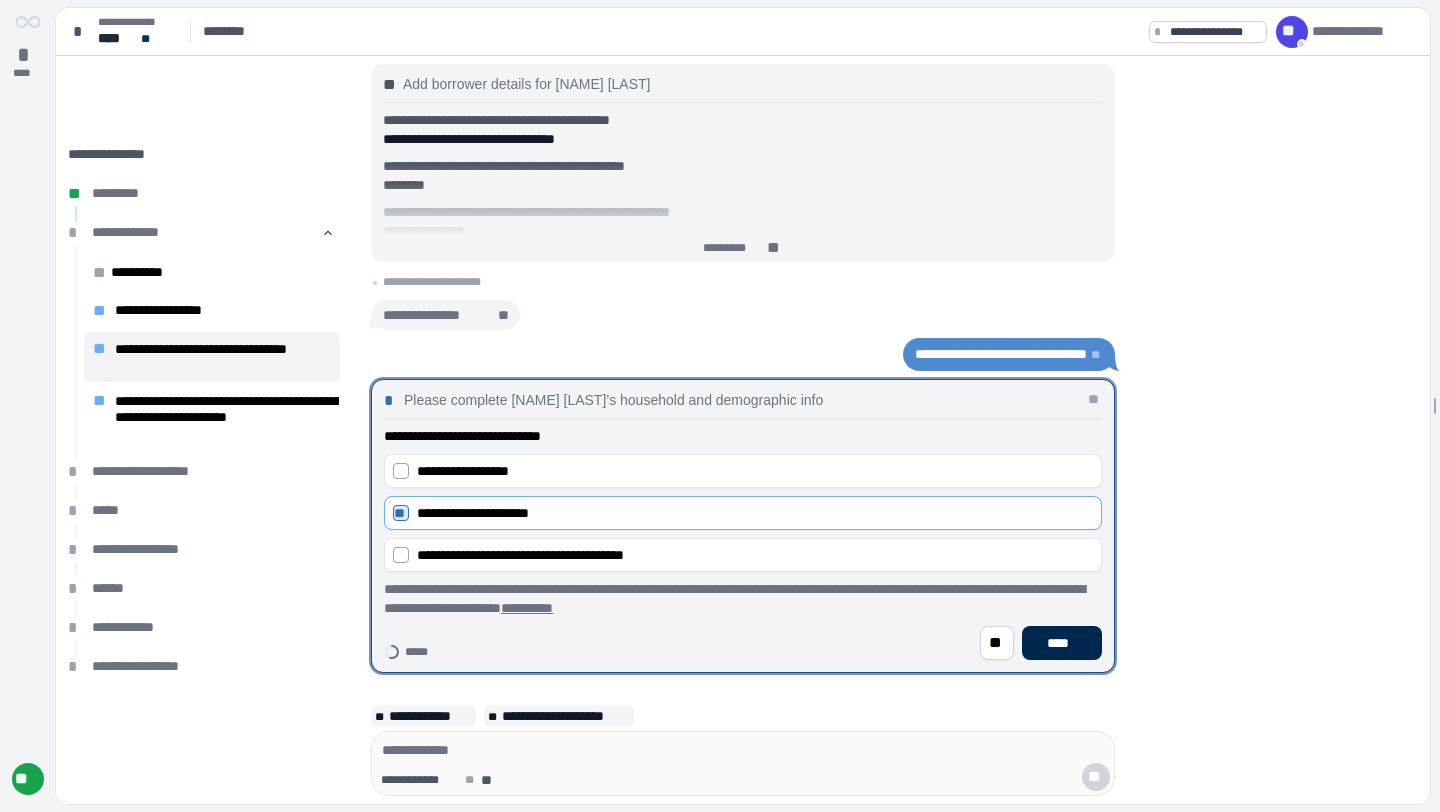 click on "****" at bounding box center (1062, 643) 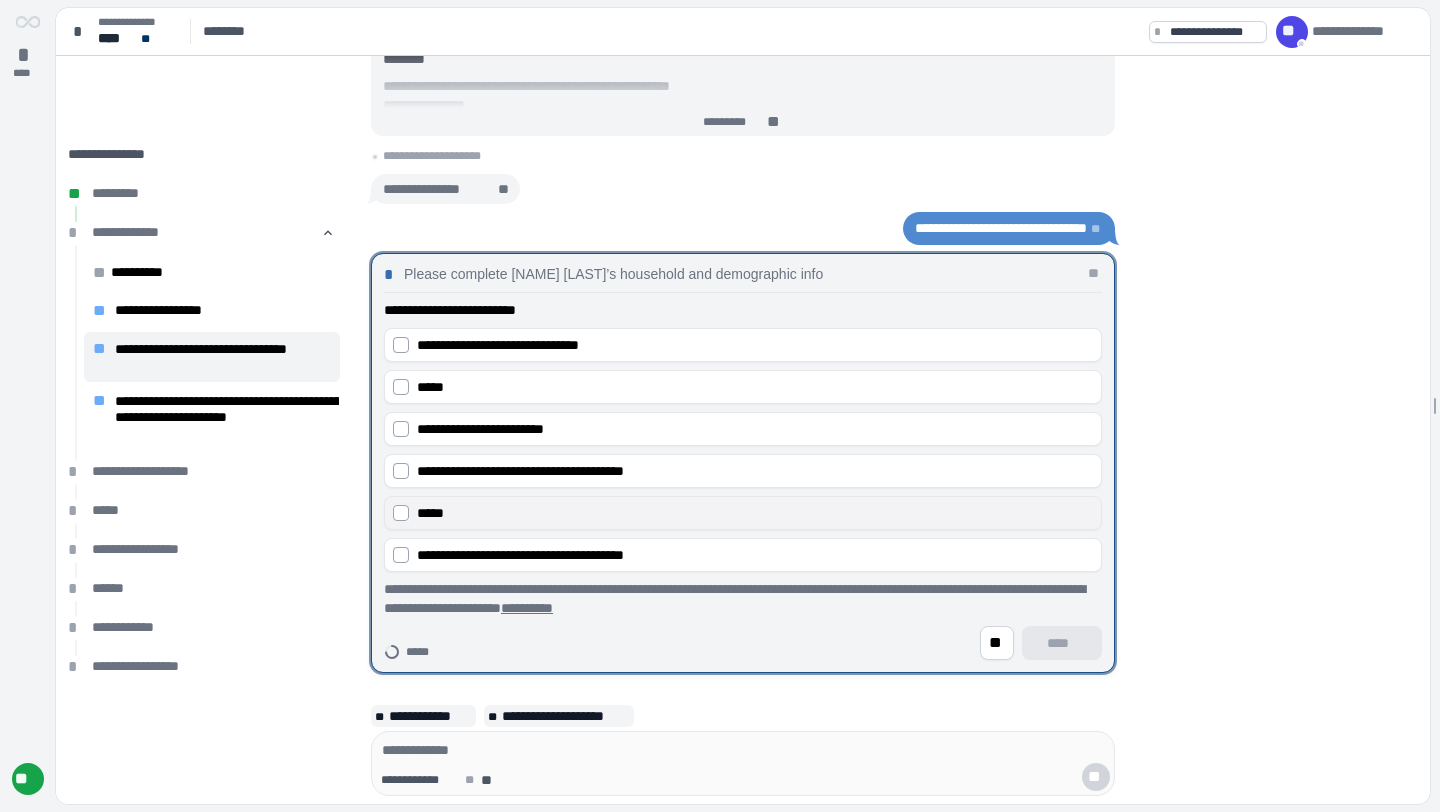 click on "*****" at bounding box center [755, 513] 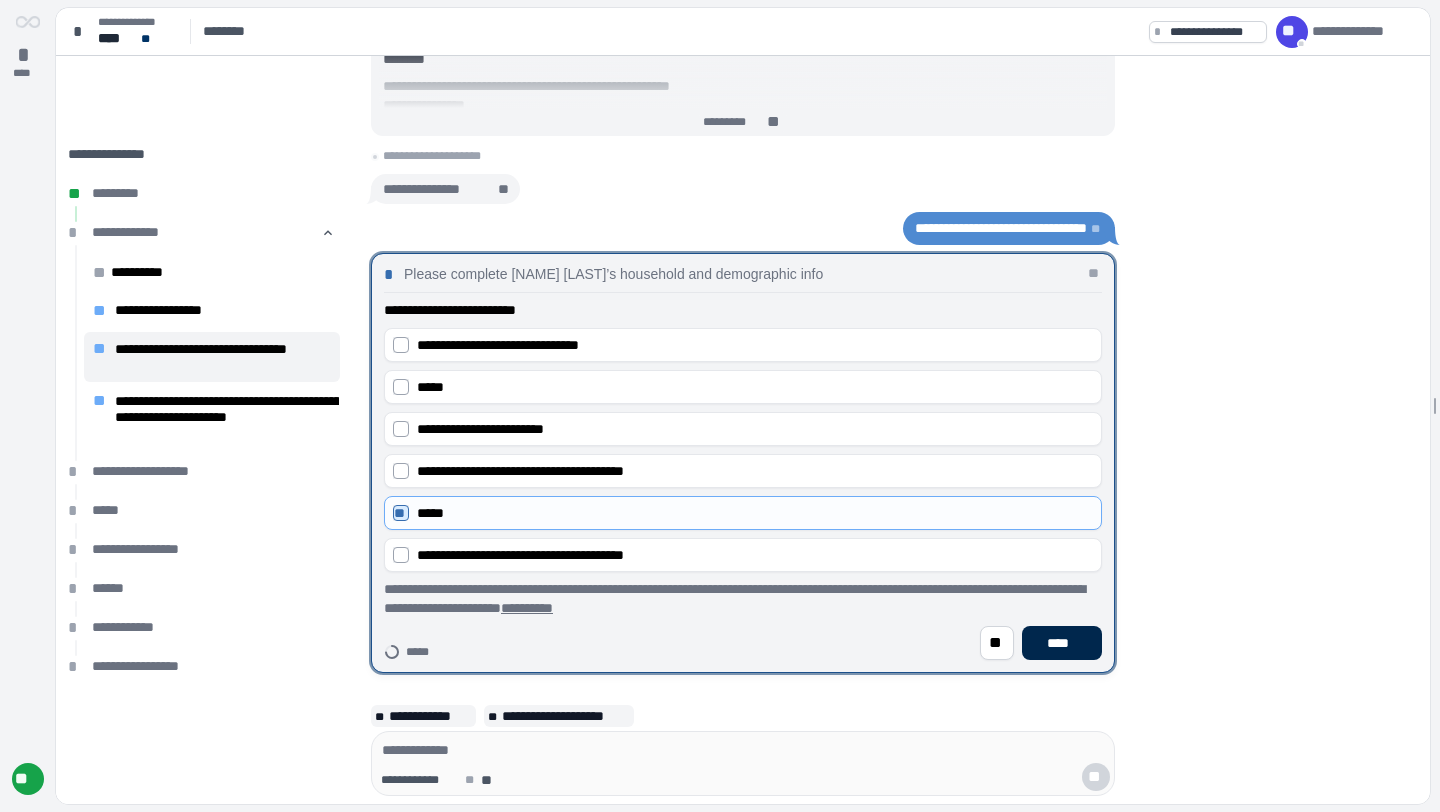 click on "****" at bounding box center (1062, 643) 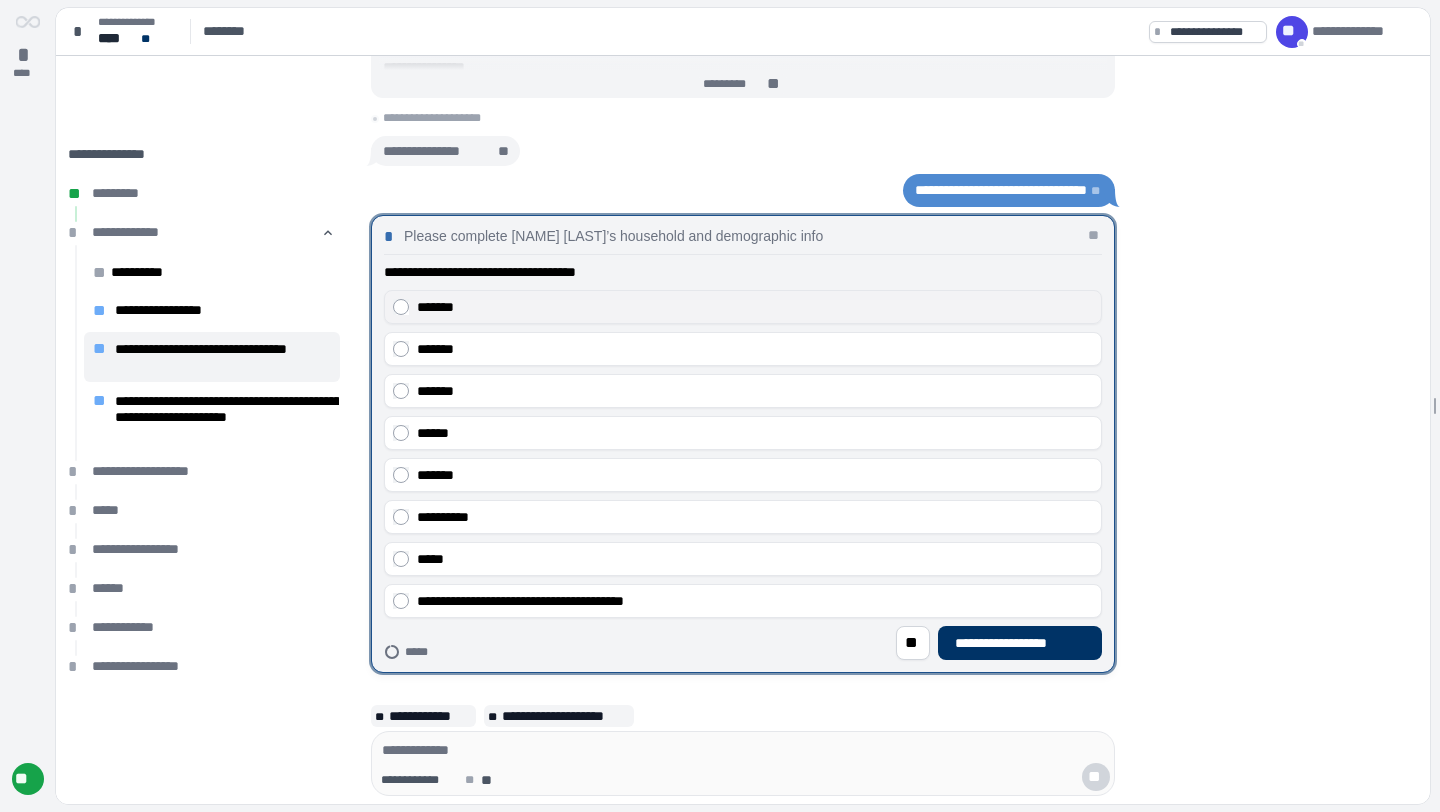 click on "*******" at bounding box center (755, 307) 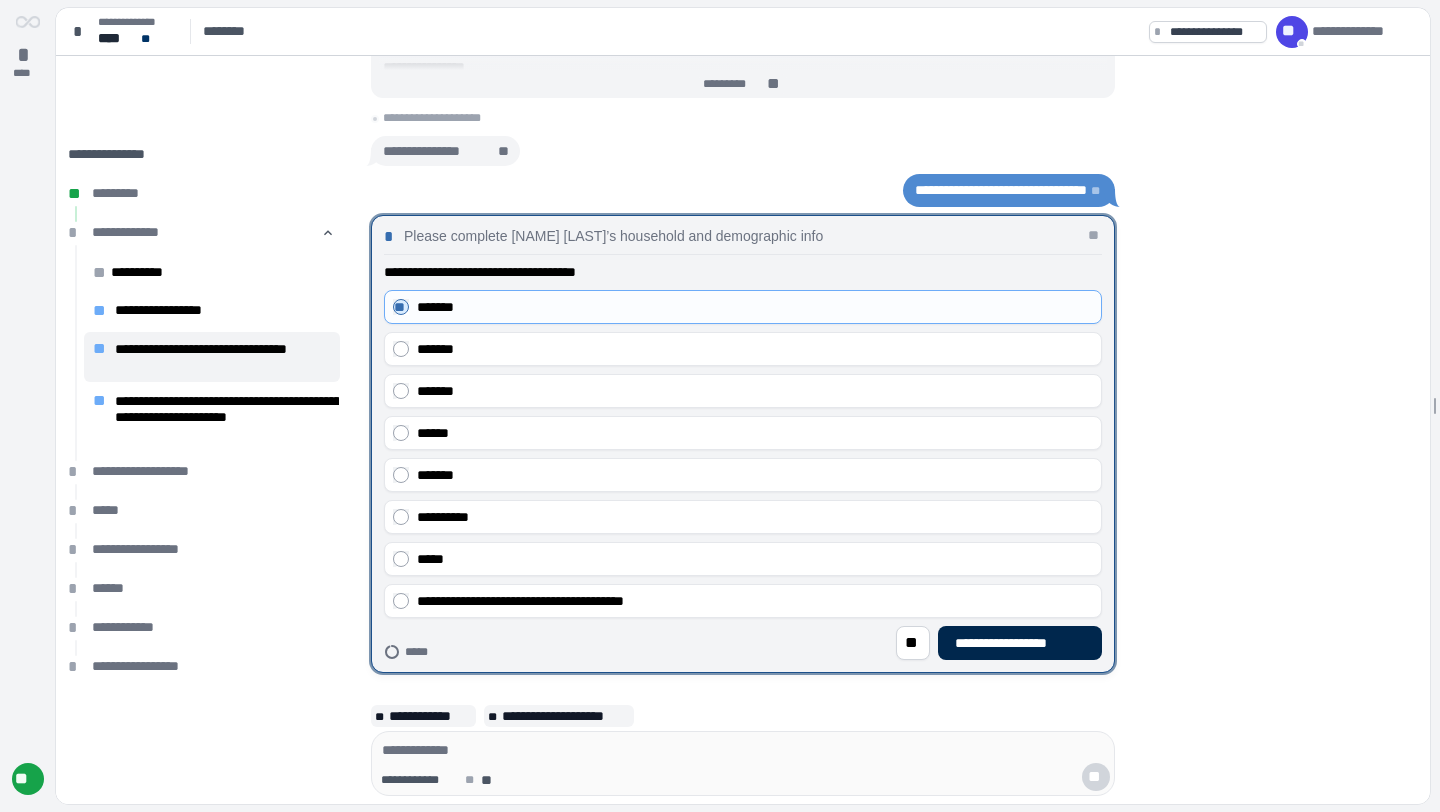 click on "**********" at bounding box center (1020, 643) 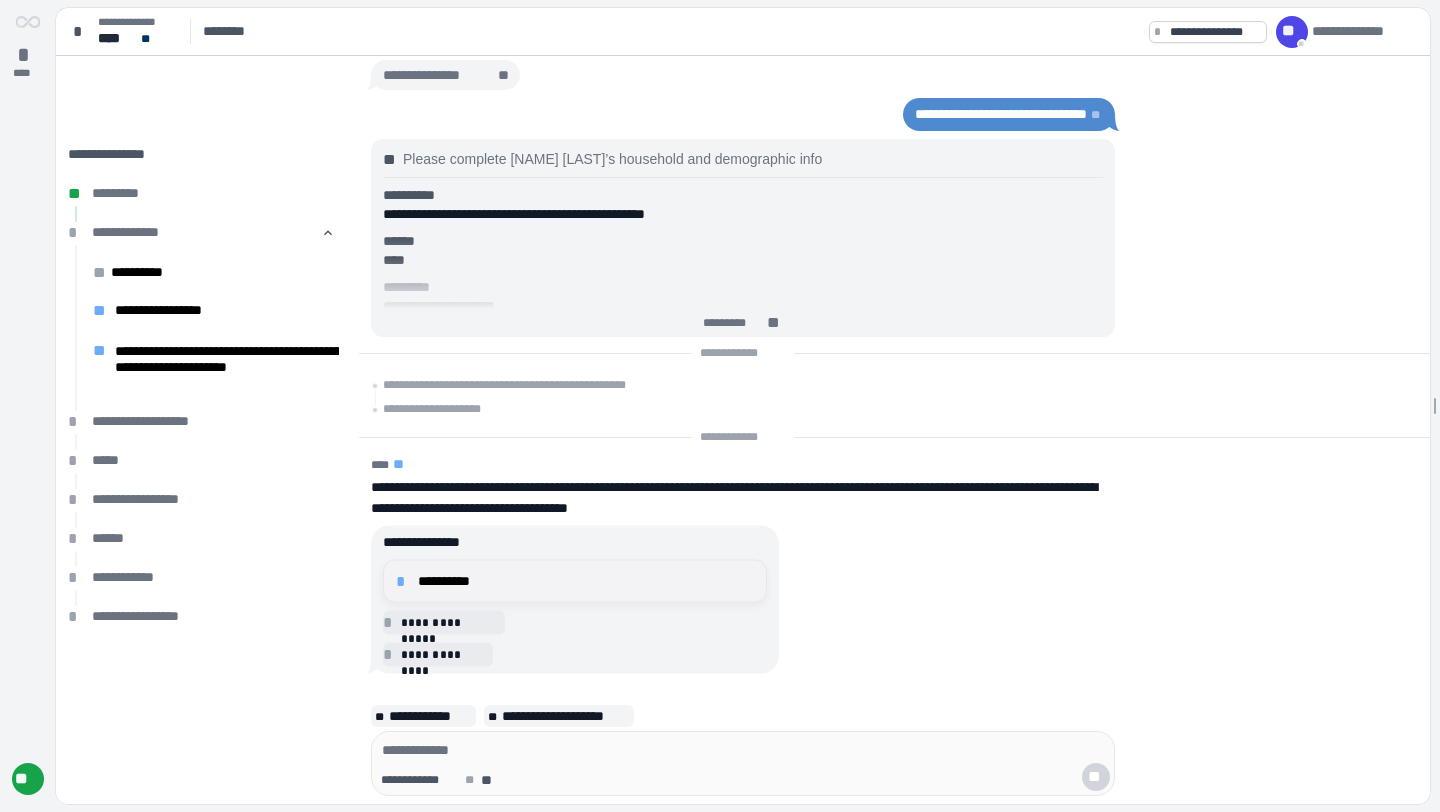 click on "**********" at bounding box center (586, 581) 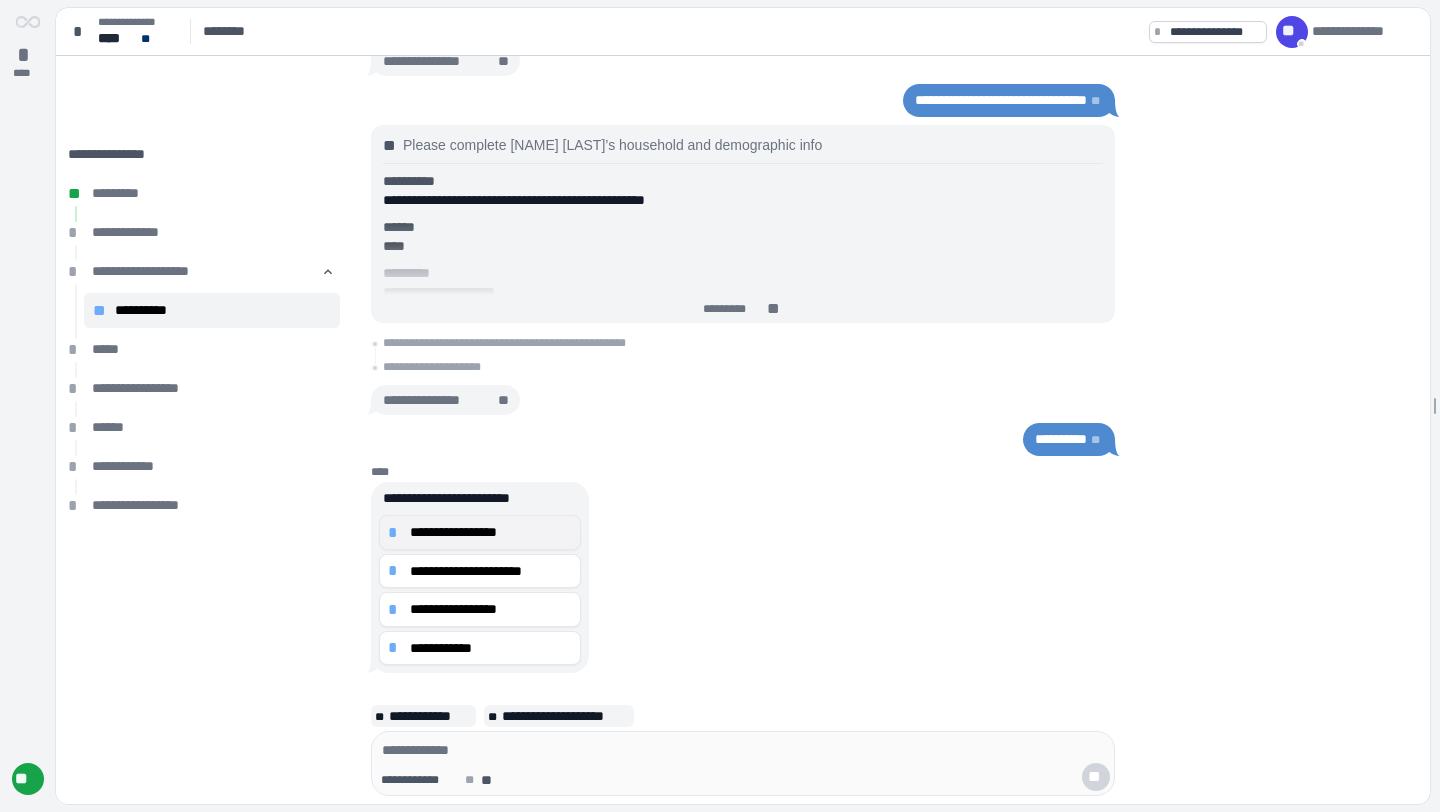 click on "**********" at bounding box center (491, 532) 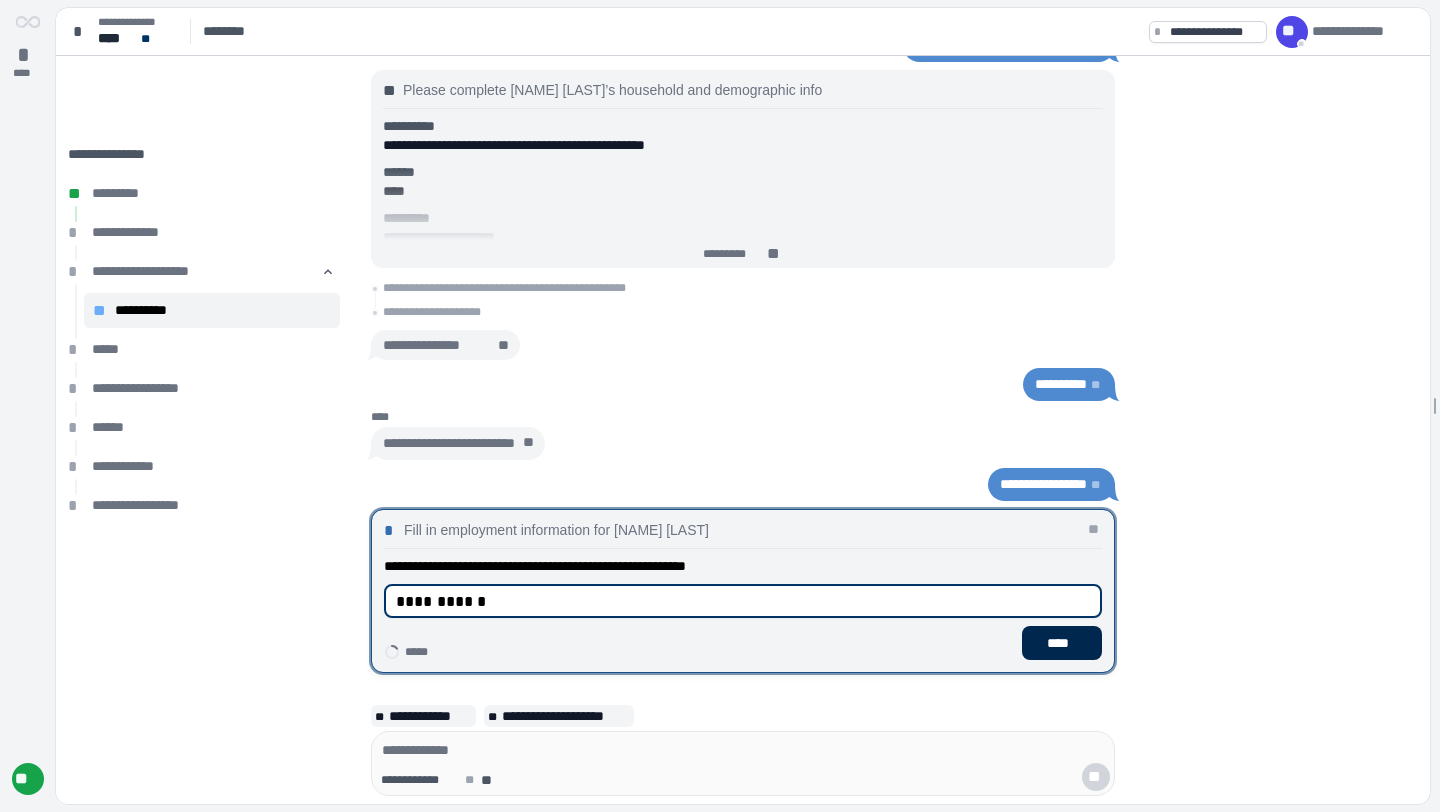 type on "**********" 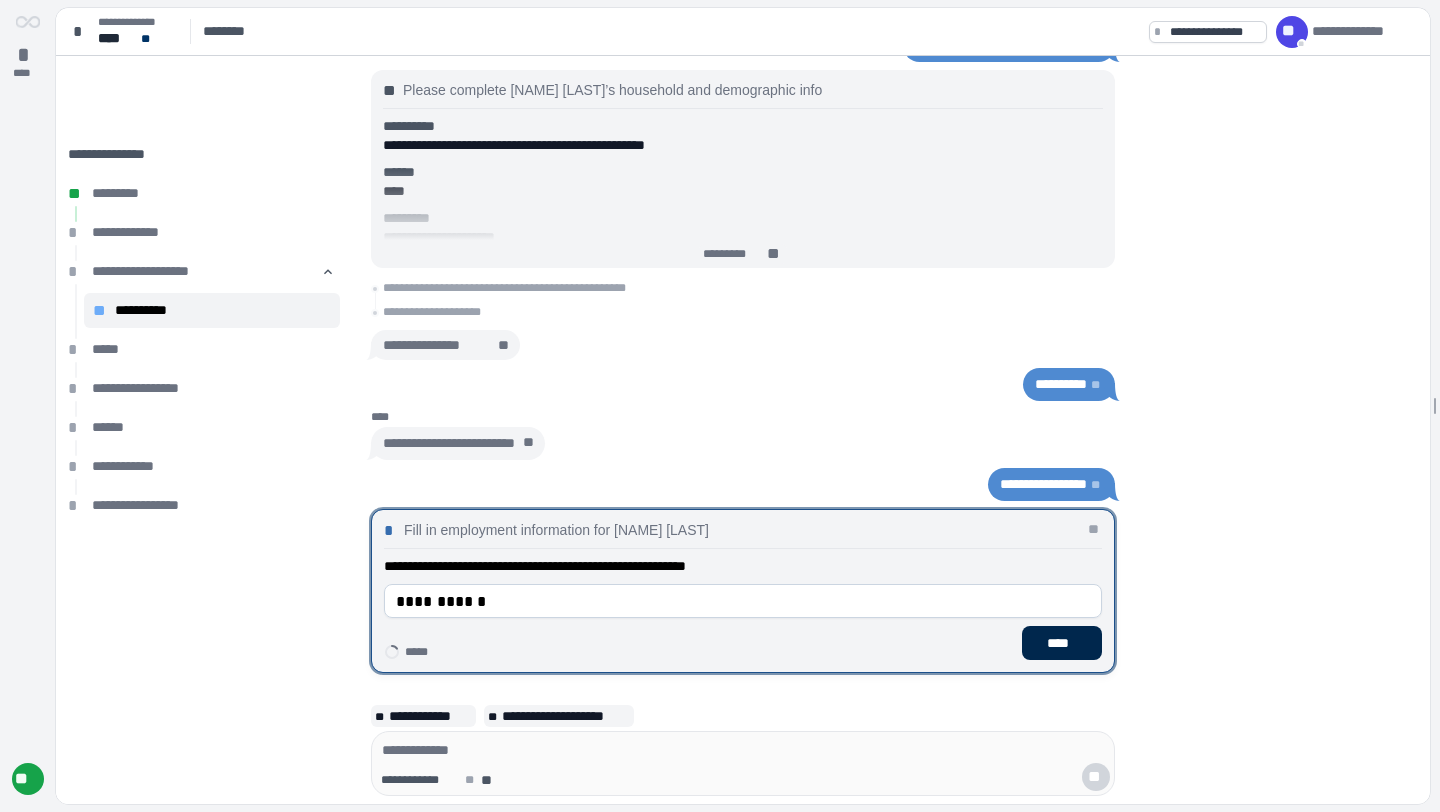 click on "****" at bounding box center (1062, 643) 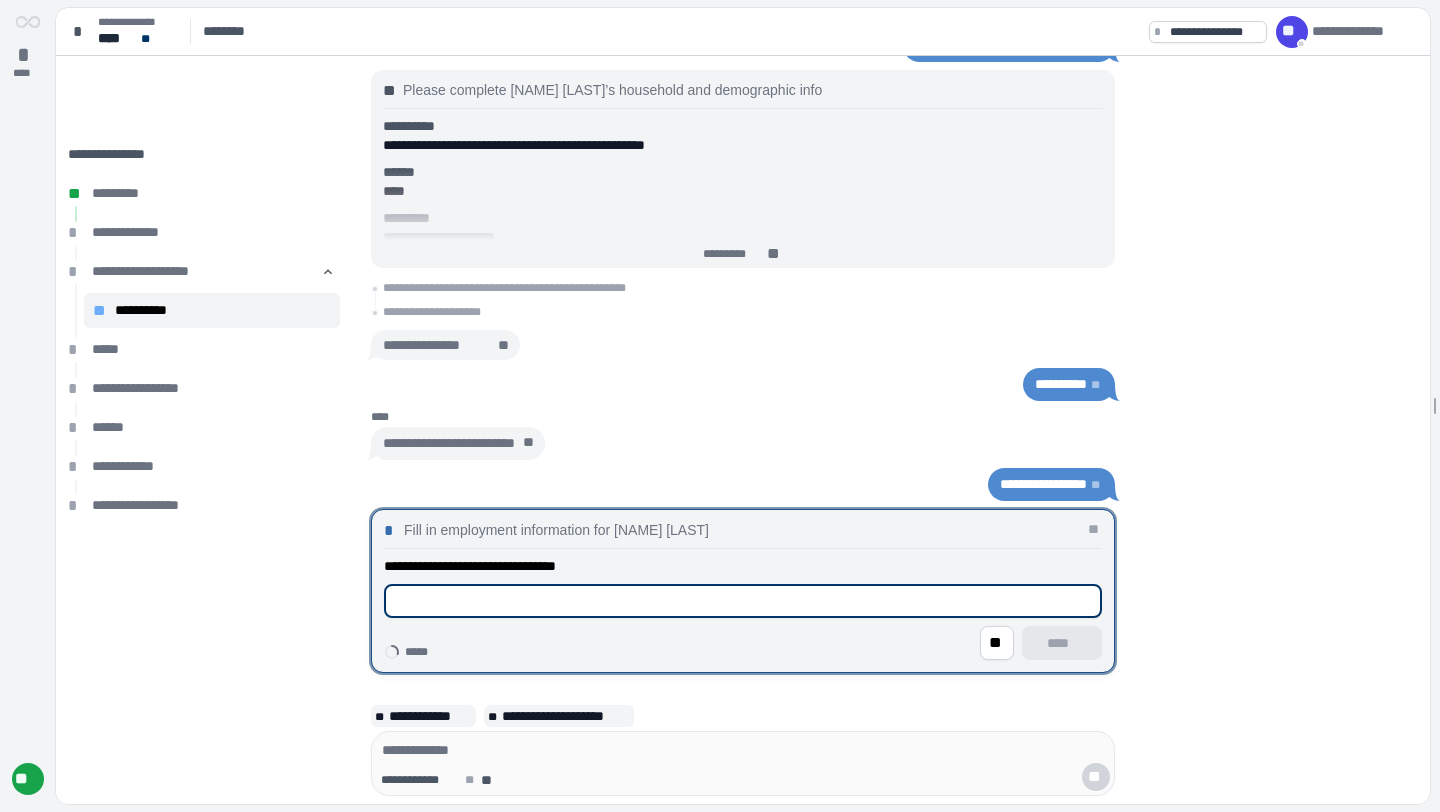 click at bounding box center (743, 601) 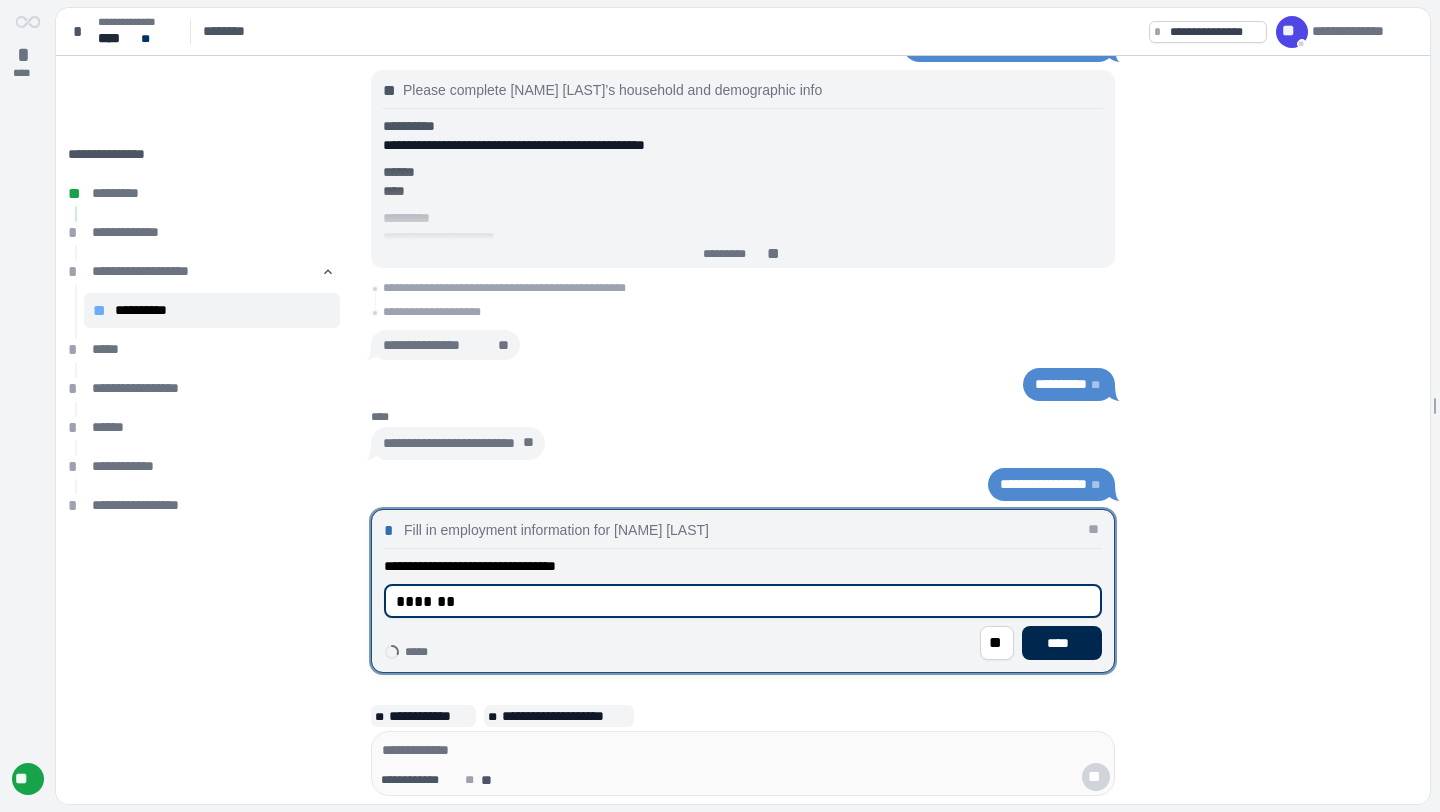 type on "*******" 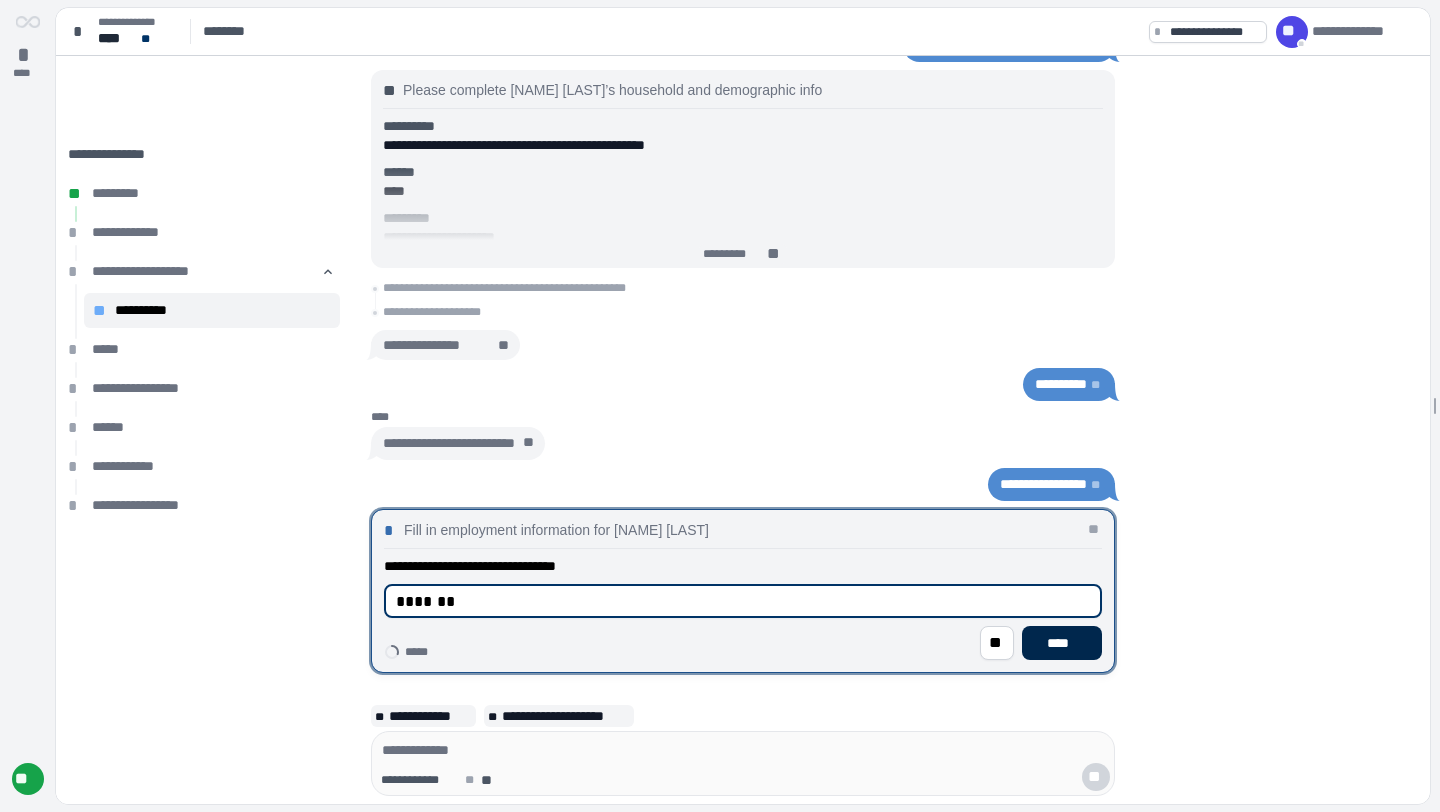 click on "****" at bounding box center (1062, 643) 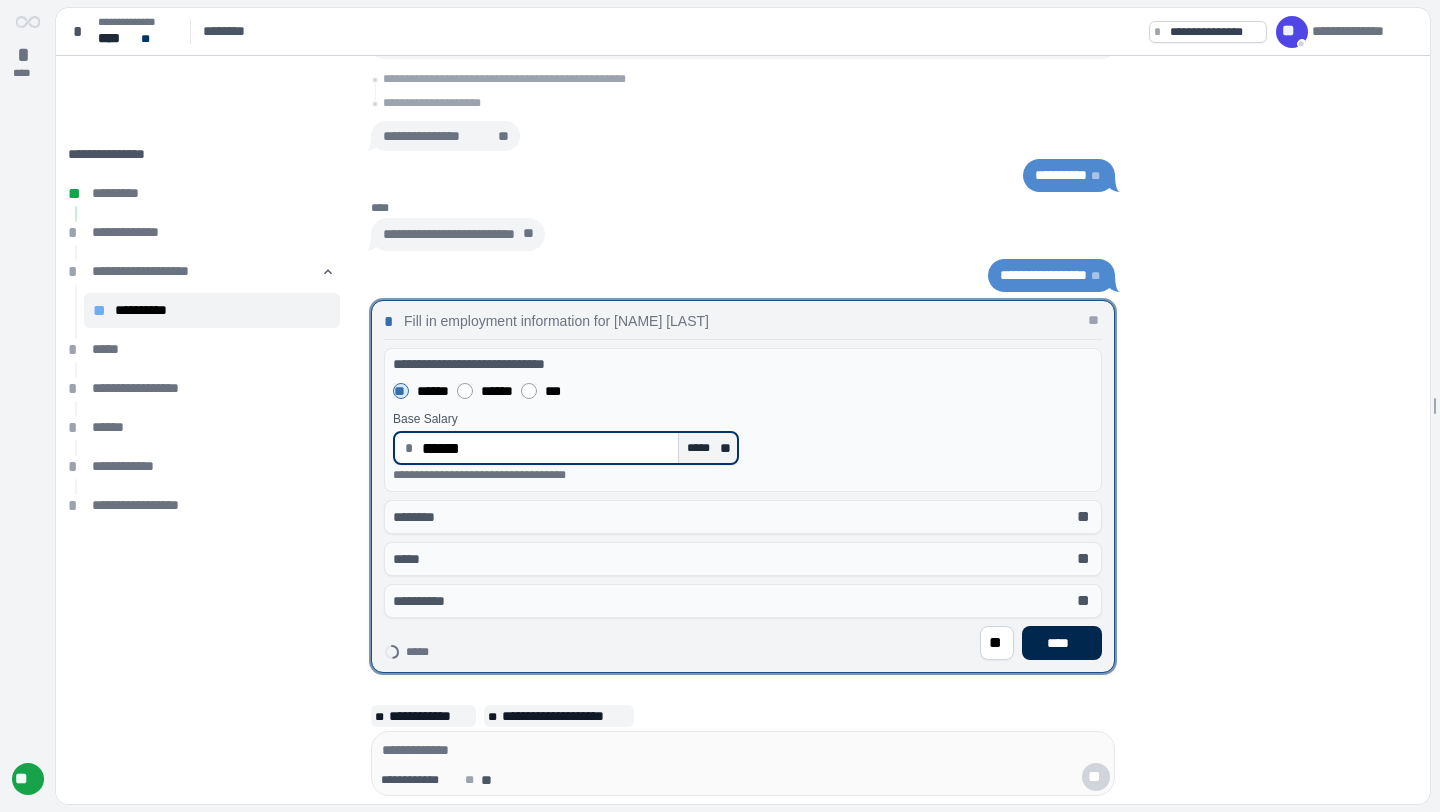type on "*********" 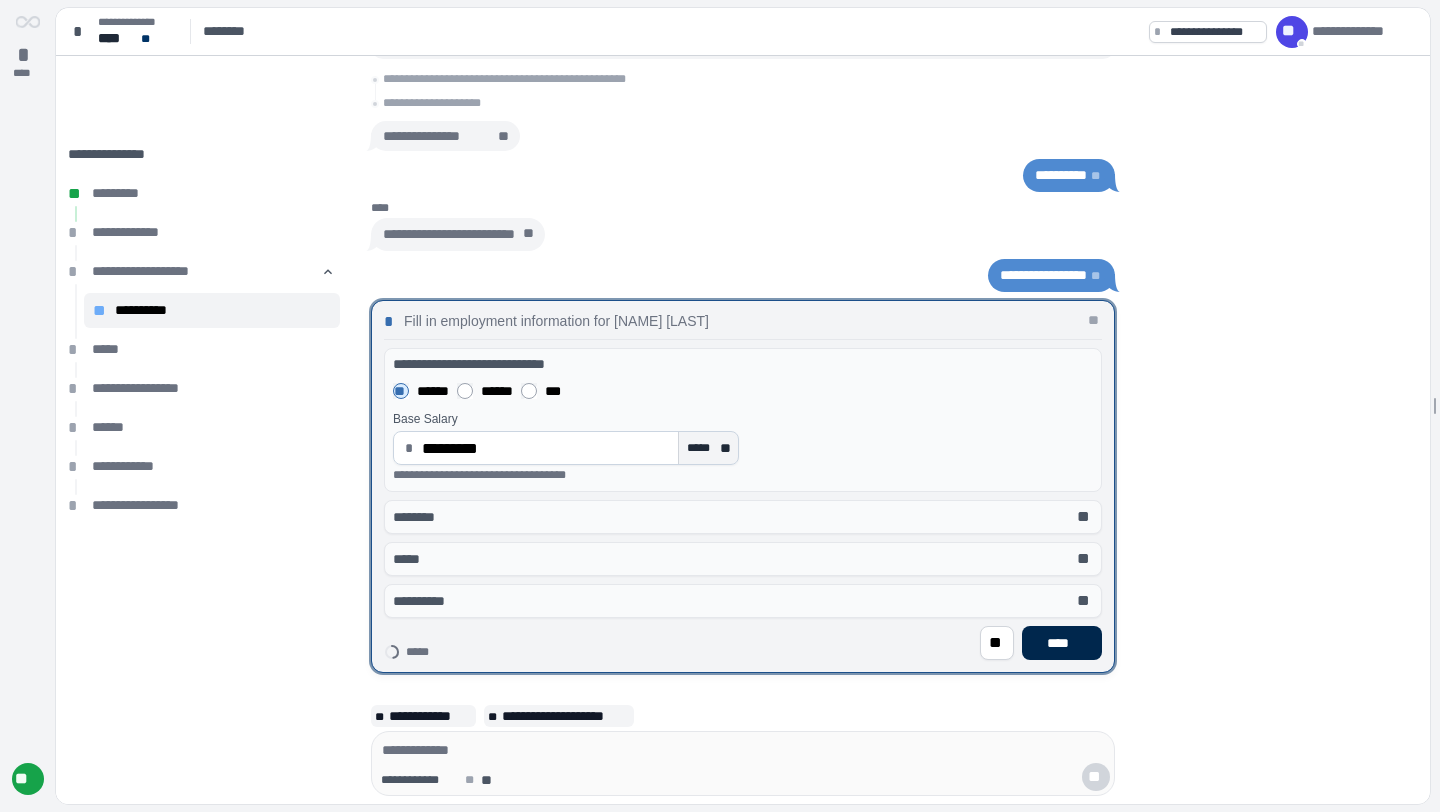 click on "****" at bounding box center [1062, 643] 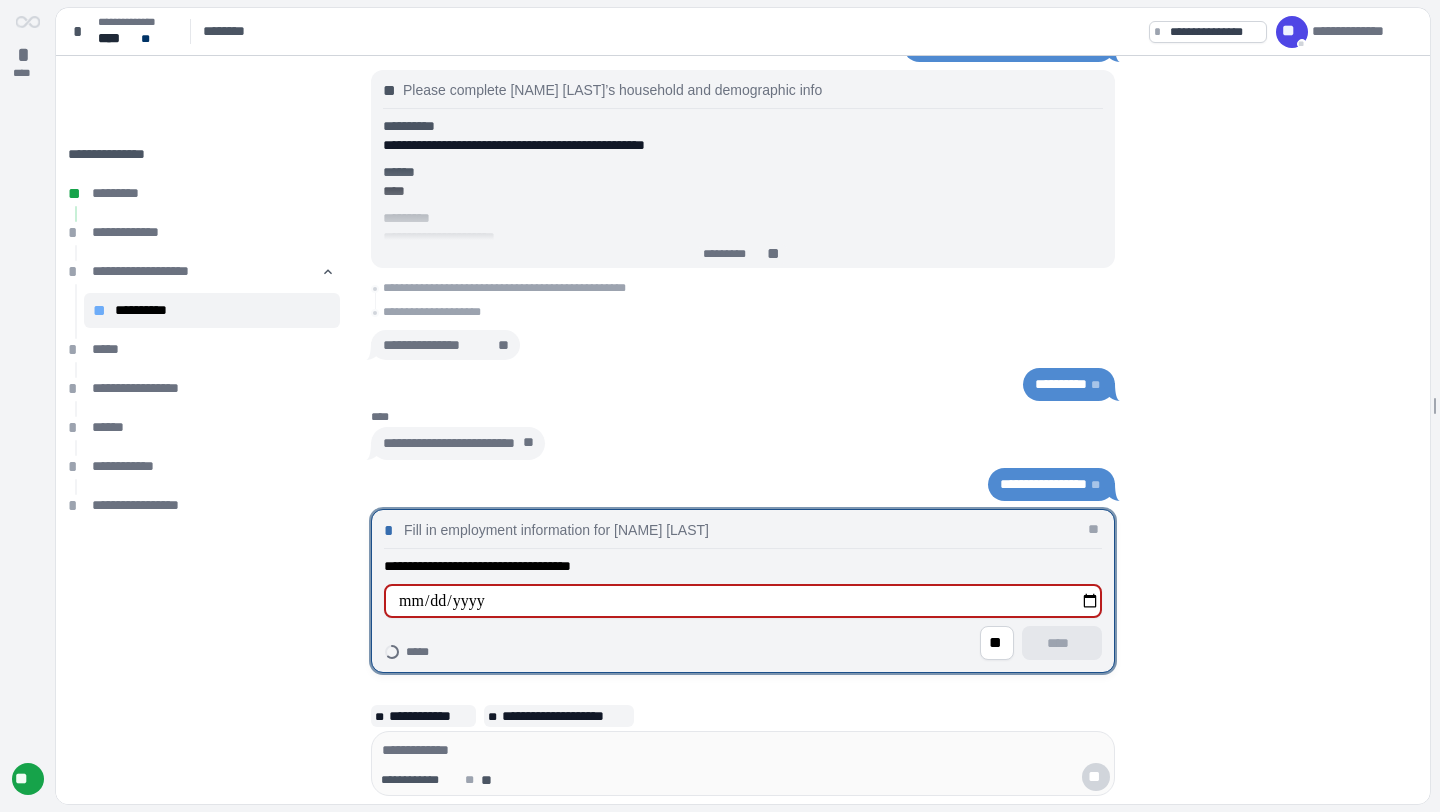 type on "**********" 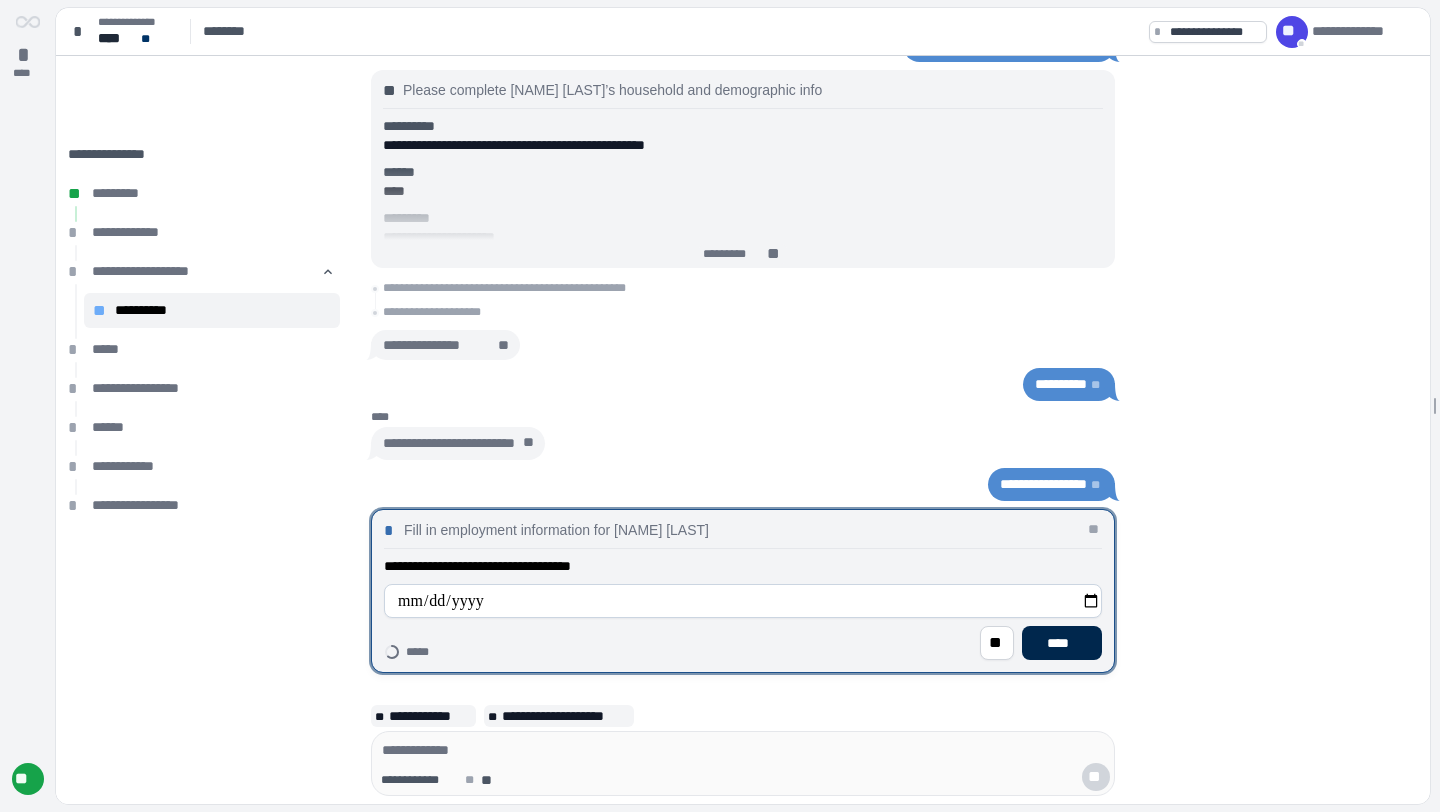 click on "****" at bounding box center [1062, 643] 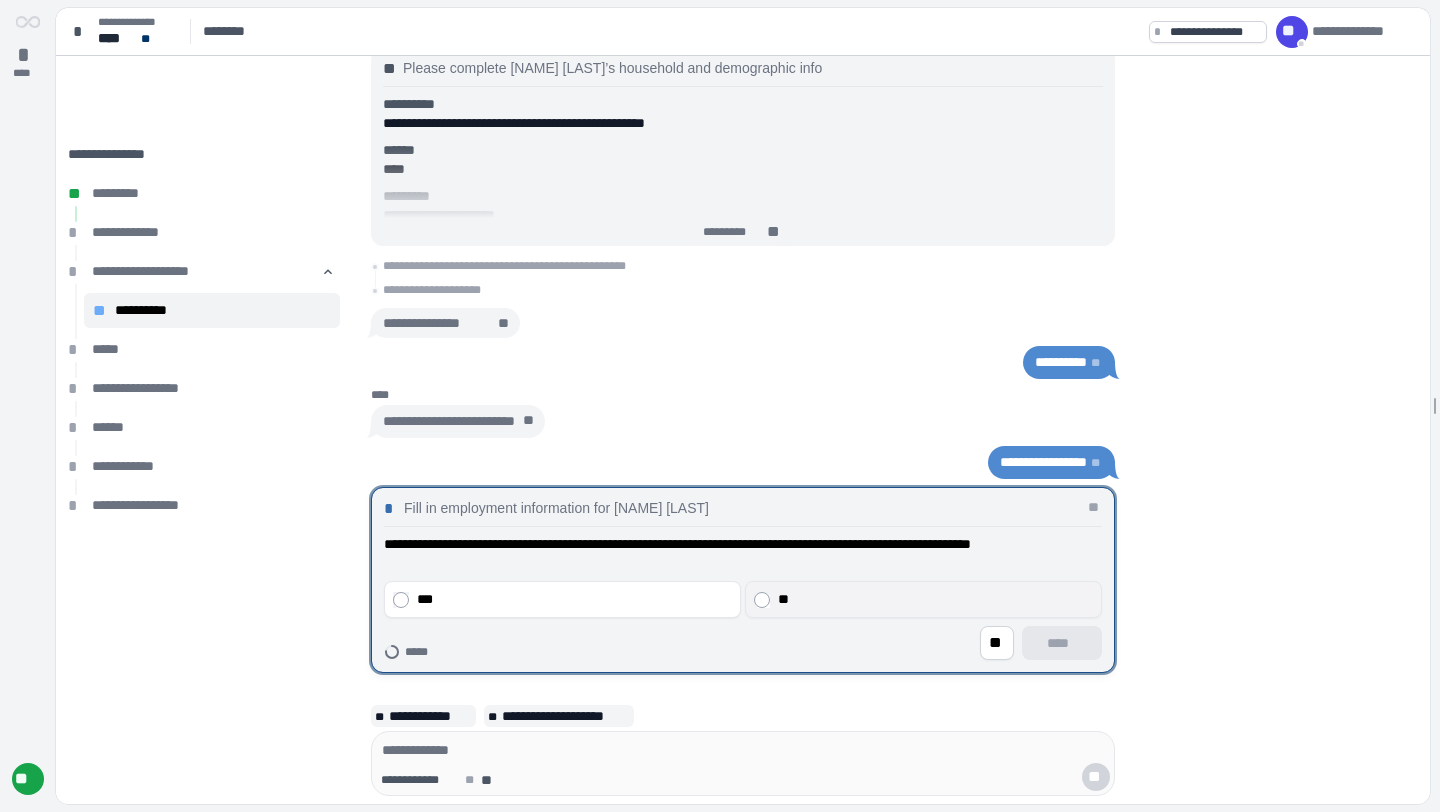 click on "**" at bounding box center (935, 599) 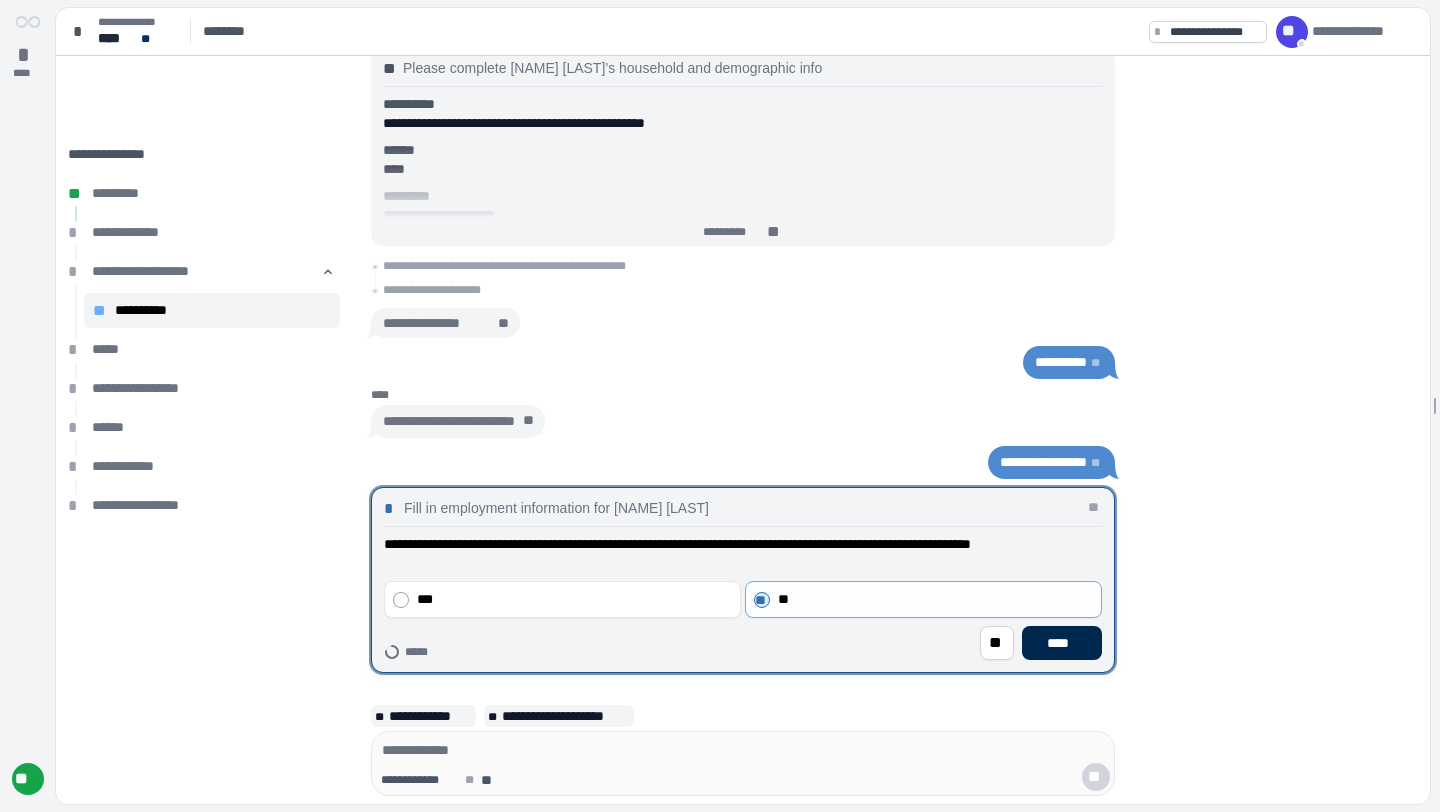 click on "****" at bounding box center [1062, 643] 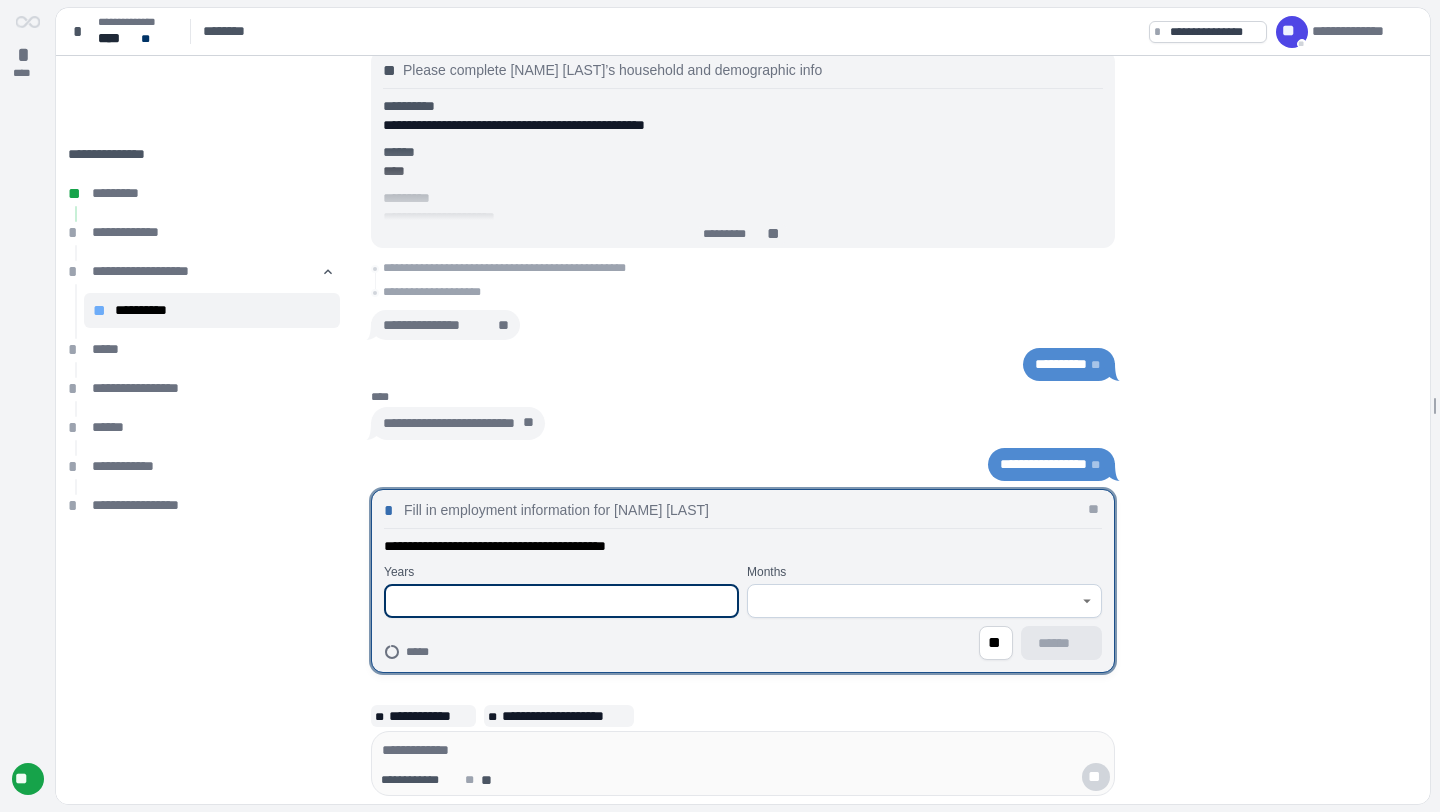 type on "*" 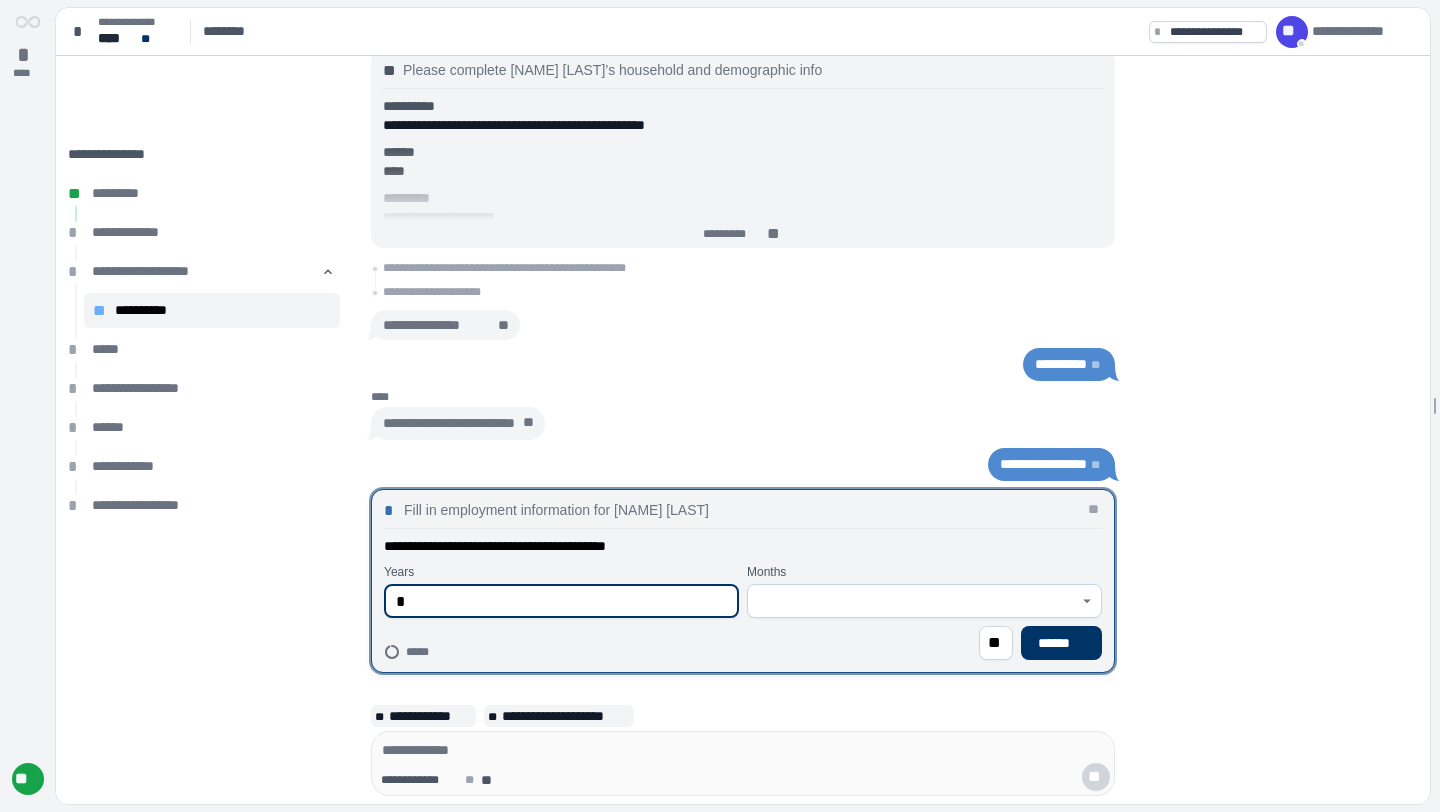 type on "*" 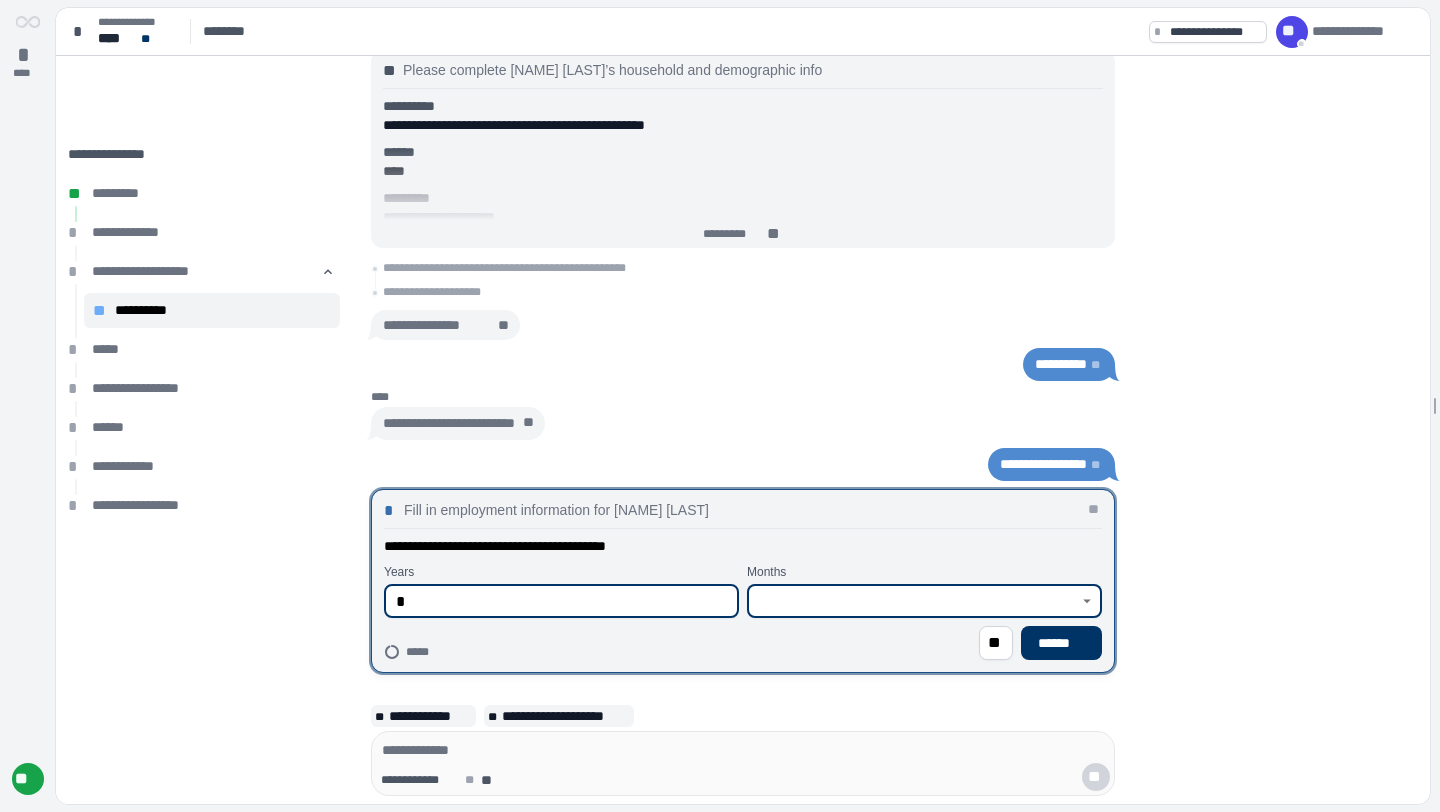 click at bounding box center [913, 601] 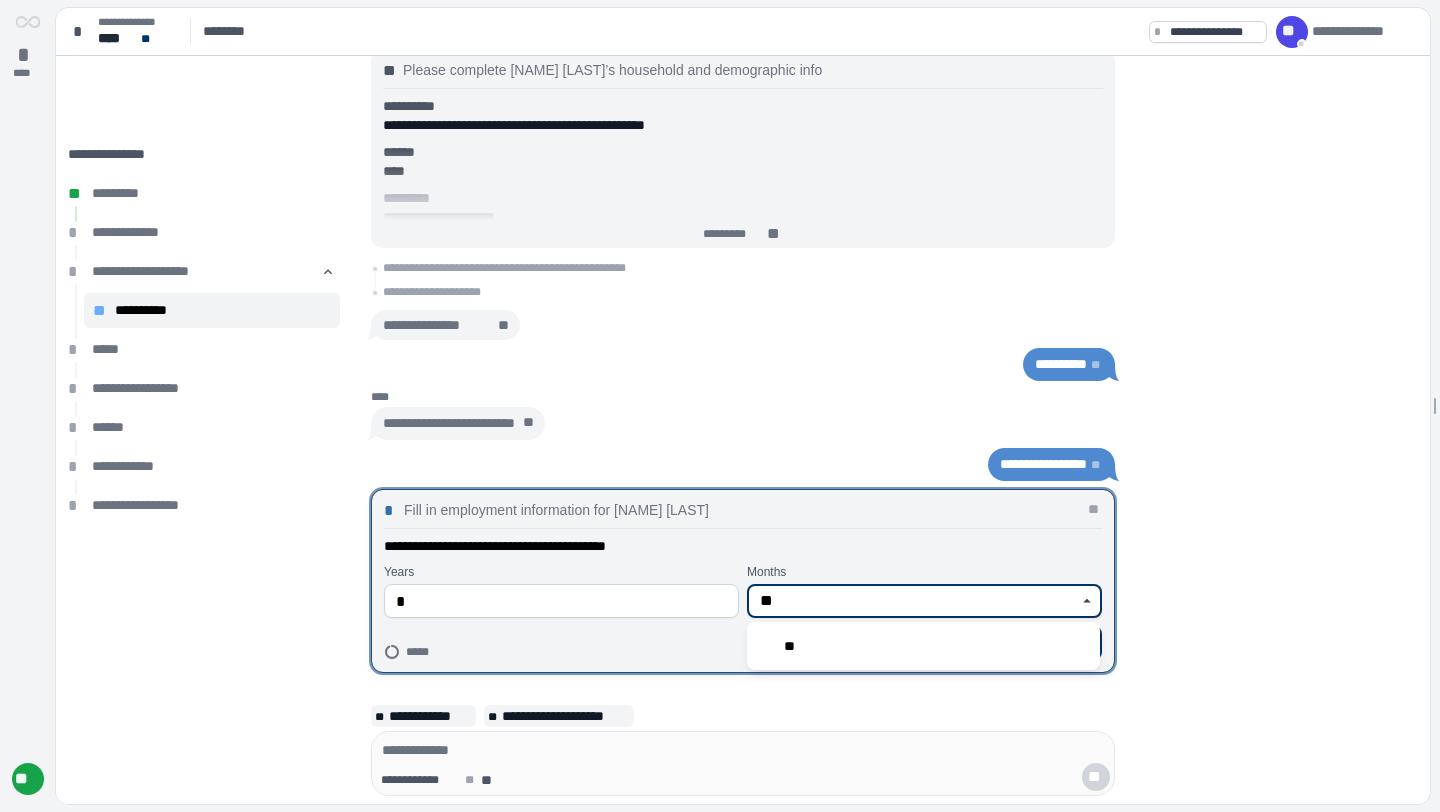 type on "**" 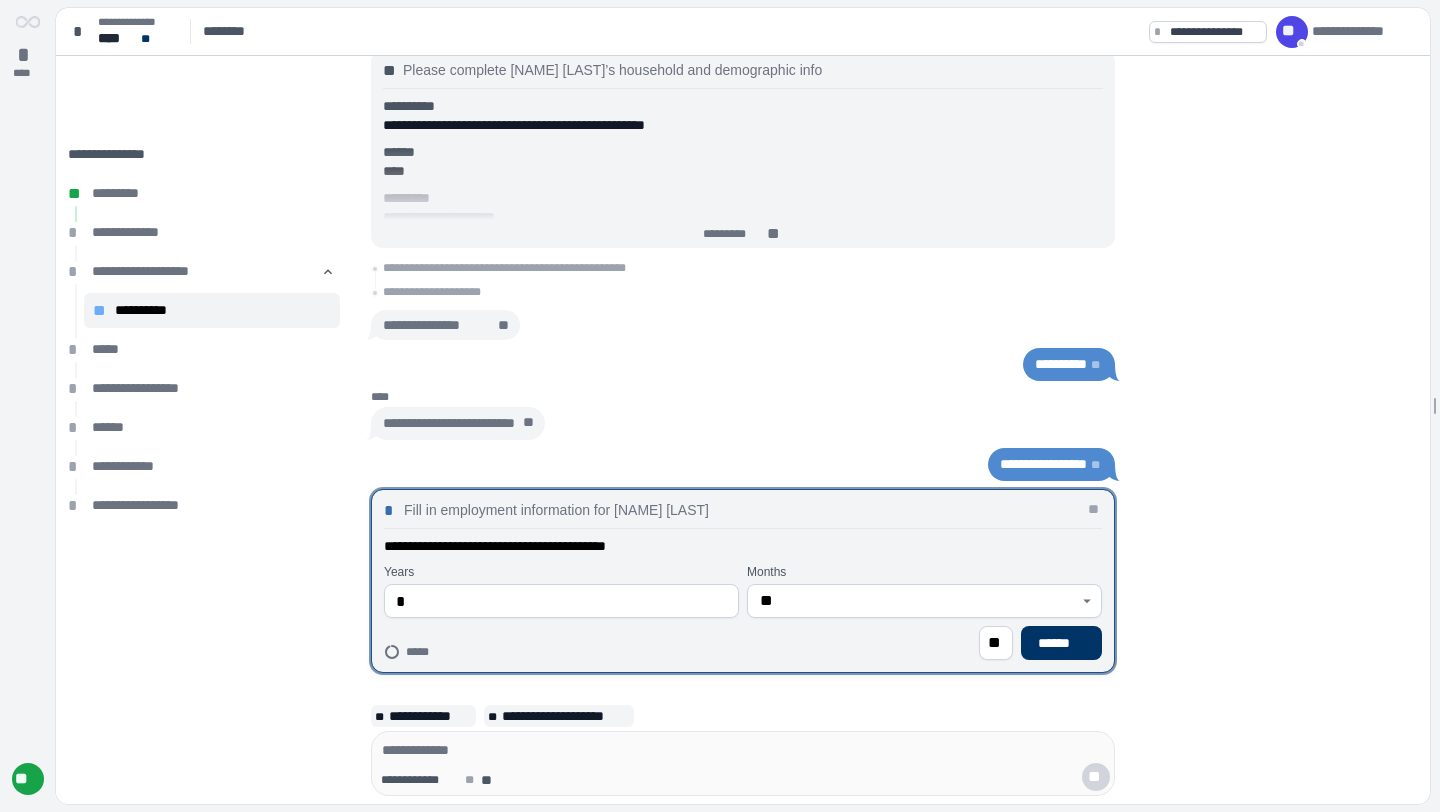 click on "Months **" at bounding box center [924, 591] 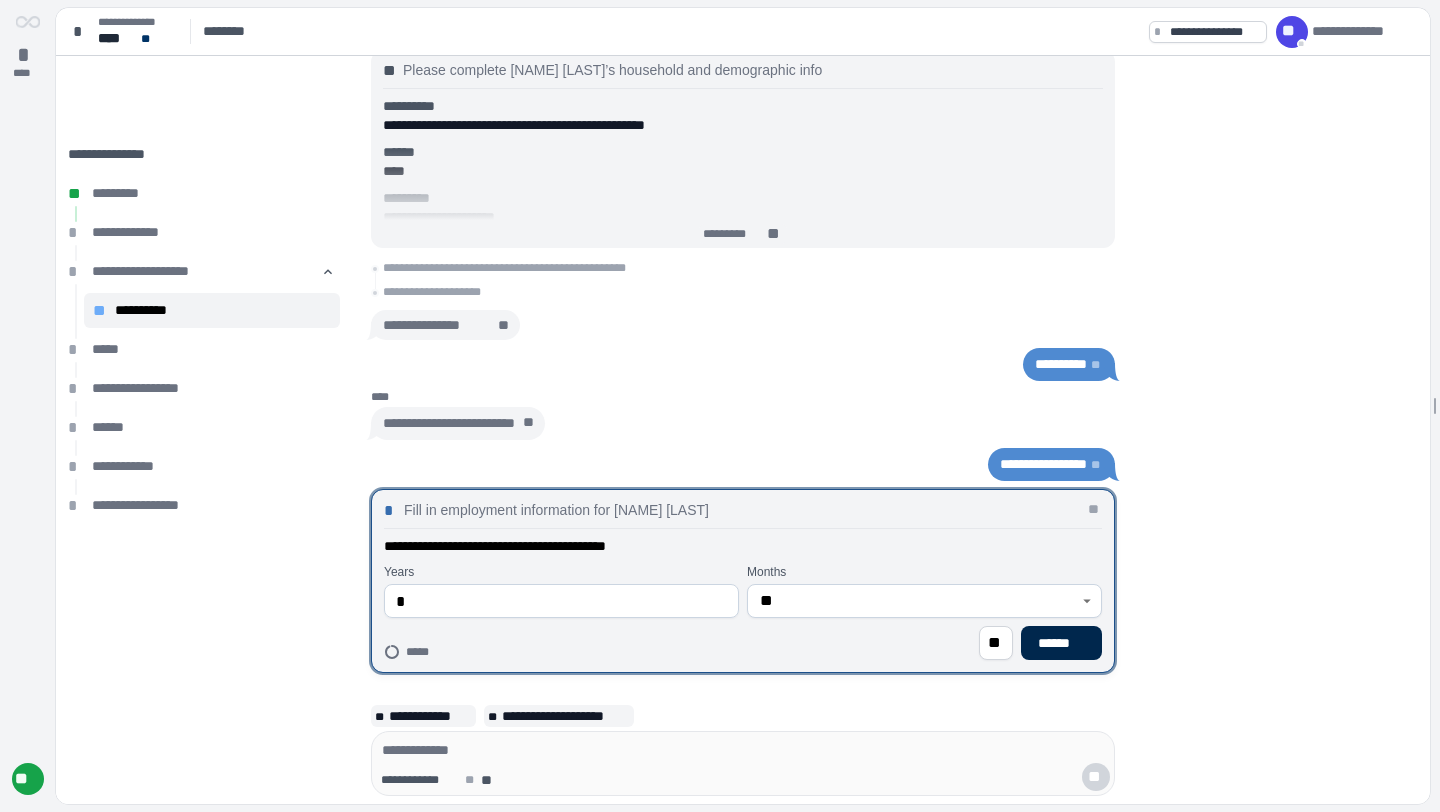 click on "******" at bounding box center (1061, 643) 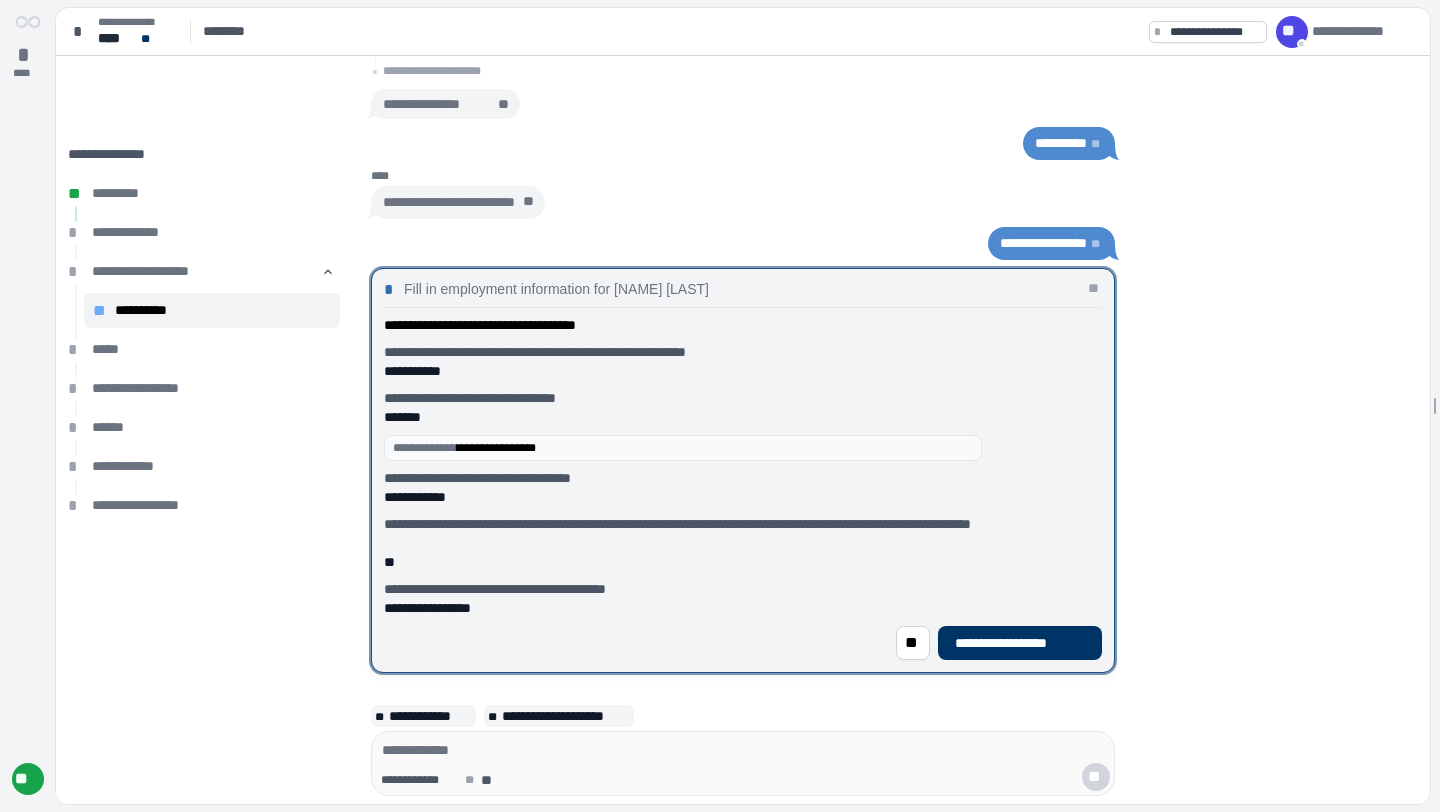 click on "**********" at bounding box center [1020, 643] 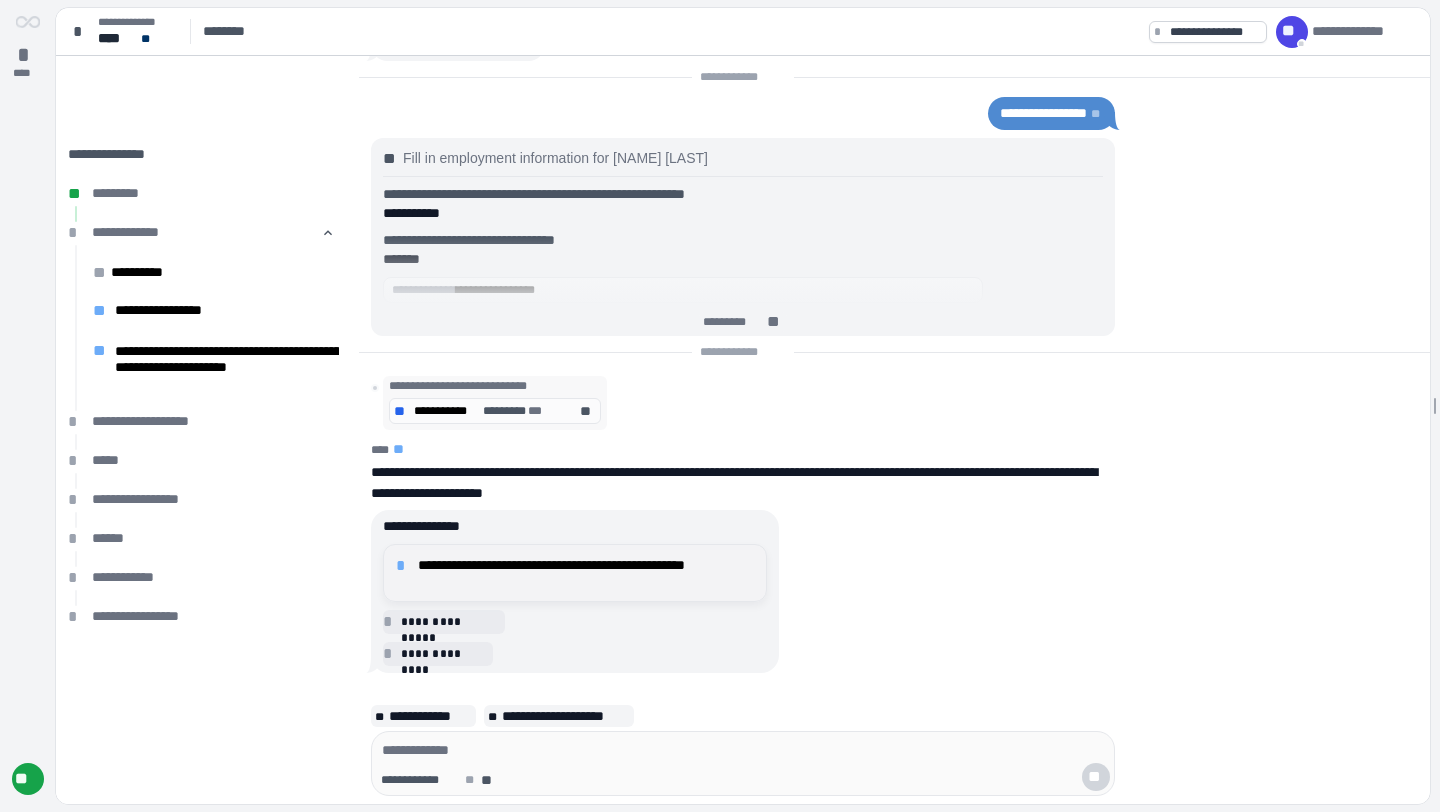 click on "**********" at bounding box center (586, 573) 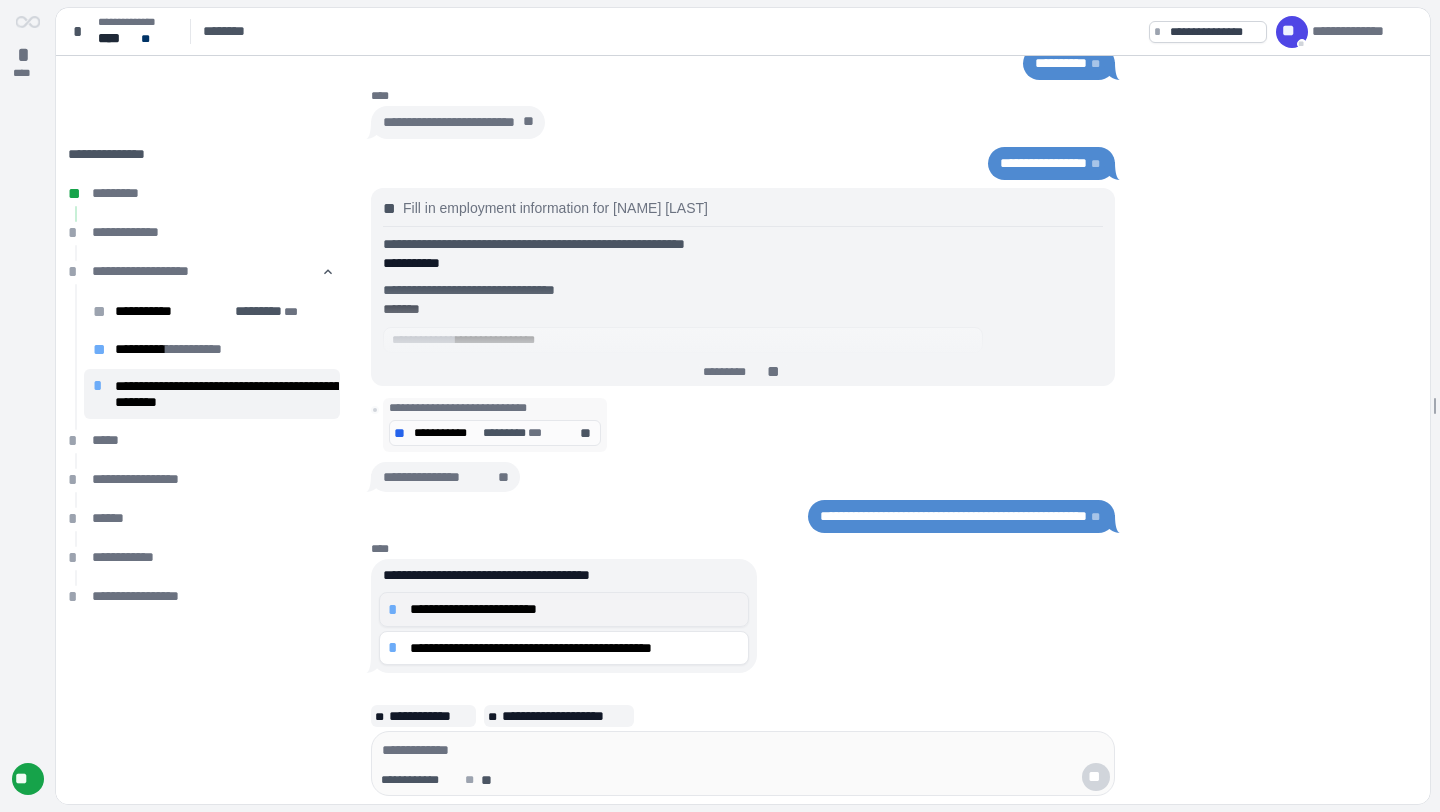 click on "**********" at bounding box center (575, 609) 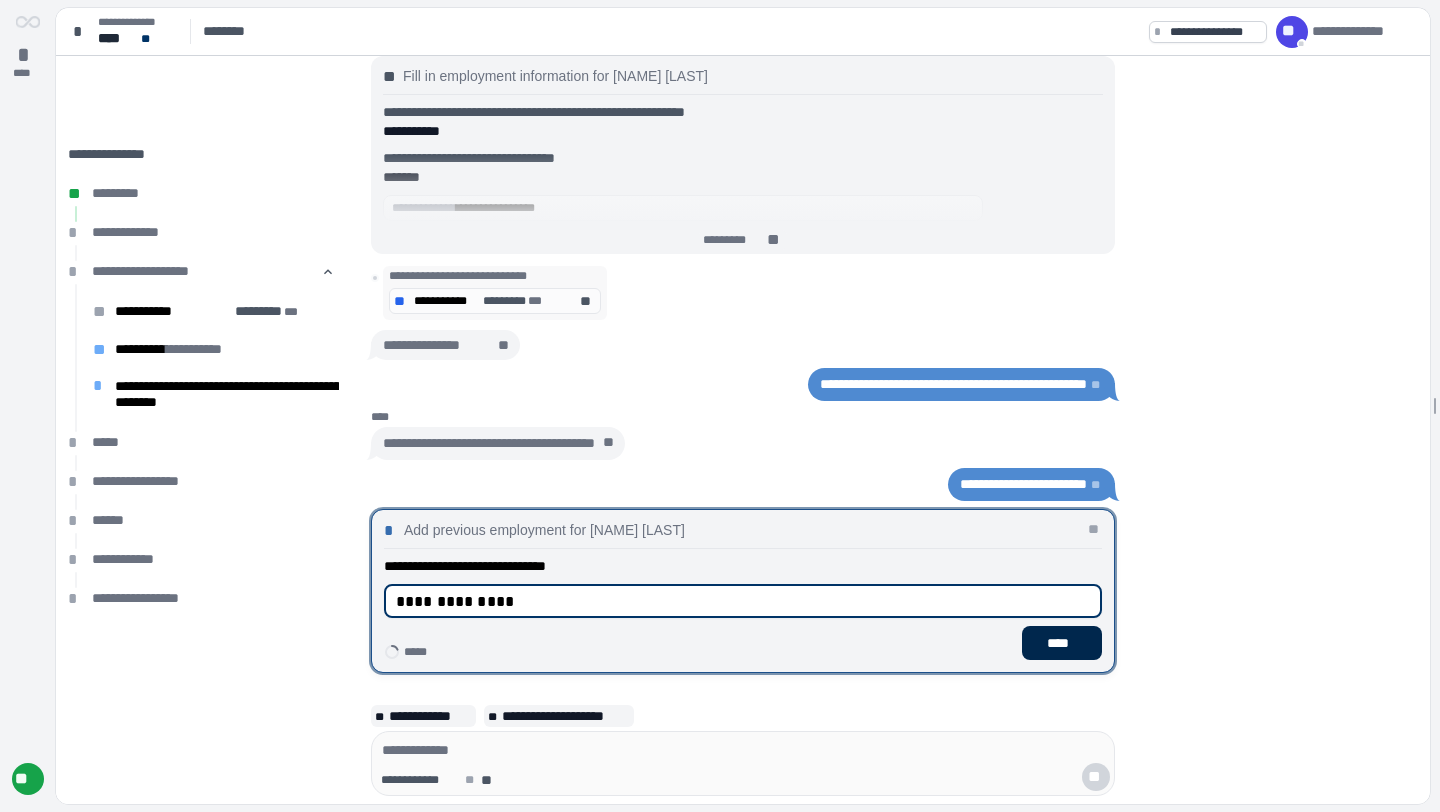type on "**********" 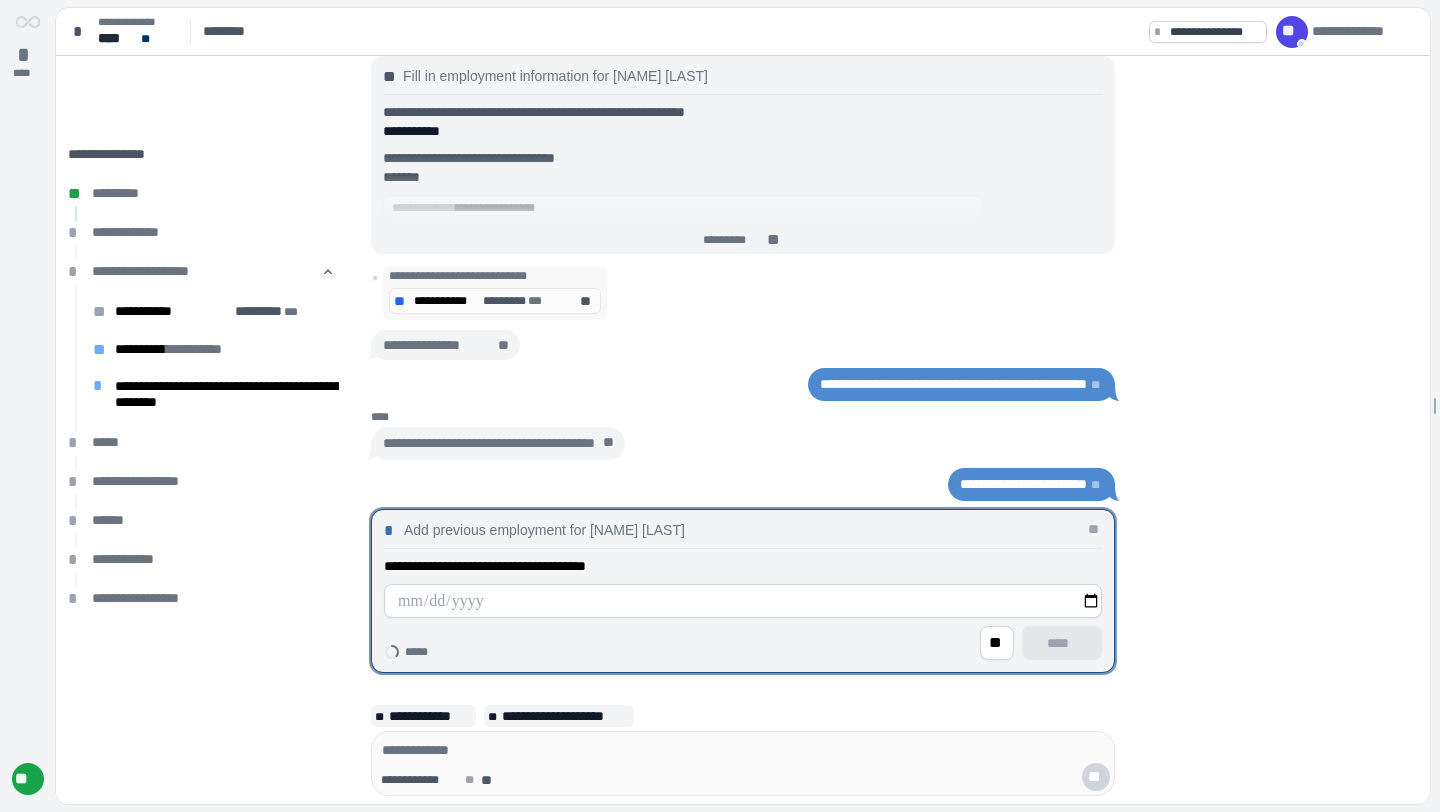 click at bounding box center [743, 601] 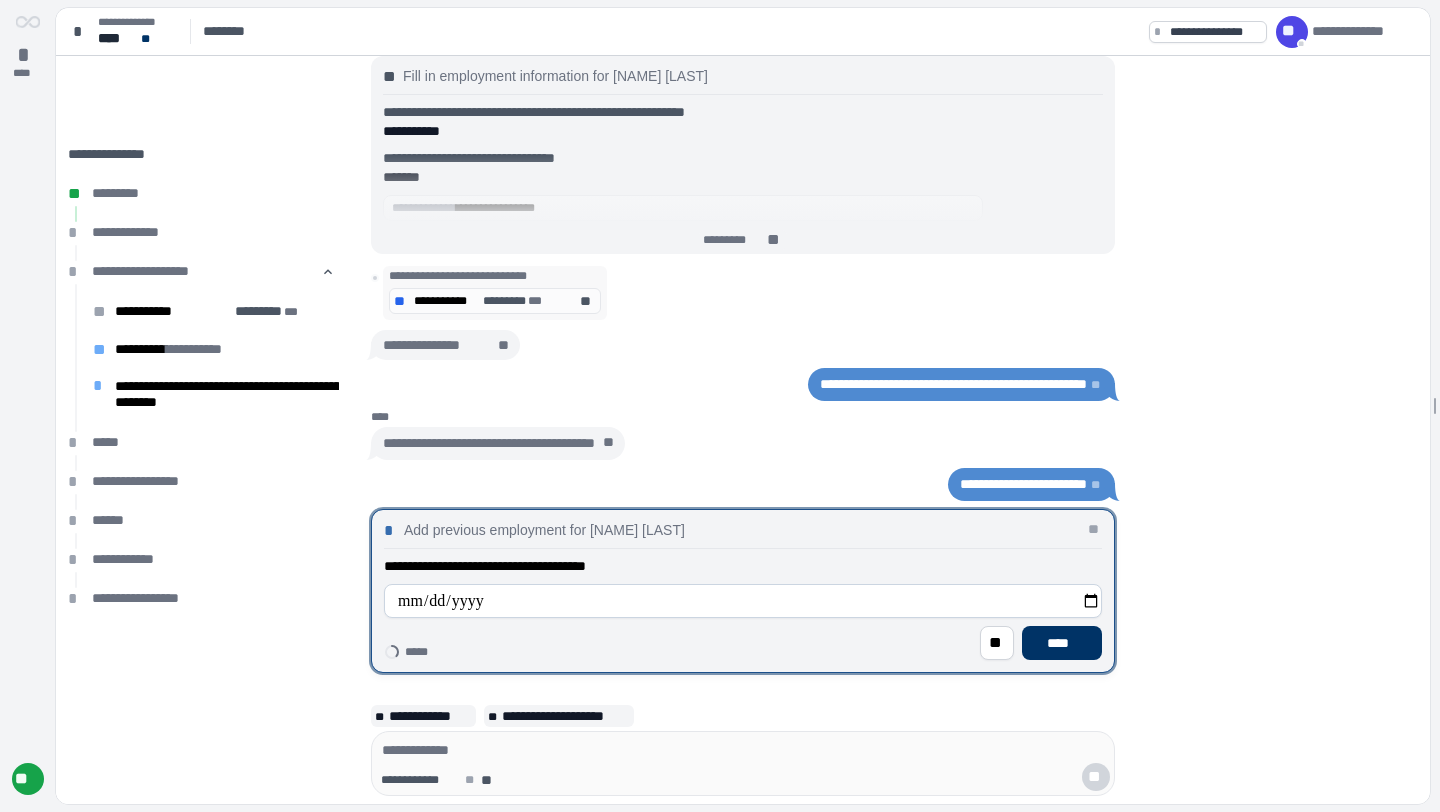 click on "**********" at bounding box center (743, 566) 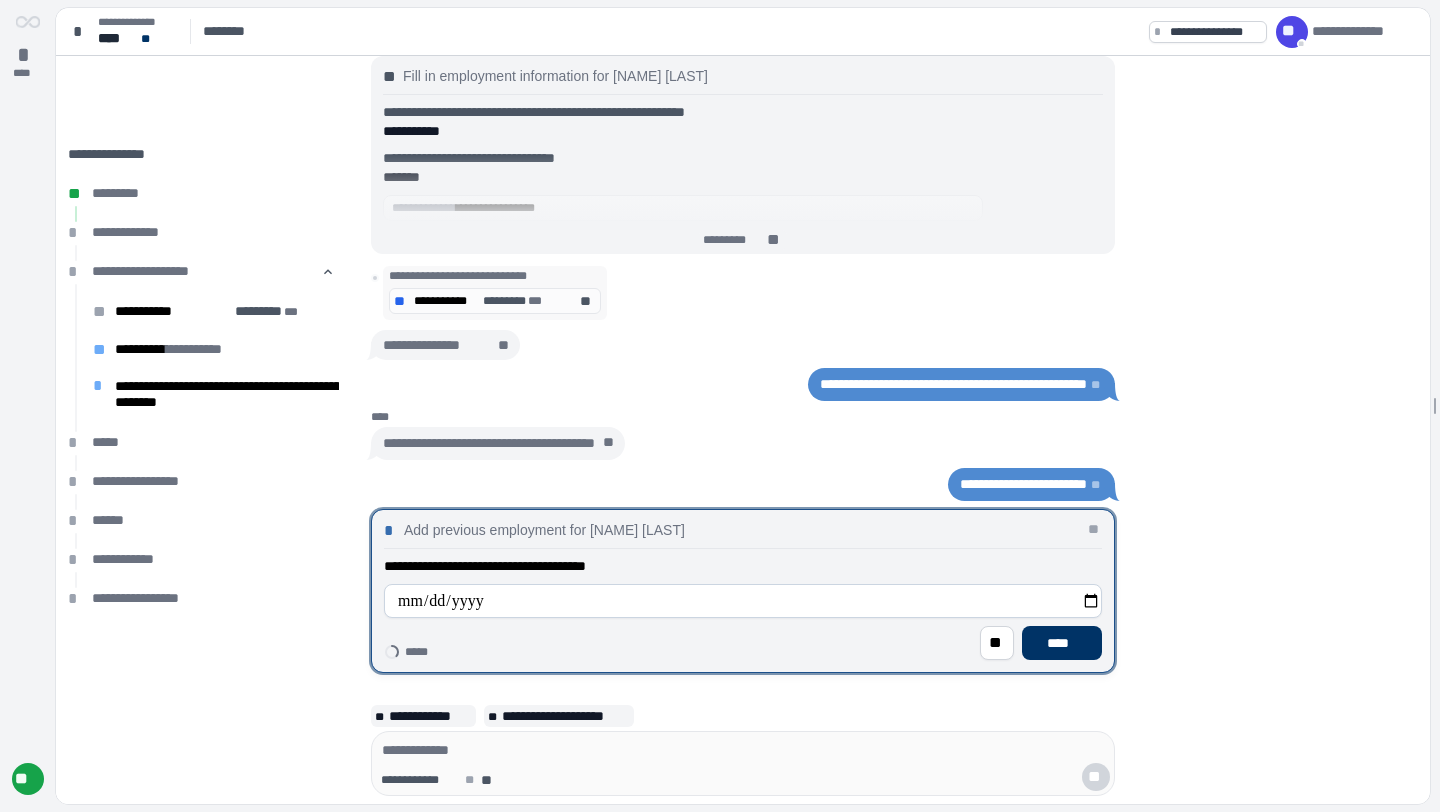 type on "**********" 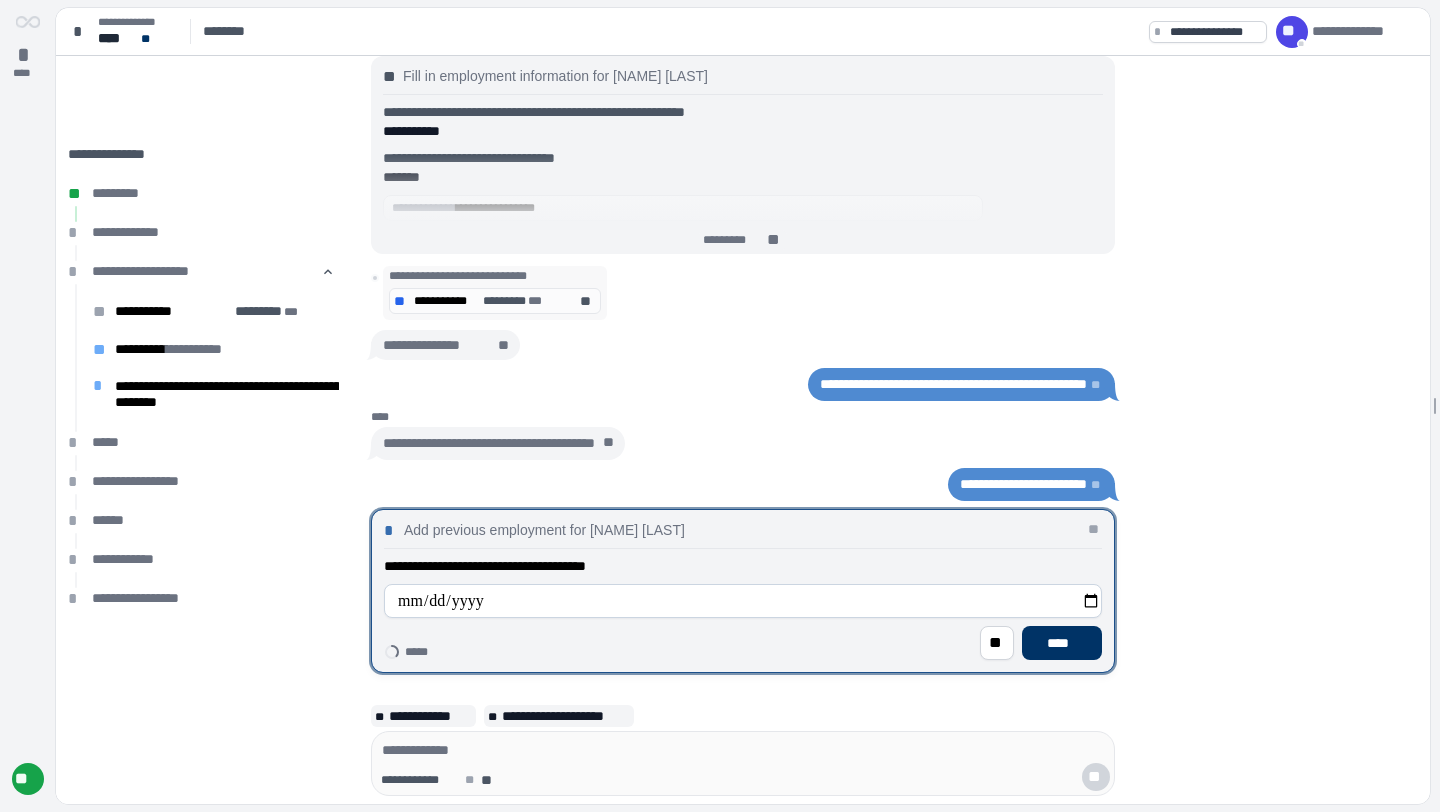 click at bounding box center [922, 548] 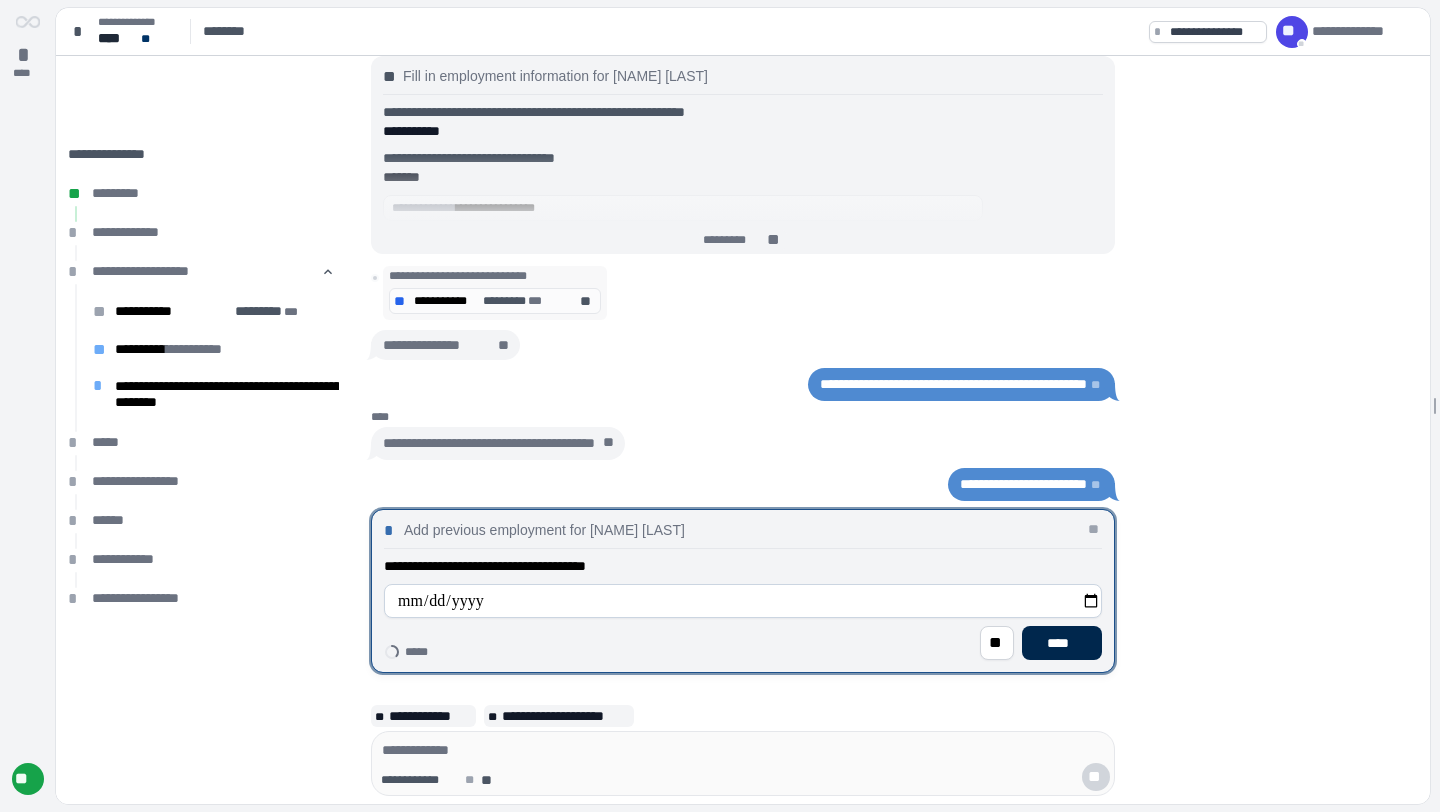 click on "****" at bounding box center [1062, 643] 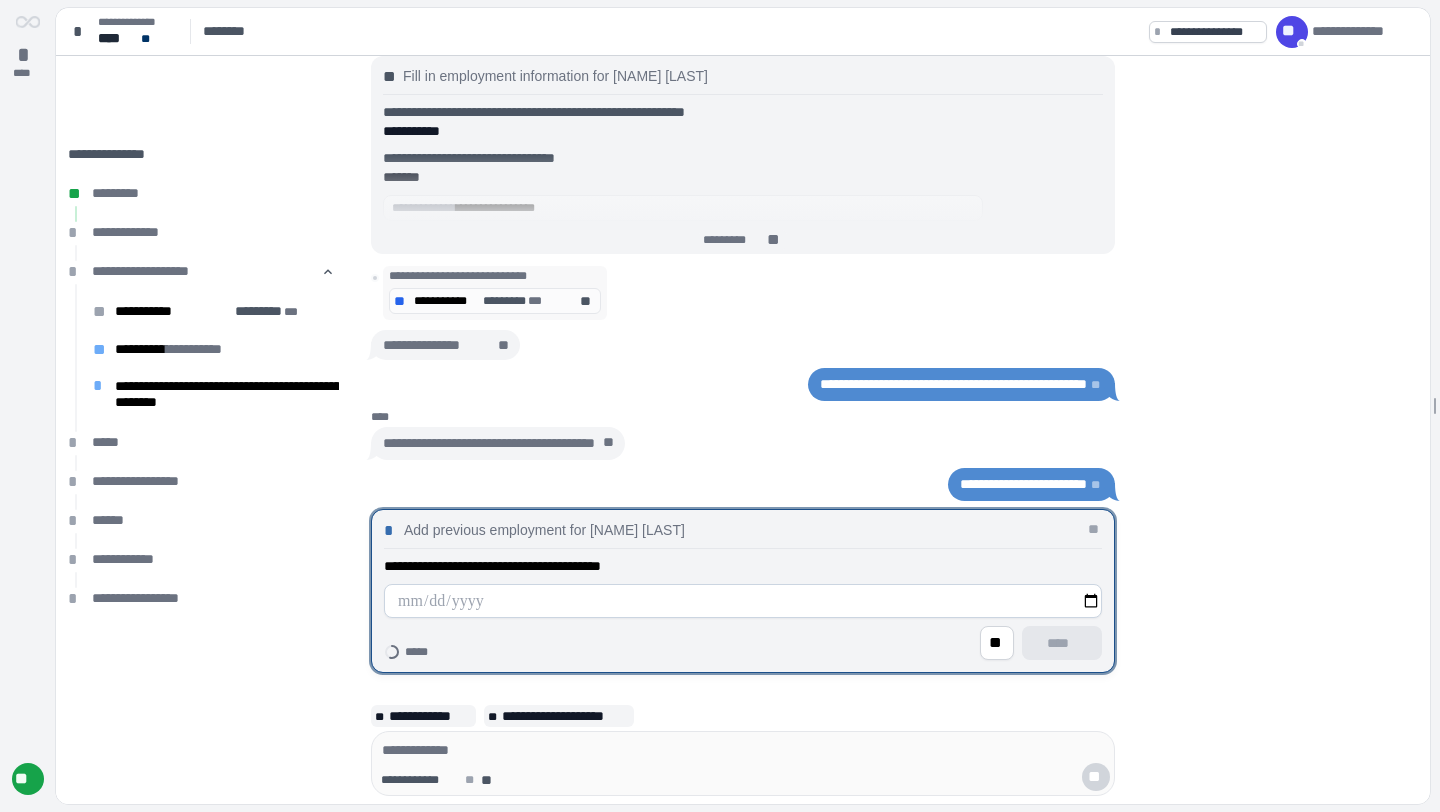 click at bounding box center [743, 601] 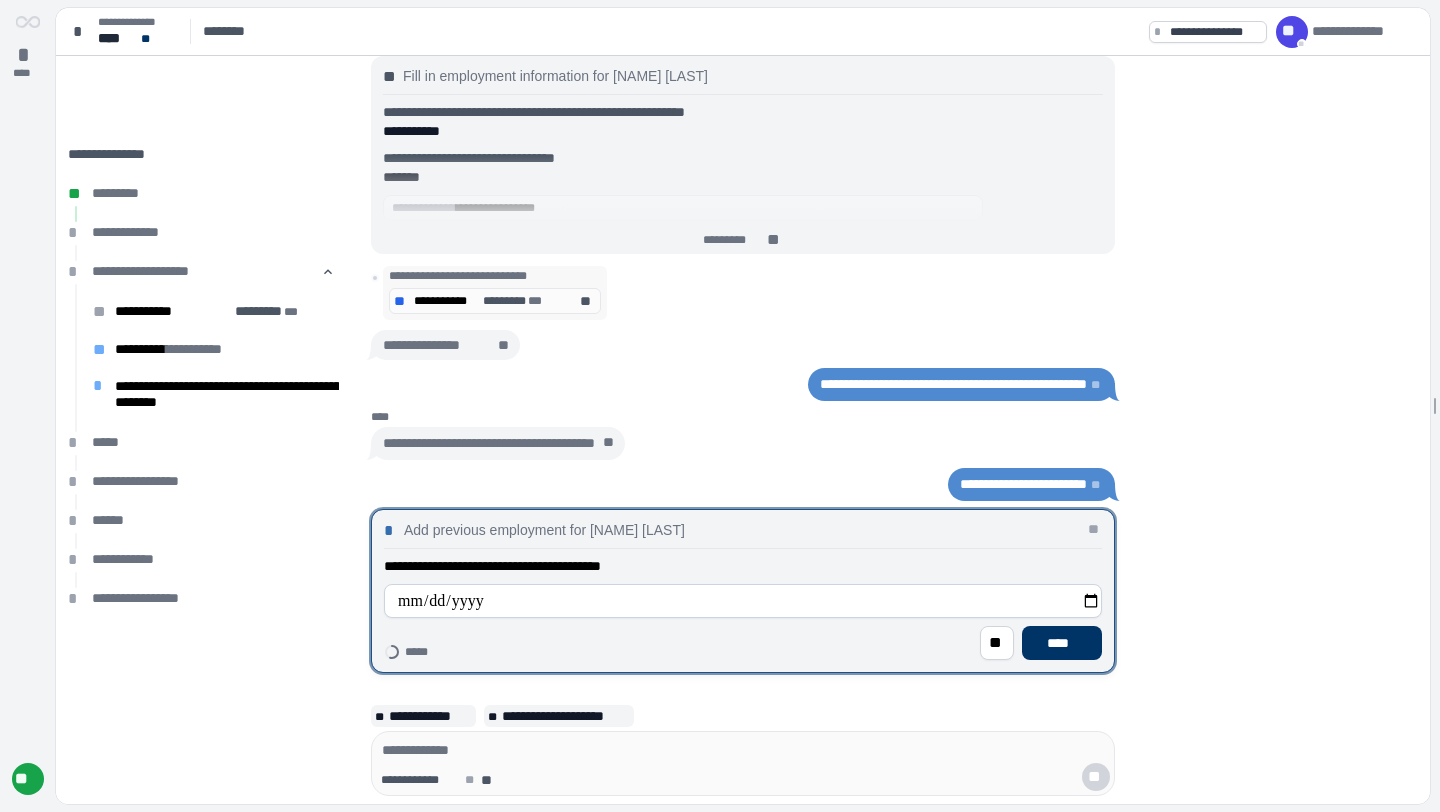 type on "**********" 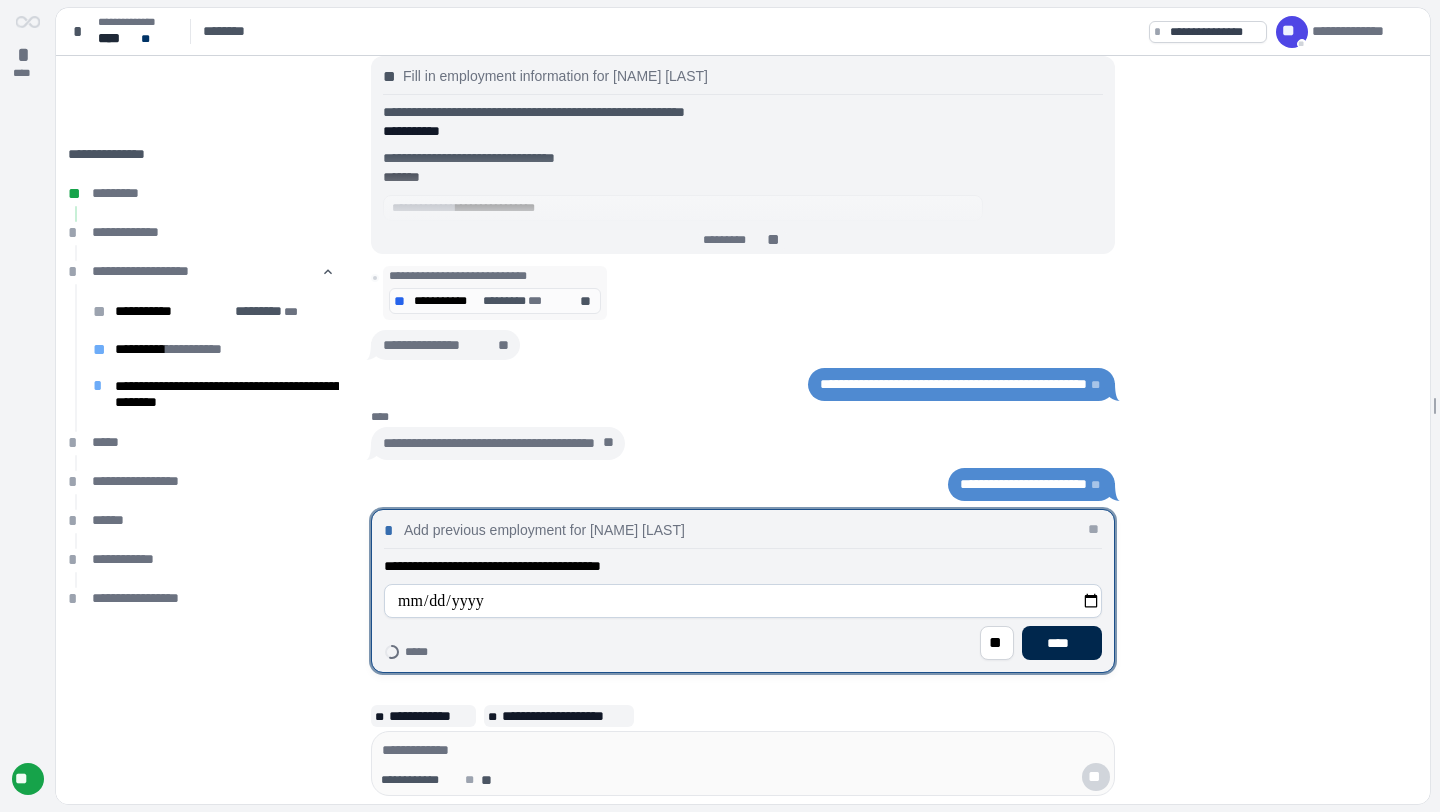 click on "****" at bounding box center (1062, 643) 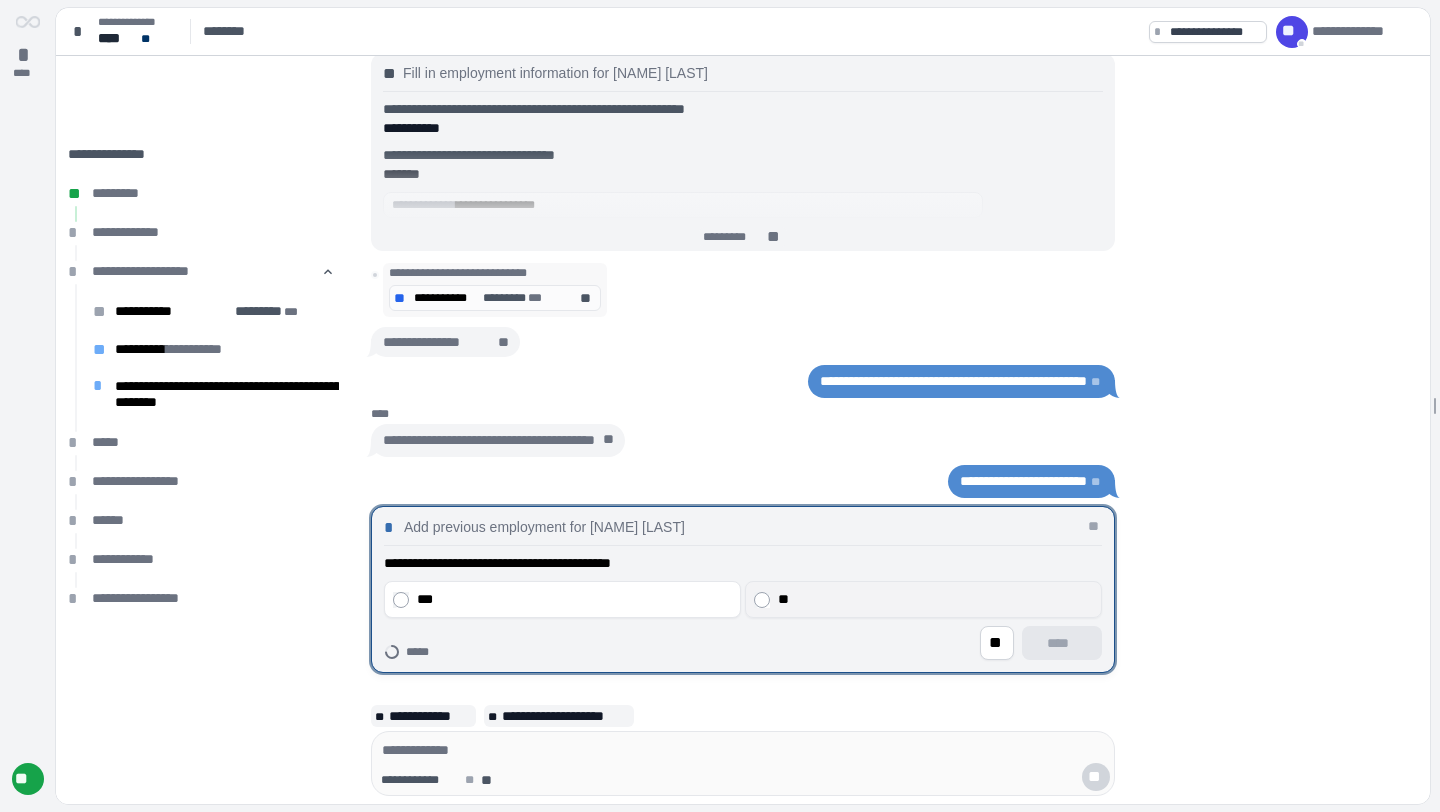 click on "**" at bounding box center [935, 599] 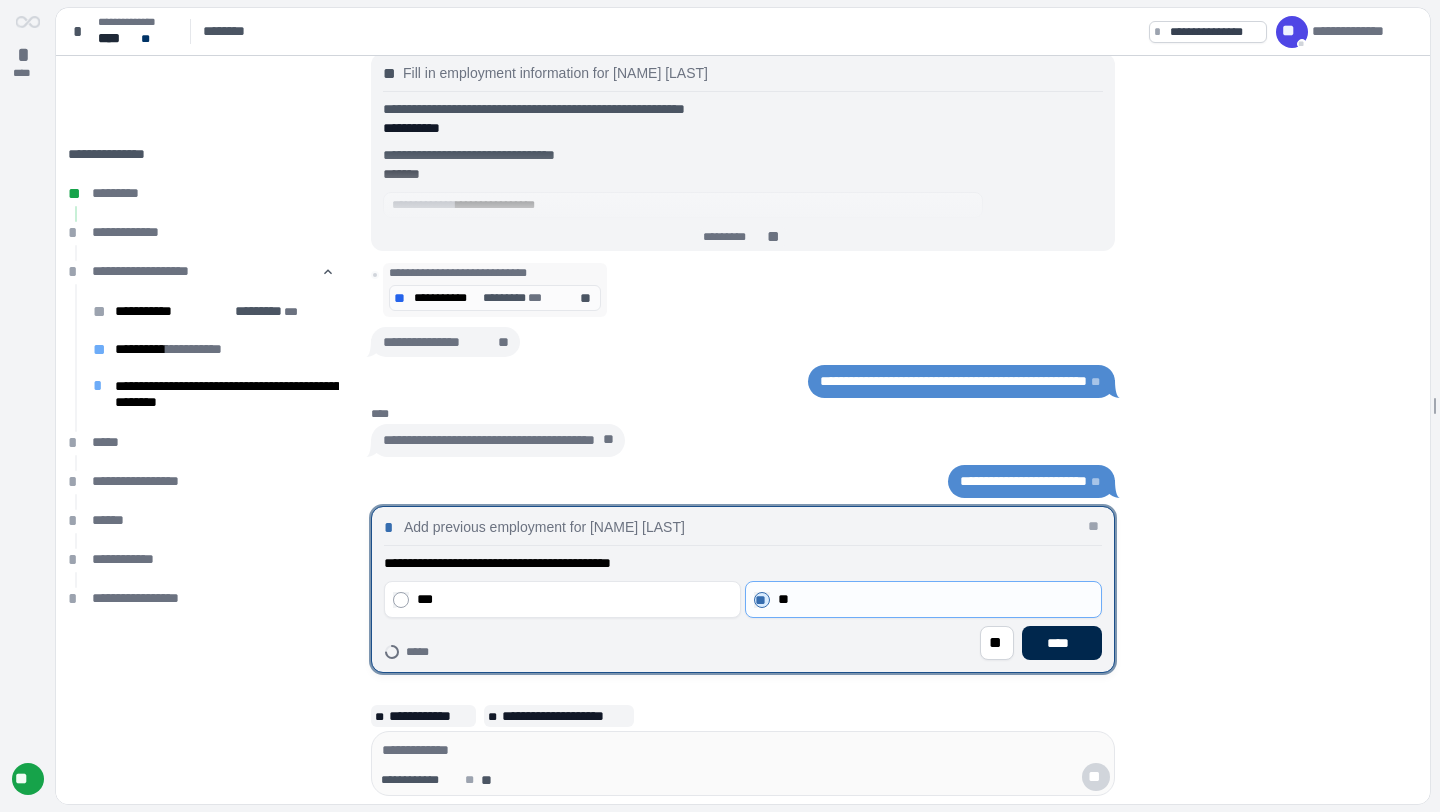 click on "****" at bounding box center [1062, 643] 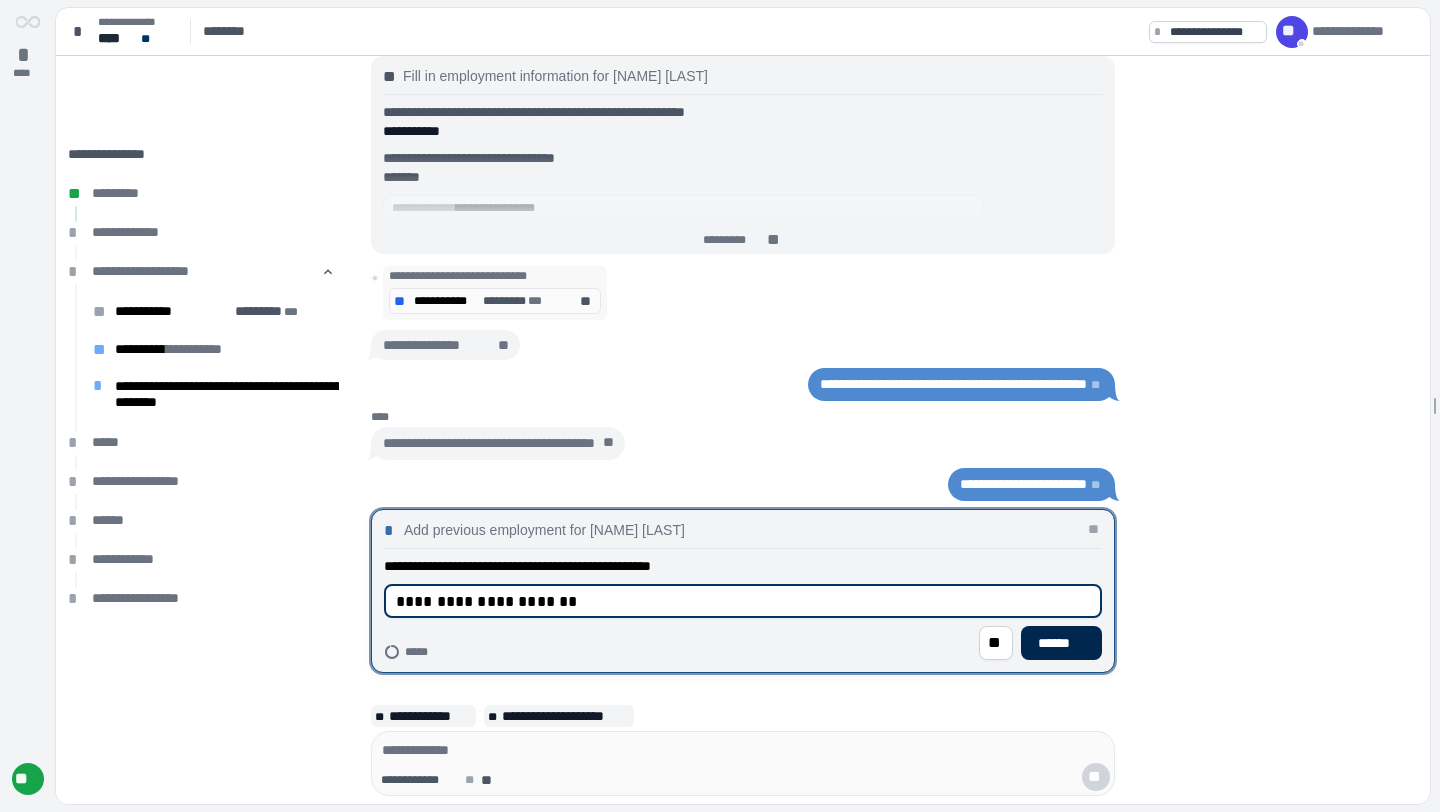 type on "**********" 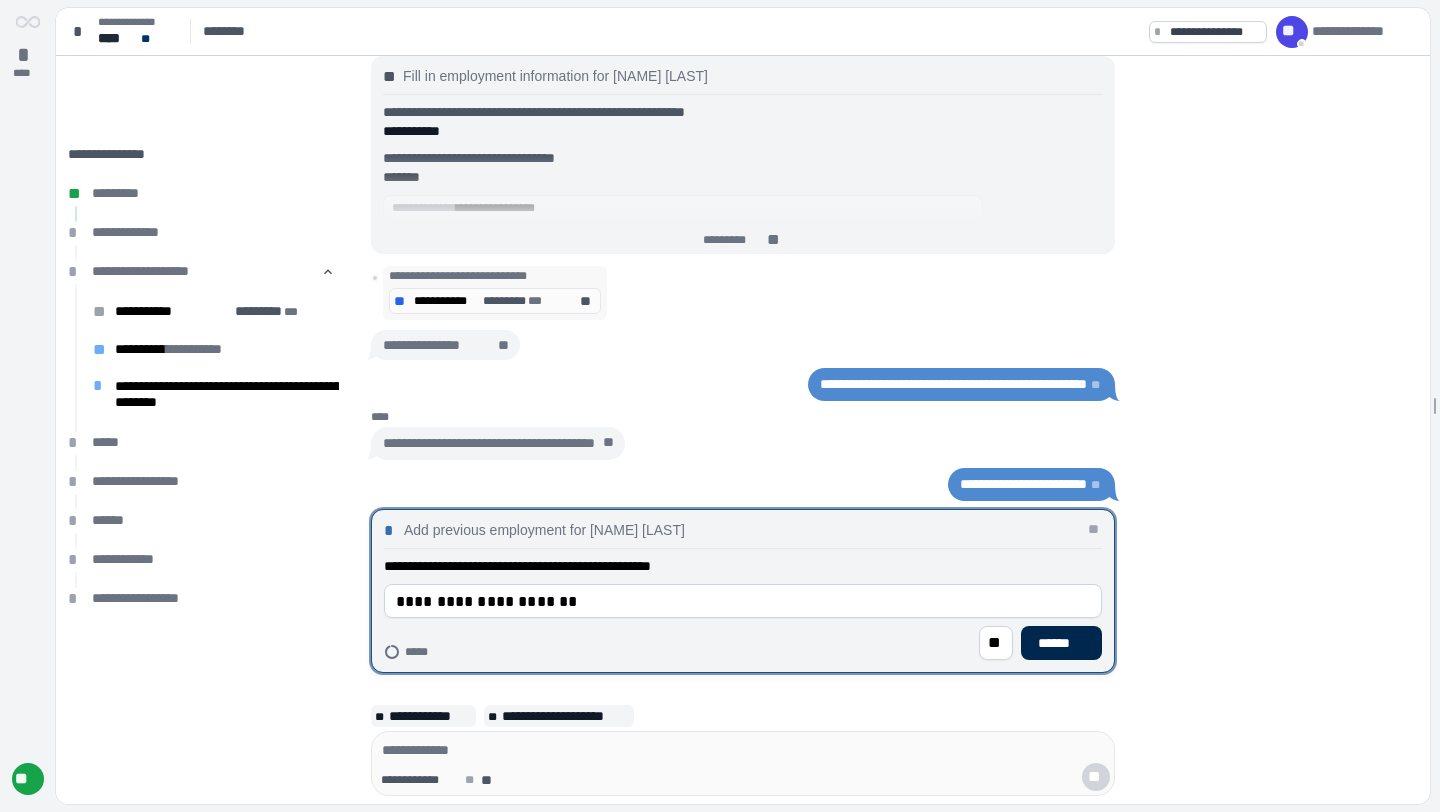 click on "******" at bounding box center [1061, 643] 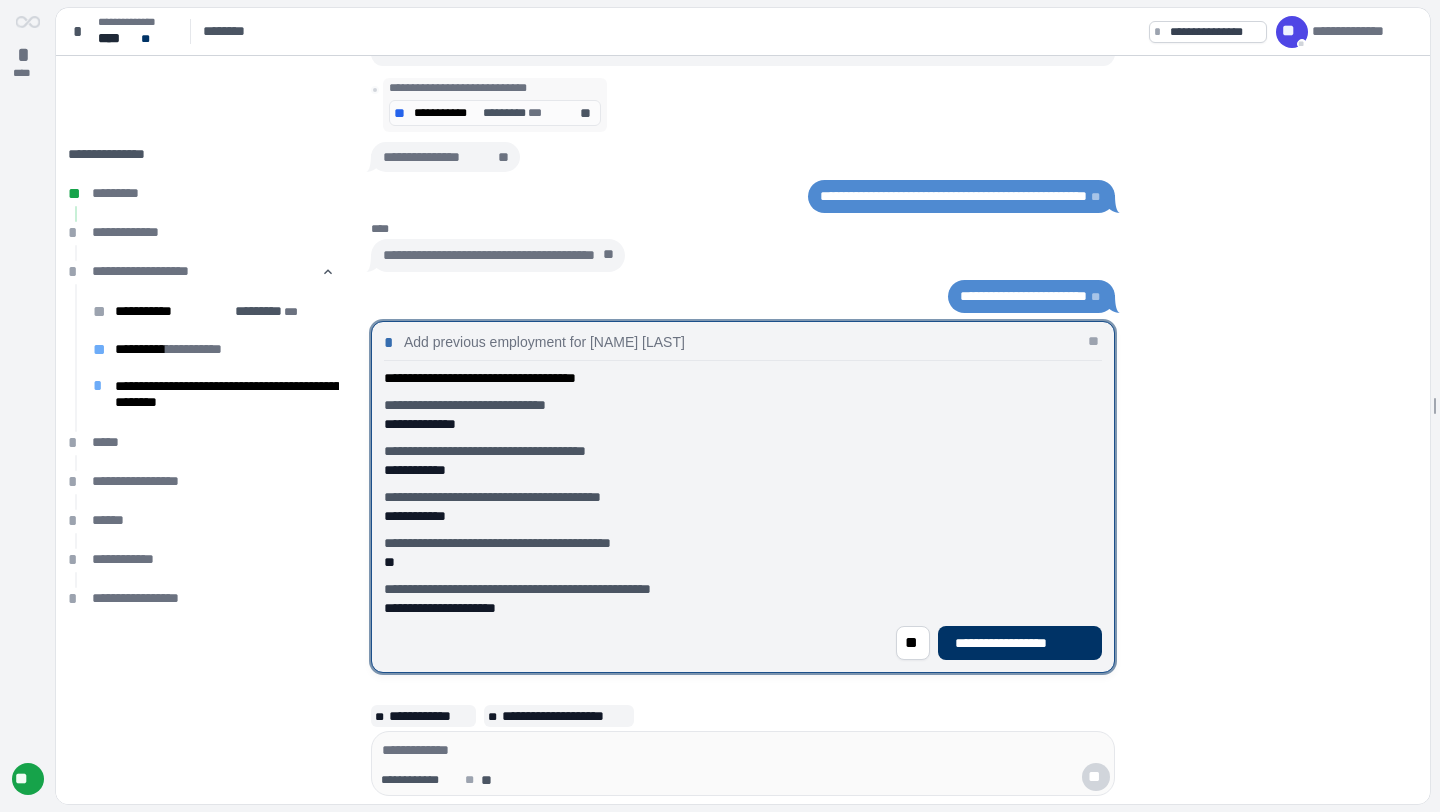 click on "**********" at bounding box center [1020, 643] 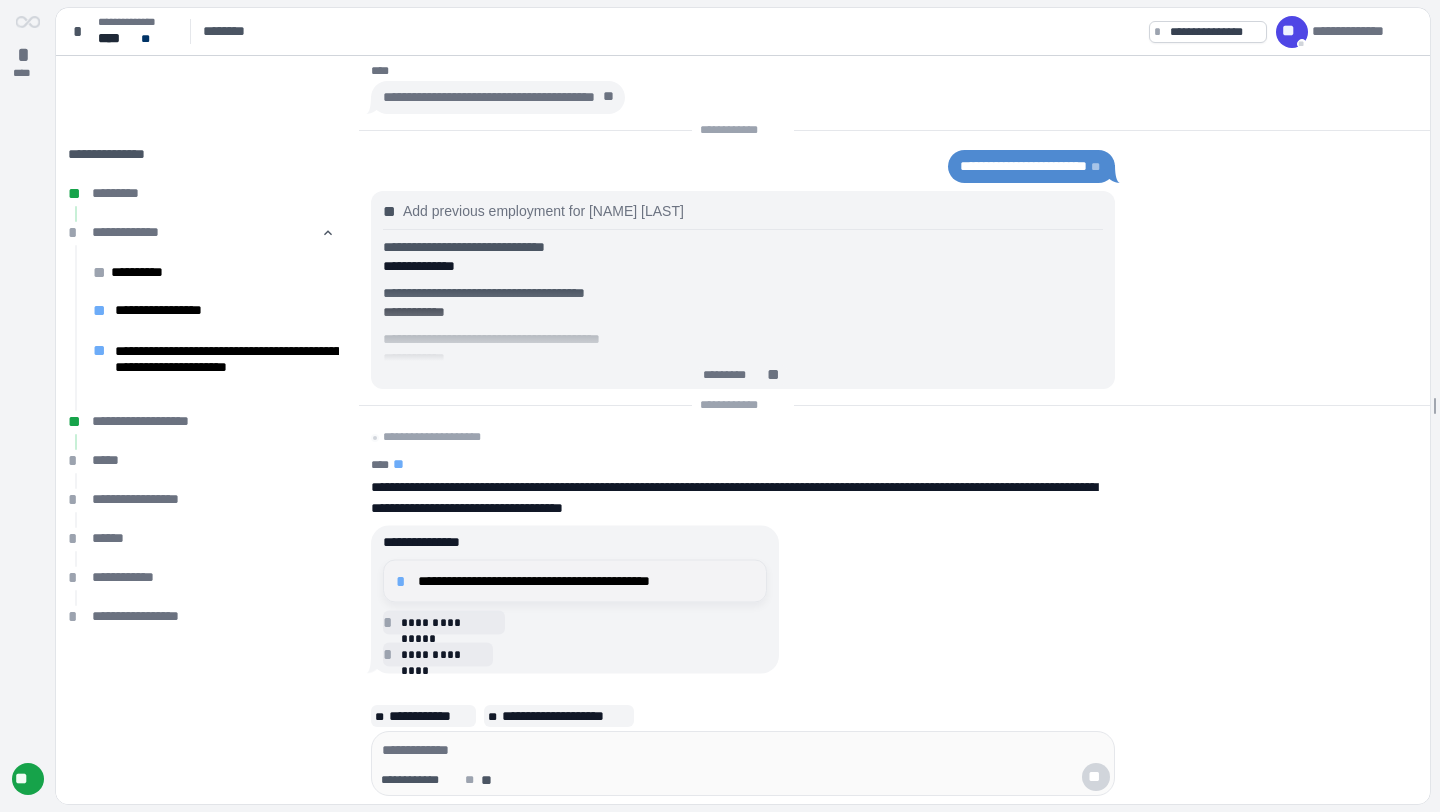 click on "**********" at bounding box center (586, 581) 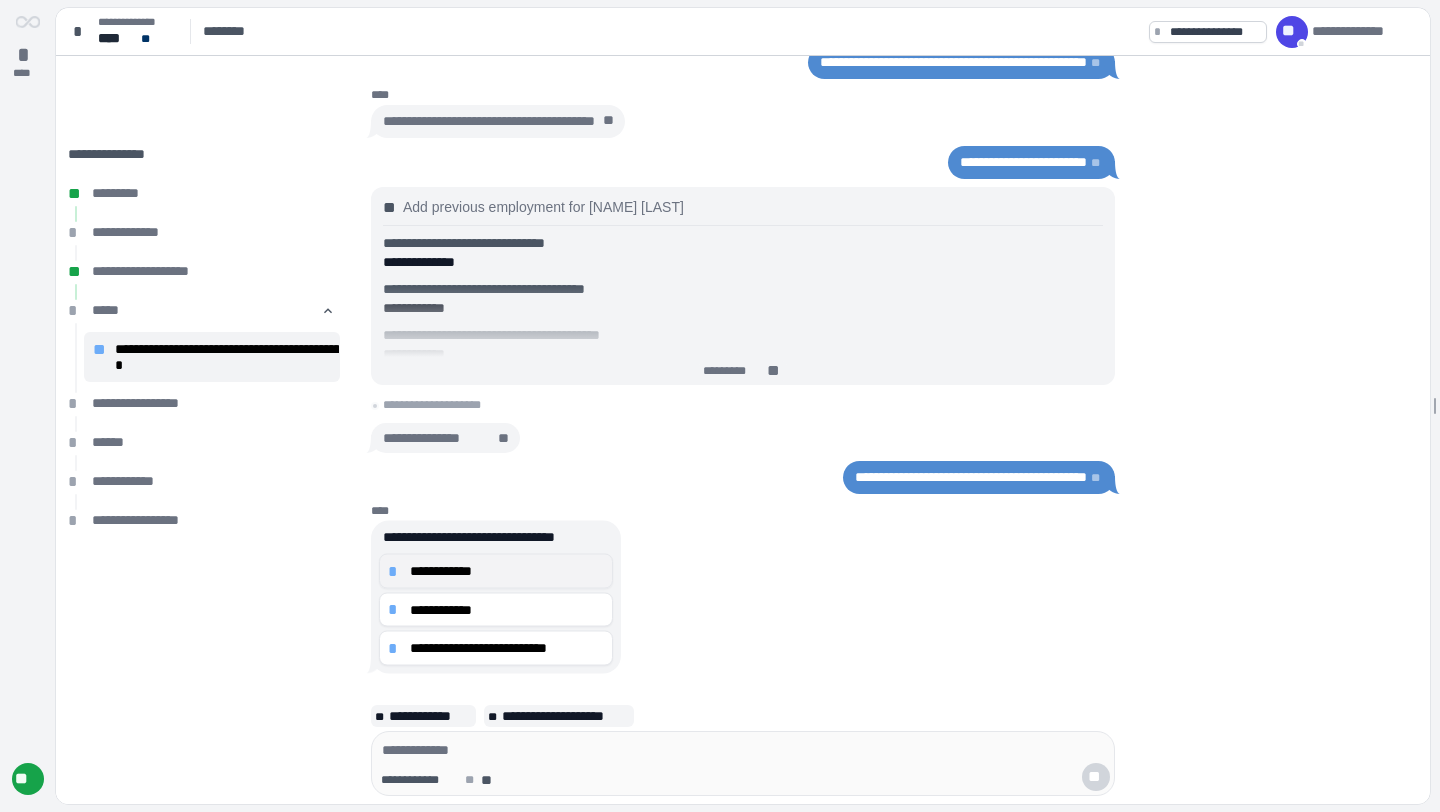 click on "**********" at bounding box center (507, 571) 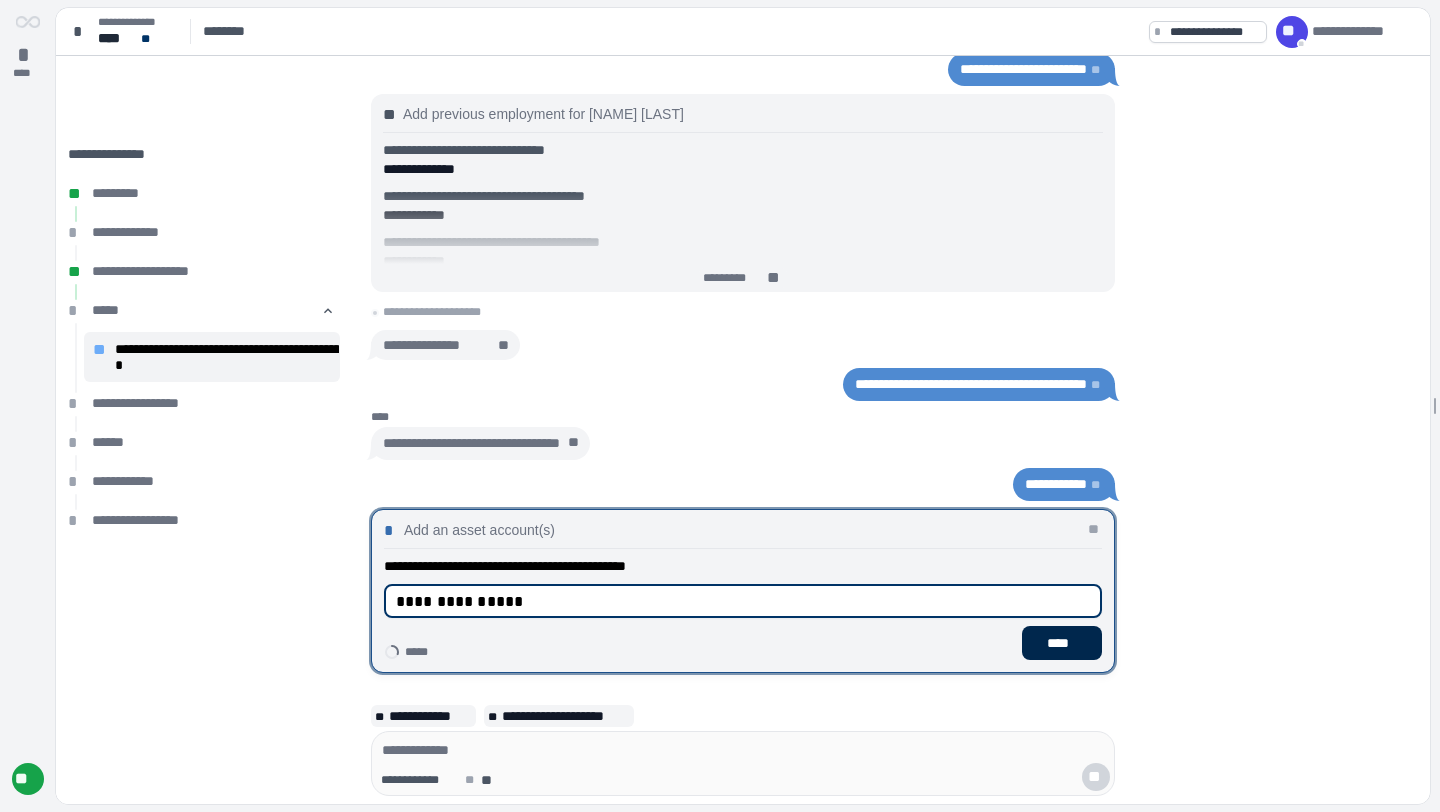 type on "**********" 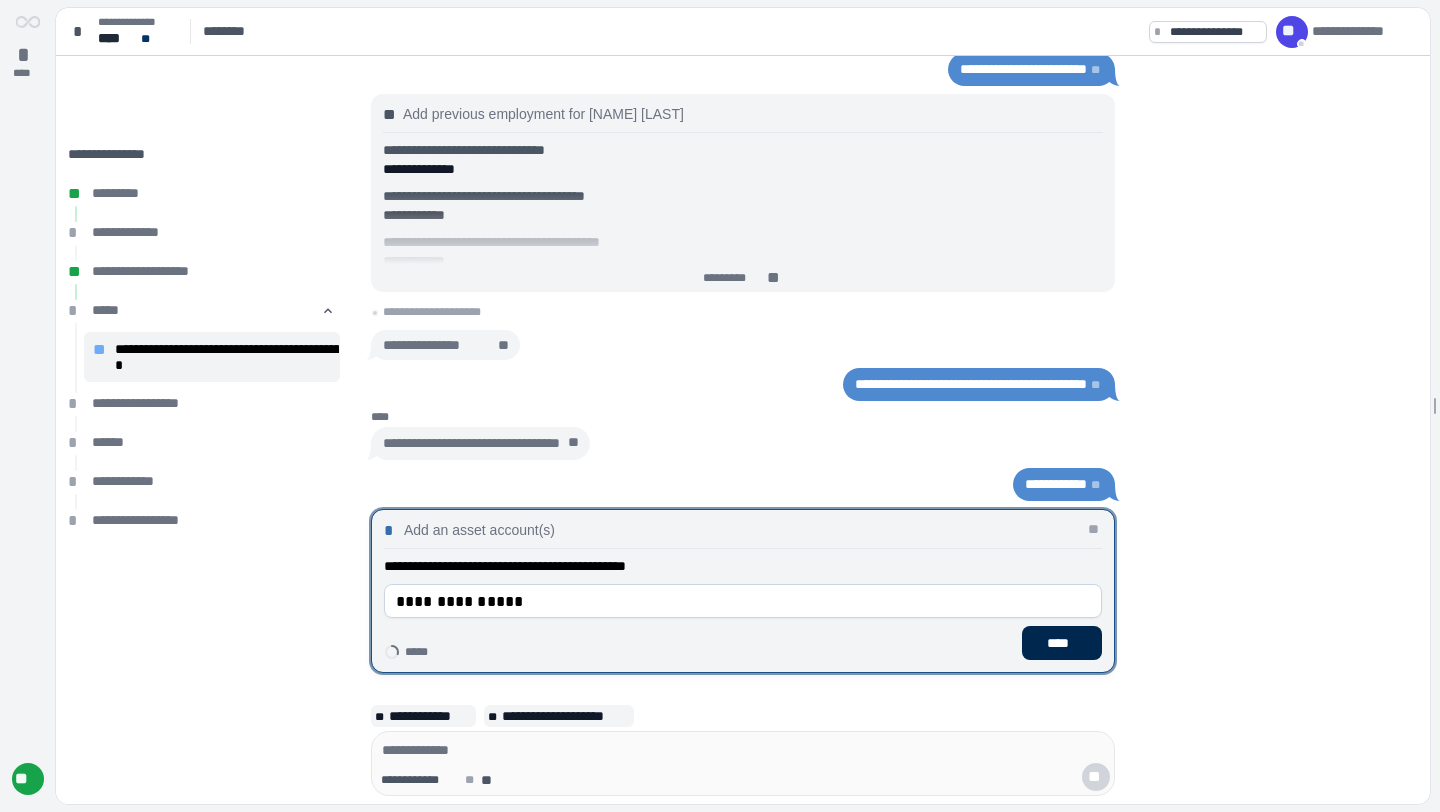 click on "****" at bounding box center [1062, 643] 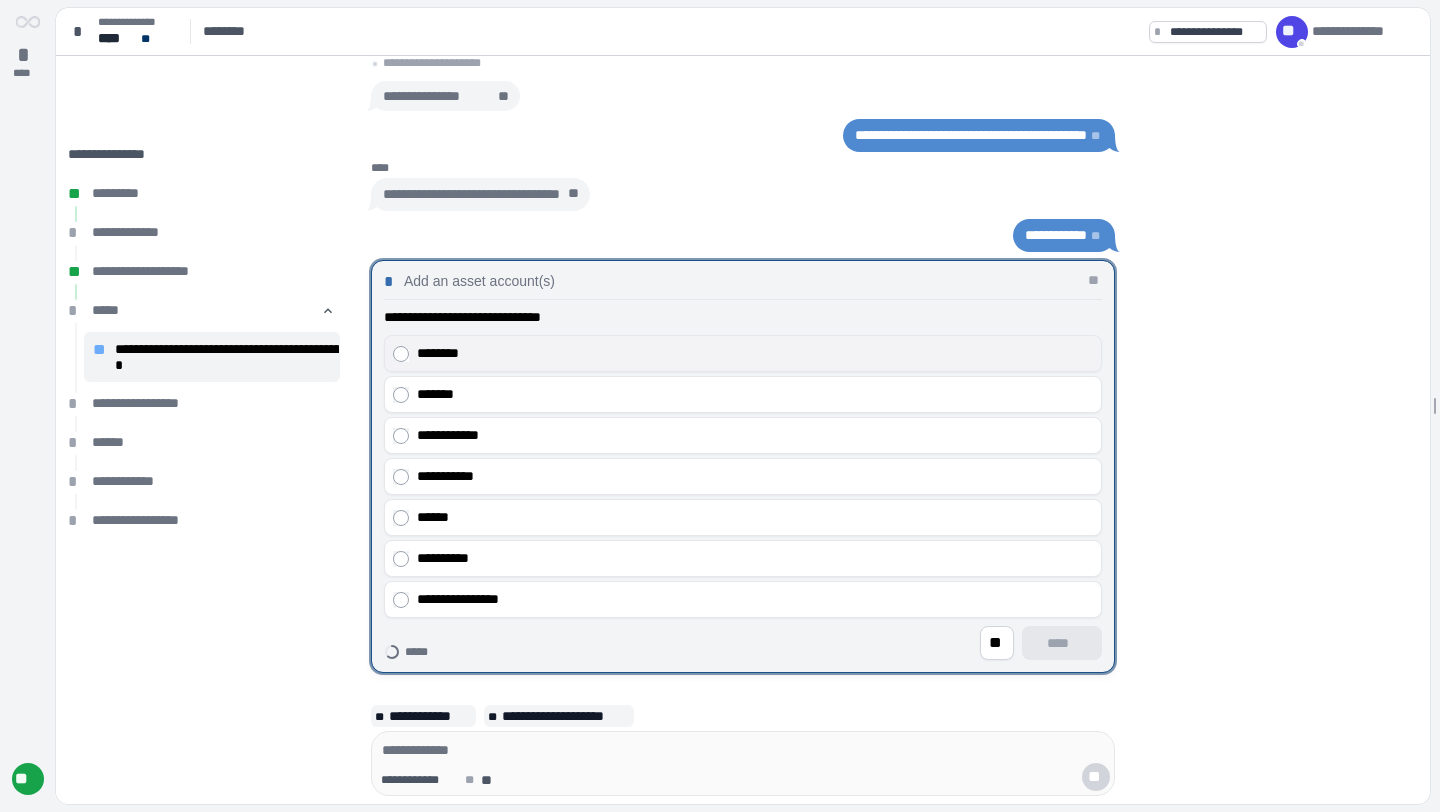 click on "********" at bounding box center (755, 353) 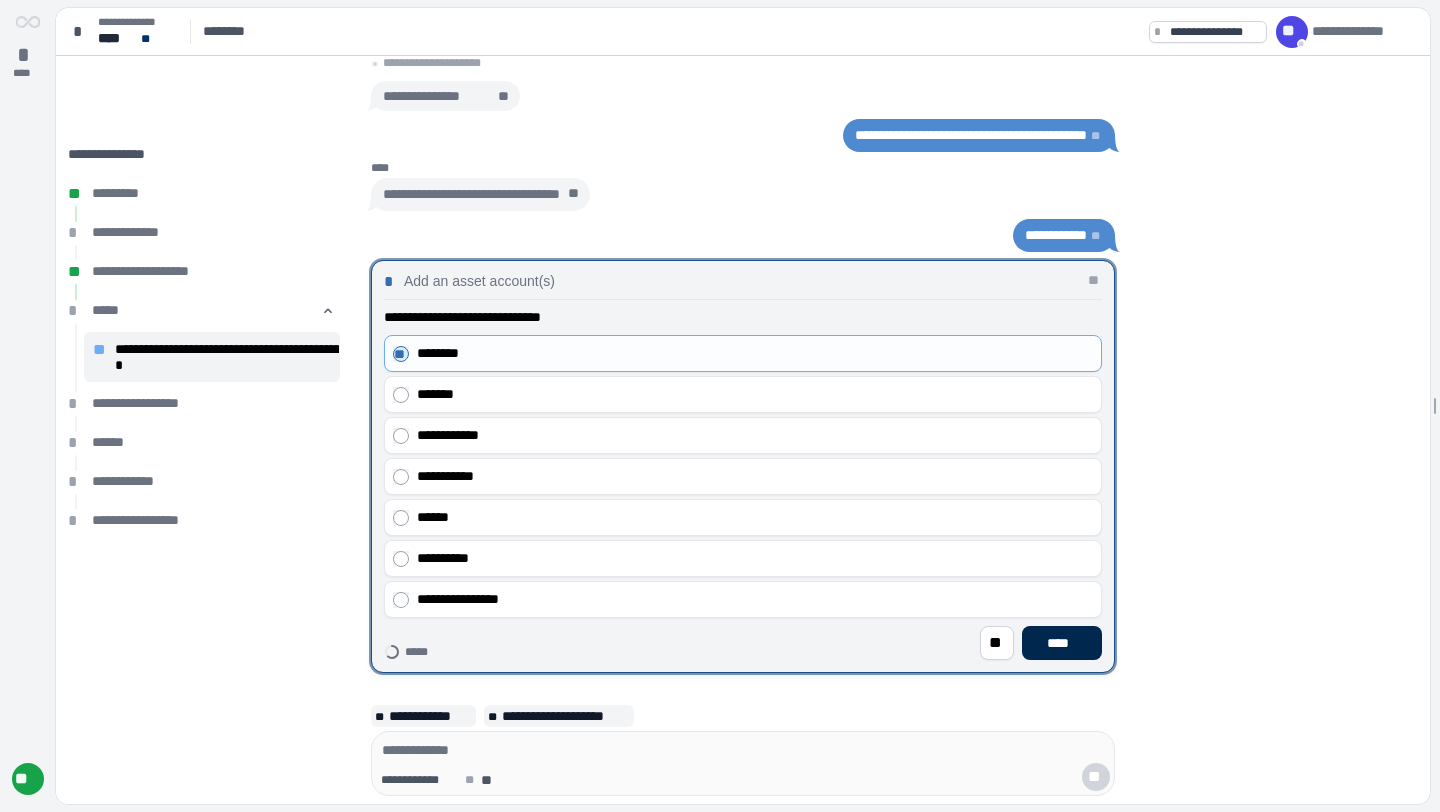 click on "****" at bounding box center (1062, 643) 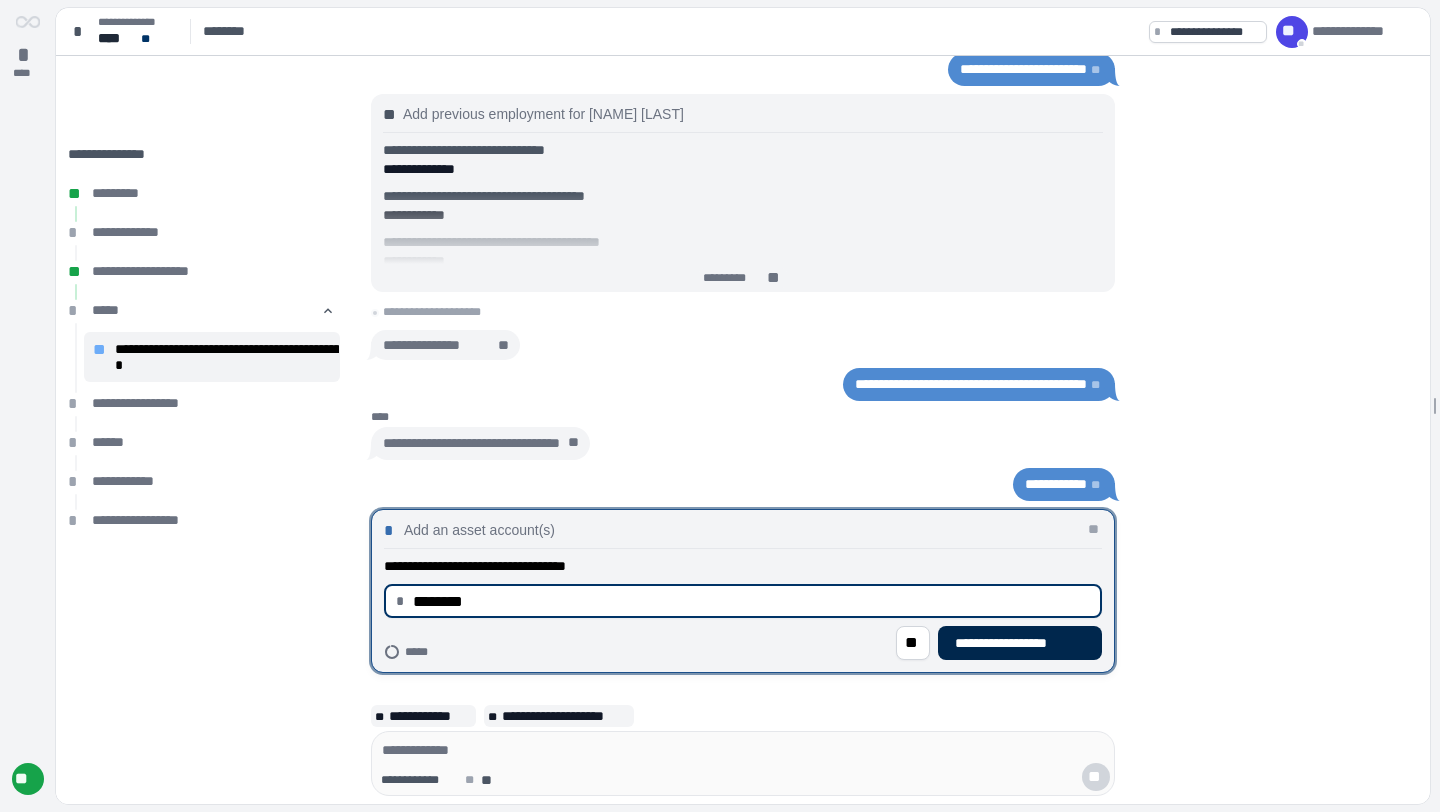 type on "********" 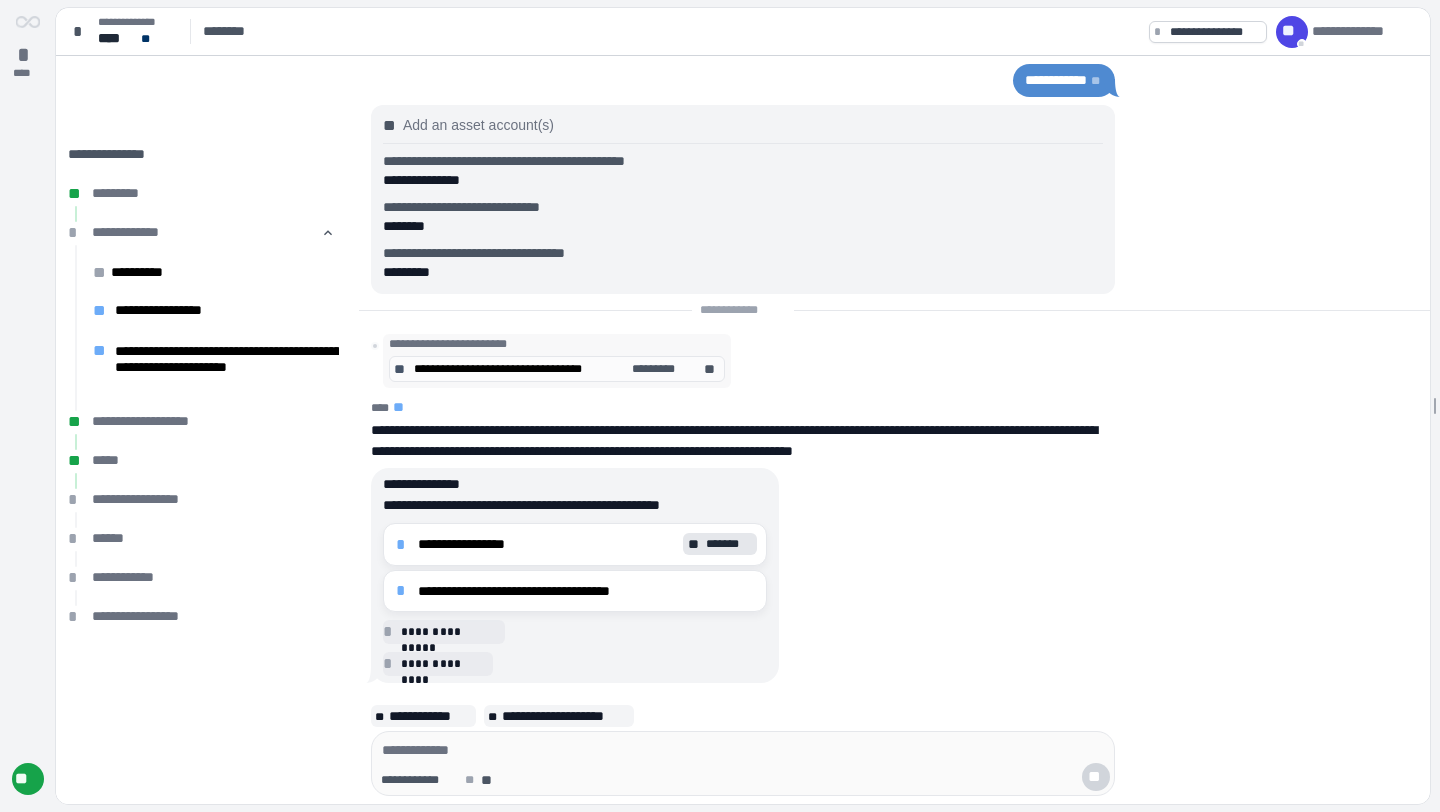 scroll, scrollTop: 0, scrollLeft: 0, axis: both 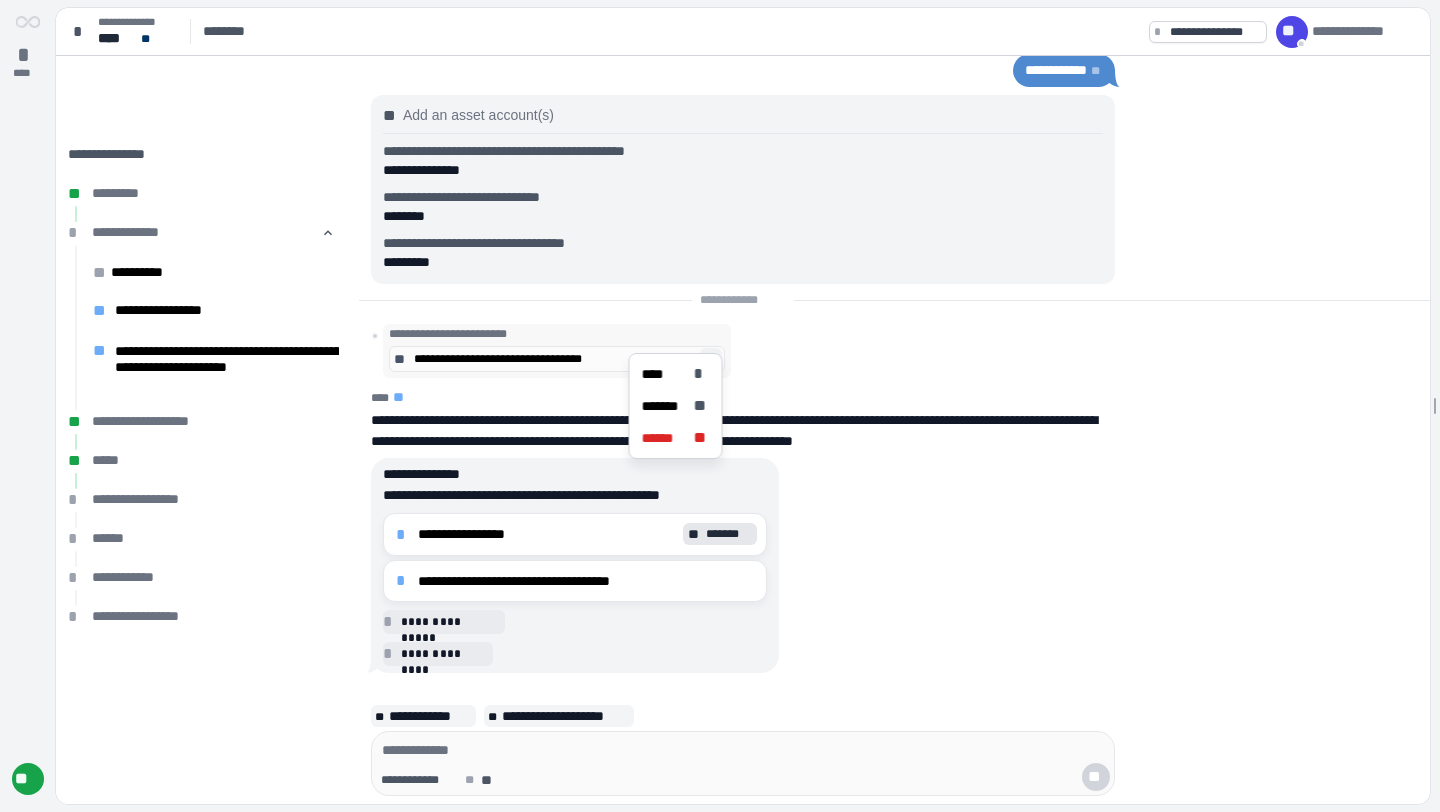 click on "**" at bounding box center (711, 359) 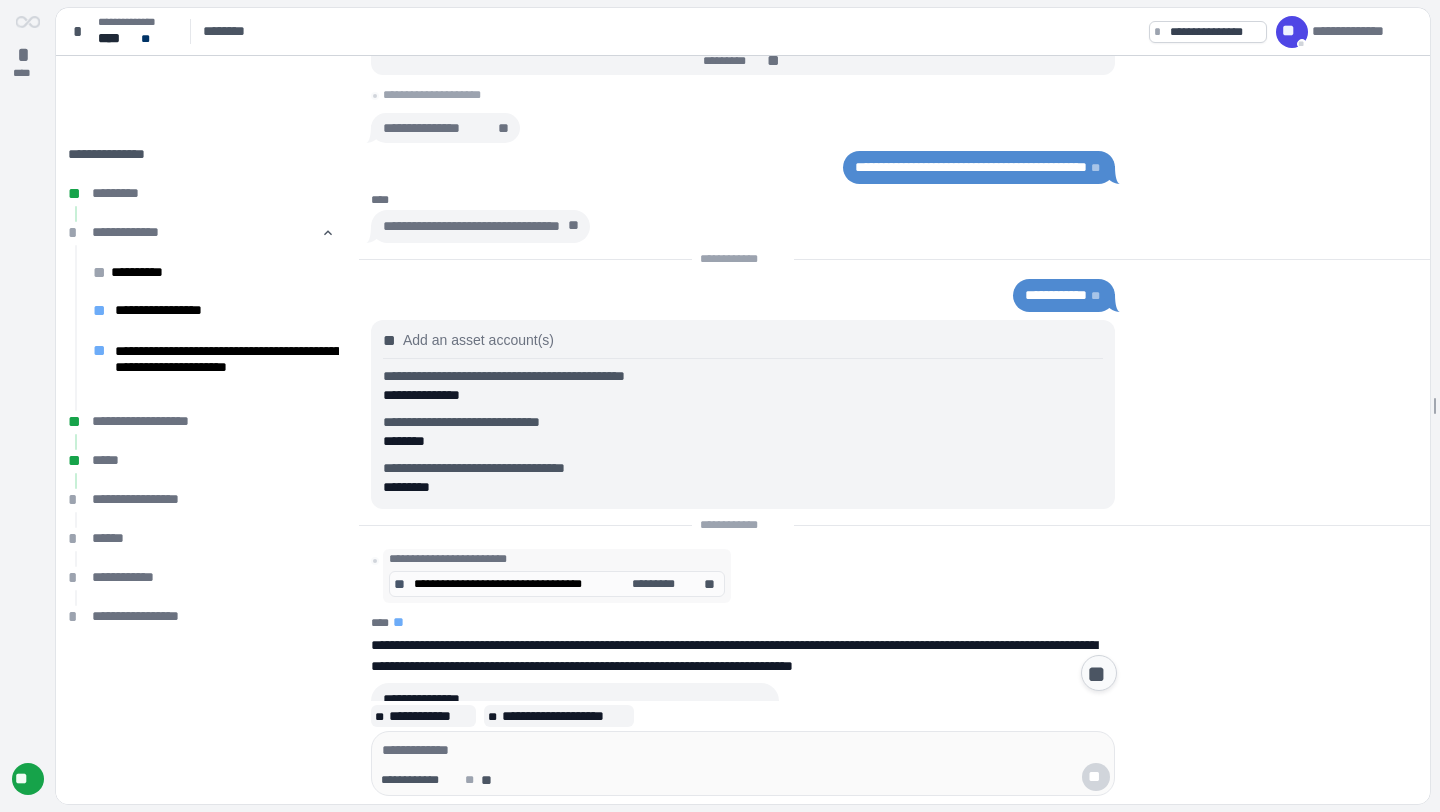scroll, scrollTop: 263, scrollLeft: 0, axis: vertical 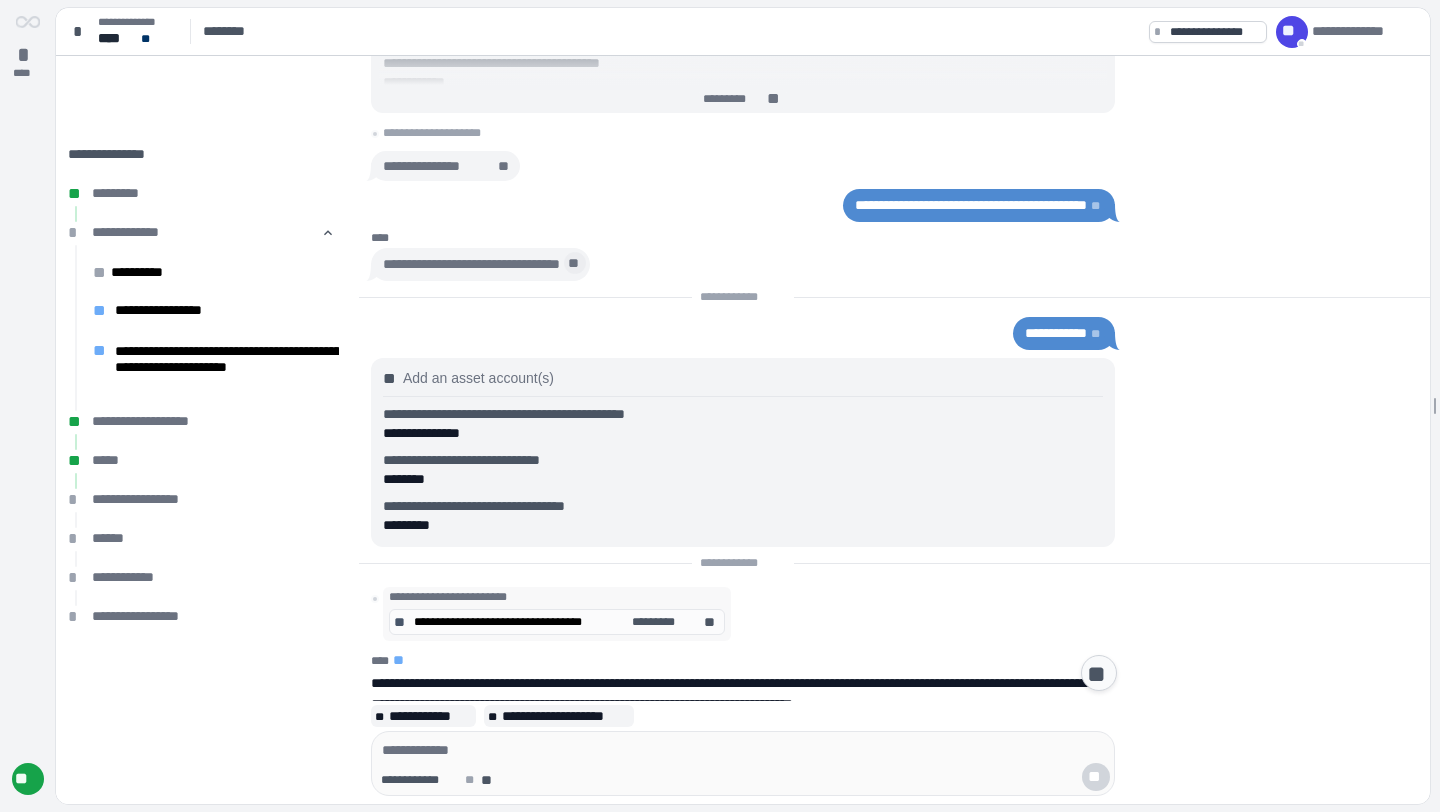 click on "**" at bounding box center (575, 263) 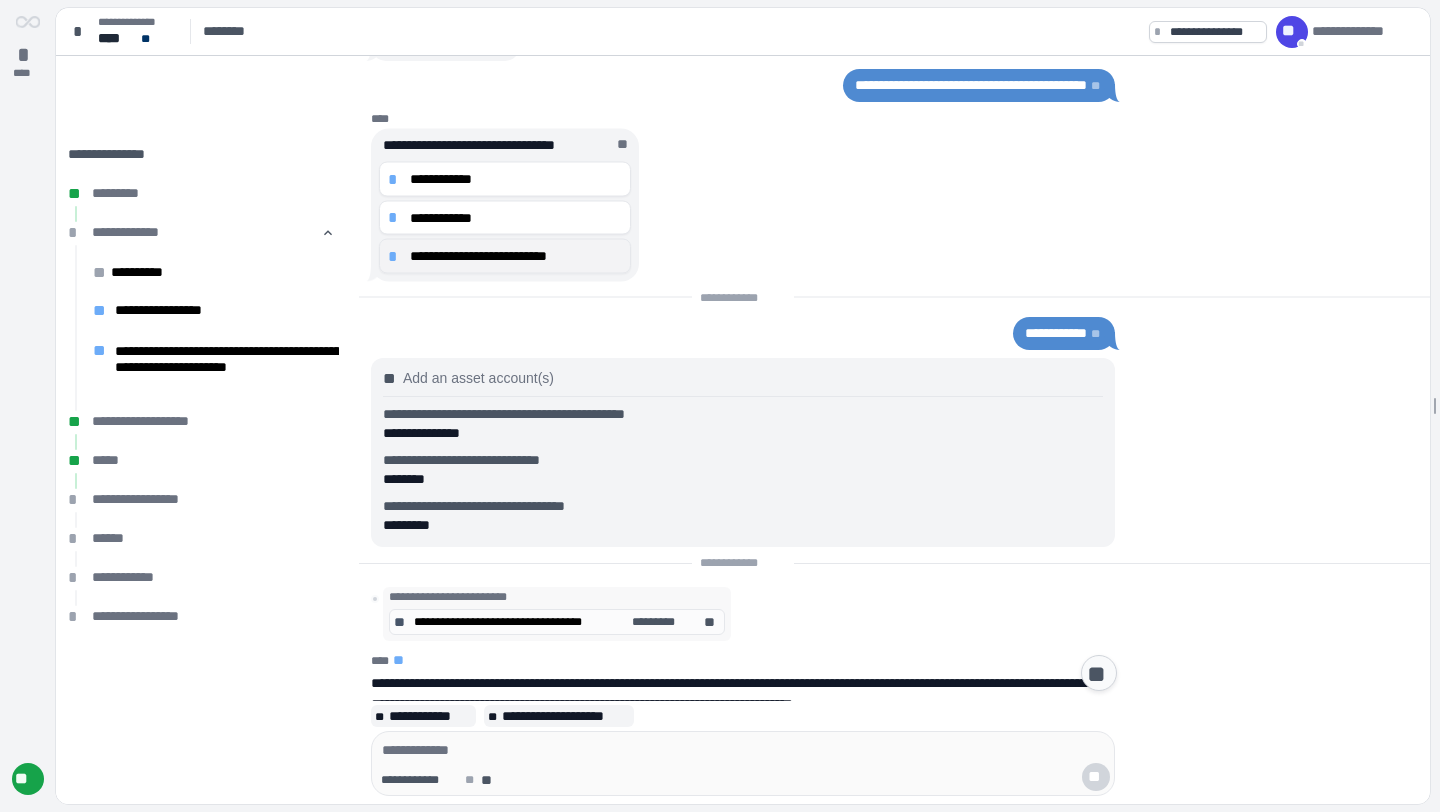 click on "**********" at bounding box center [516, 256] 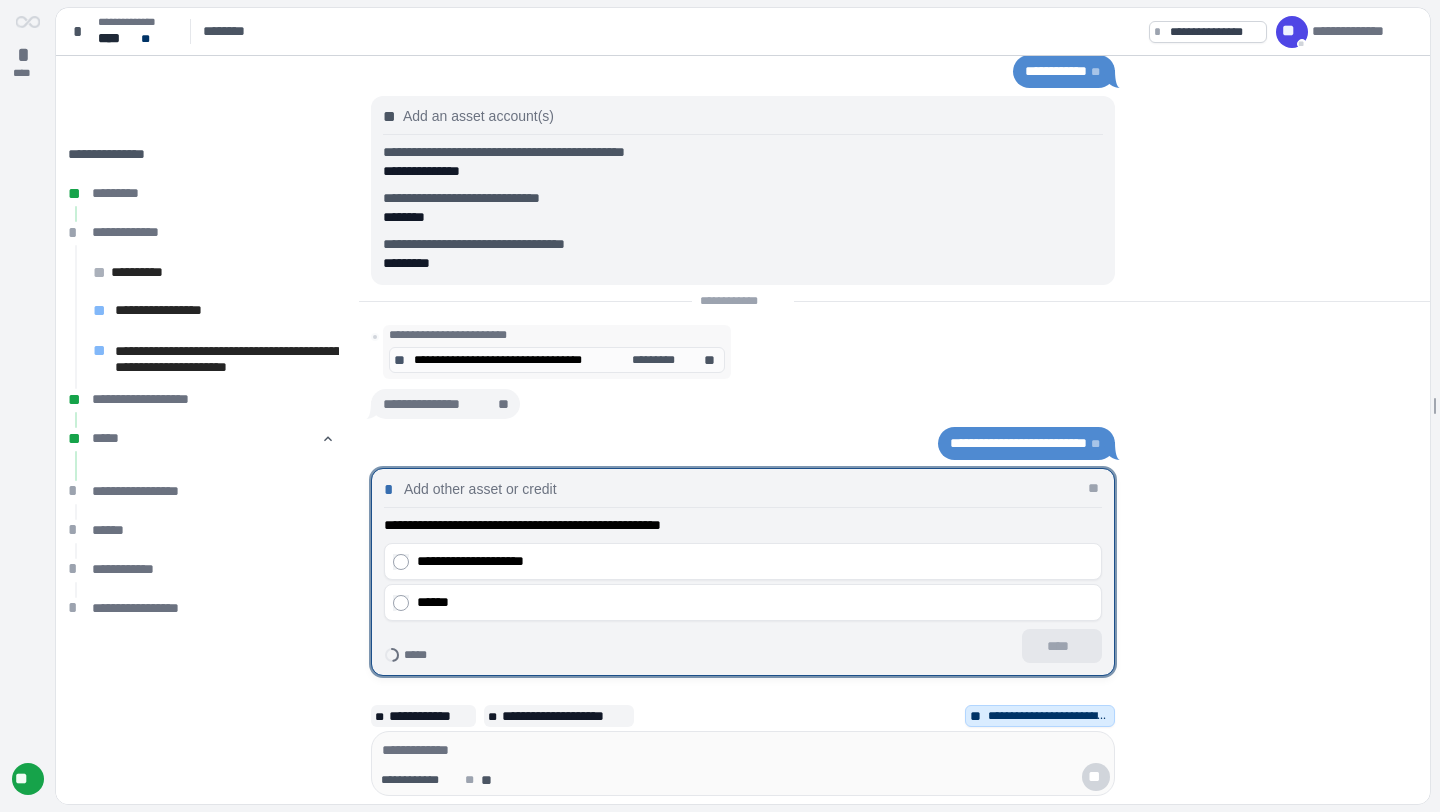 scroll, scrollTop: 0, scrollLeft: 0, axis: both 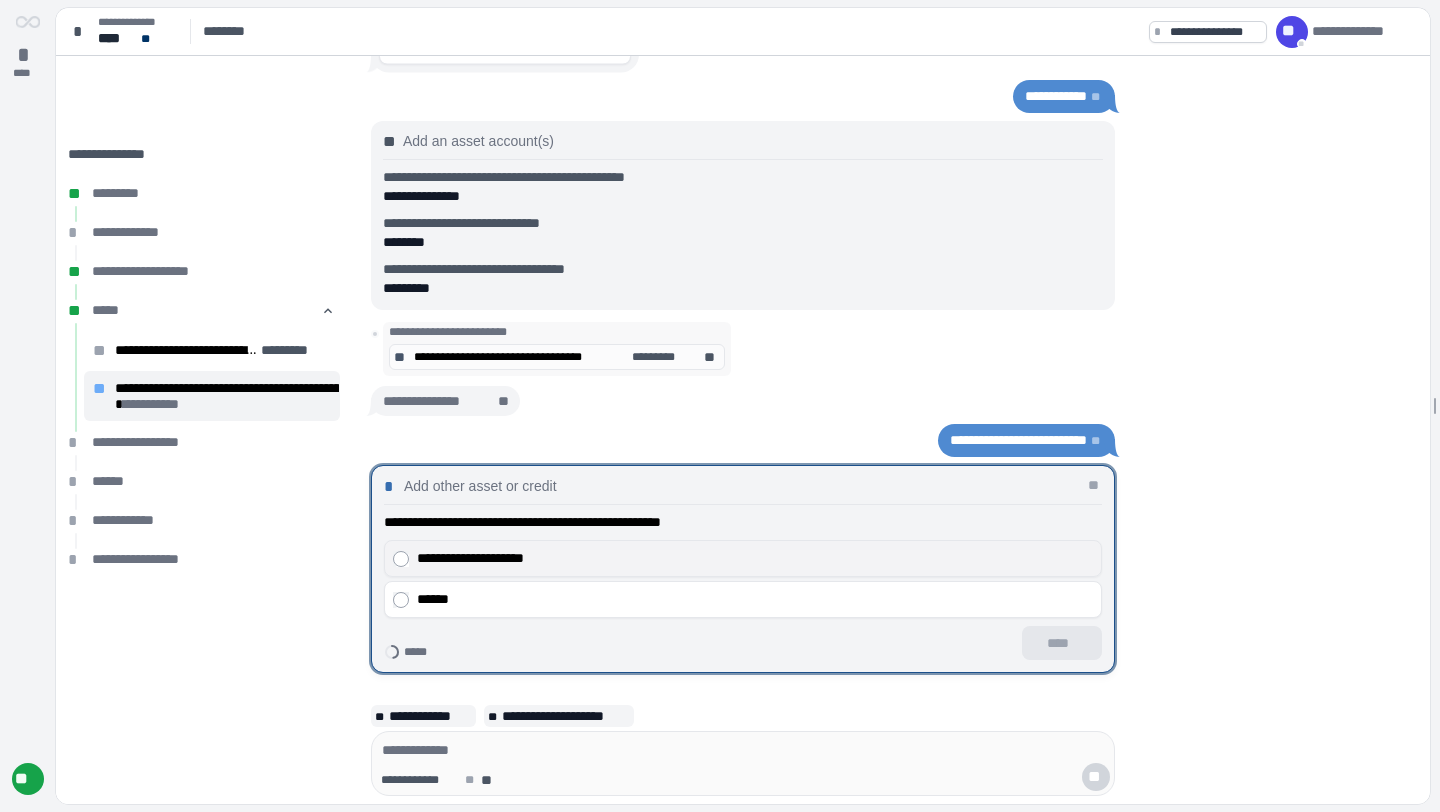 click on "**********" at bounding box center (755, 558) 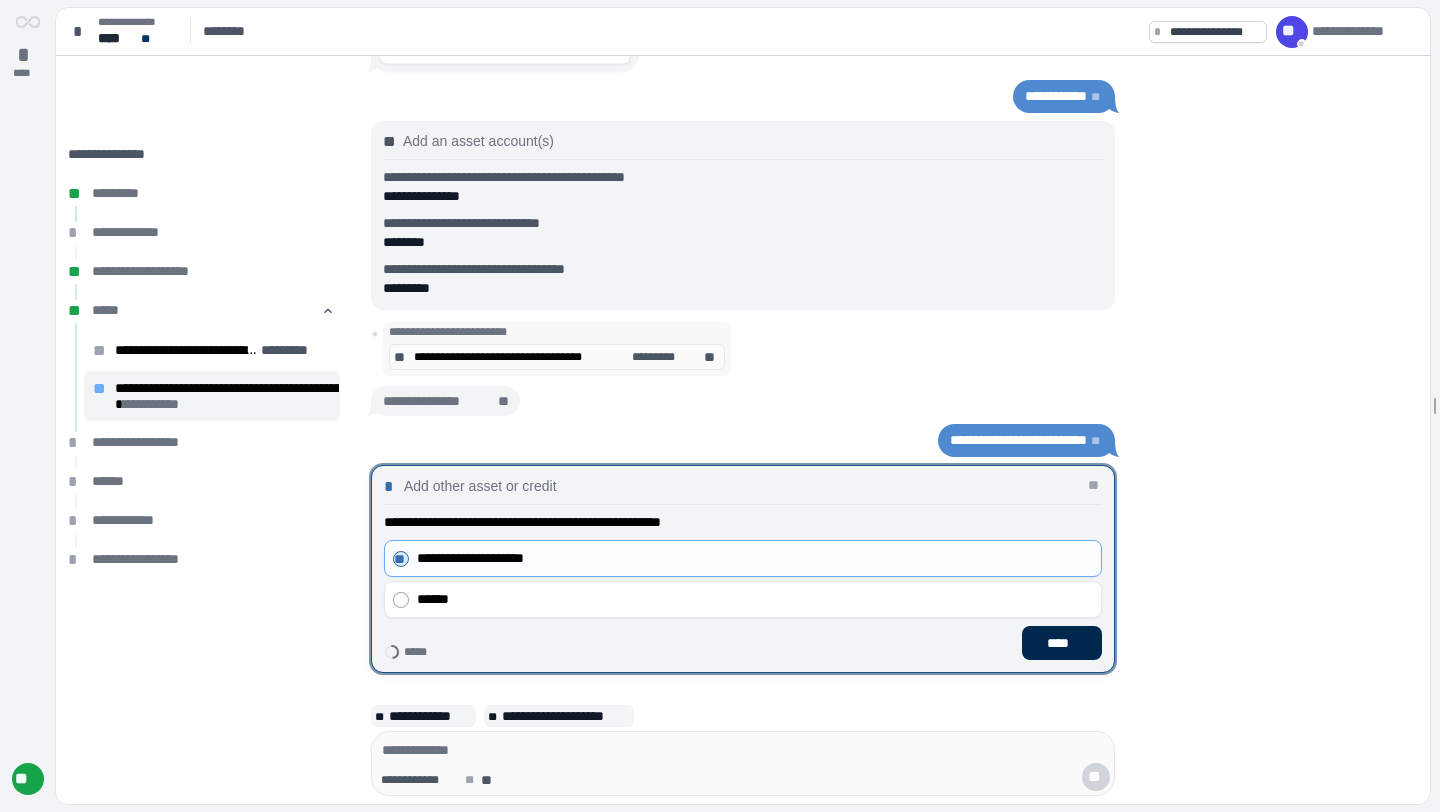 click on "****" at bounding box center (1062, 643) 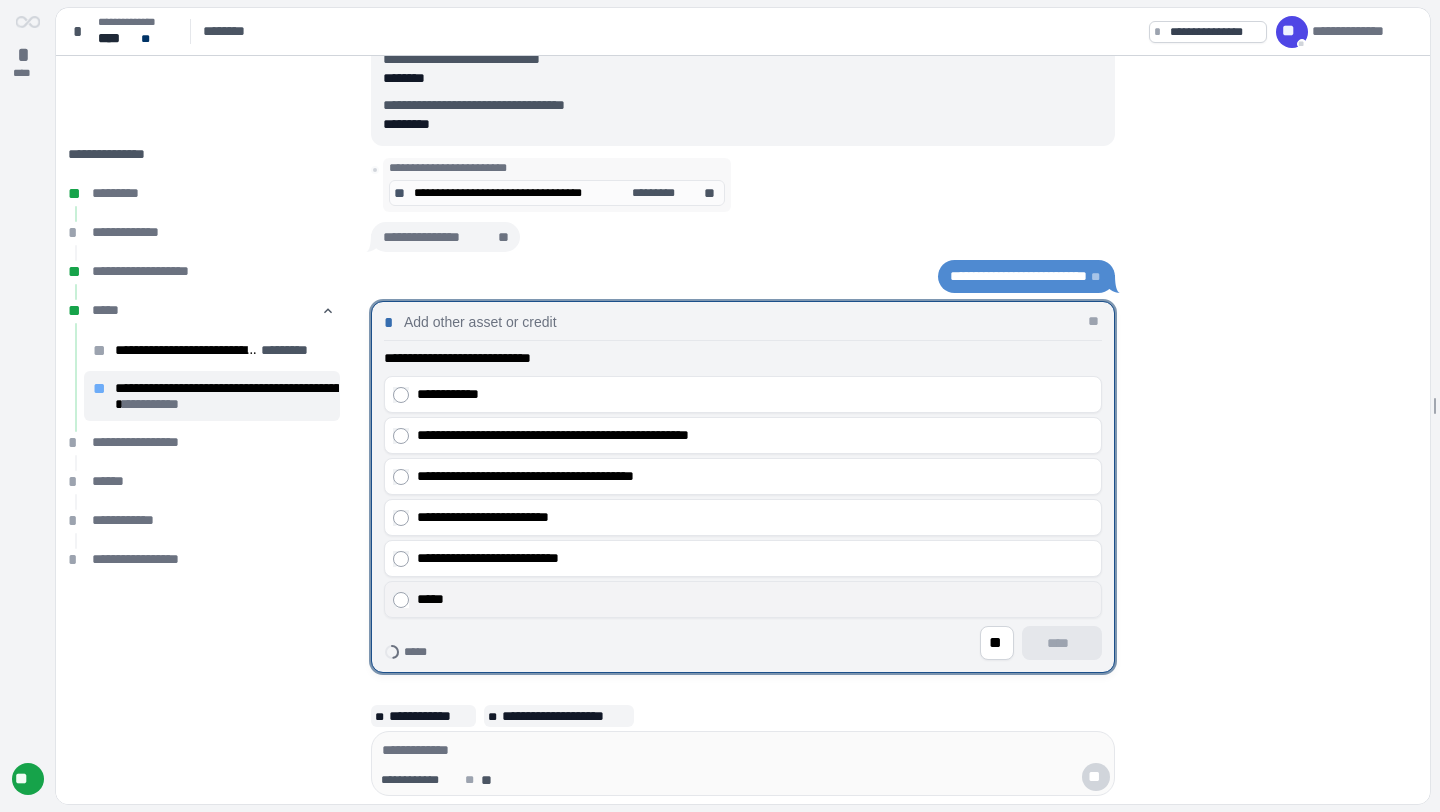 click on "*****" at bounding box center [743, 599] 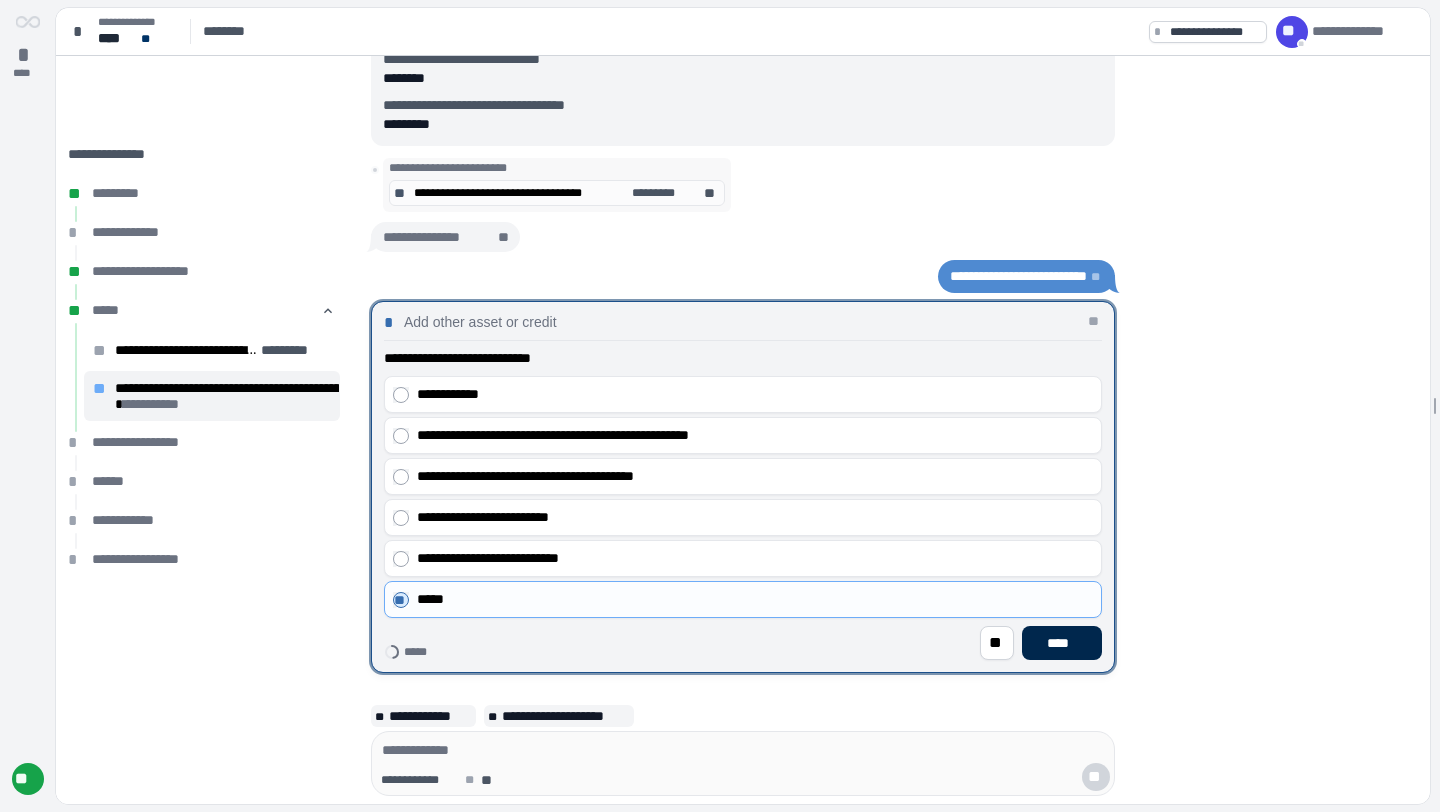 click on "****" at bounding box center (1062, 643) 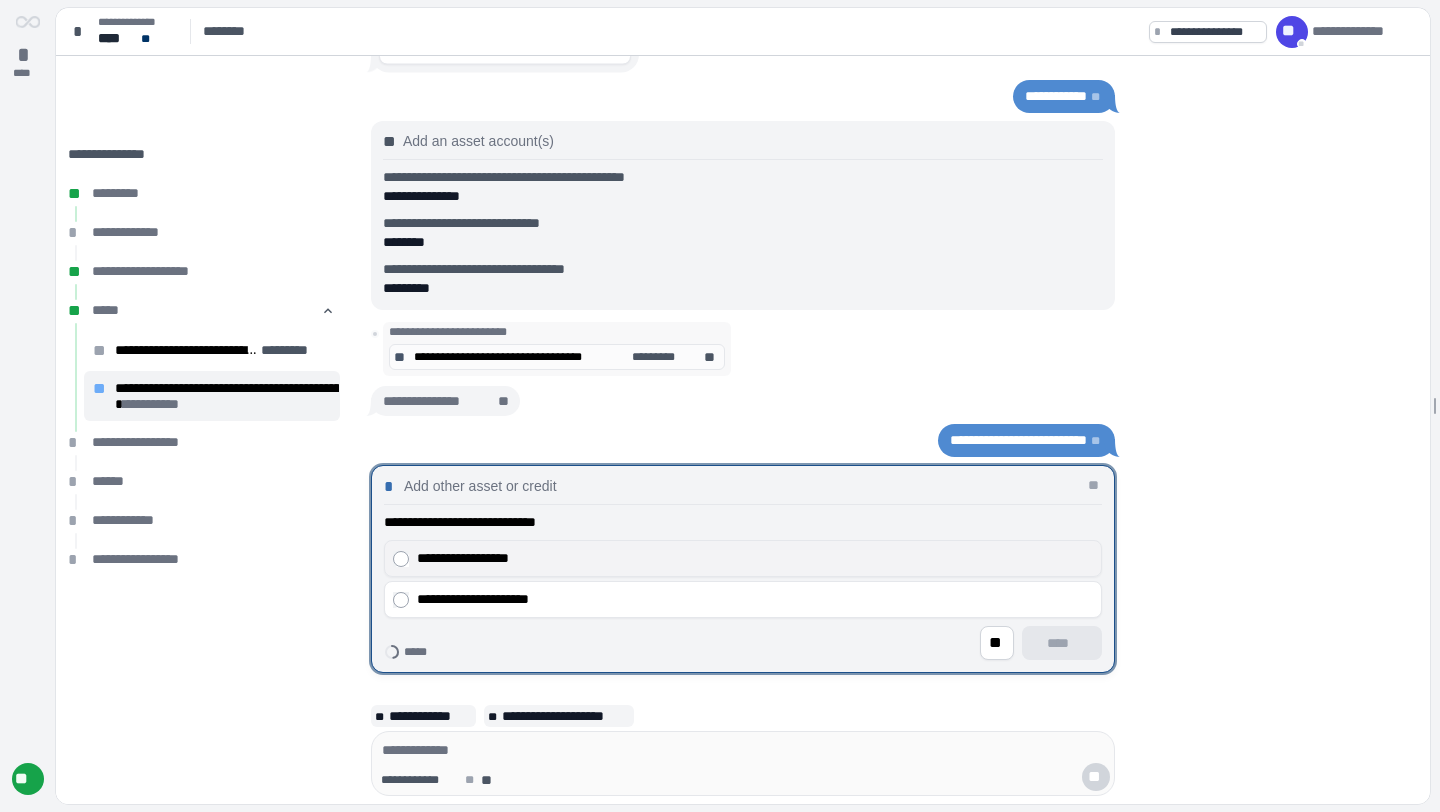 click on "**********" at bounding box center (755, 558) 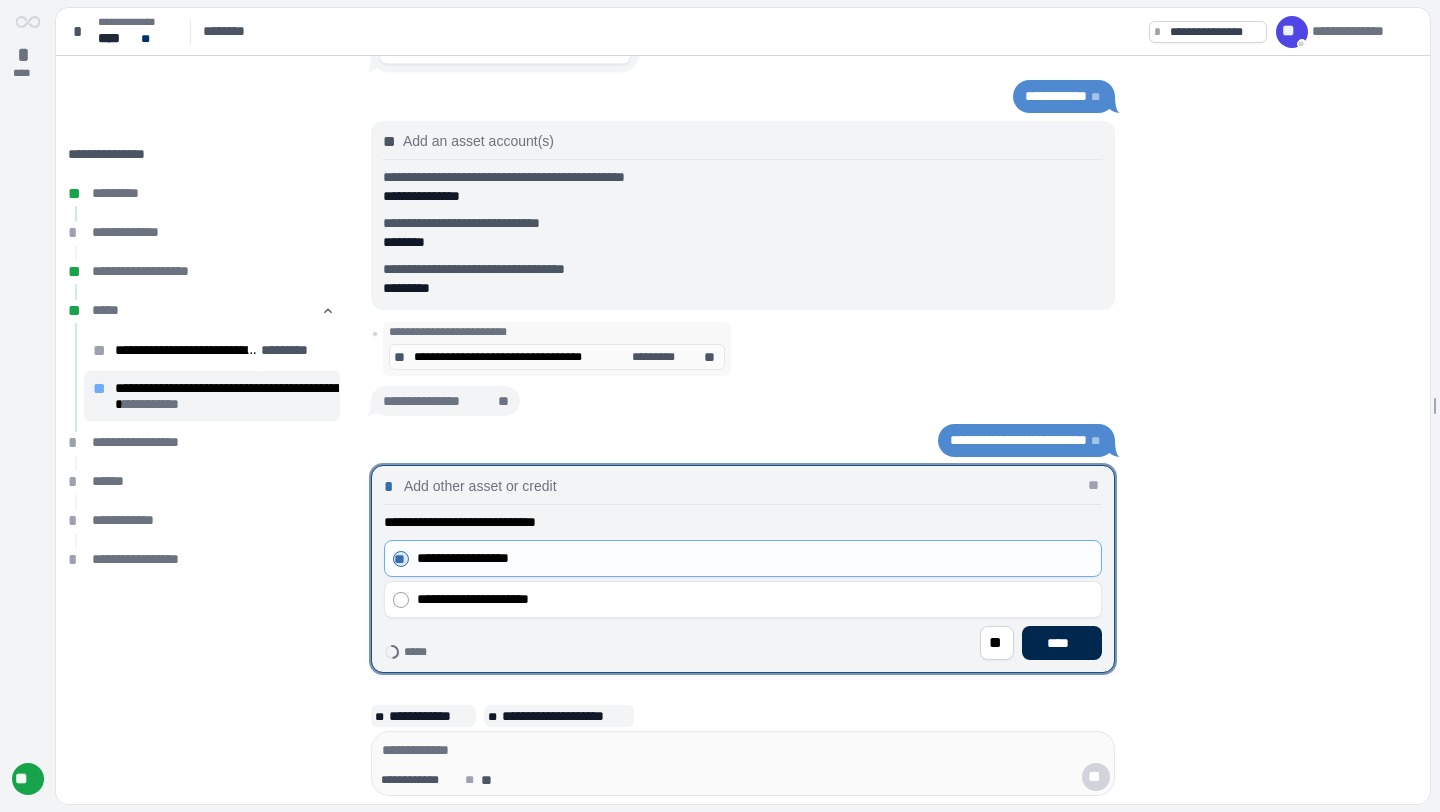 click on "****" at bounding box center (1062, 643) 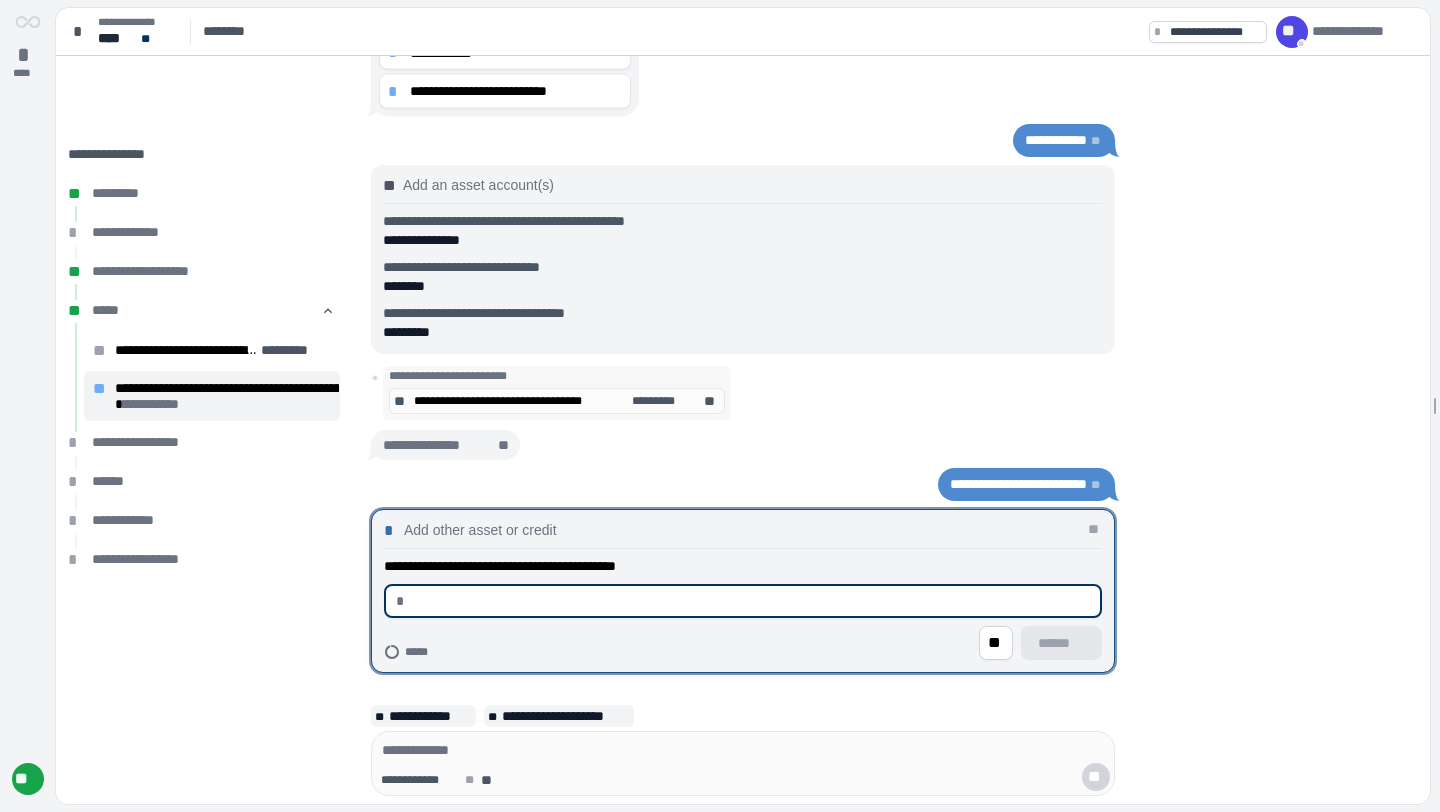 click at bounding box center [751, 601] 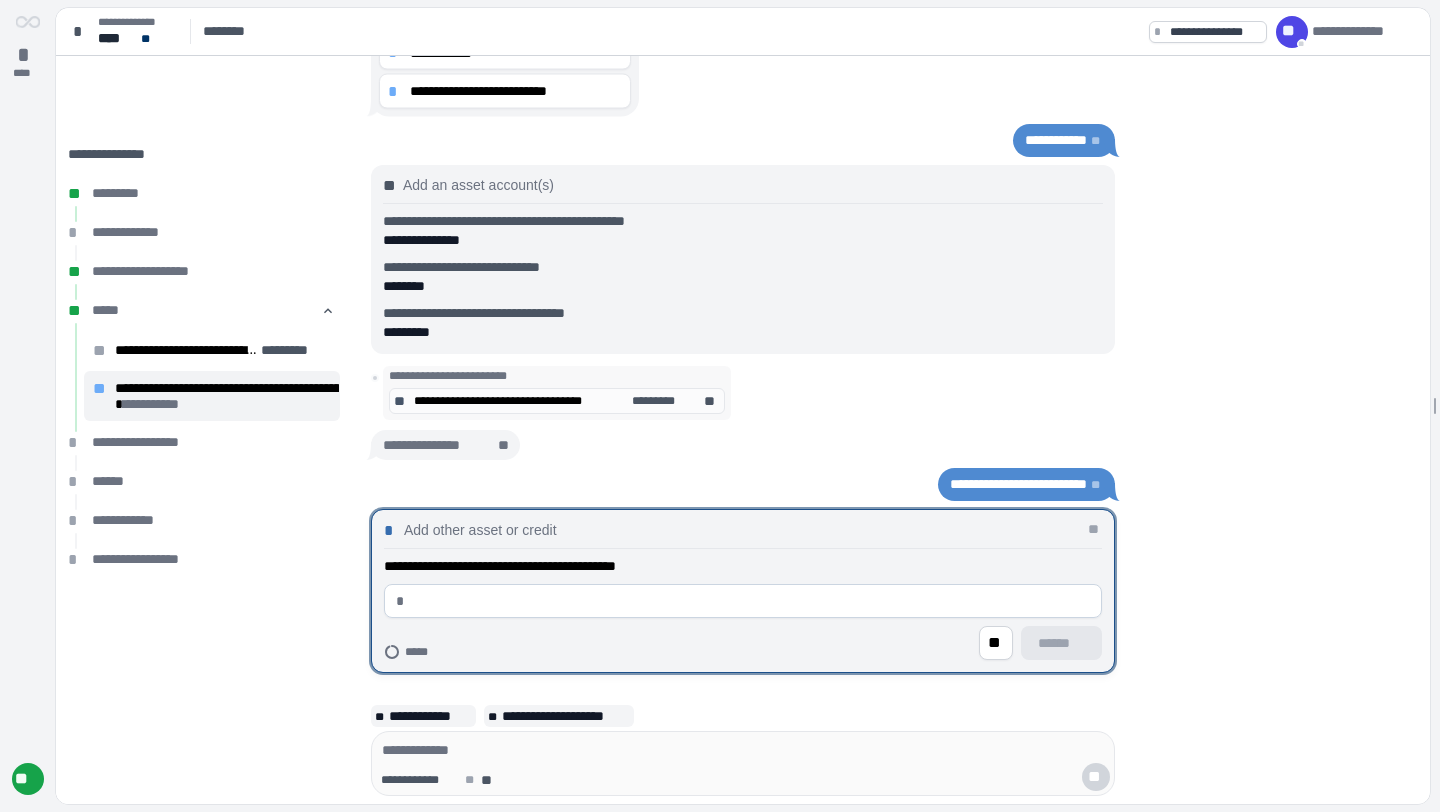 click at bounding box center [751, 601] 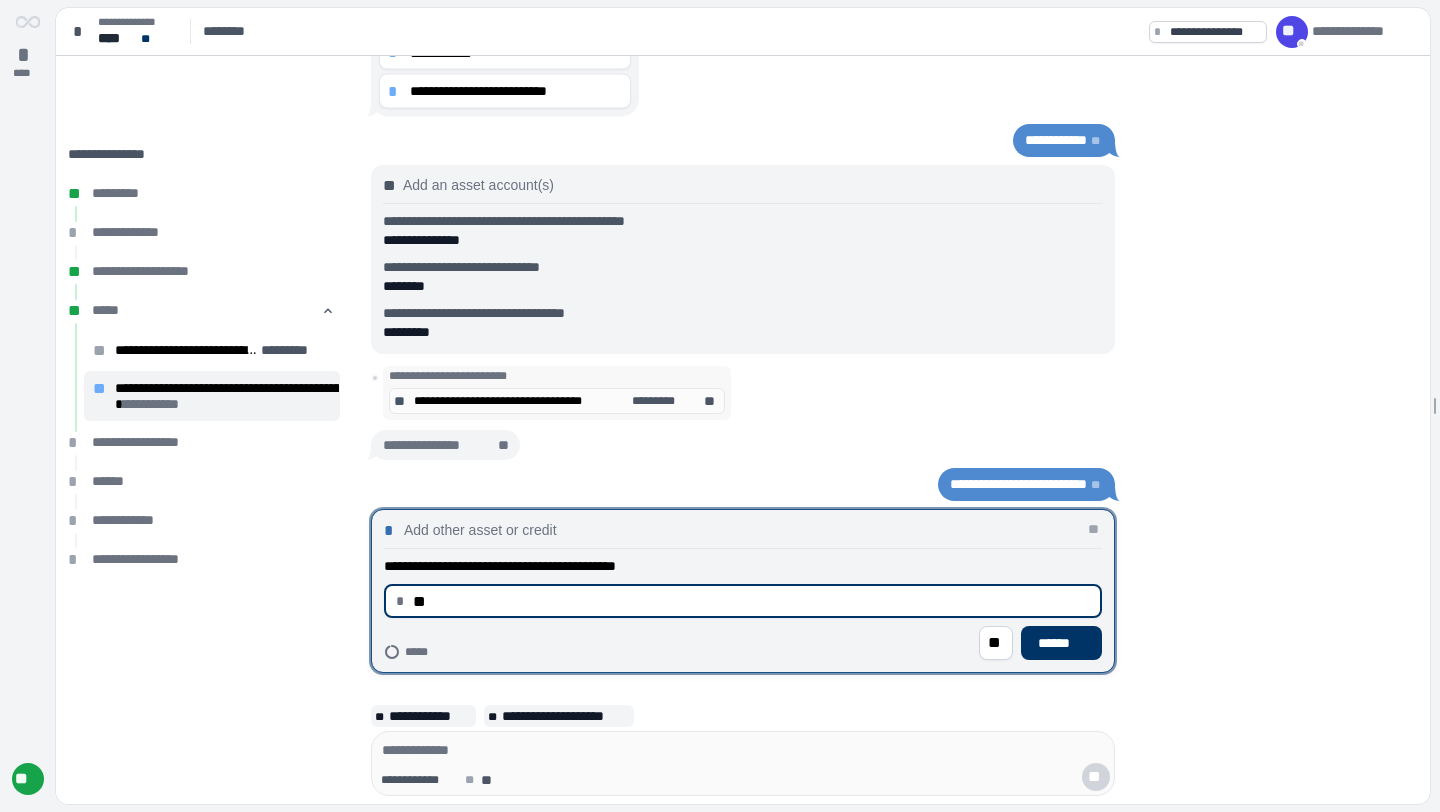 type on "*" 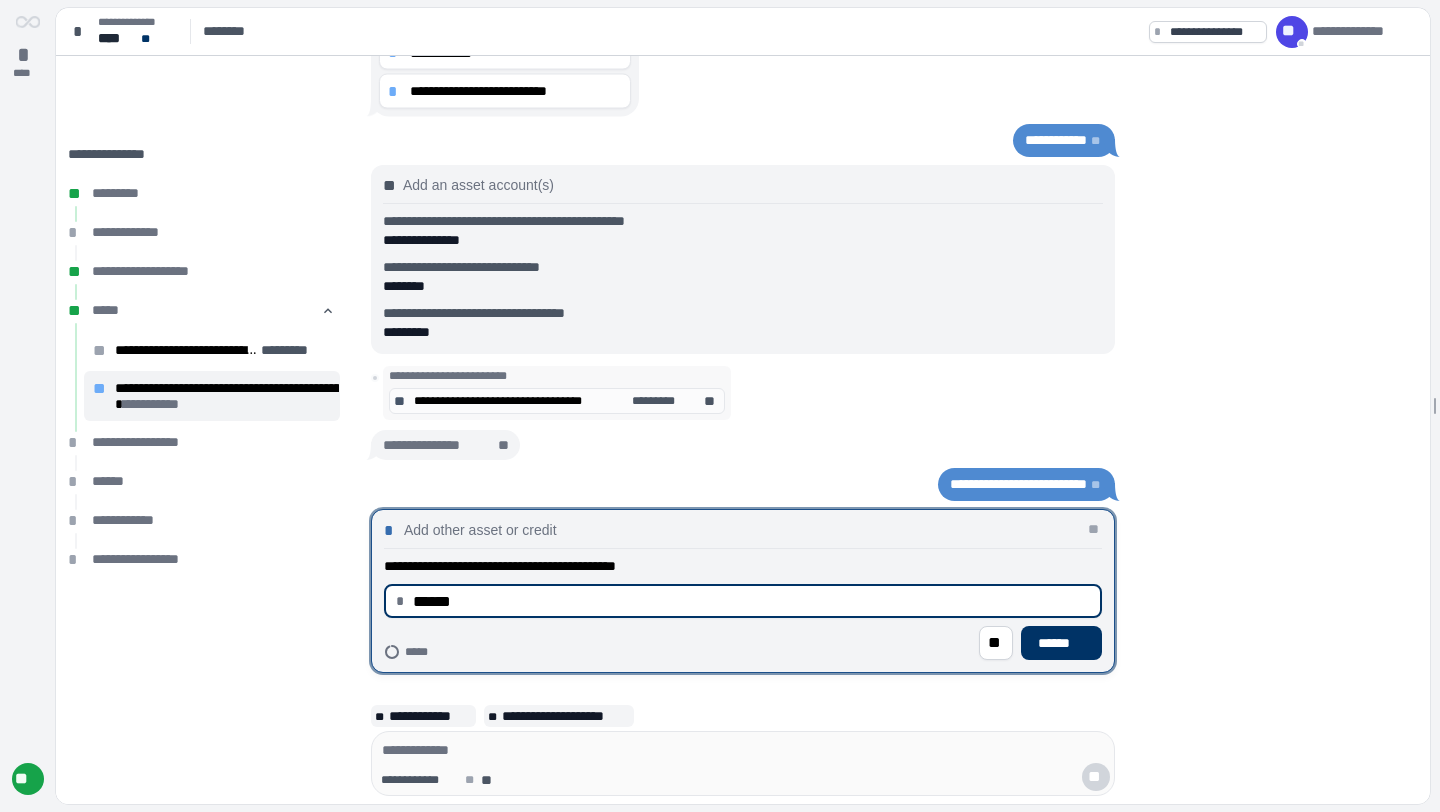 type on "********" 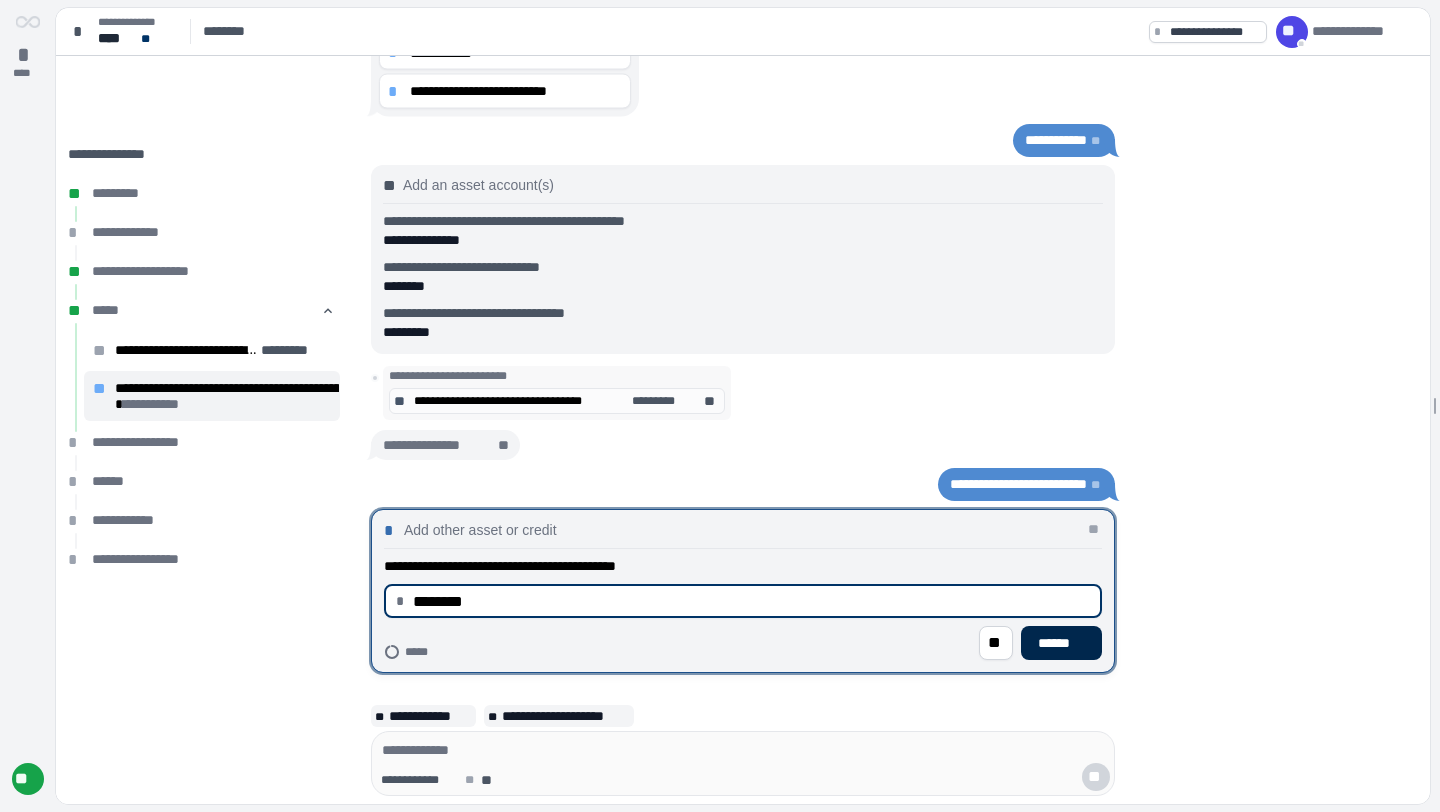 click on "******" at bounding box center (1061, 643) 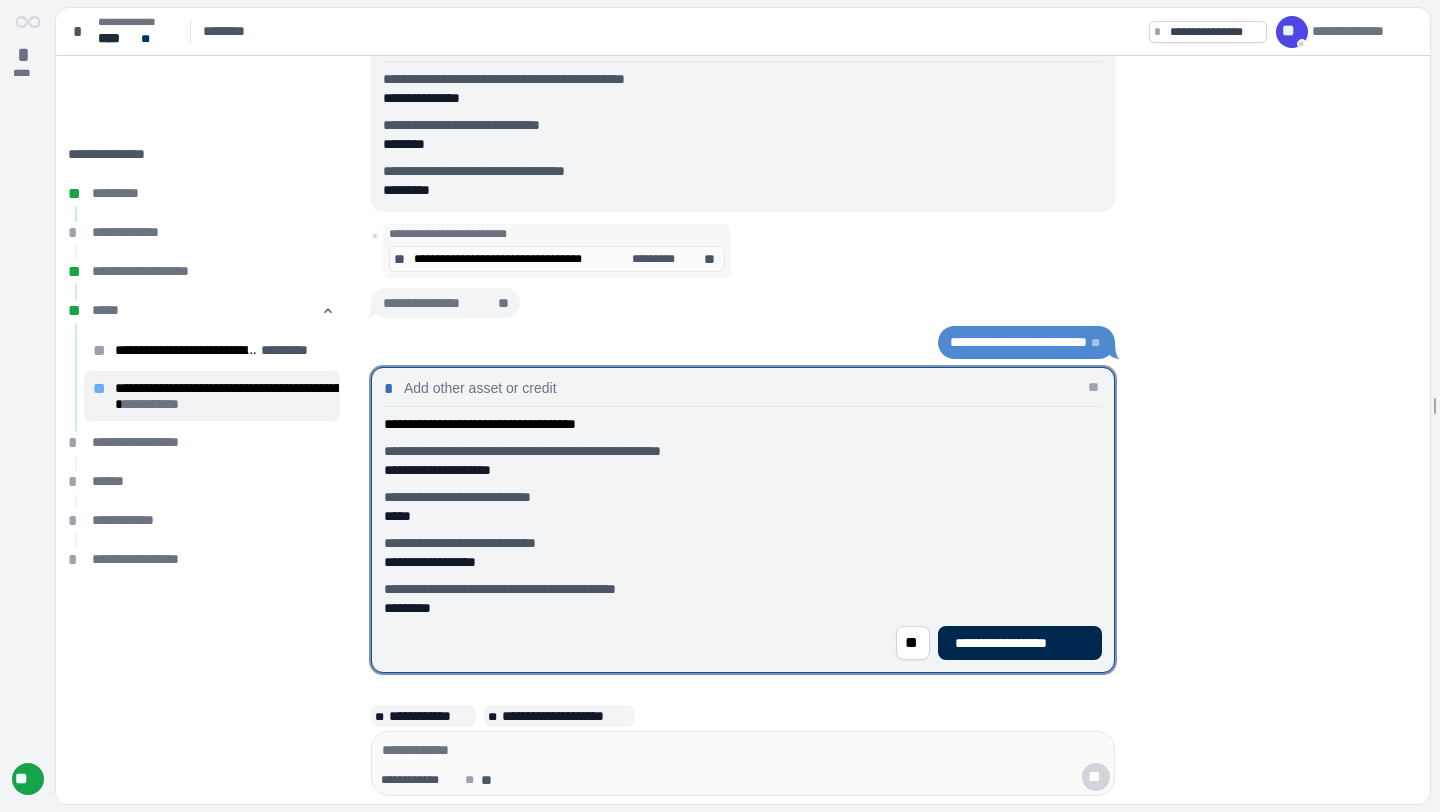 click on "**********" at bounding box center [1020, 643] 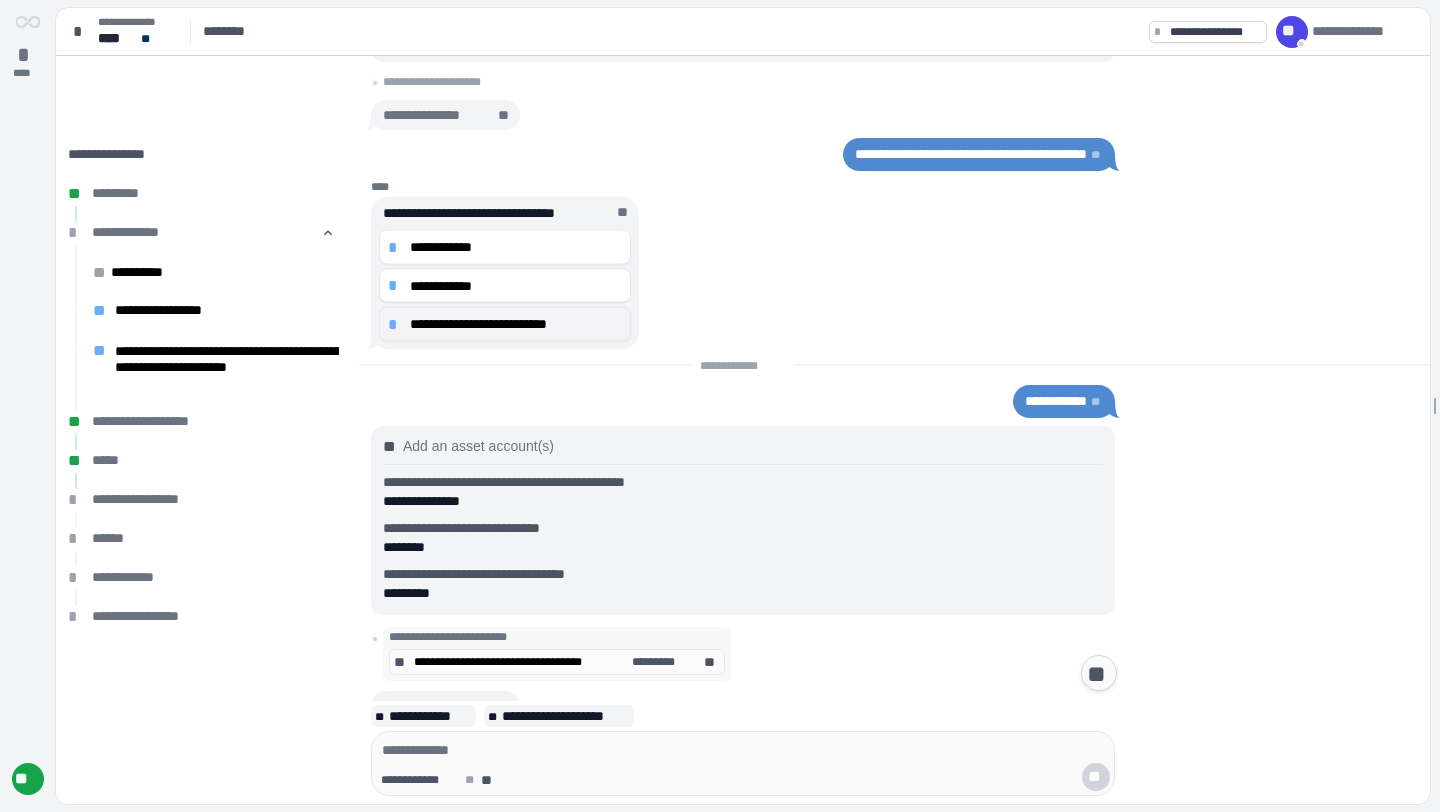click on "**********" at bounding box center [516, 324] 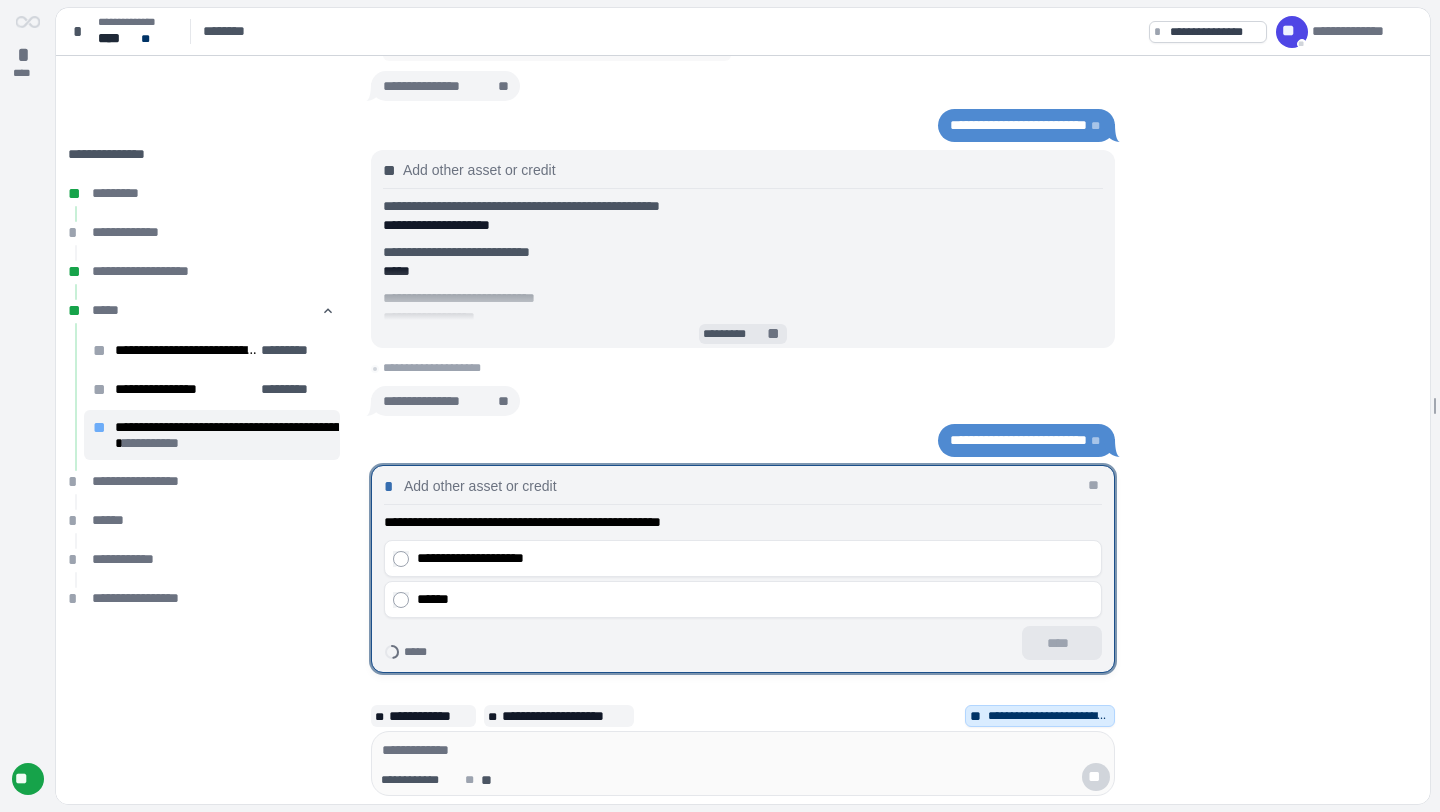 scroll, scrollTop: 0, scrollLeft: 0, axis: both 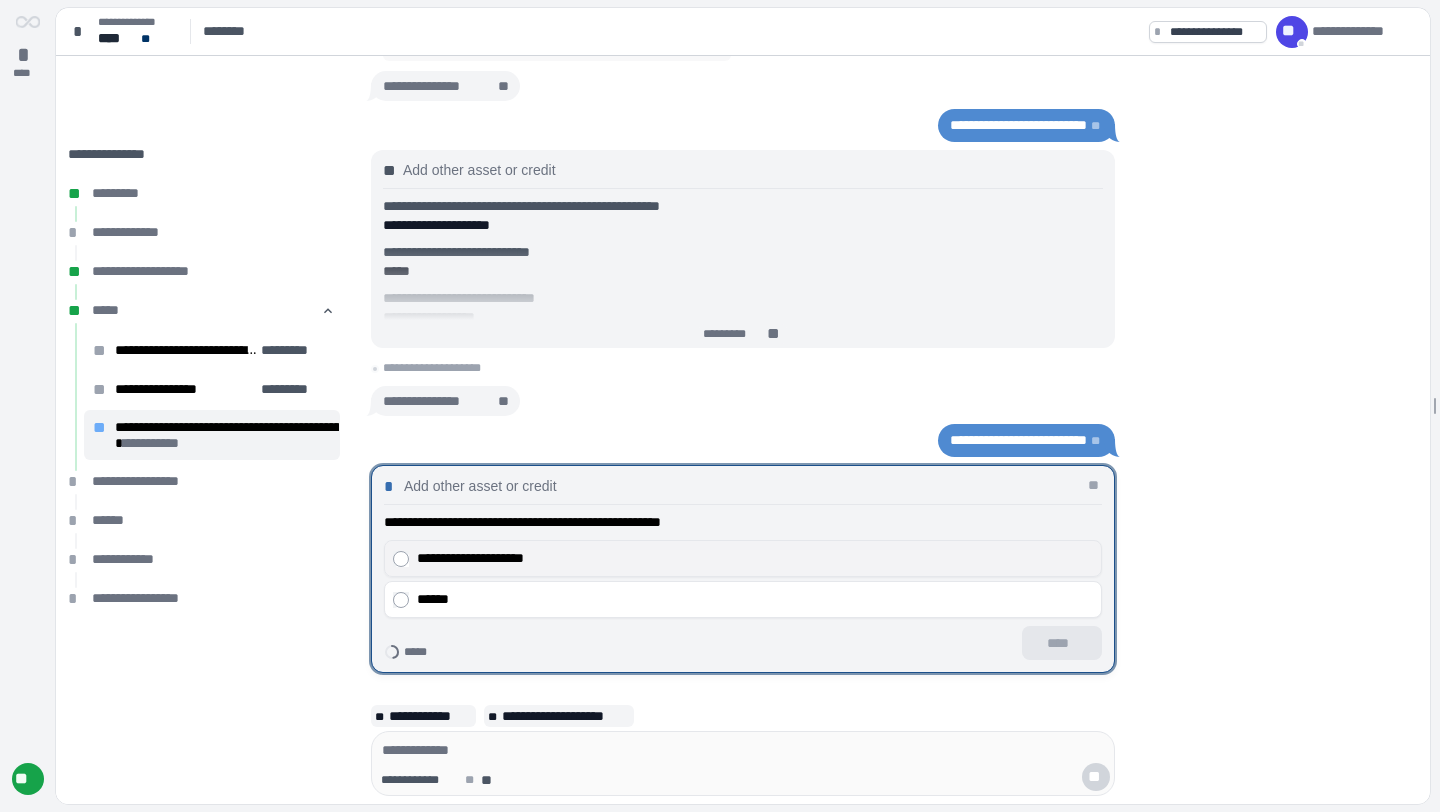 click on "**********" at bounding box center (755, 558) 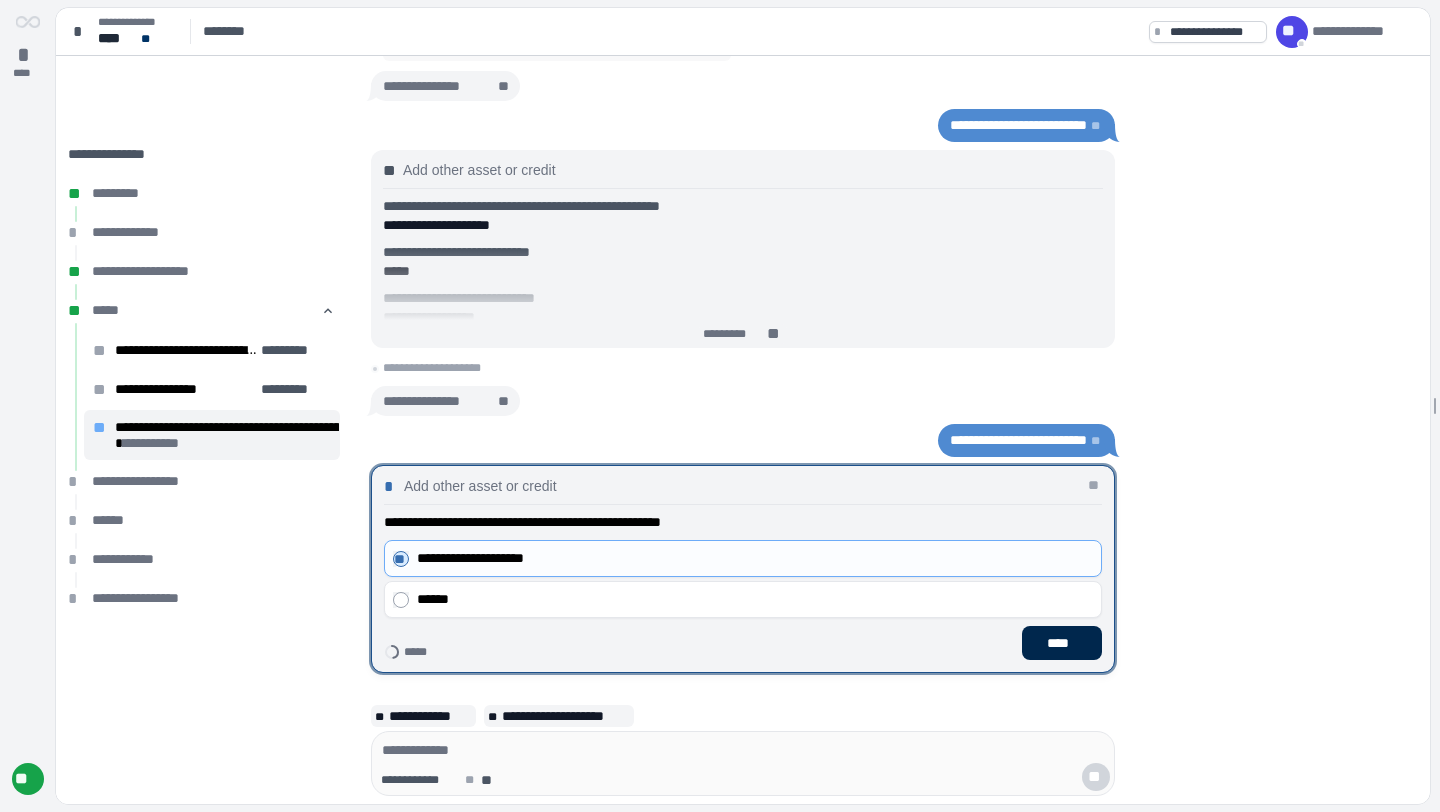 click on "****" at bounding box center [1062, 643] 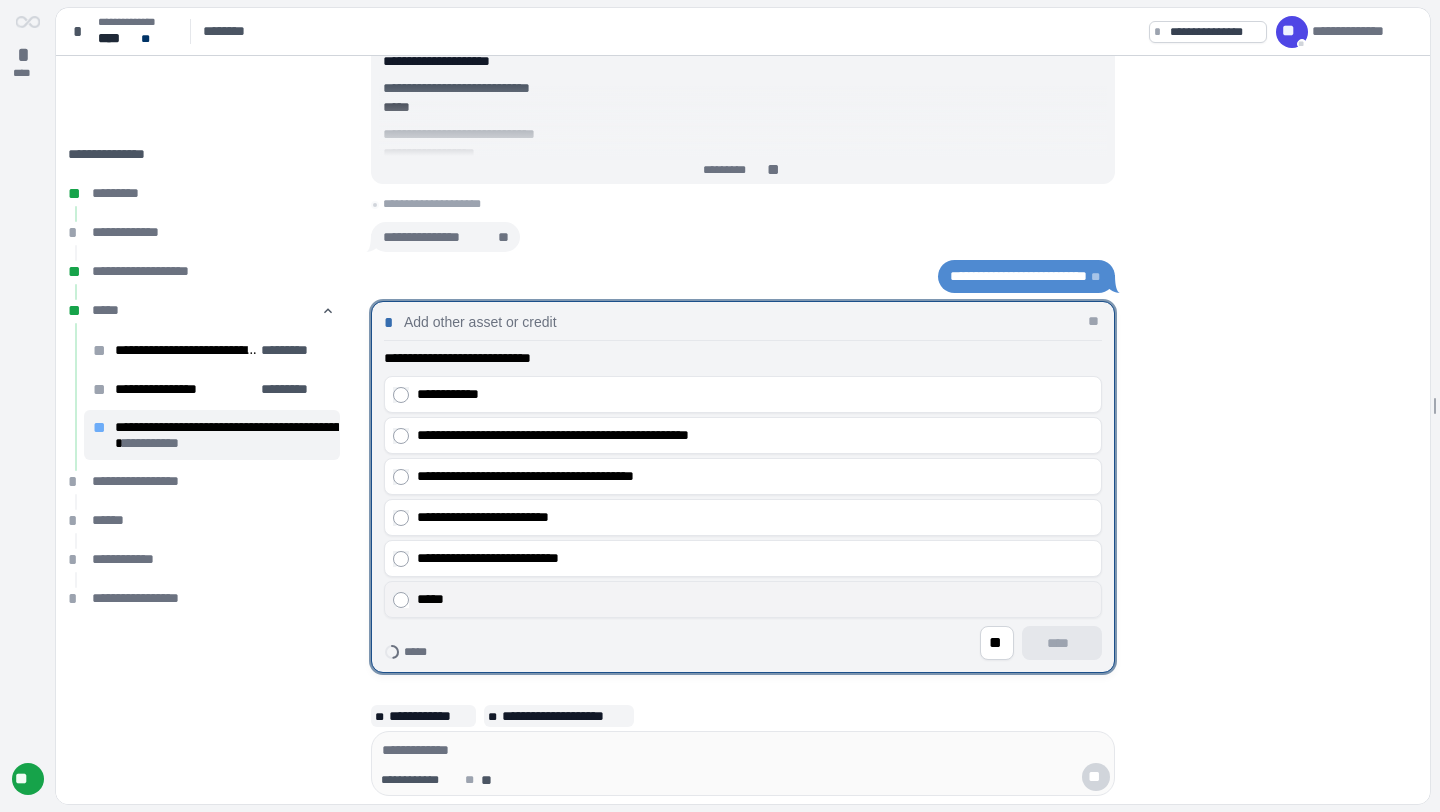 click on "*****" at bounding box center [755, 599] 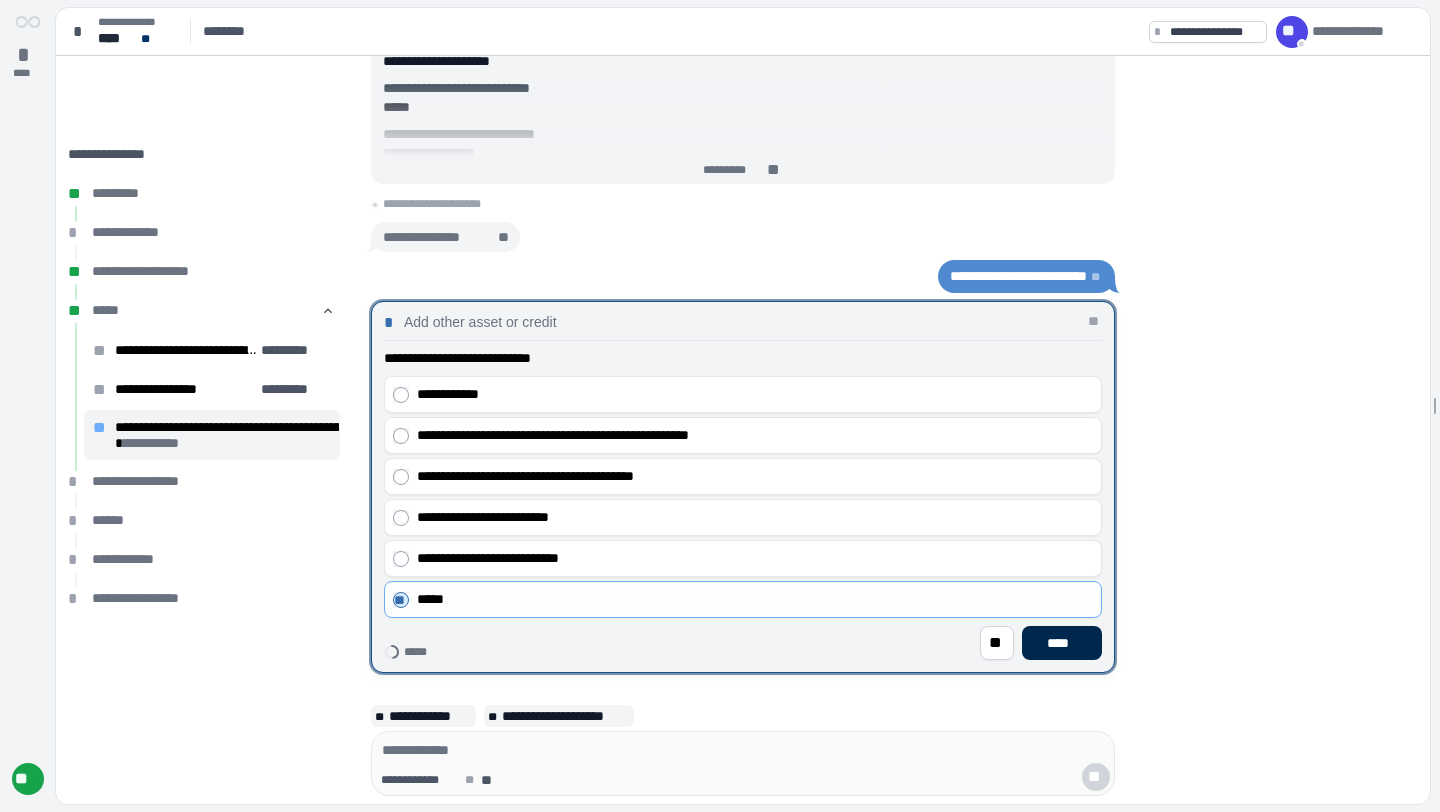 click on "****" at bounding box center [1062, 643] 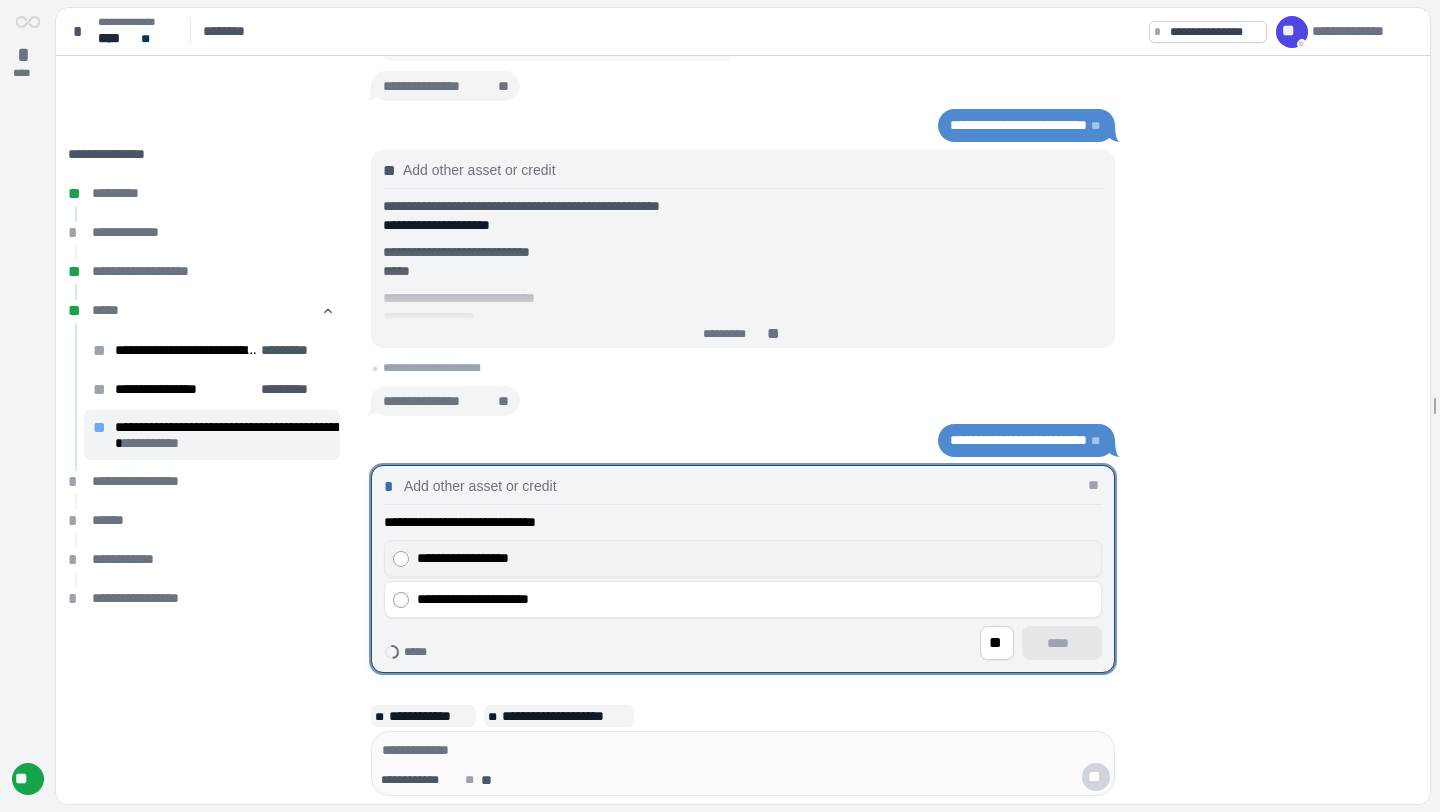 click on "**********" at bounding box center (755, 558) 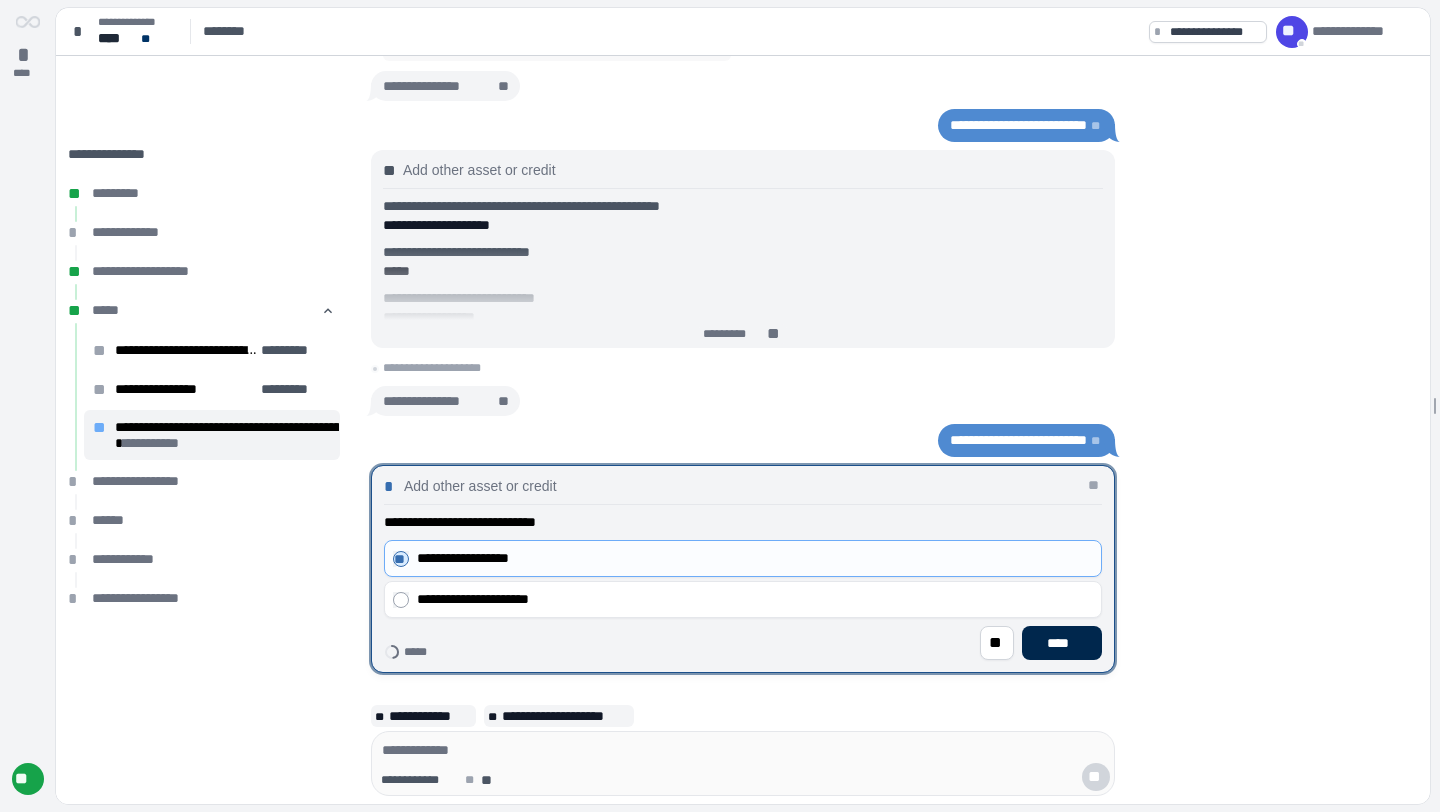click on "****" at bounding box center [1062, 643] 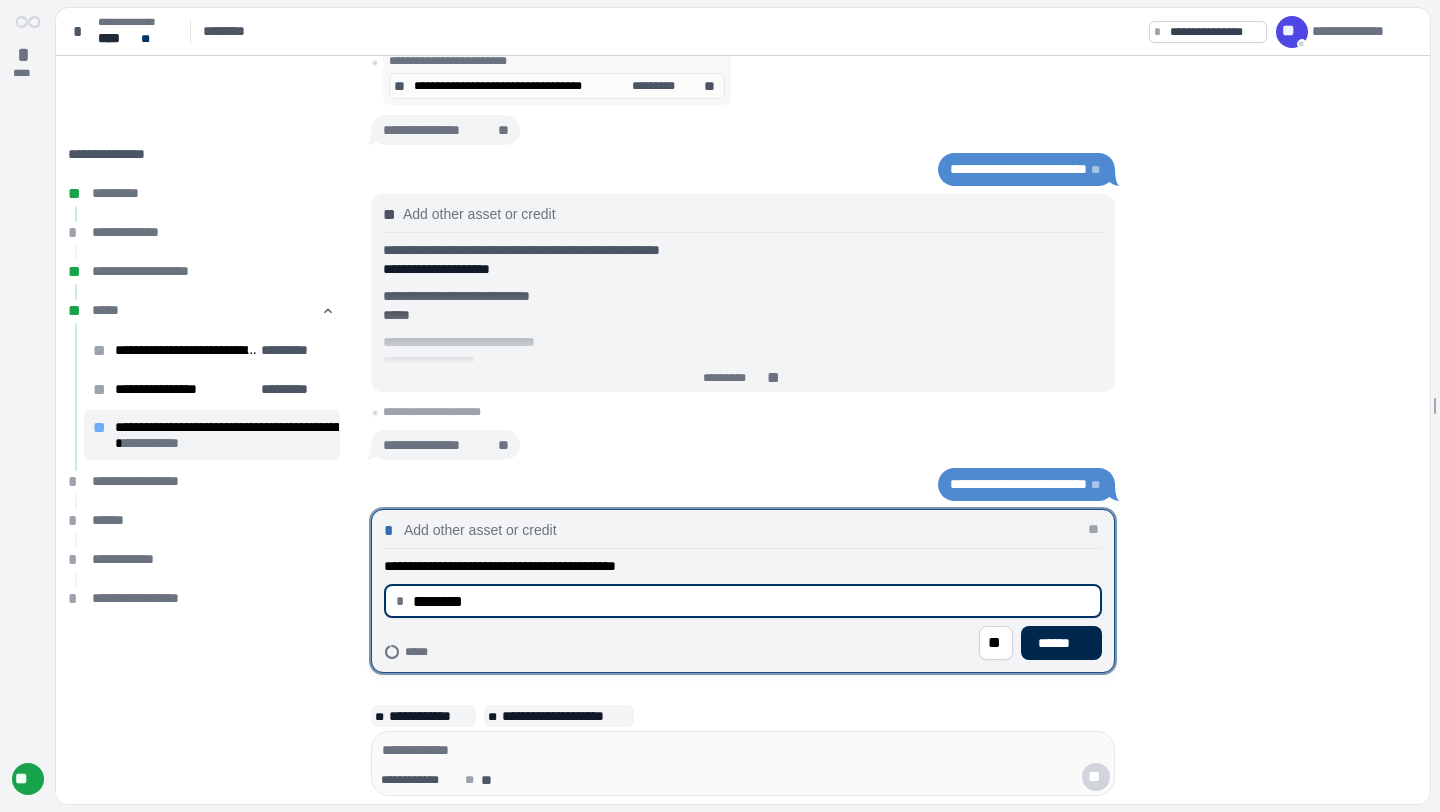 type on "********" 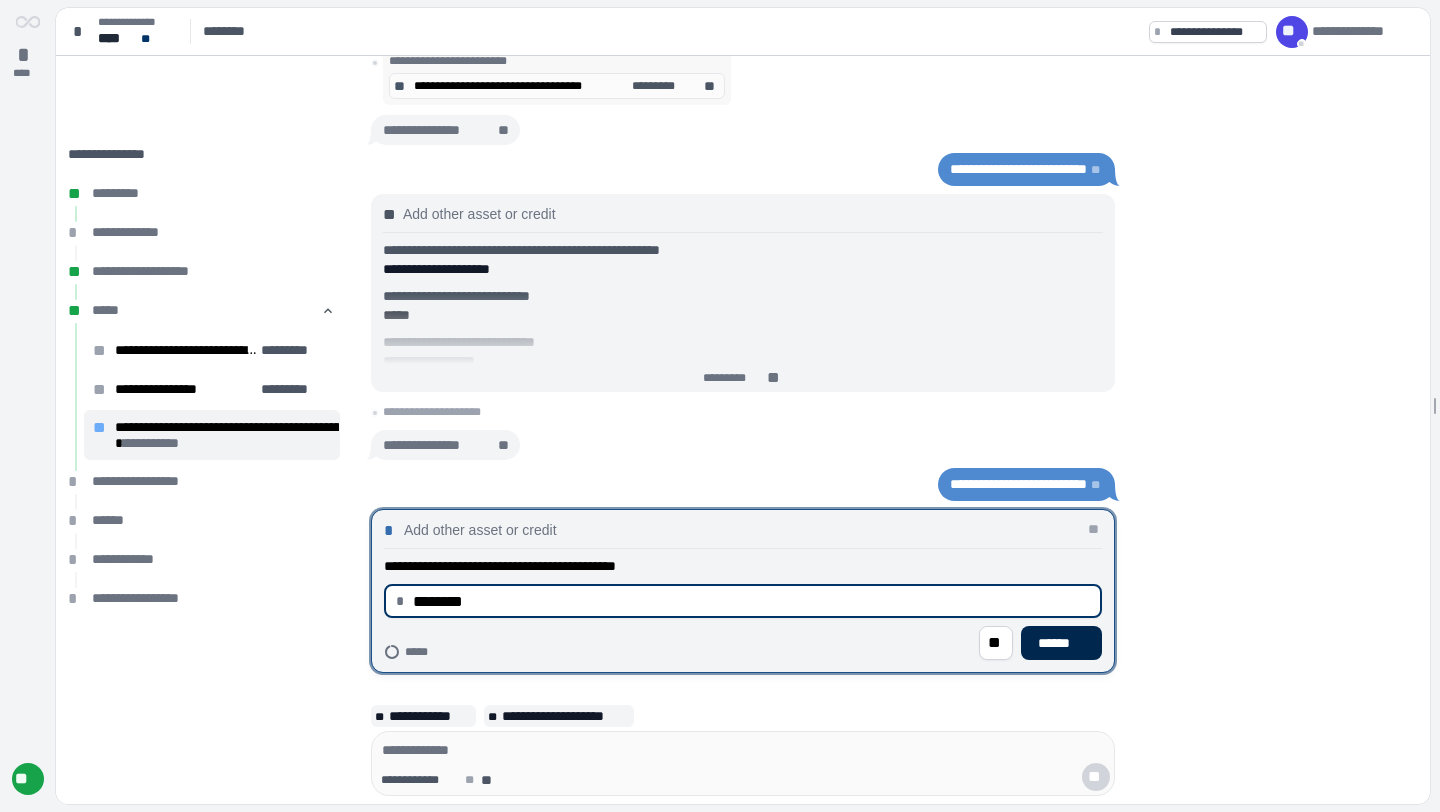 click on "******" at bounding box center [1061, 643] 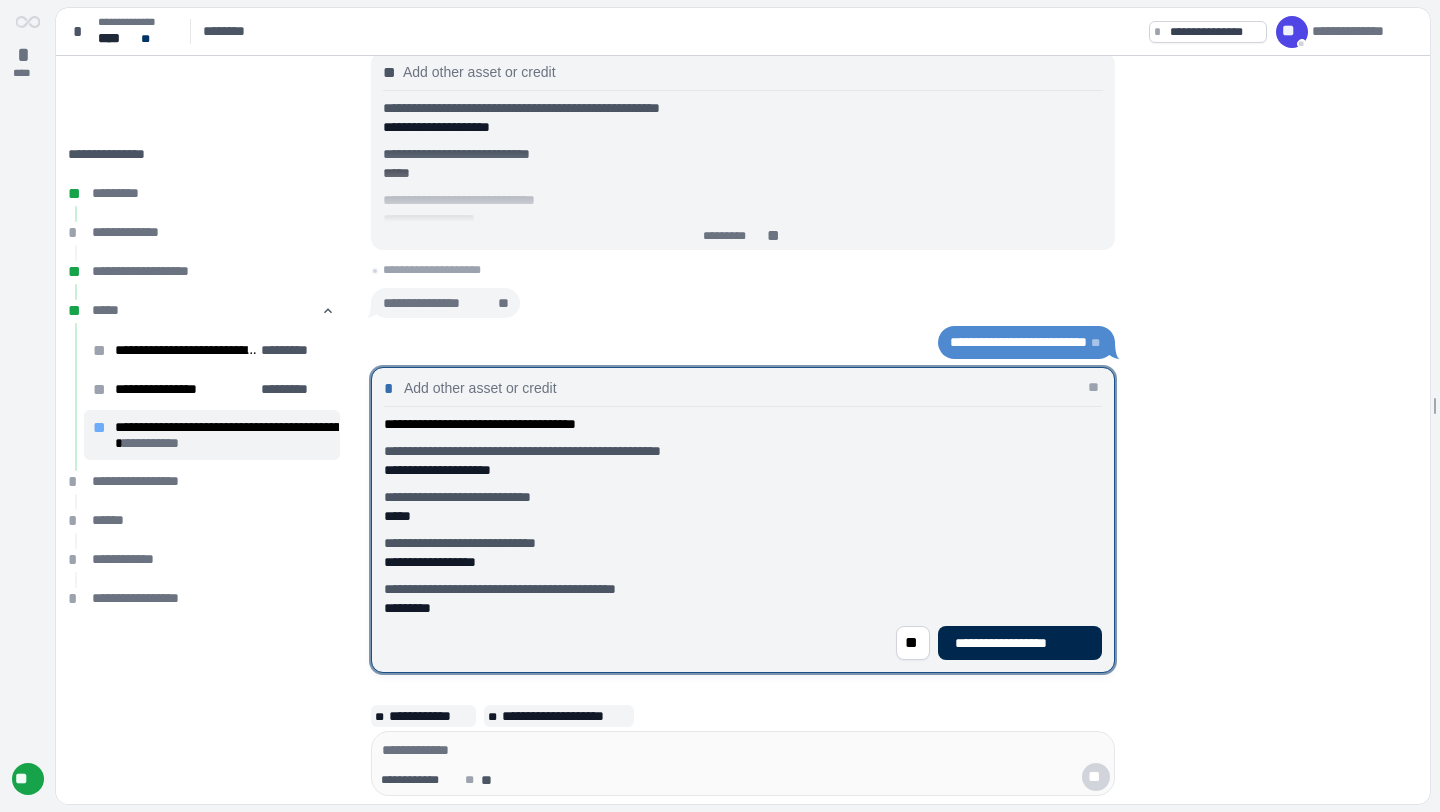 click on "**********" at bounding box center (1020, 643) 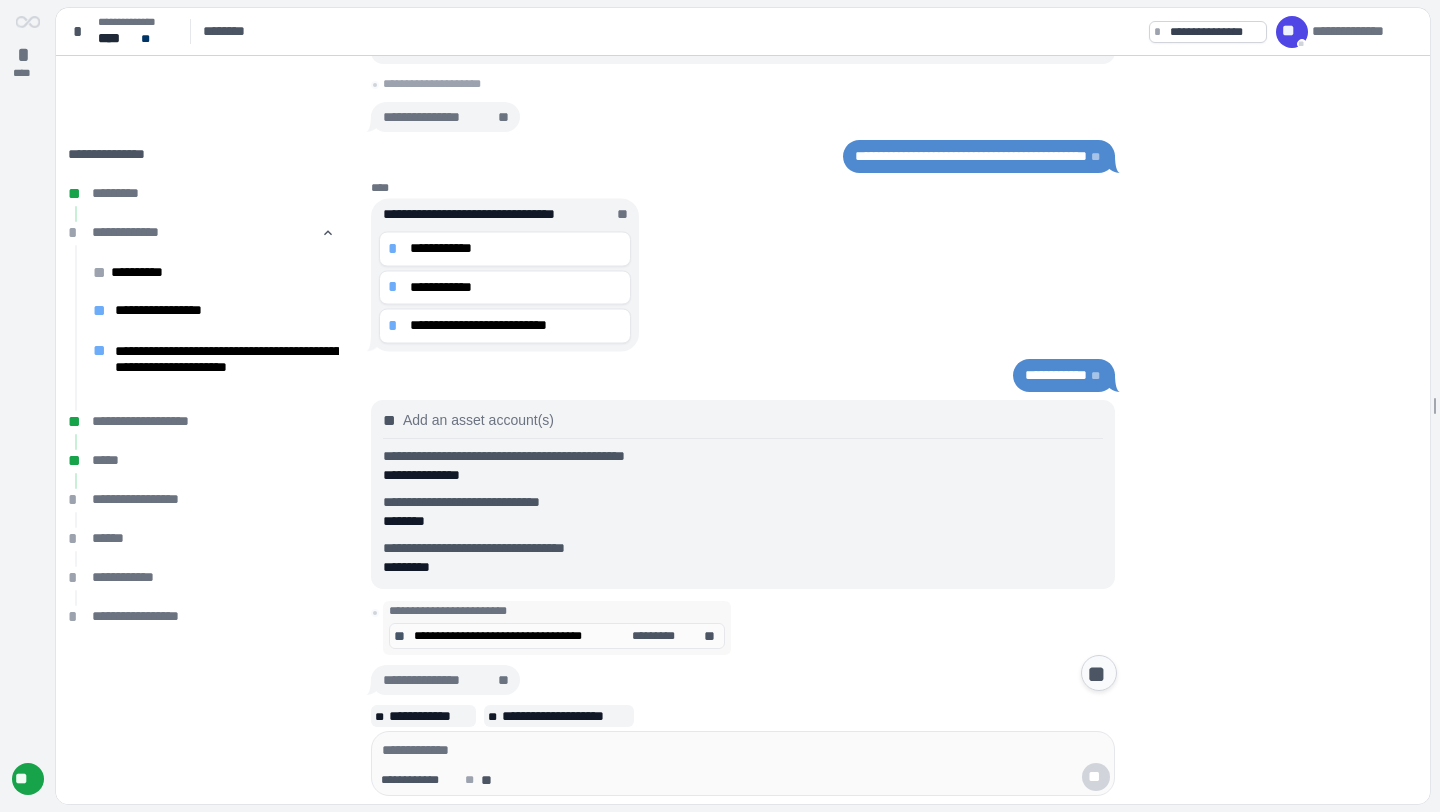 scroll, scrollTop: 848, scrollLeft: 0, axis: vertical 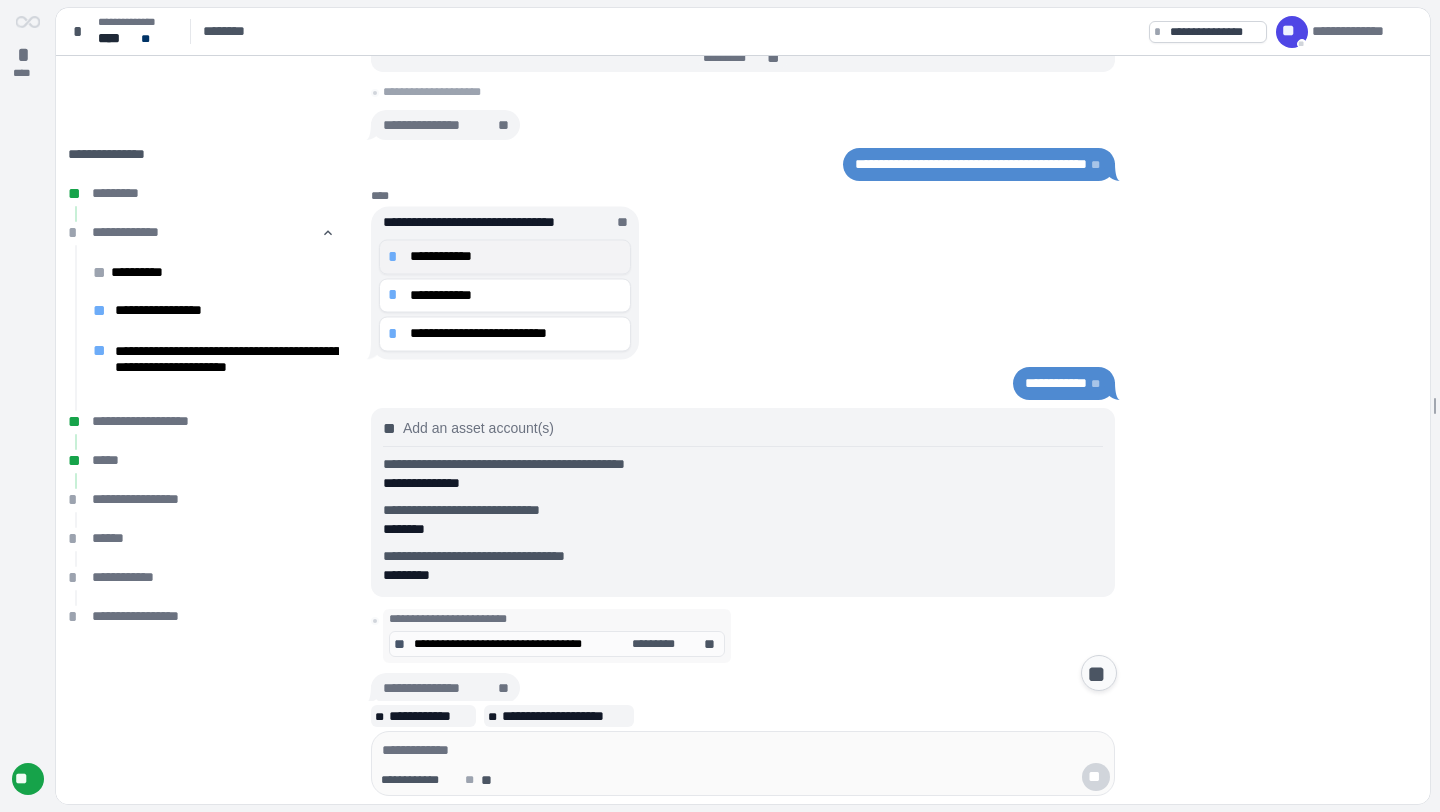 click on "**********" at bounding box center (516, 257) 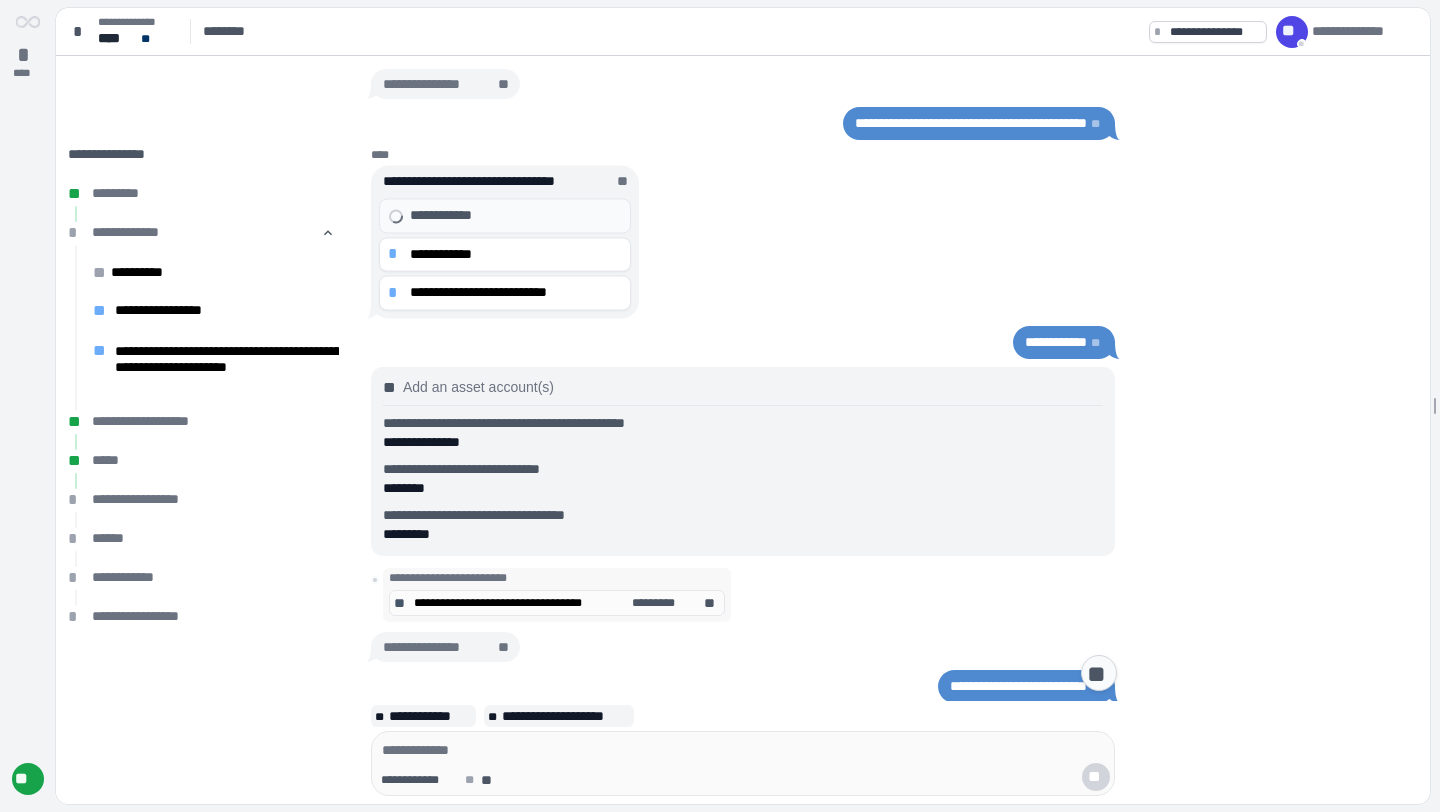 scroll, scrollTop: 0, scrollLeft: 0, axis: both 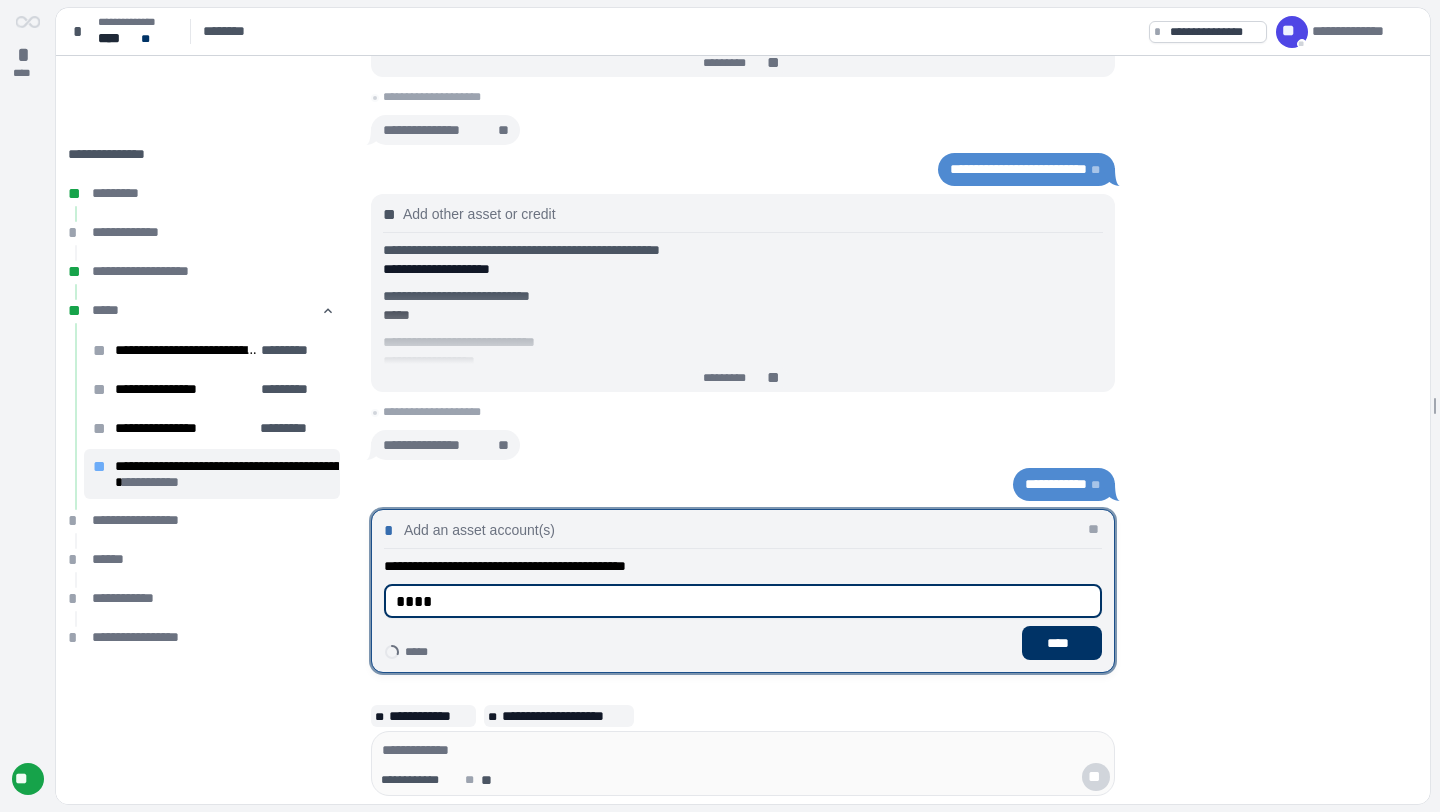 type on "**********" 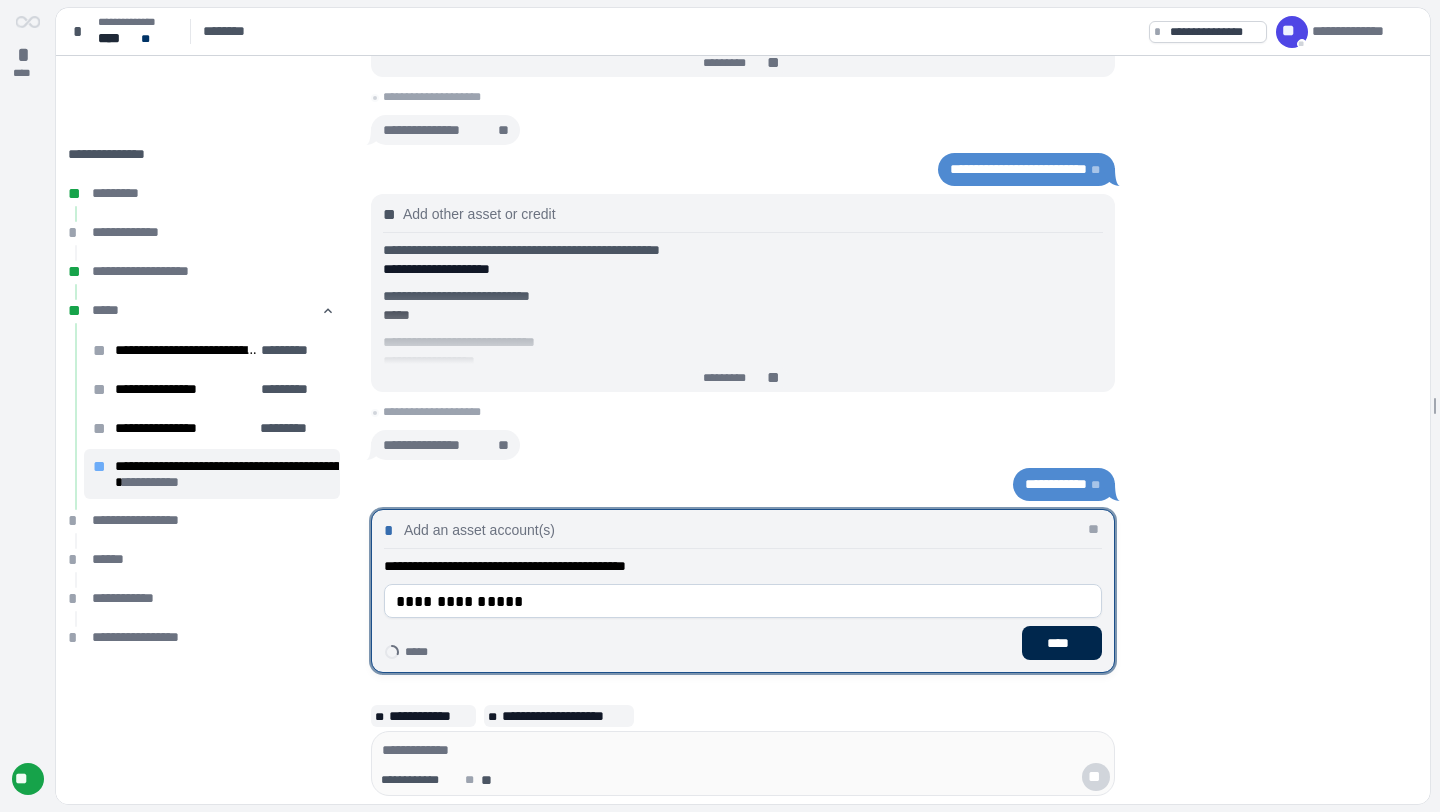 click on "****" at bounding box center [1062, 643] 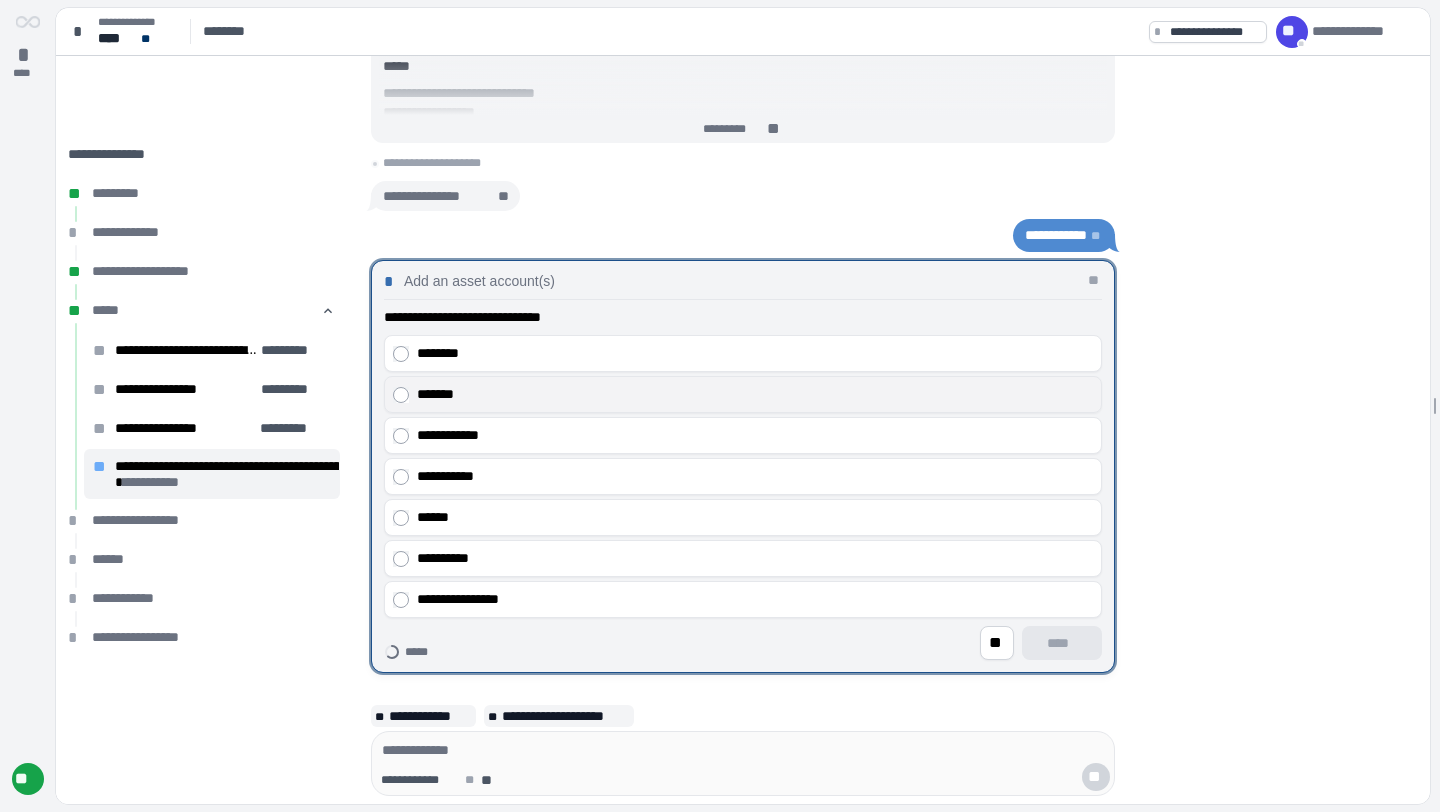 click on "*******" at bounding box center (755, 394) 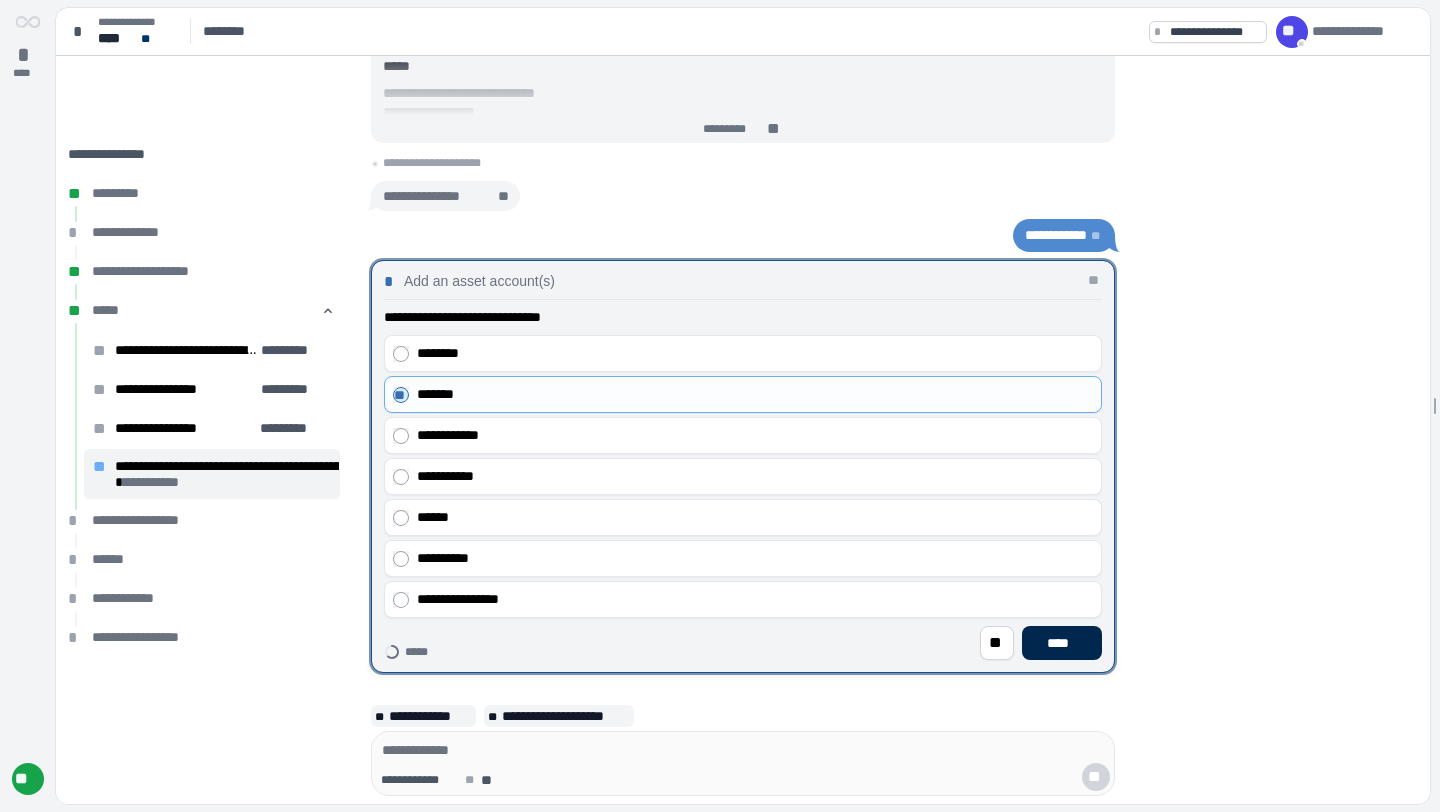 click on "****" at bounding box center (1062, 643) 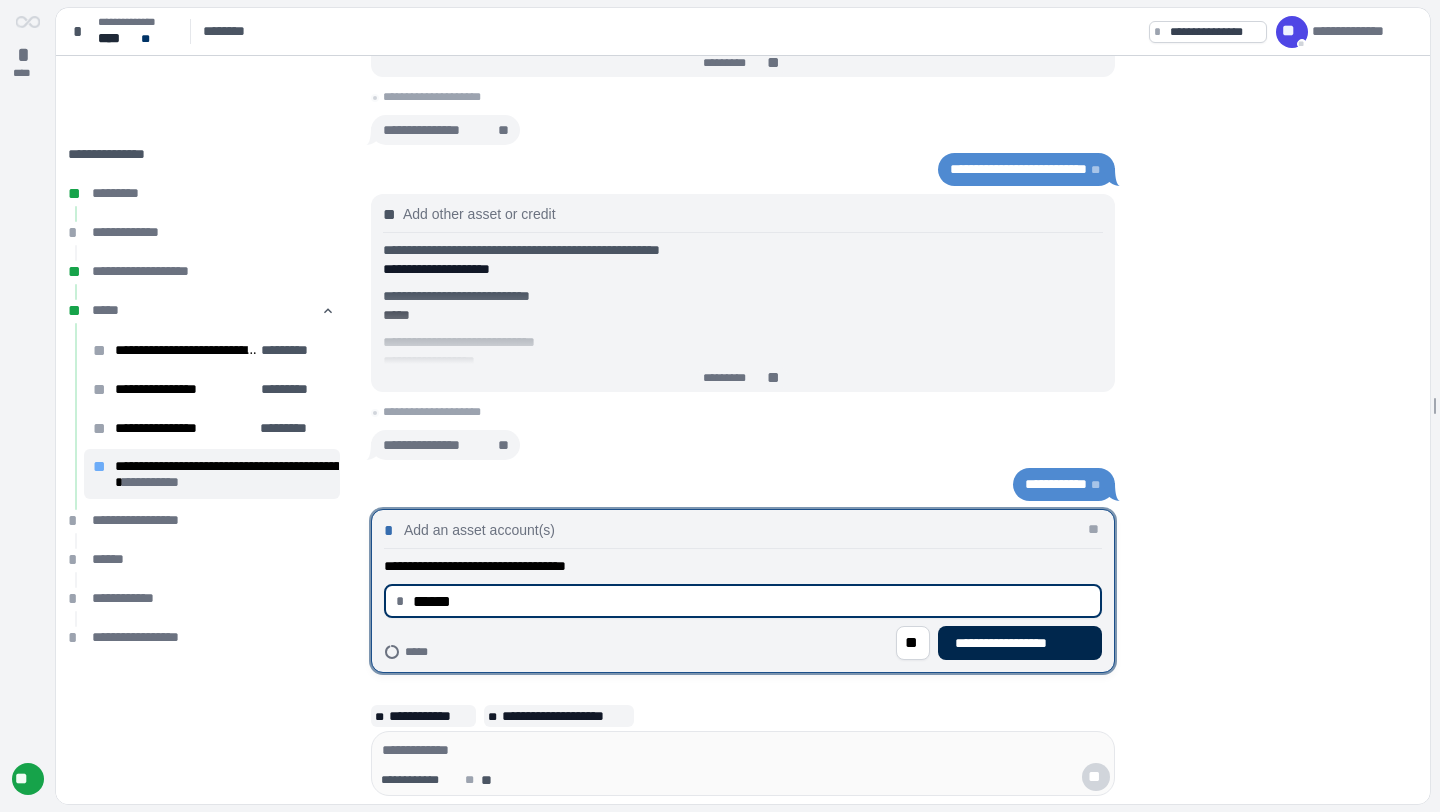 type on "******" 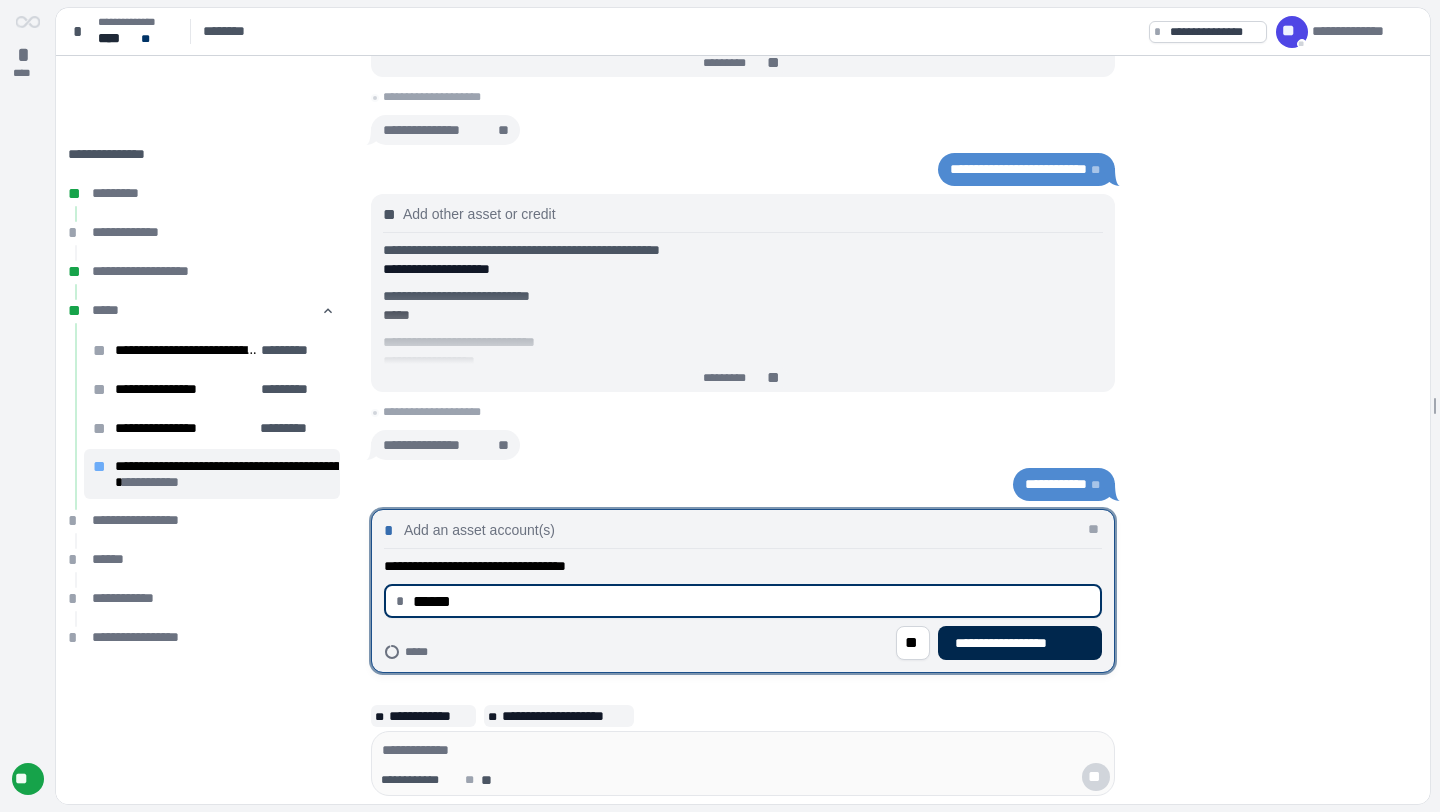 click on "**********" at bounding box center (1020, 643) 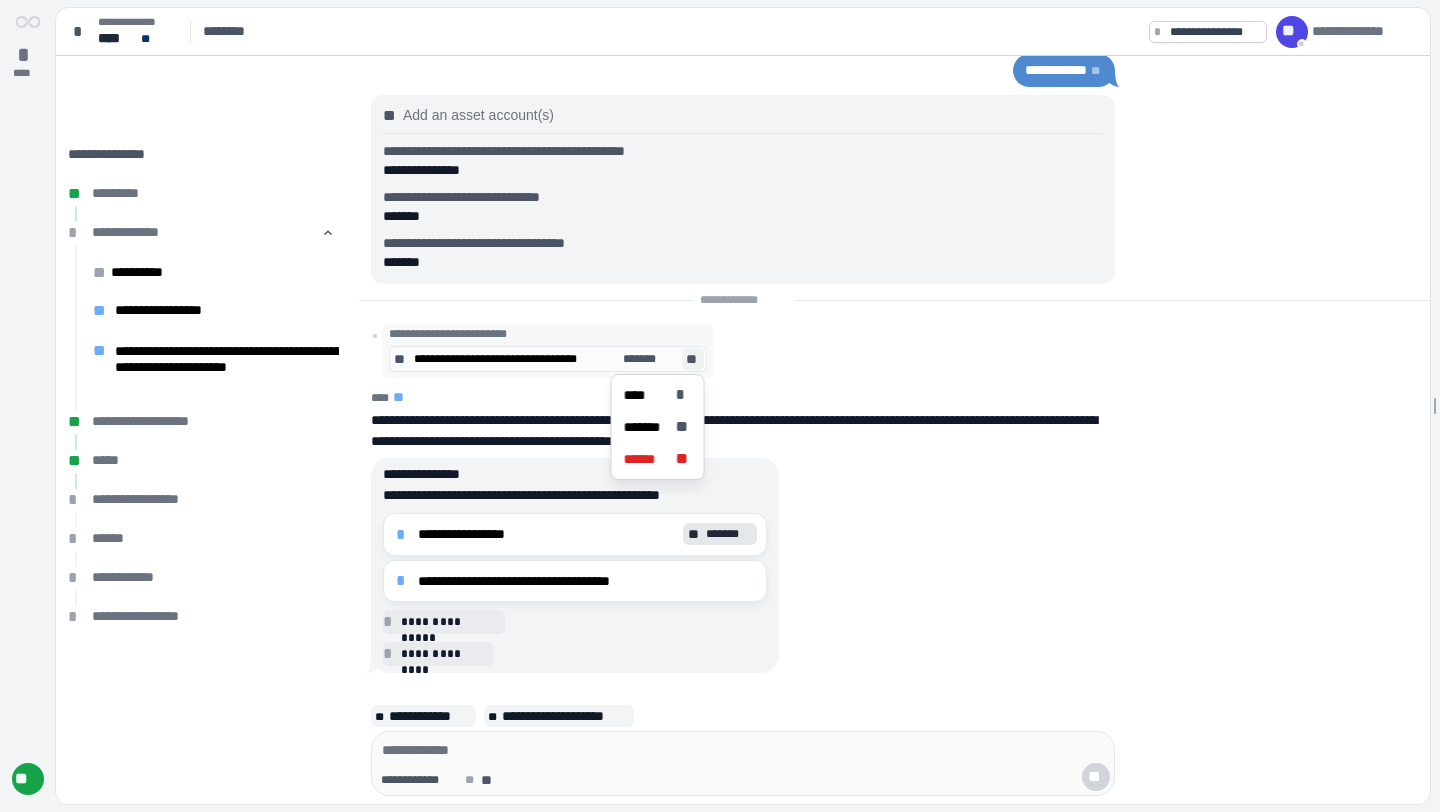 click on "**" at bounding box center (693, 359) 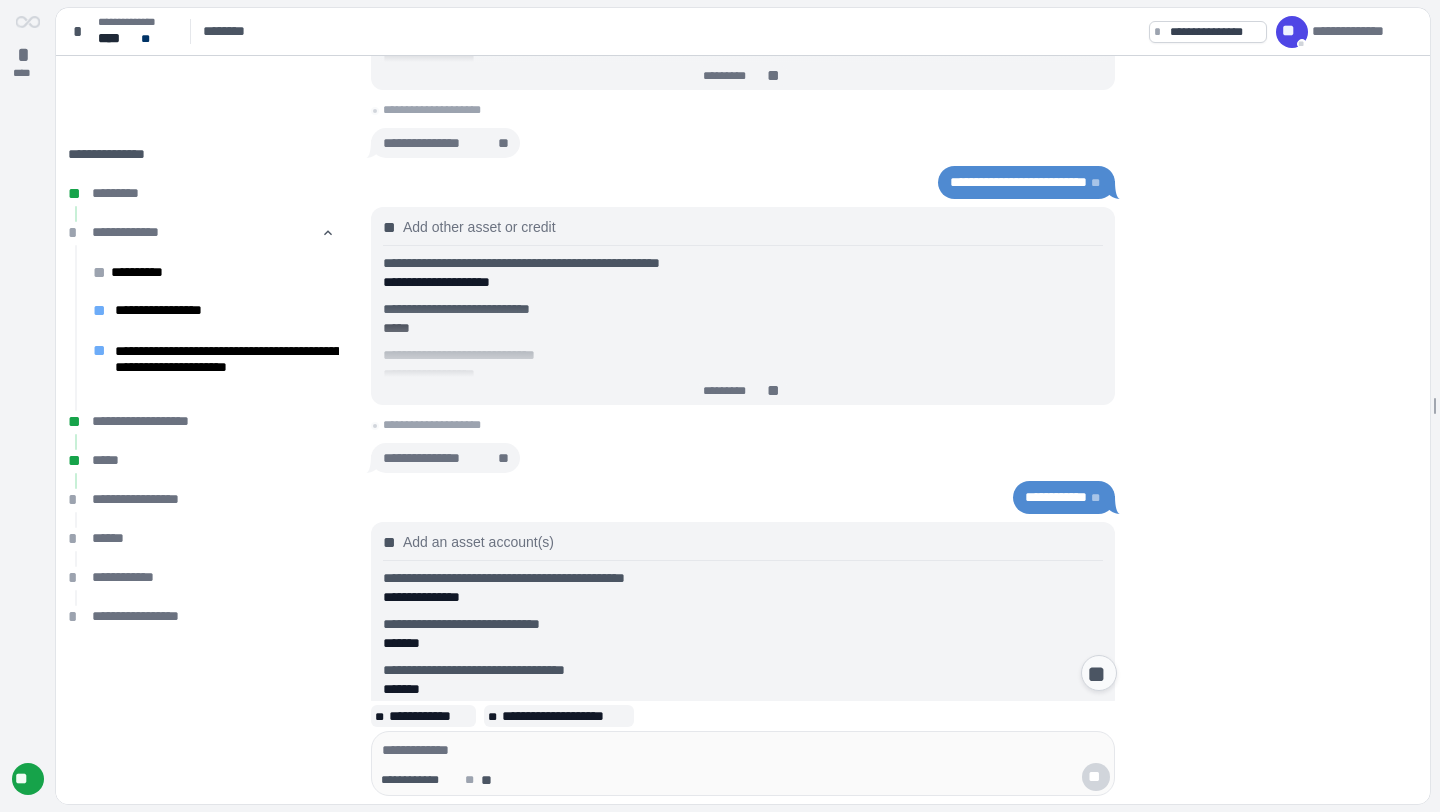 scroll, scrollTop: 438, scrollLeft: 0, axis: vertical 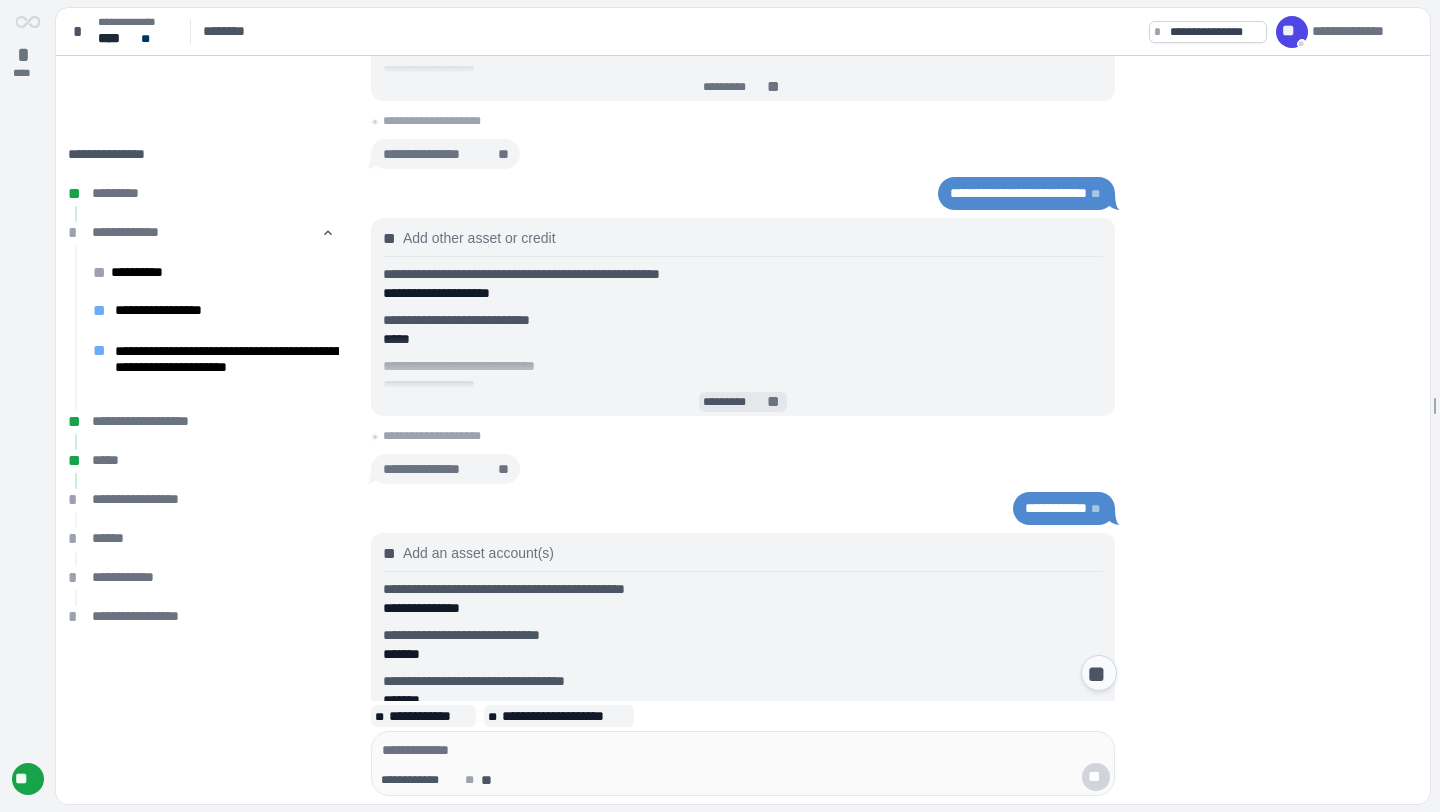 click on "********* **" at bounding box center [743, 402] 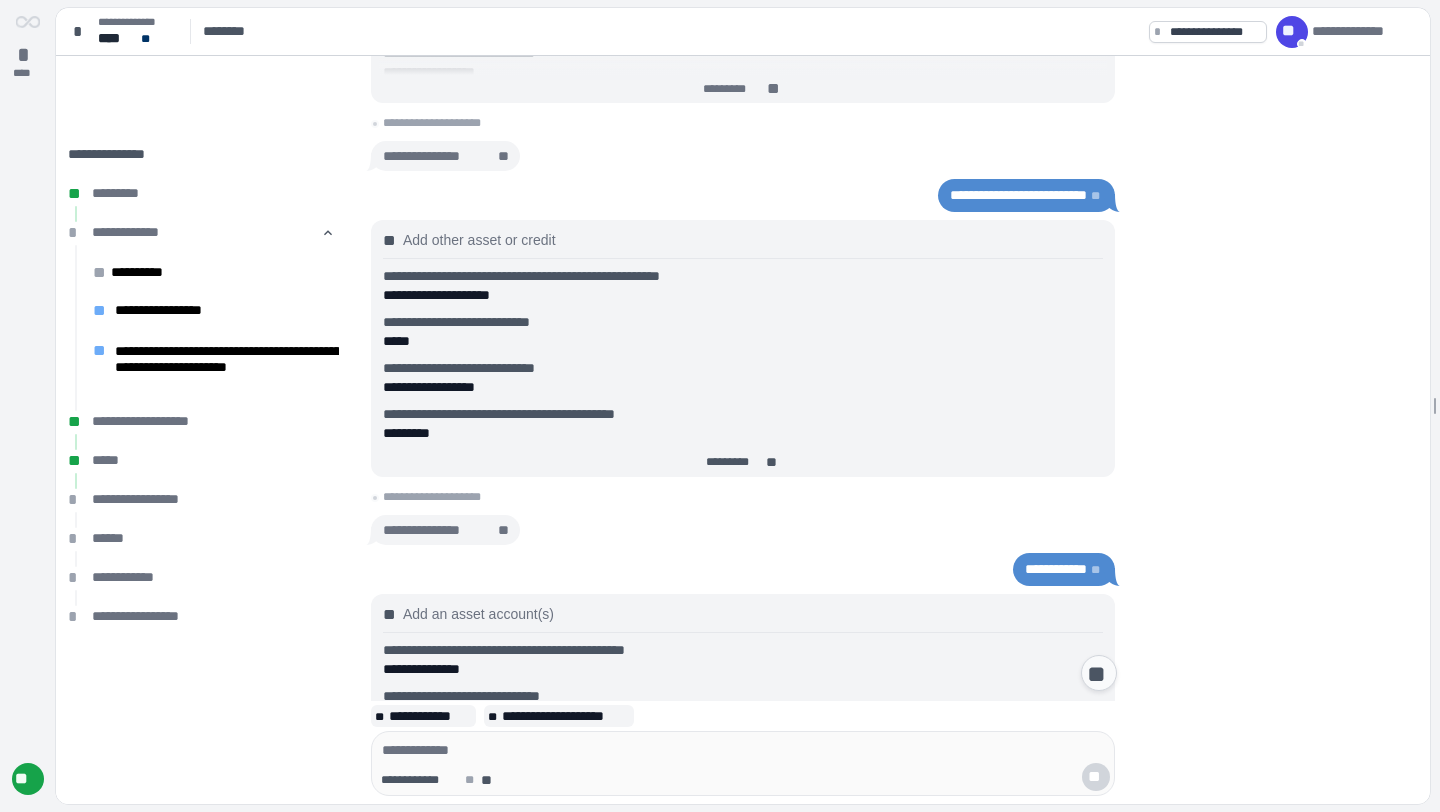 scroll, scrollTop: 508, scrollLeft: 0, axis: vertical 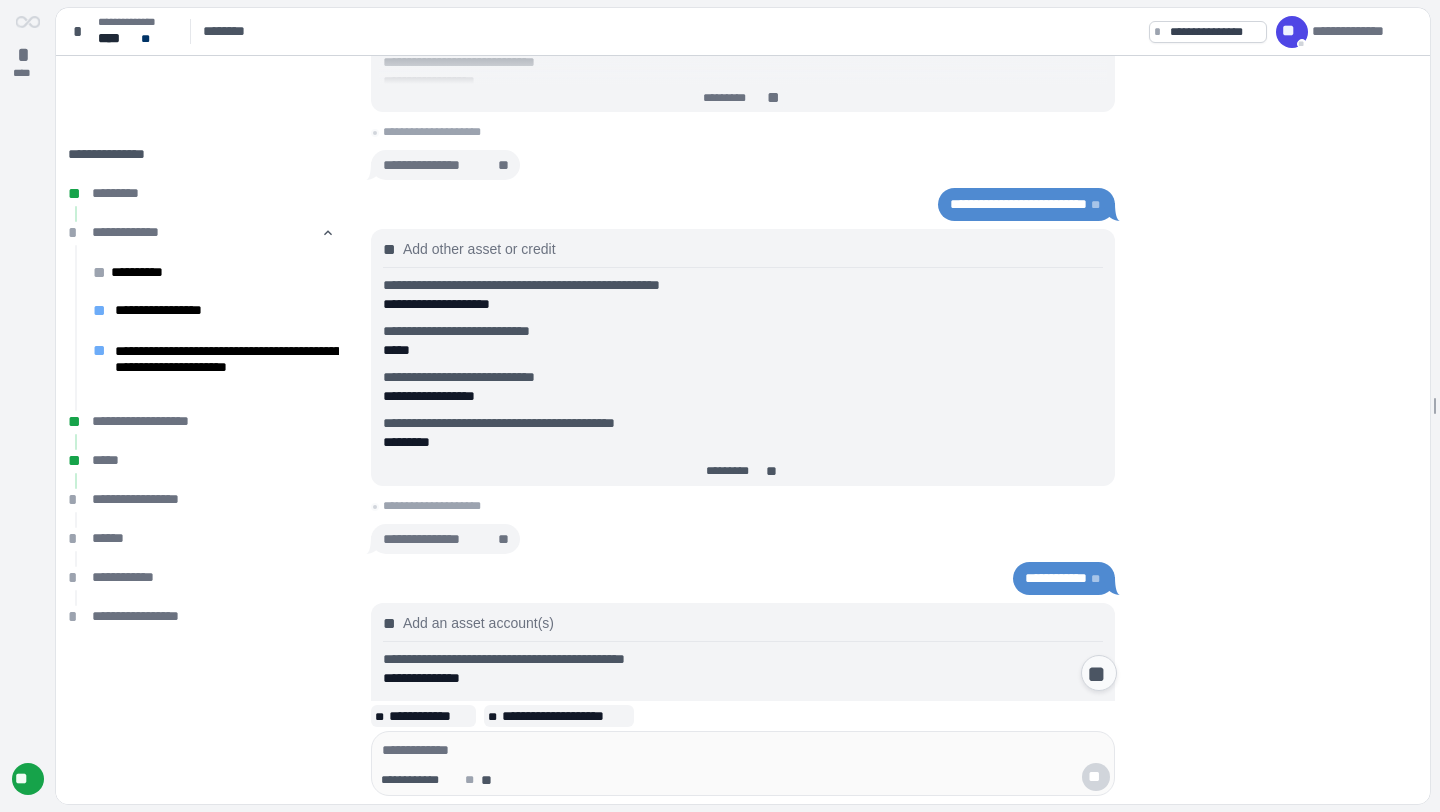 click on "Add other asset or credit" at bounding box center (479, 249) 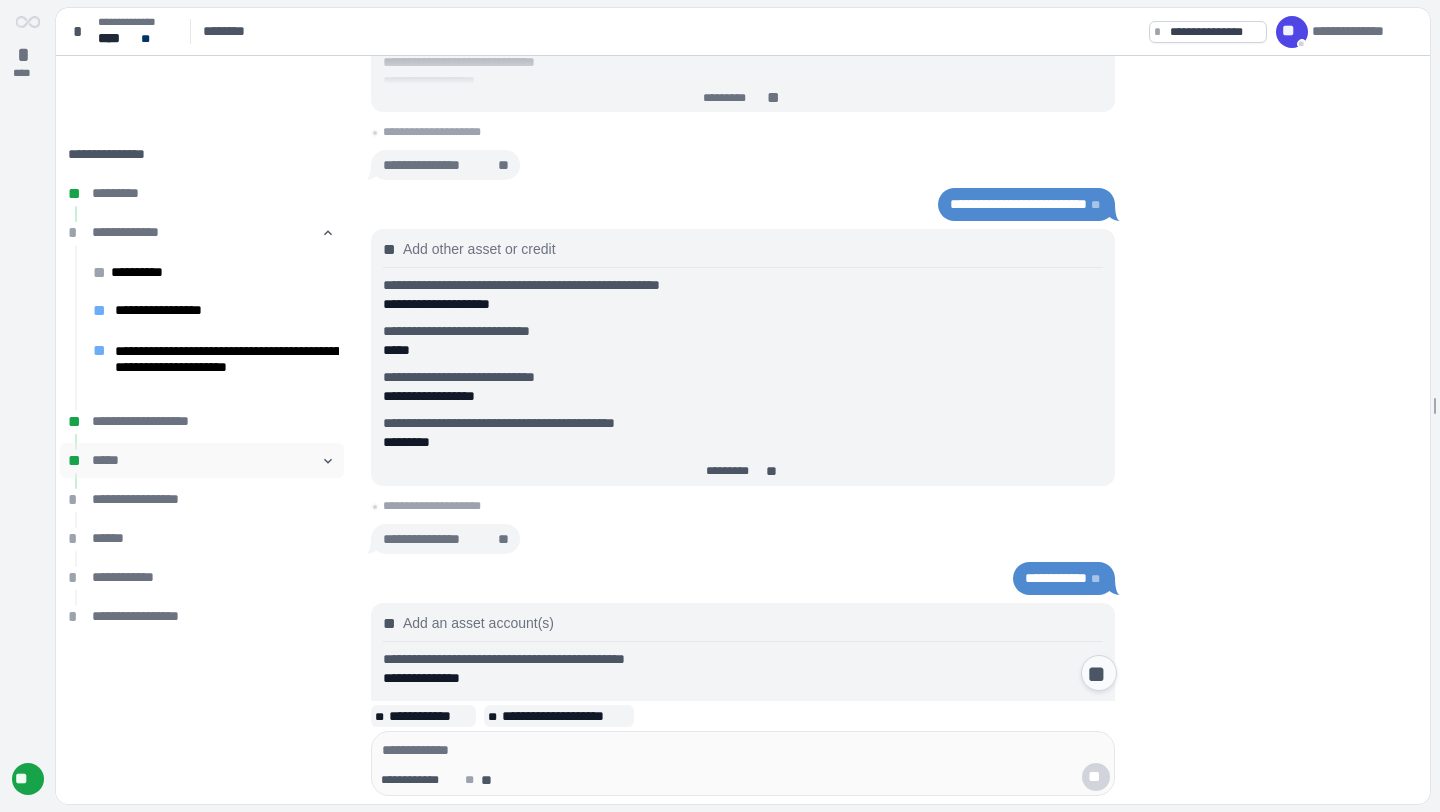click on "󰅀" at bounding box center (328, 461) 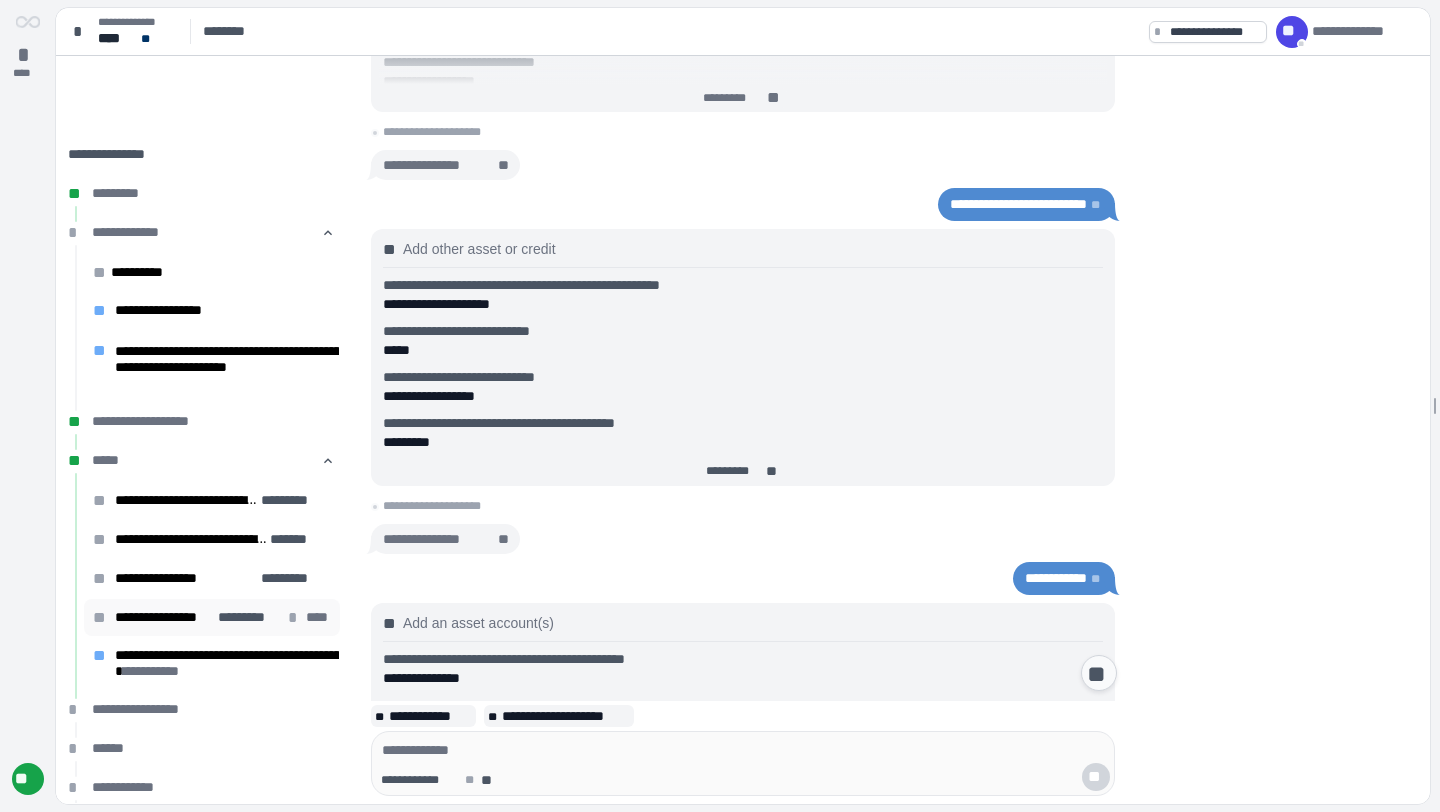 click on "****" at bounding box center [318, 617] 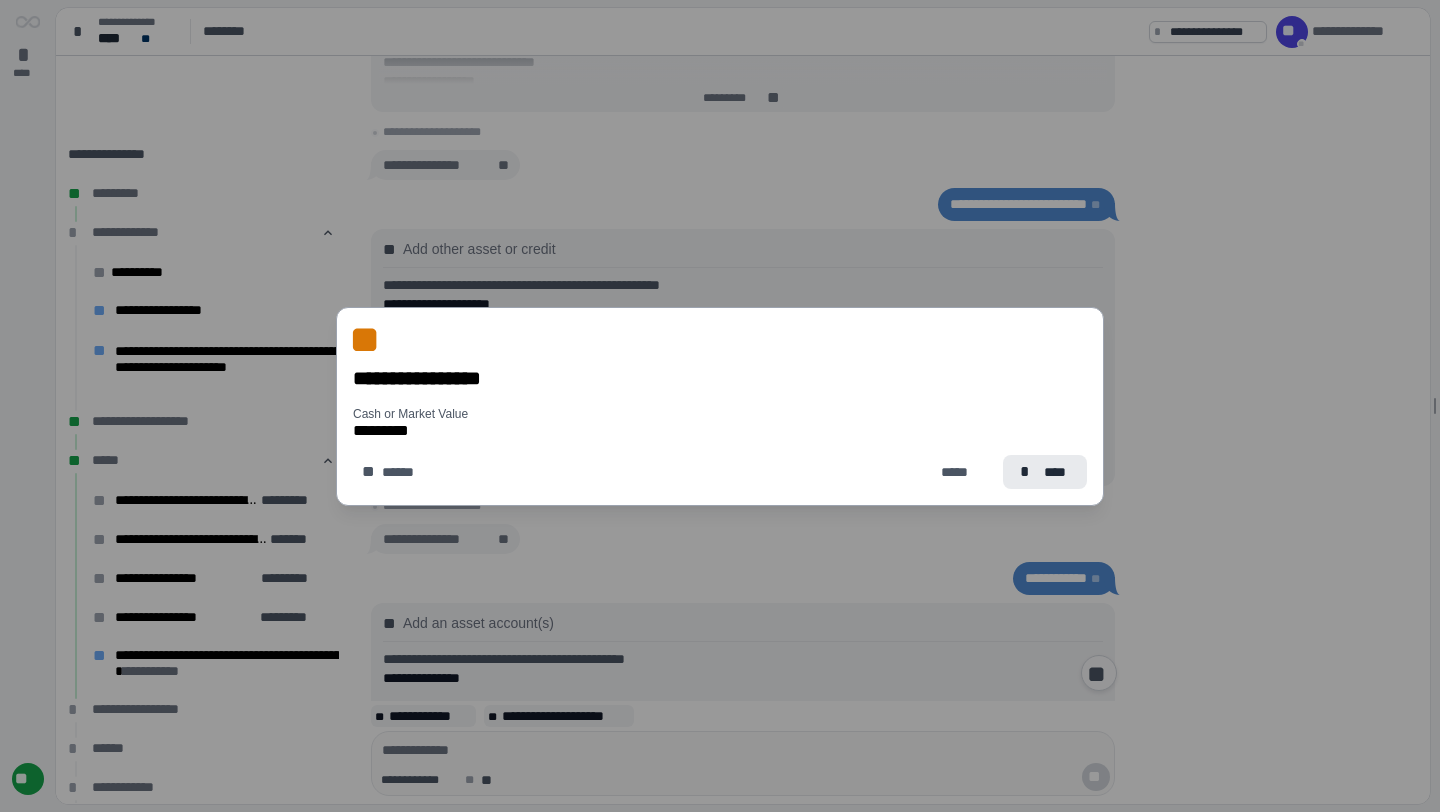 click on "*" at bounding box center (1028, 472) 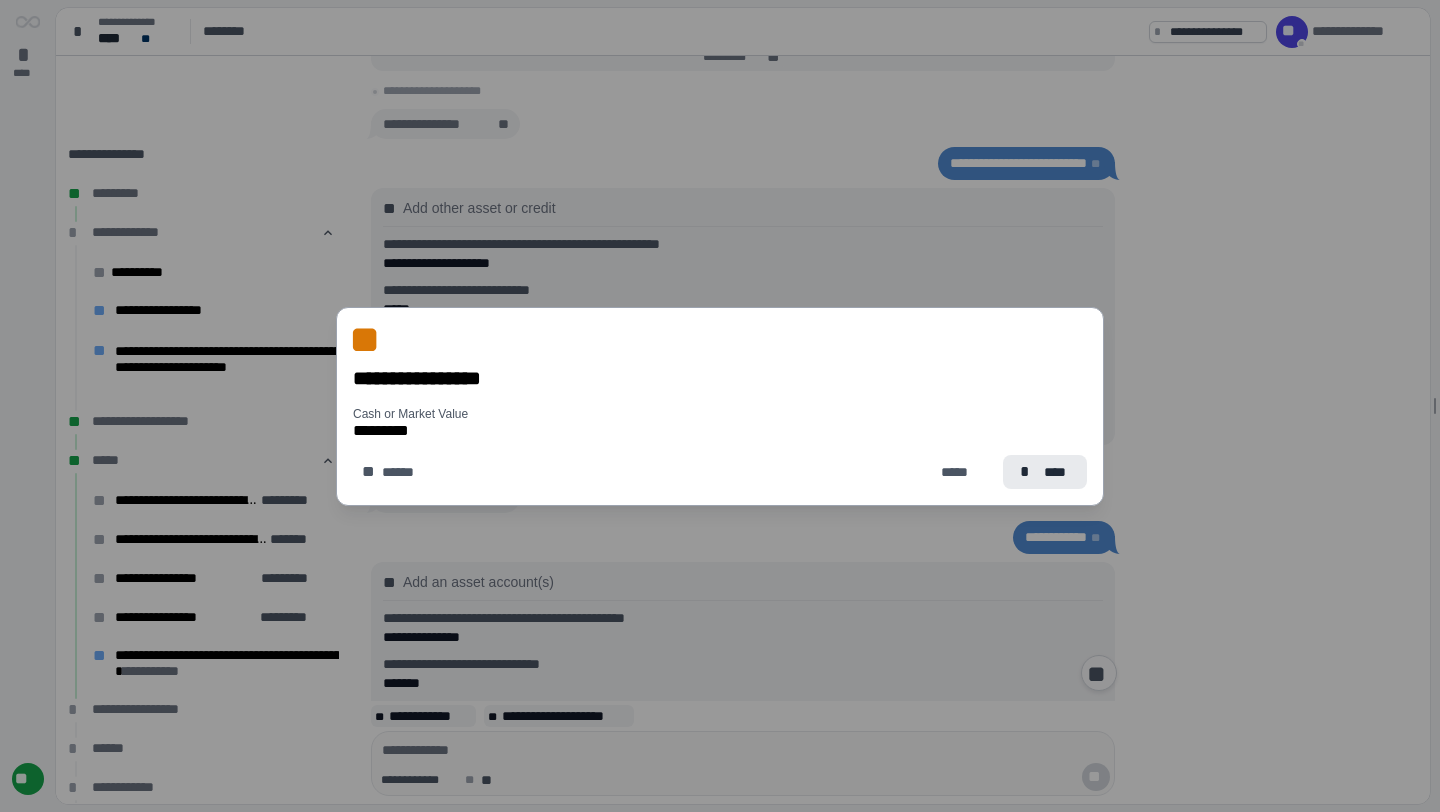 scroll, scrollTop: 0, scrollLeft: 0, axis: both 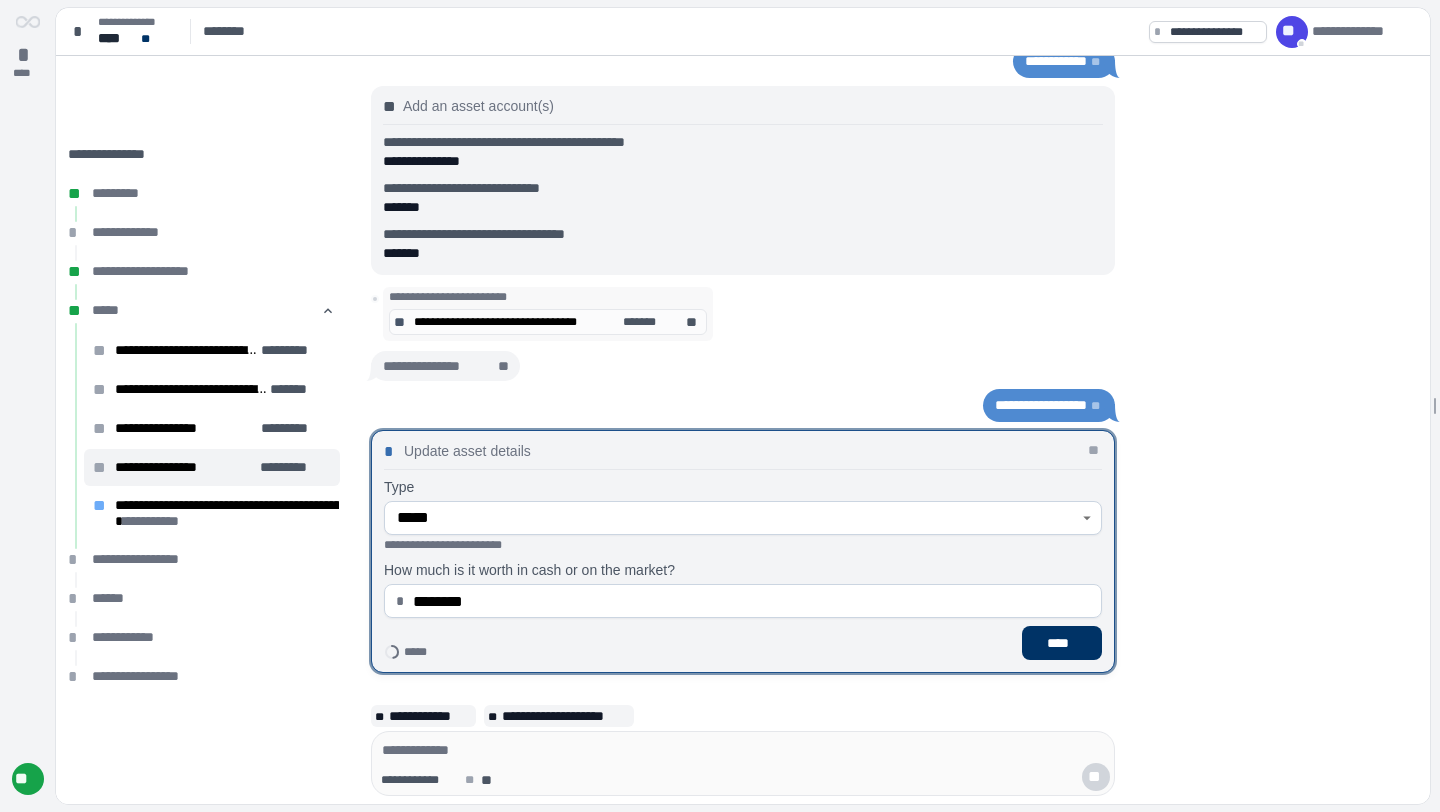 click 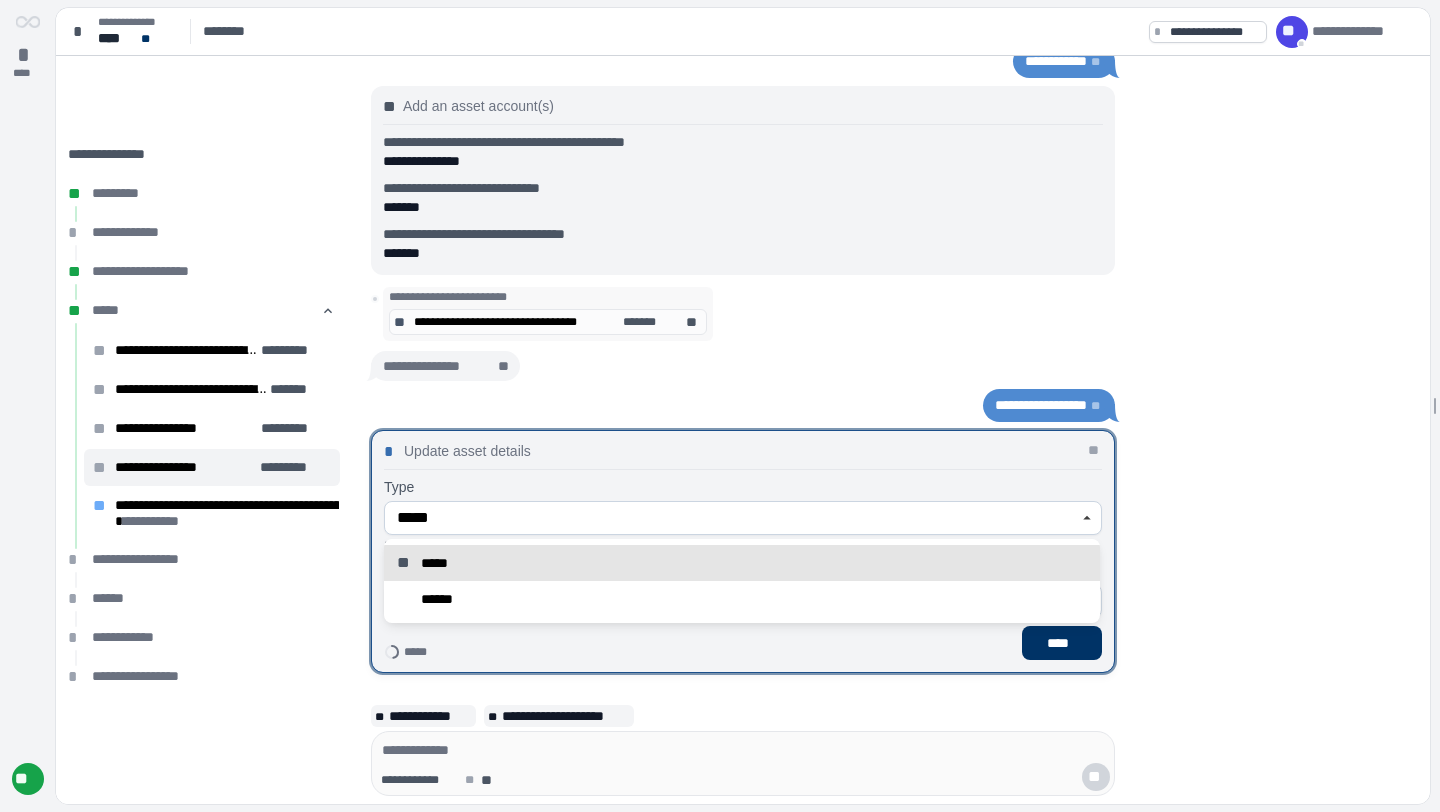 click 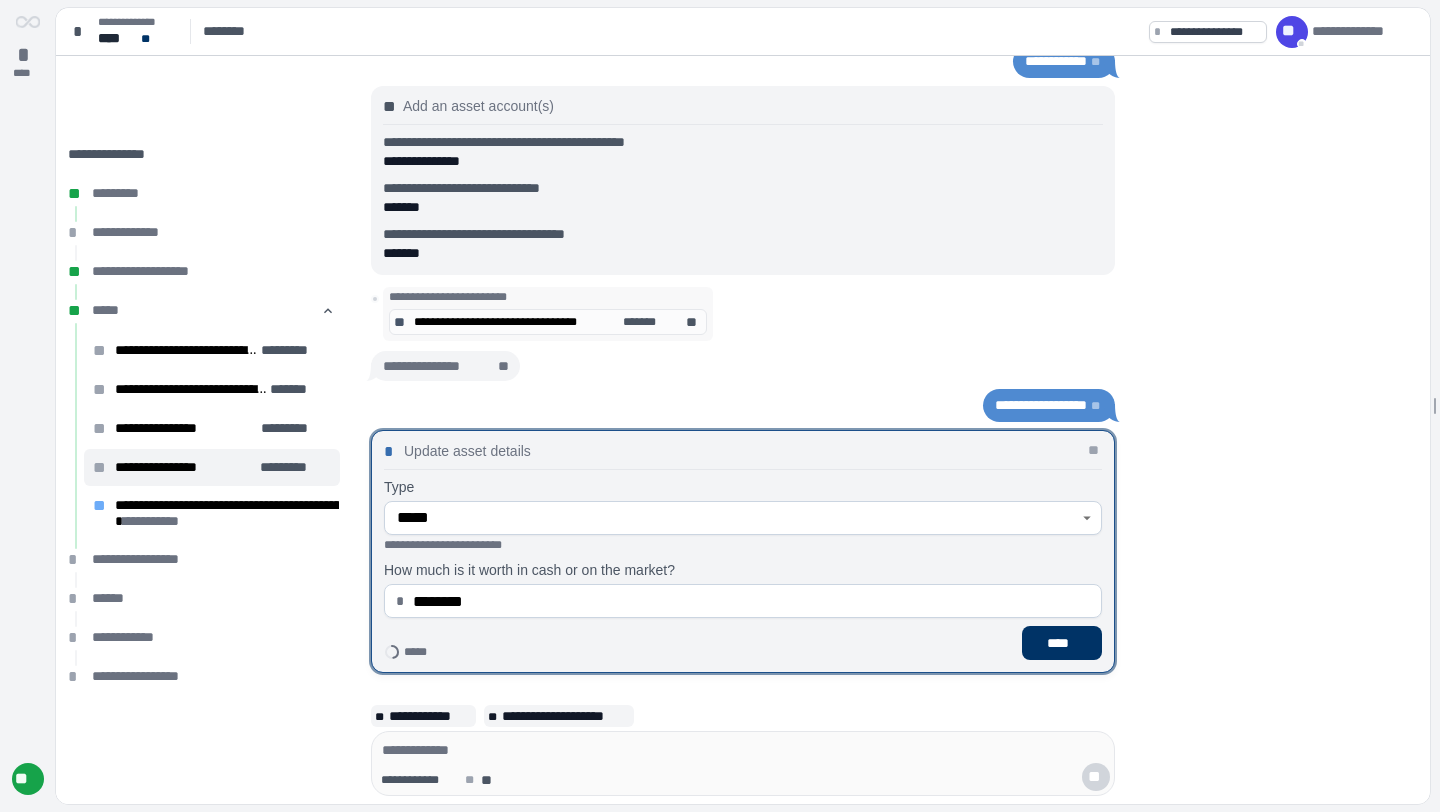 click on "How much is it worth in cash or on the market?" at bounding box center (743, 570) 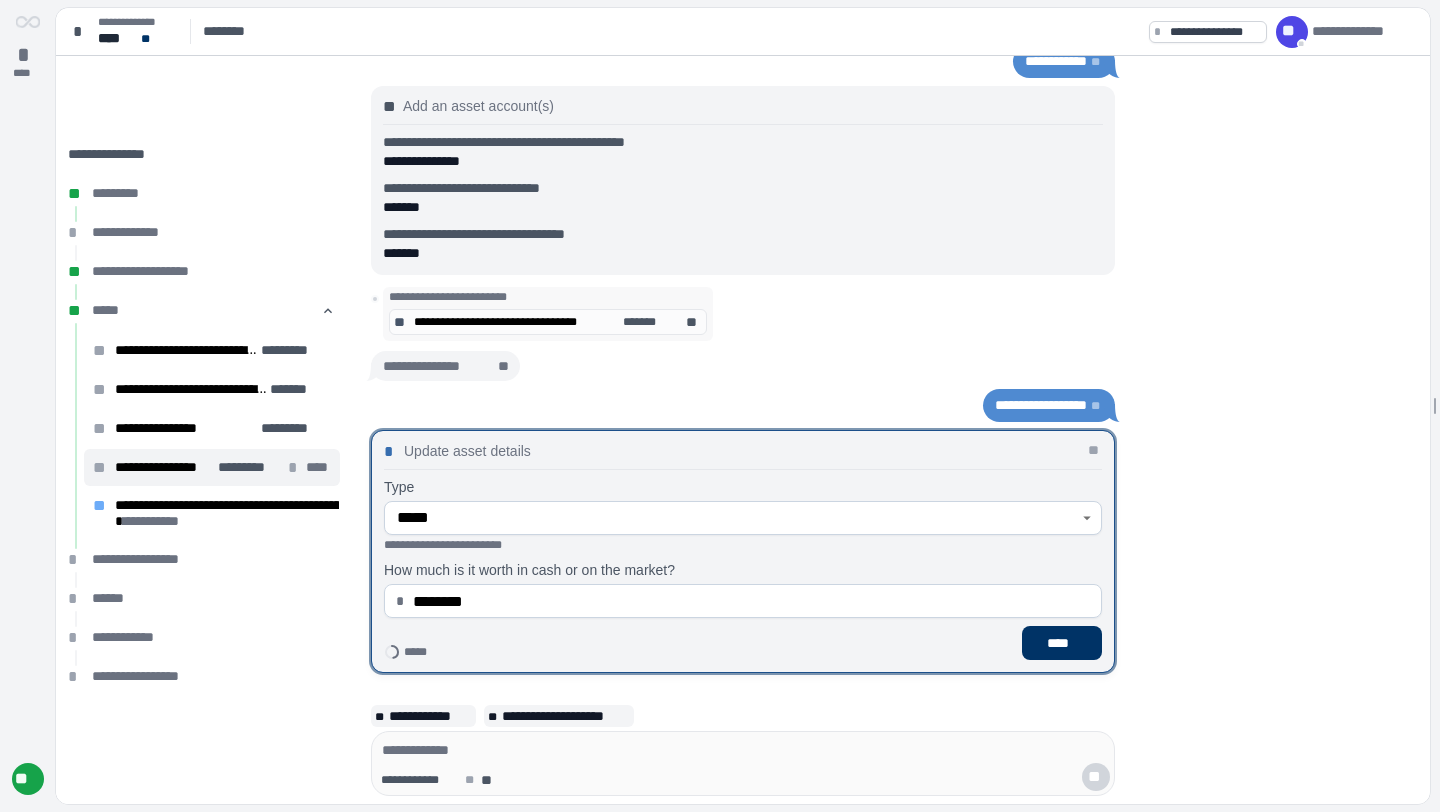 click on "****" at bounding box center [318, 467] 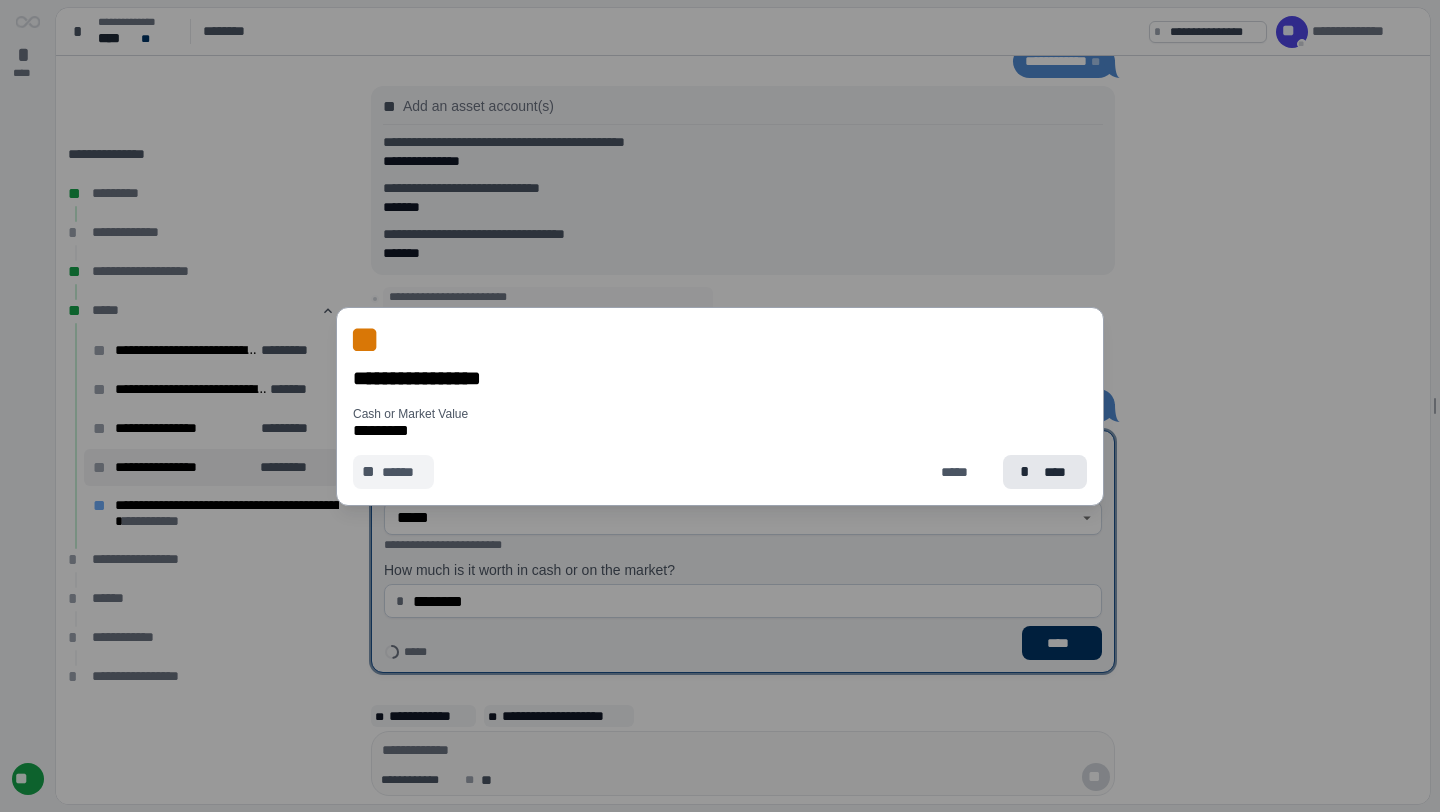 click on "******" at bounding box center [403, 471] 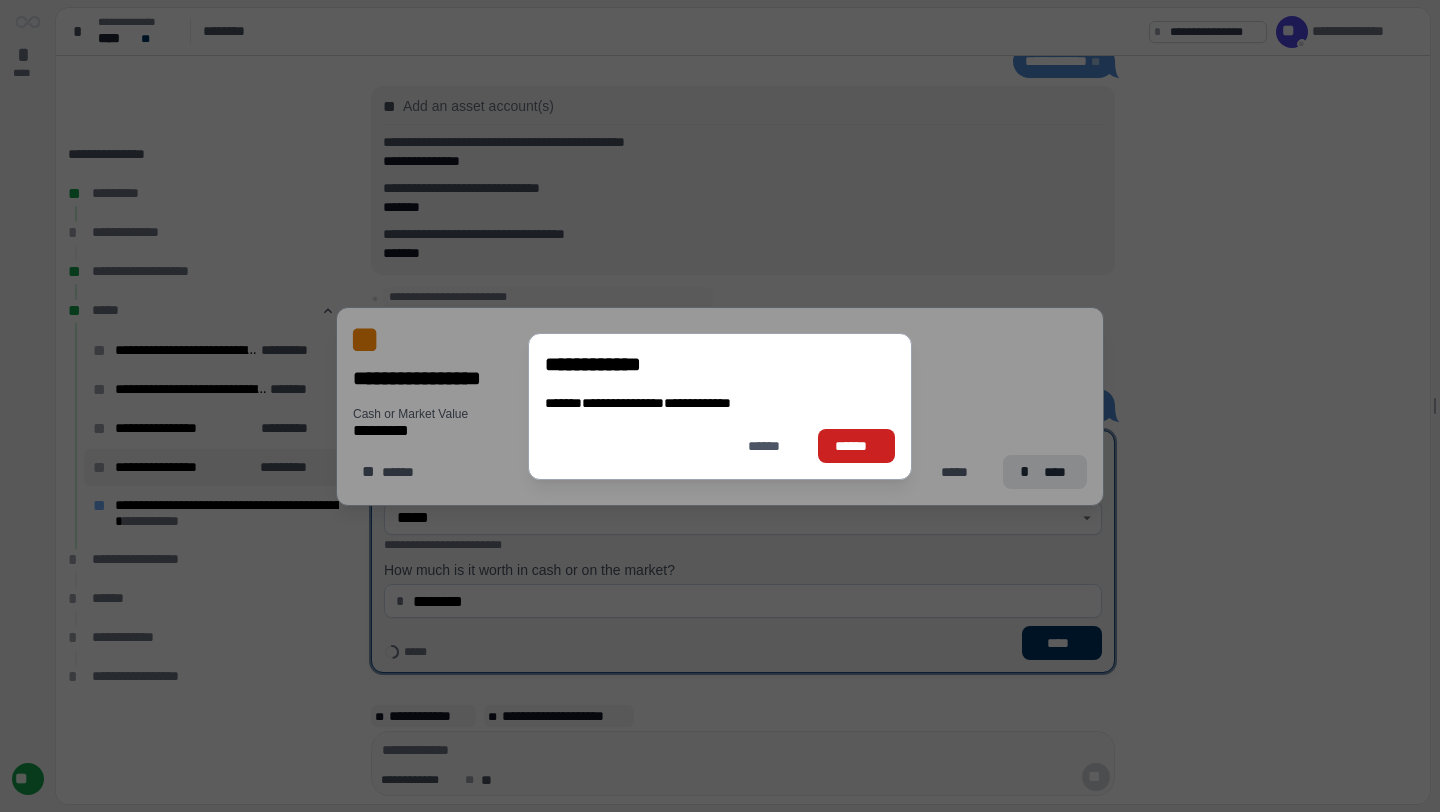 click on "******" at bounding box center (856, 445) 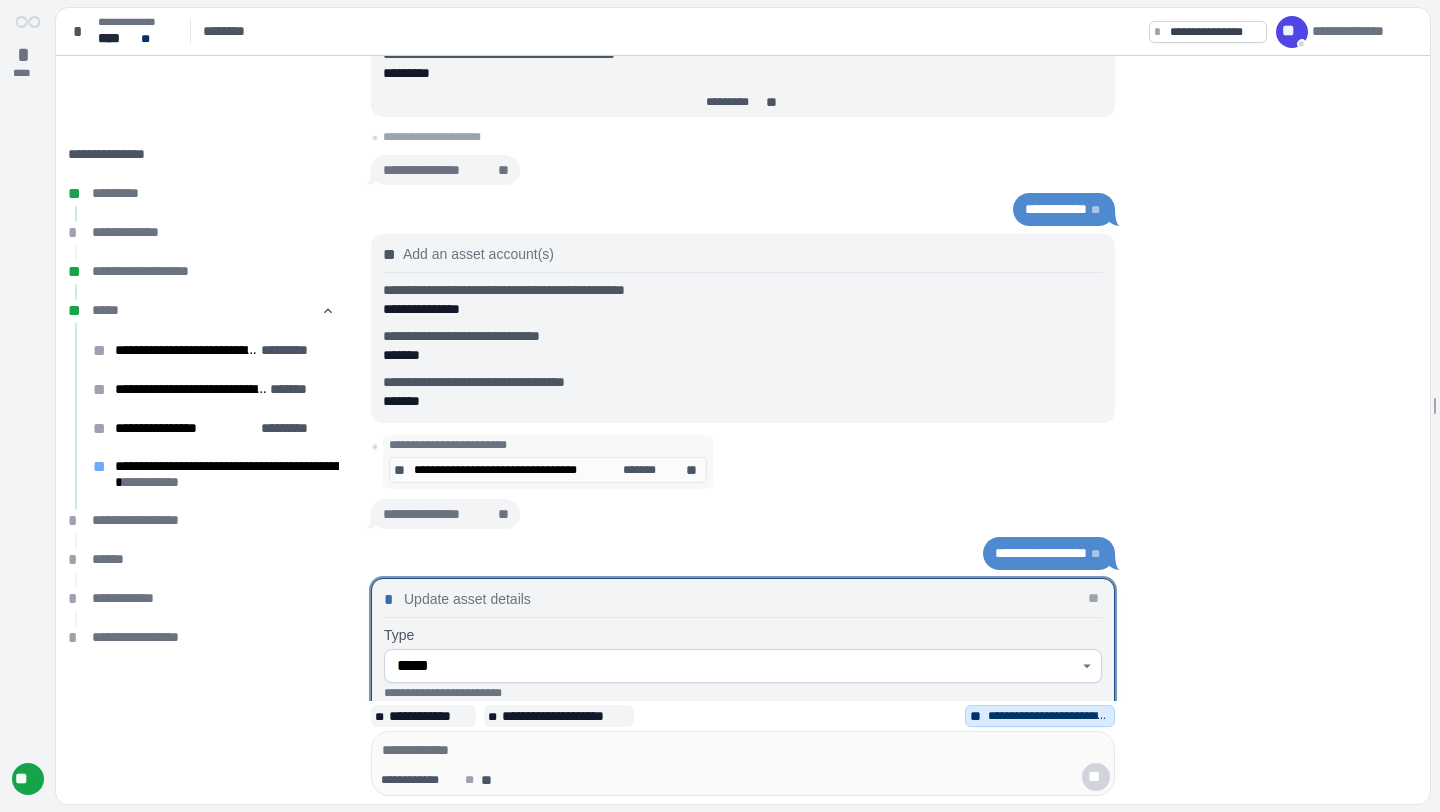 scroll, scrollTop: 200, scrollLeft: 0, axis: vertical 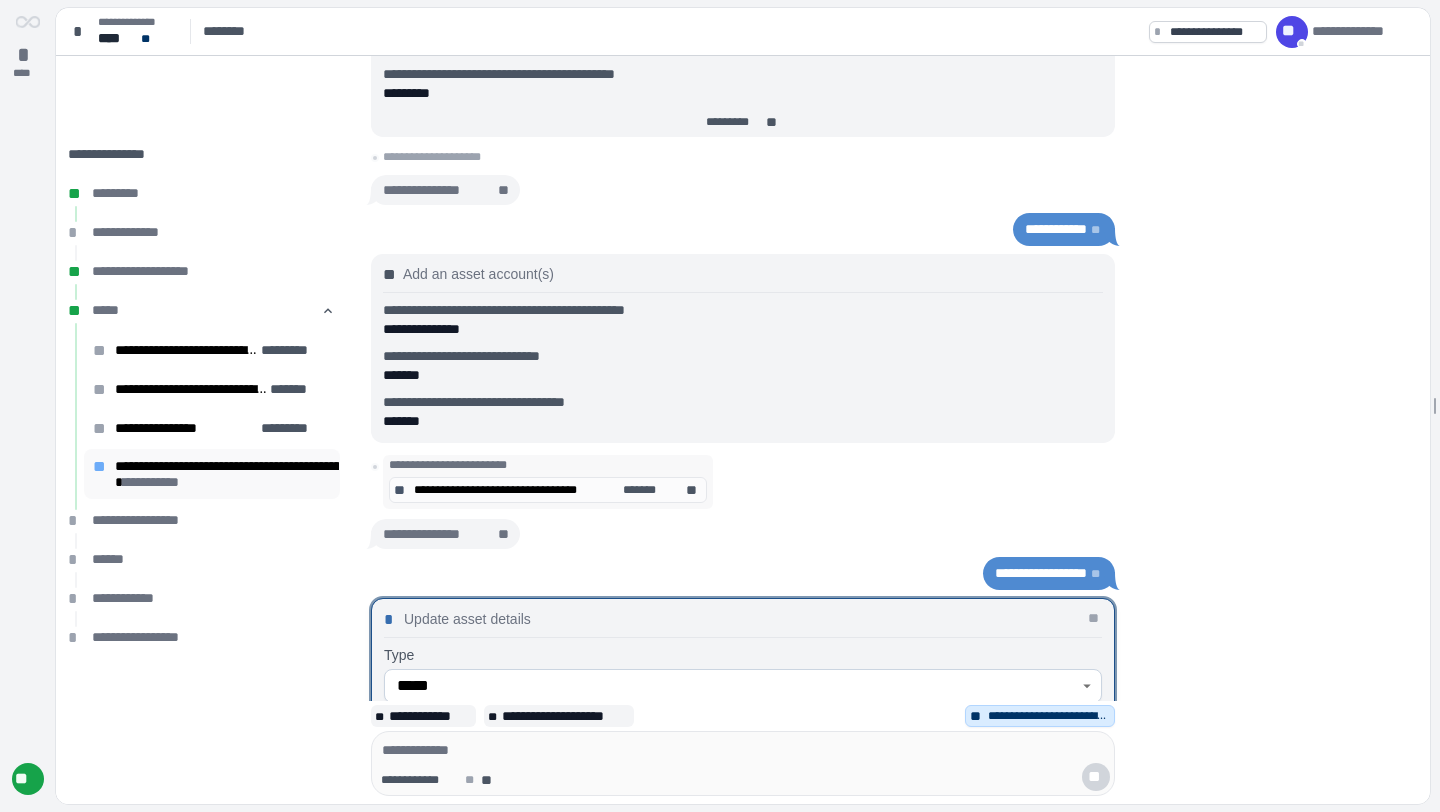 click on "**********" at bounding box center [228, 474] 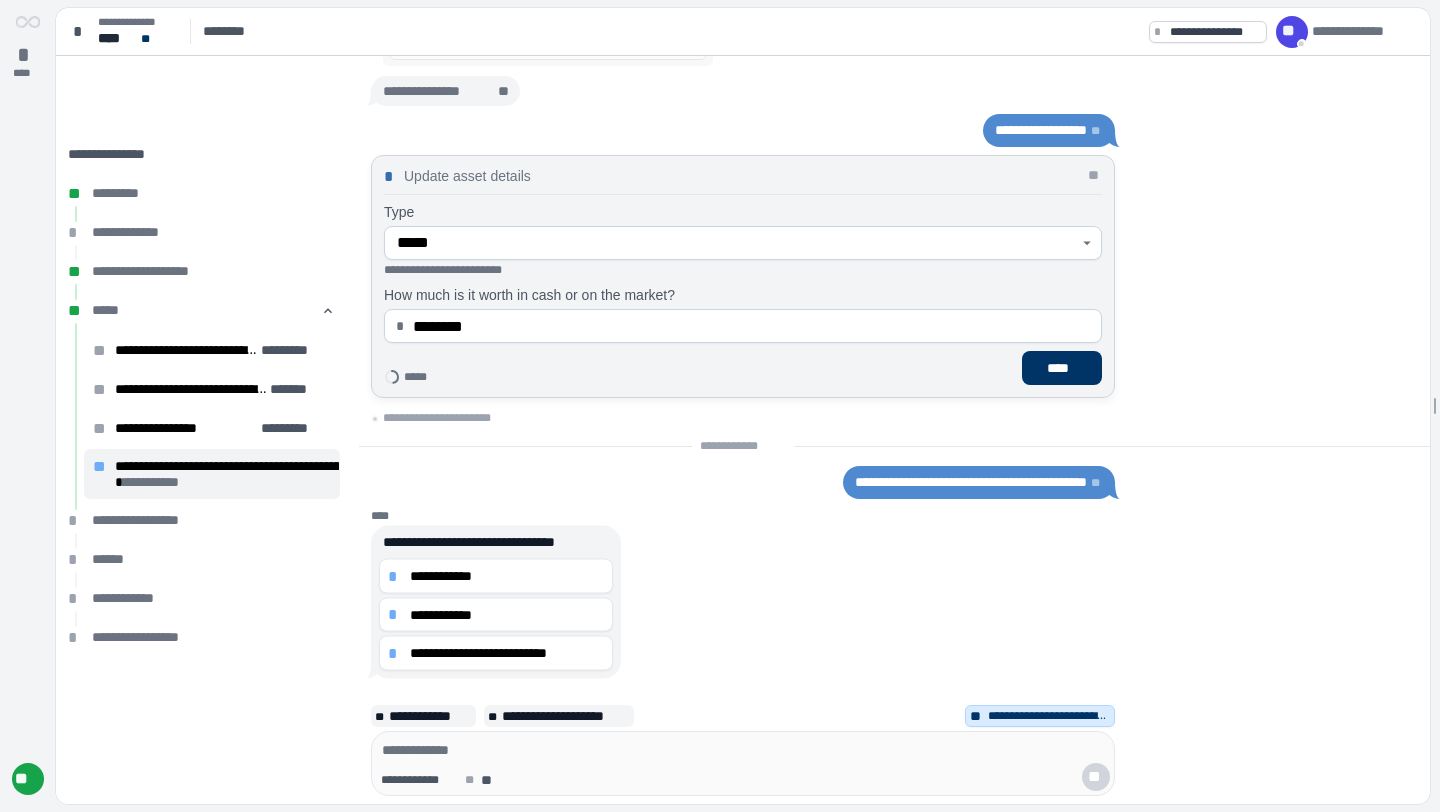 scroll, scrollTop: 0, scrollLeft: 0, axis: both 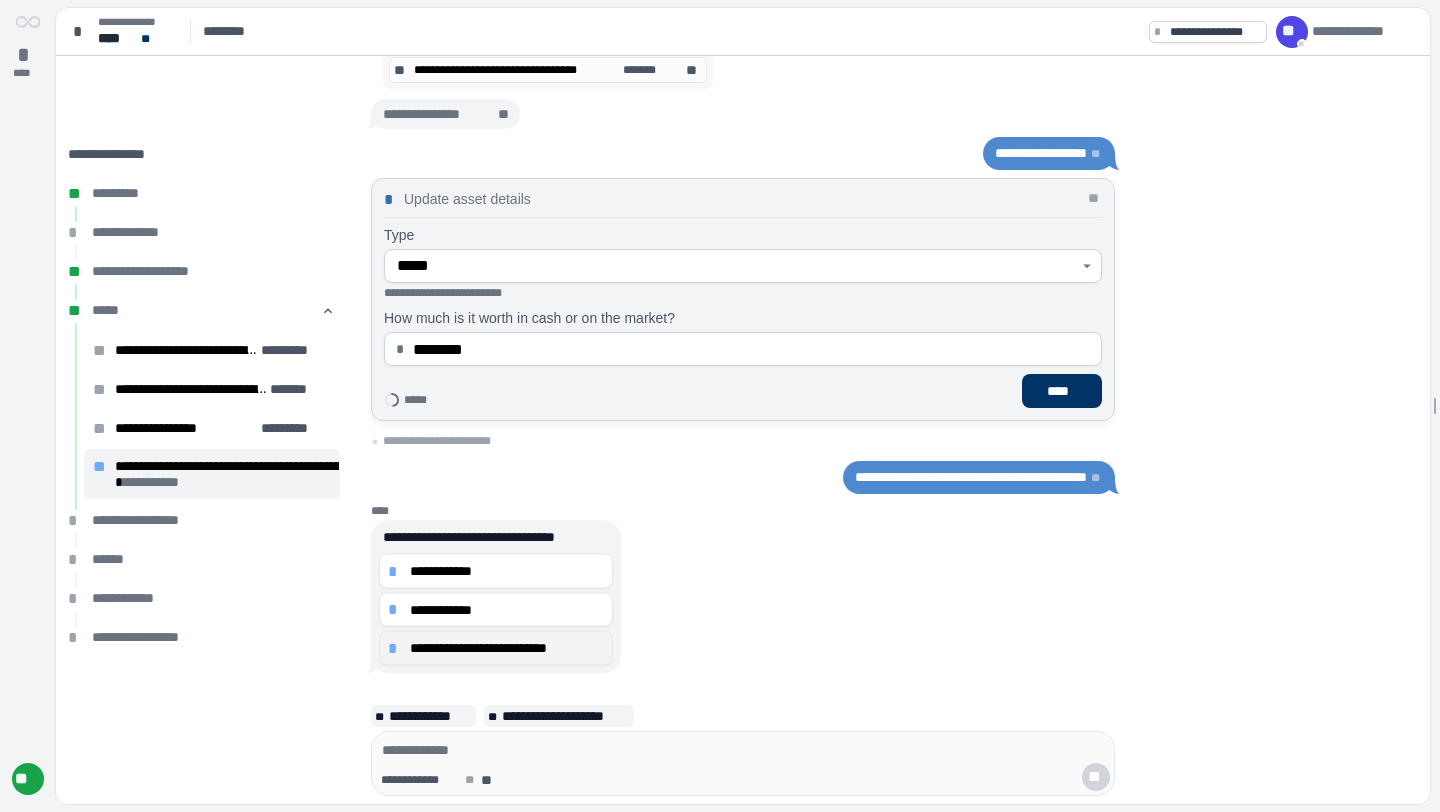 click on "**********" at bounding box center (507, 648) 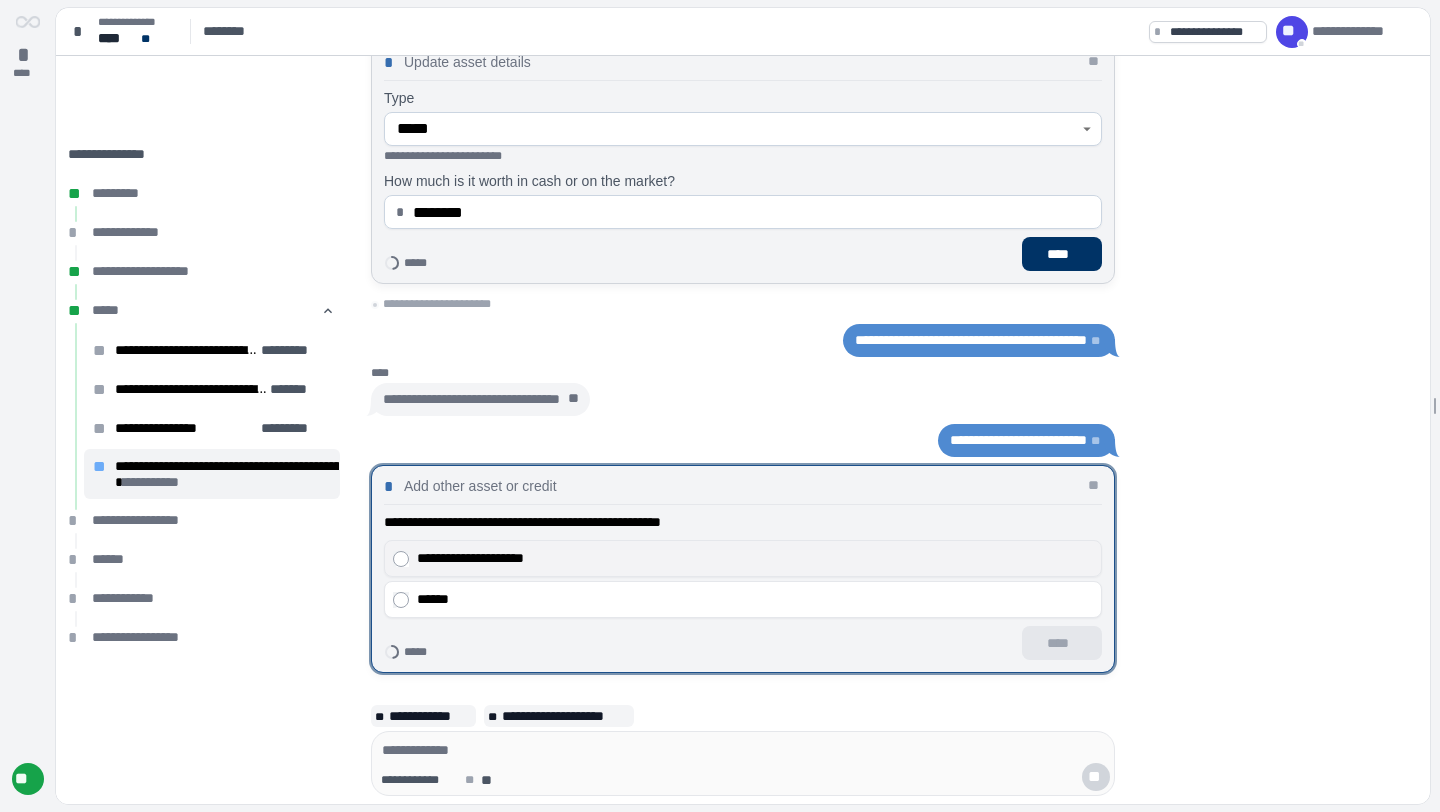 click on "**********" at bounding box center (755, 558) 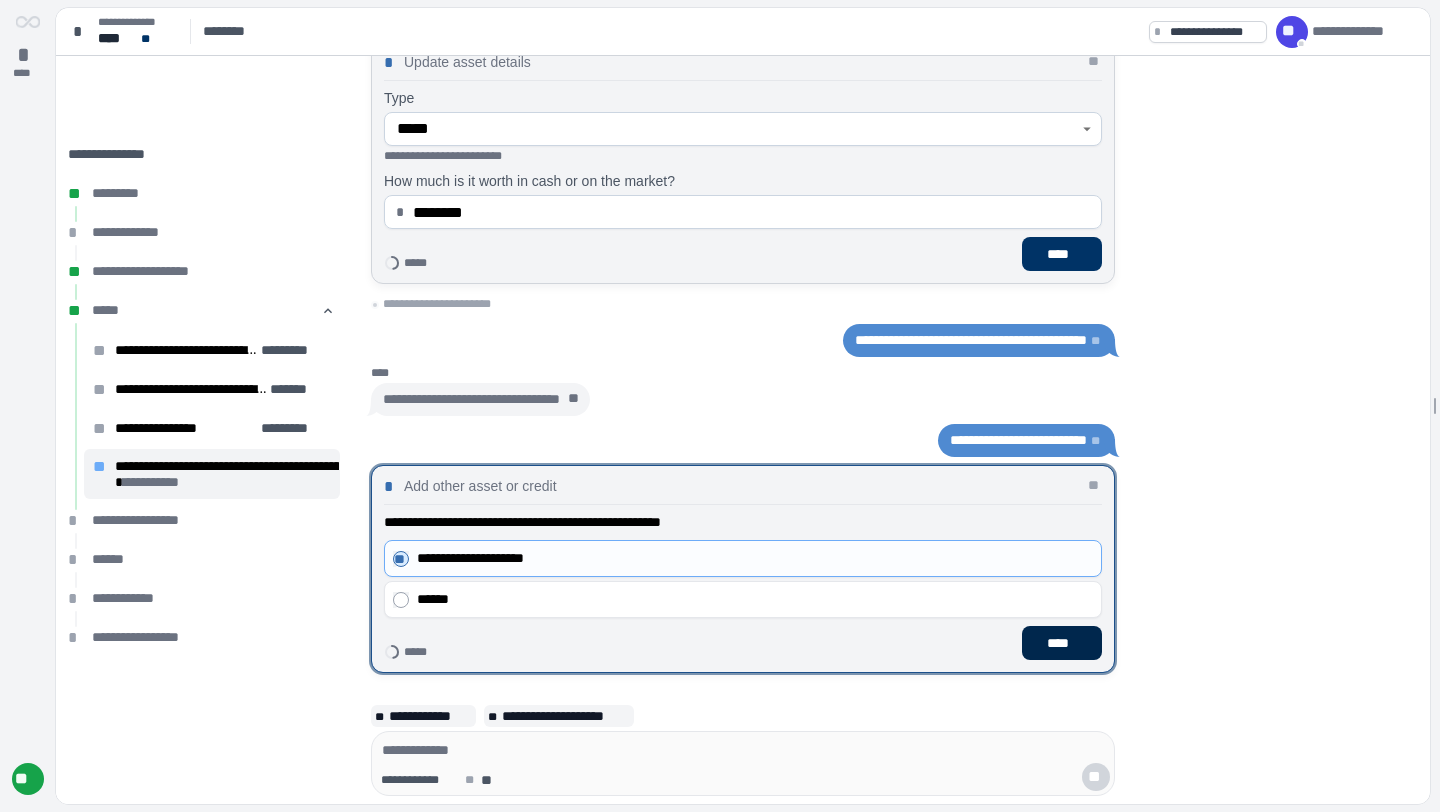 click on "****" at bounding box center [1062, 643] 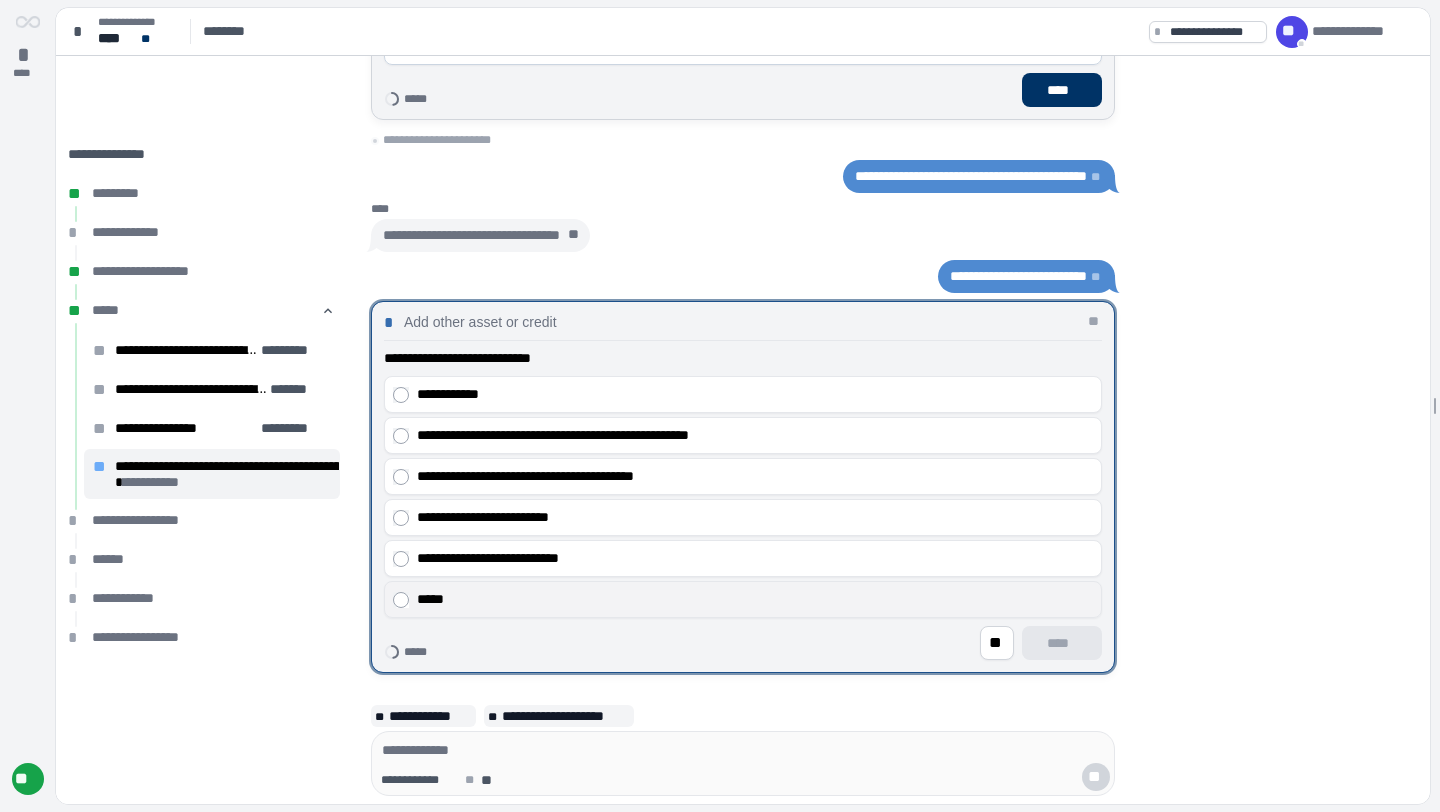 click on "*****" at bounding box center (755, 599) 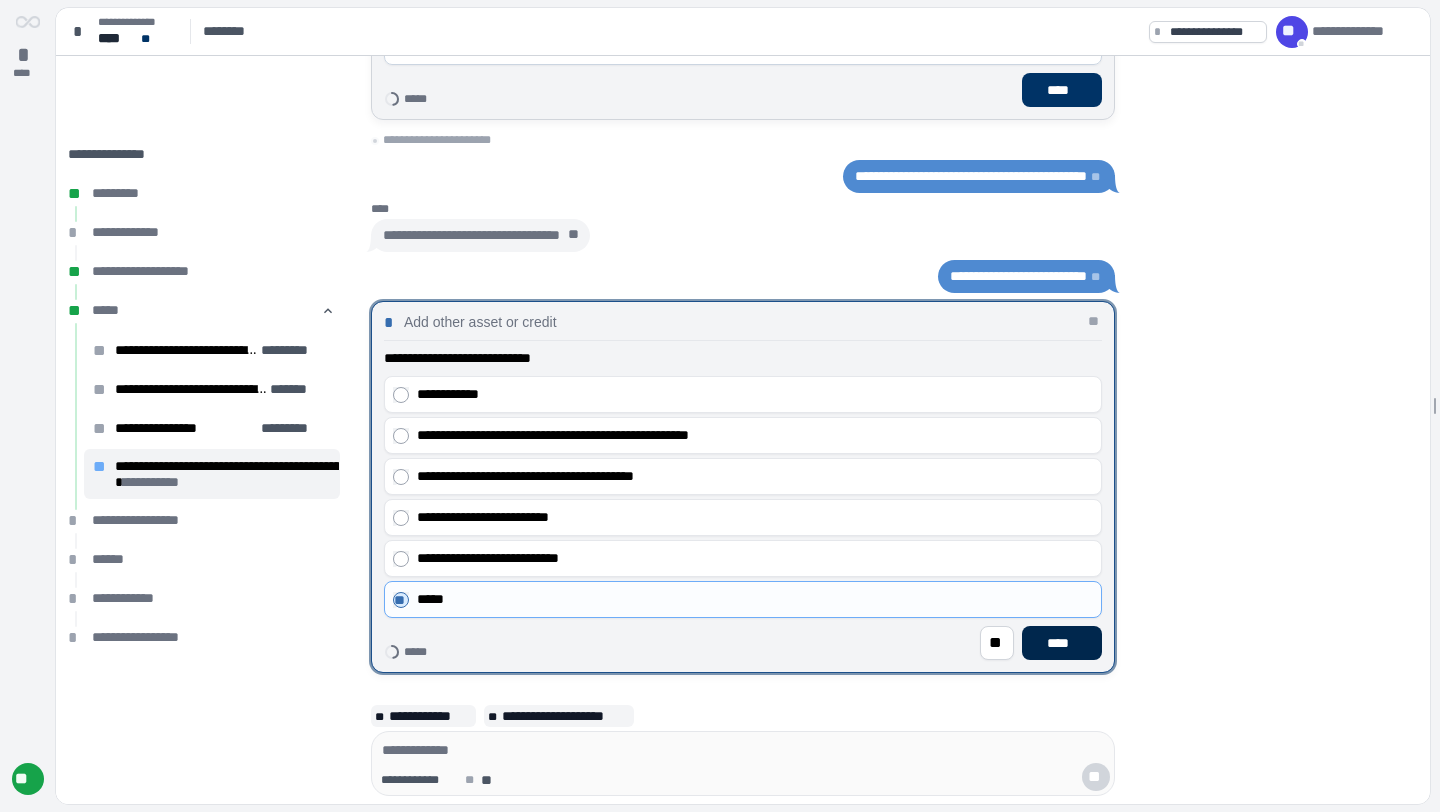 click on "****" at bounding box center [1062, 643] 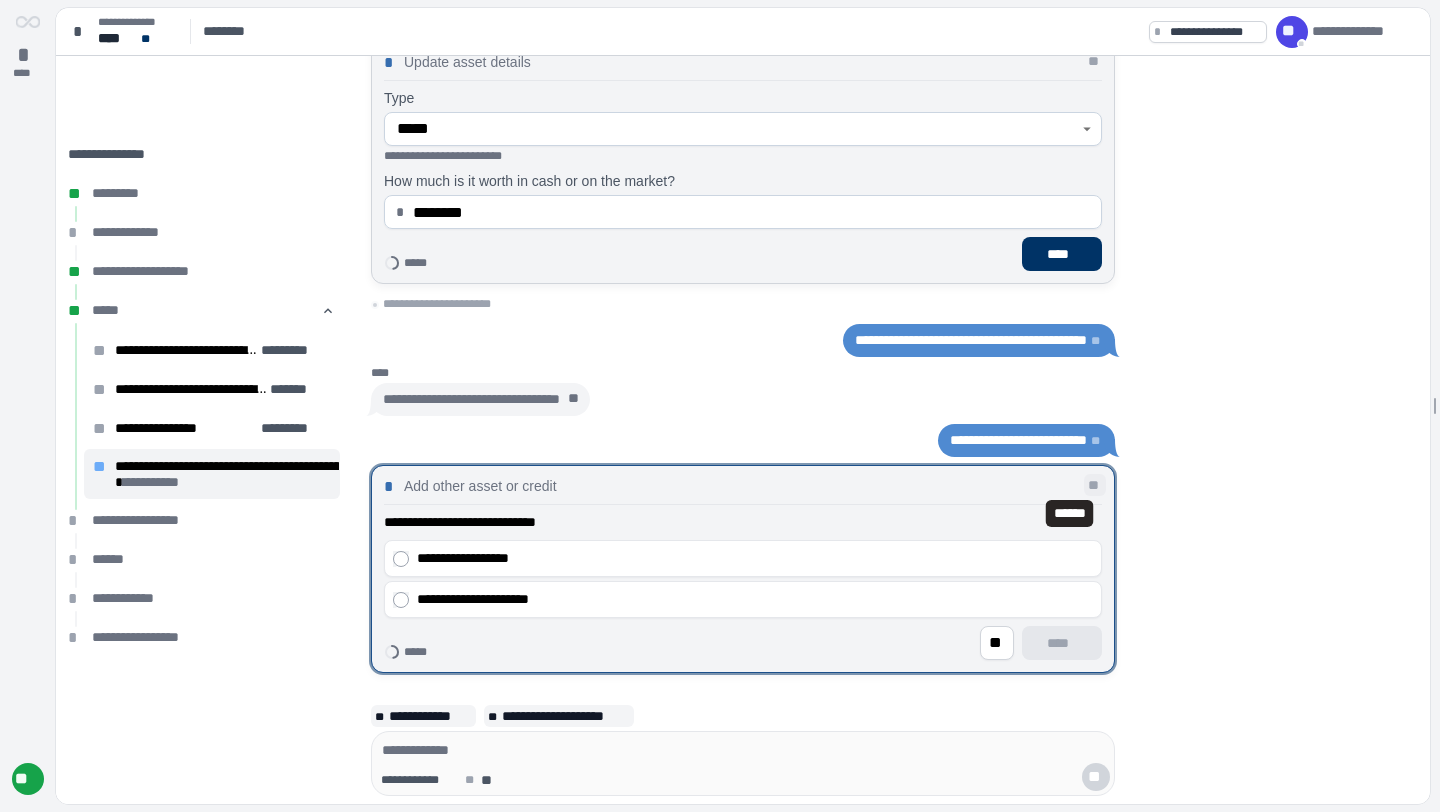 click on "**" at bounding box center (1095, 485) 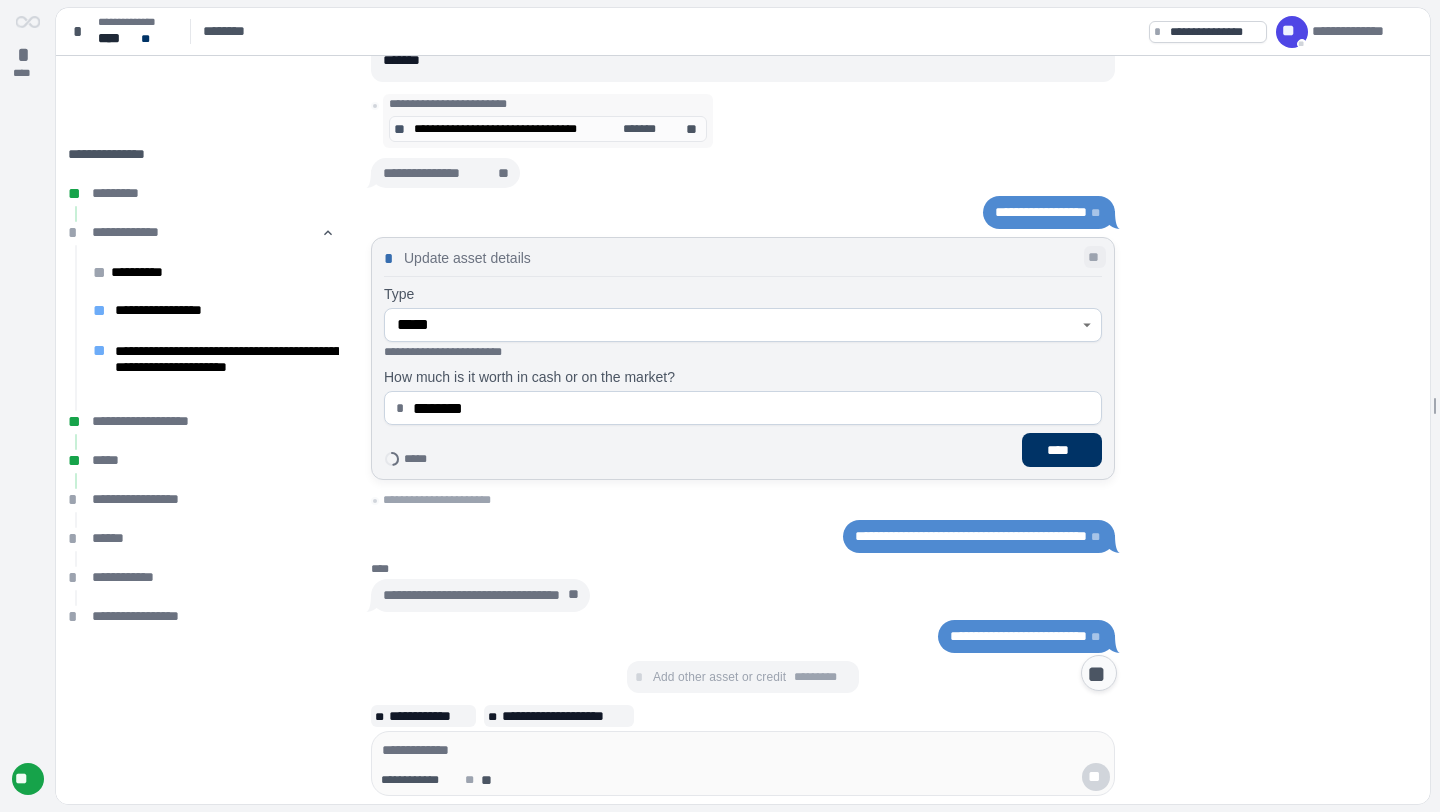scroll, scrollTop: 439, scrollLeft: 0, axis: vertical 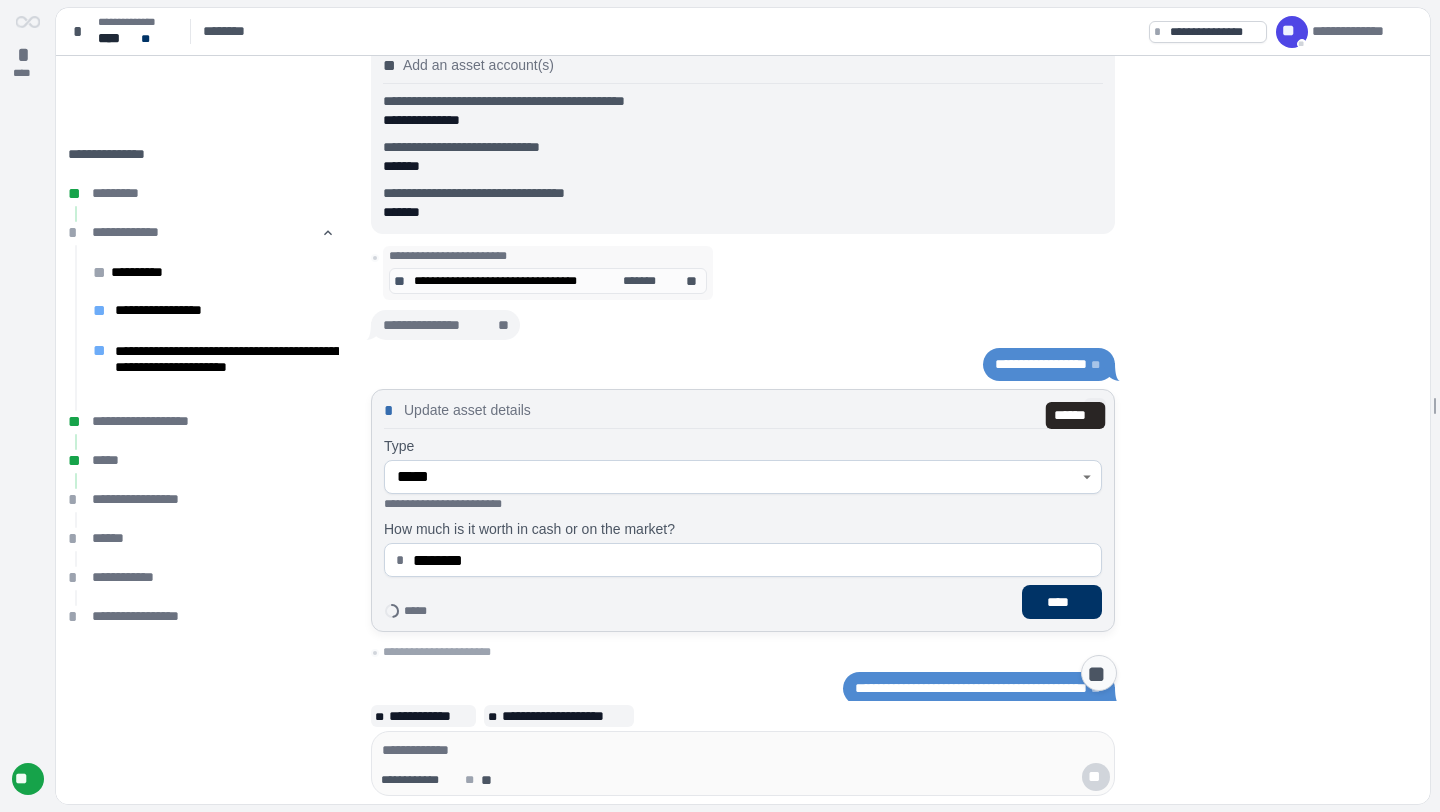 click on "**" at bounding box center (1095, 409) 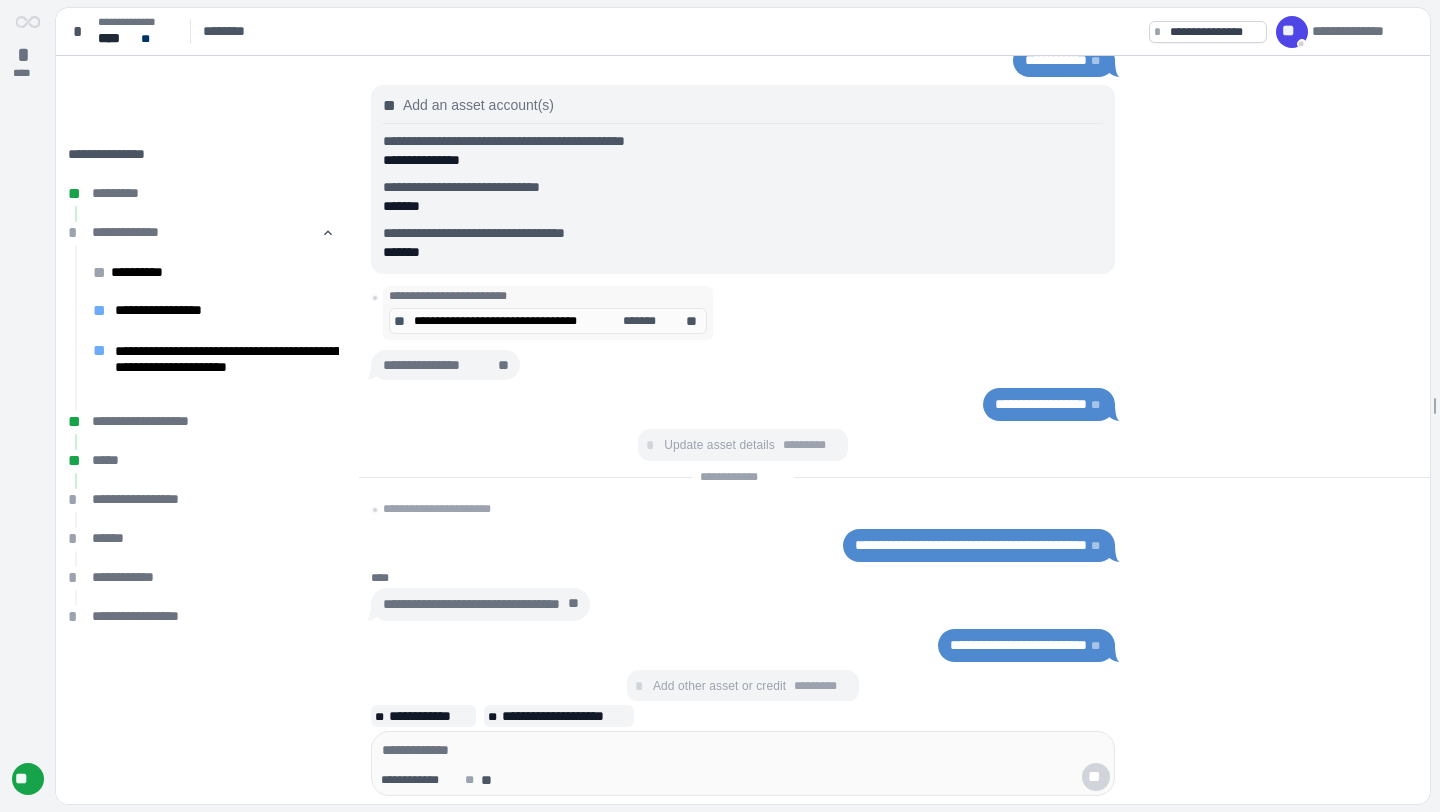 scroll, scrollTop: 417, scrollLeft: 0, axis: vertical 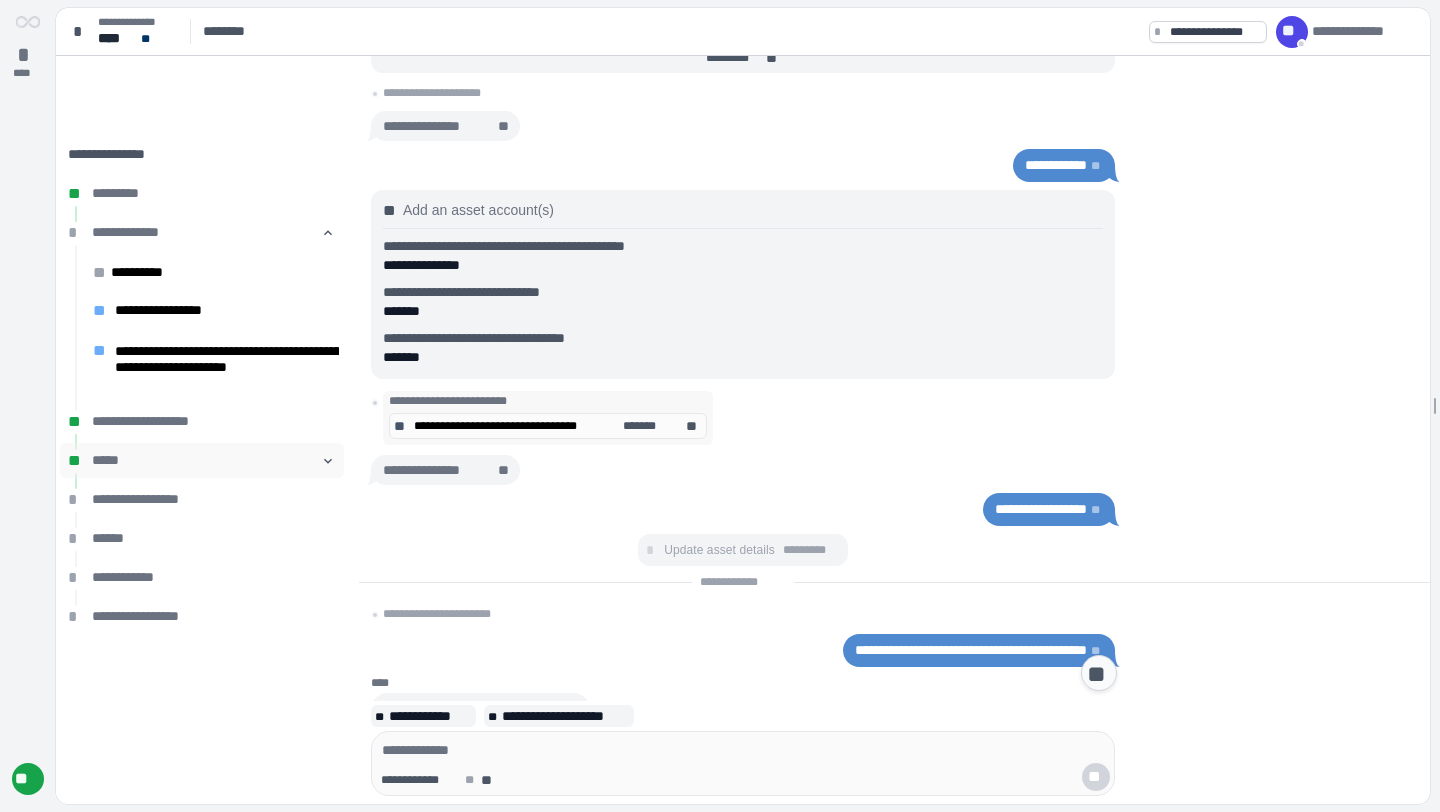 click on "*****" at bounding box center (207, 460) 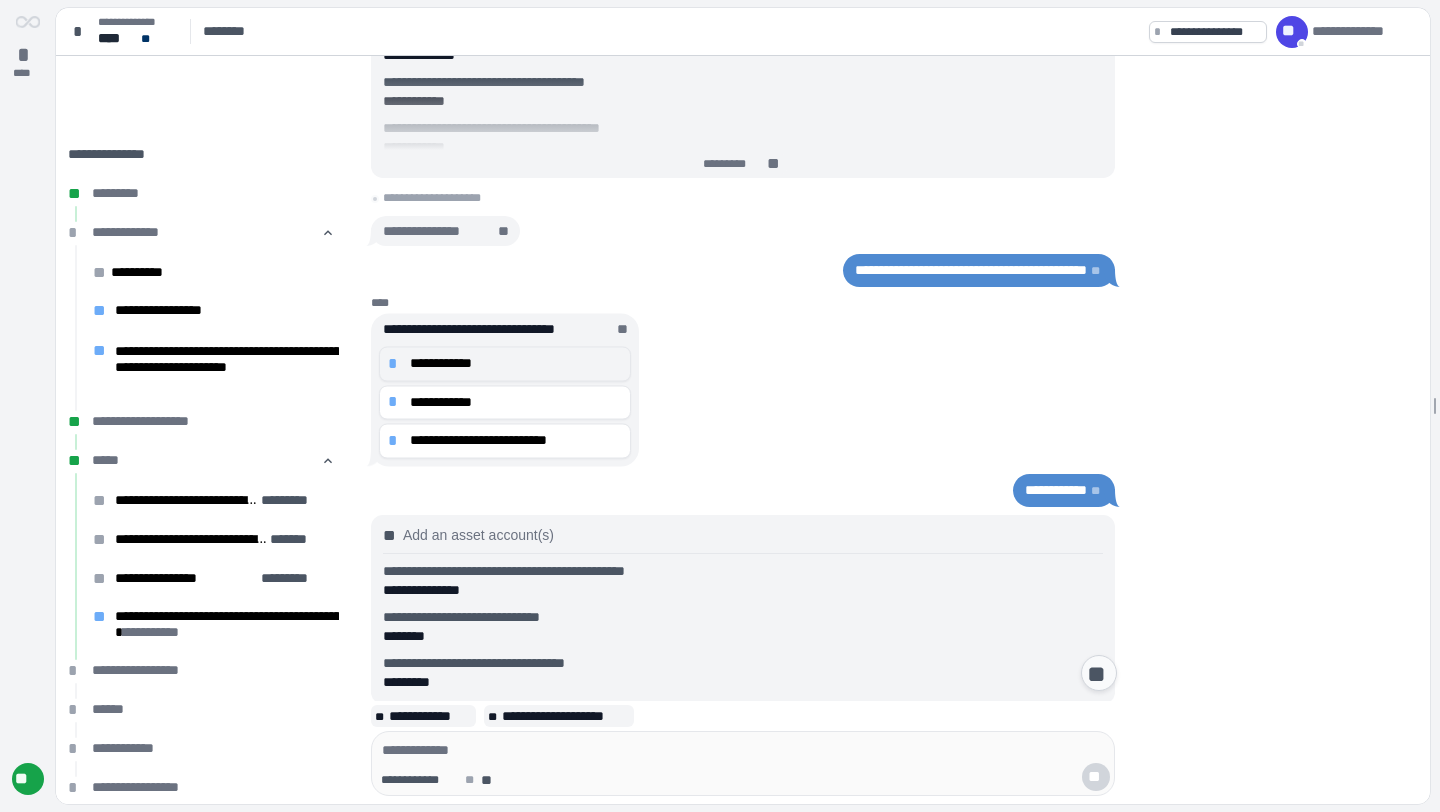 click on "**********" at bounding box center [516, 364] 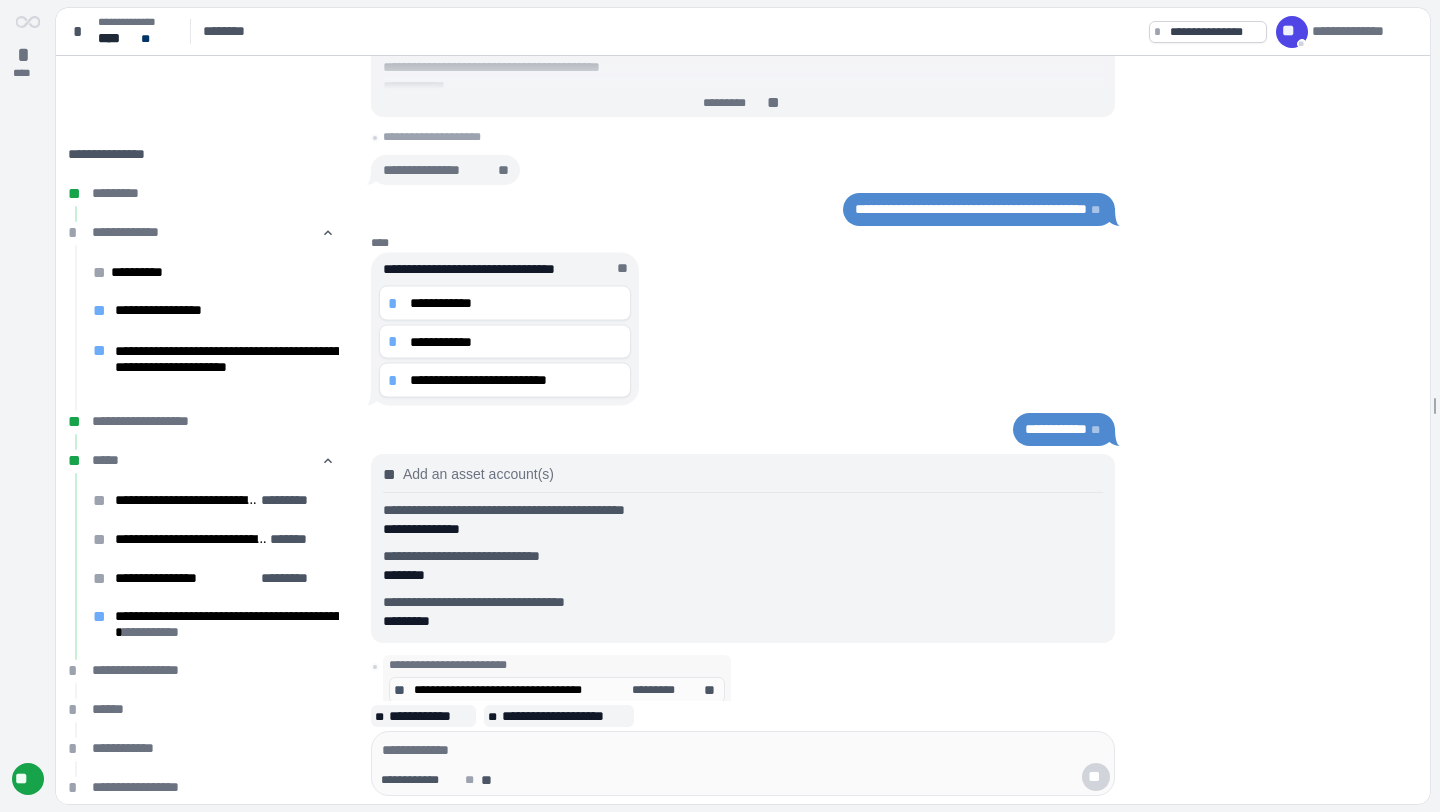 scroll, scrollTop: 0, scrollLeft: 0, axis: both 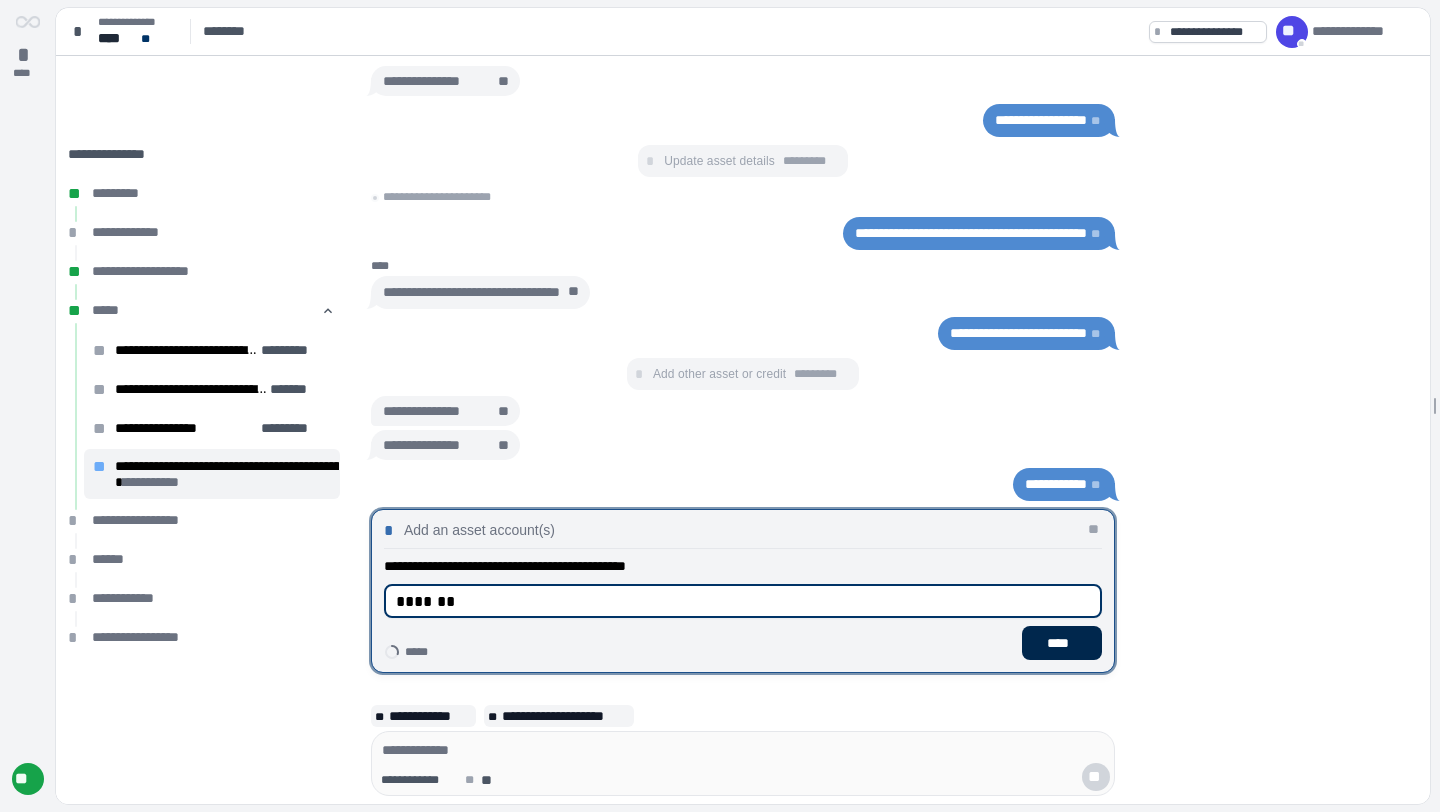 type on "*******" 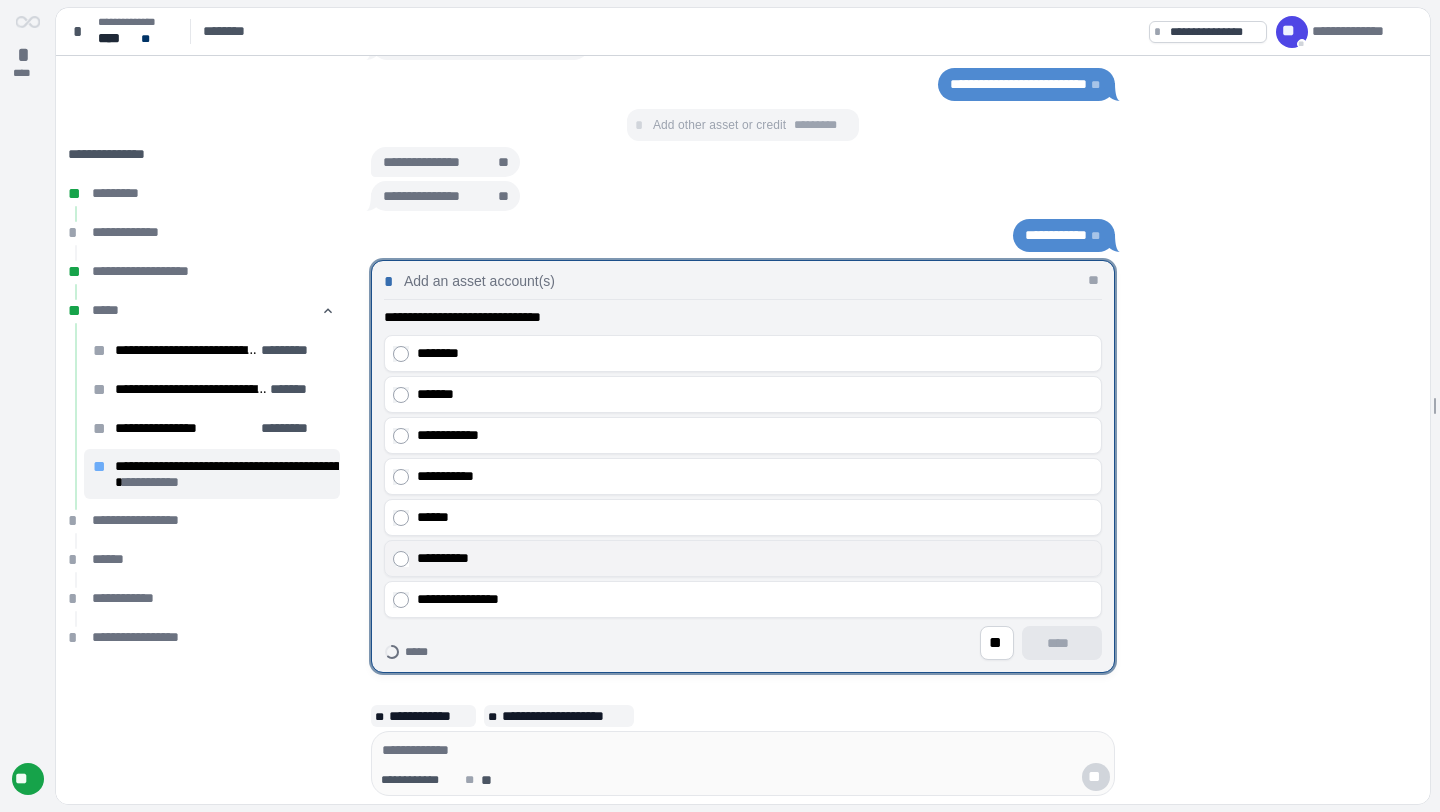click on "**********" at bounding box center (755, 558) 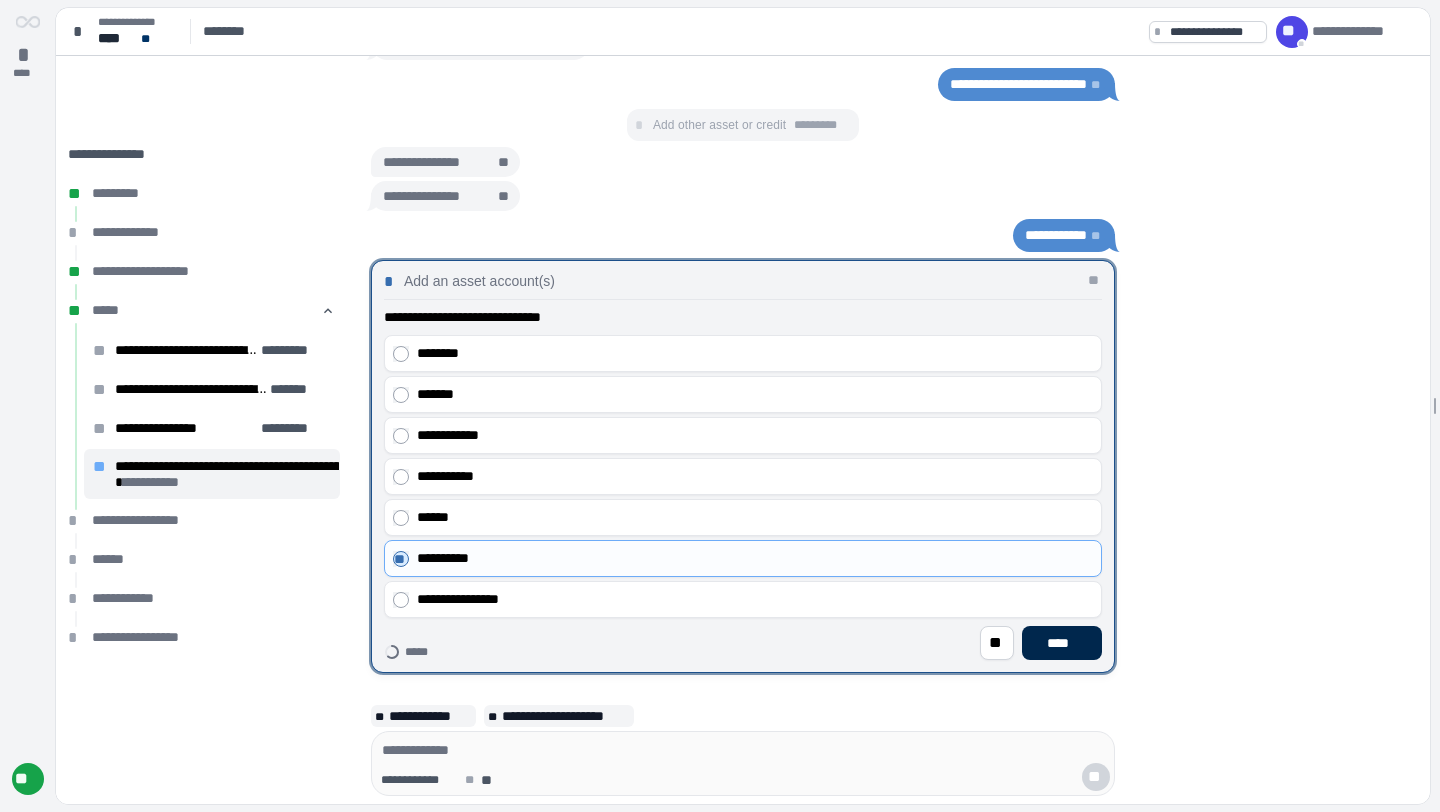 click on "****" at bounding box center (1062, 643) 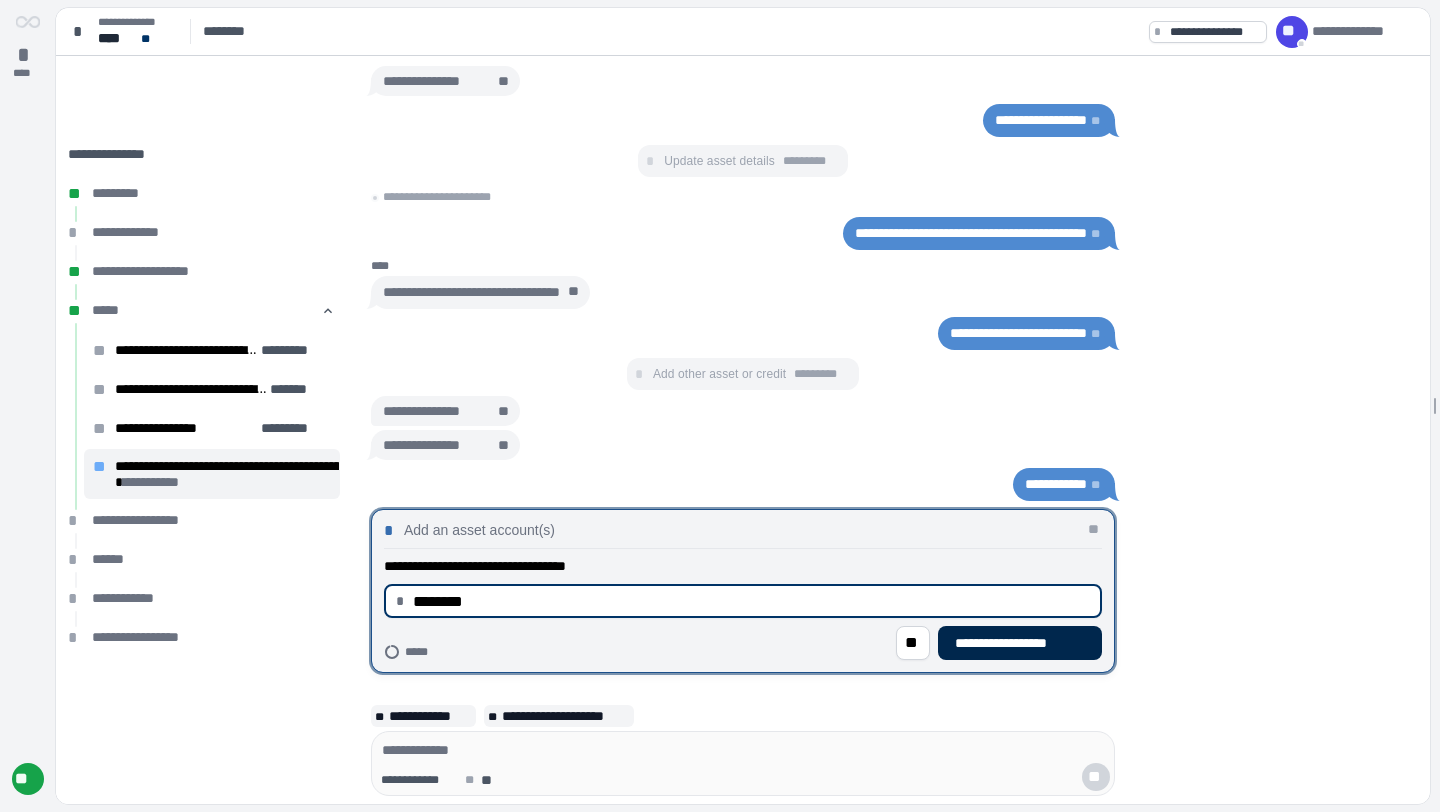 type on "********" 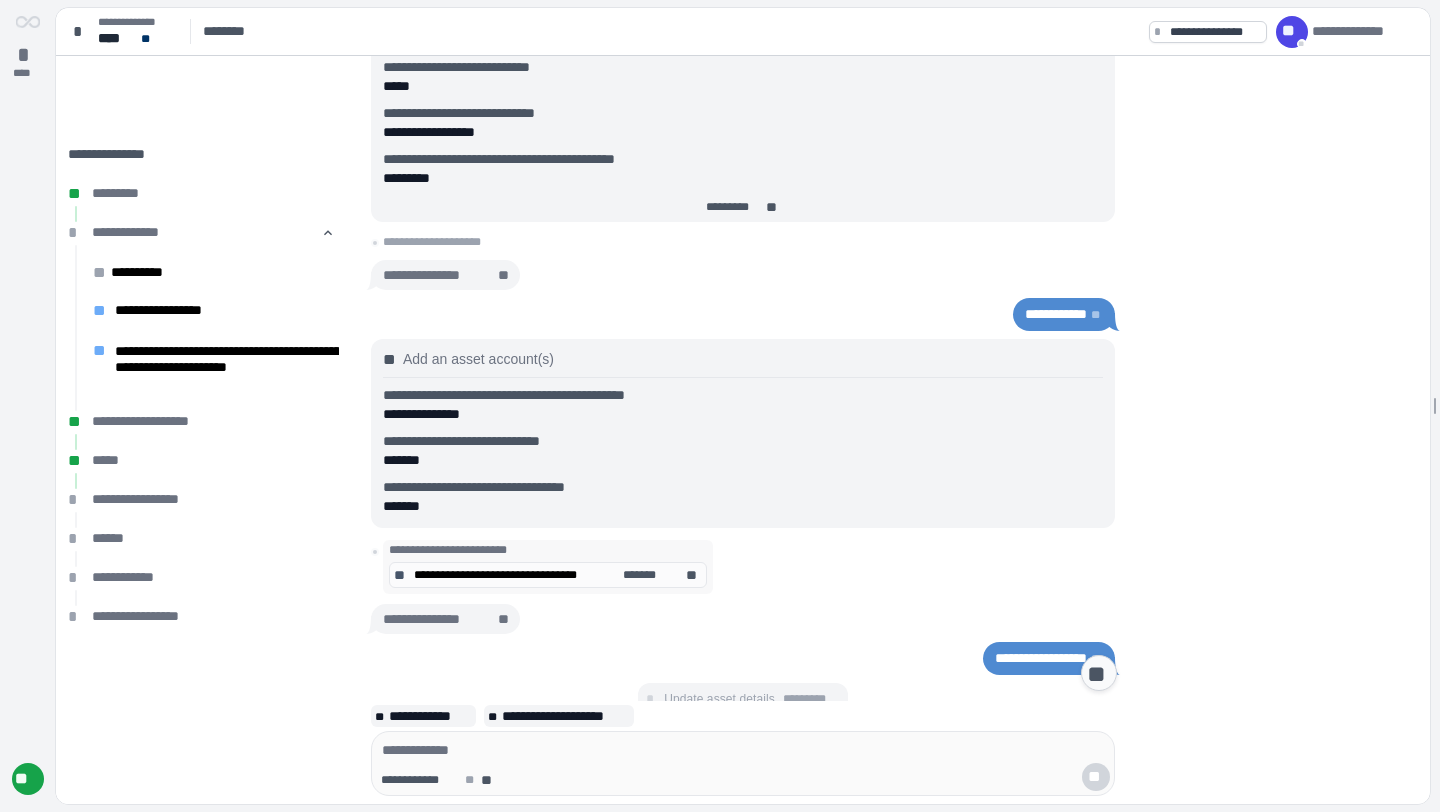 scroll, scrollTop: 953, scrollLeft: 0, axis: vertical 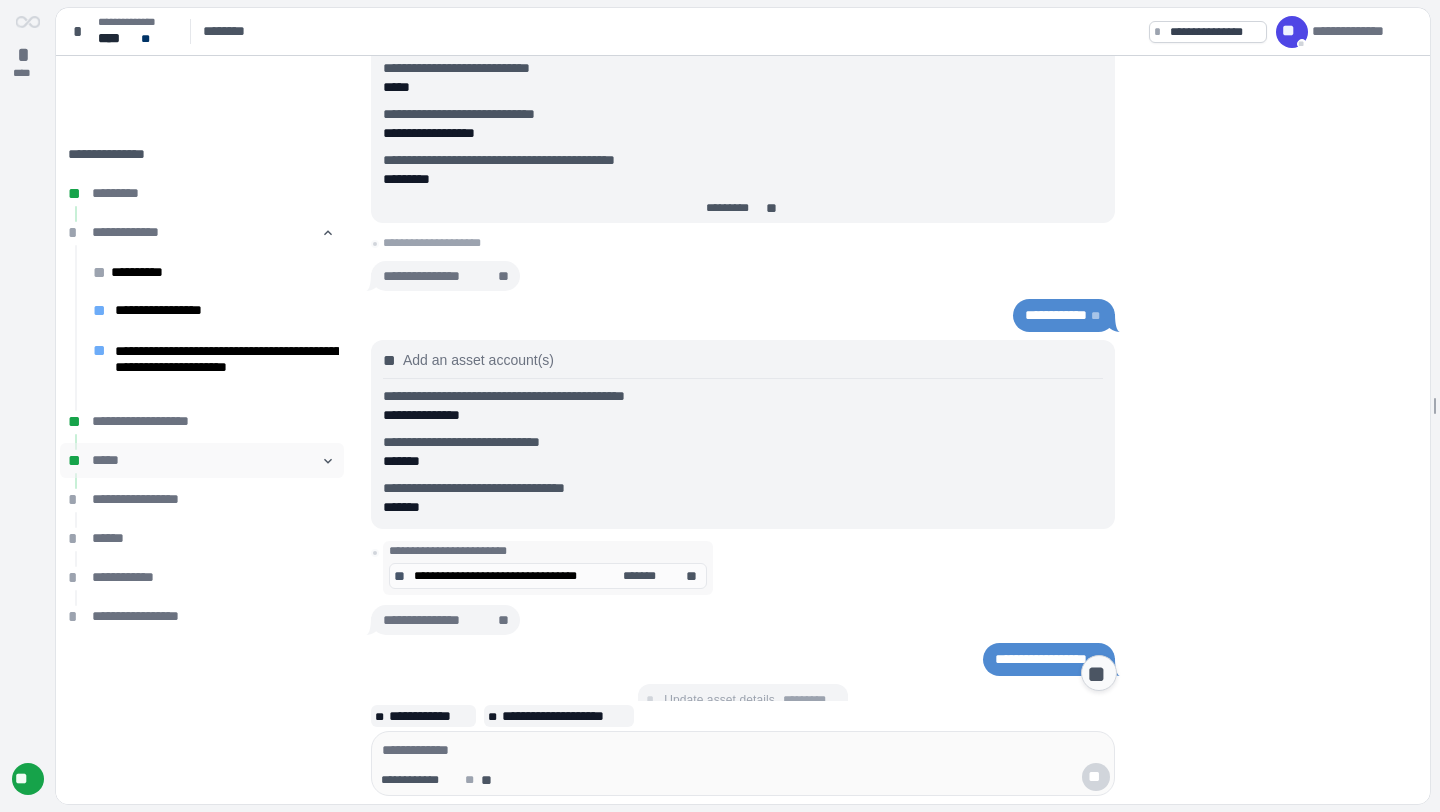 click on "*****" at bounding box center [207, 460] 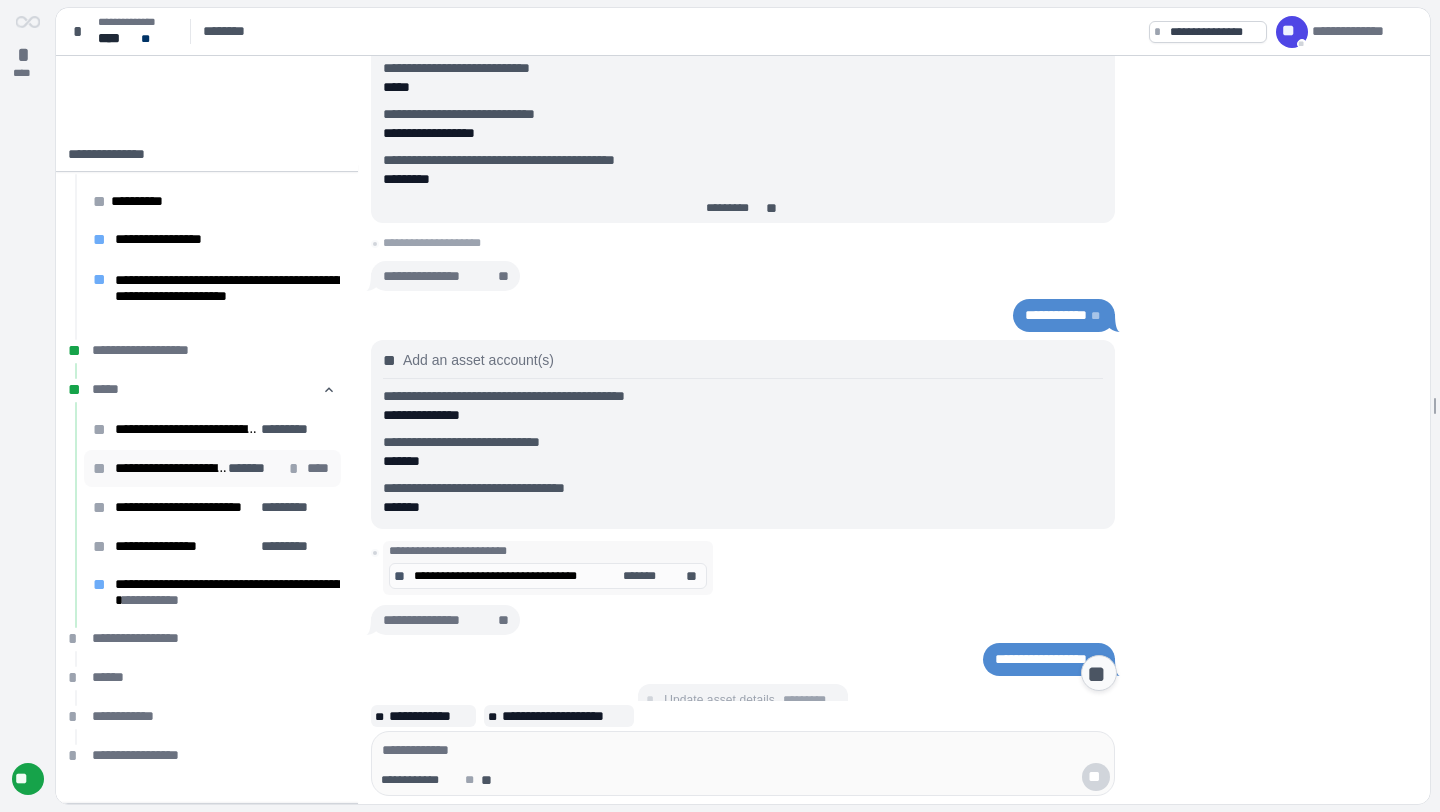 scroll, scrollTop: 72, scrollLeft: 0, axis: vertical 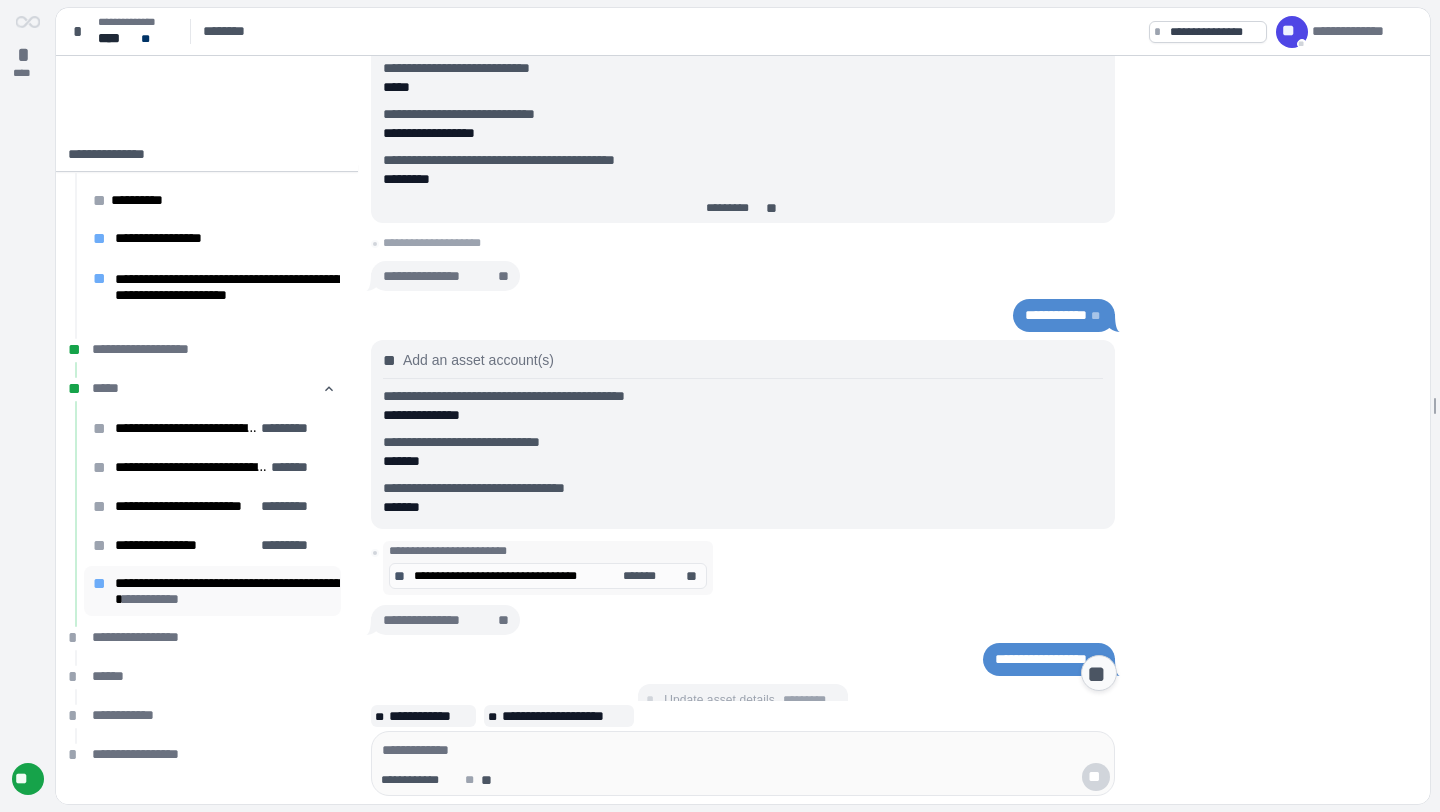 click on "**********" at bounding box center (228, 591) 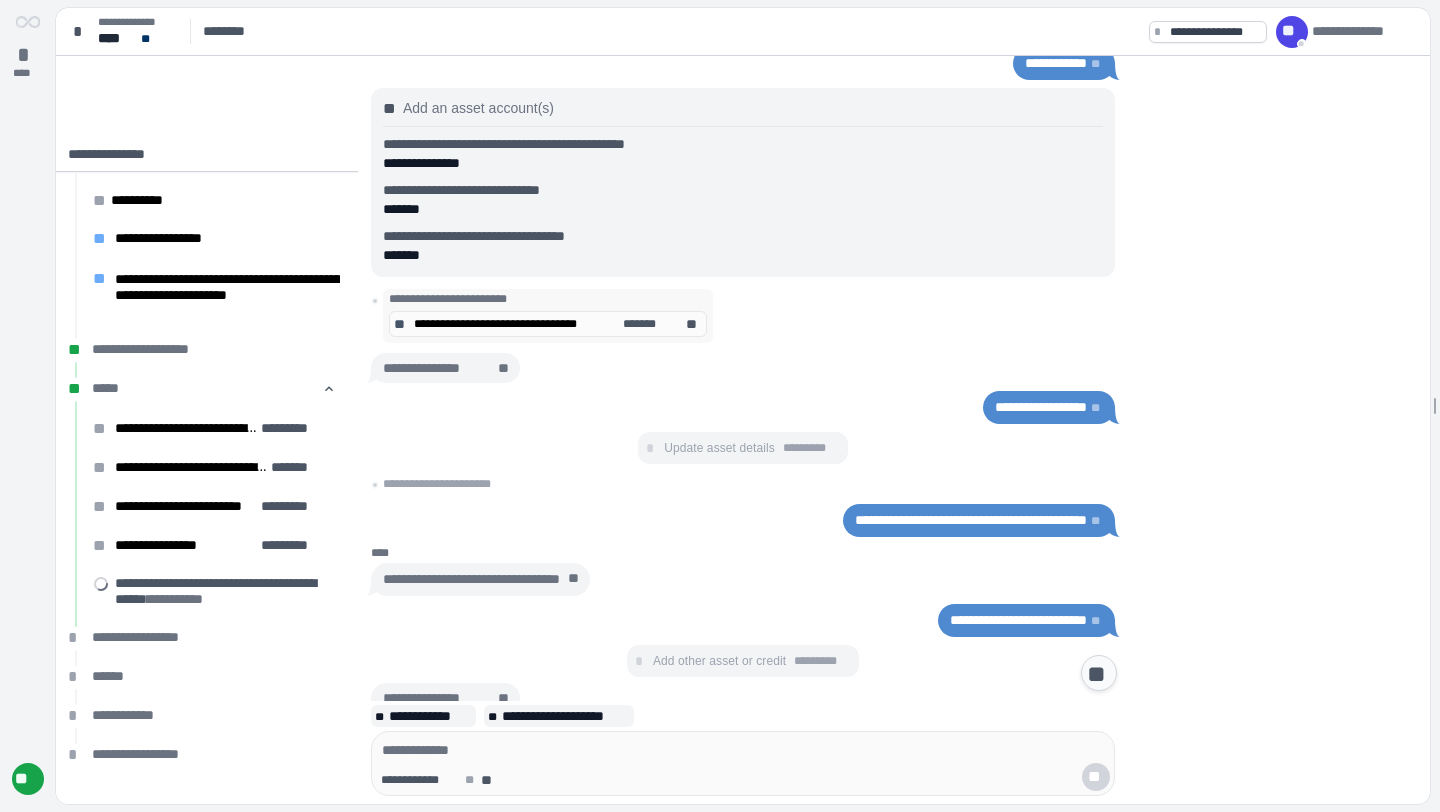 scroll, scrollTop: 656, scrollLeft: 0, axis: vertical 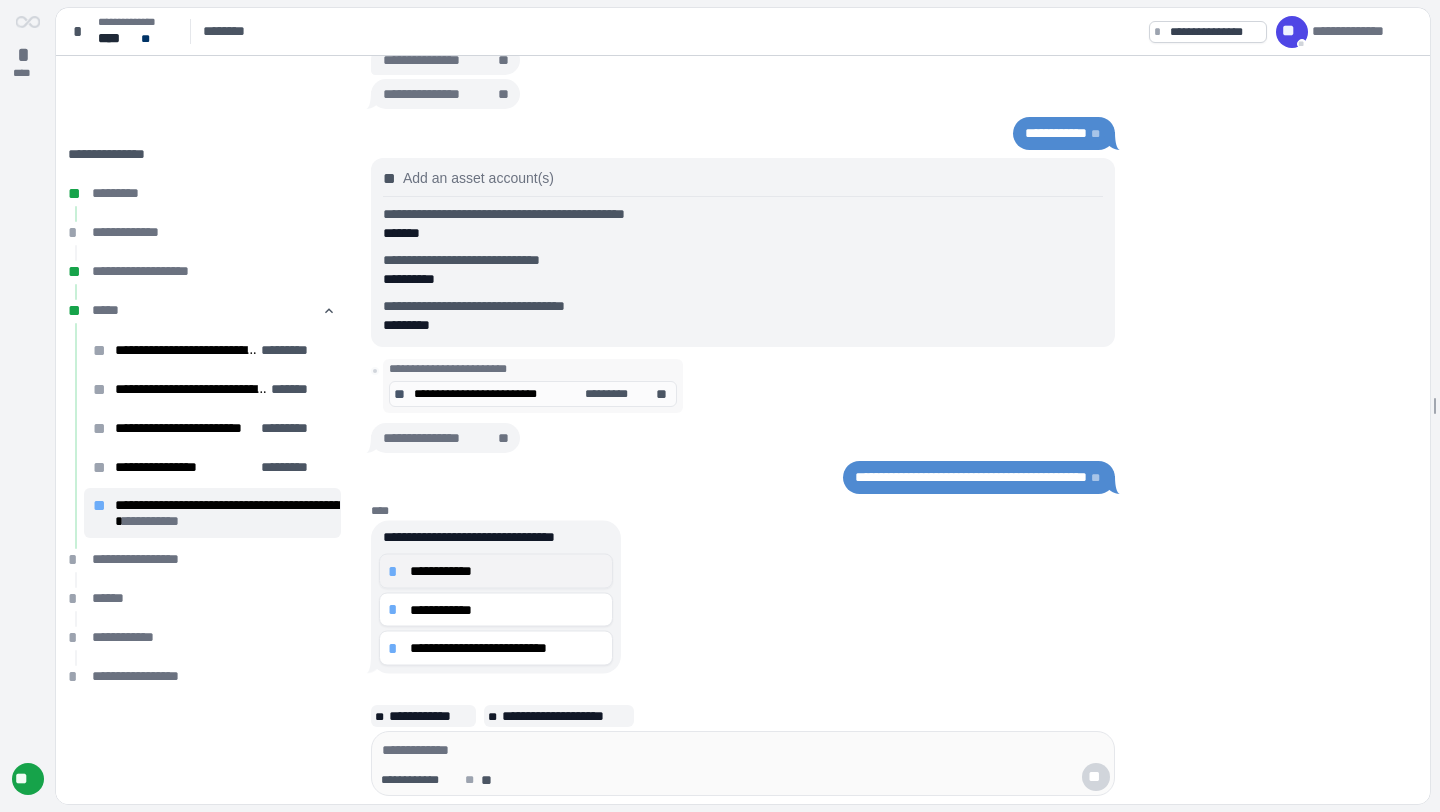click on "**********" at bounding box center [507, 571] 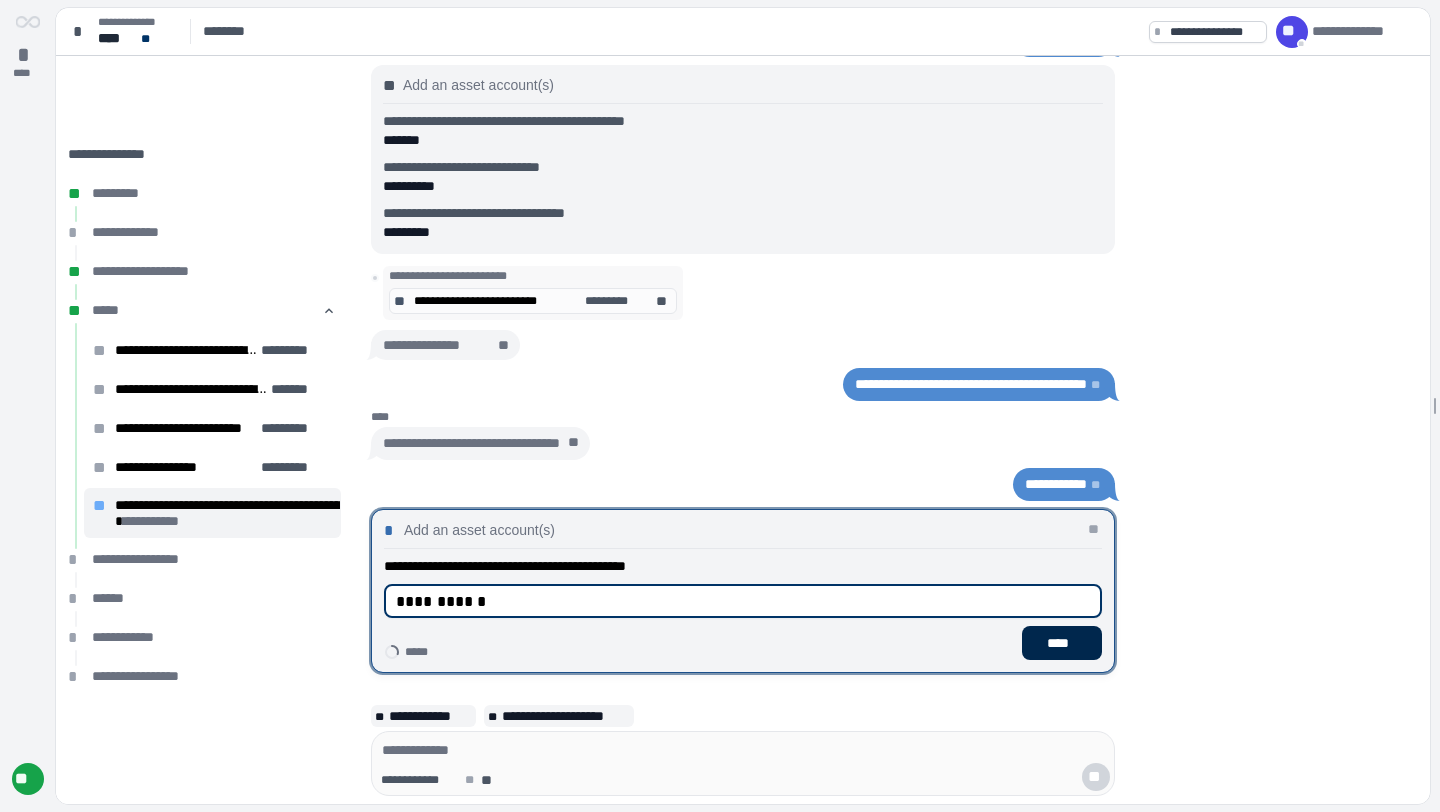 type on "**********" 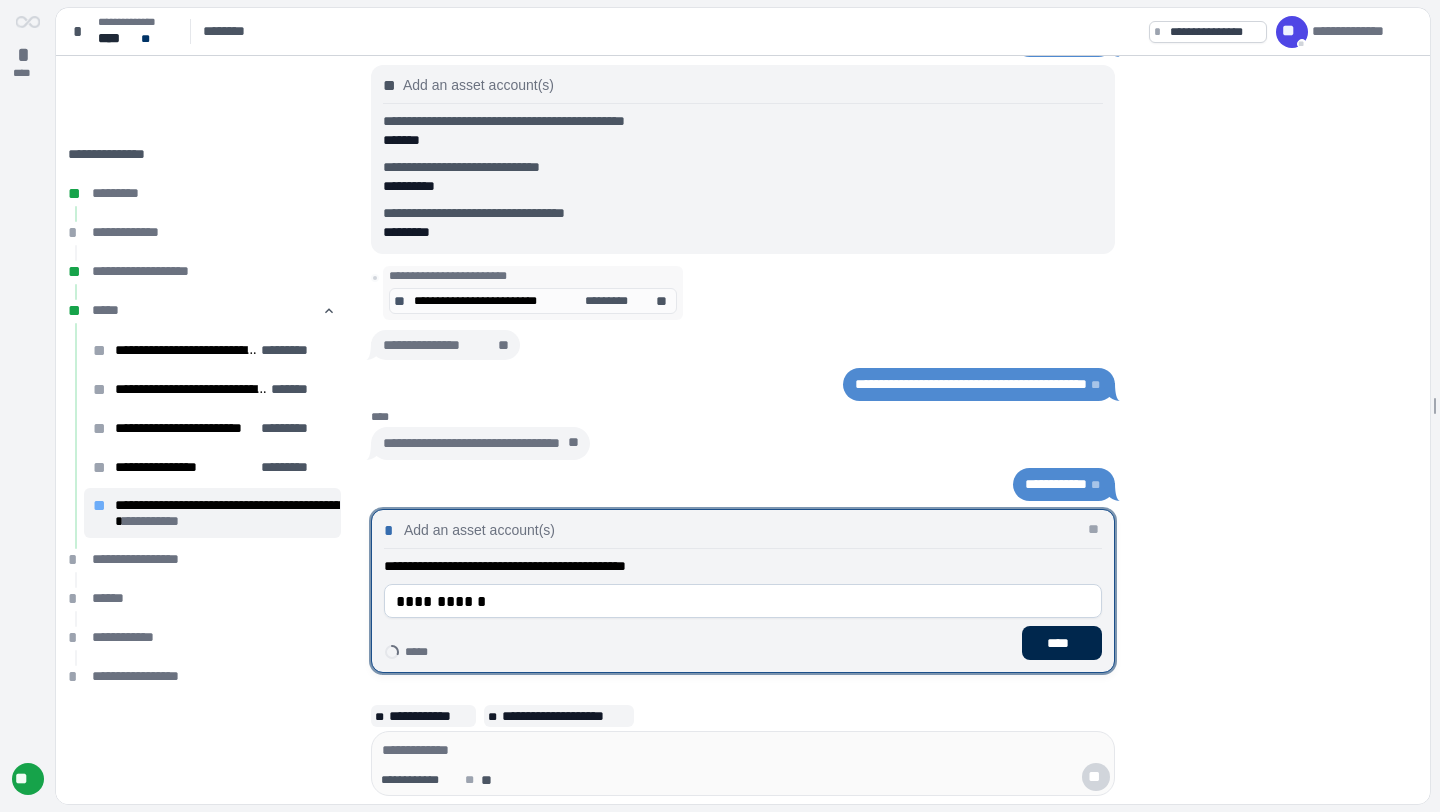 click on "****" at bounding box center [1062, 643] 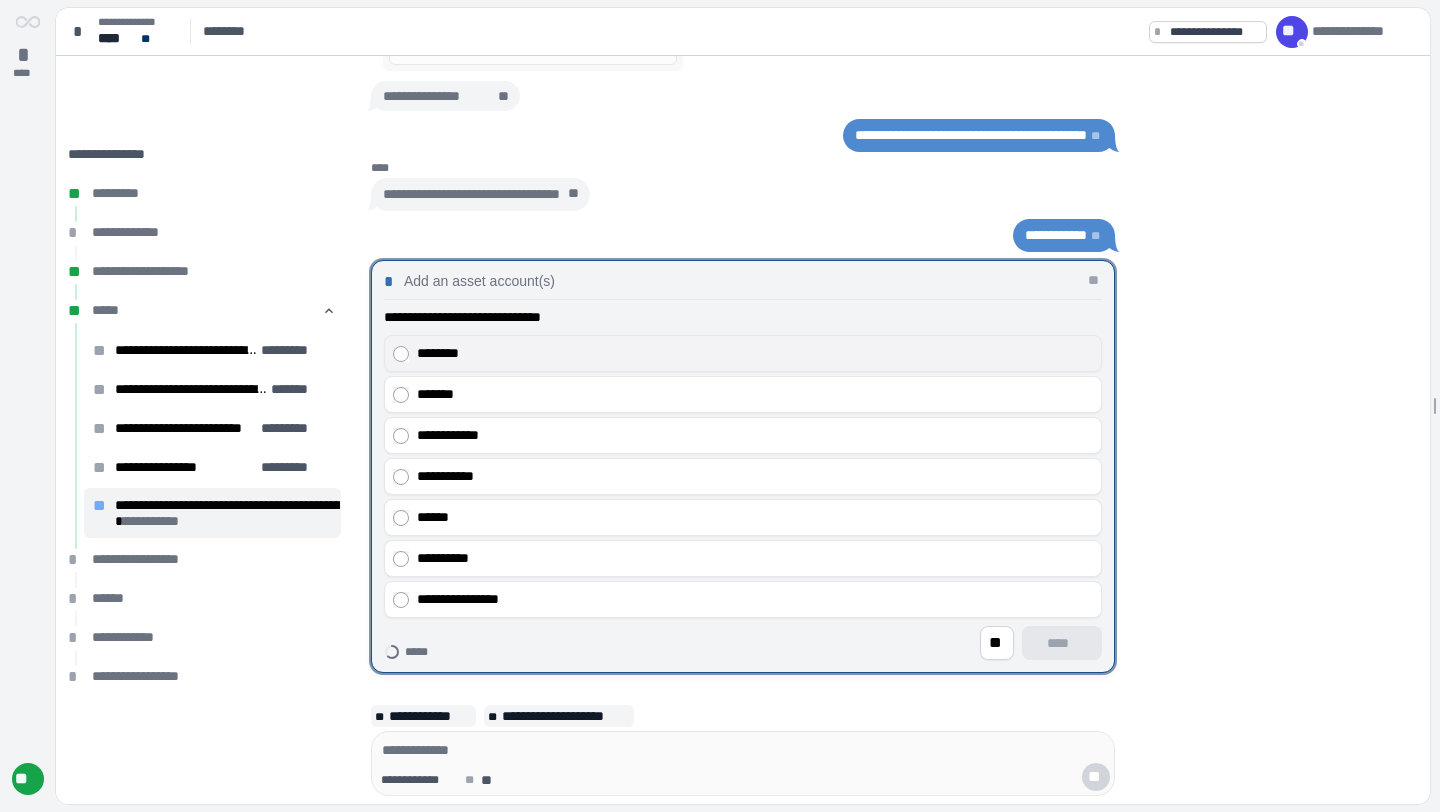 click on "********" at bounding box center (743, 353) 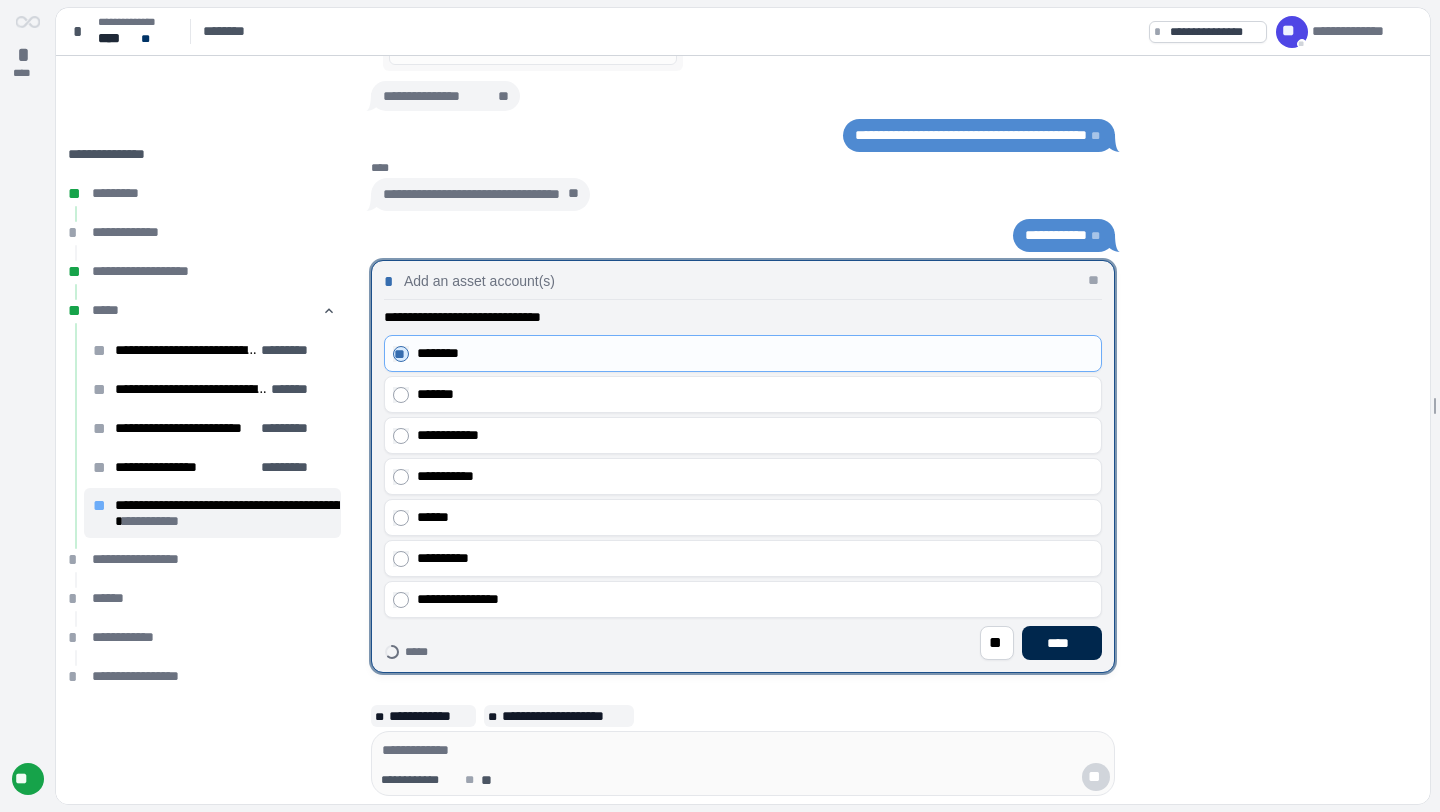 click on "****" at bounding box center [1062, 643] 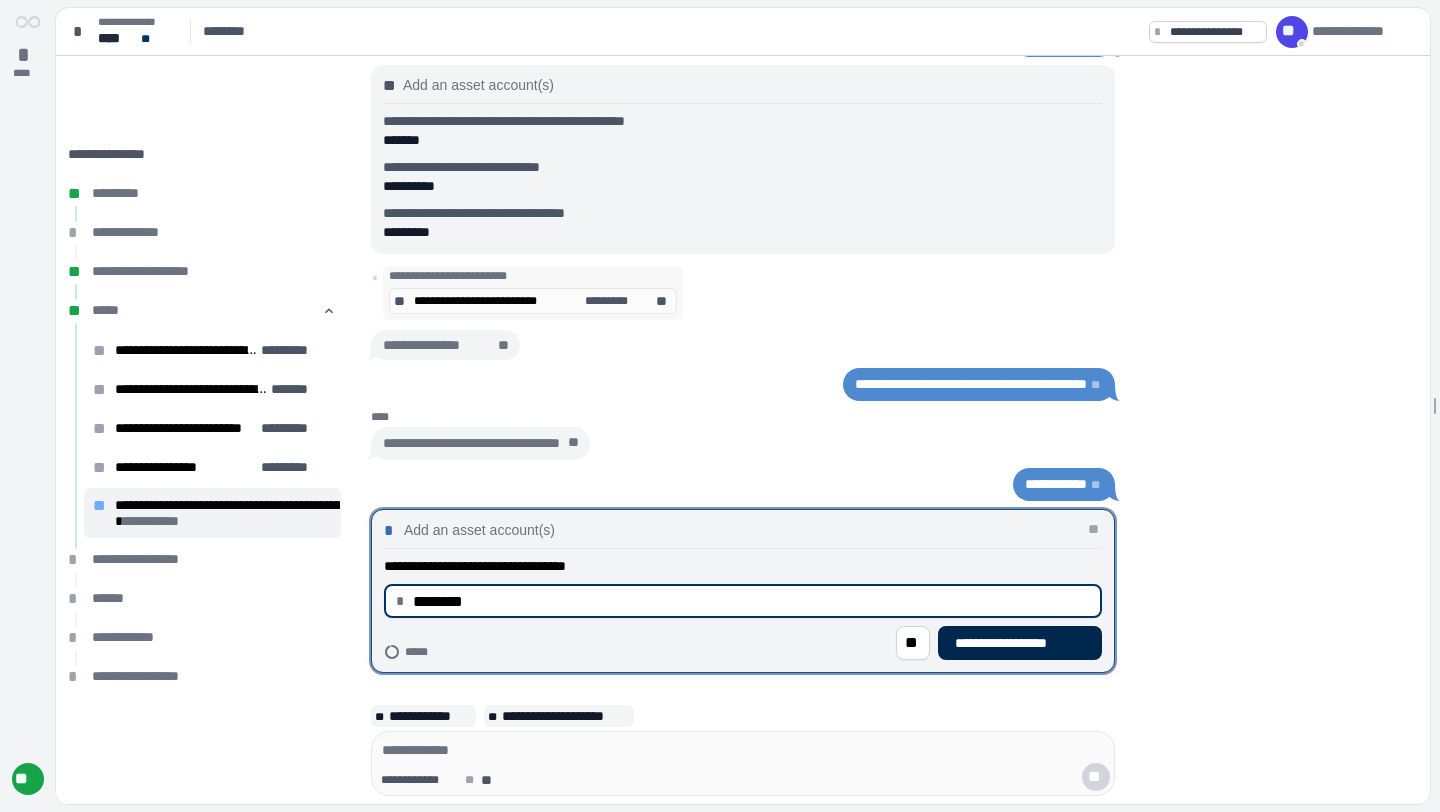 type on "********" 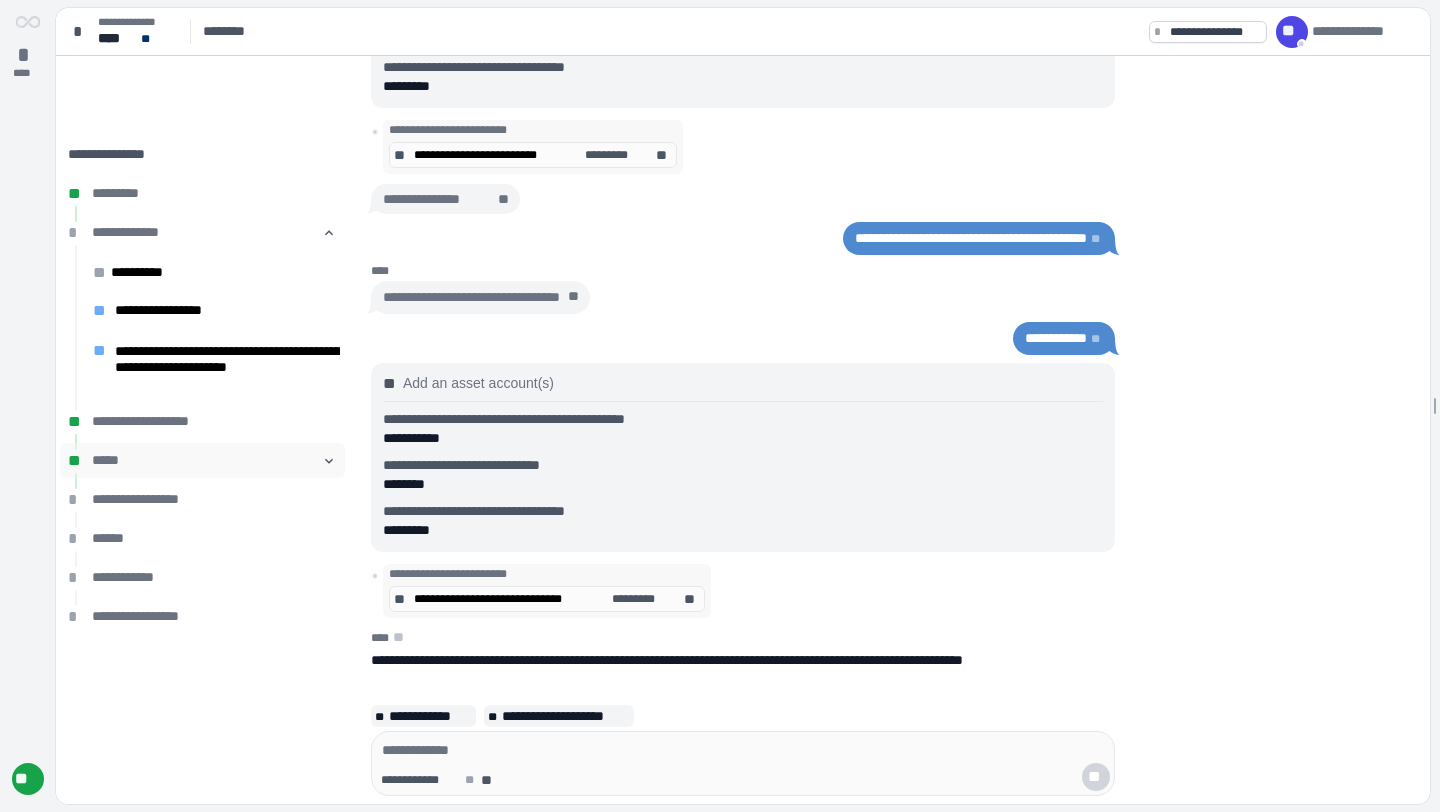 click on "*****" at bounding box center (207, 460) 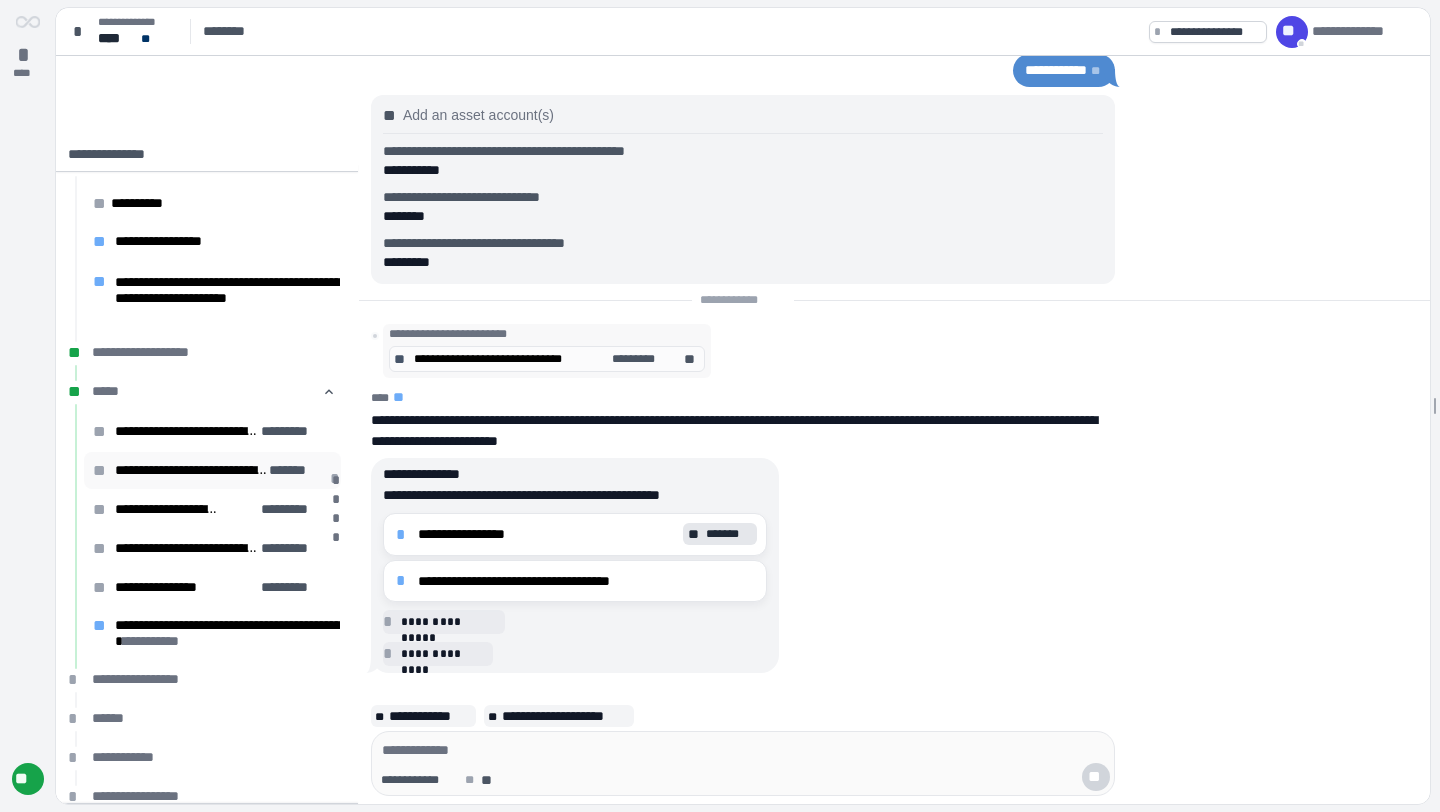 scroll, scrollTop: 73, scrollLeft: 0, axis: vertical 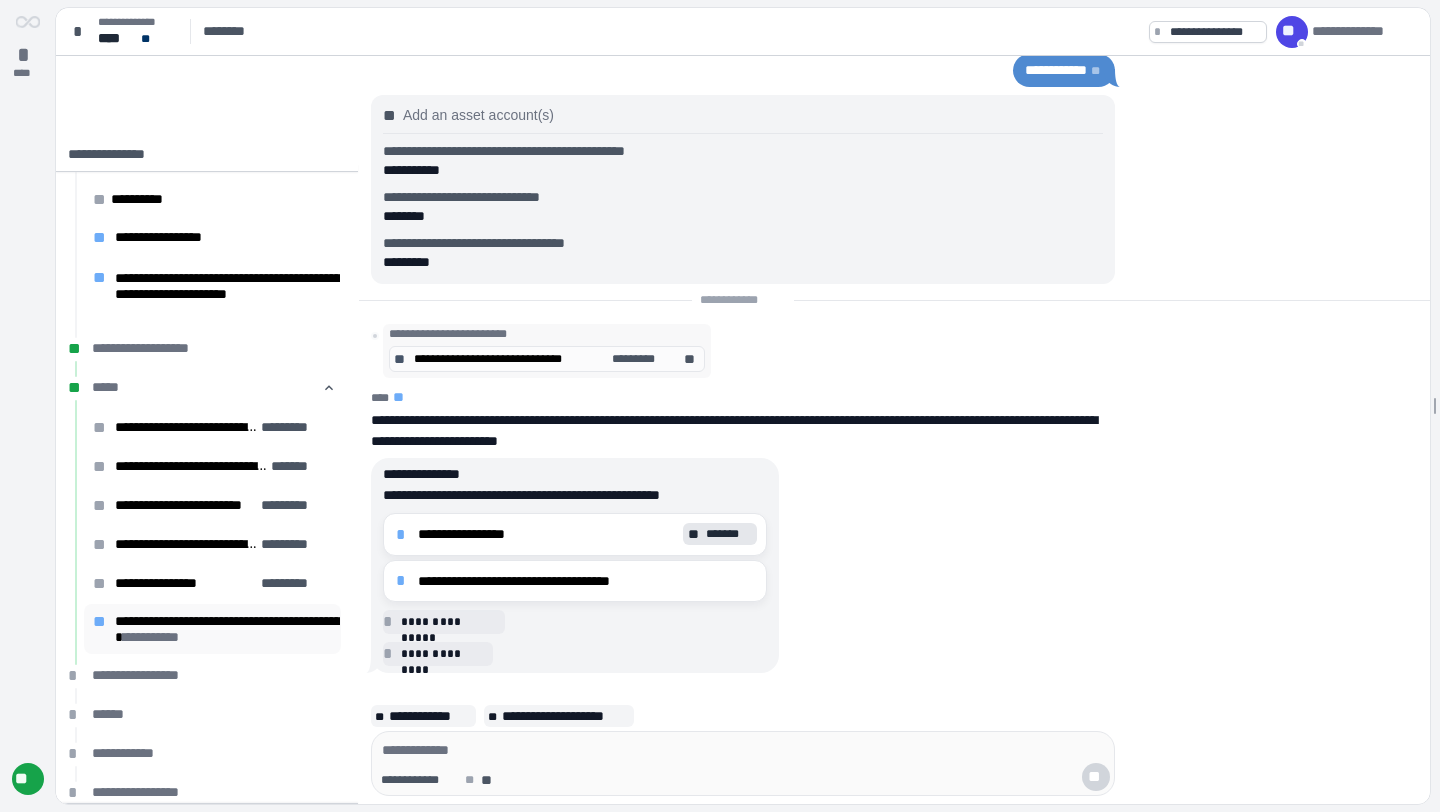 click on "**********" at bounding box center [151, 637] 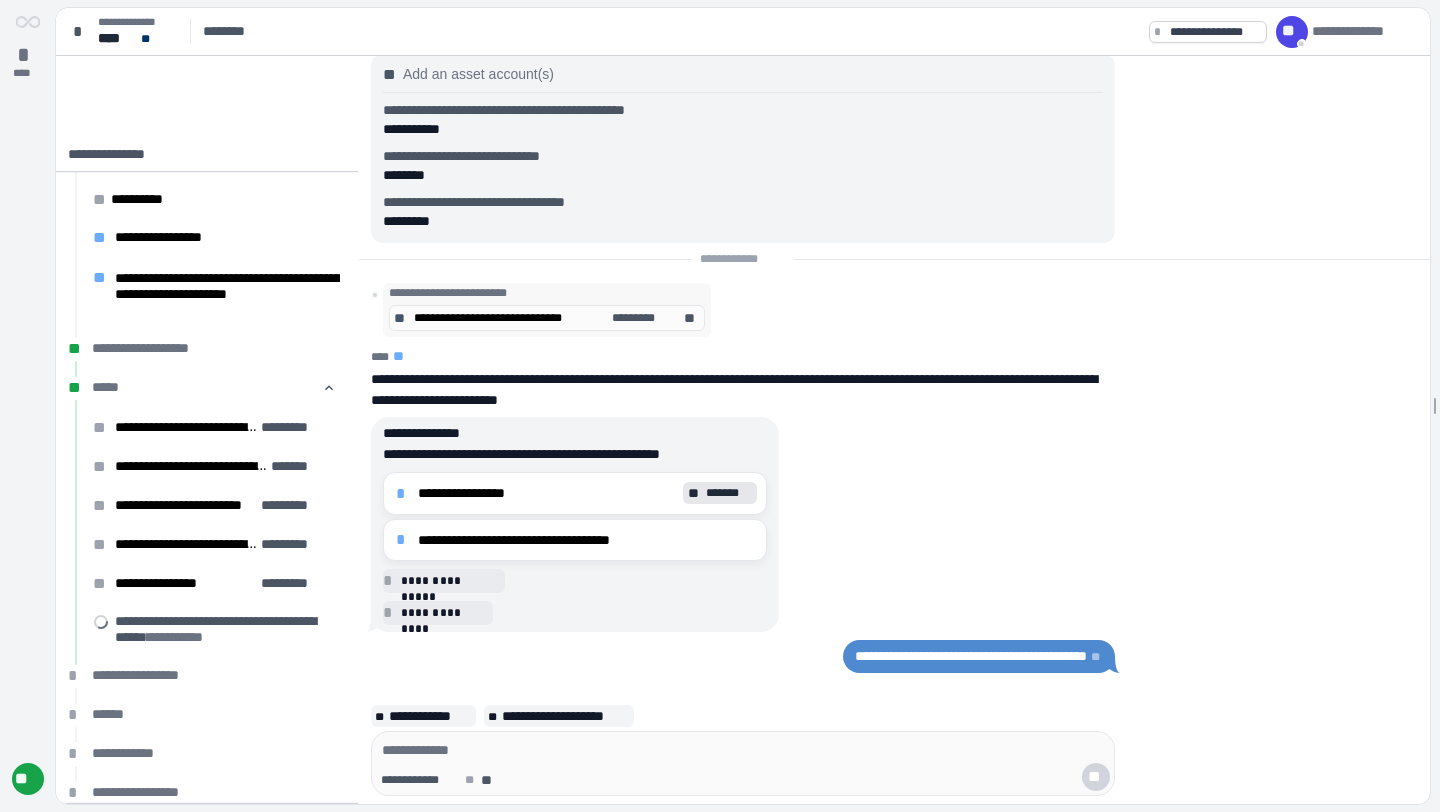 scroll, scrollTop: 0, scrollLeft: 0, axis: both 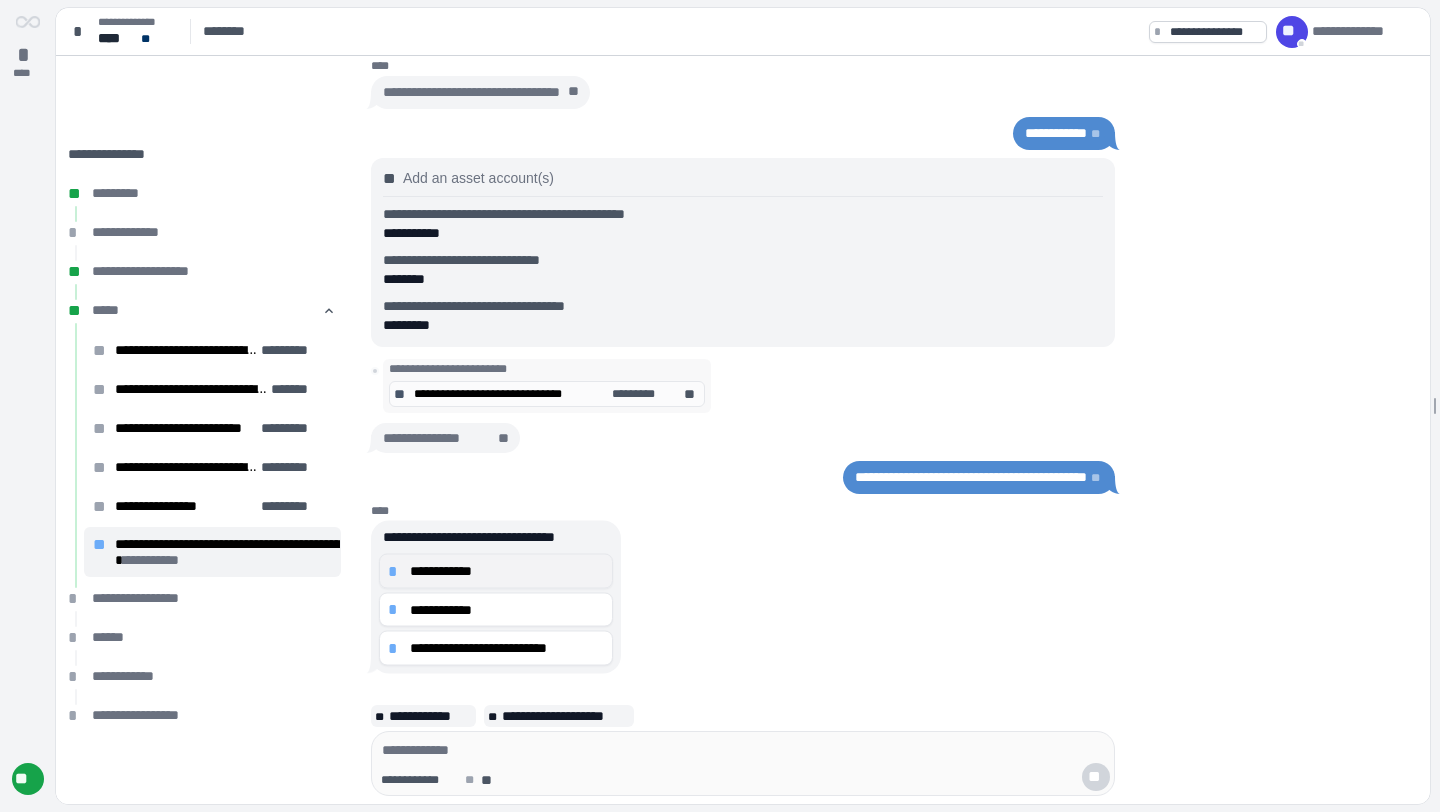 click on "**********" at bounding box center (507, 571) 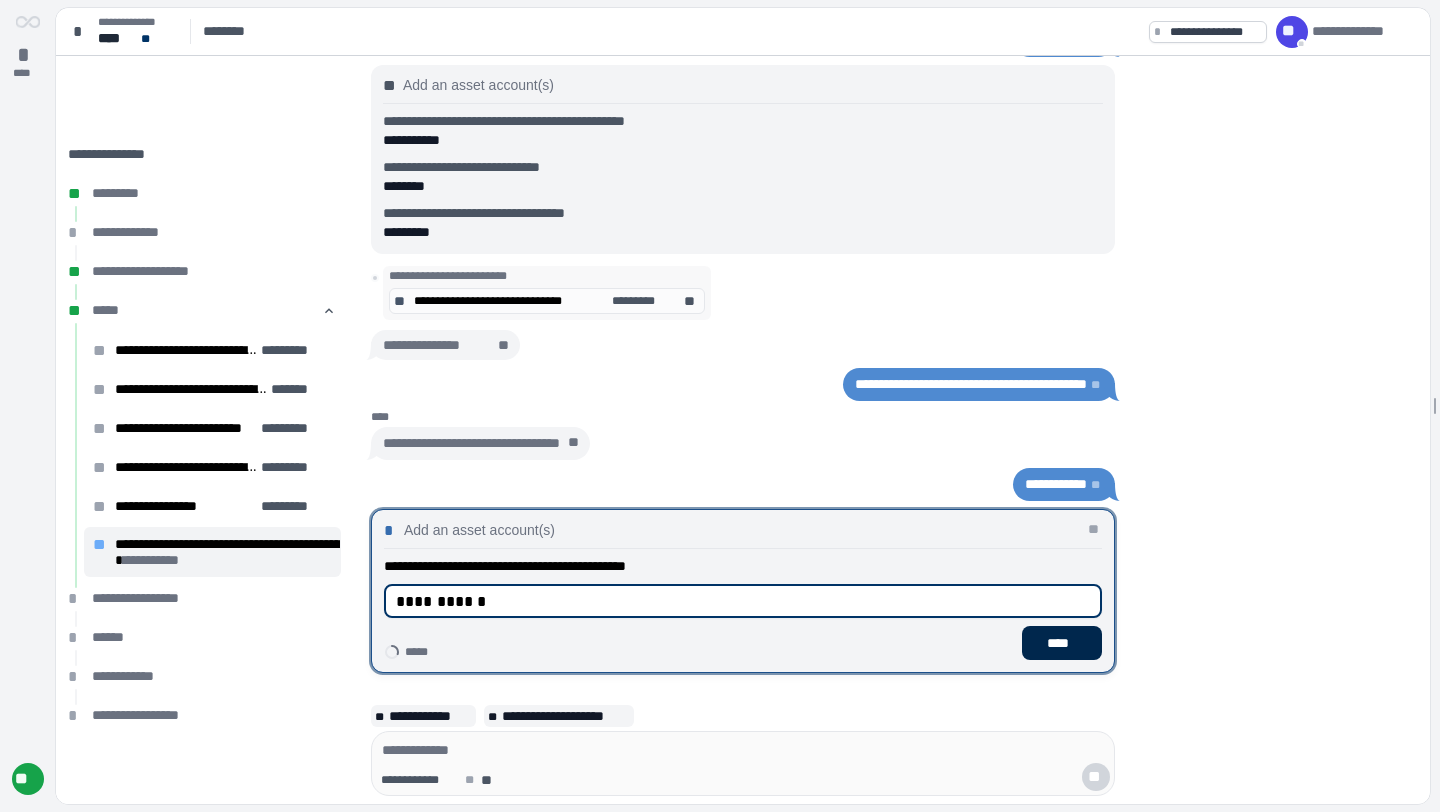 type on "**********" 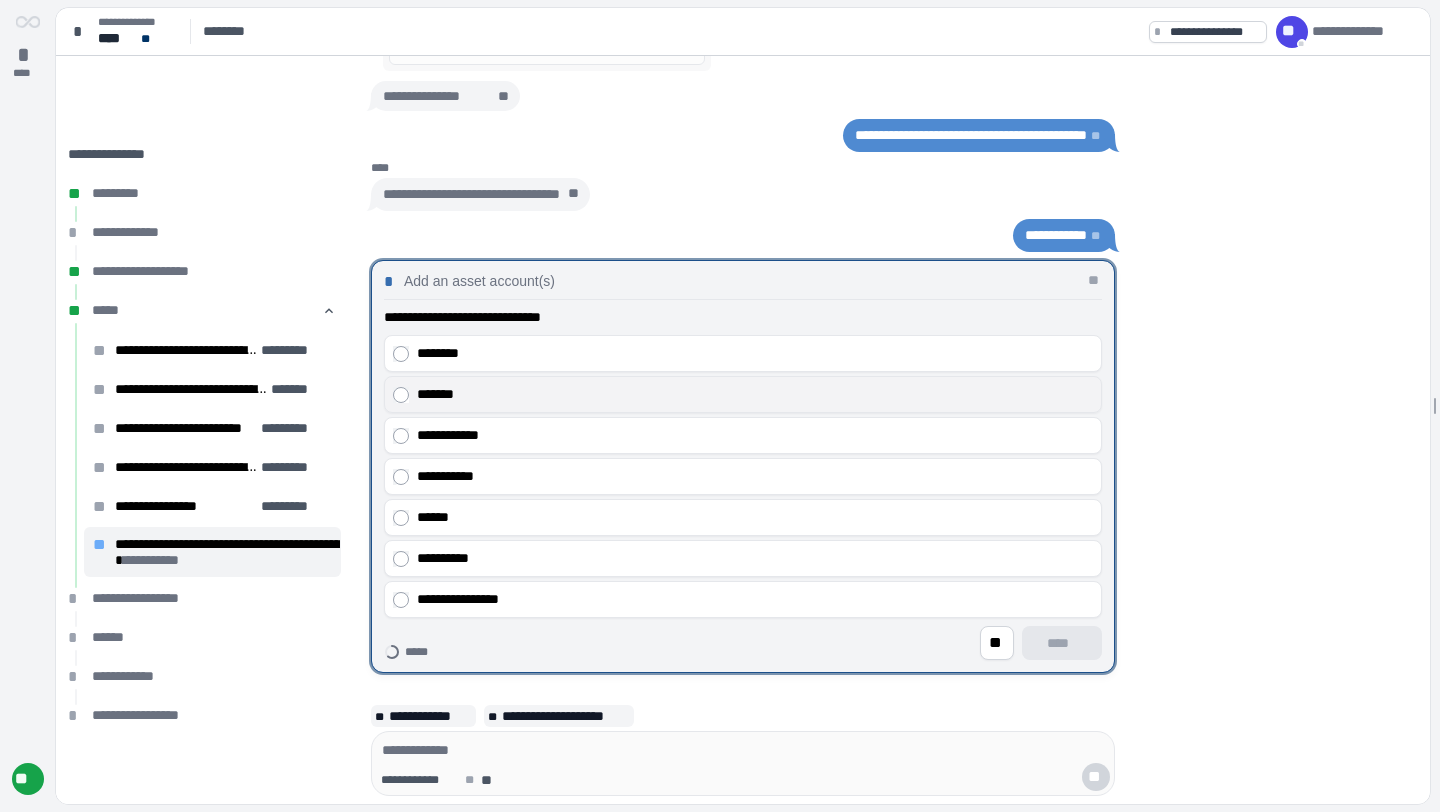 click on "*******" at bounding box center (755, 394) 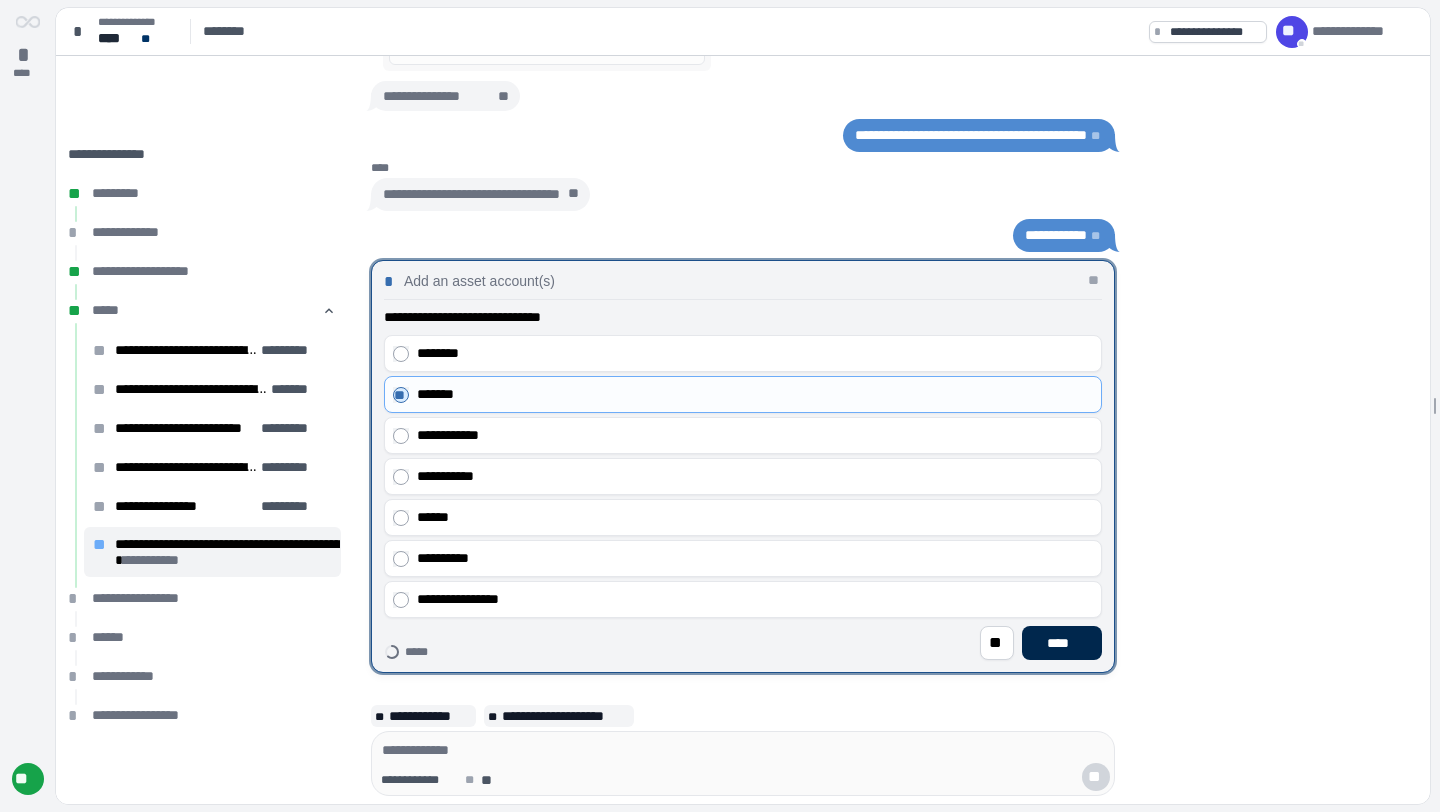 click on "****" at bounding box center (1062, 643) 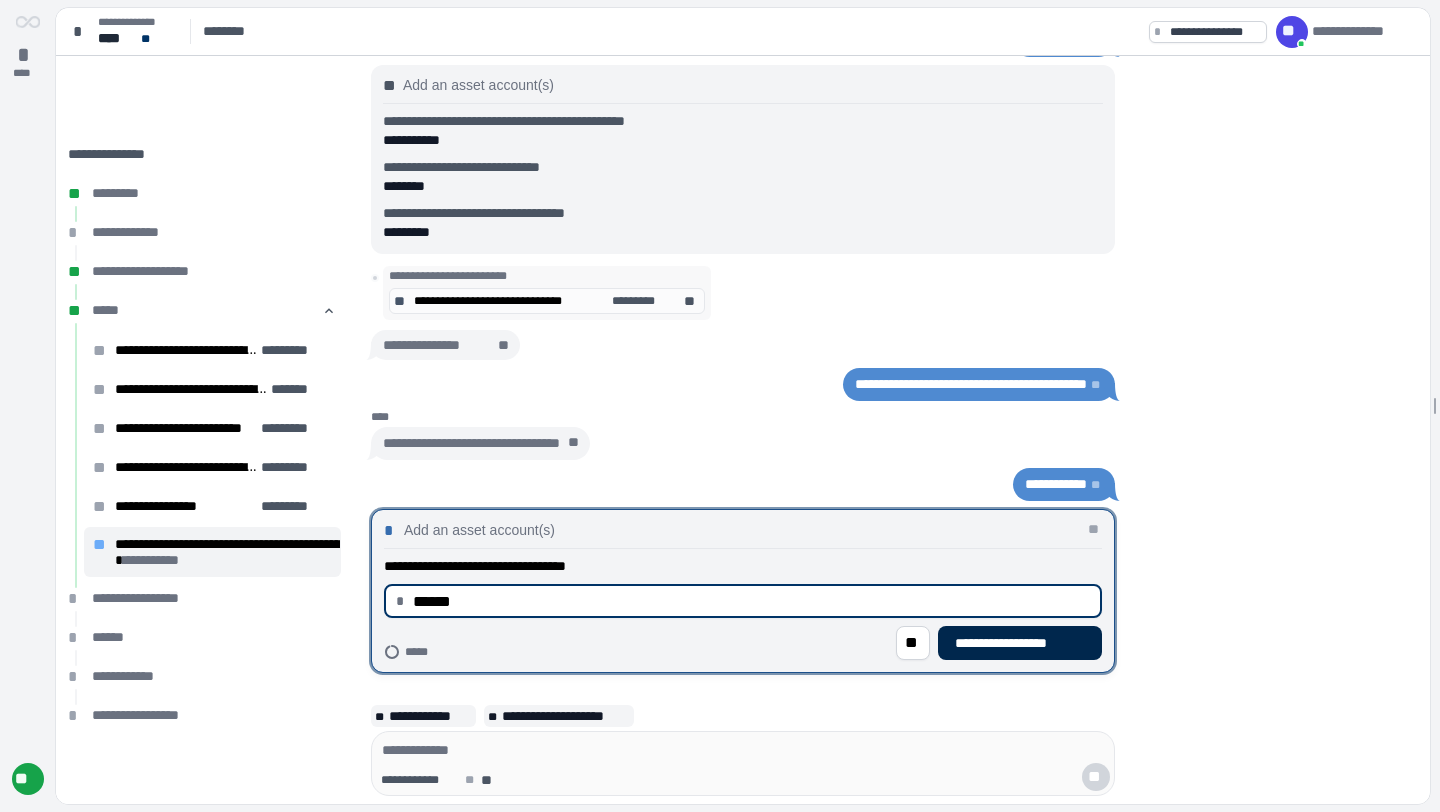type on "******" 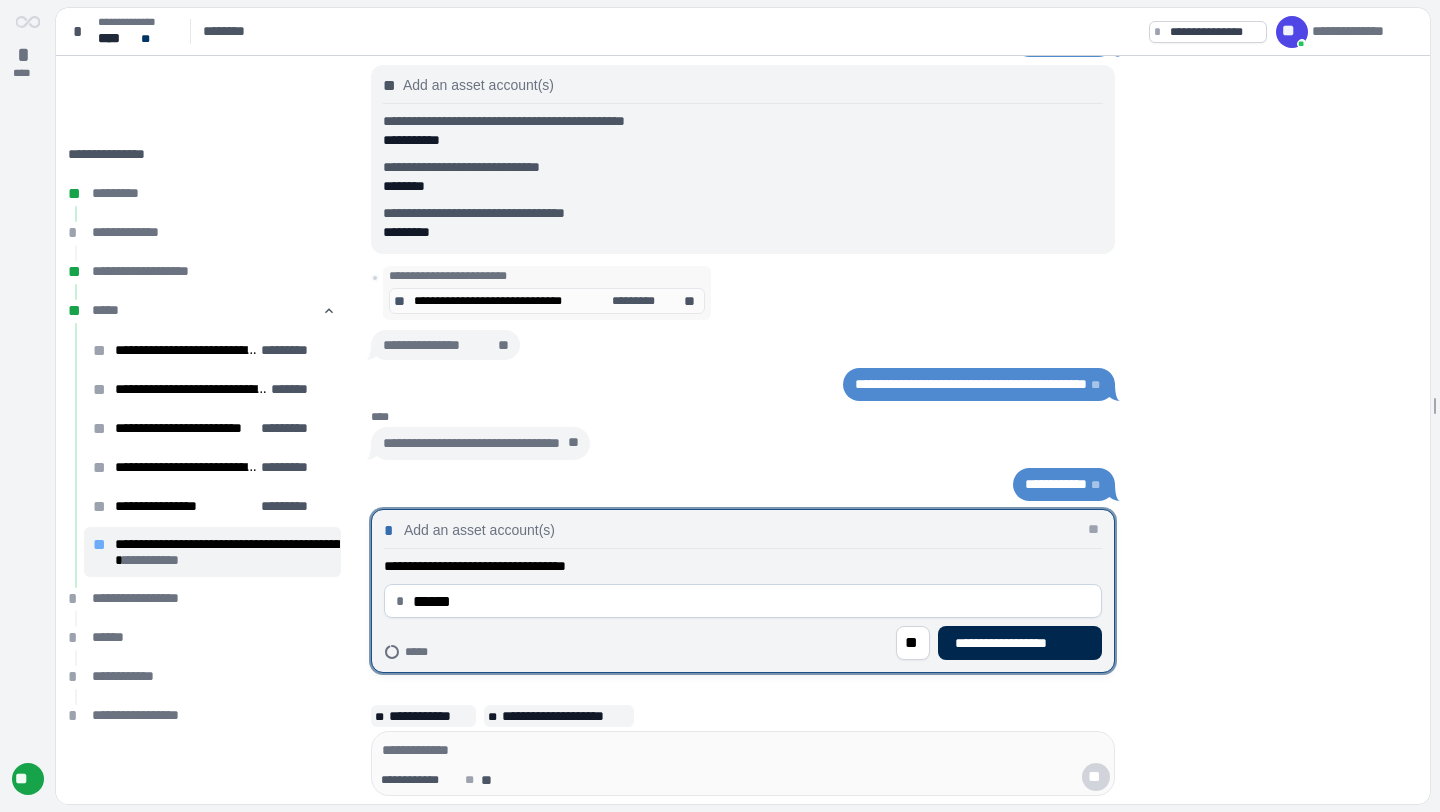 click on "**********" at bounding box center (1020, 643) 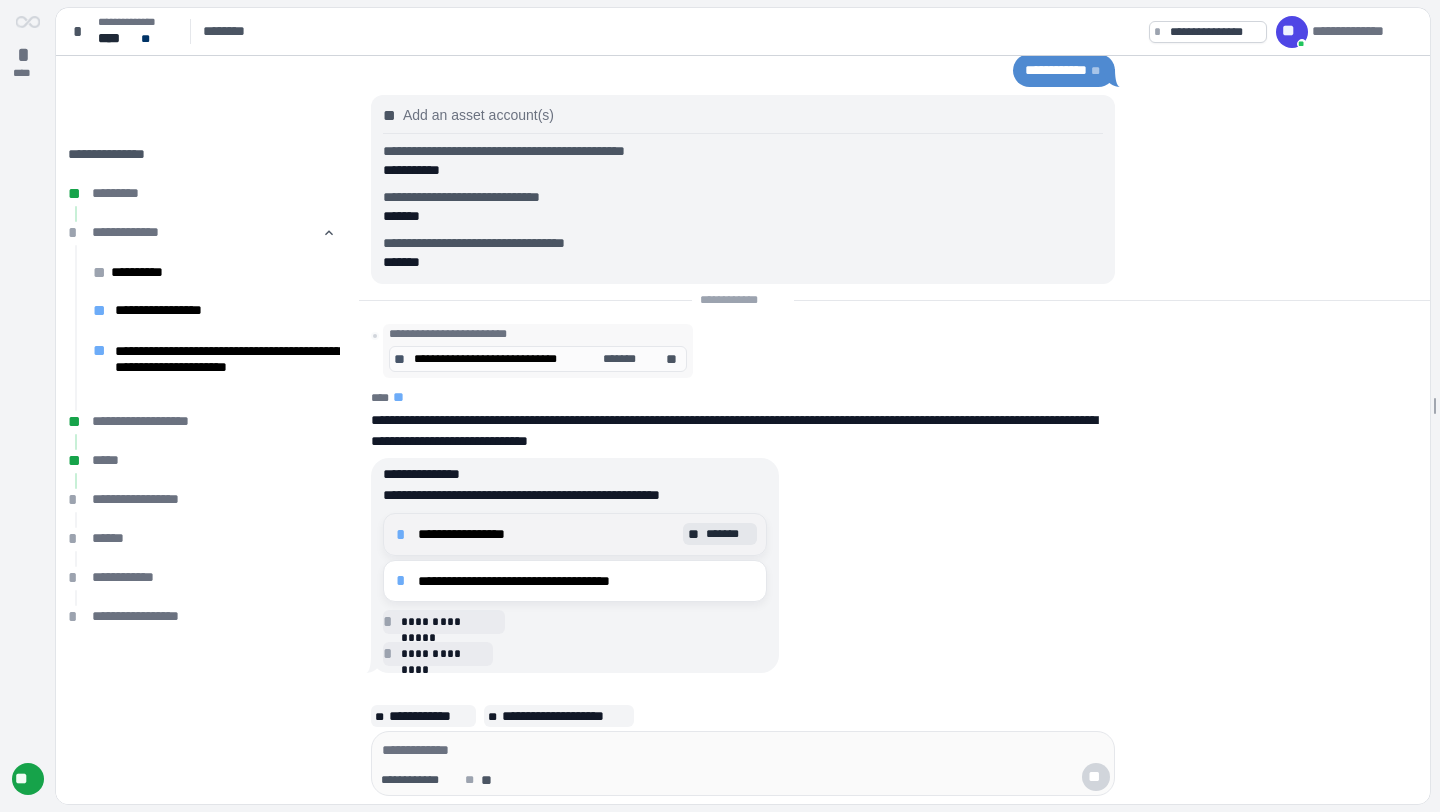 click on "**********" at bounding box center [547, 534] 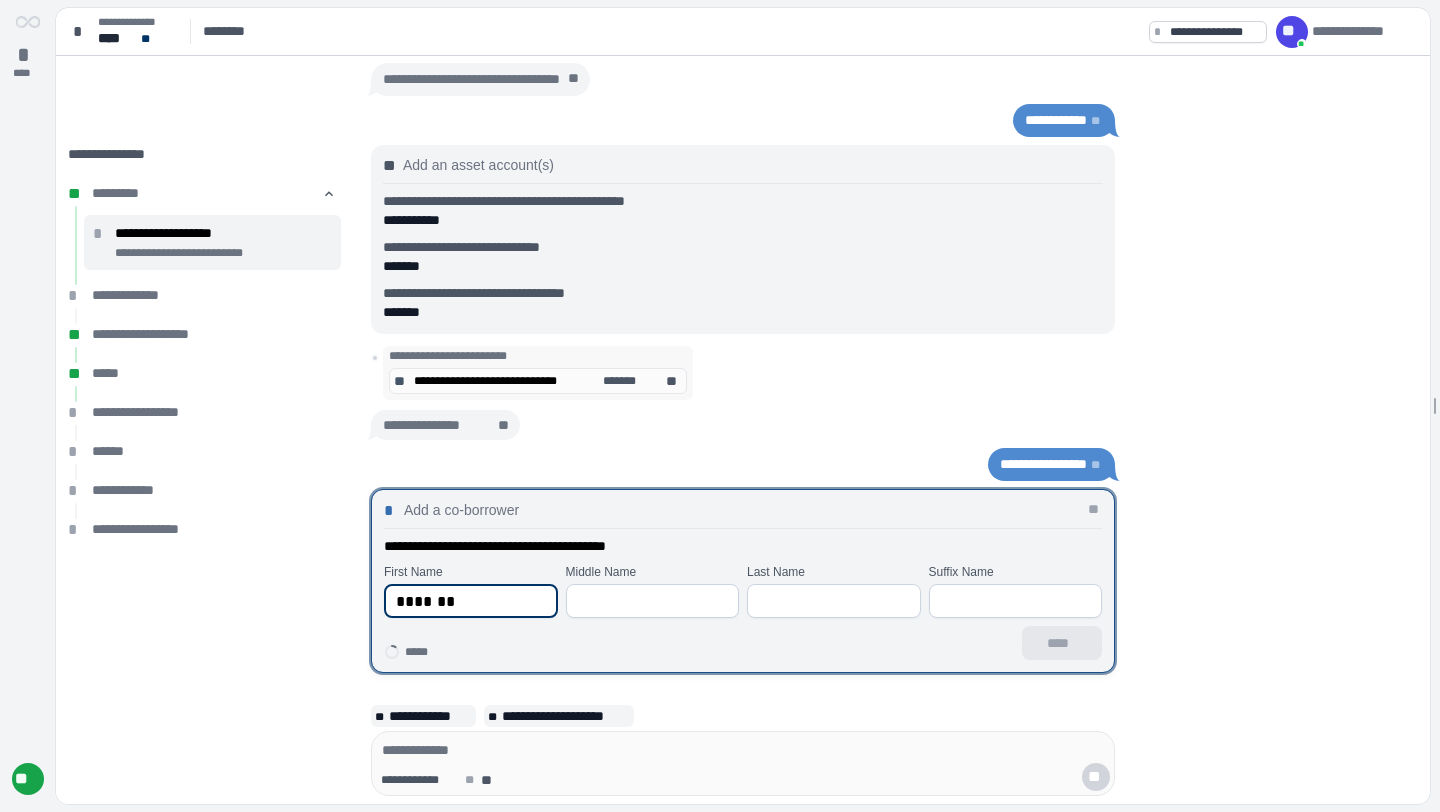 type on "*******" 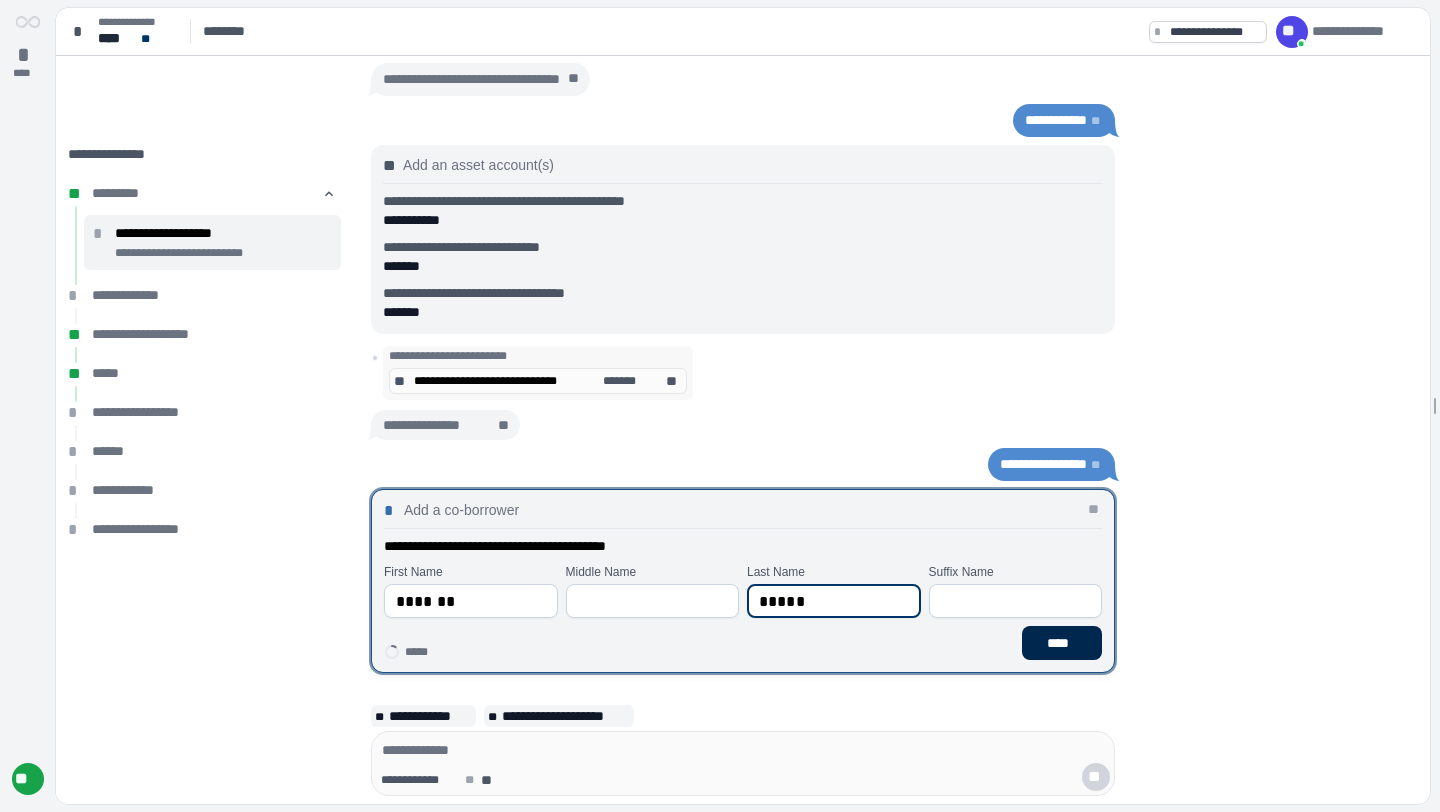 type on "*****" 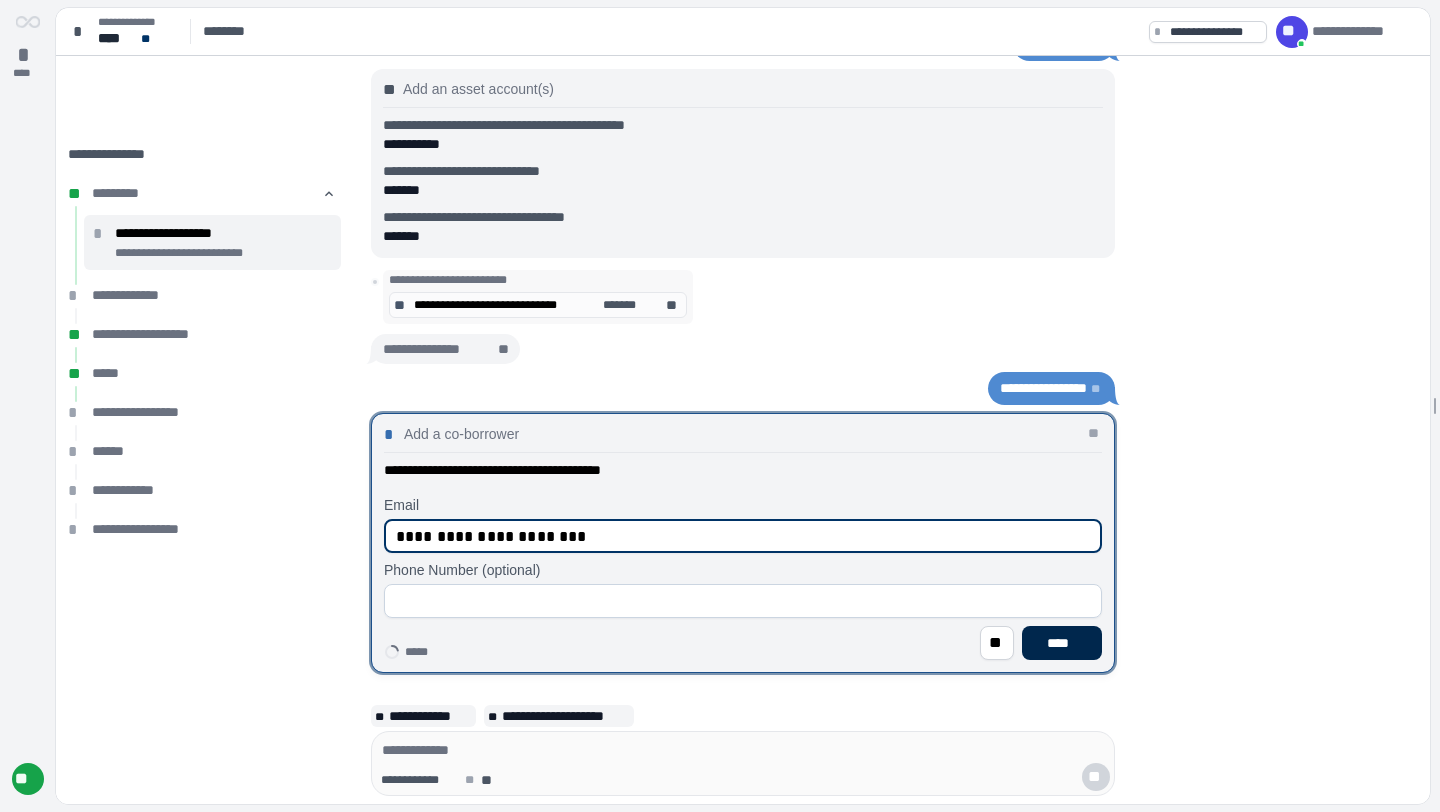 type on "**********" 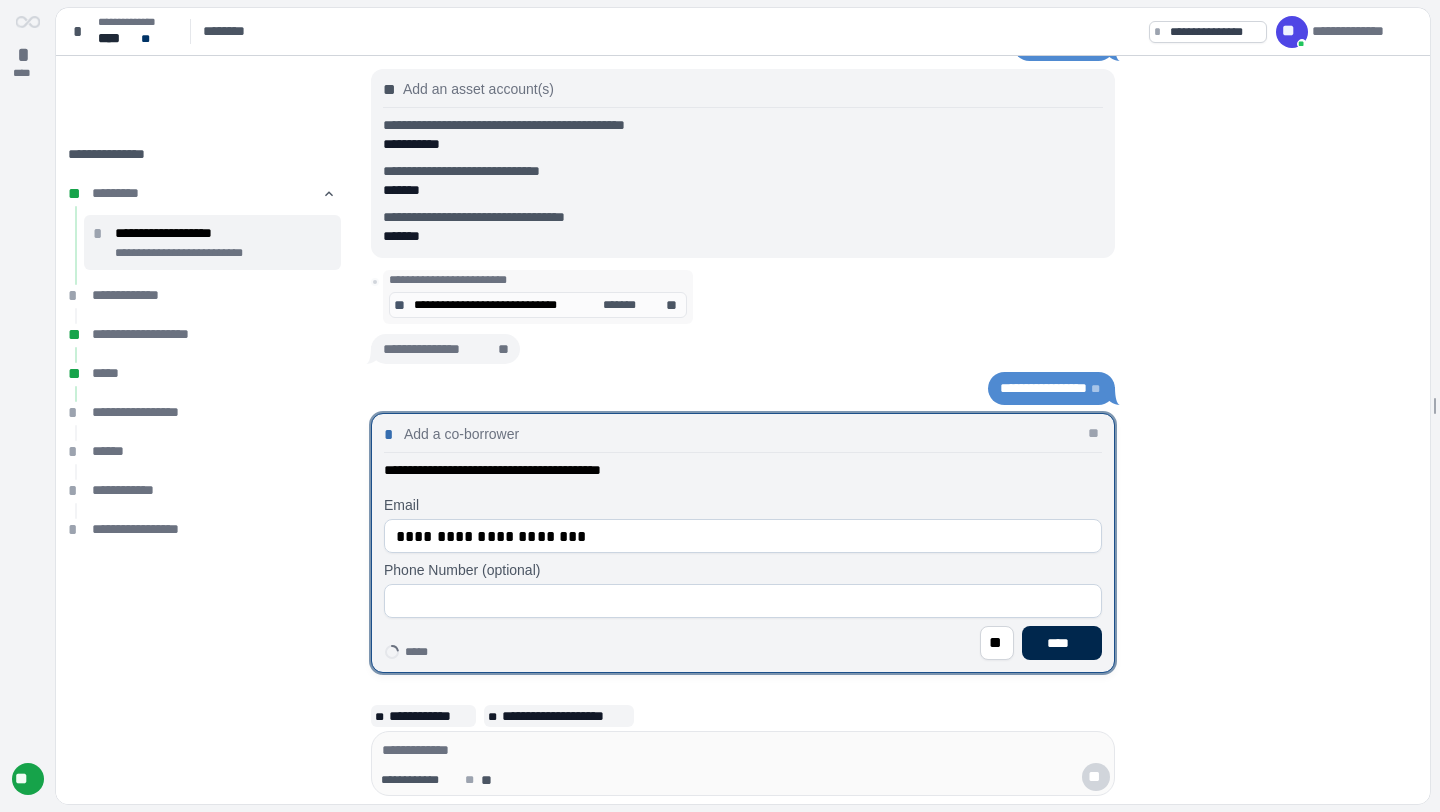click on "****" at bounding box center (1062, 643) 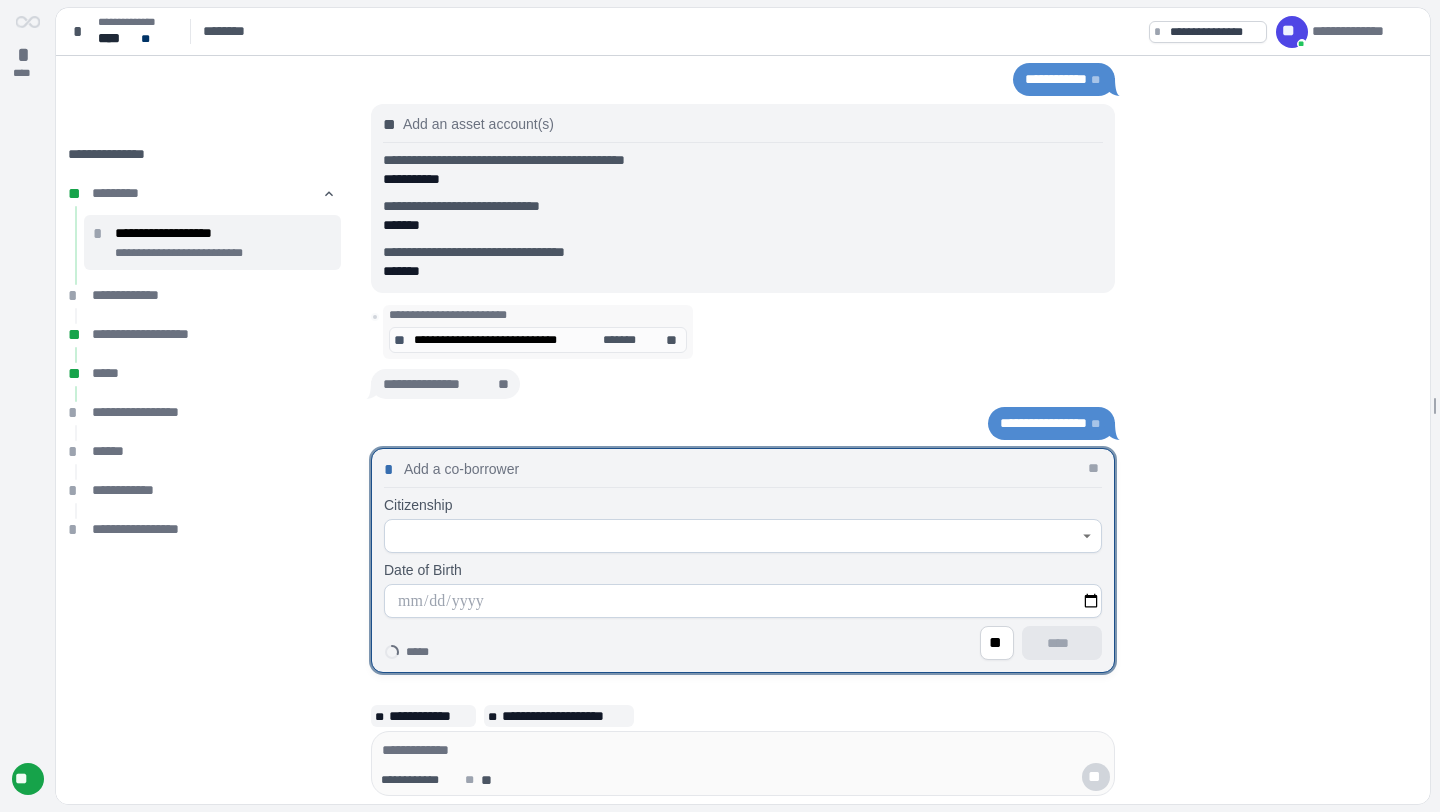 click at bounding box center (732, 536) 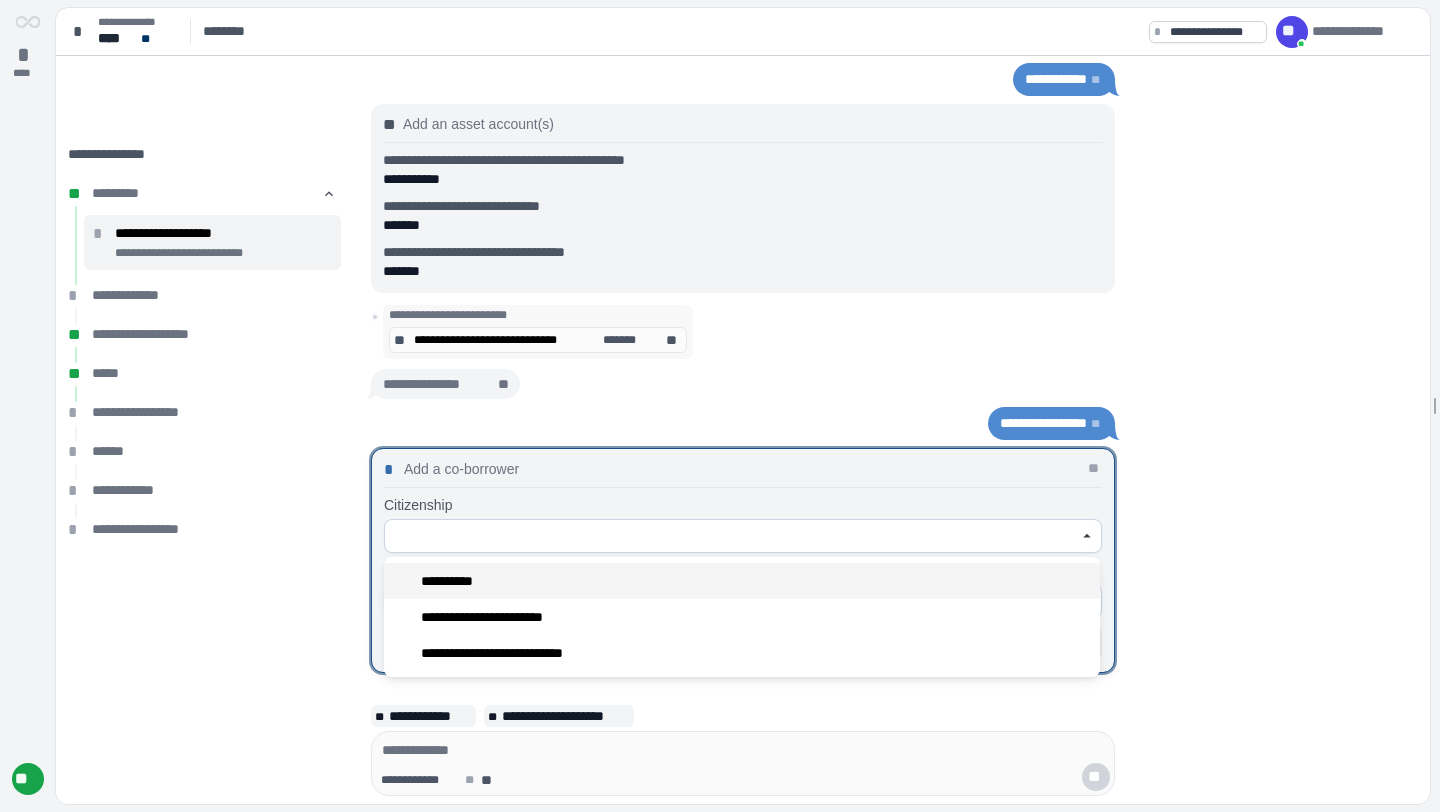 click on "**********" at bounding box center (742, 581) 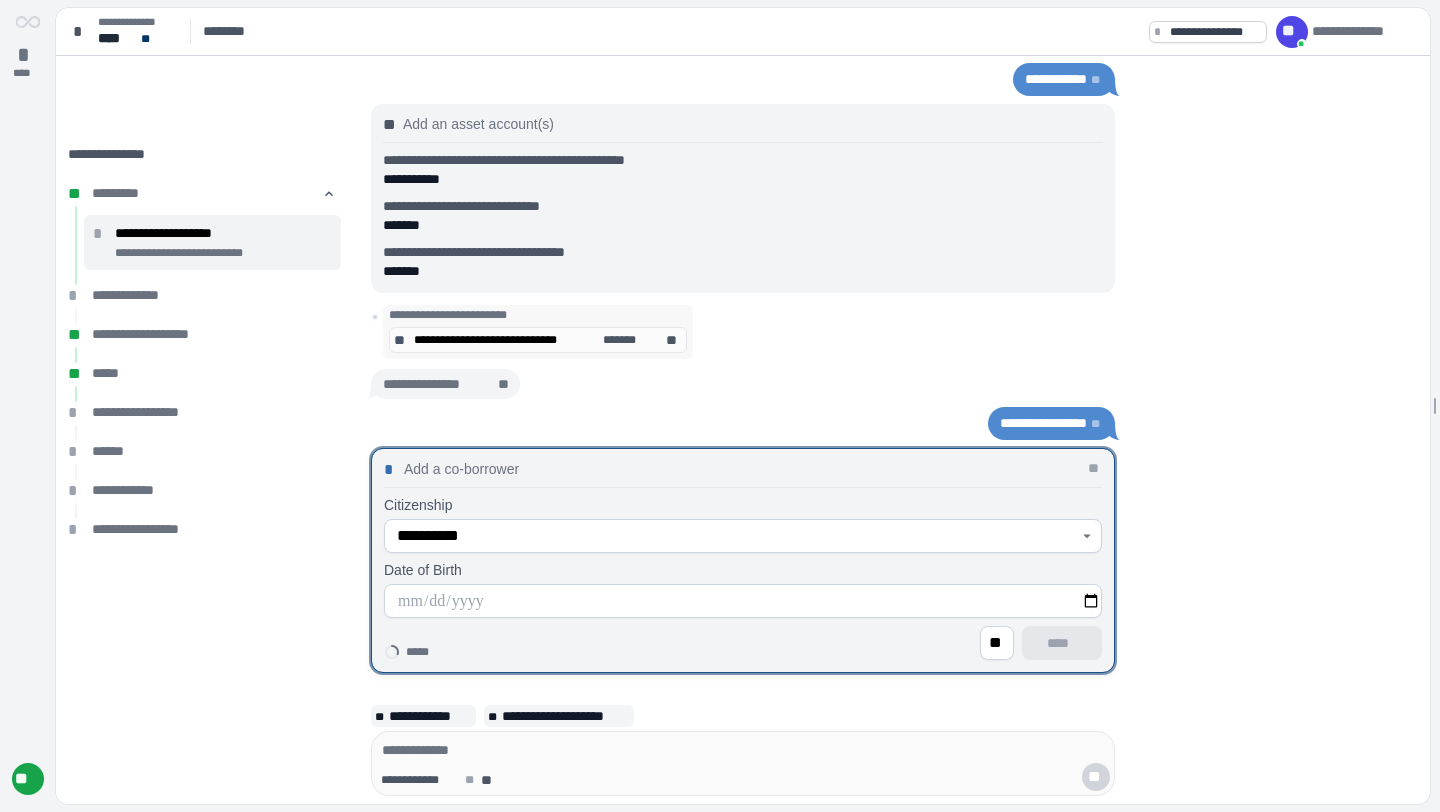 click at bounding box center [743, 601] 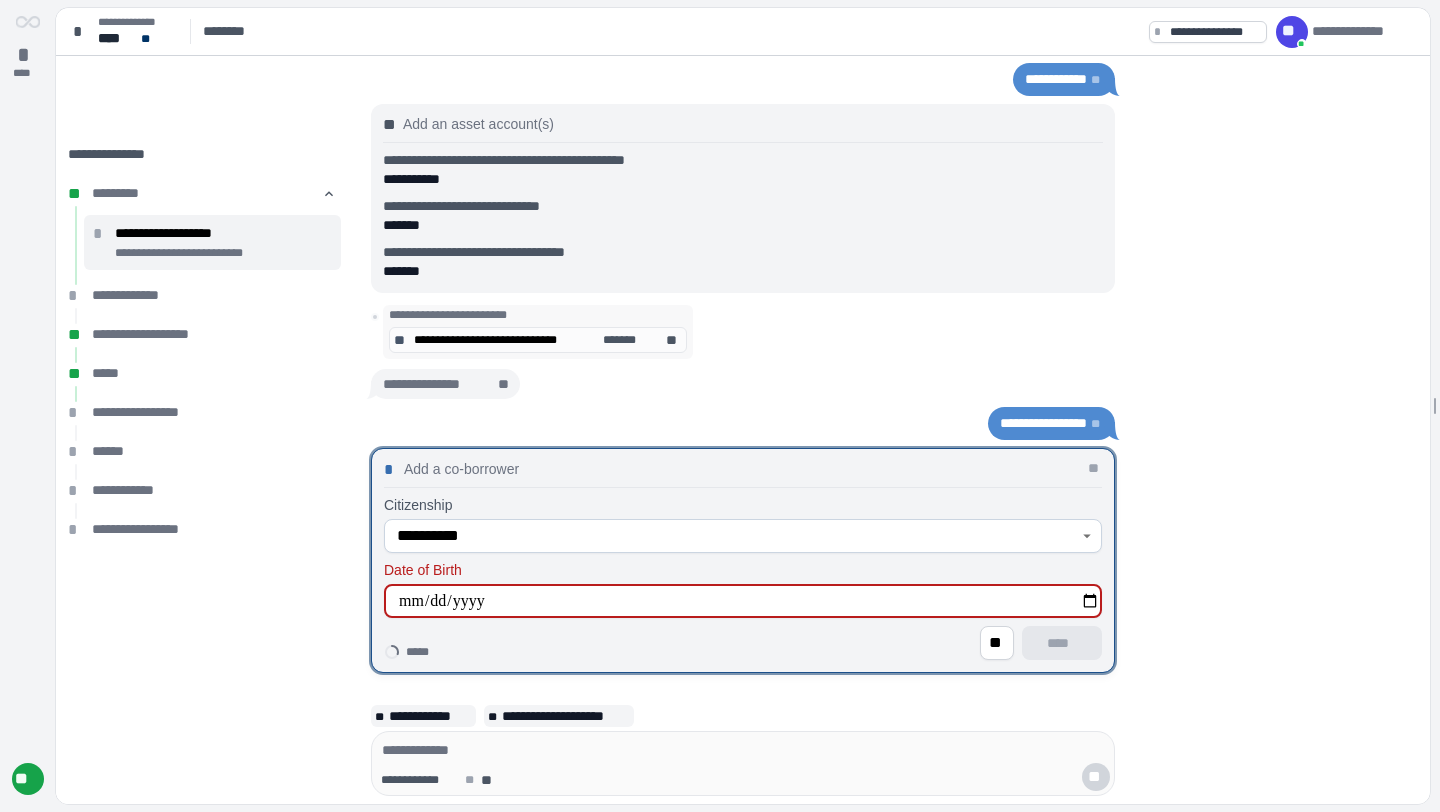type on "**********" 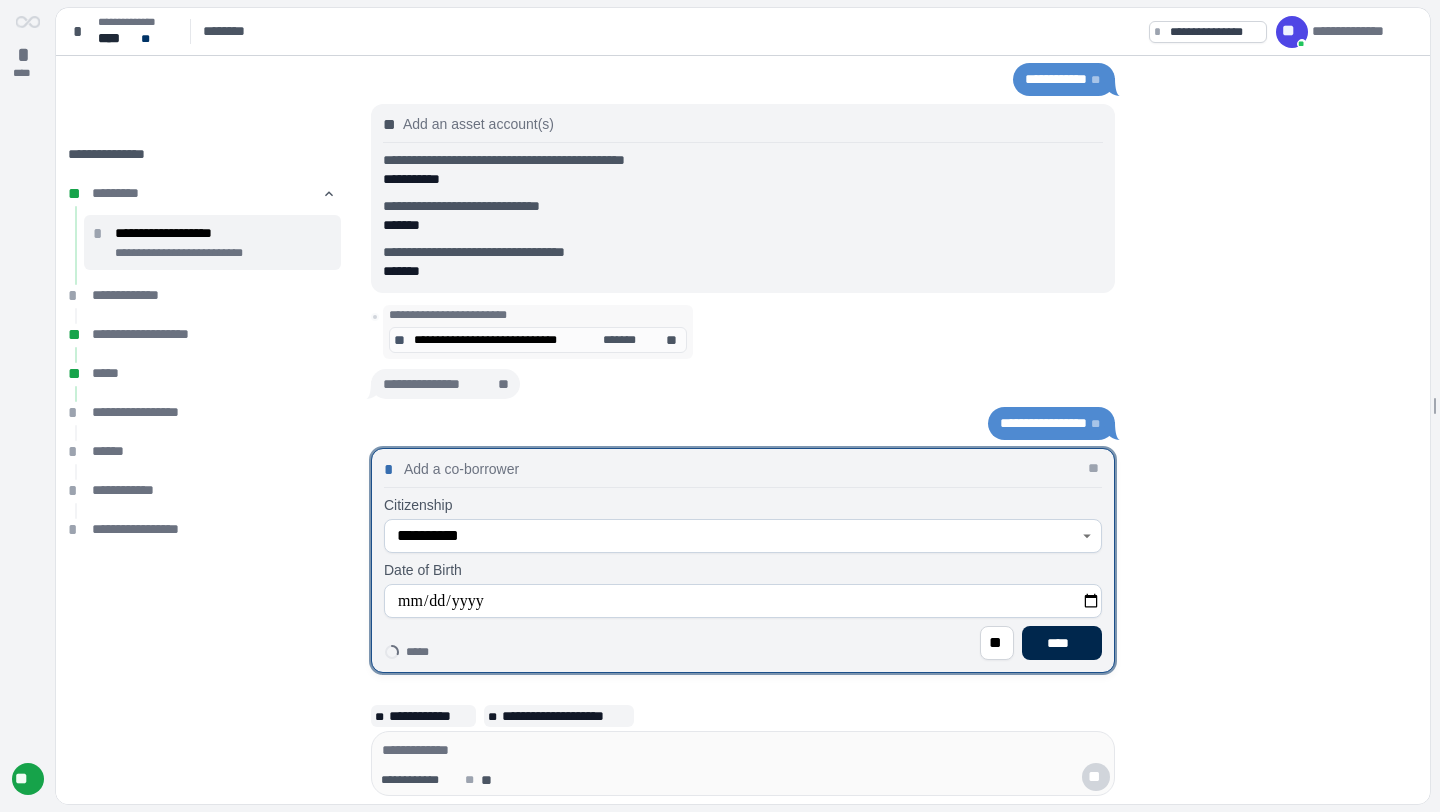 click on "****" at bounding box center [1062, 643] 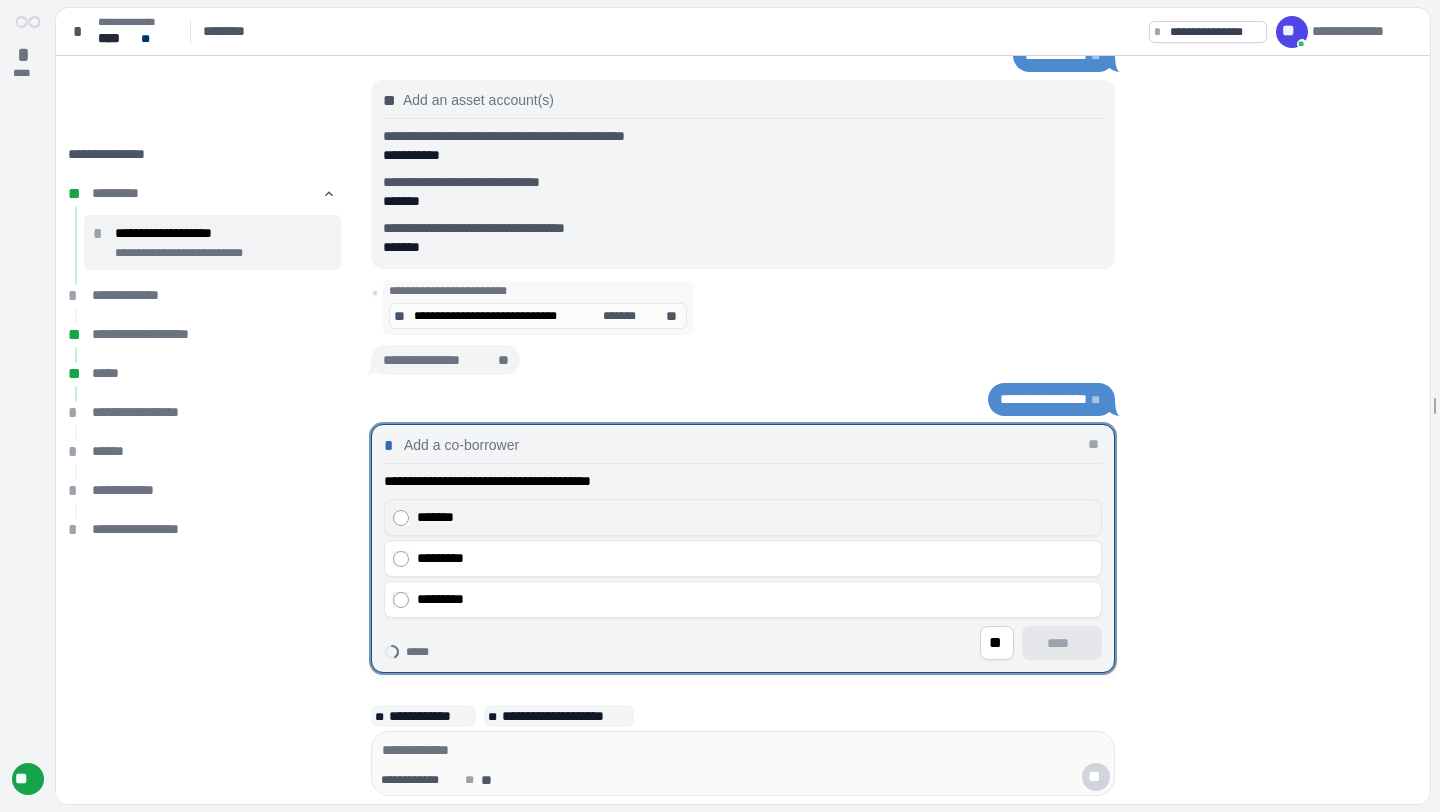 click on "*******" at bounding box center (743, 517) 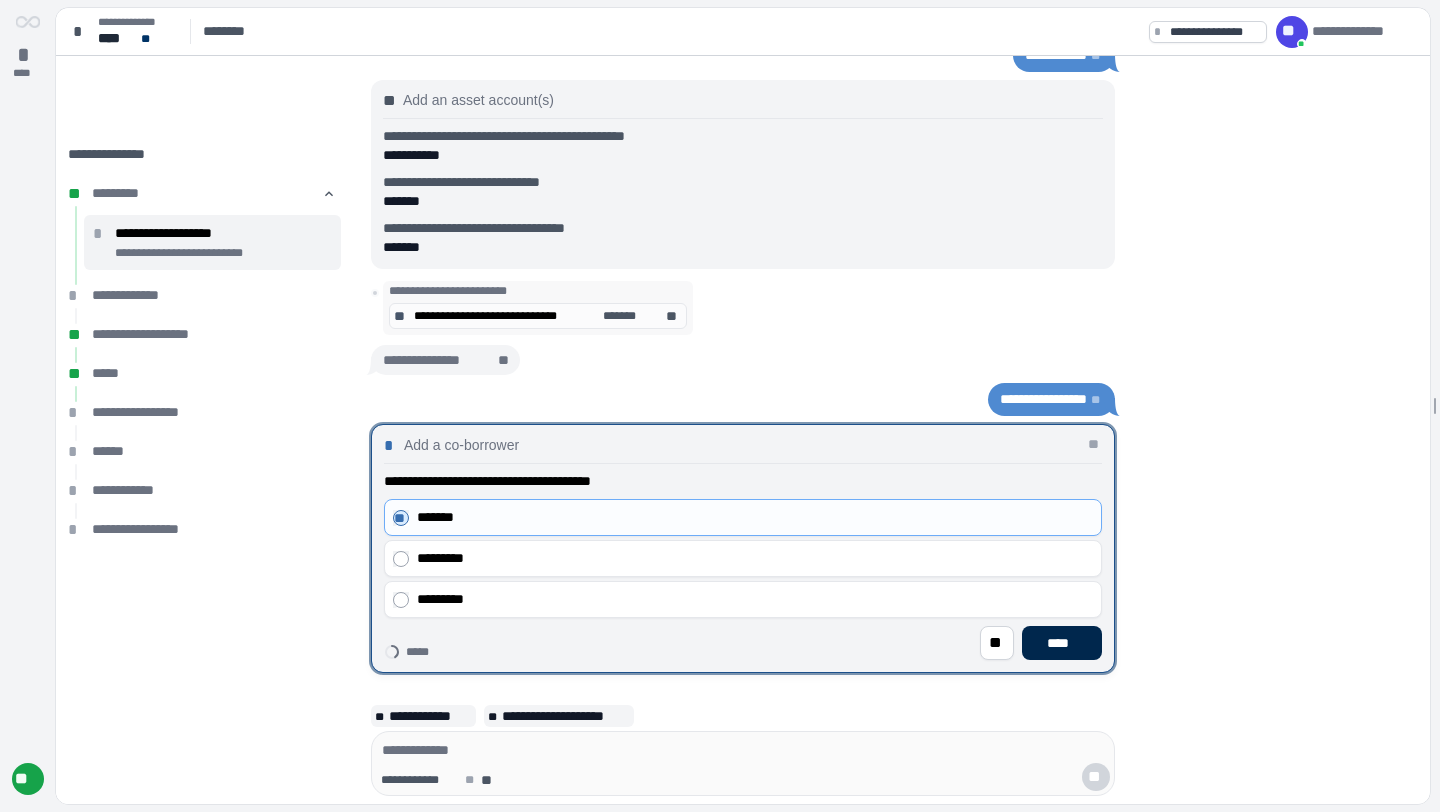 click on "****" at bounding box center (1062, 643) 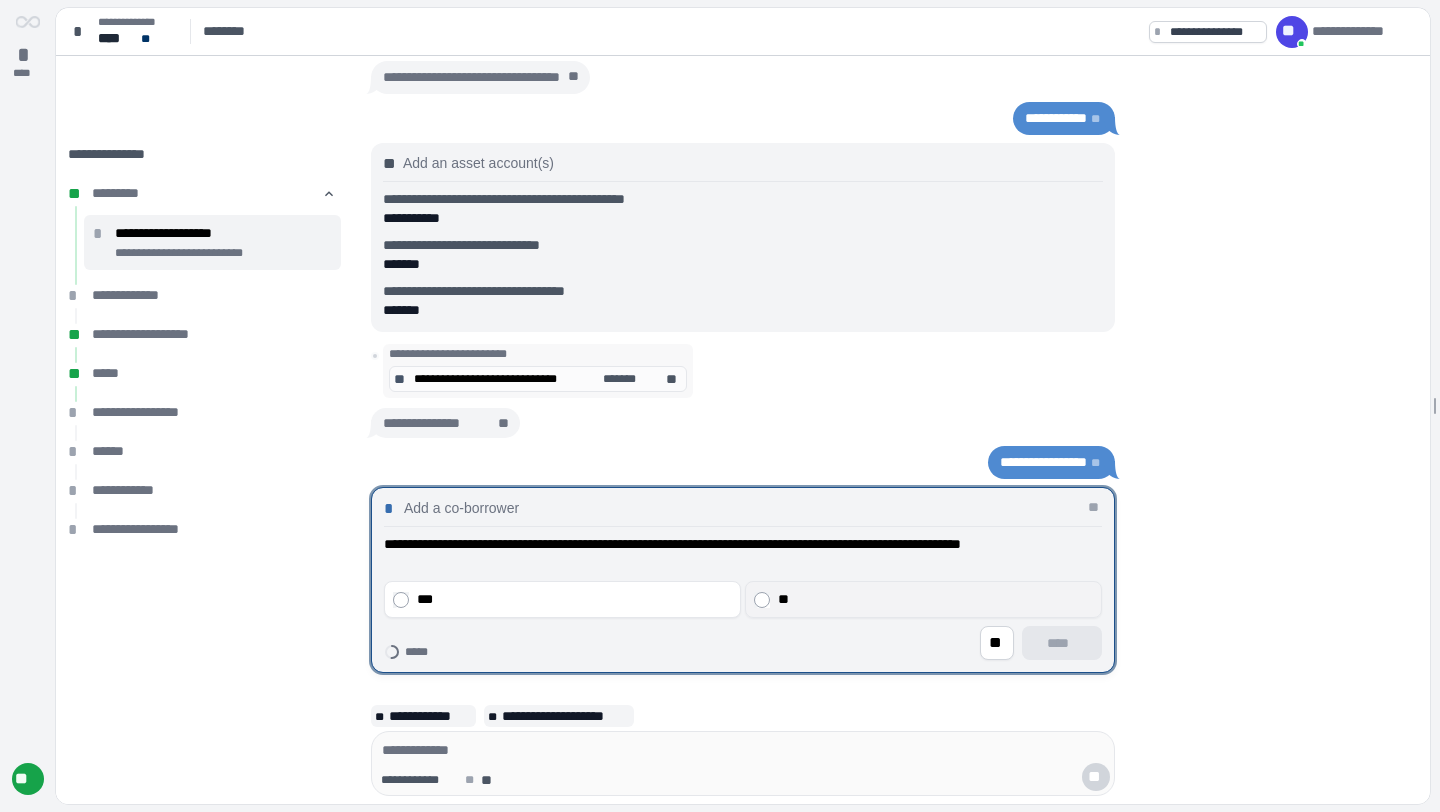 click on "**" at bounding box center (935, 599) 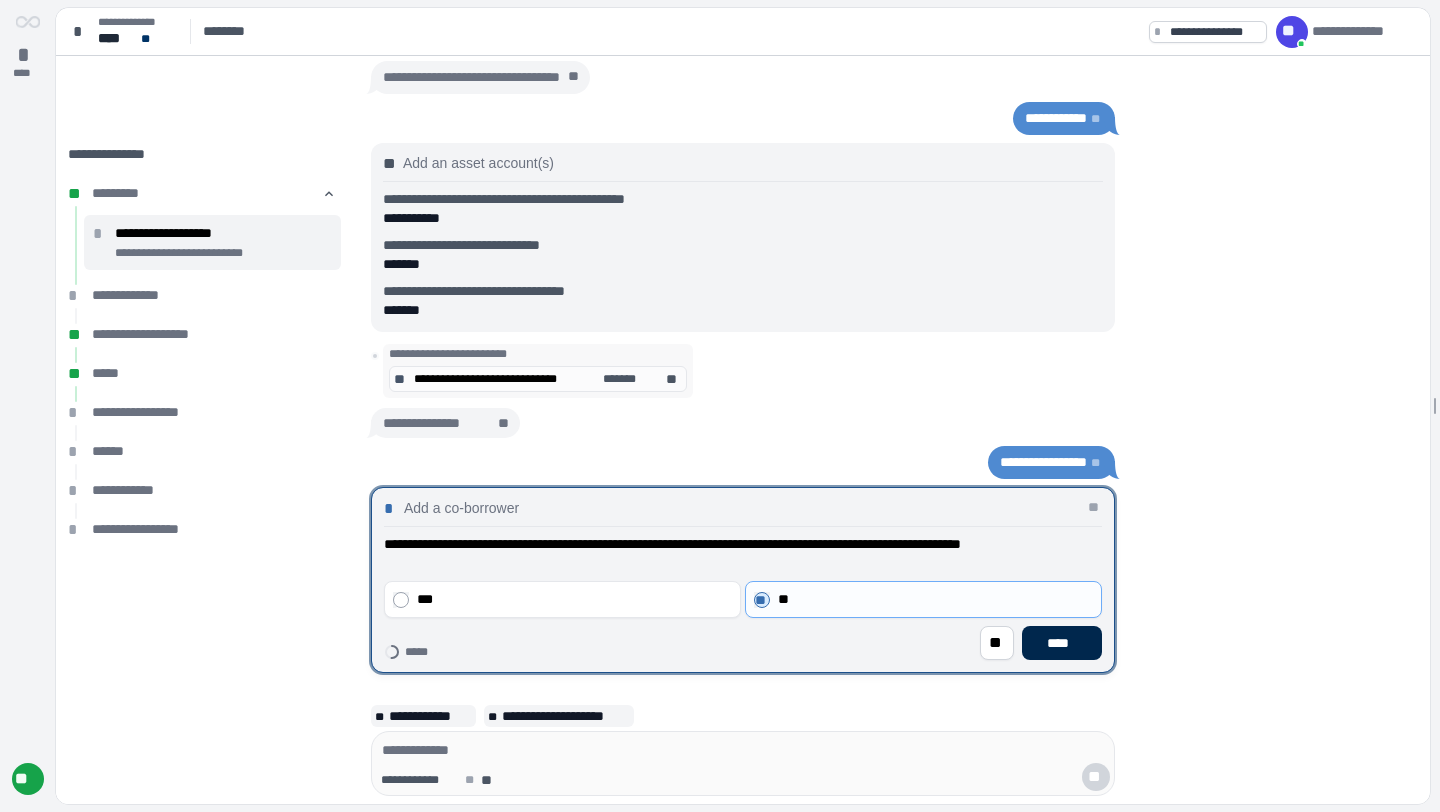 click on "****" at bounding box center [1062, 643] 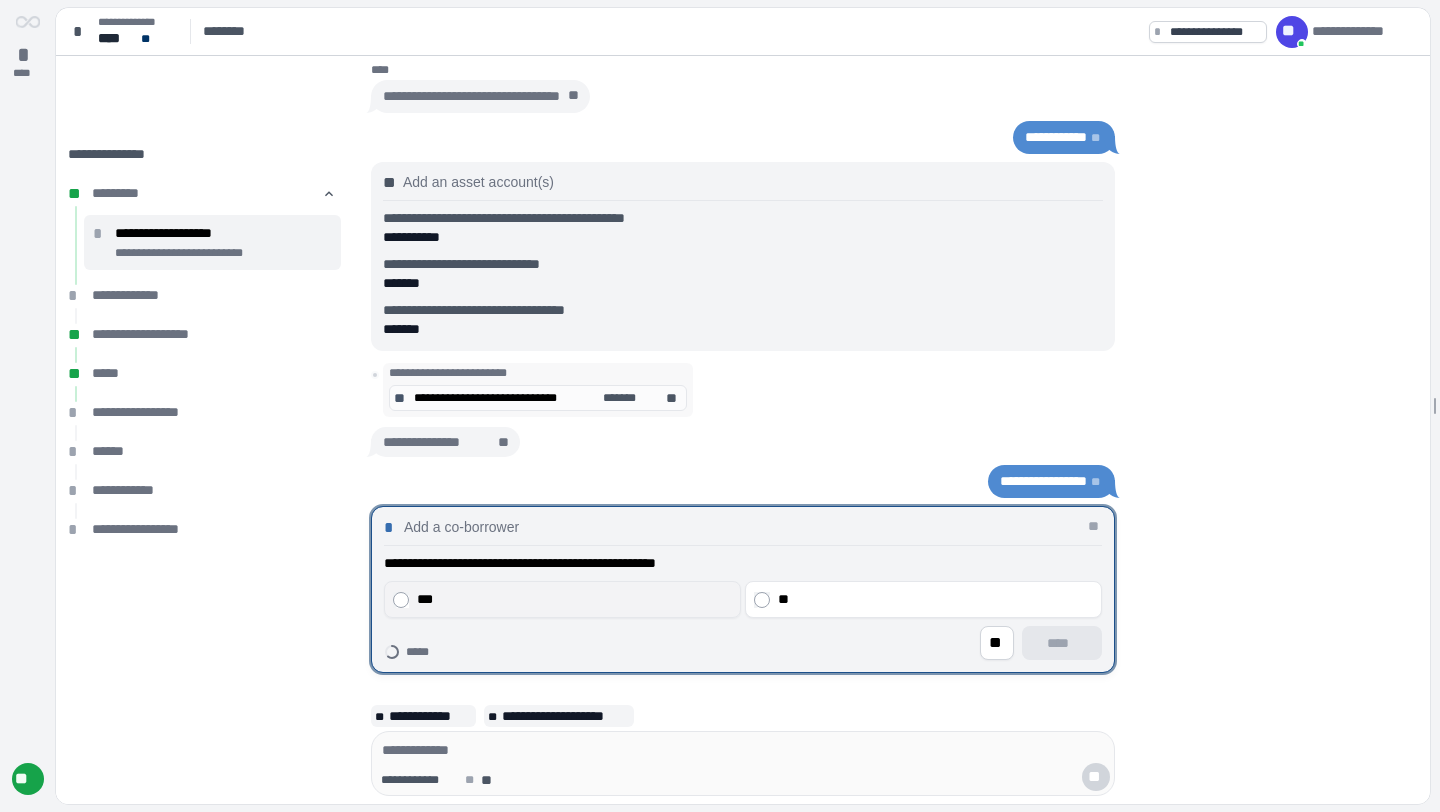 click on "***" at bounding box center (574, 599) 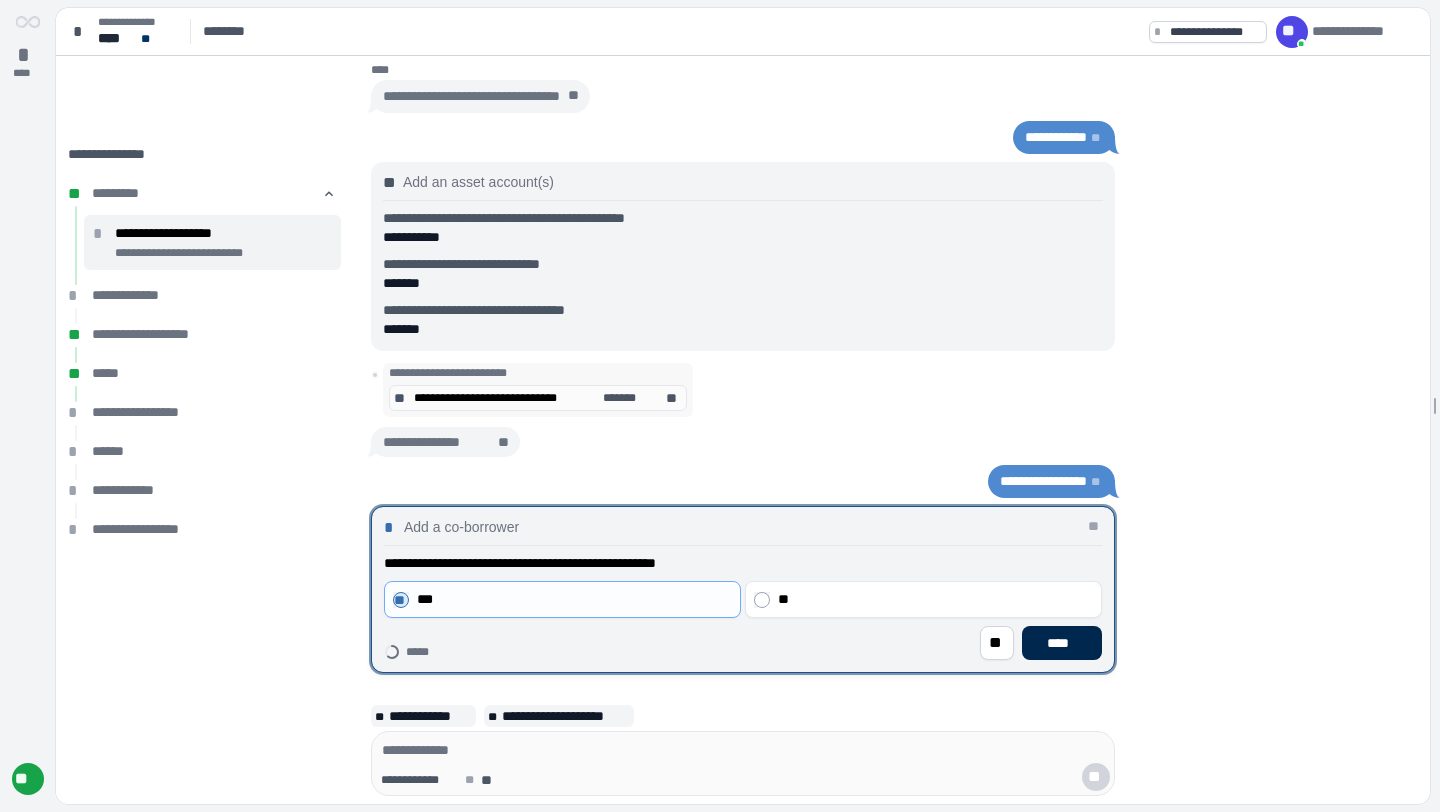 click on "****" at bounding box center (1062, 643) 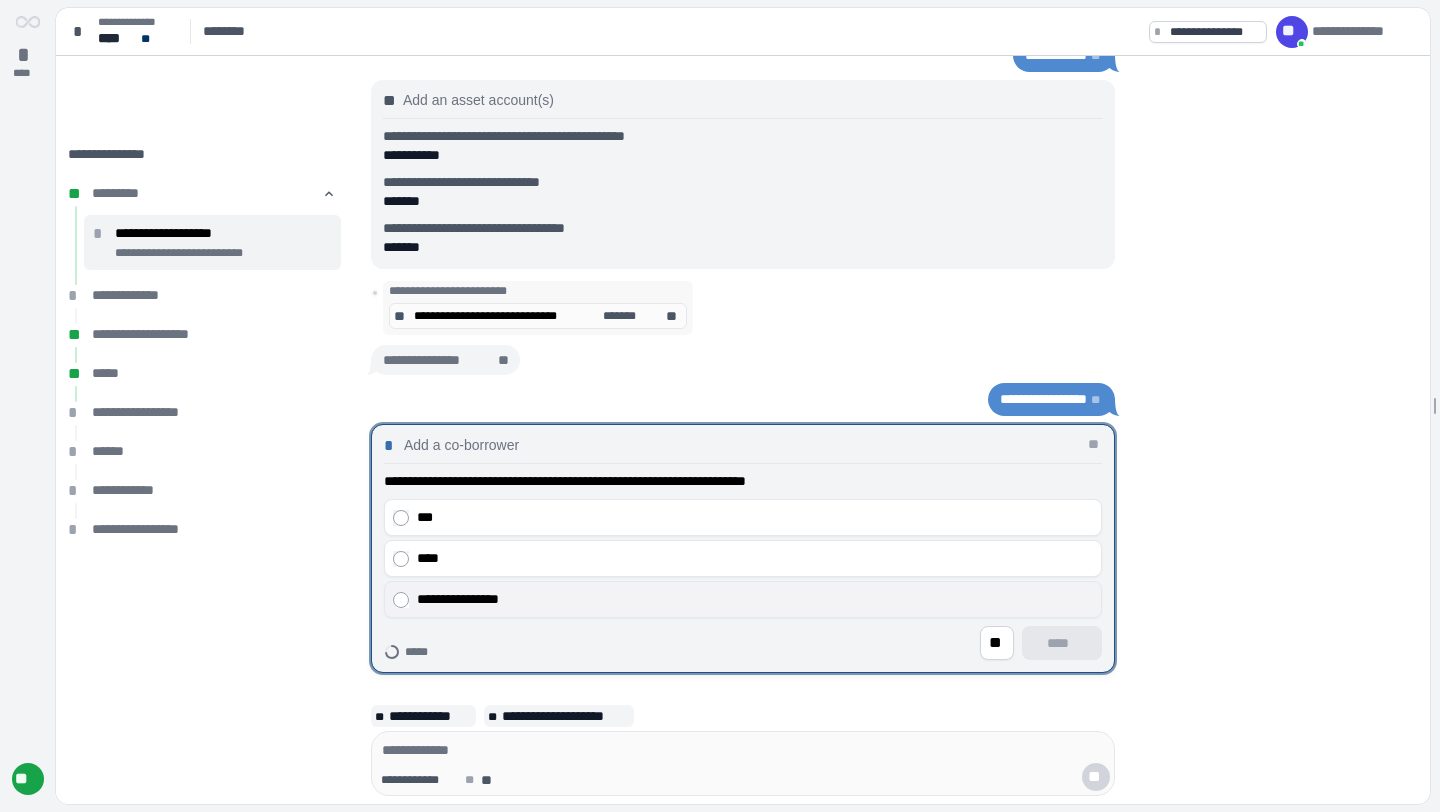 click on "**********" at bounding box center [743, 599] 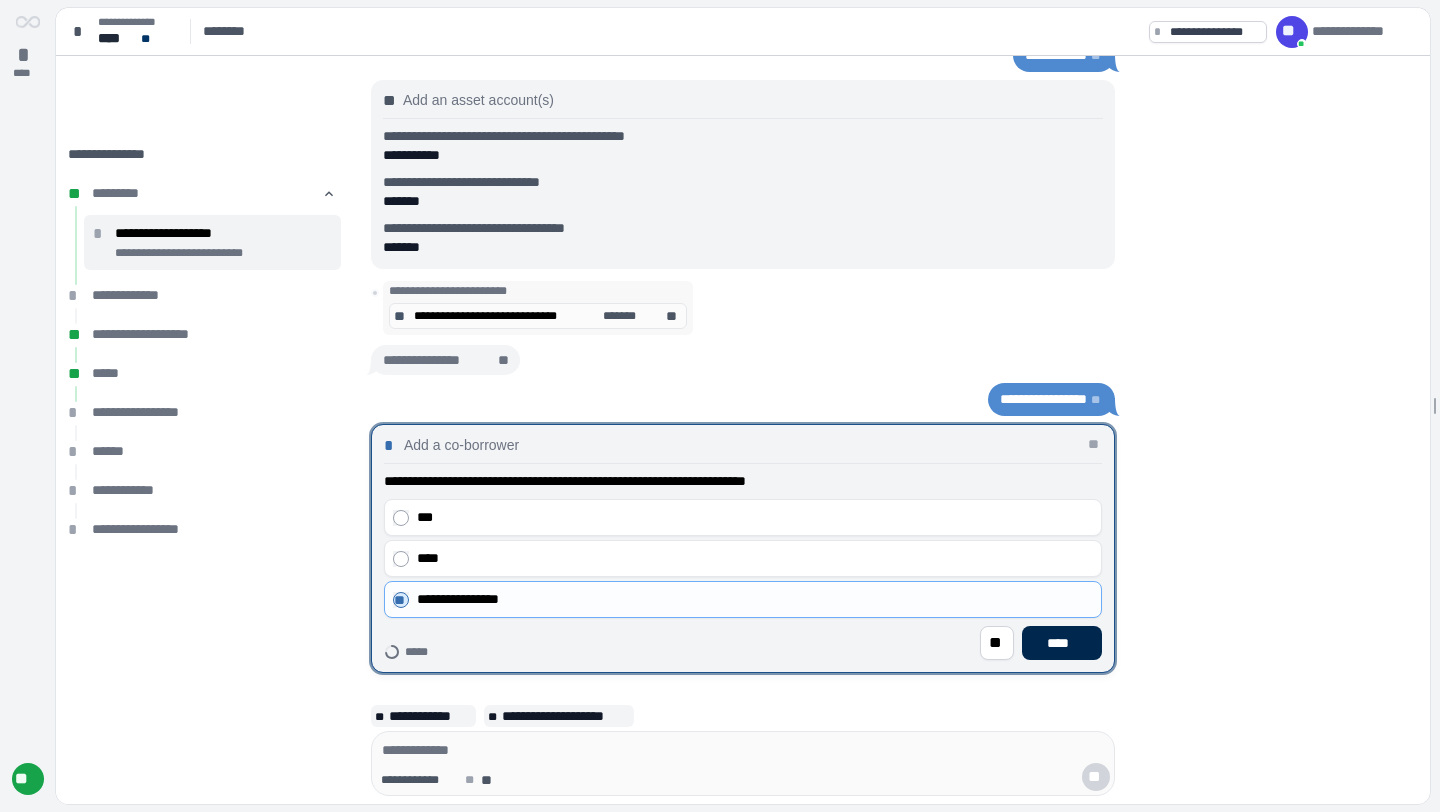 click on "****" at bounding box center [1062, 643] 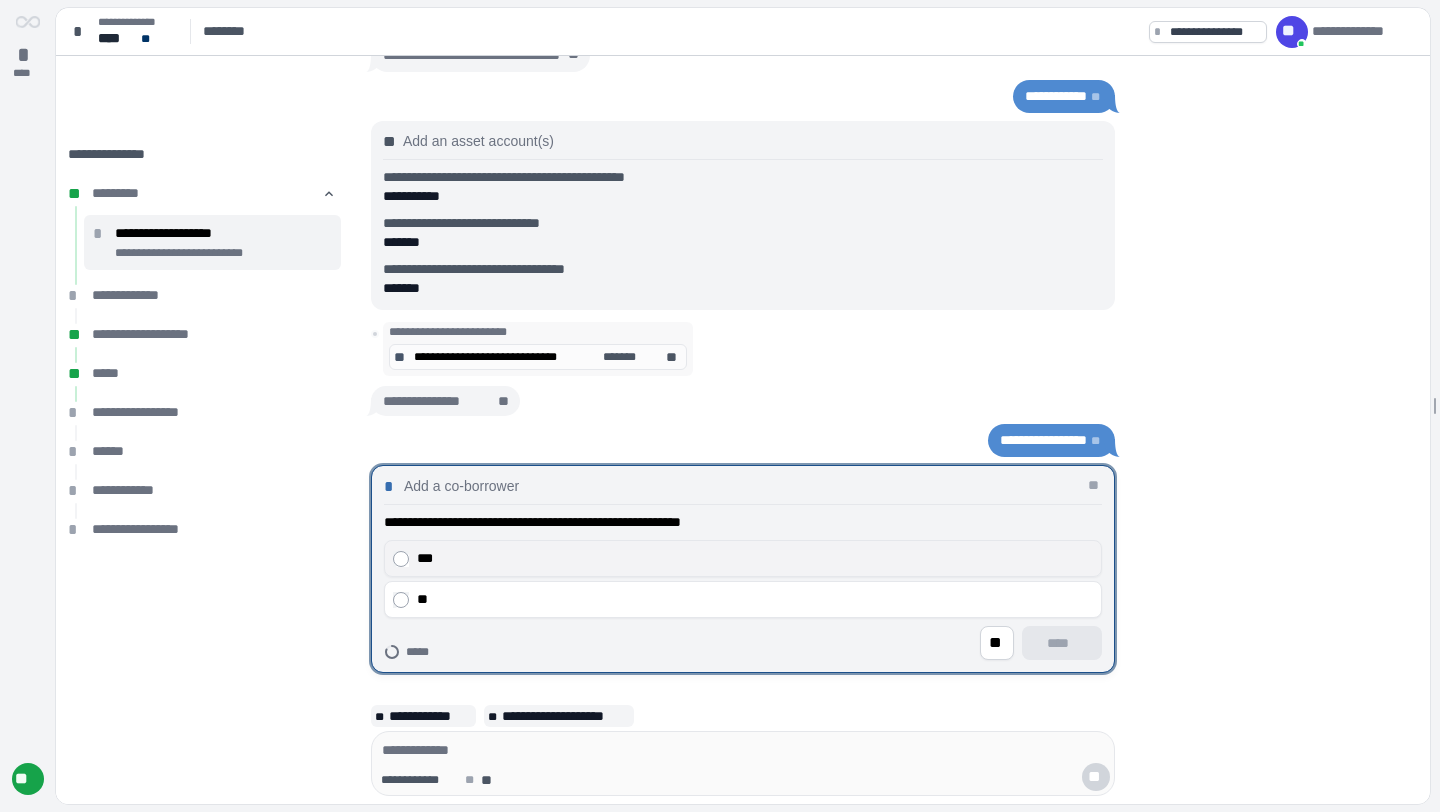 click on "***" at bounding box center [755, 558] 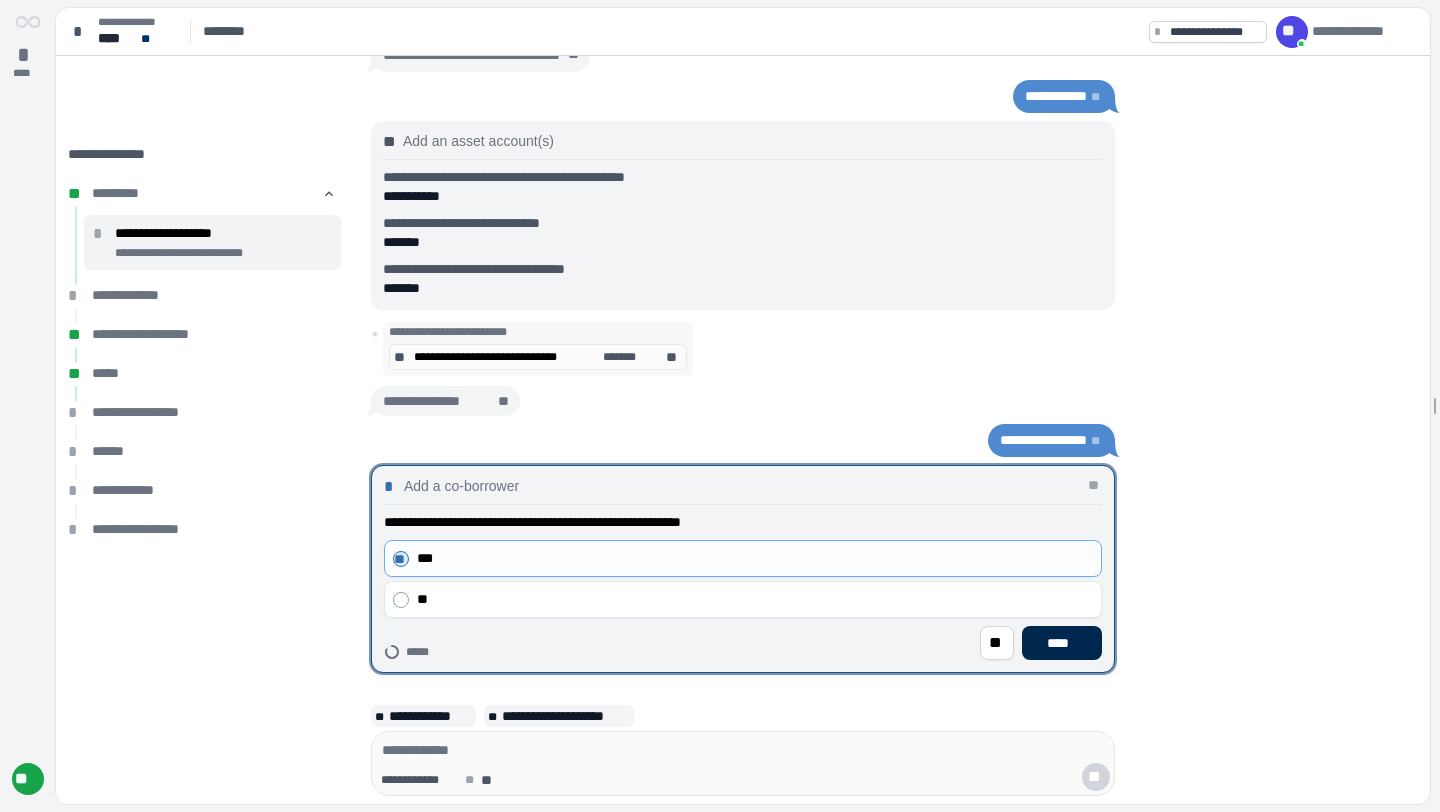 click on "****" at bounding box center (1062, 643) 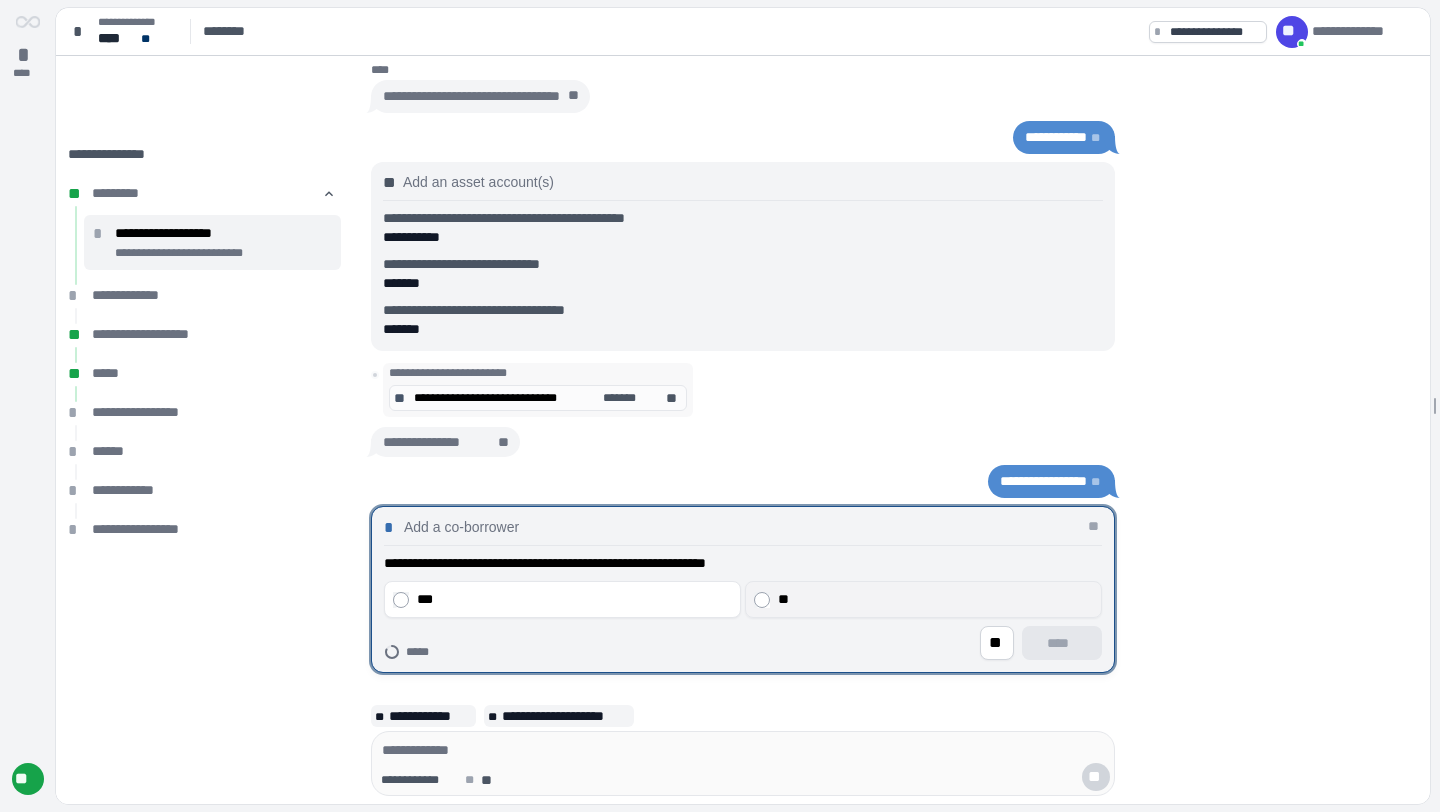 click on "**" at bounding box center [935, 599] 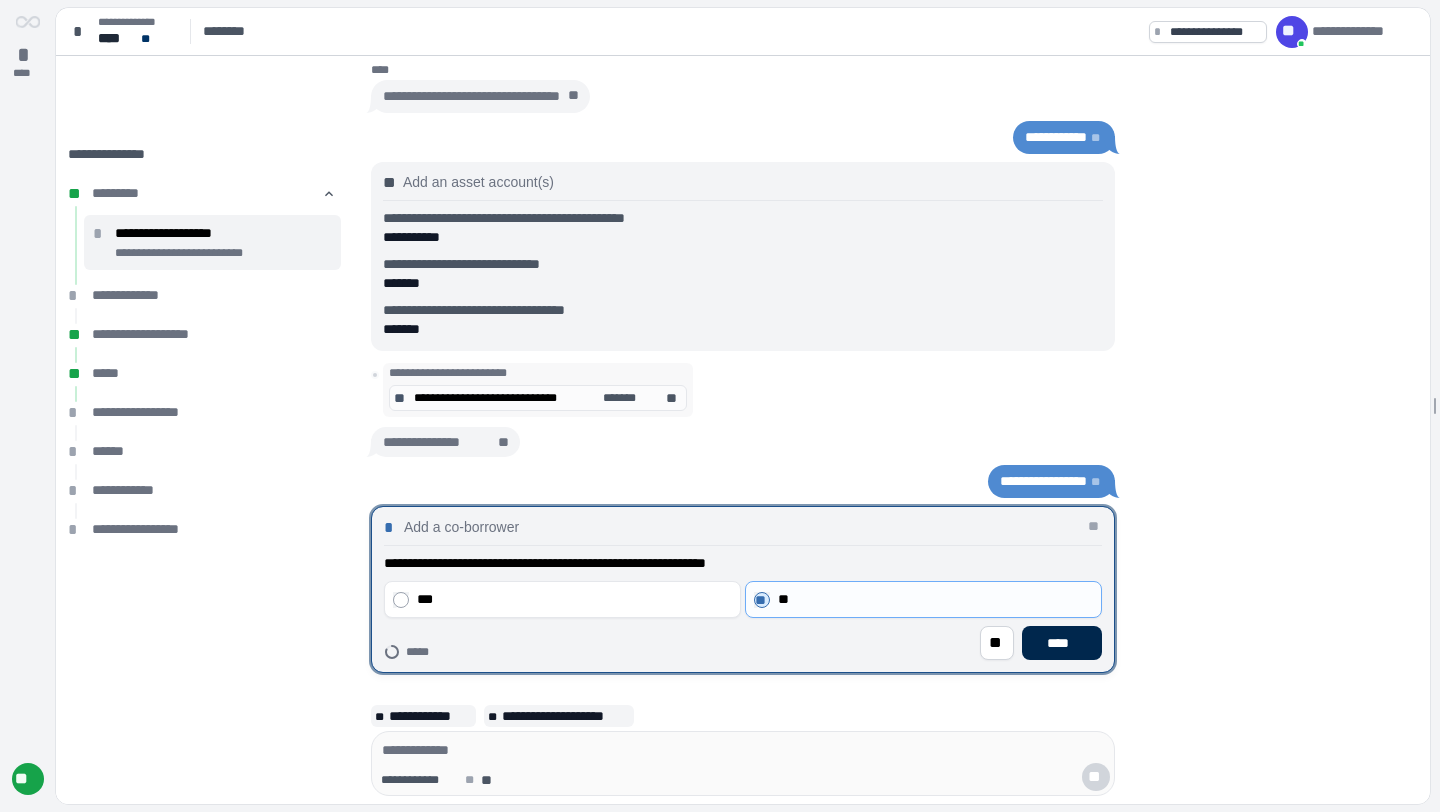 click on "****" at bounding box center (1062, 643) 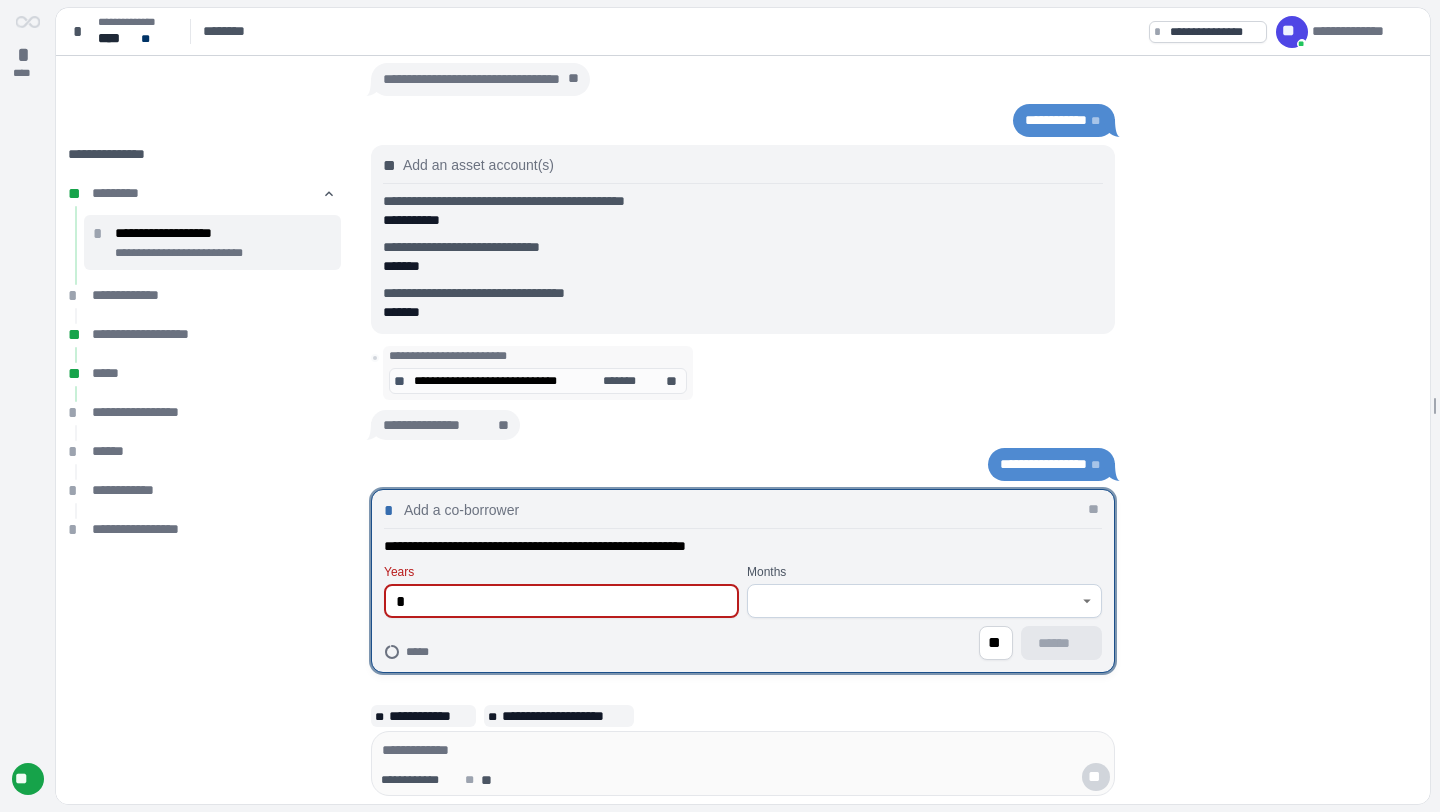 type on "*" 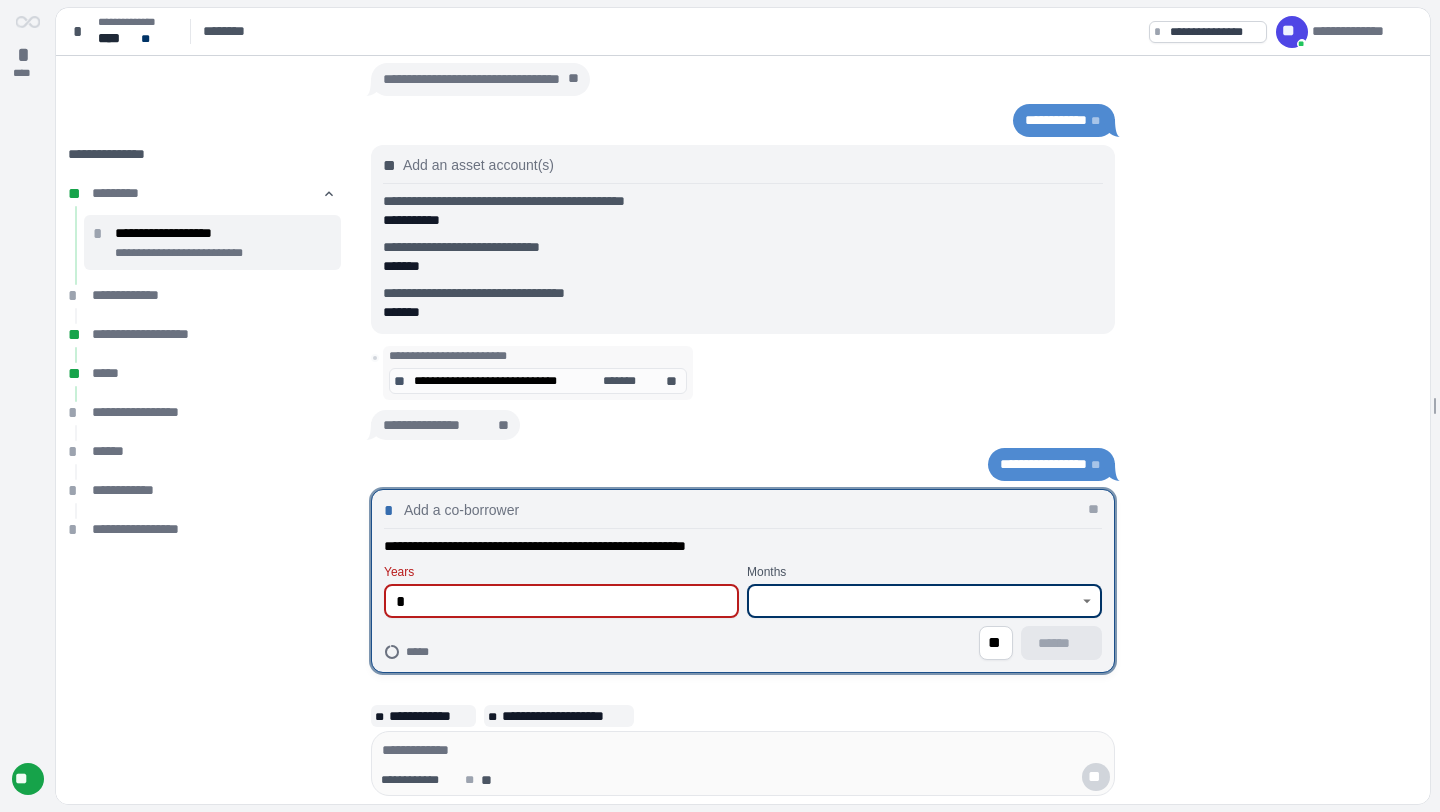click at bounding box center (913, 601) 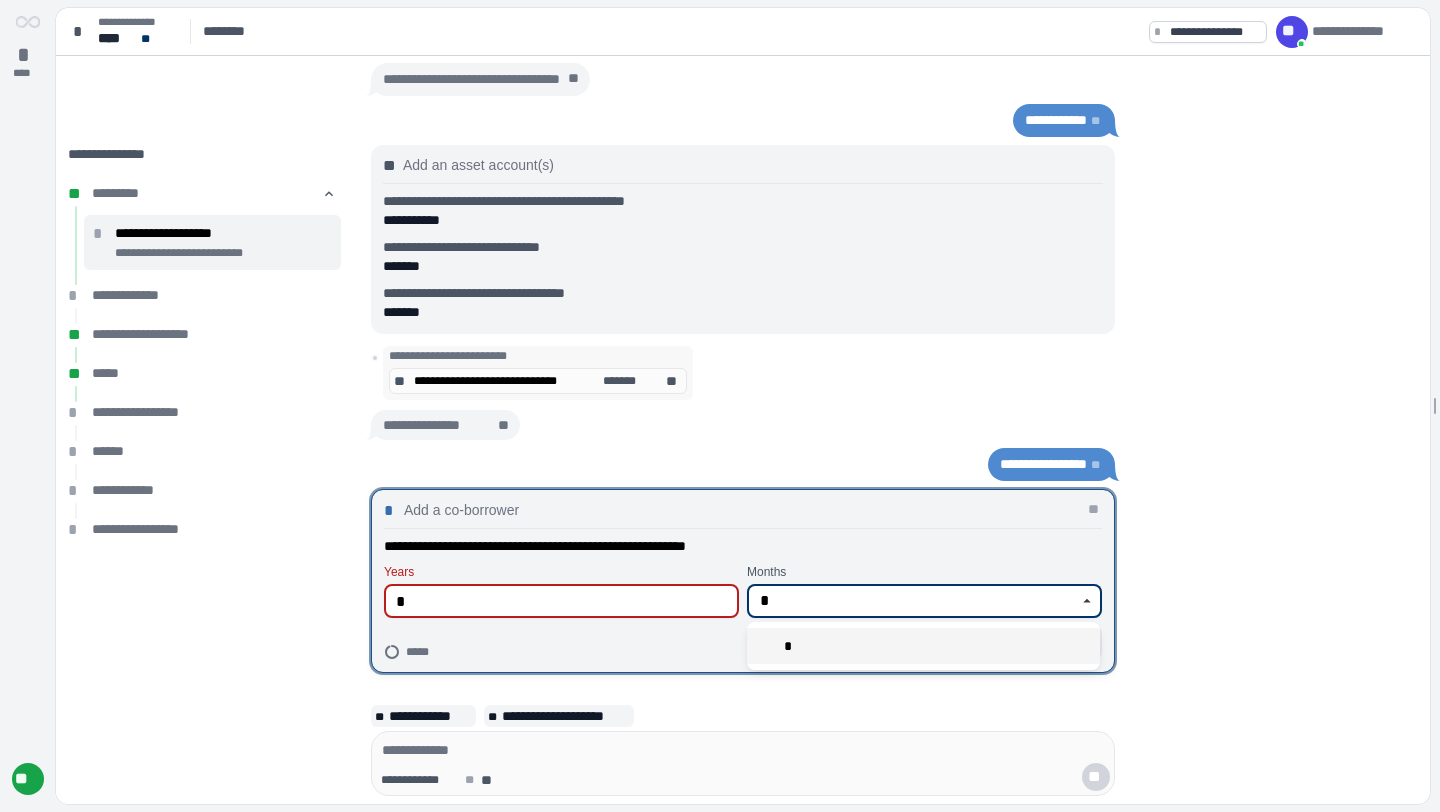 click on "*" at bounding box center [923, 646] 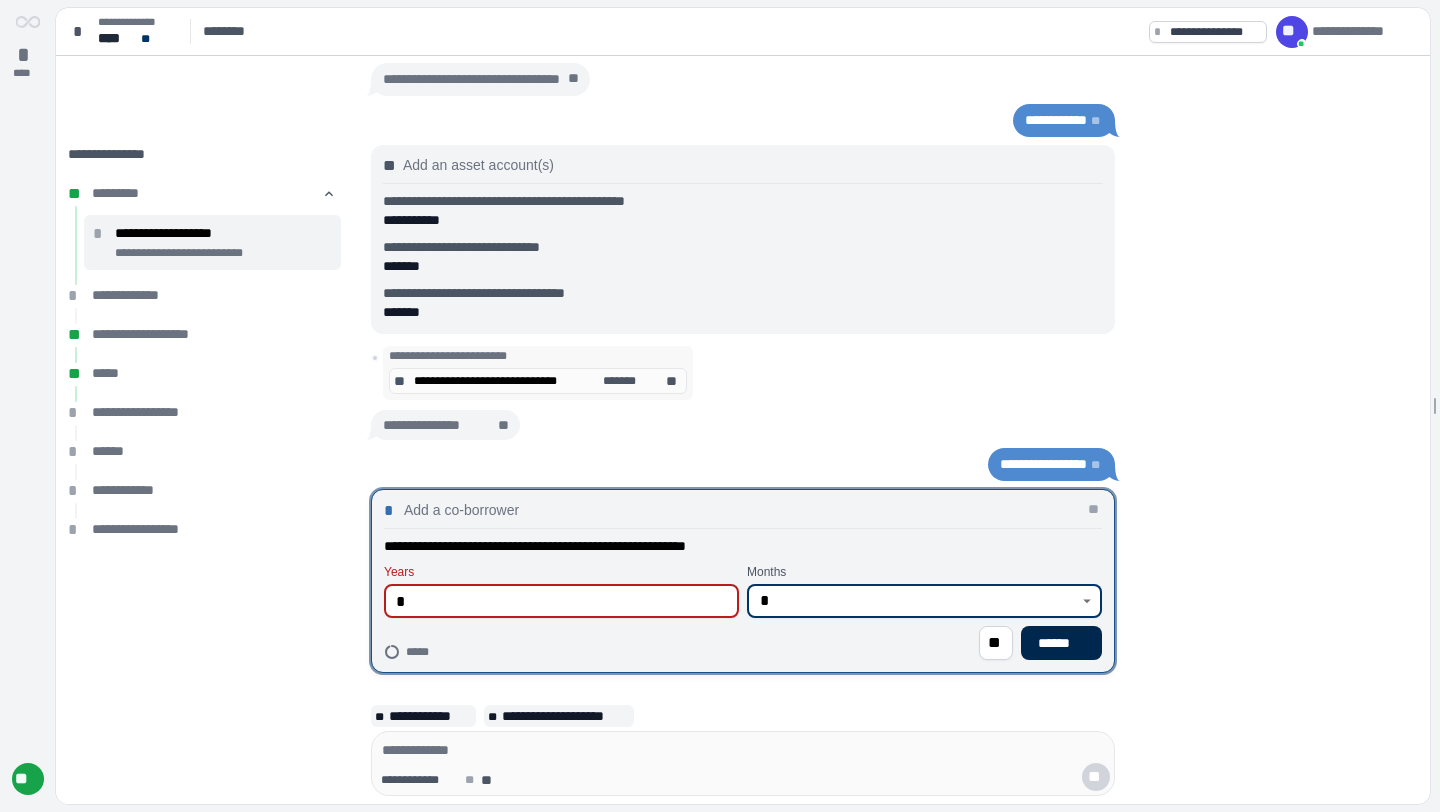type on "*" 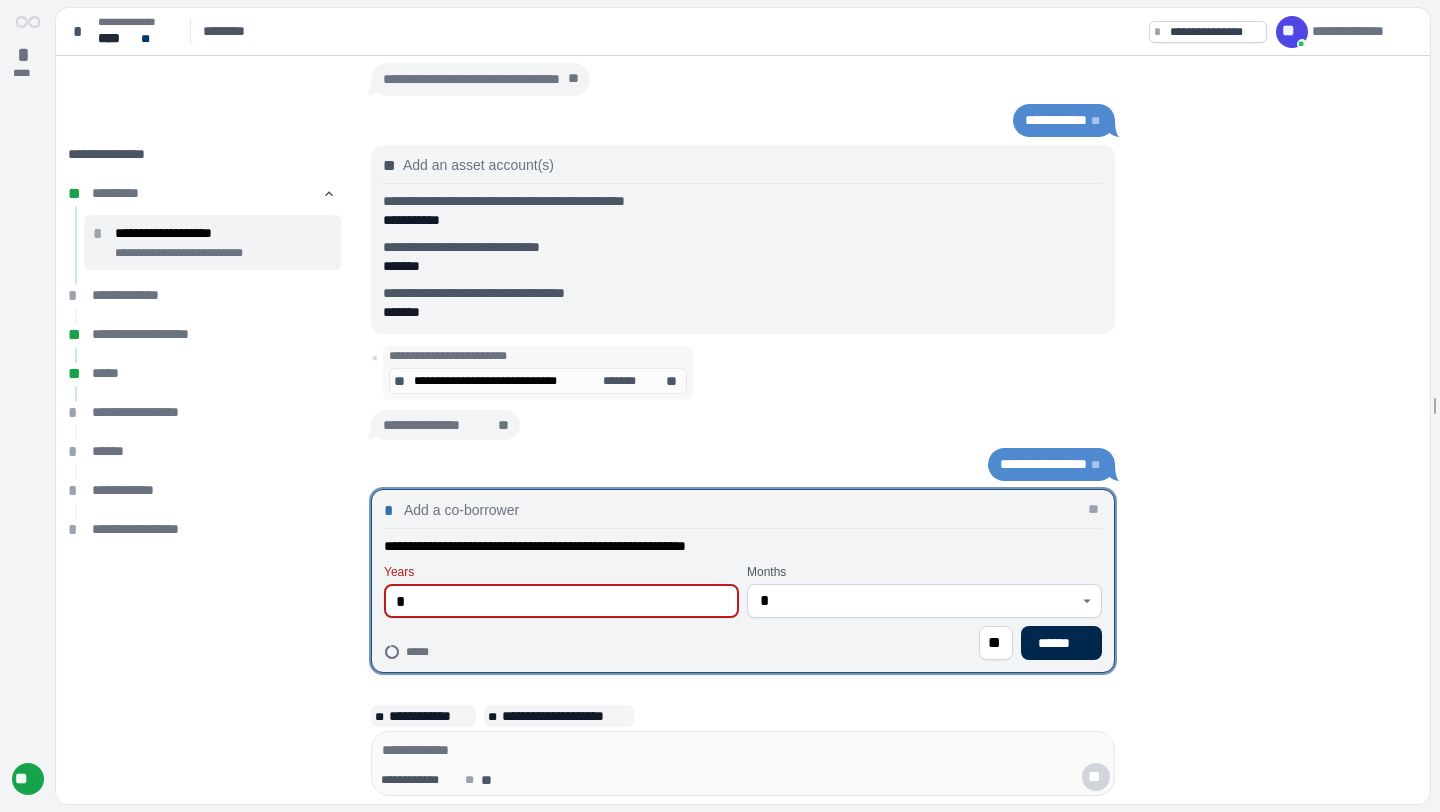 click on "******" at bounding box center (1061, 643) 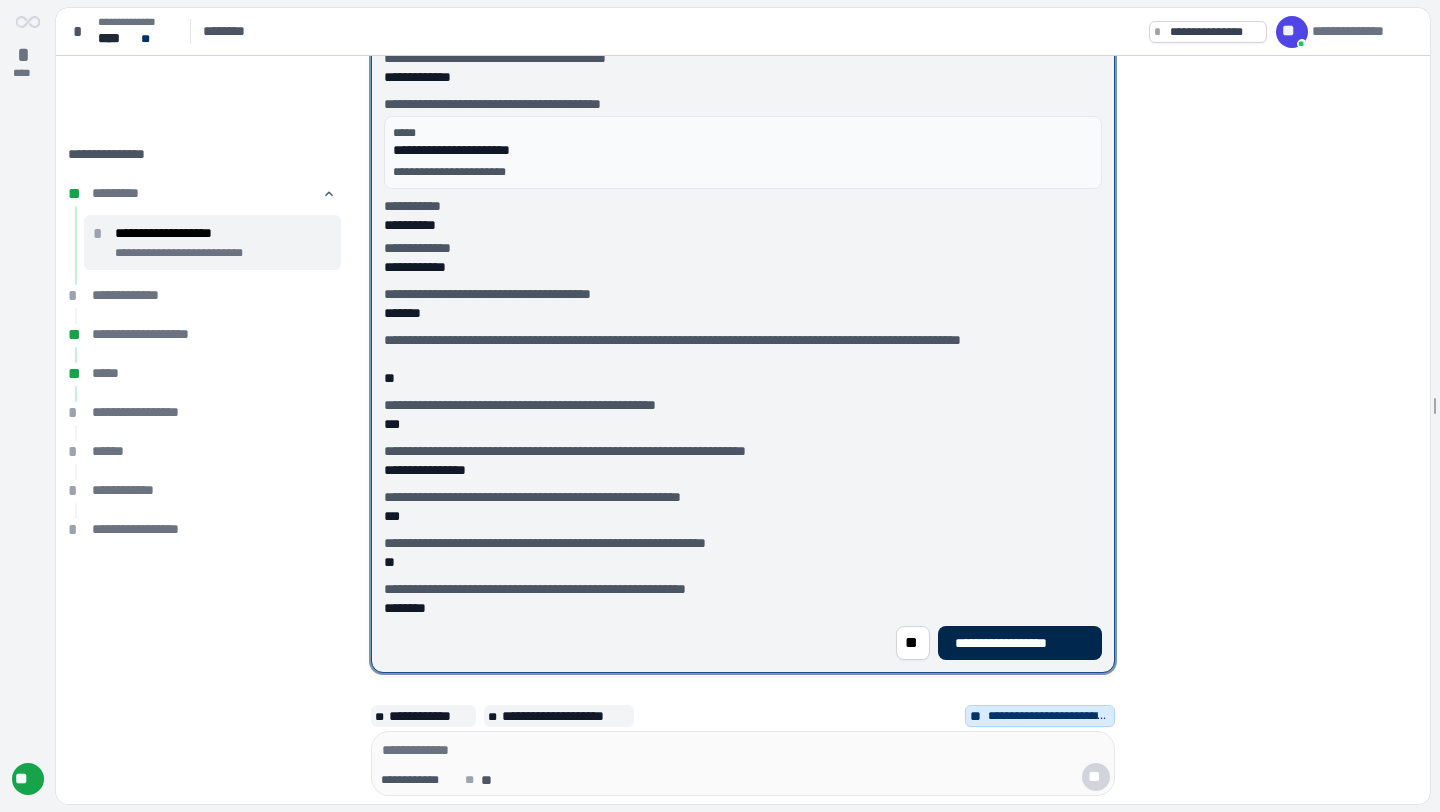 click on "**********" at bounding box center [1020, 643] 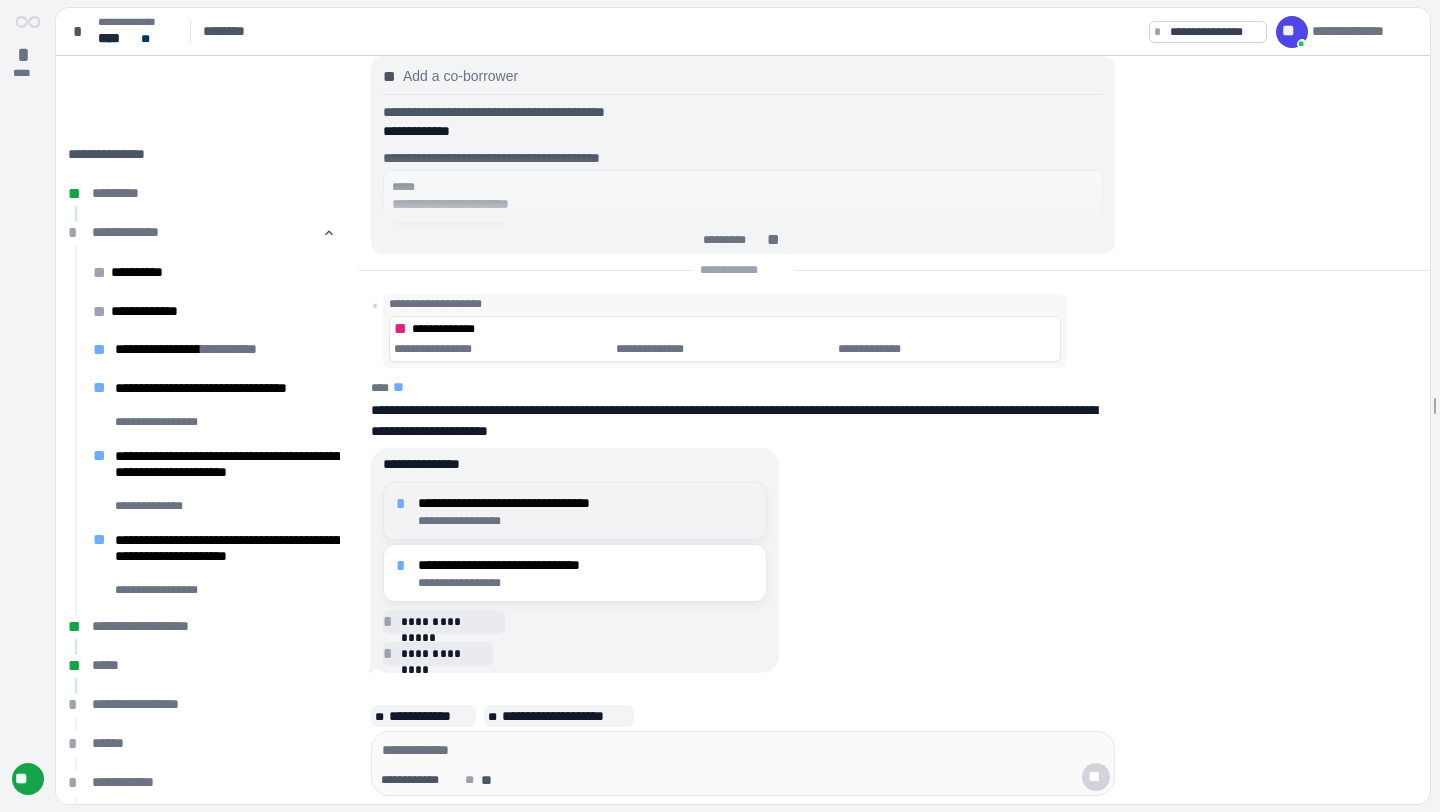 click on "**********" at bounding box center [575, 511] 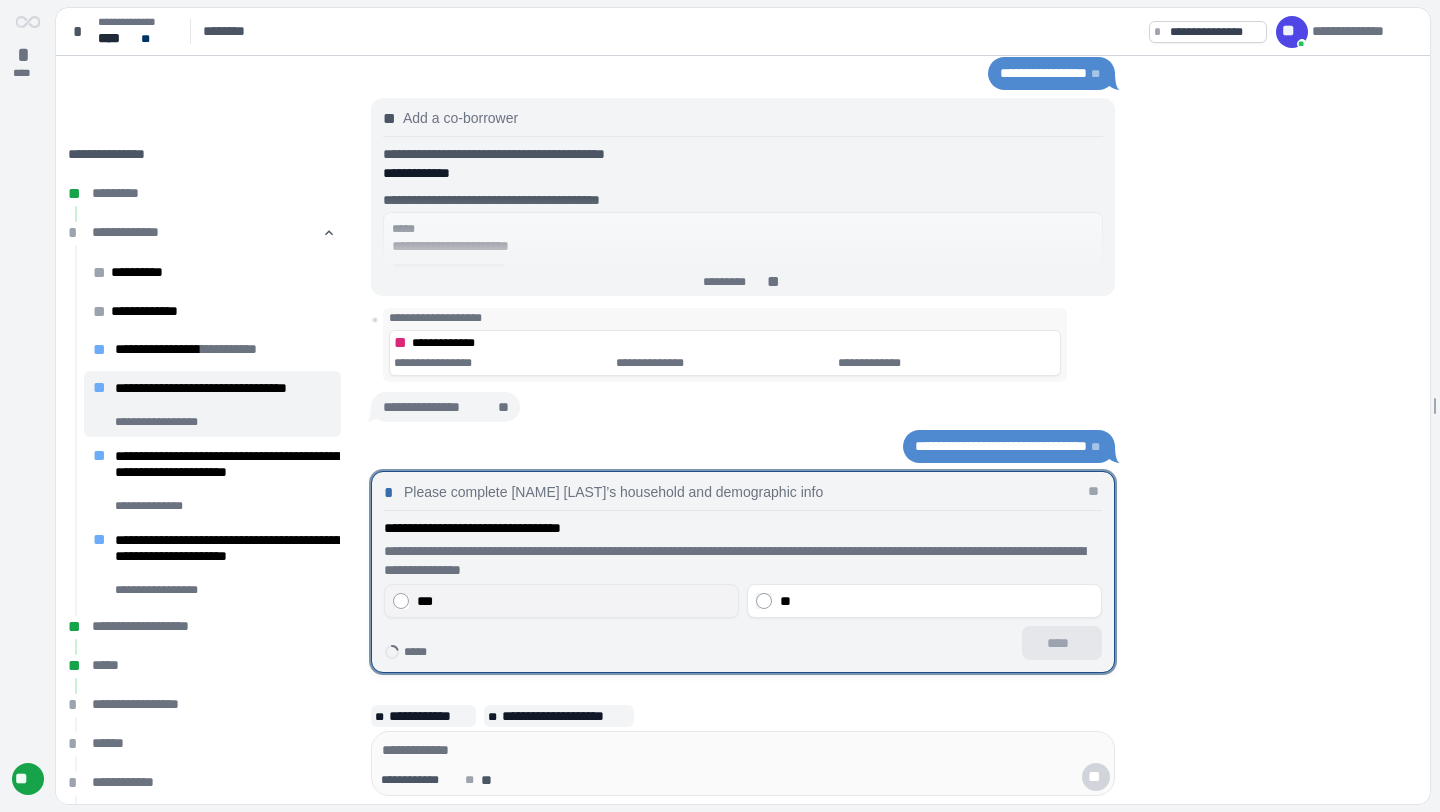 click on "***" at bounding box center (573, 601) 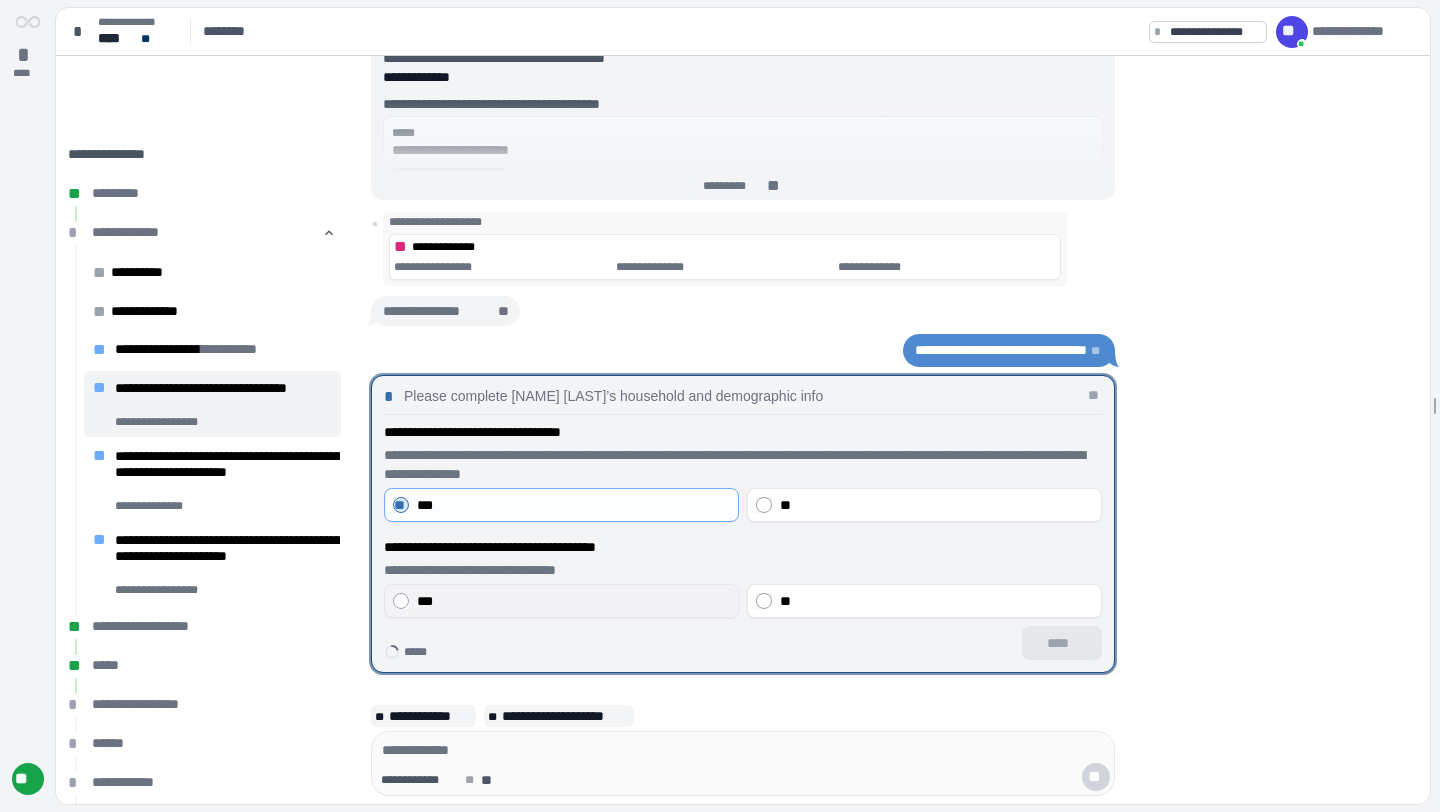 click on "***" at bounding box center [573, 601] 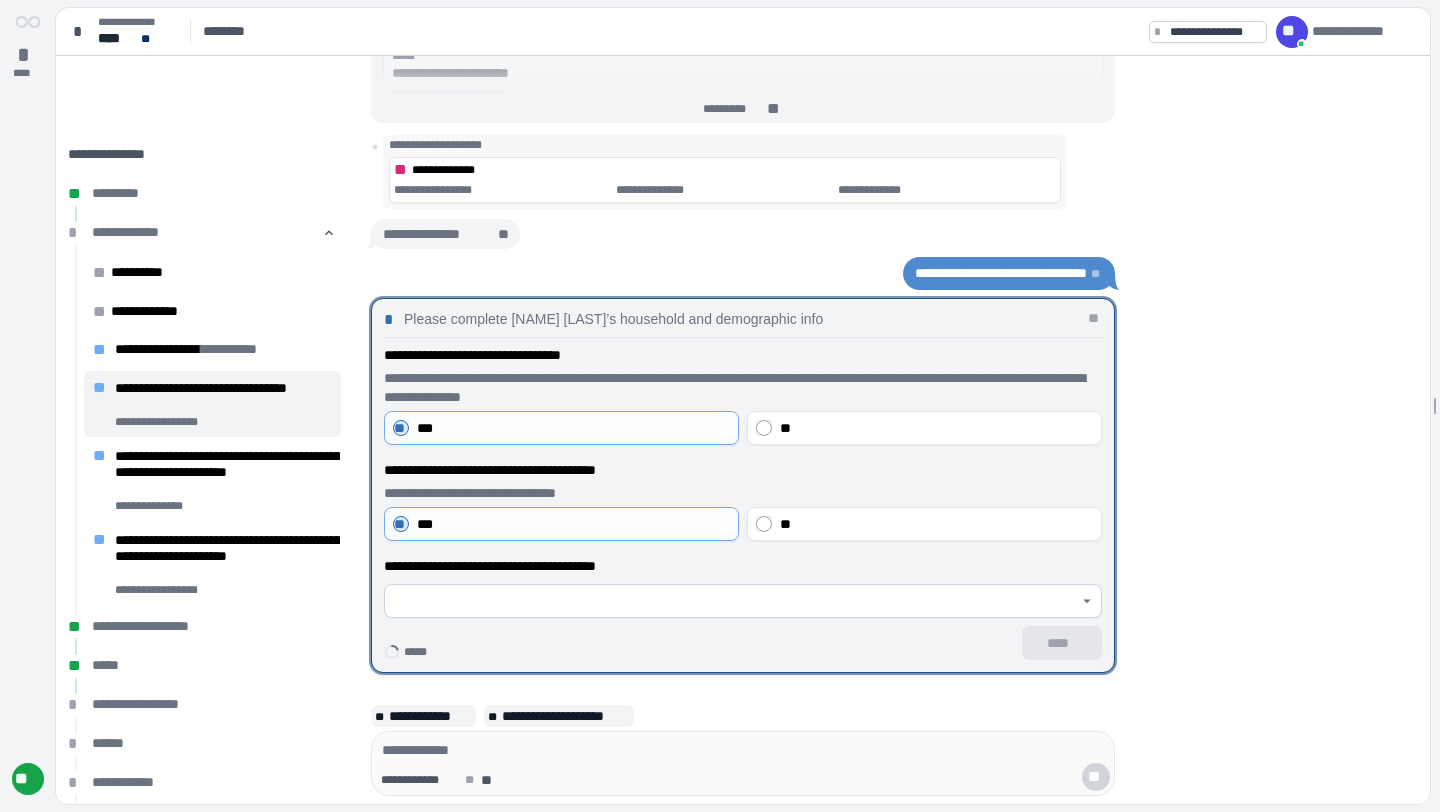 click 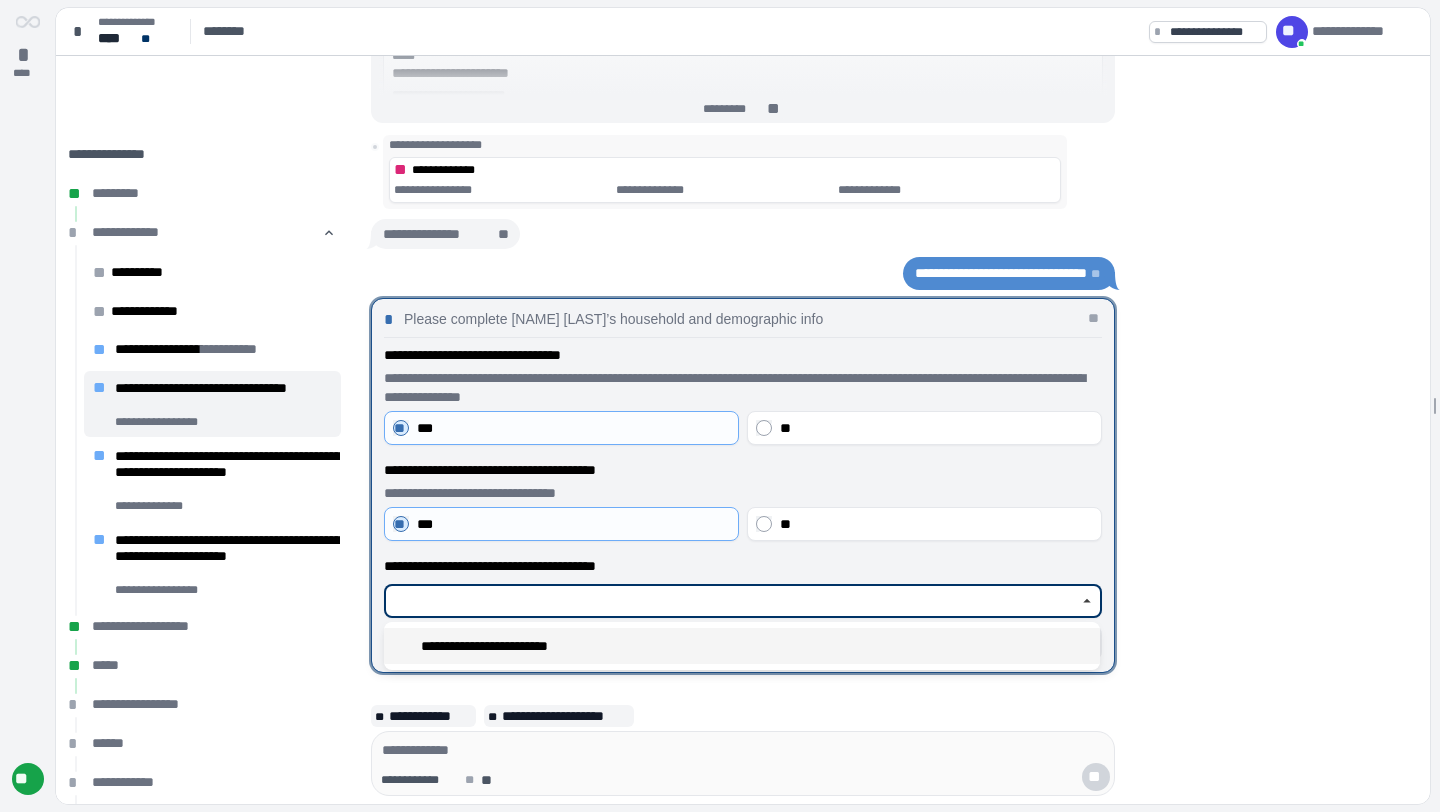 click on "**********" at bounding box center (742, 646) 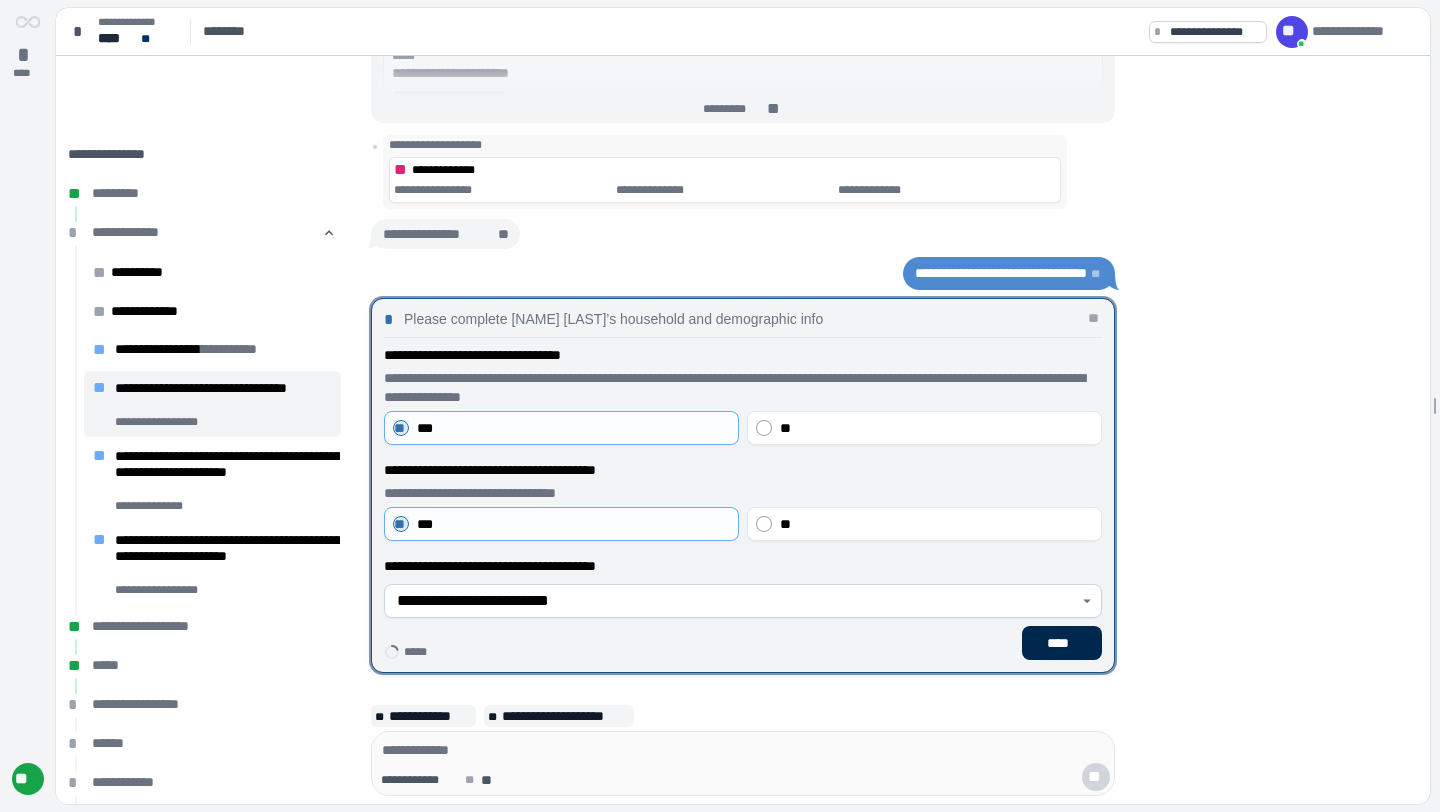 click on "****" at bounding box center [1062, 643] 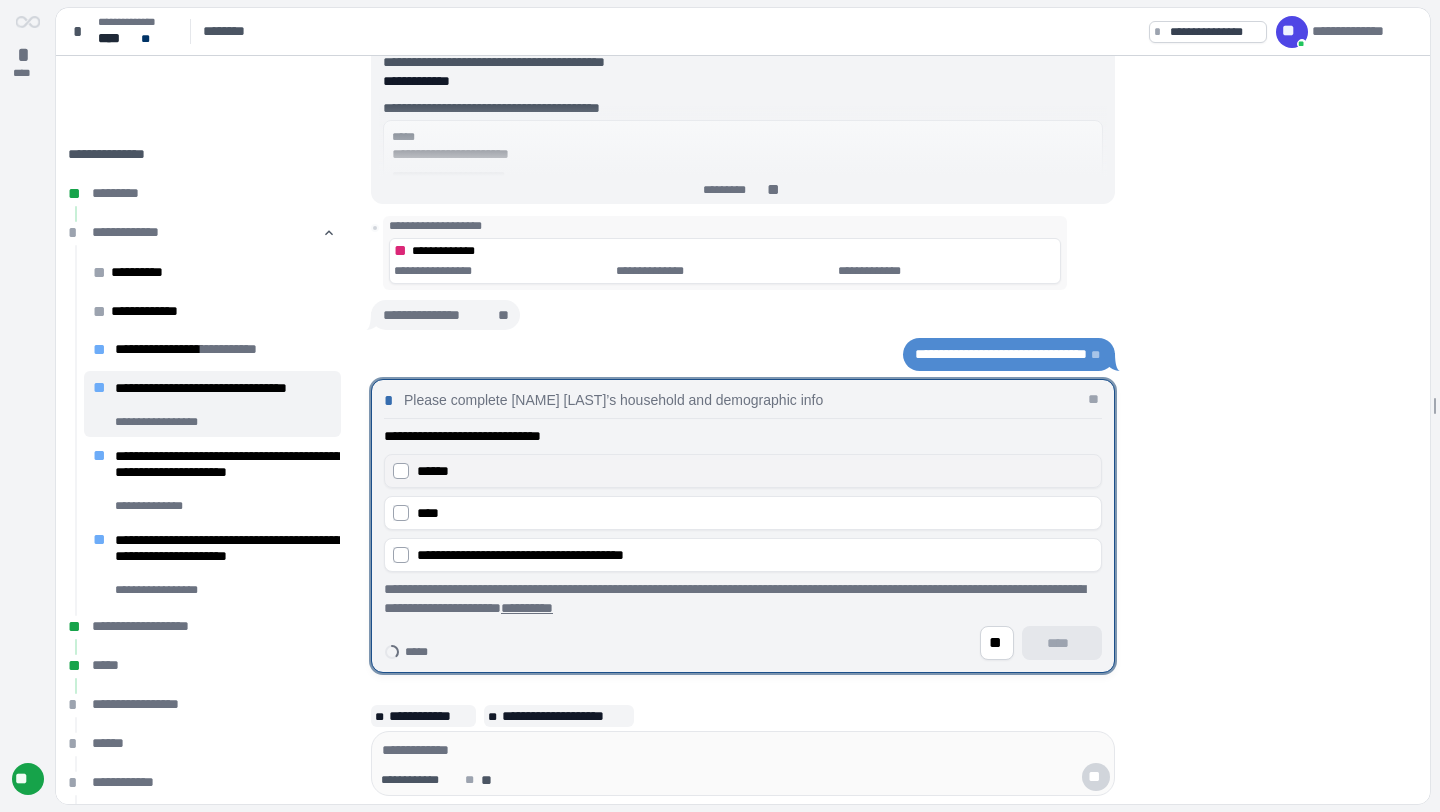click on "******" at bounding box center (755, 471) 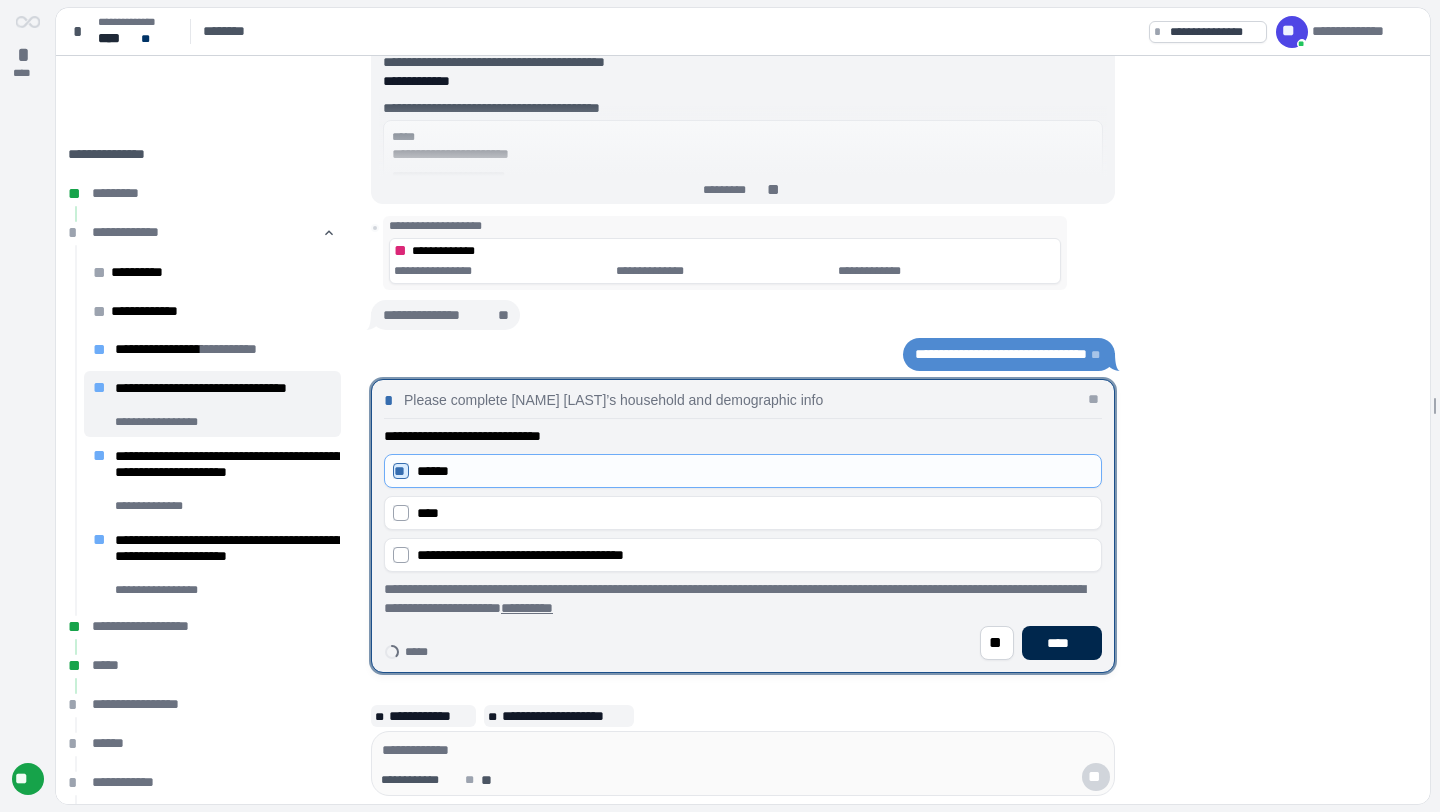 click on "****" at bounding box center [1062, 643] 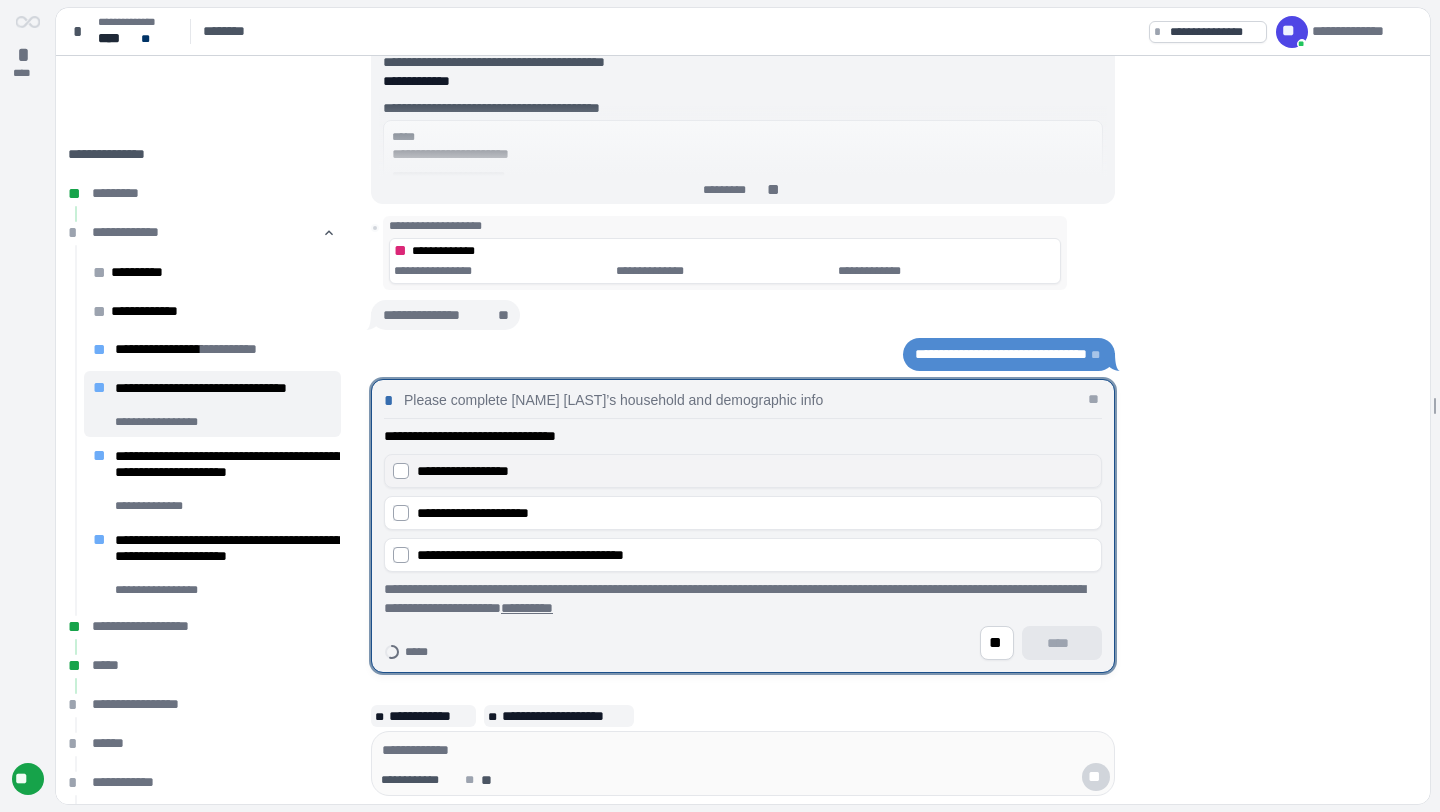 click on "**********" at bounding box center [755, 471] 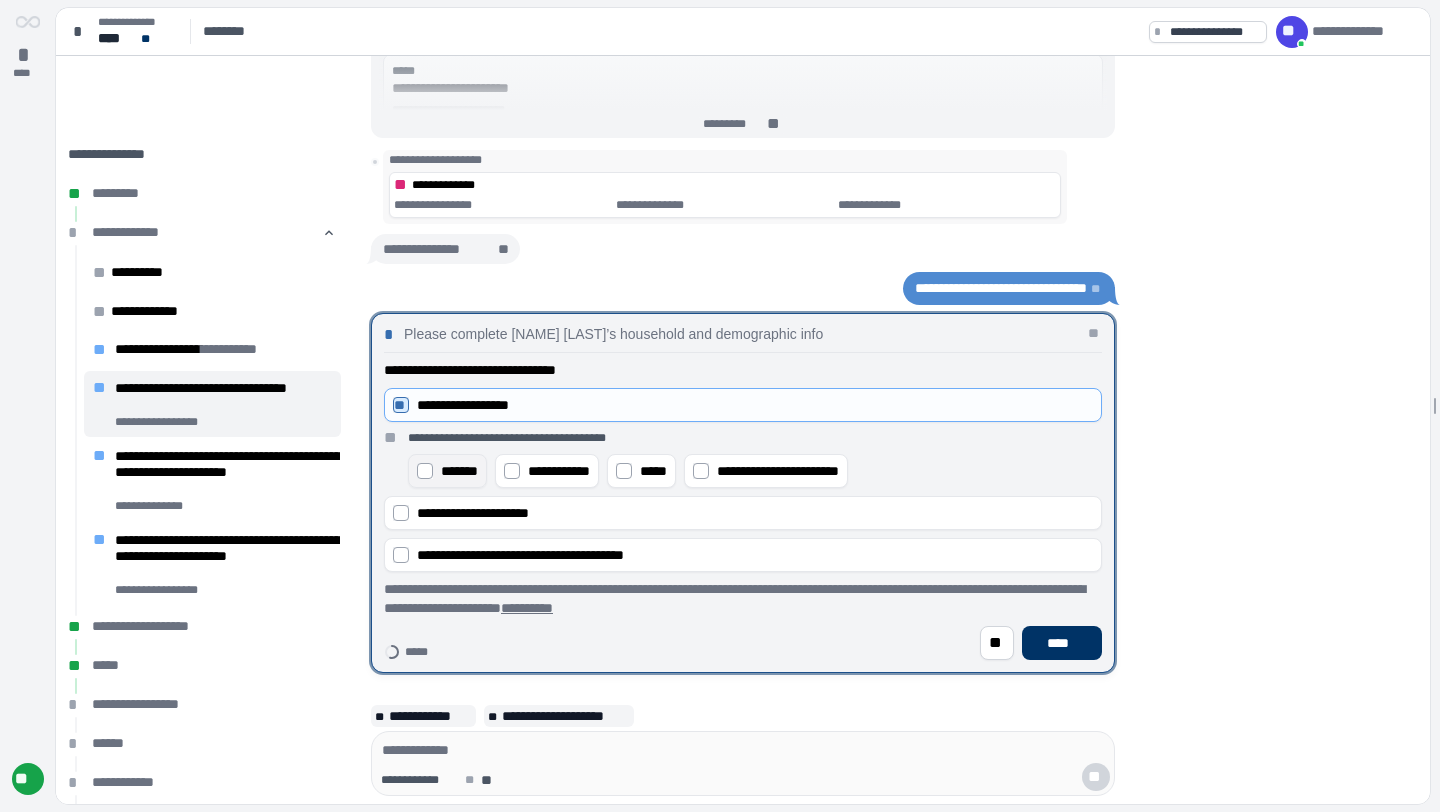 click on "*******" at bounding box center (459, 471) 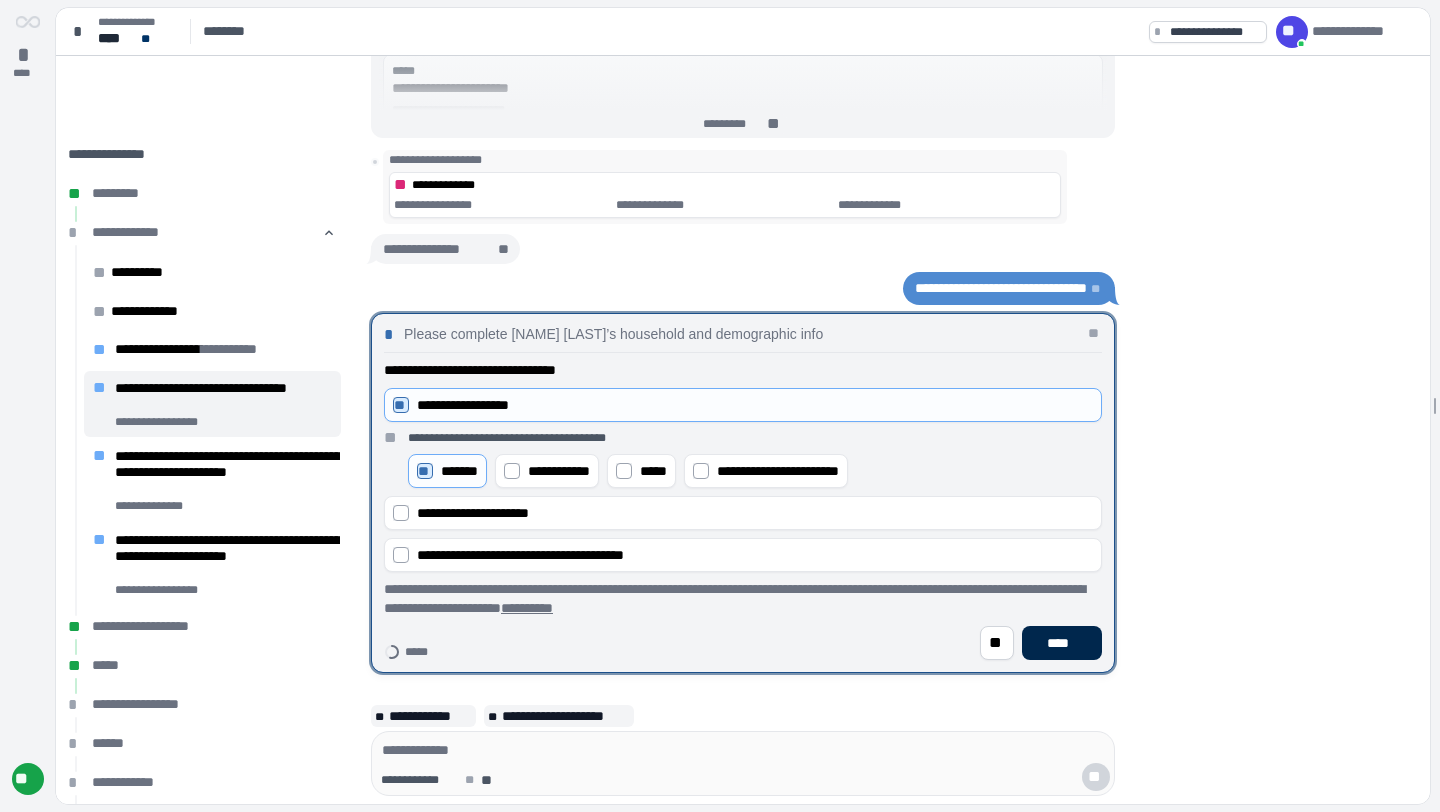 click on "****" at bounding box center [1062, 643] 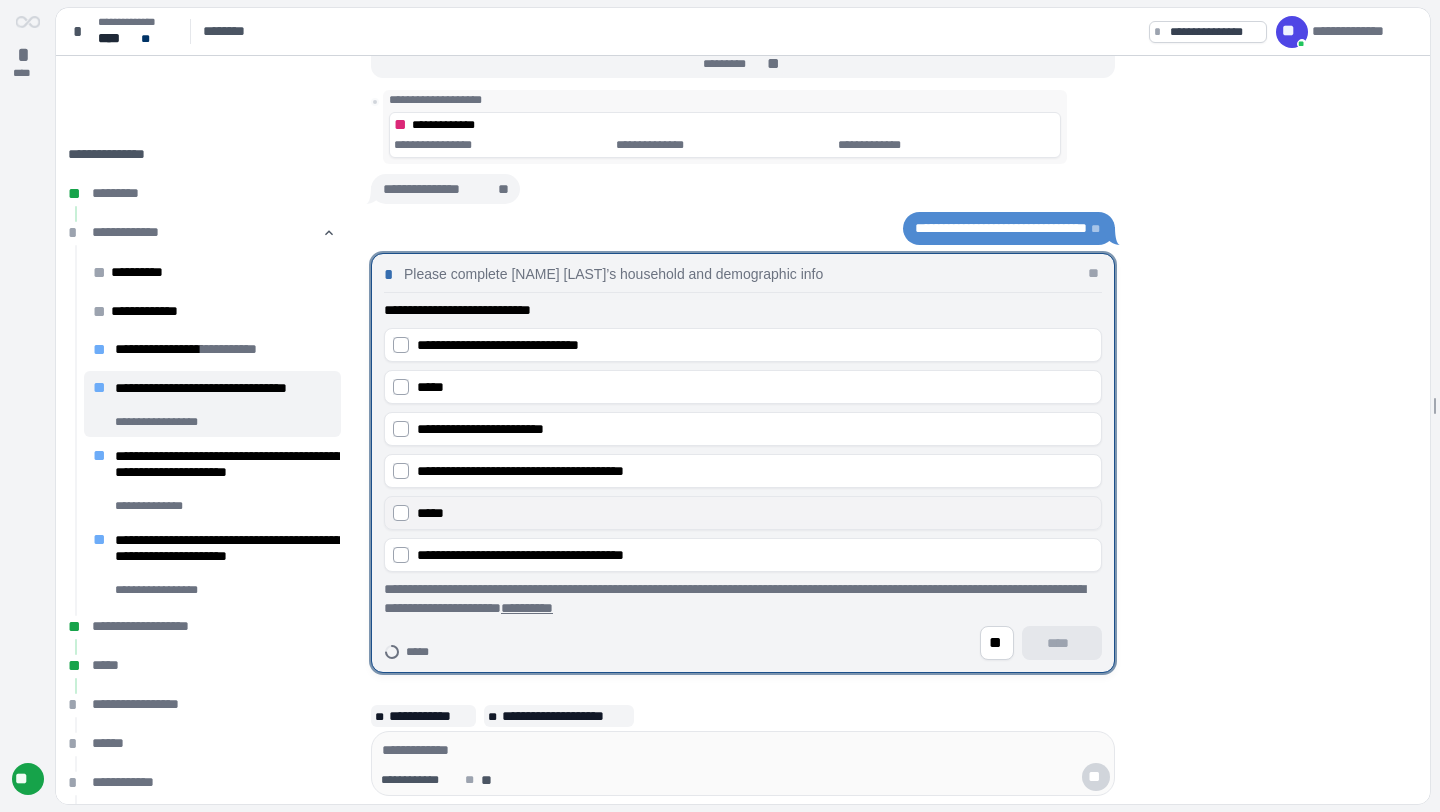 click on "*****" at bounding box center (755, 513) 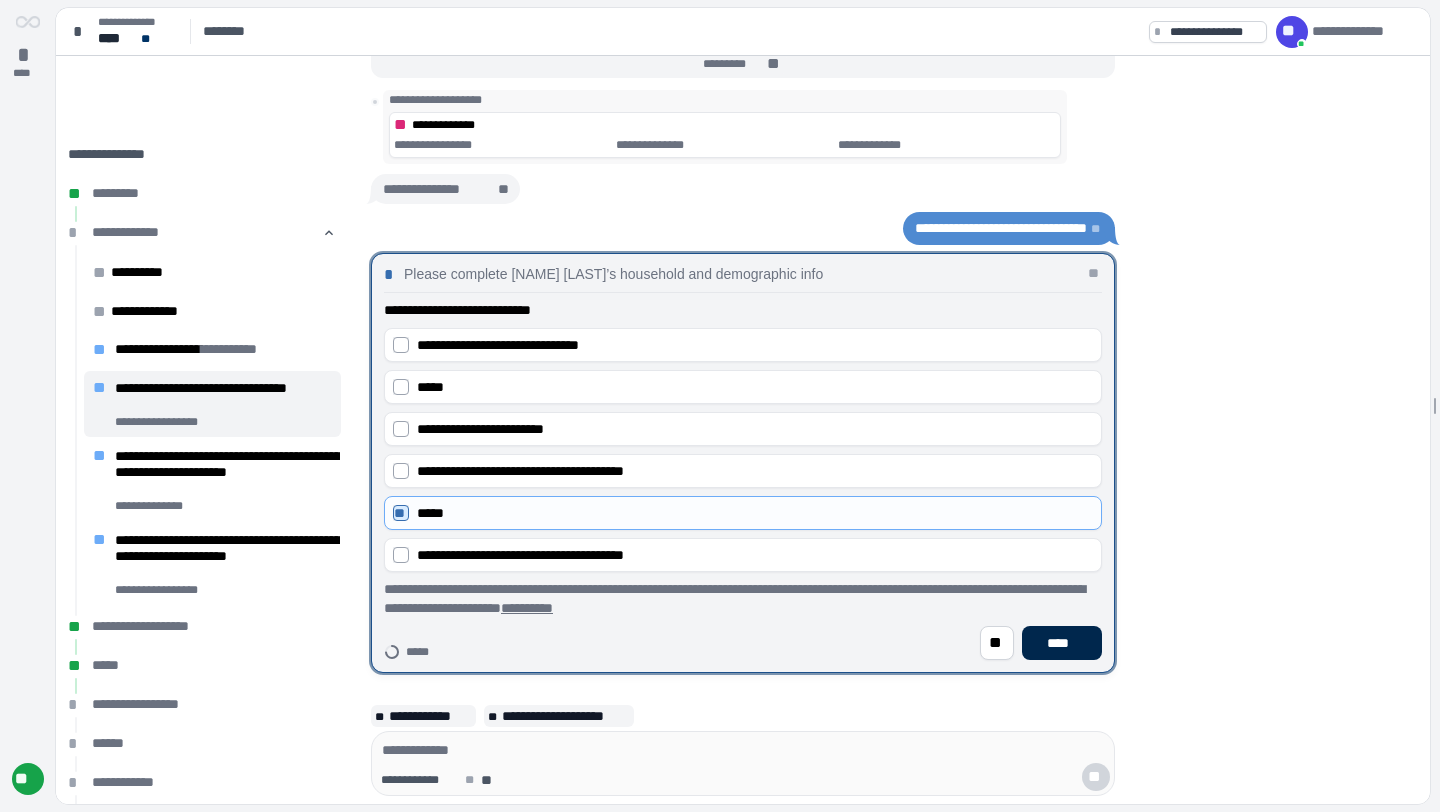 click on "****" at bounding box center [1062, 643] 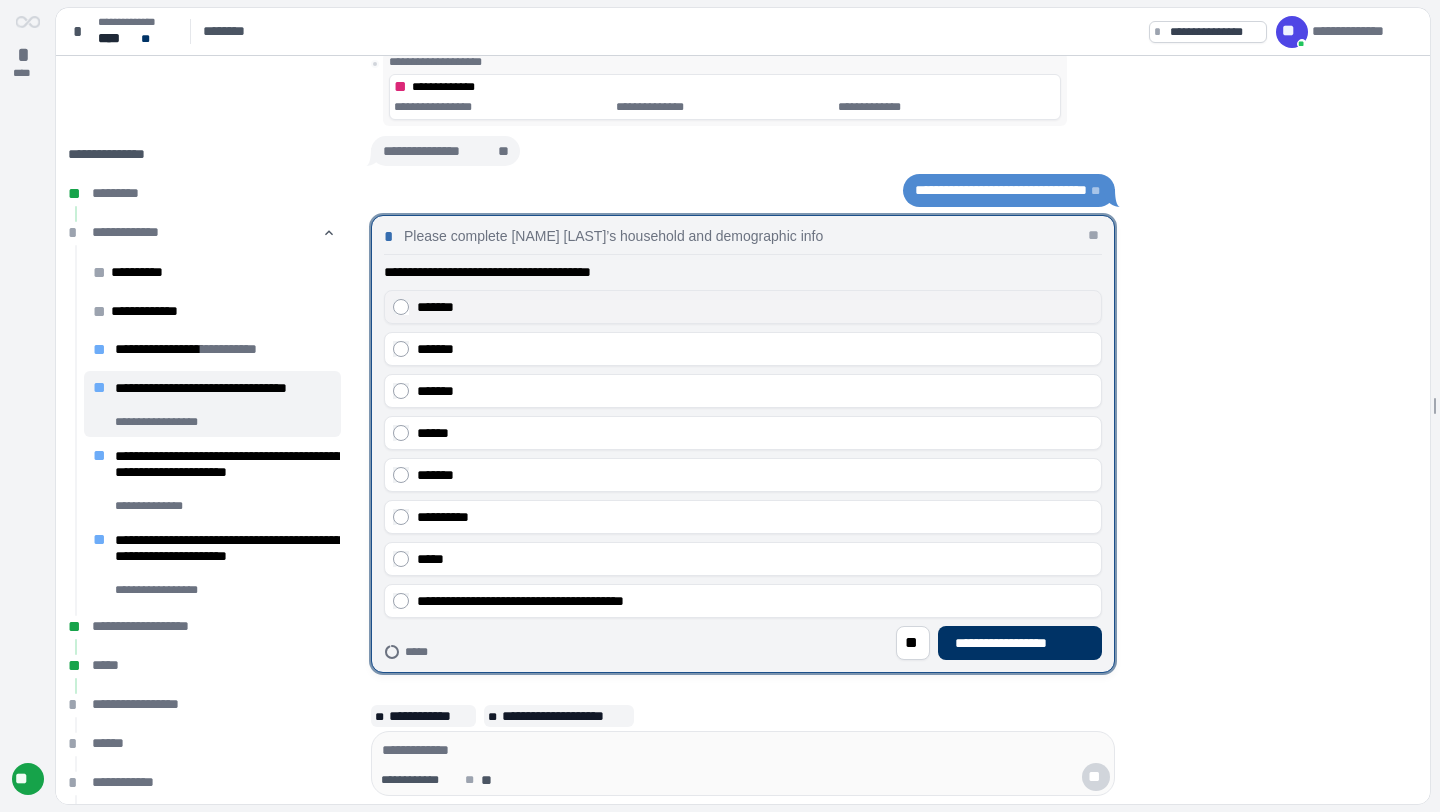 click on "*******" at bounding box center (743, 307) 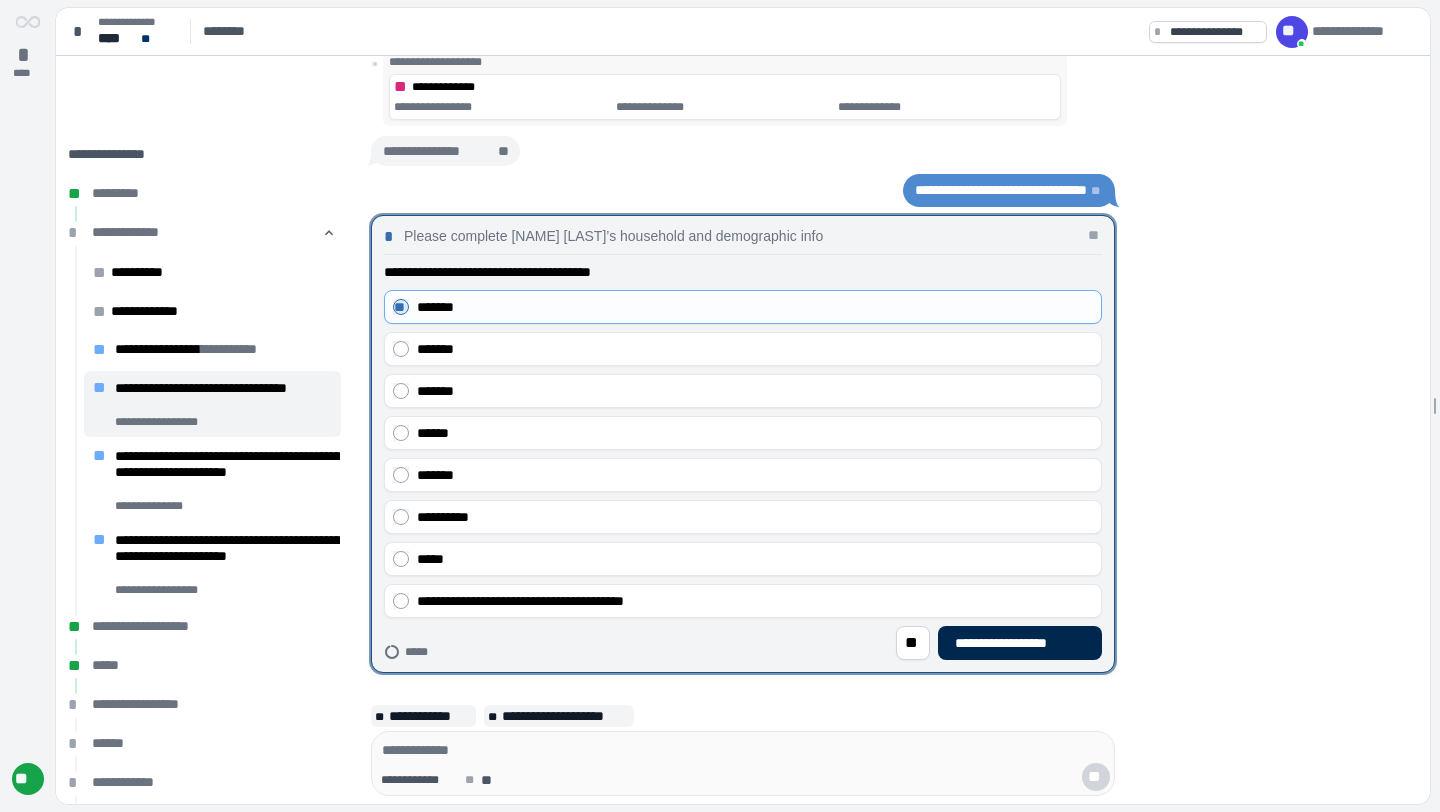 click on "**********" at bounding box center [1020, 643] 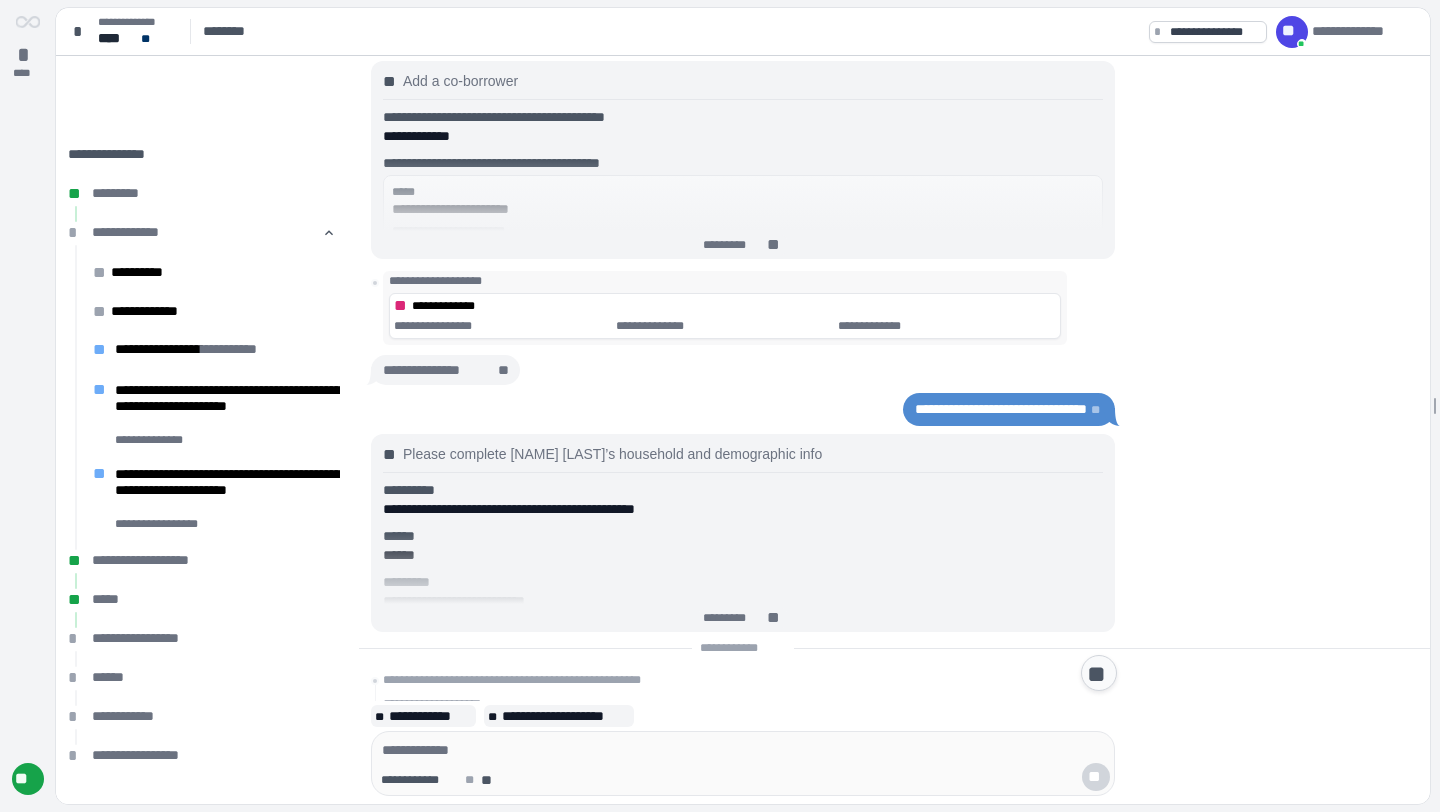 scroll, scrollTop: 357, scrollLeft: 0, axis: vertical 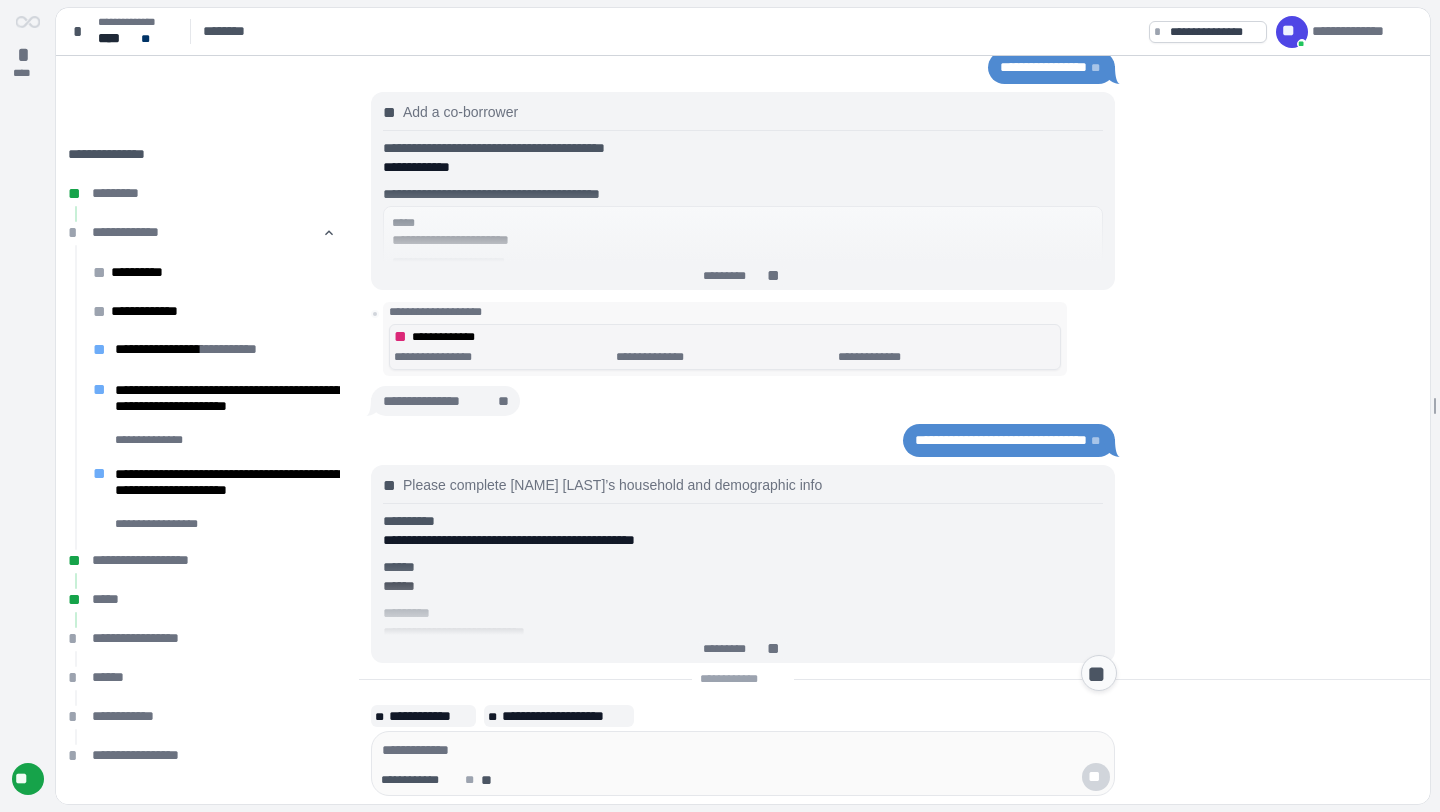 click on "**********" at bounding box center (503, 357) 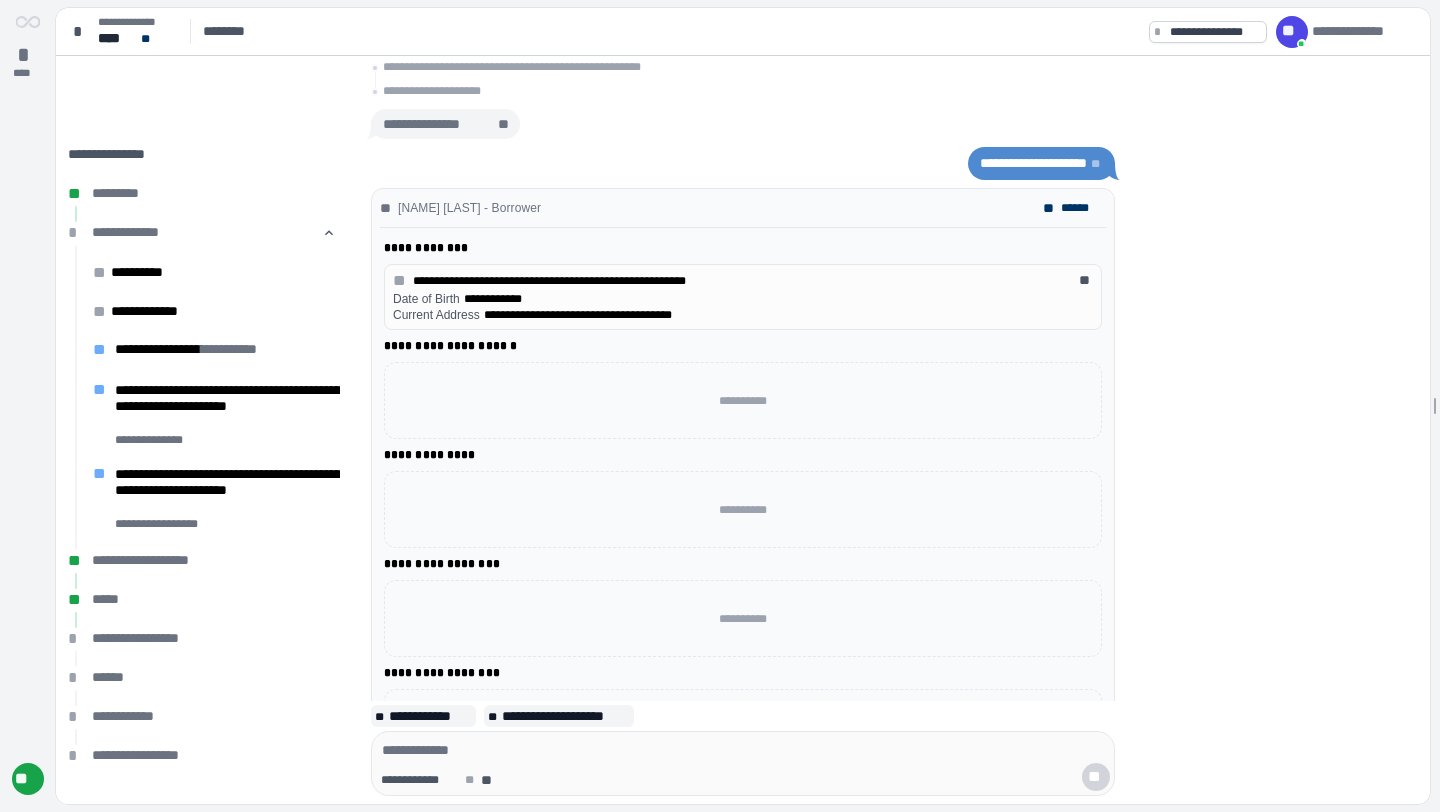 scroll, scrollTop: 211, scrollLeft: 0, axis: vertical 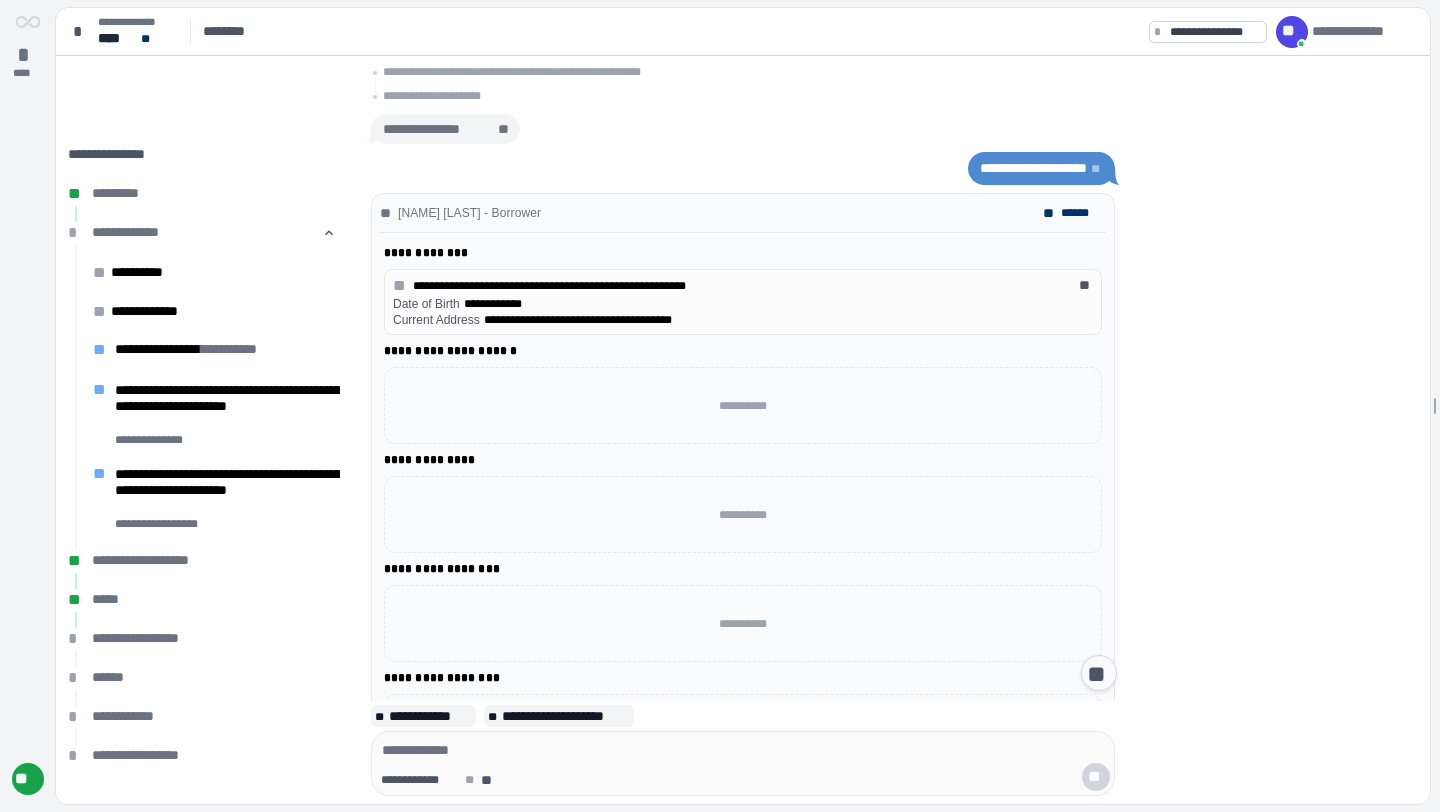 click on "**********" at bounding box center (450, 351) 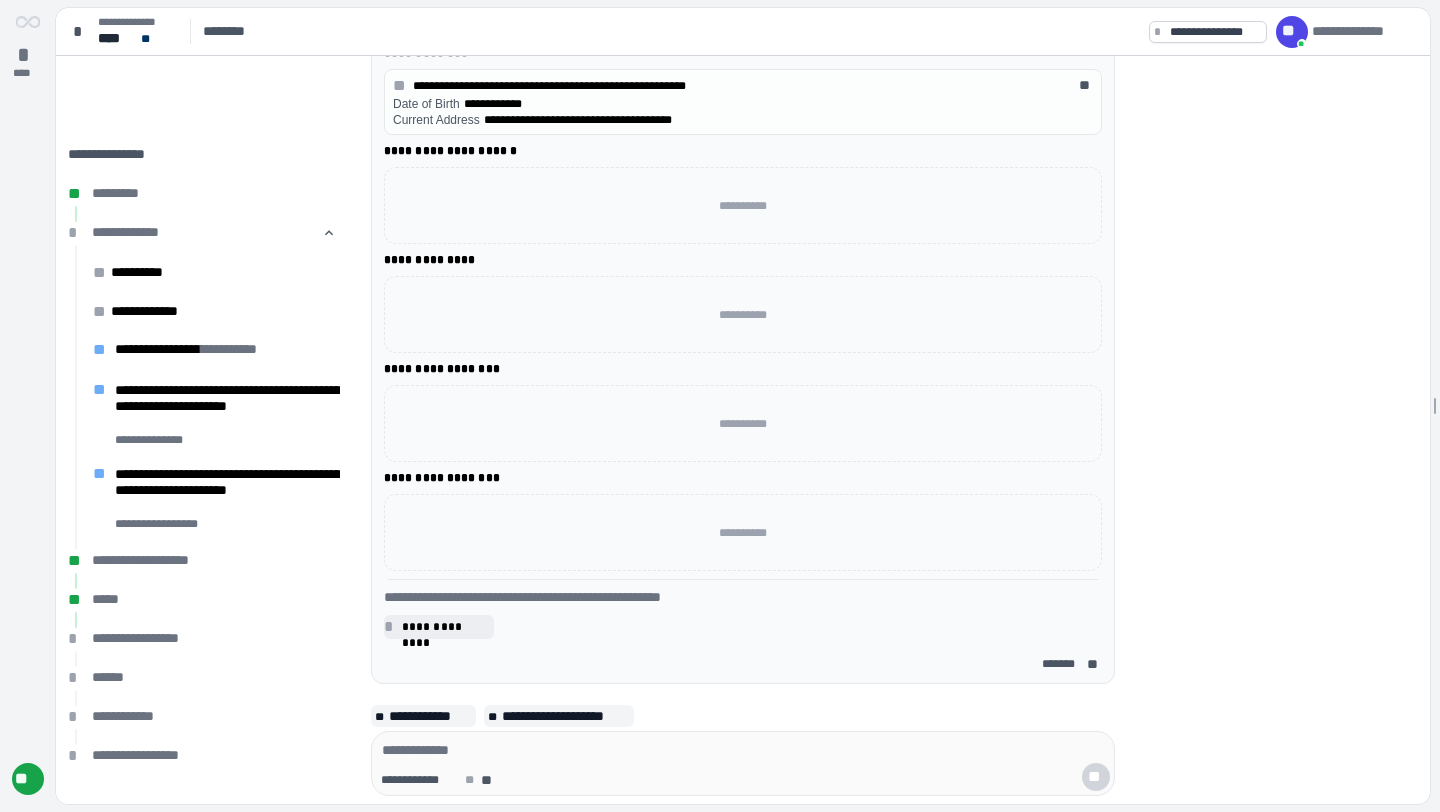 scroll, scrollTop: 0, scrollLeft: 0, axis: both 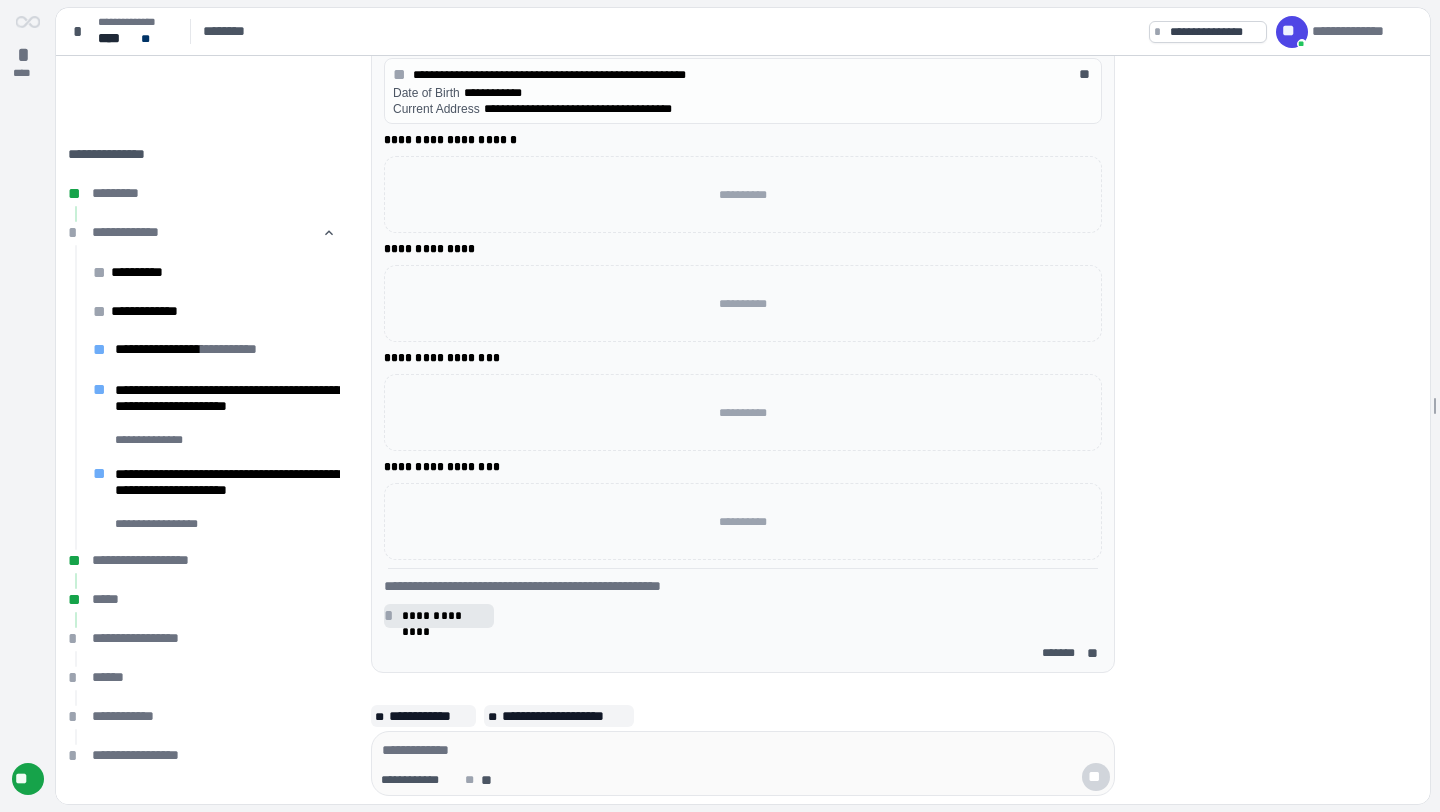 click on "**********" at bounding box center (439, 616) 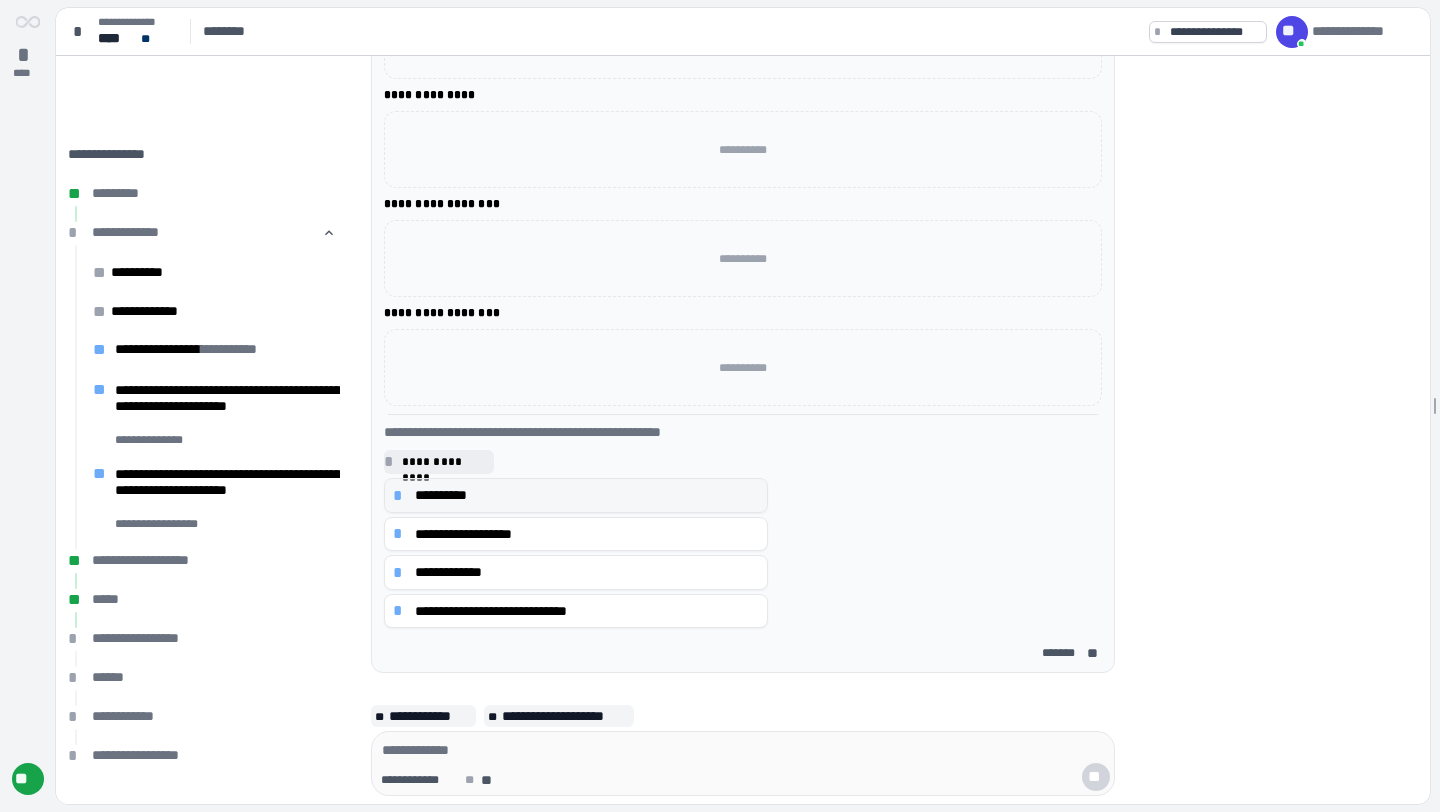 click on "**********" at bounding box center [576, 495] 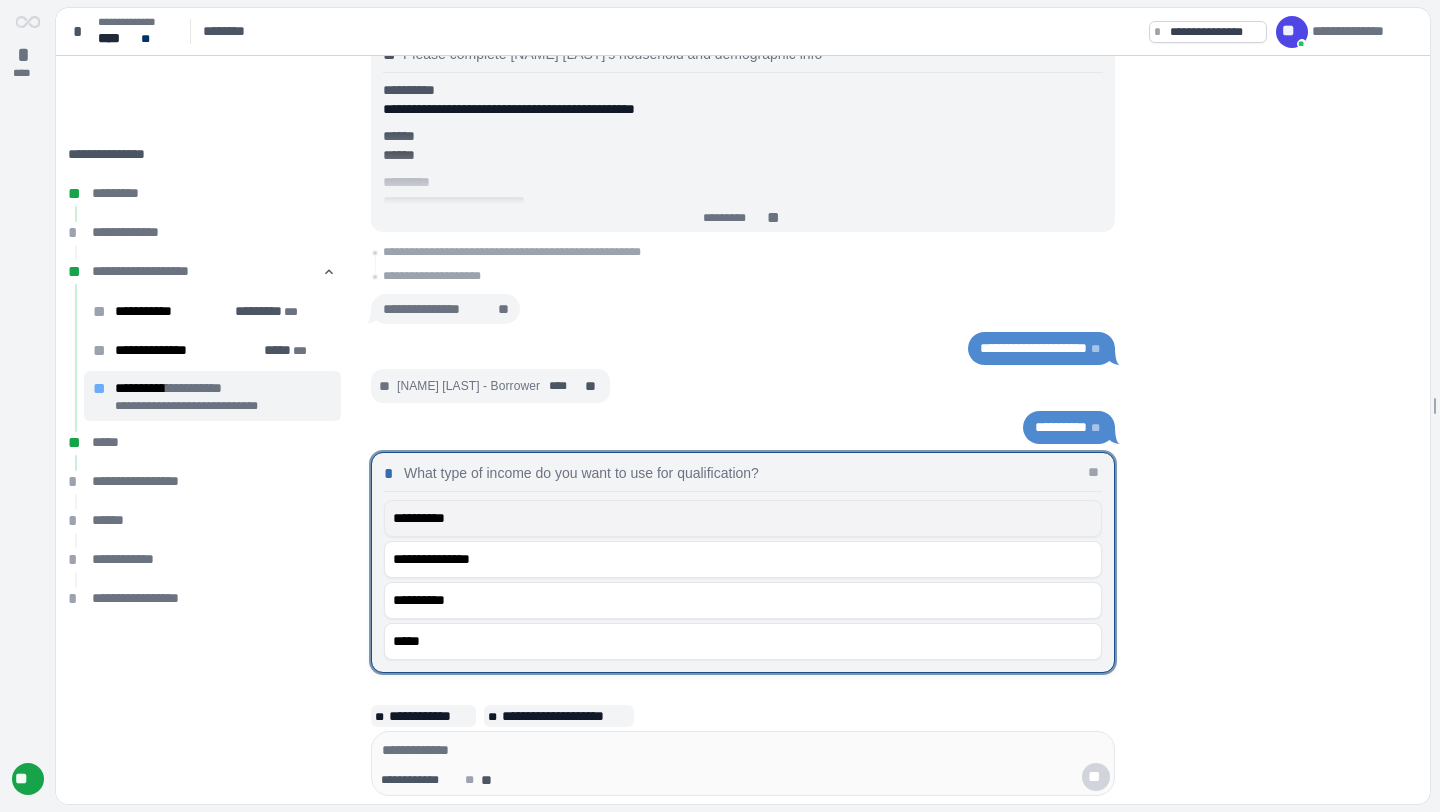 click on "**********" at bounding box center [743, 518] 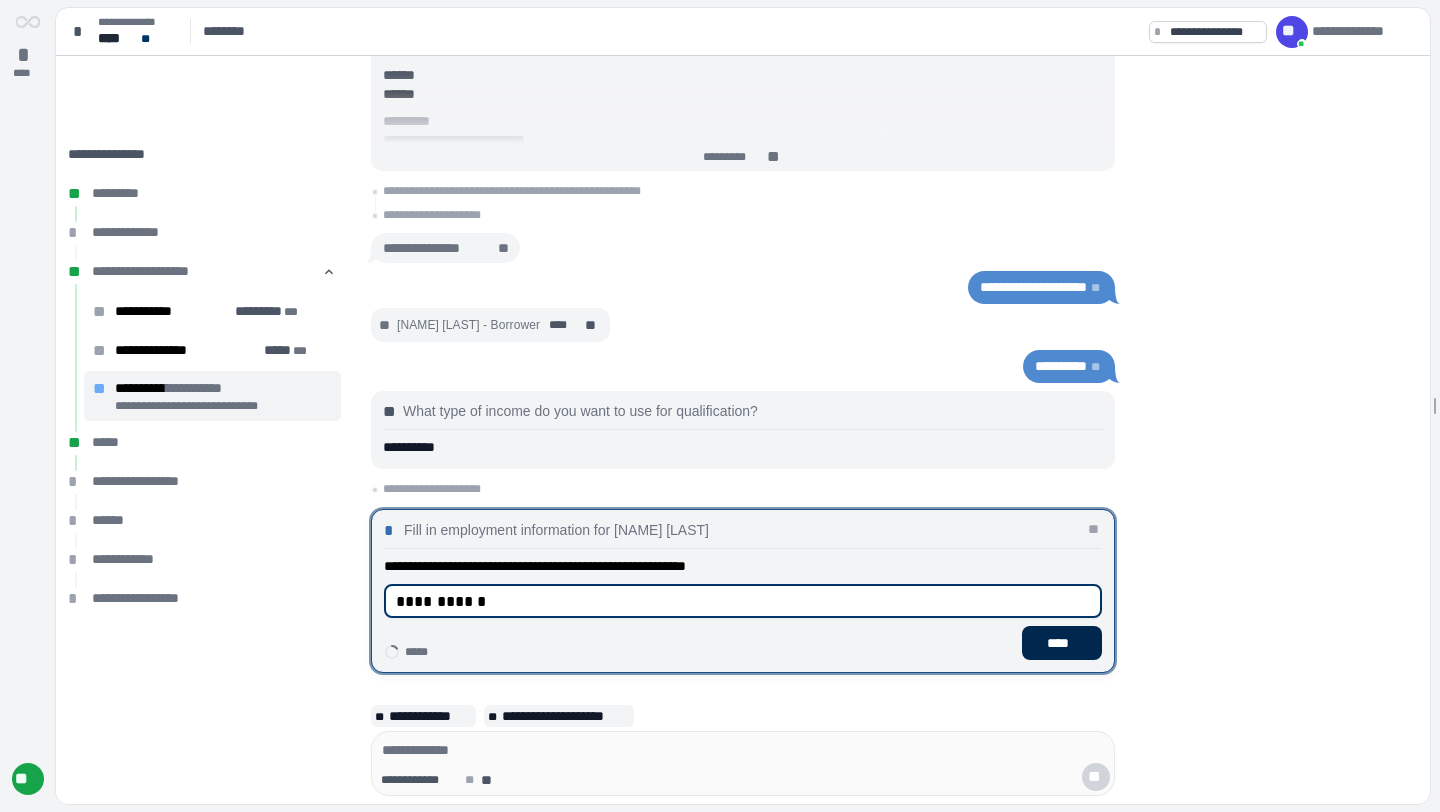 type on "**********" 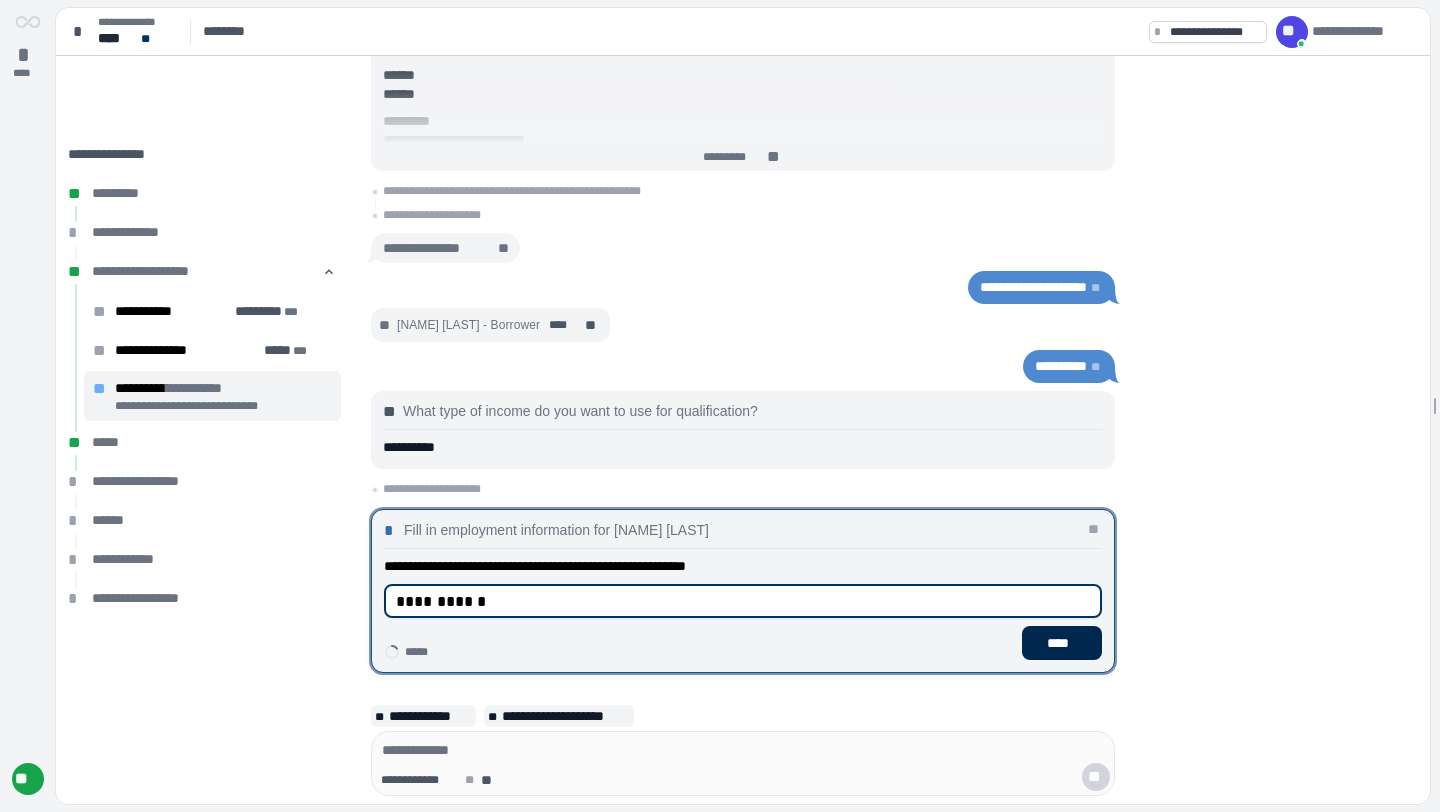 click on "****" at bounding box center [1062, 643] 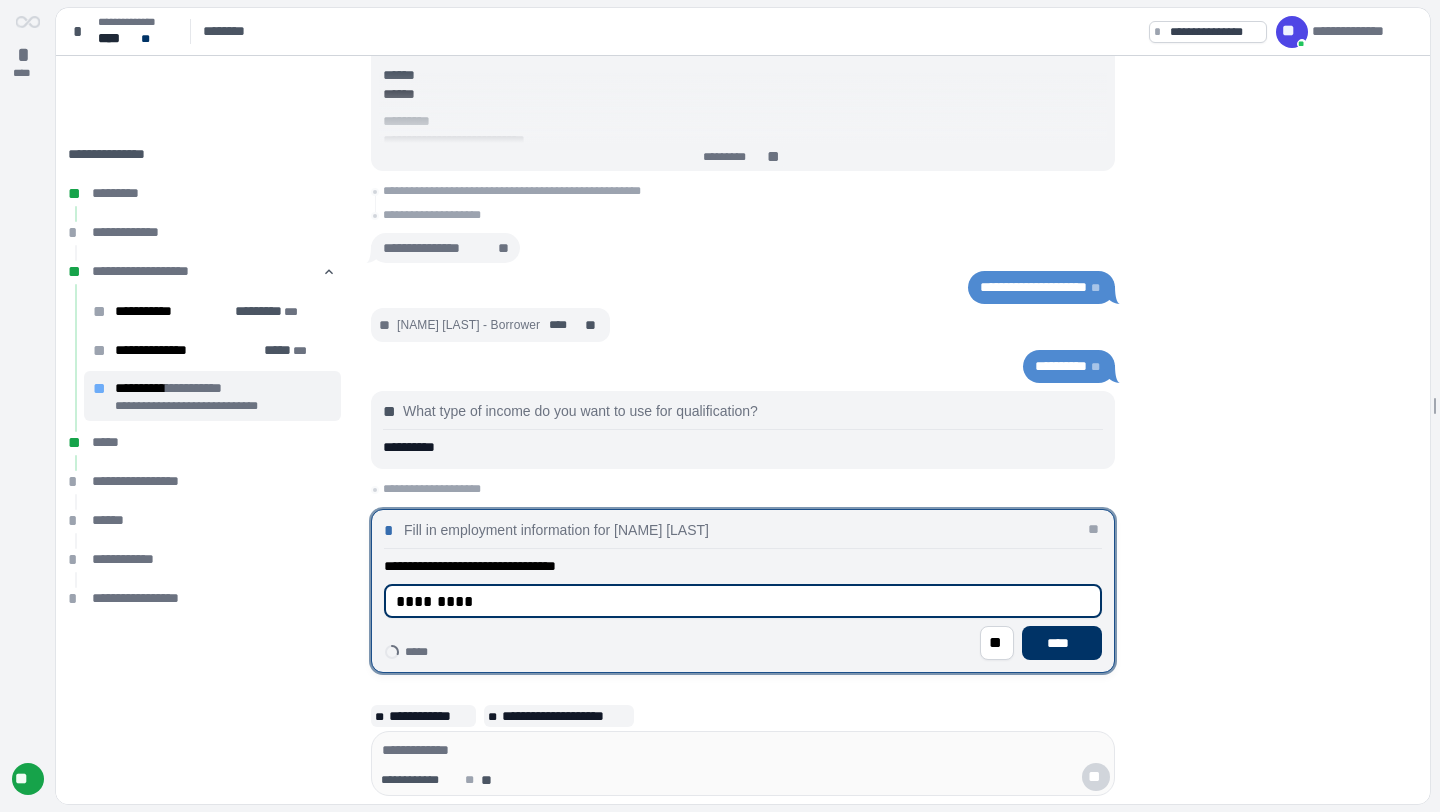 click on "*********" at bounding box center [743, 601] 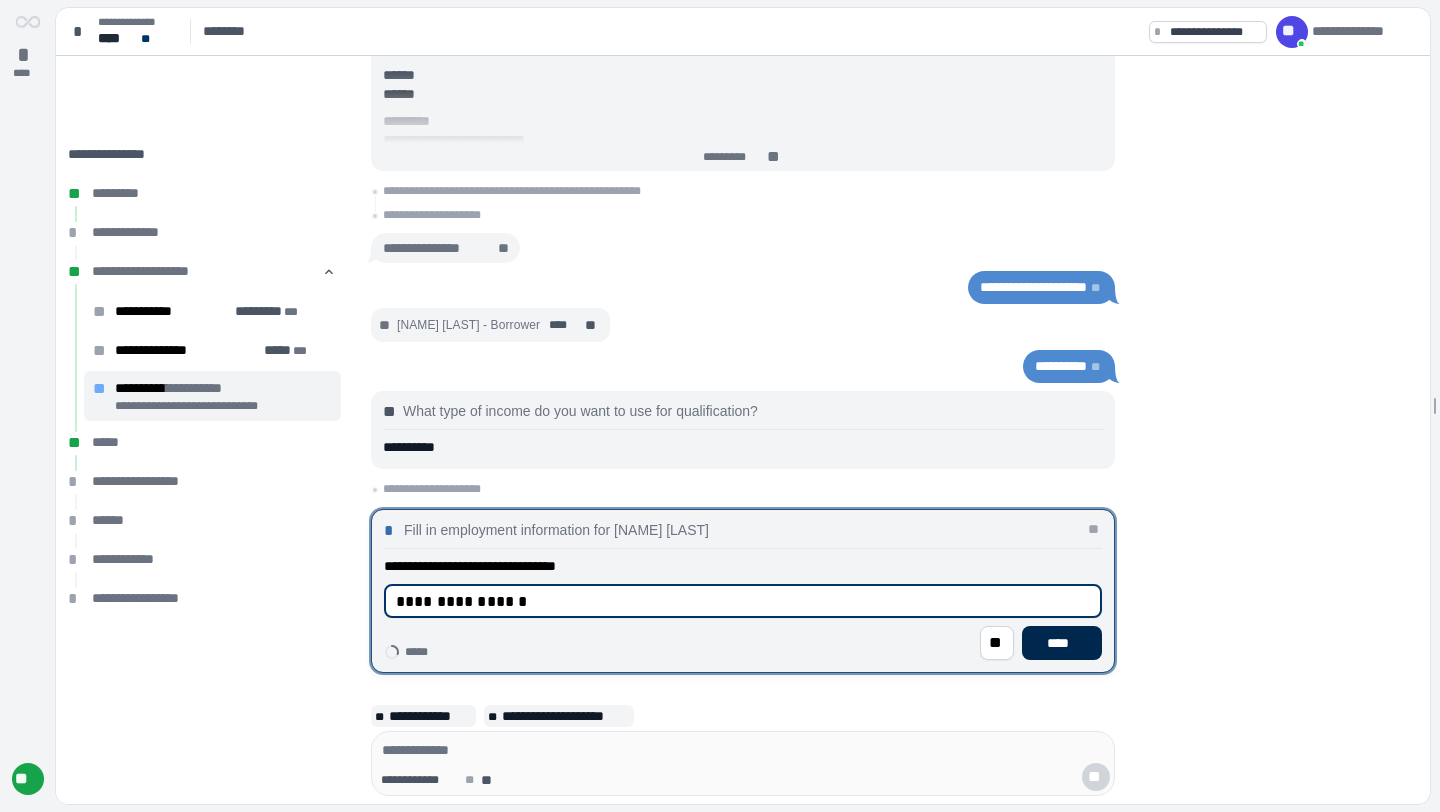 type on "**********" 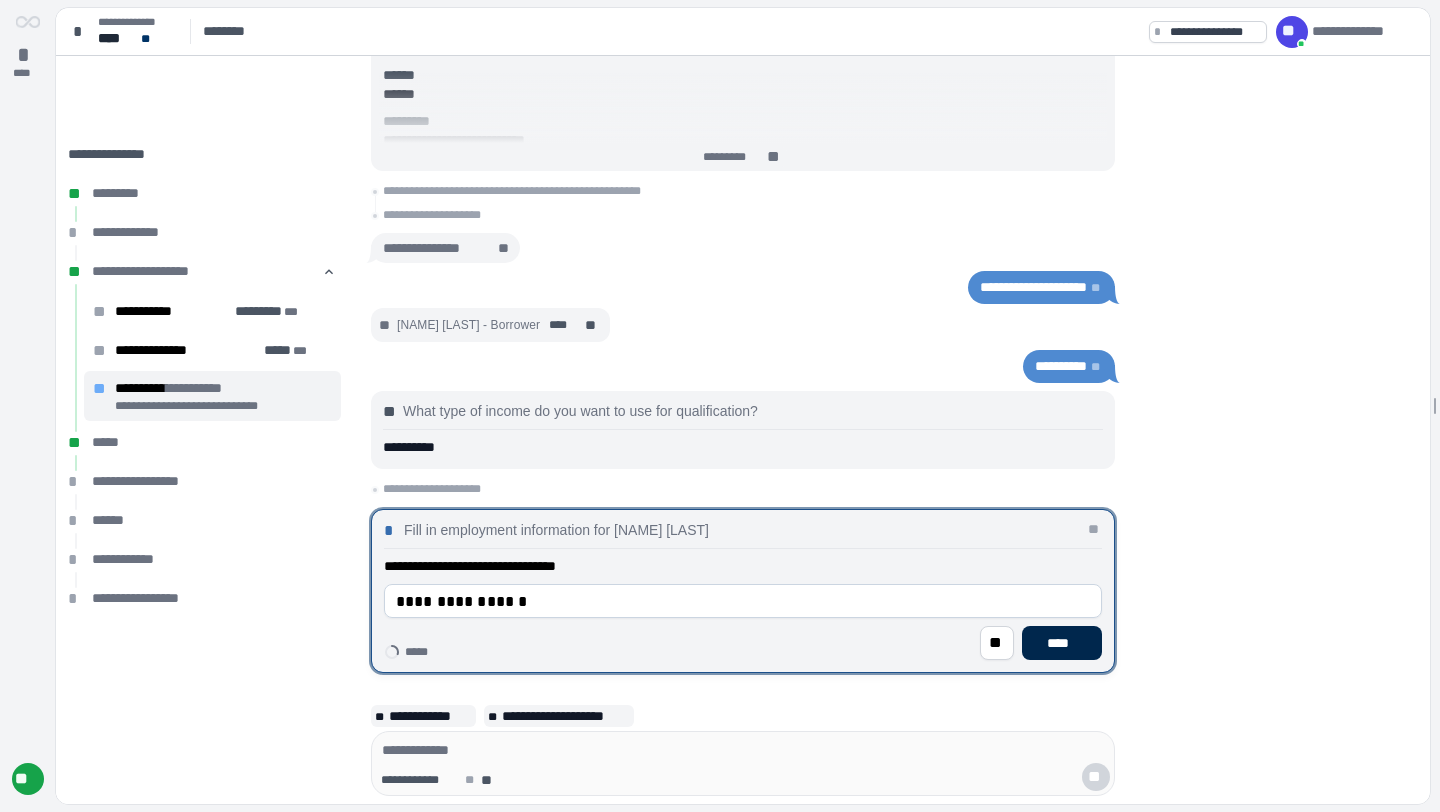 click on "****" at bounding box center [1062, 643] 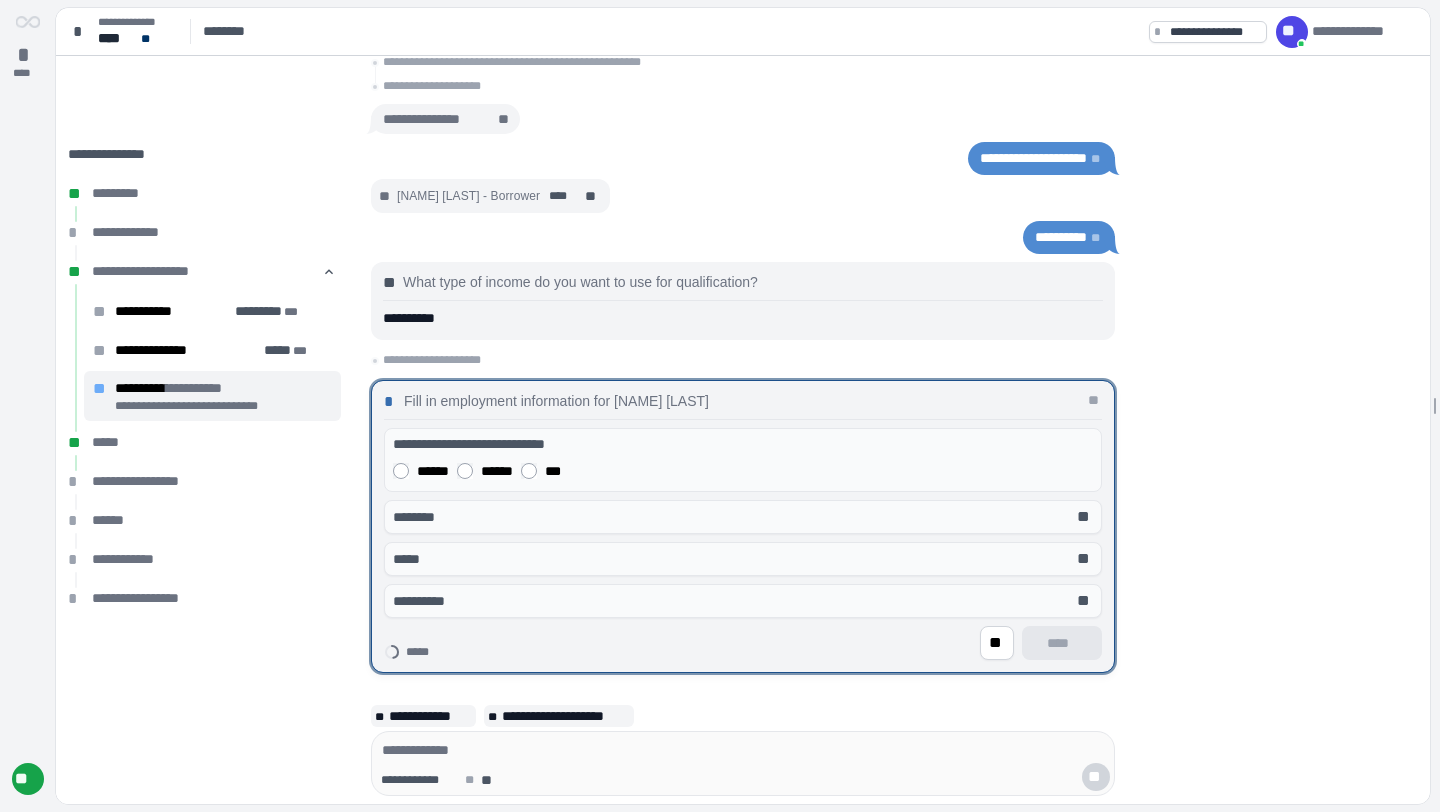 click on "******" at bounding box center (433, 471) 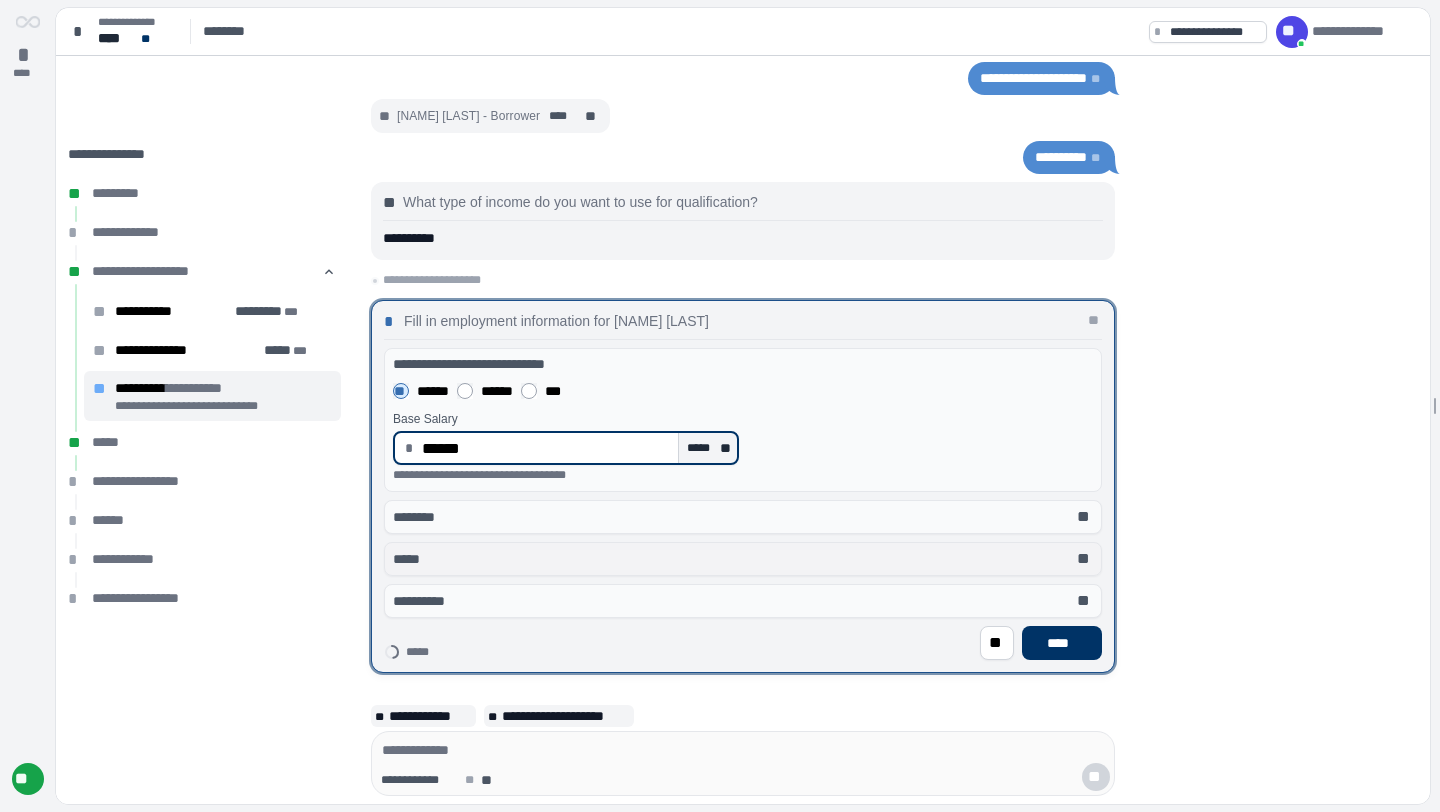 type on "*********" 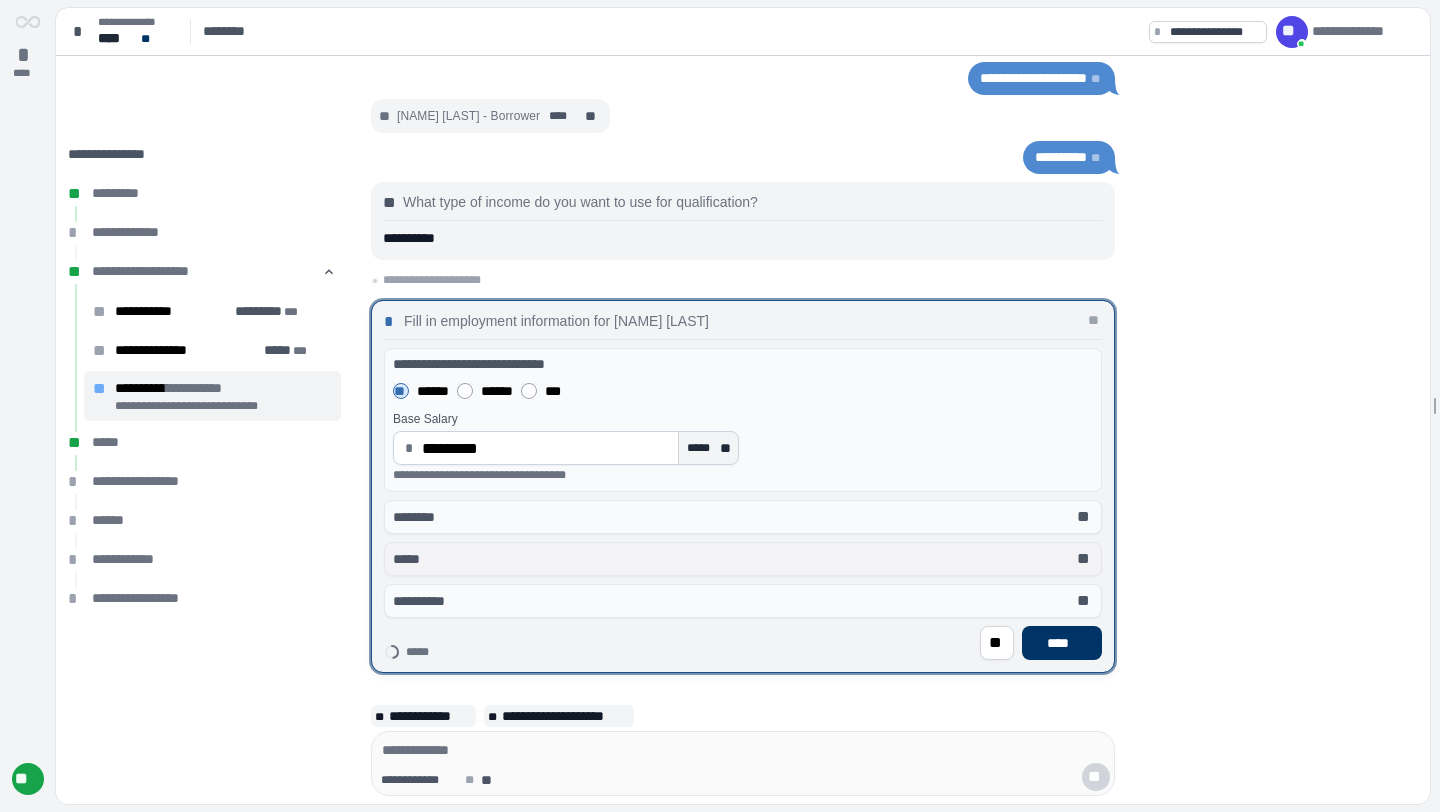 click on "***** **" at bounding box center (743, 559) 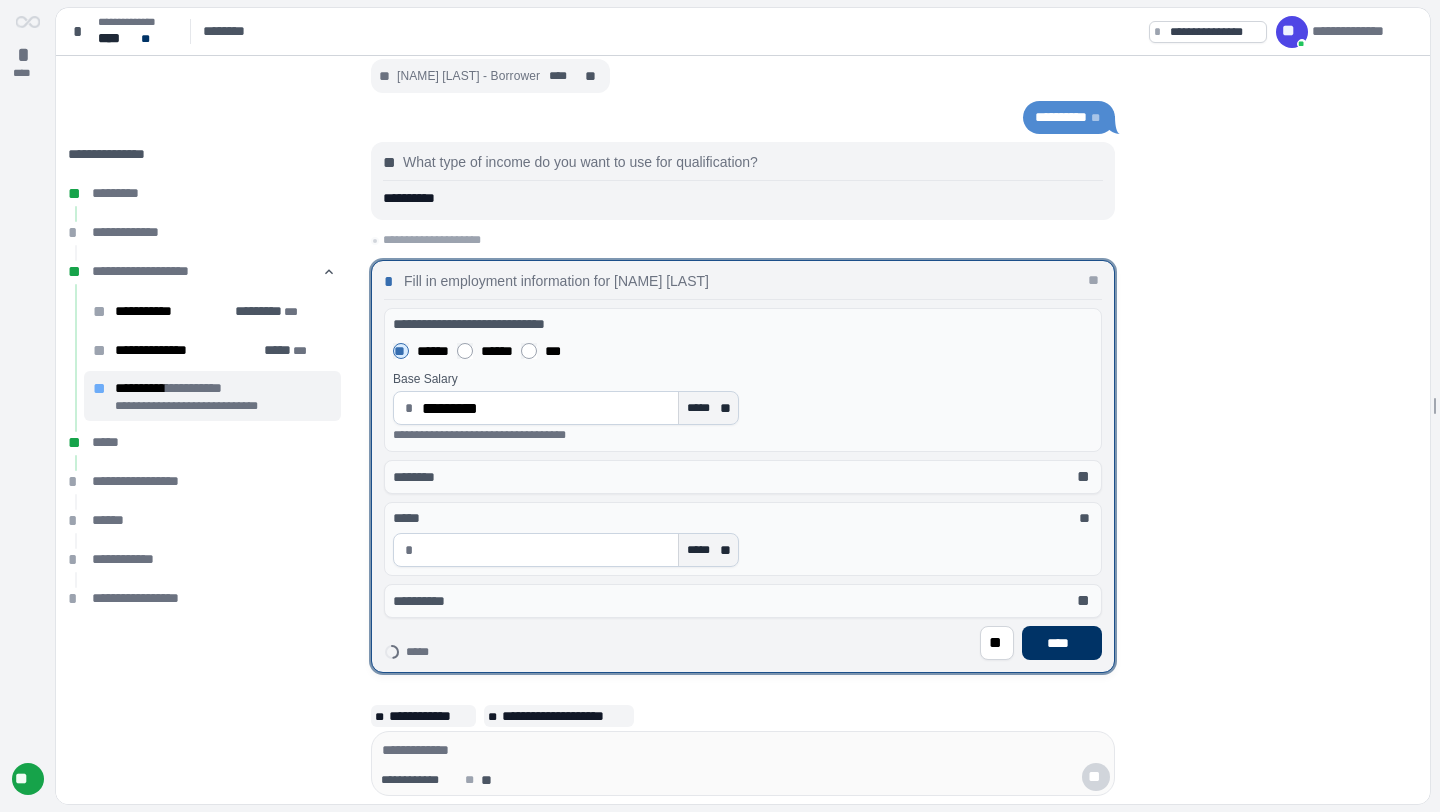 click at bounding box center [546, 550] 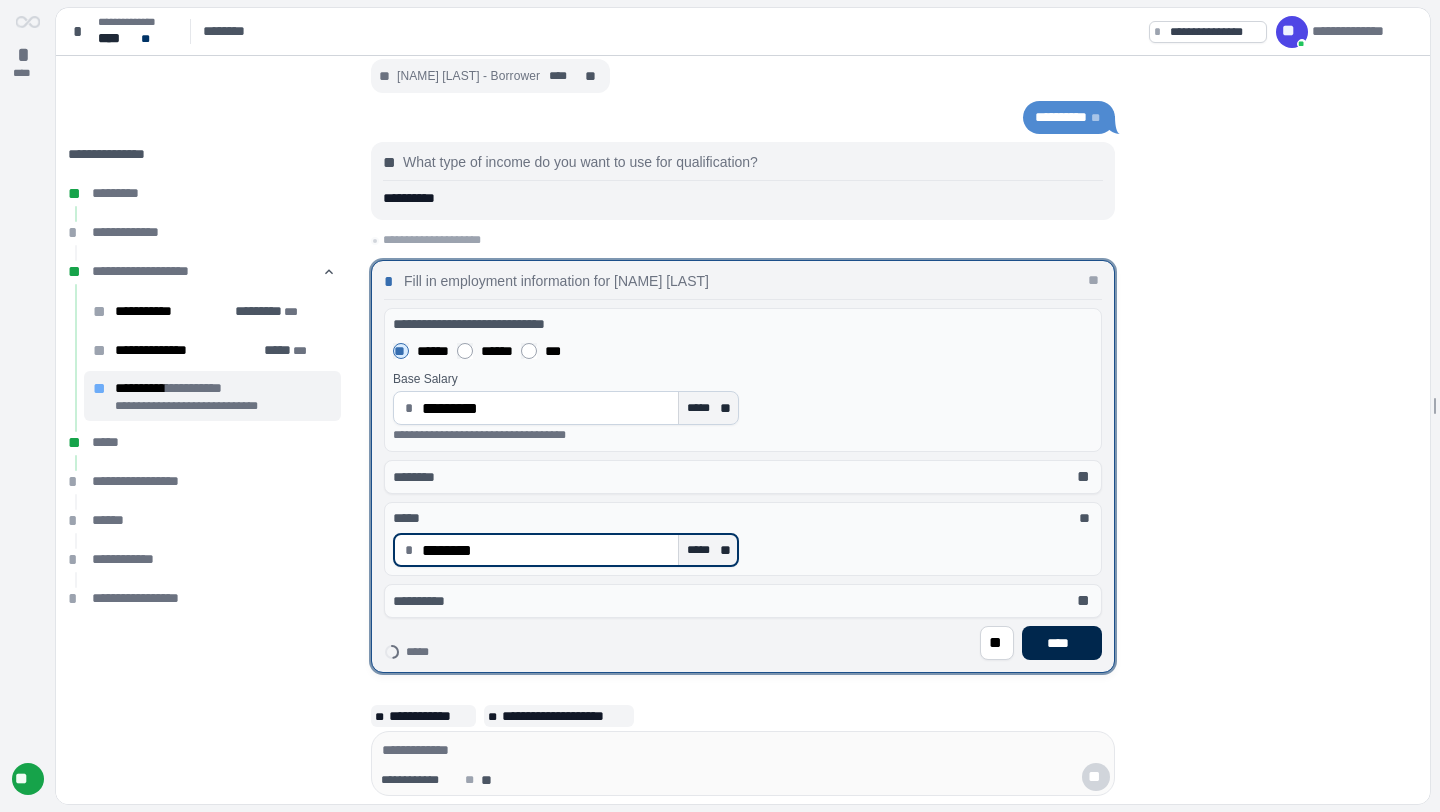 type on "********" 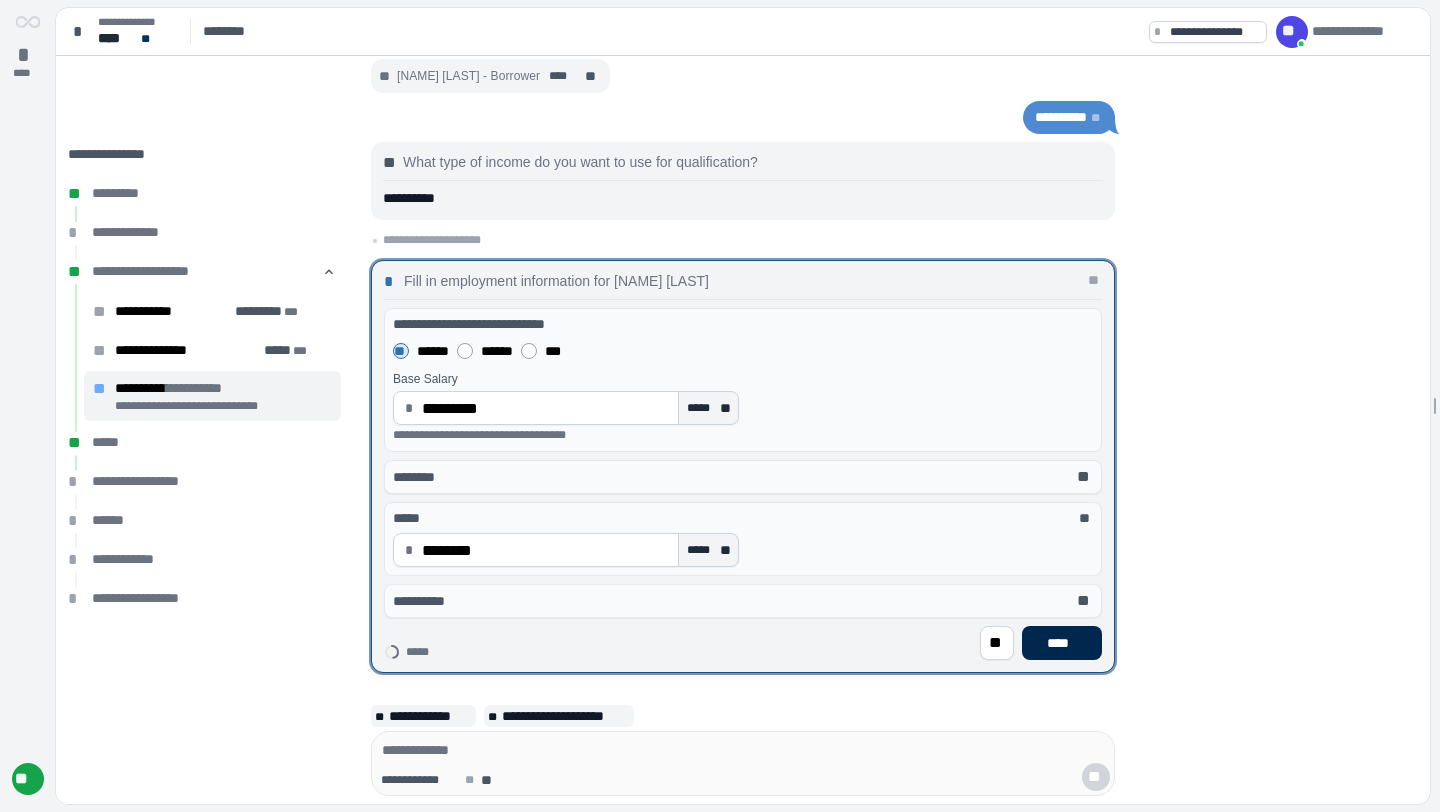 click on "****" at bounding box center [1062, 643] 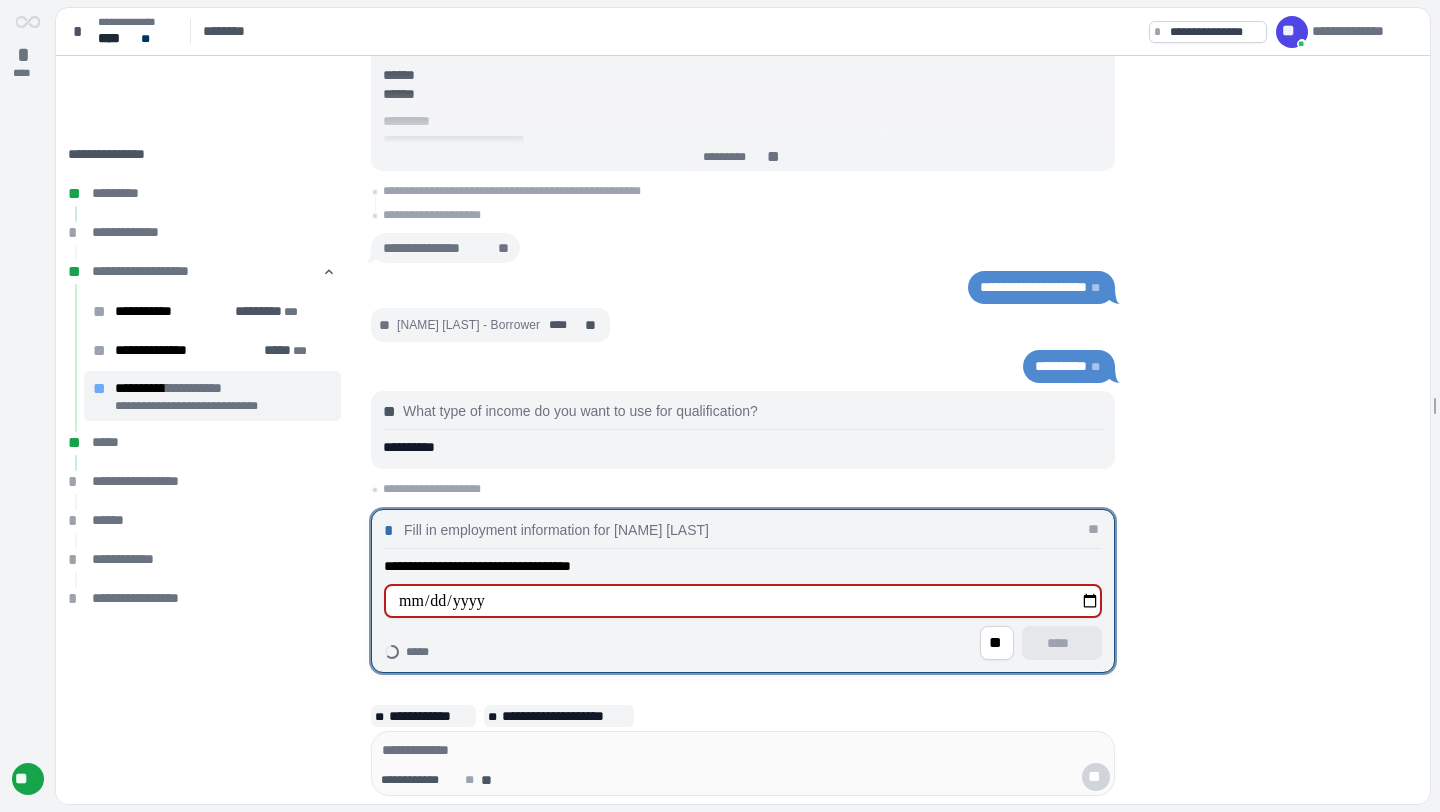 type on "**********" 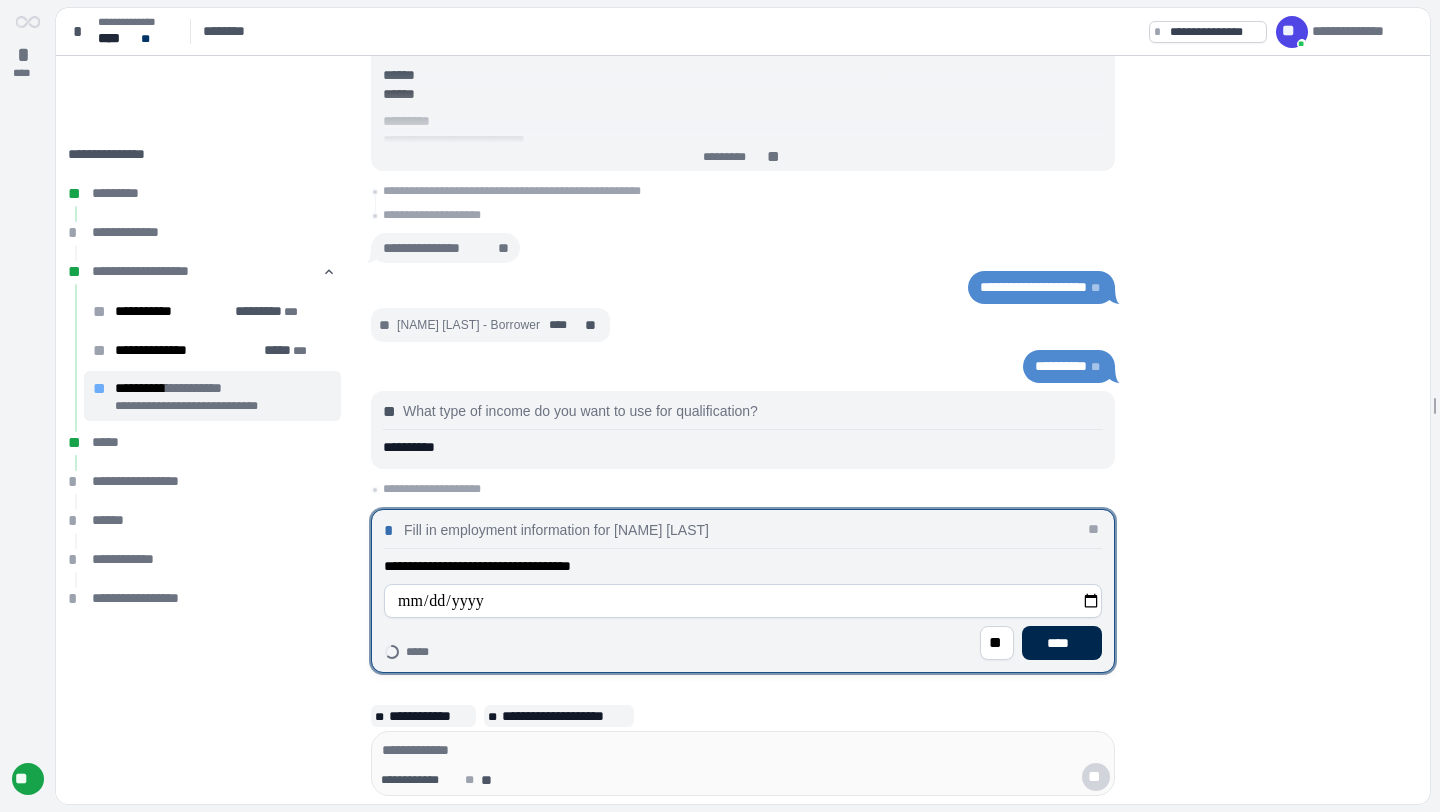click on "****" at bounding box center (1062, 643) 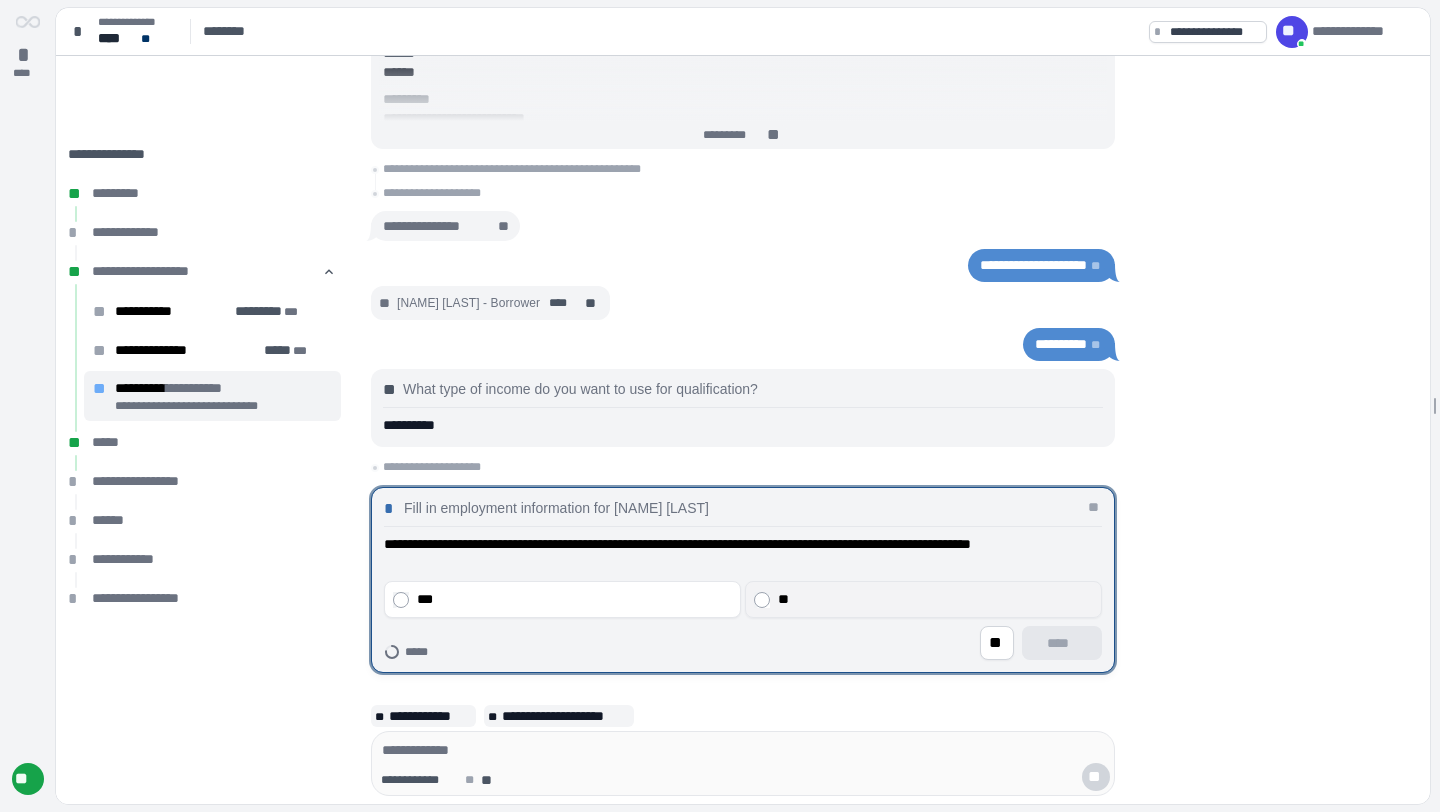 click on "**" at bounding box center [923, 599] 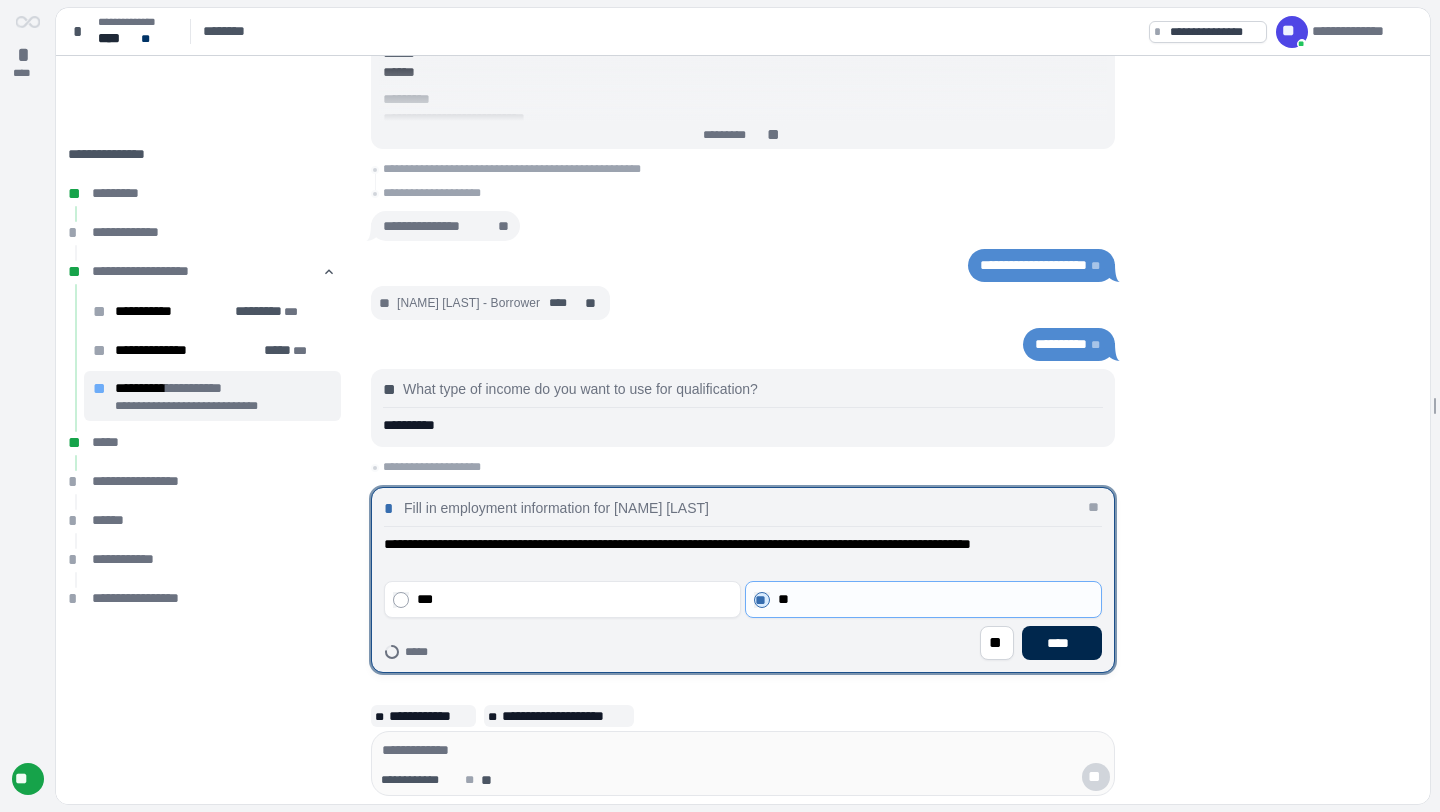 click on "****" at bounding box center [1062, 643] 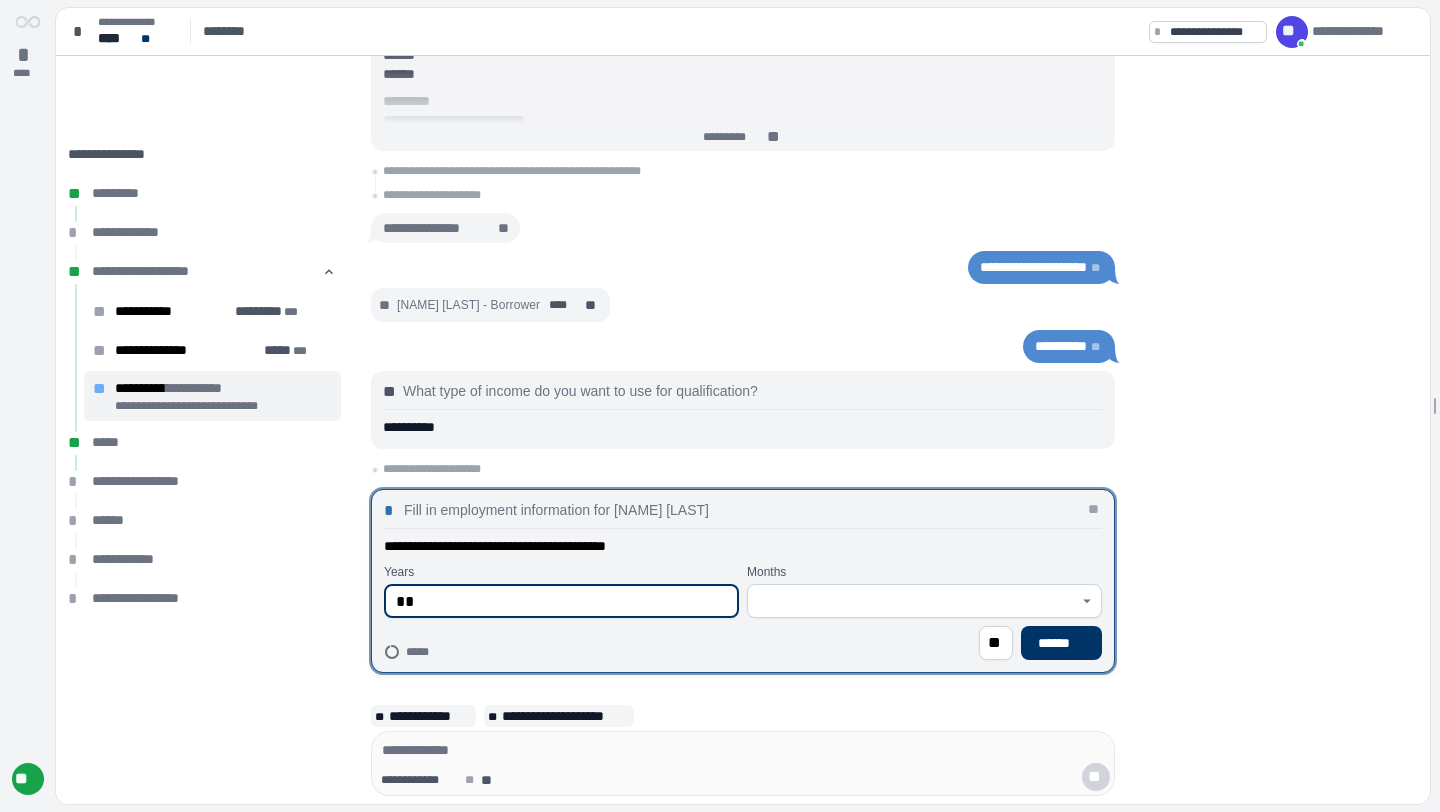 type on "**" 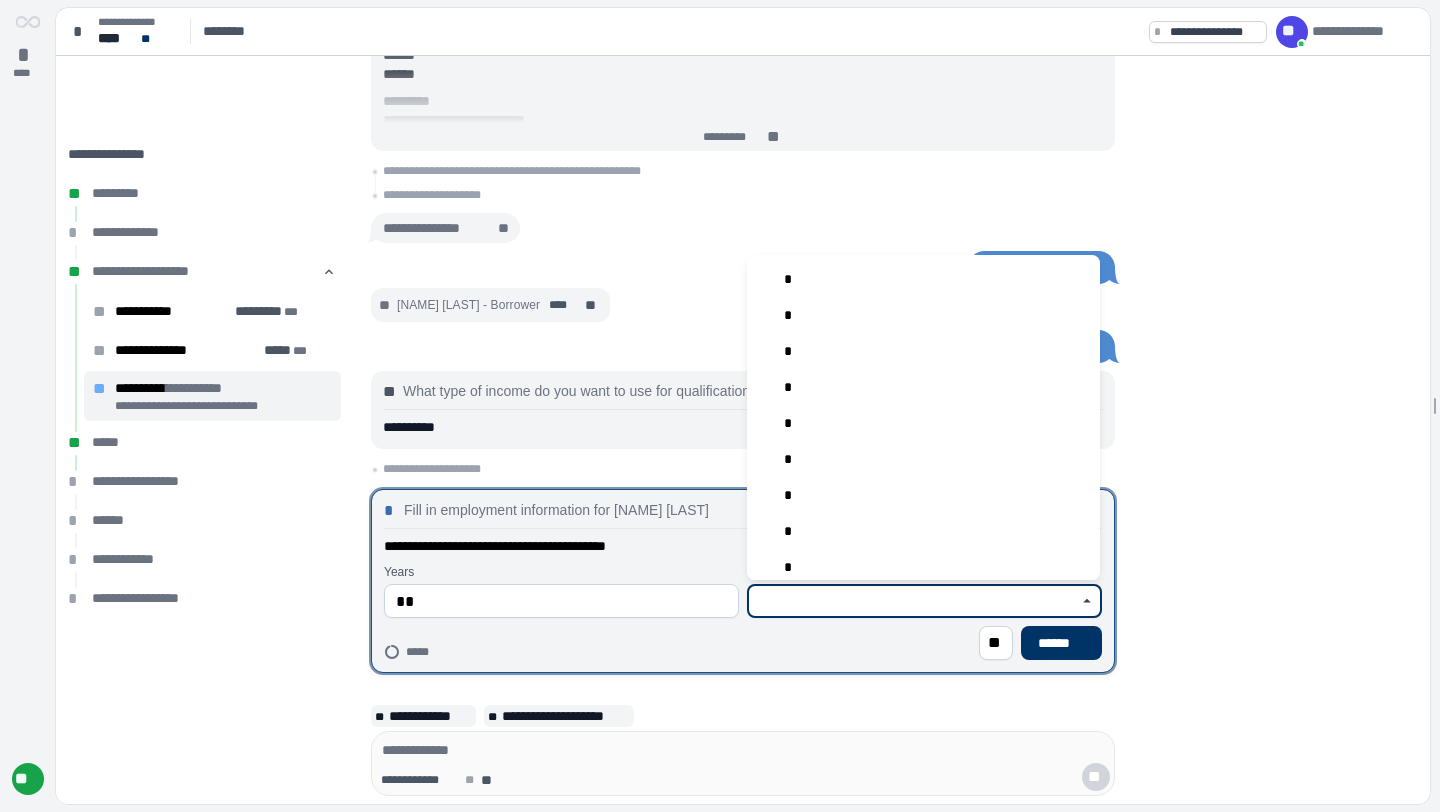 click at bounding box center [913, 601] 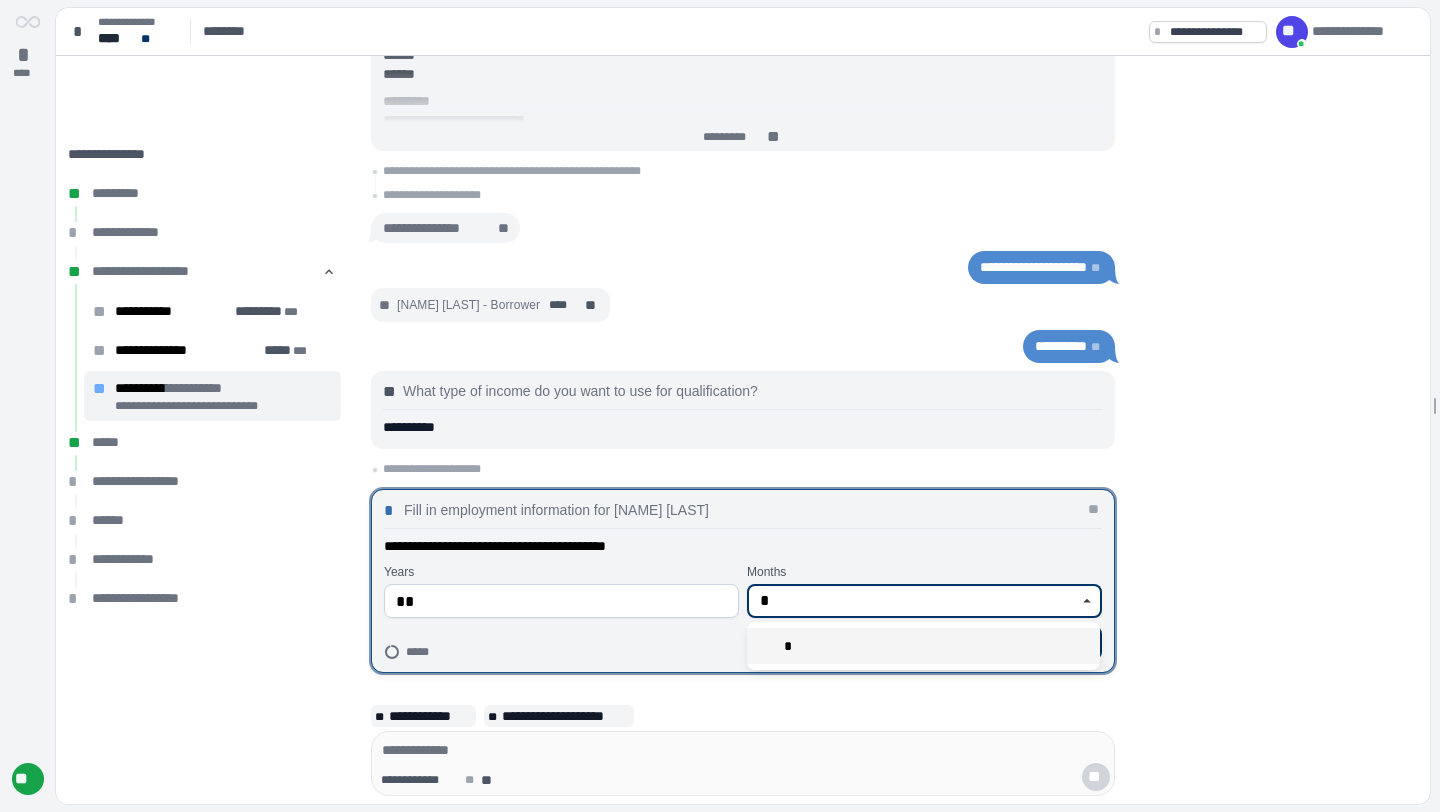 click on "*" at bounding box center (923, 646) 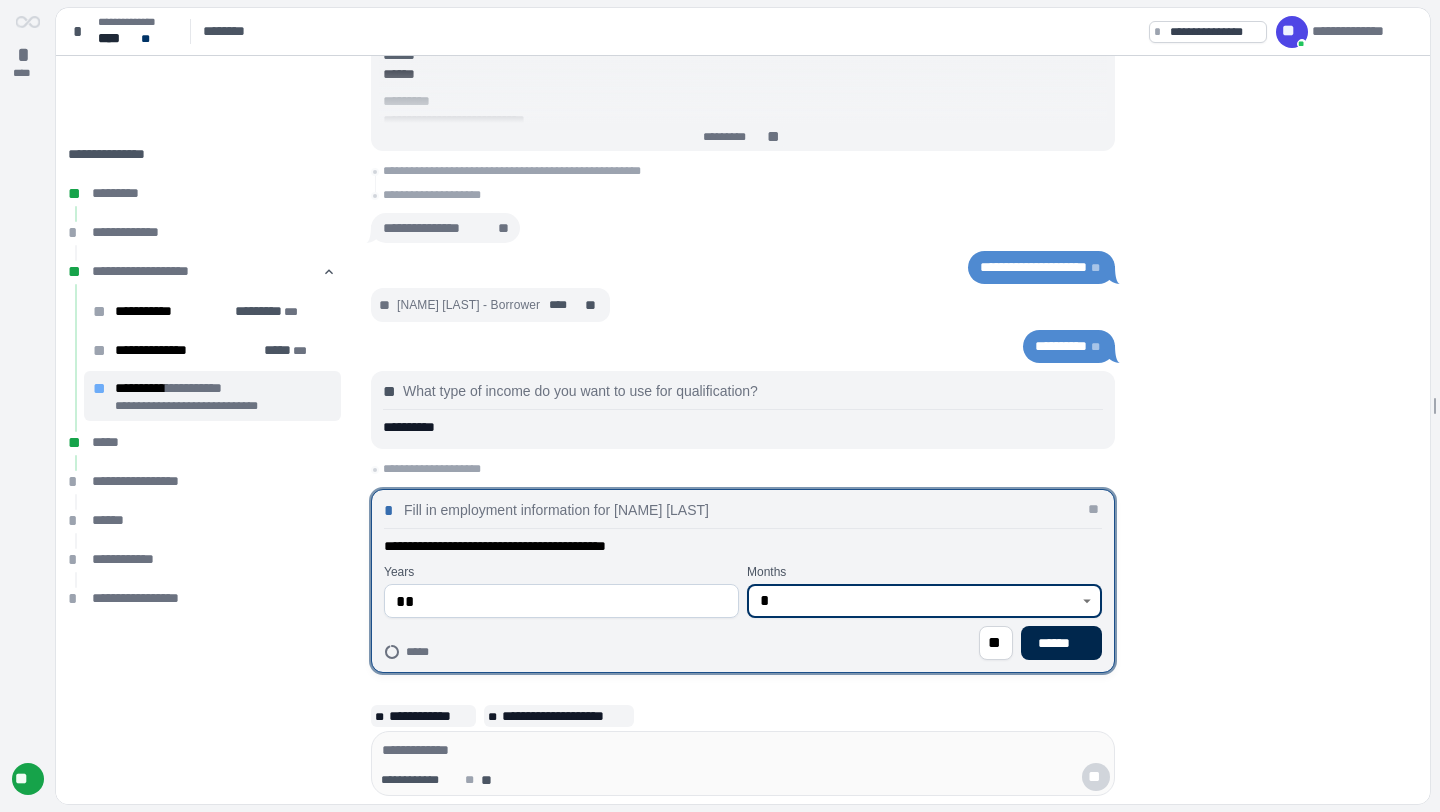 type on "*" 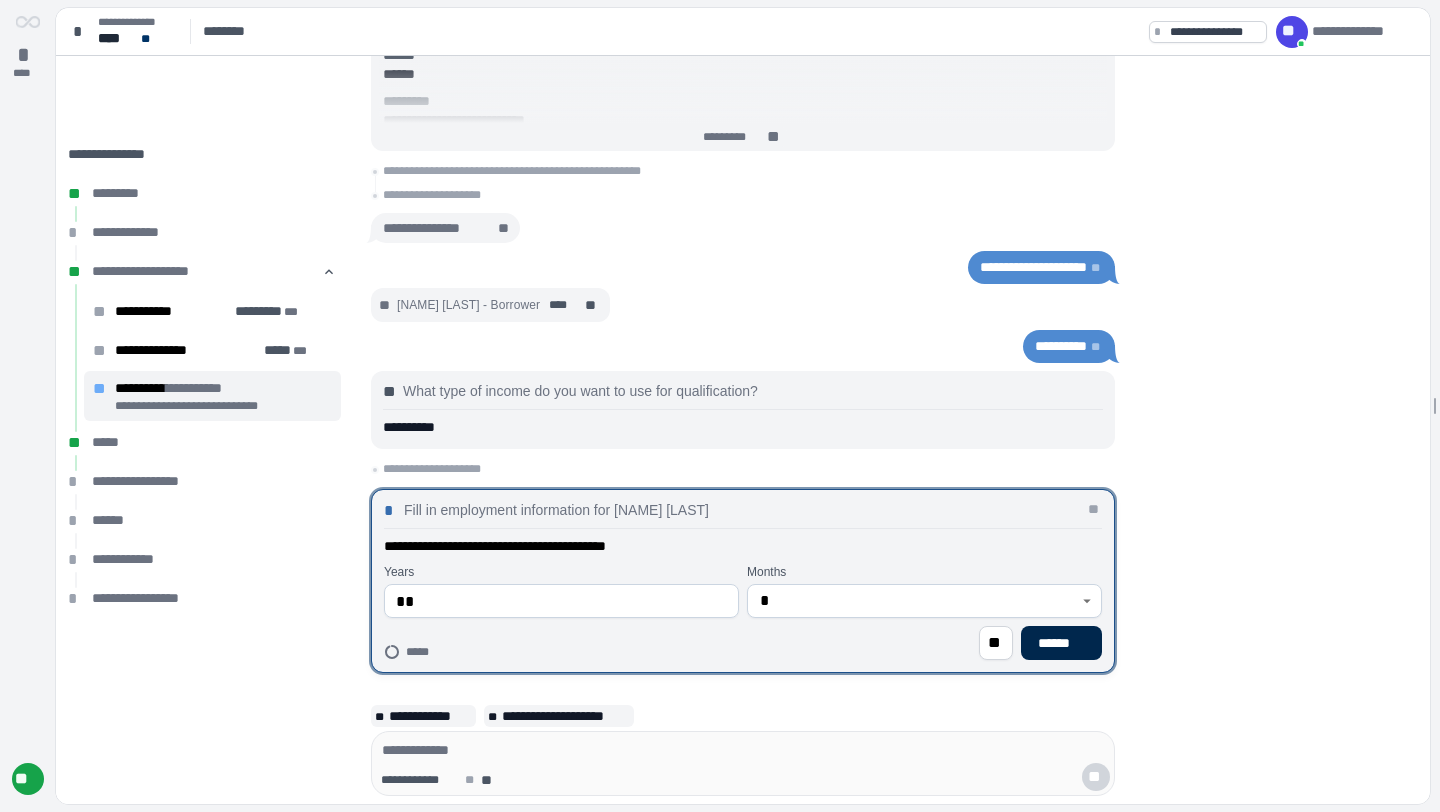 click on "******" at bounding box center [1061, 643] 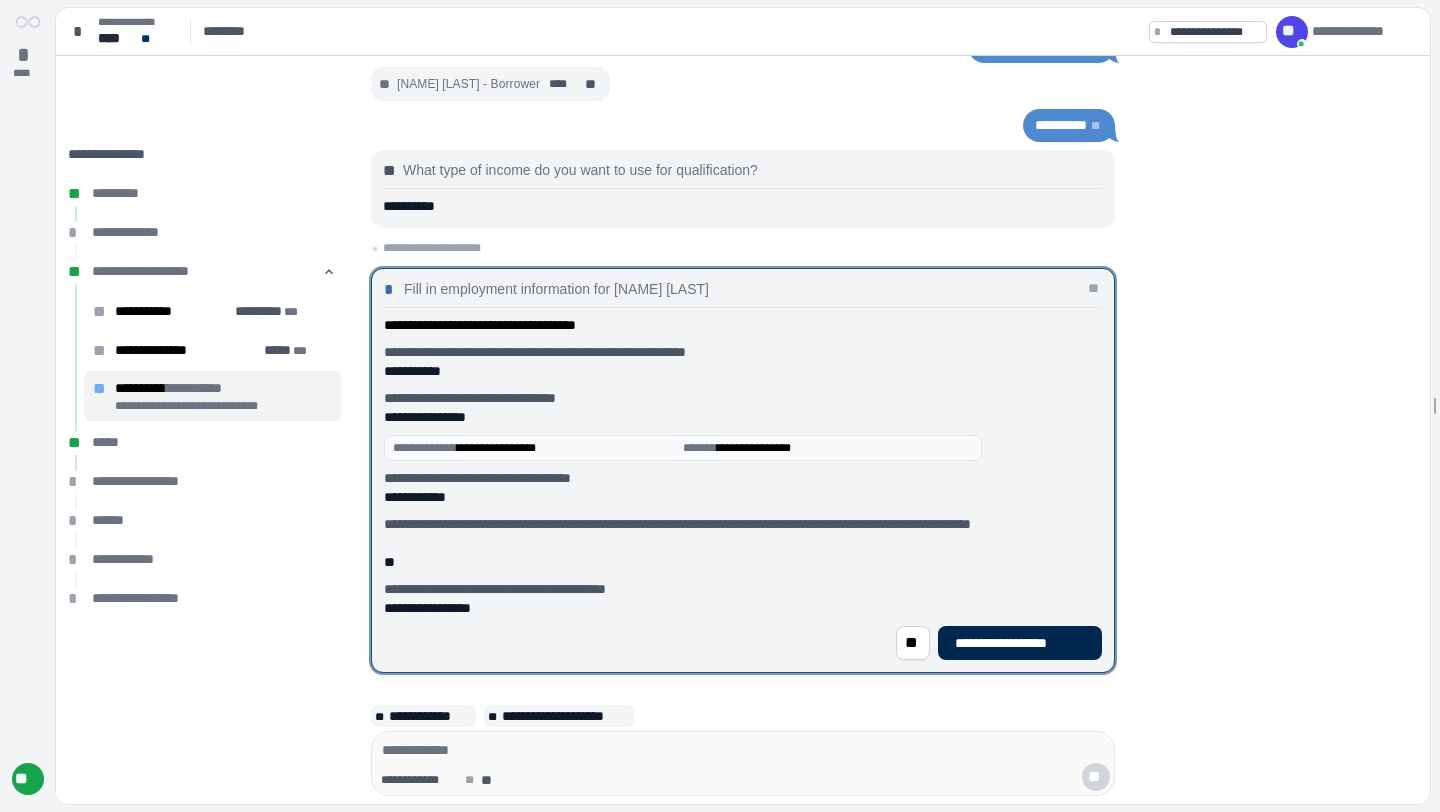 click on "**********" at bounding box center [1020, 643] 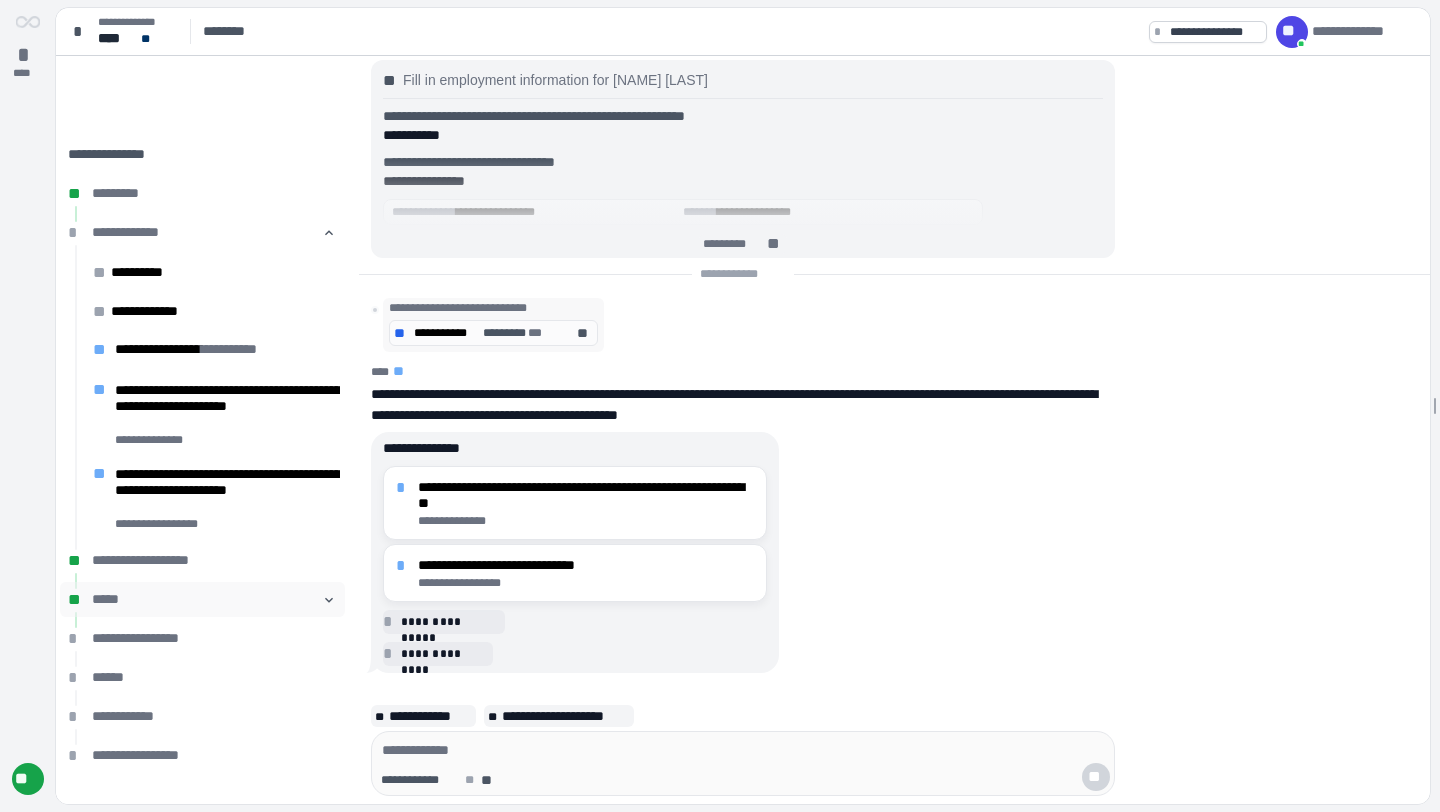 click on "*****" at bounding box center [207, 599] 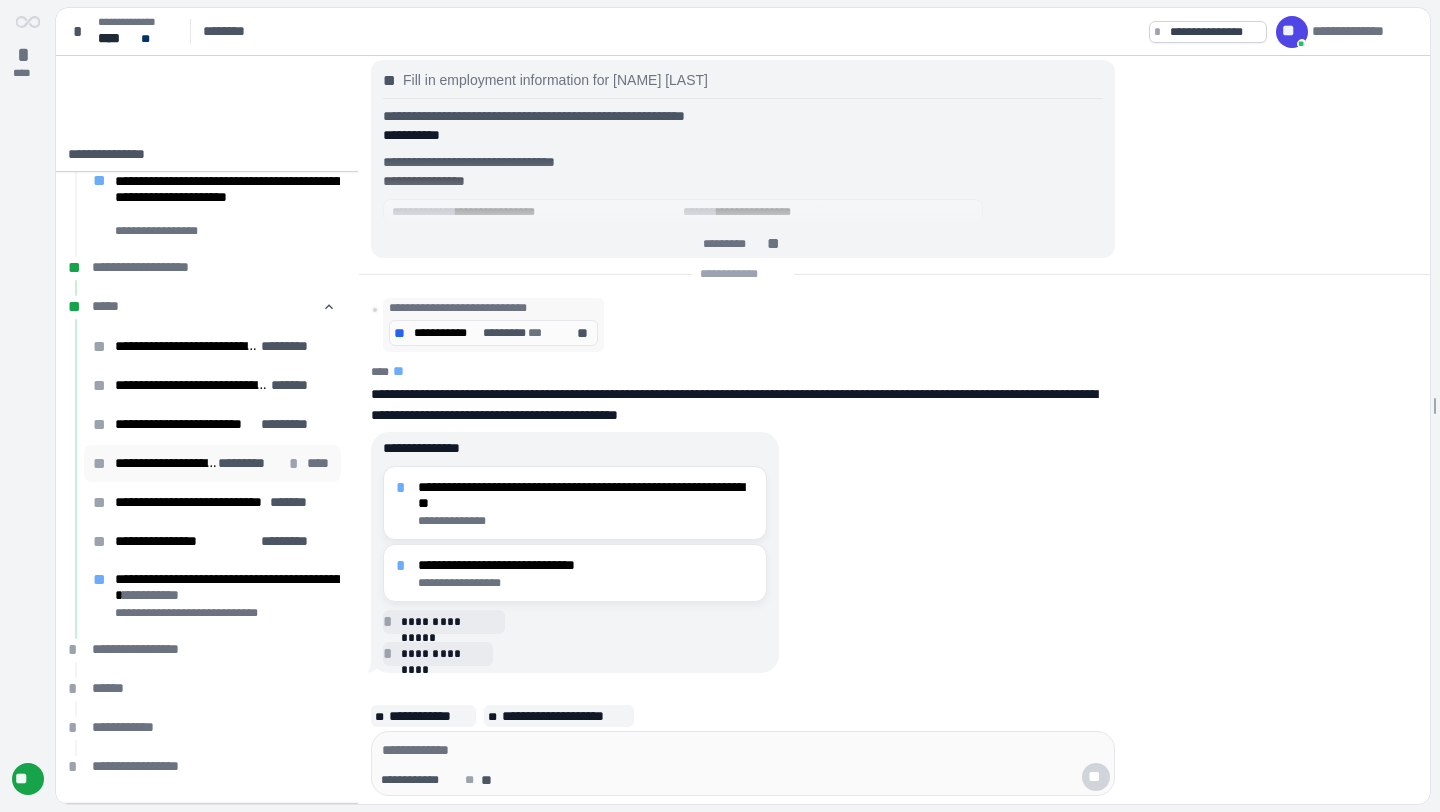 scroll, scrollTop: 305, scrollLeft: 0, axis: vertical 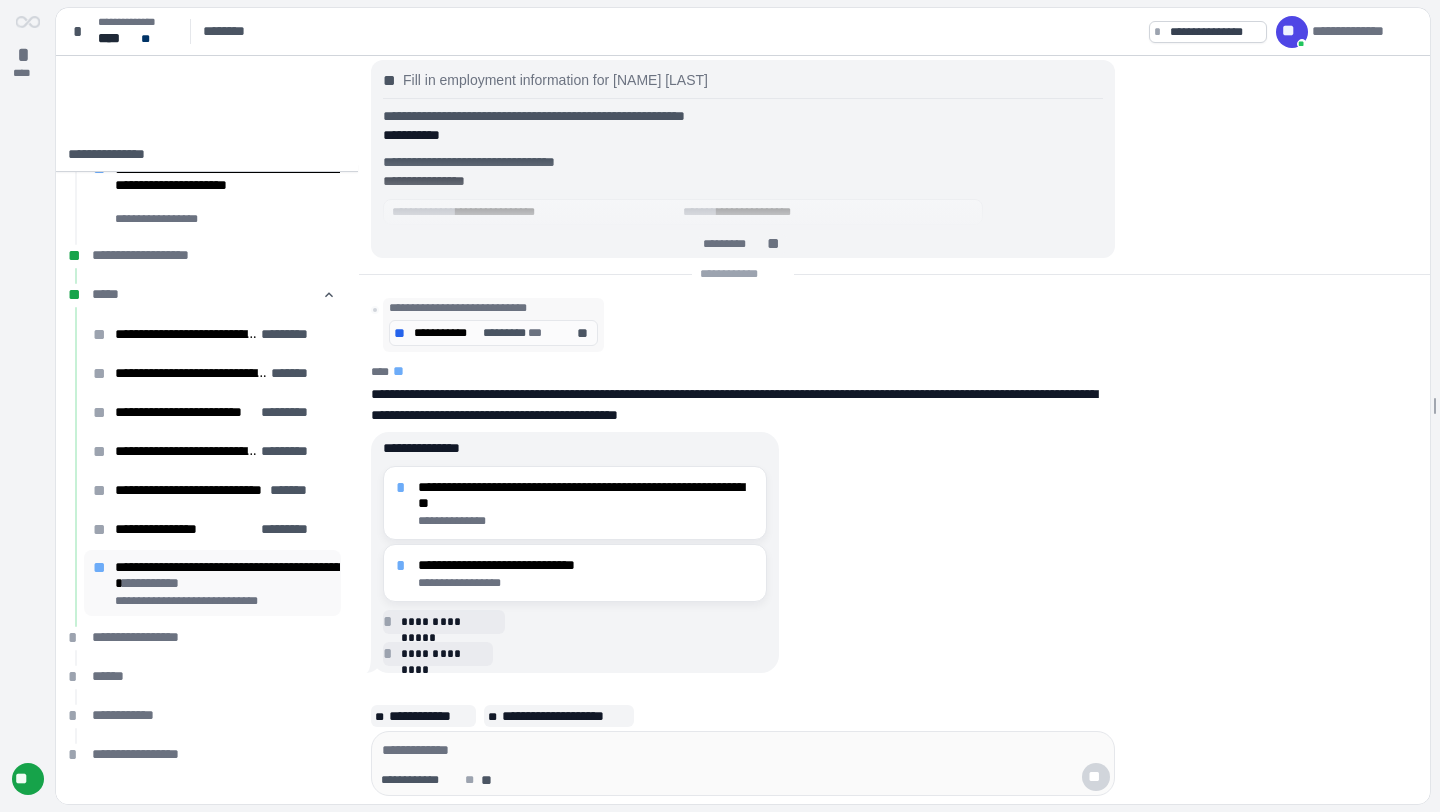 click on "**********" at bounding box center (228, 575) 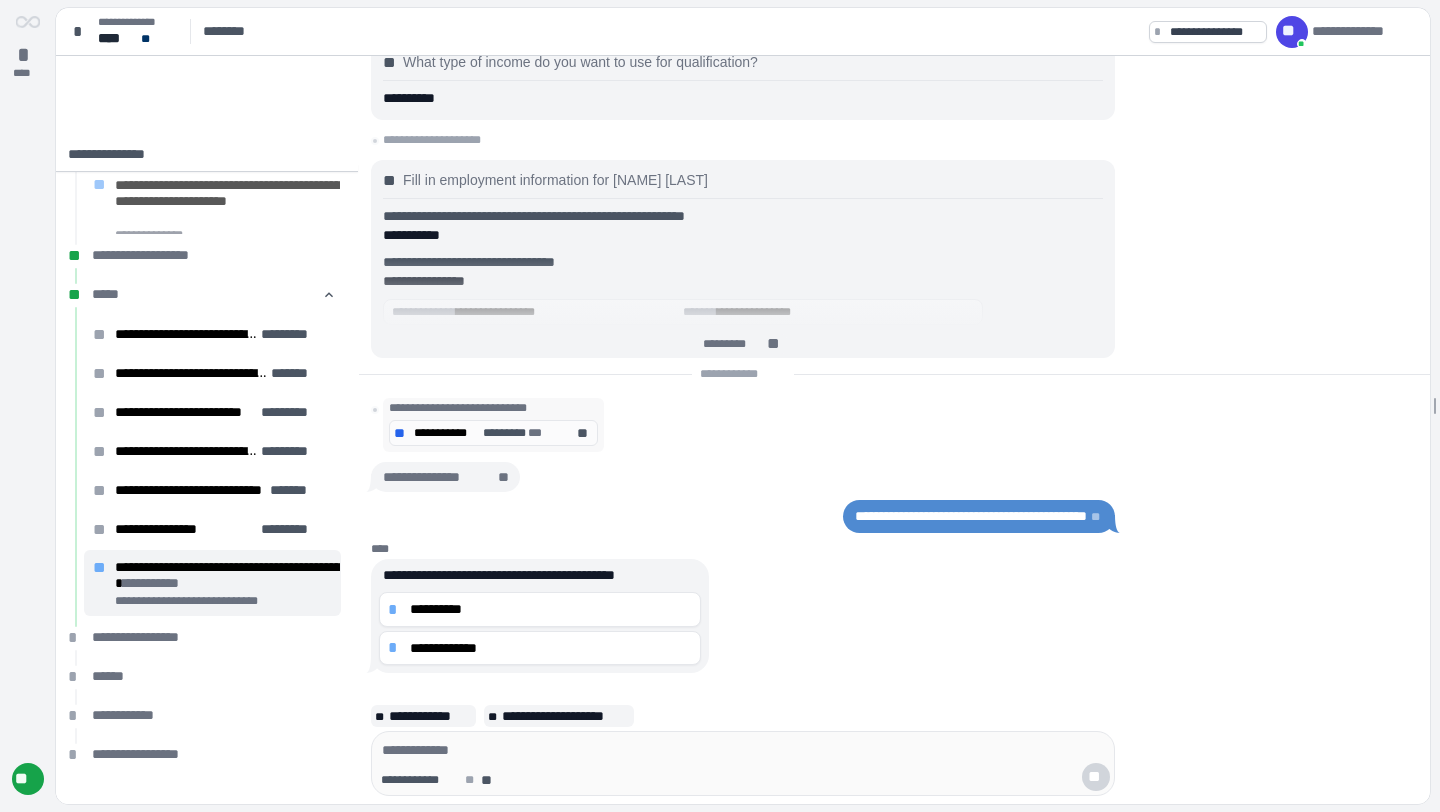 scroll, scrollTop: 16, scrollLeft: 0, axis: vertical 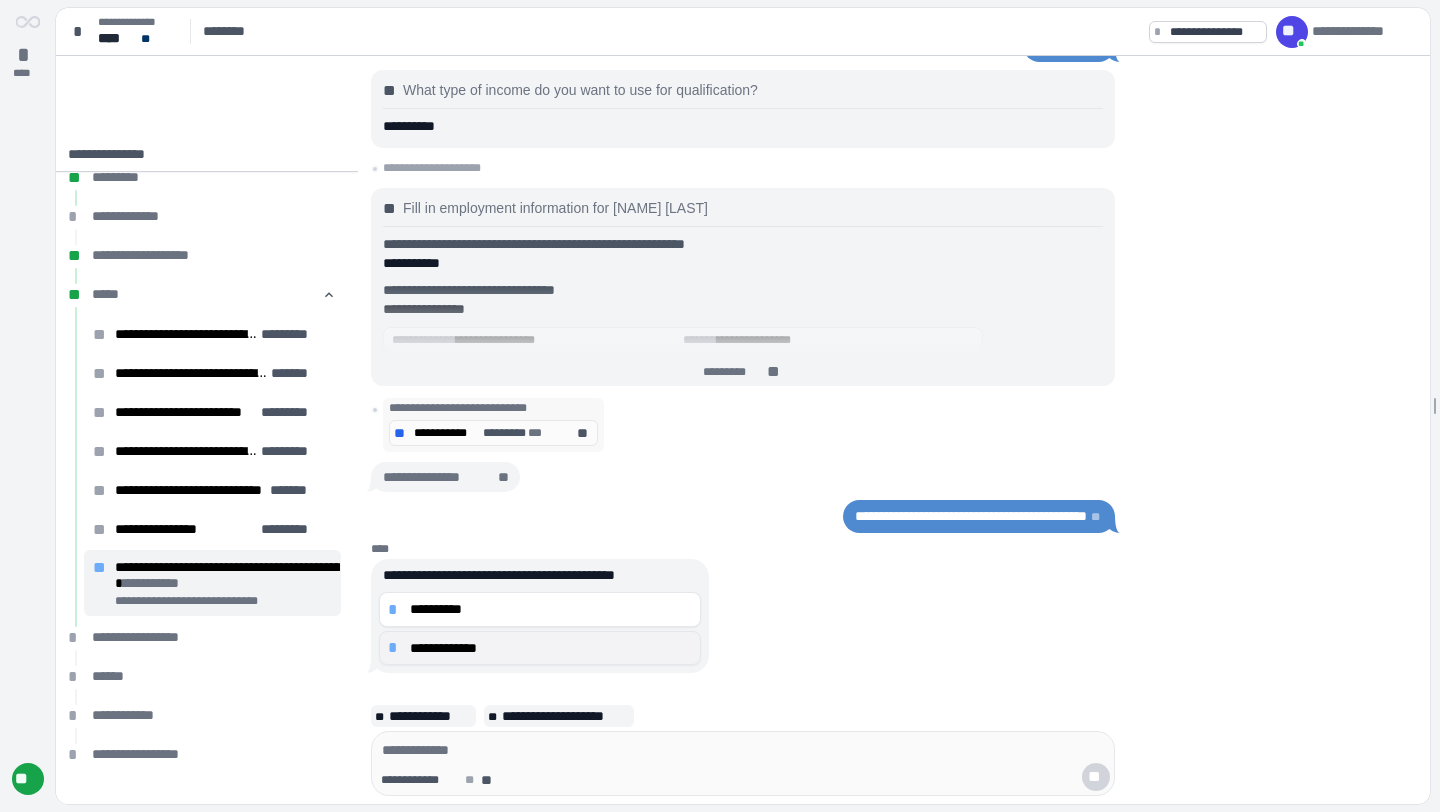 click on "**********" at bounding box center (551, 648) 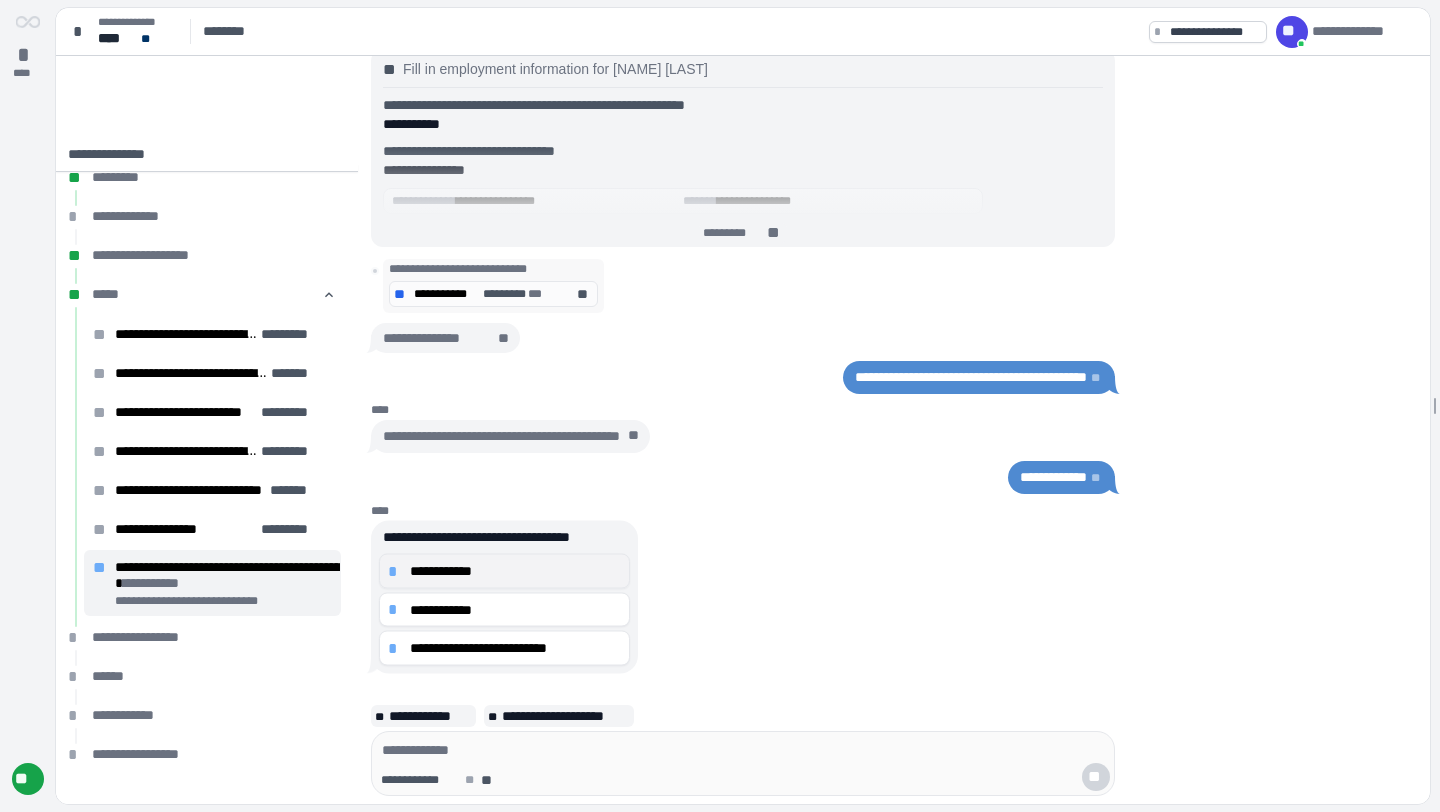 click on "**********" at bounding box center (515, 571) 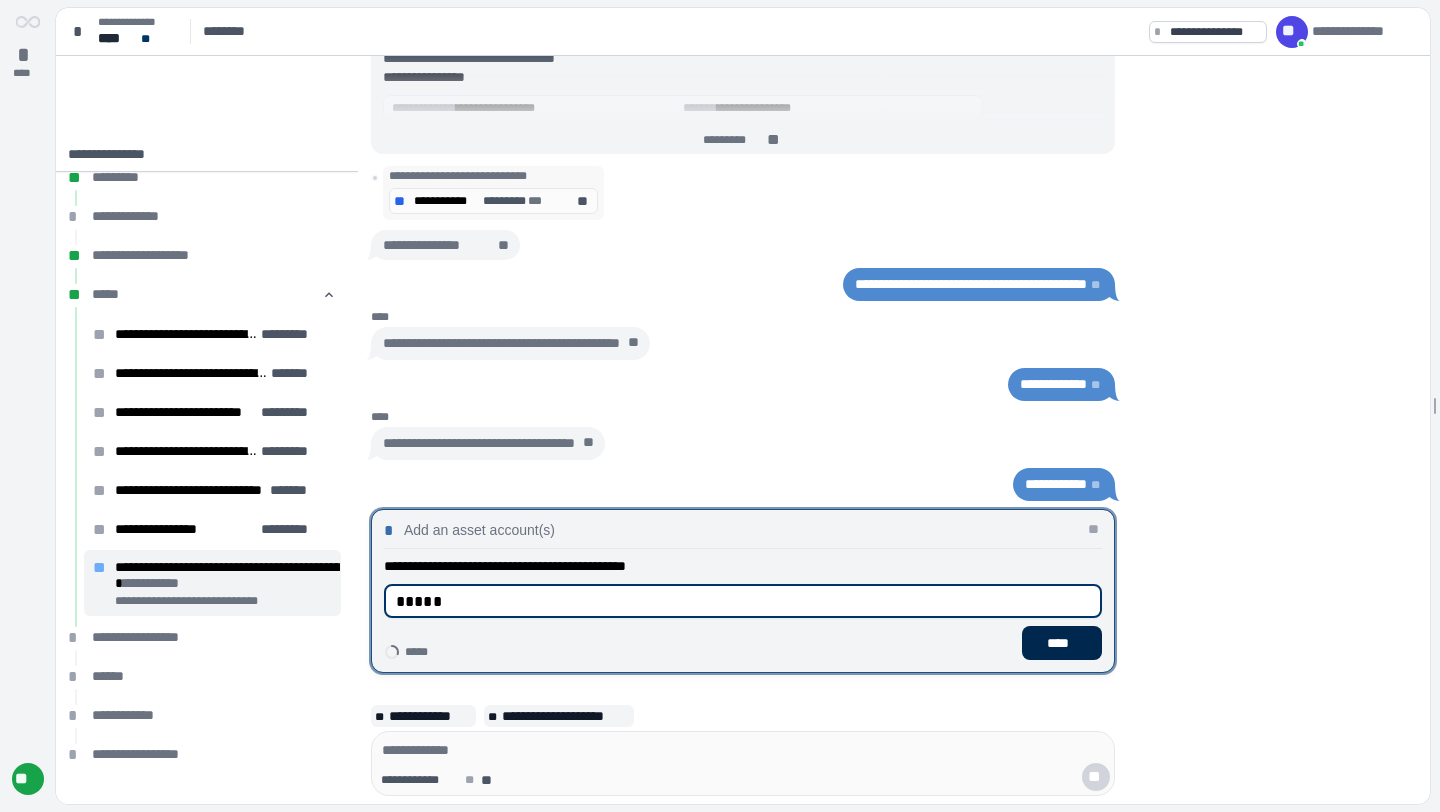 type on "*****" 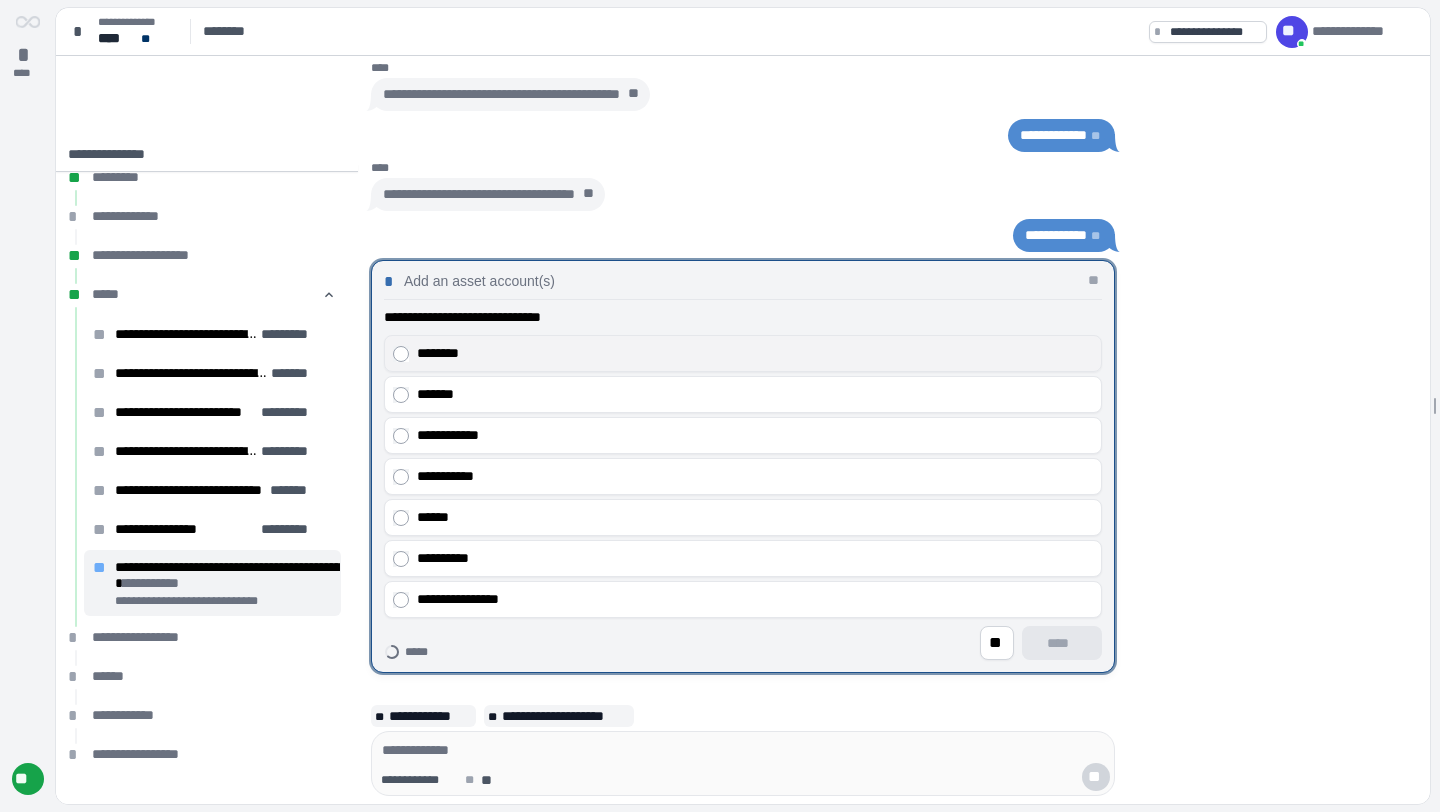 click on "********" at bounding box center [755, 353] 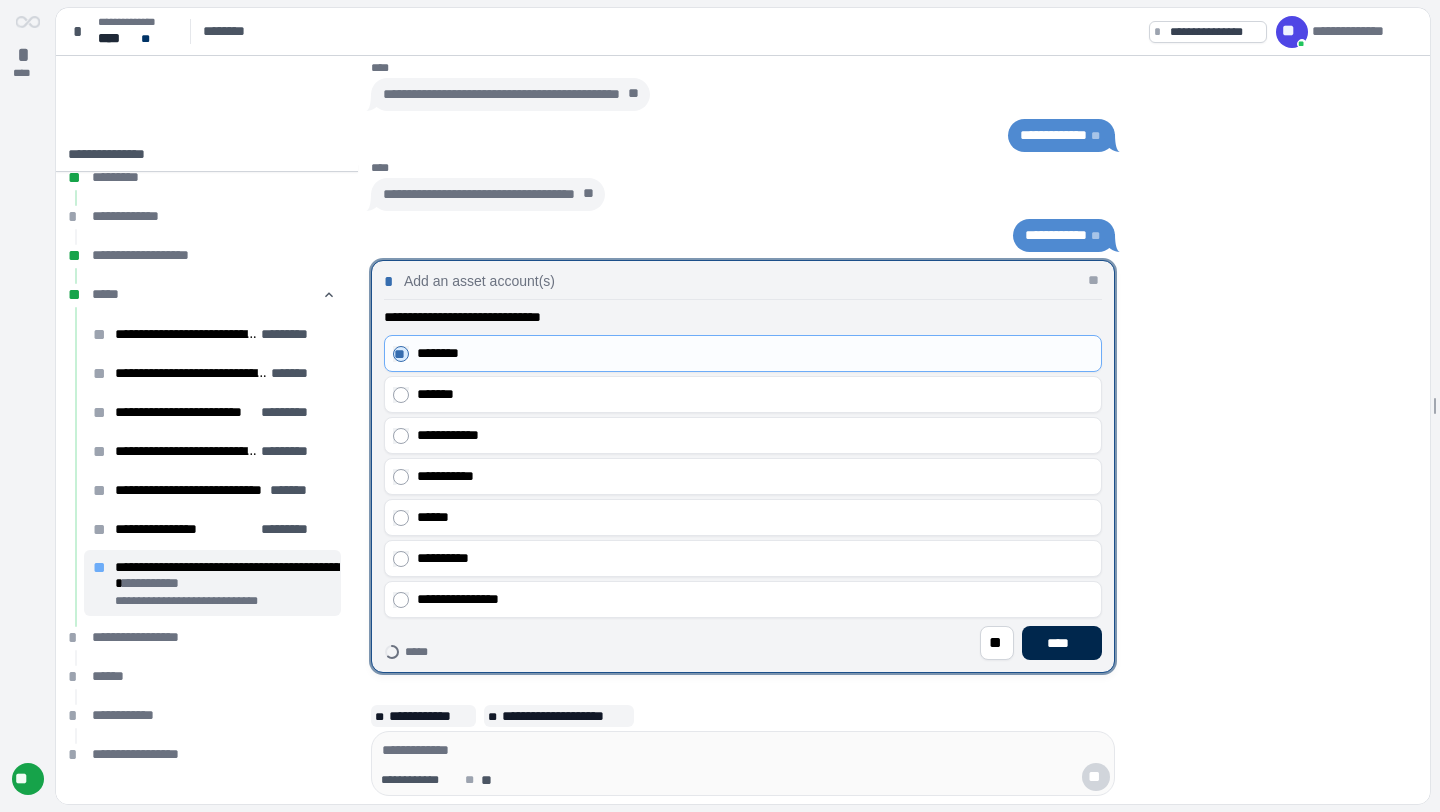 click on "****" at bounding box center [1062, 643] 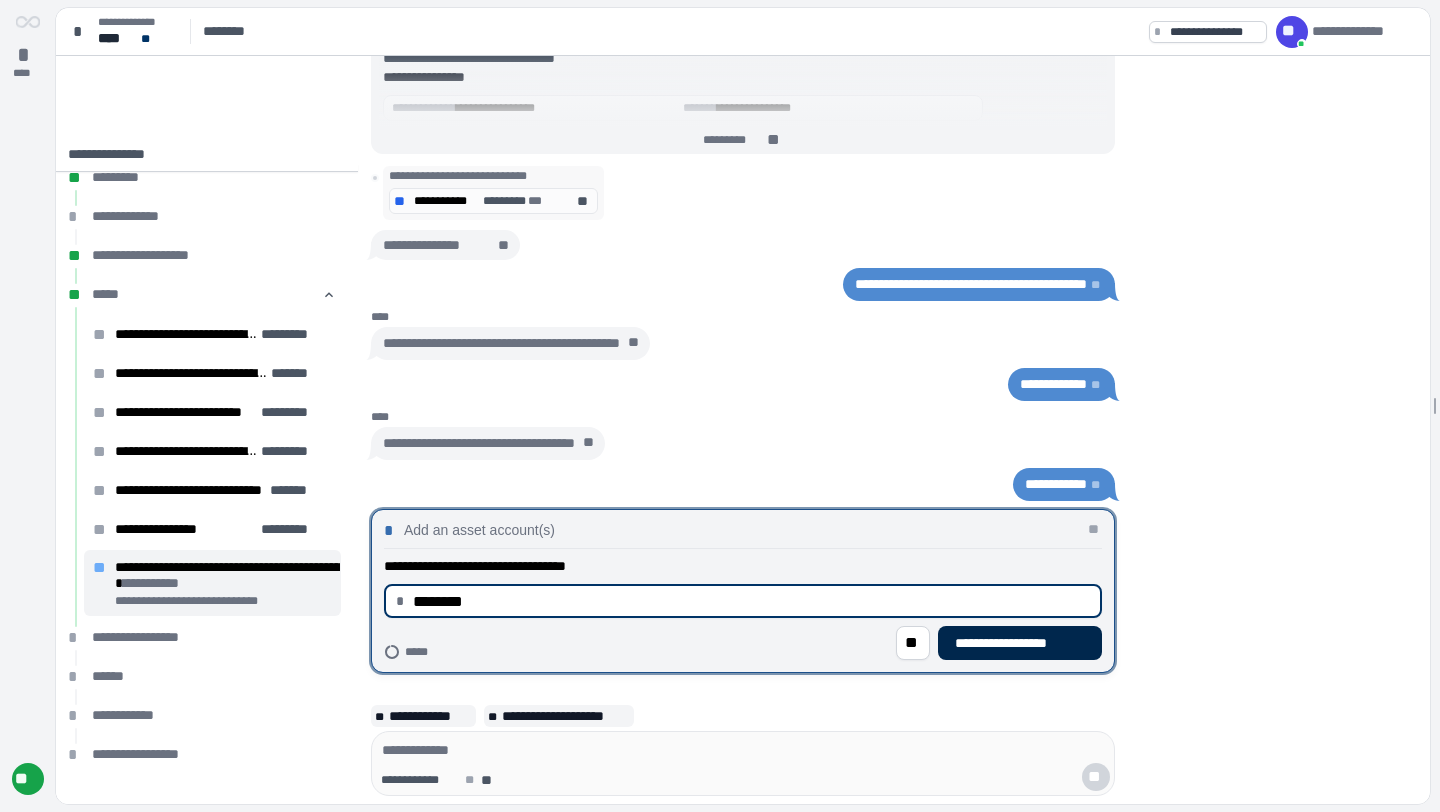 type on "********" 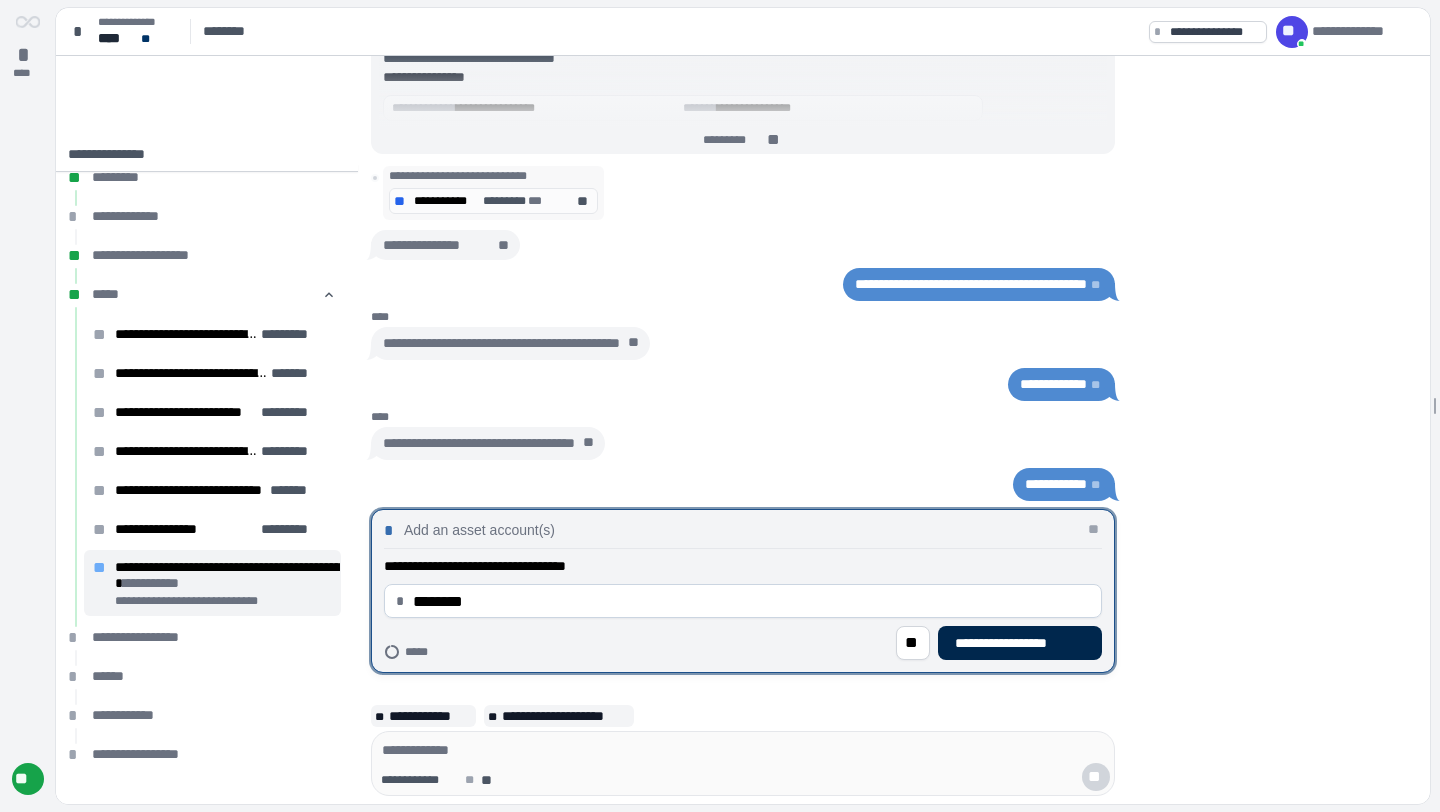 click on "**********" at bounding box center (1020, 643) 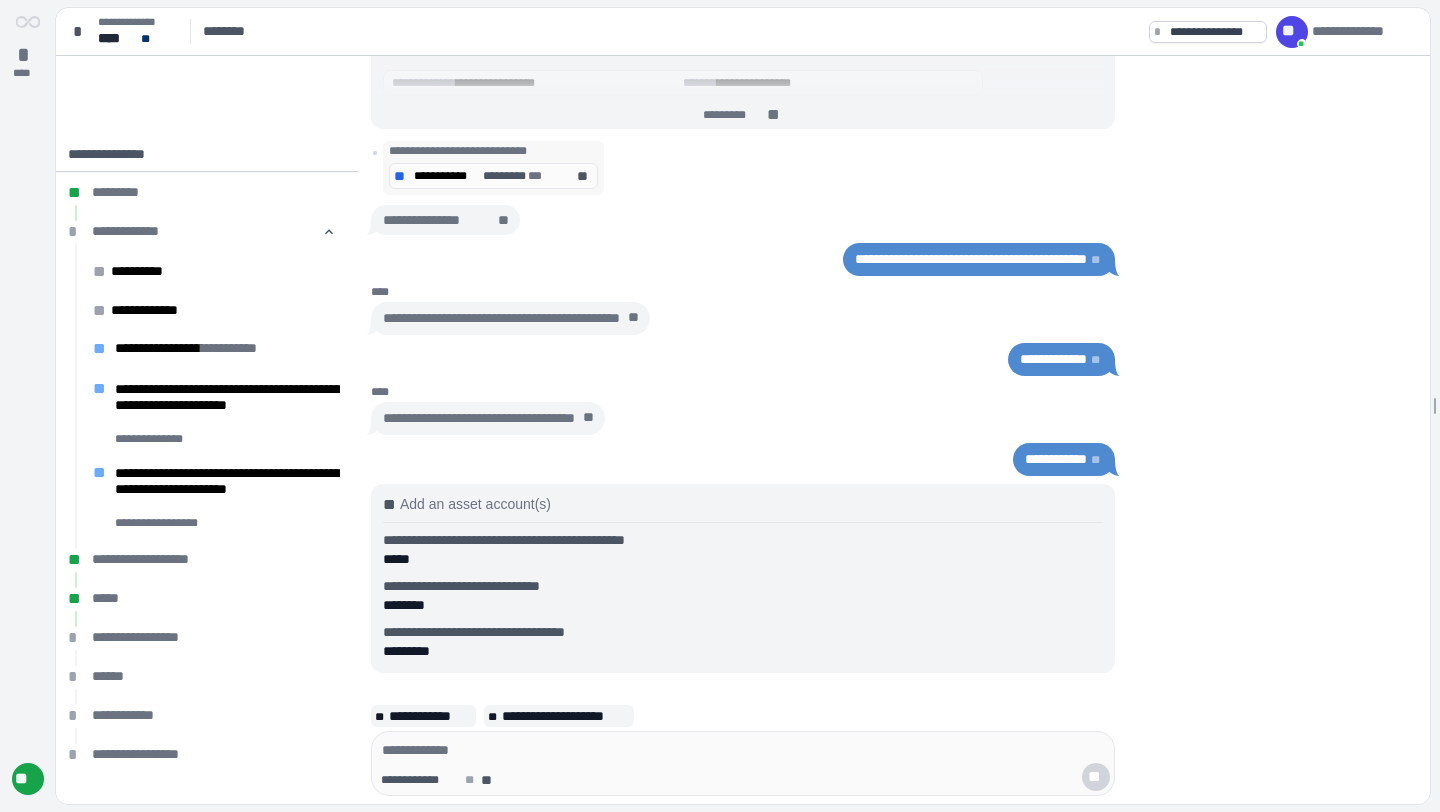 scroll, scrollTop: 1, scrollLeft: 0, axis: vertical 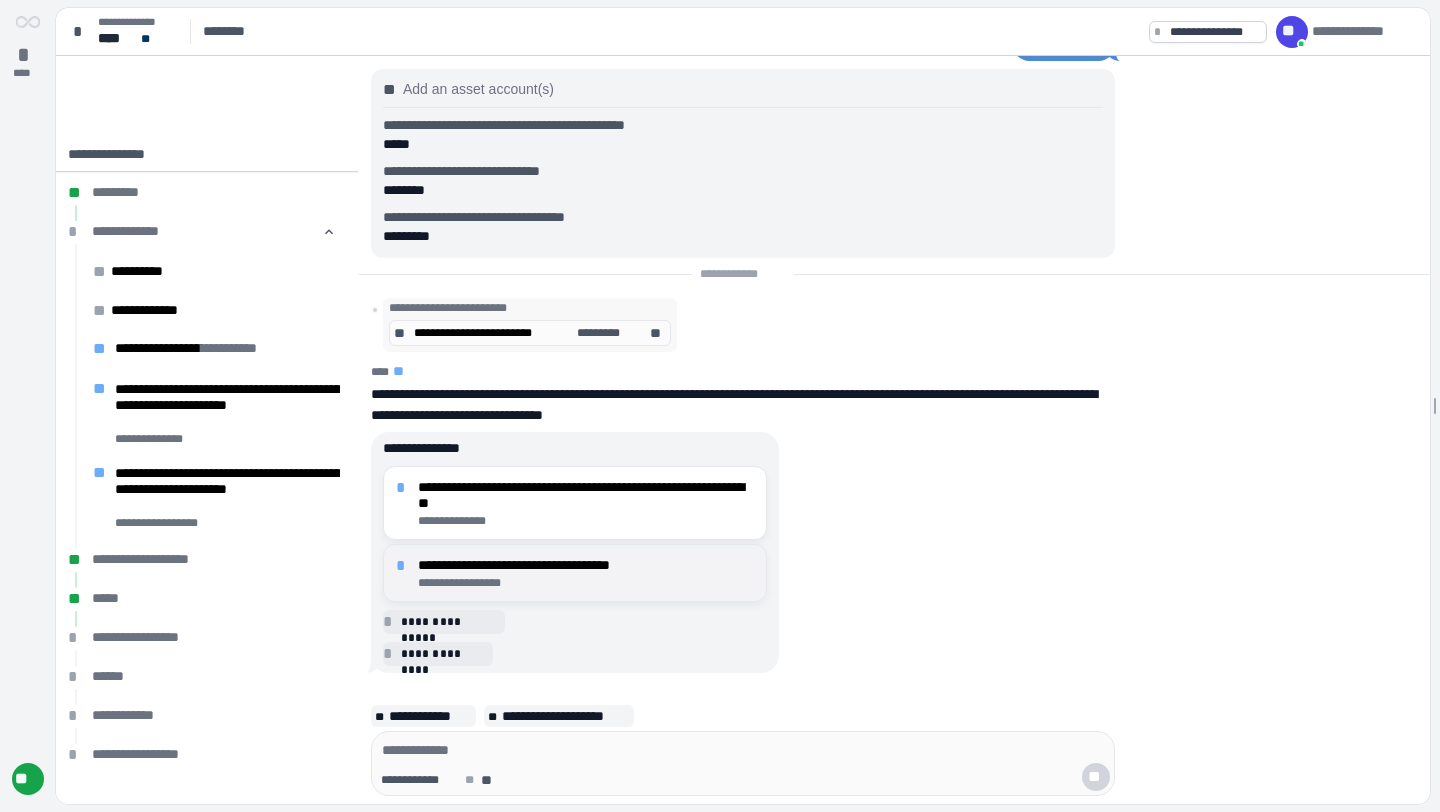 click on "**********" at bounding box center (586, 573) 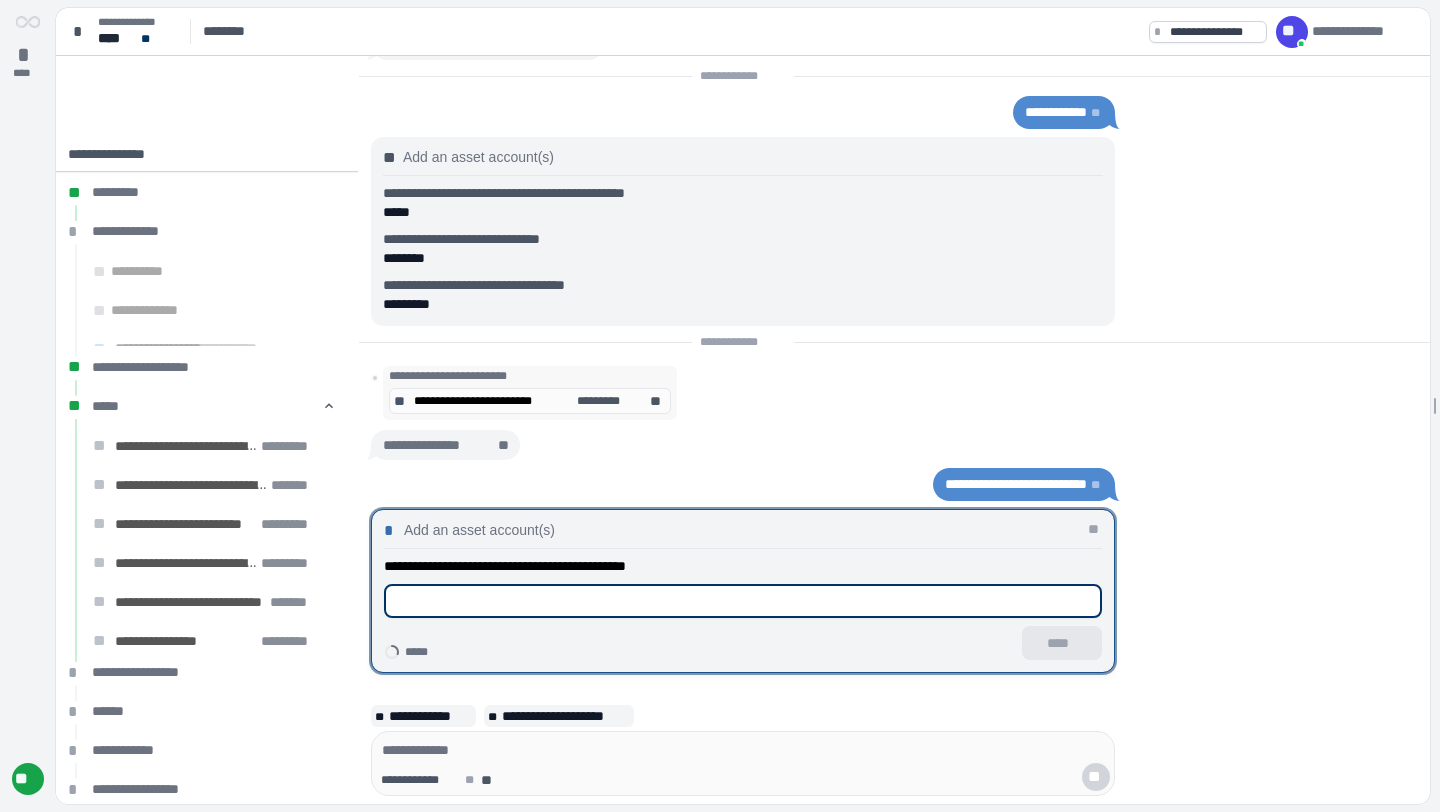 scroll, scrollTop: 55, scrollLeft: 0, axis: vertical 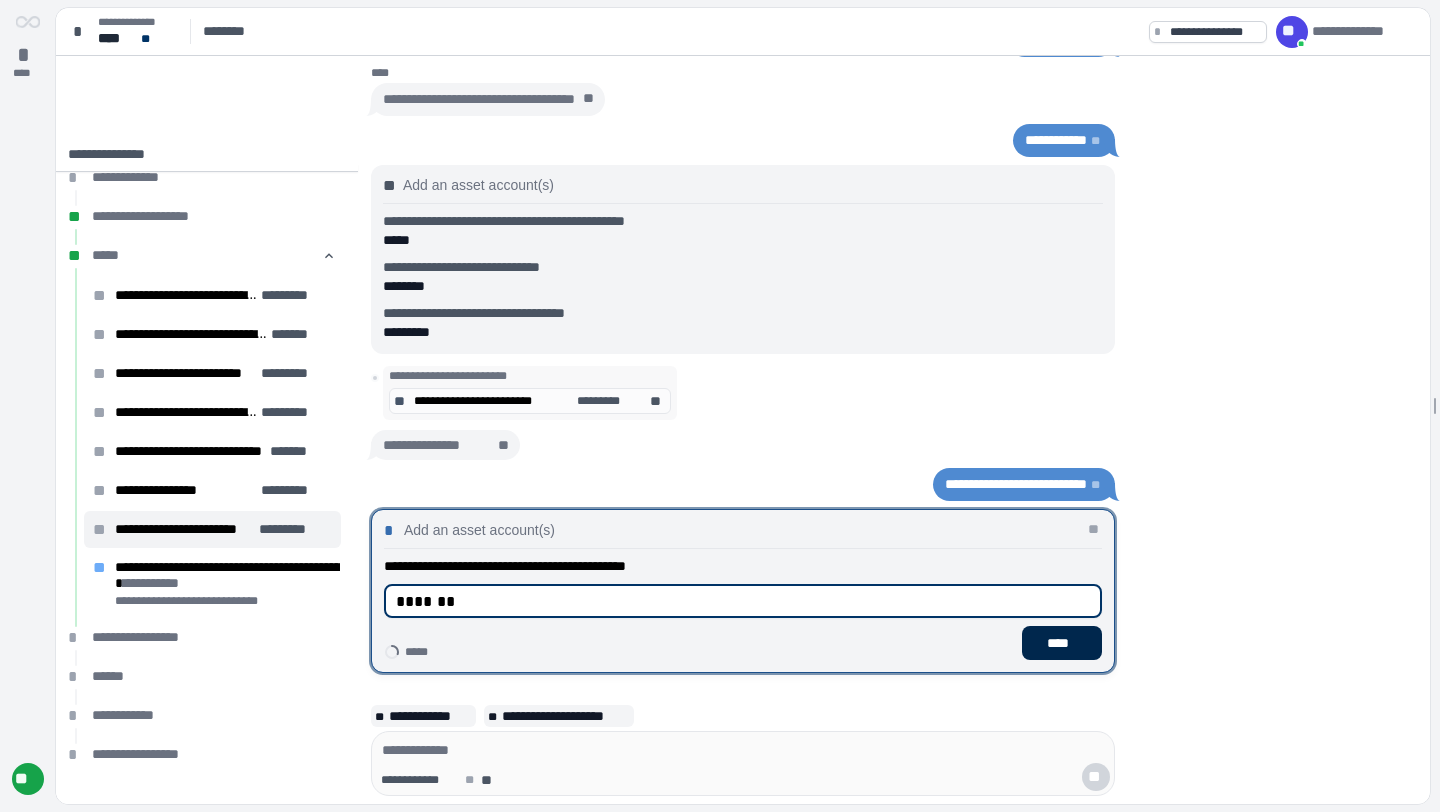 type on "*******" 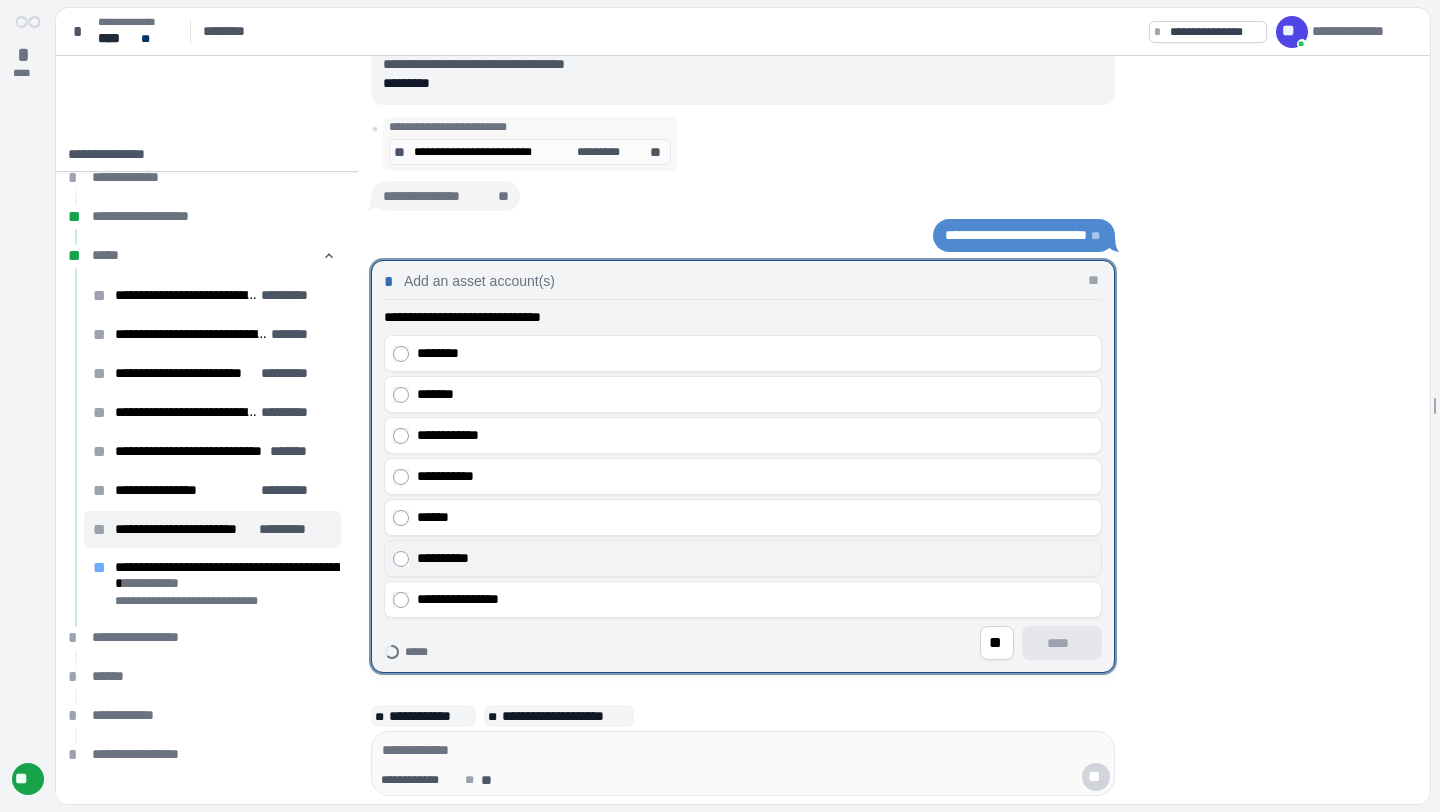 click on "**********" at bounding box center [755, 558] 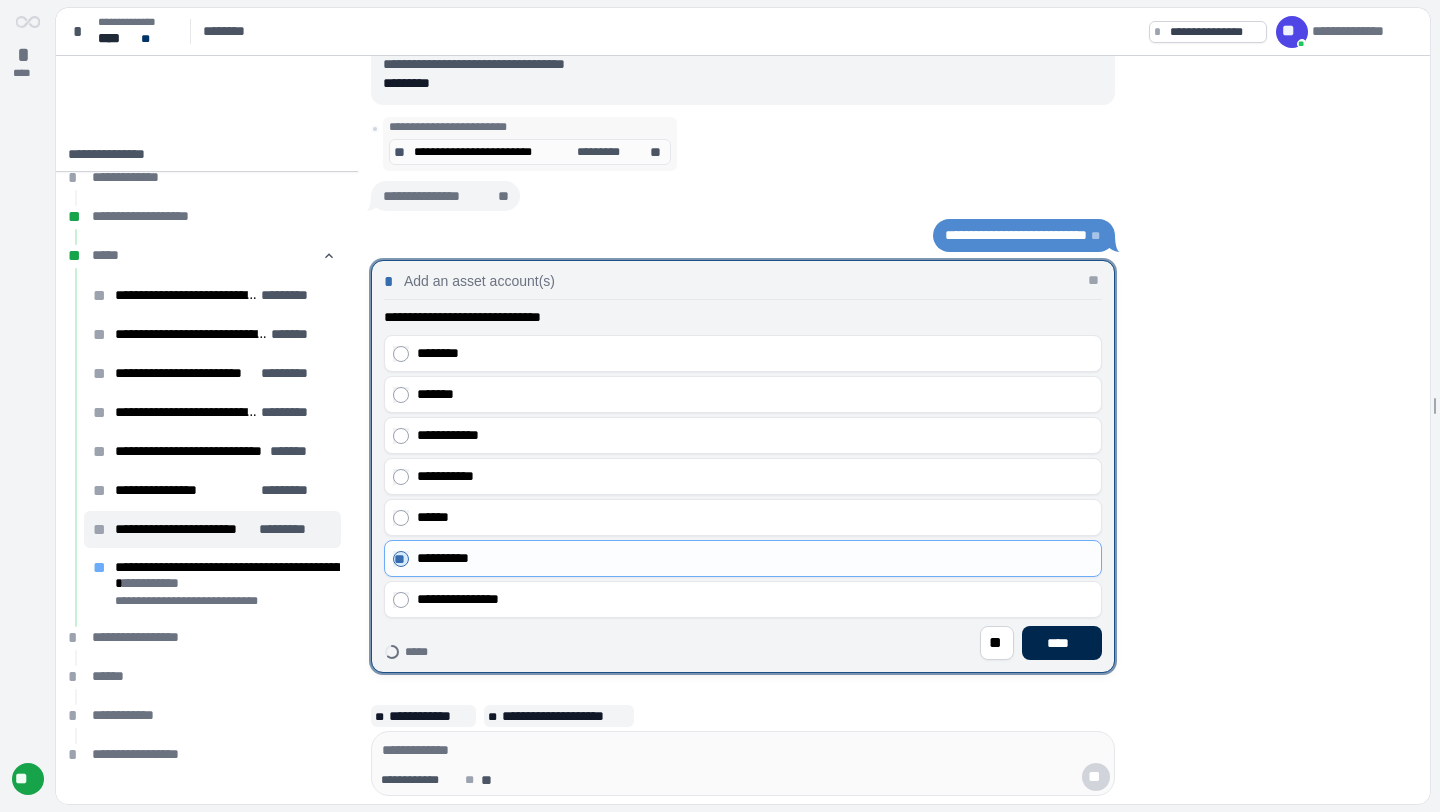 click on "****" at bounding box center [1062, 643] 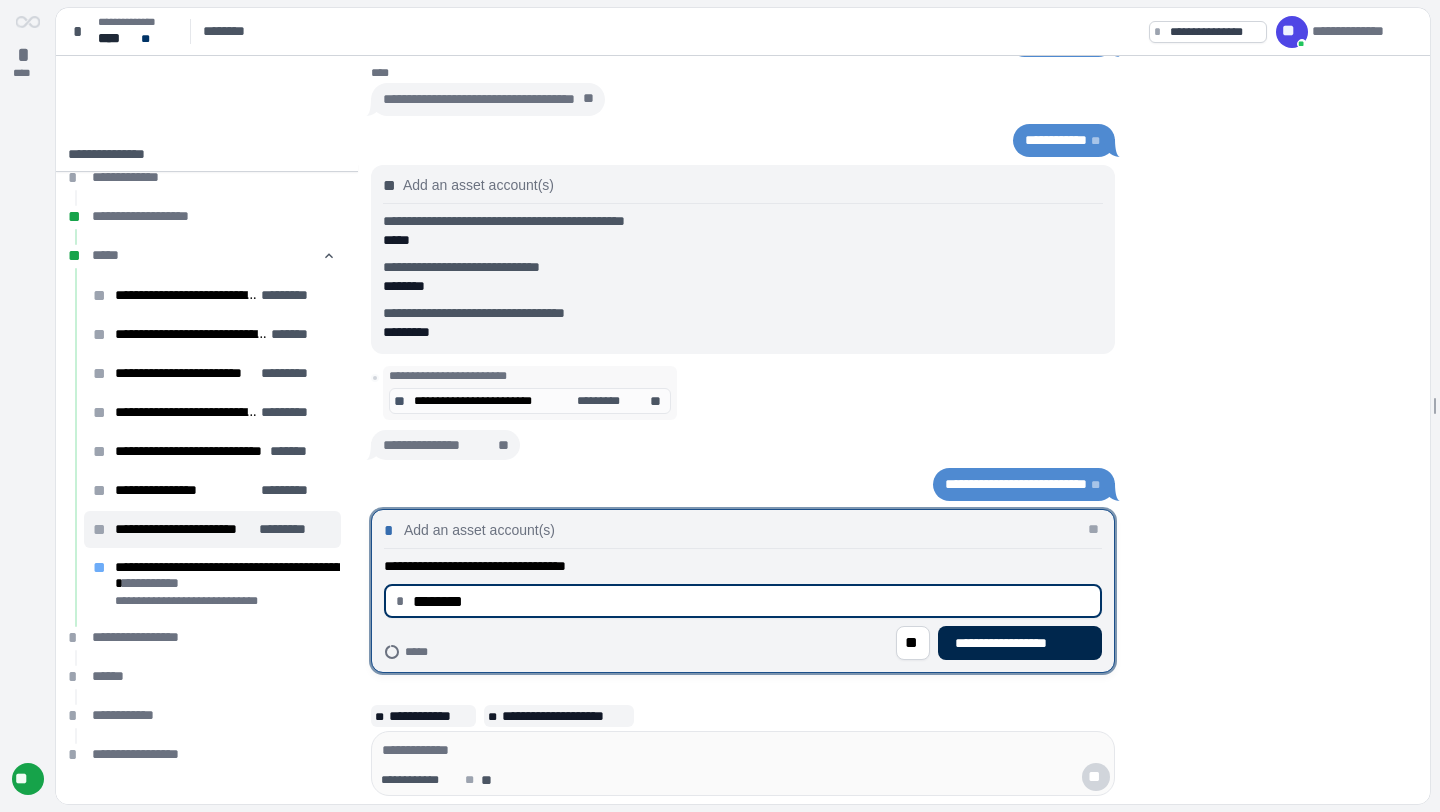 type on "********" 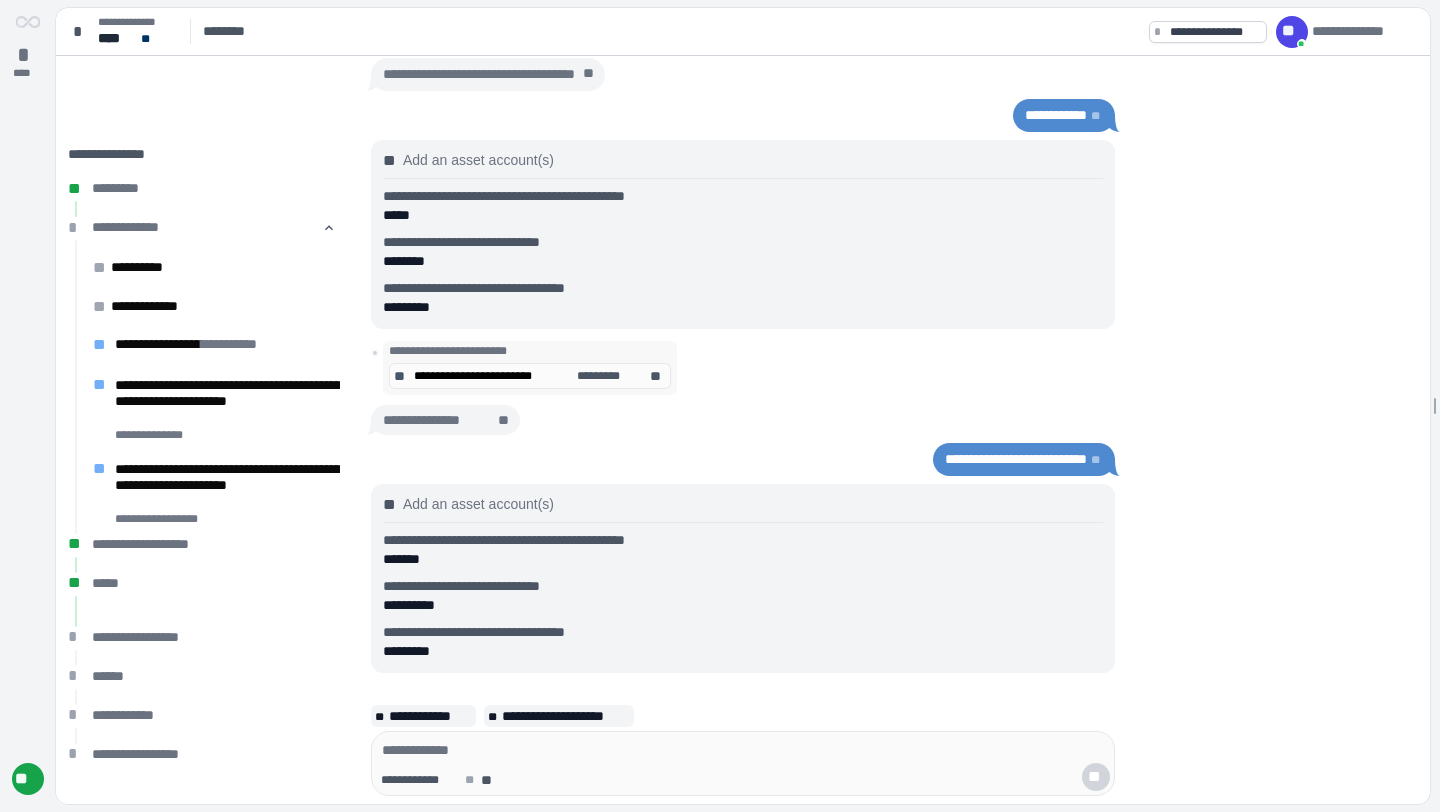 scroll, scrollTop: 0, scrollLeft: 0, axis: both 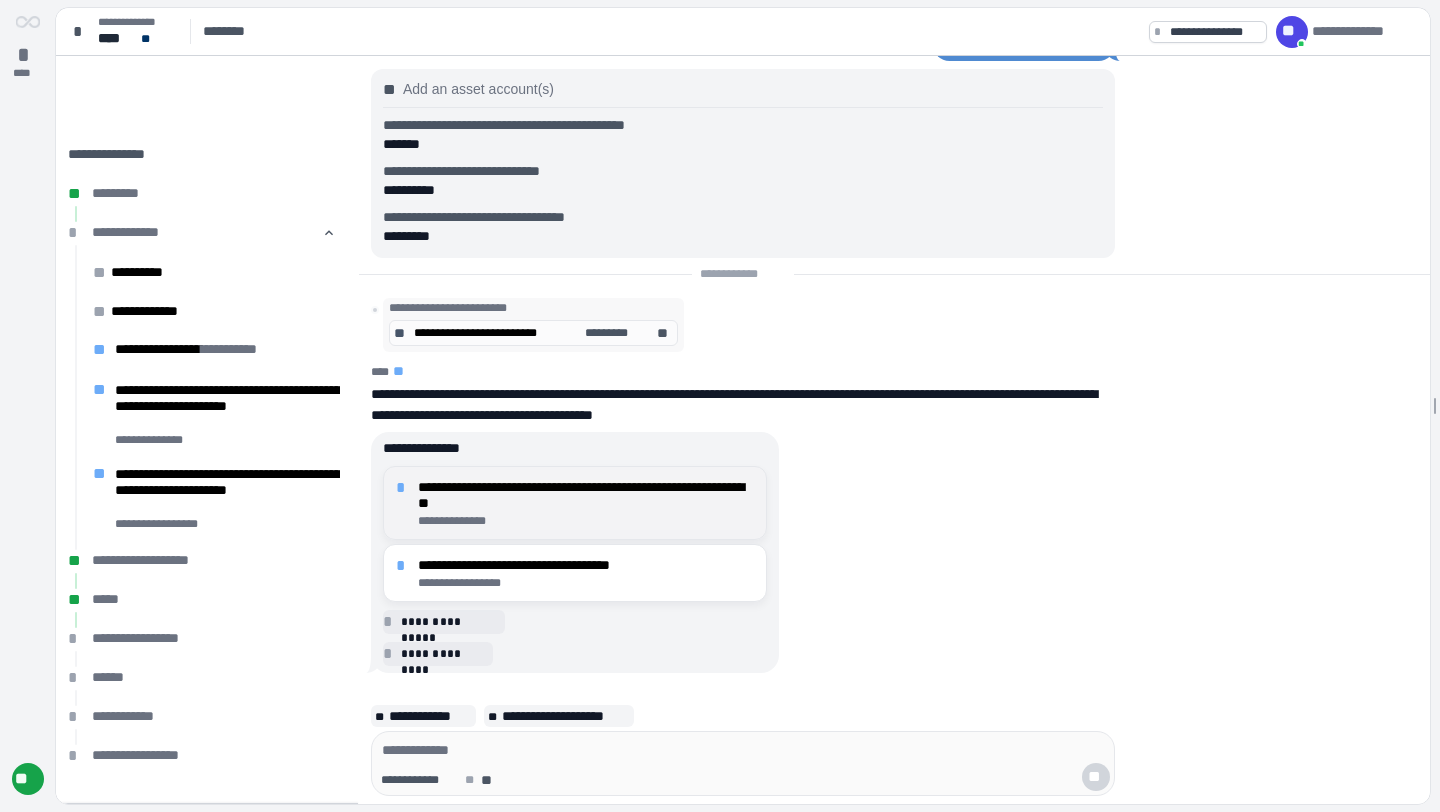 click on "**********" at bounding box center (586, 503) 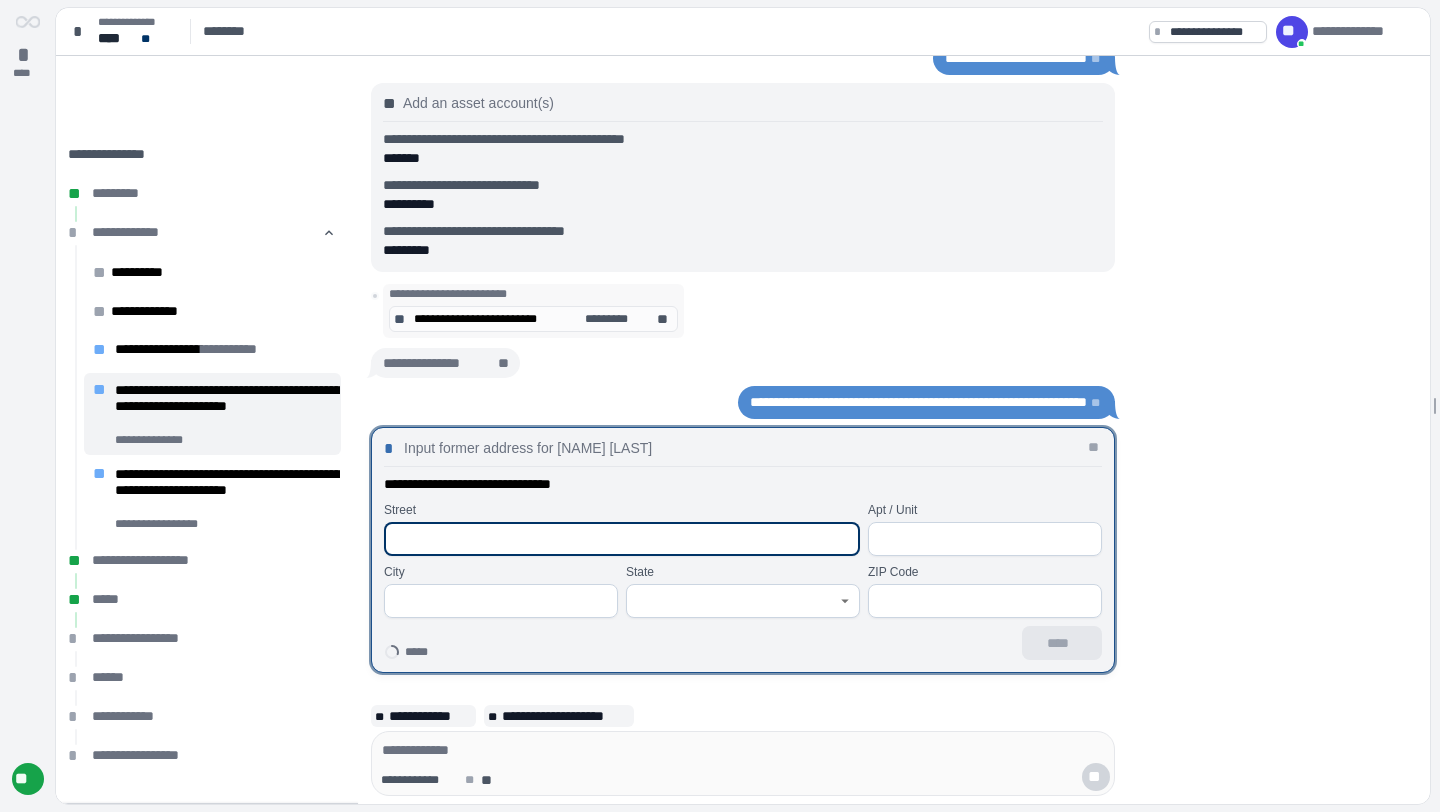 click at bounding box center [622, 539] 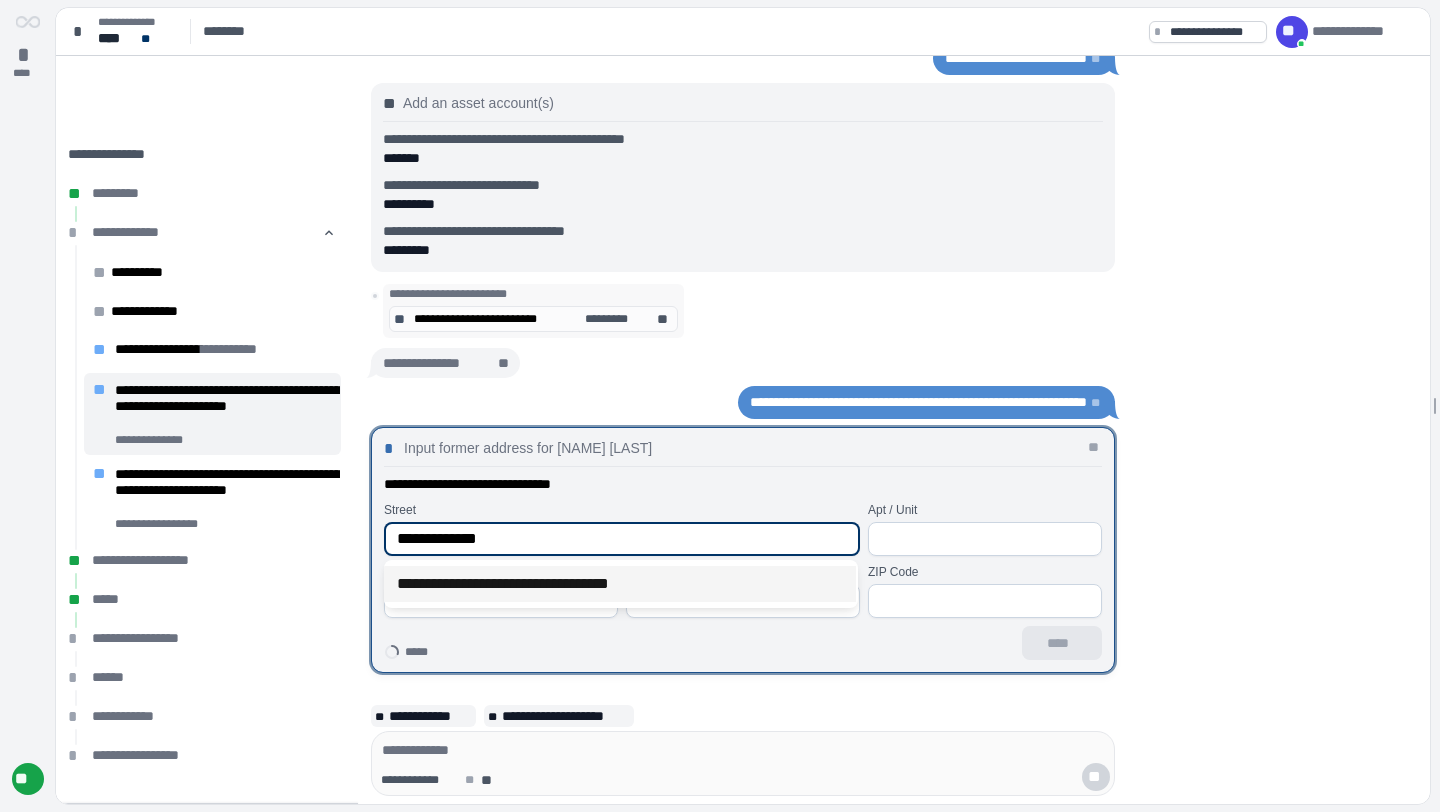 click on "**********" at bounding box center [620, 584] 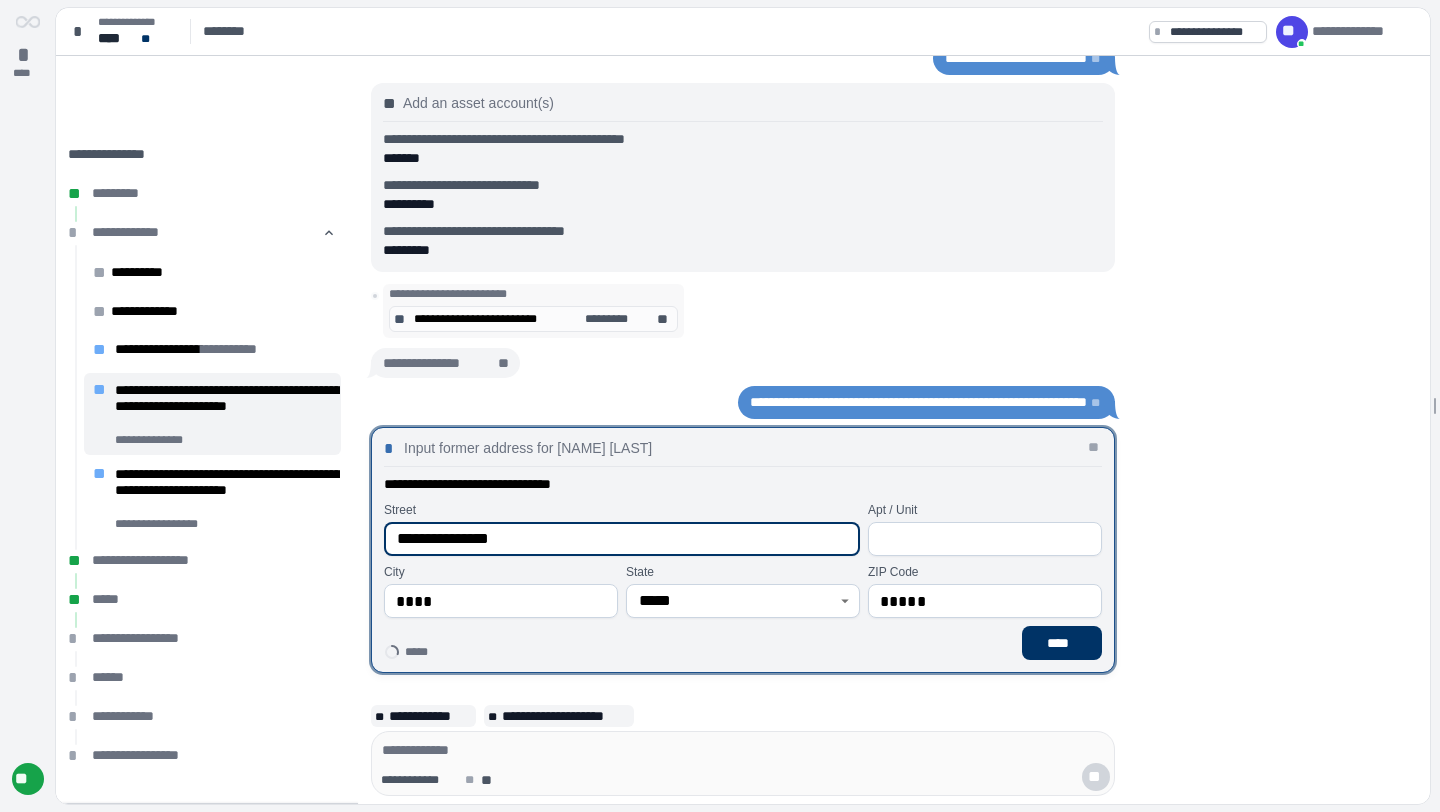 type on "**********" 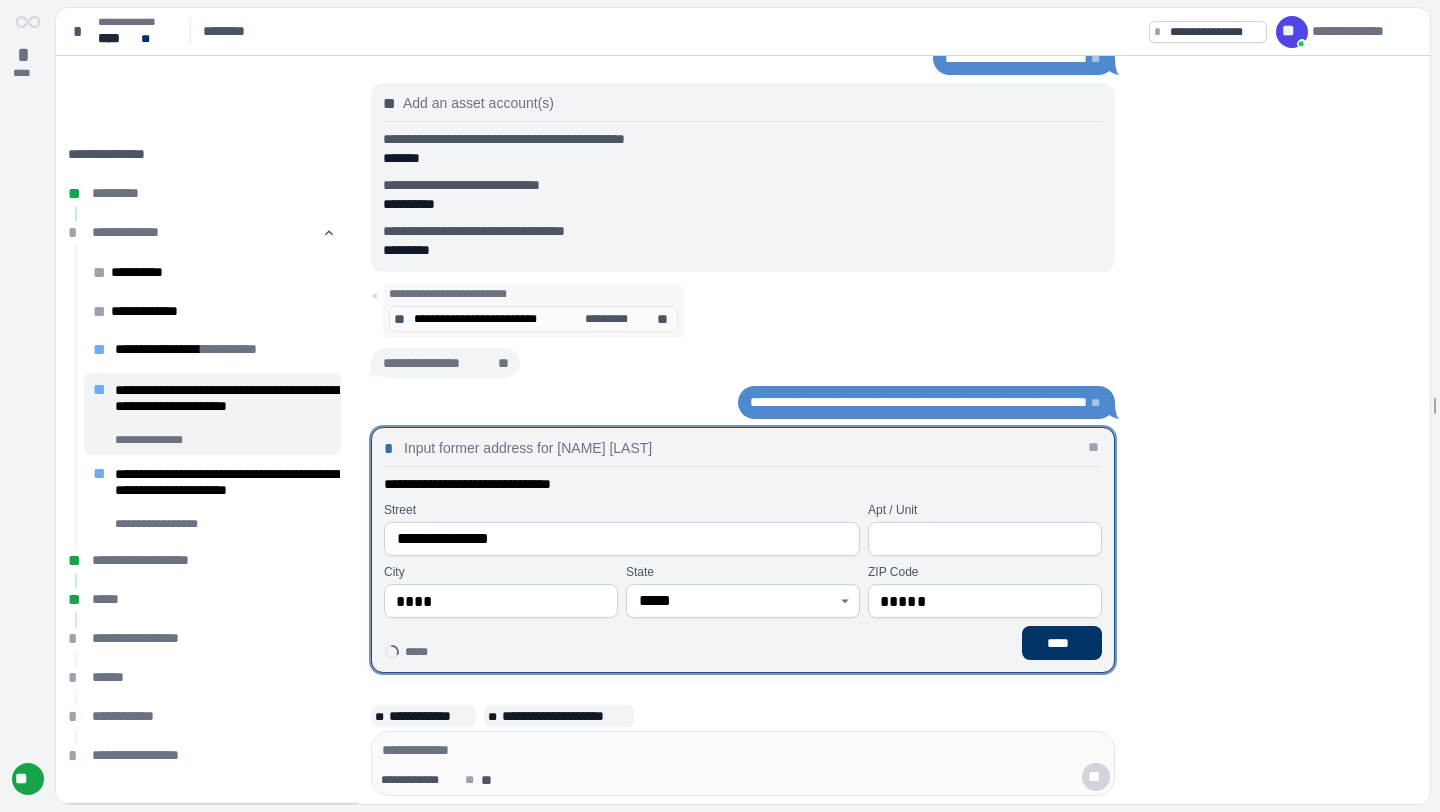 click on "**********" at bounding box center [743, 567] 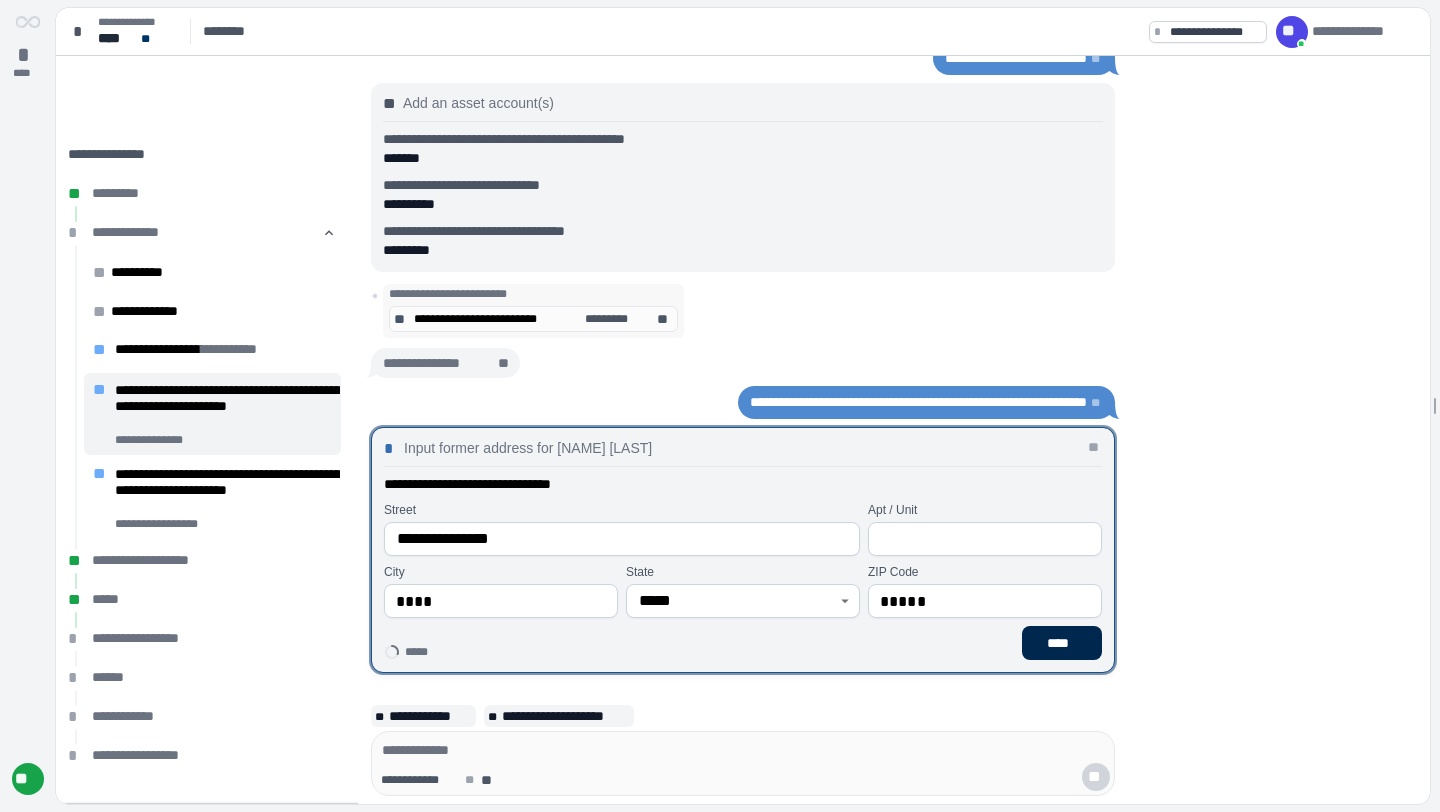 click on "****" at bounding box center (1062, 643) 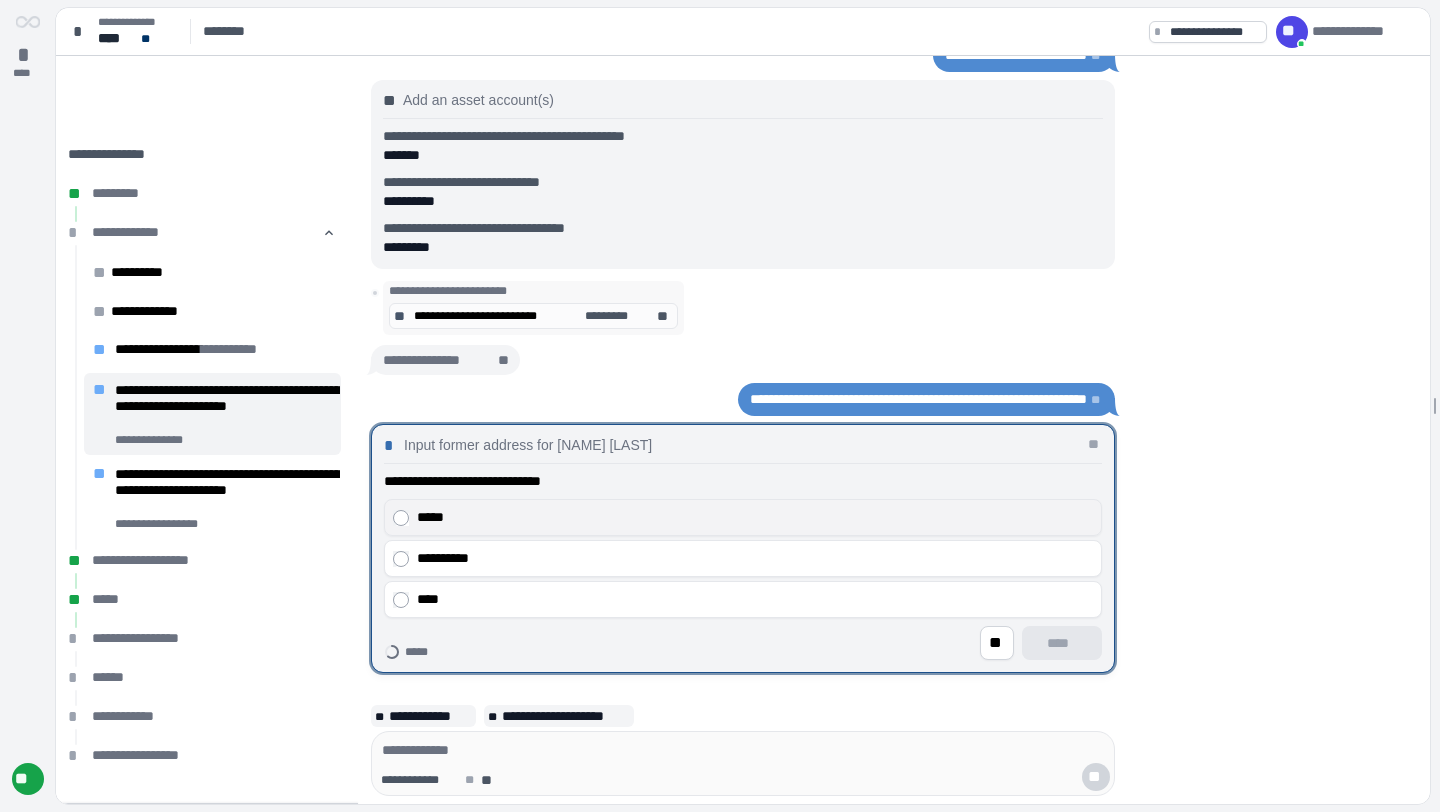 click on "*****" at bounding box center (755, 517) 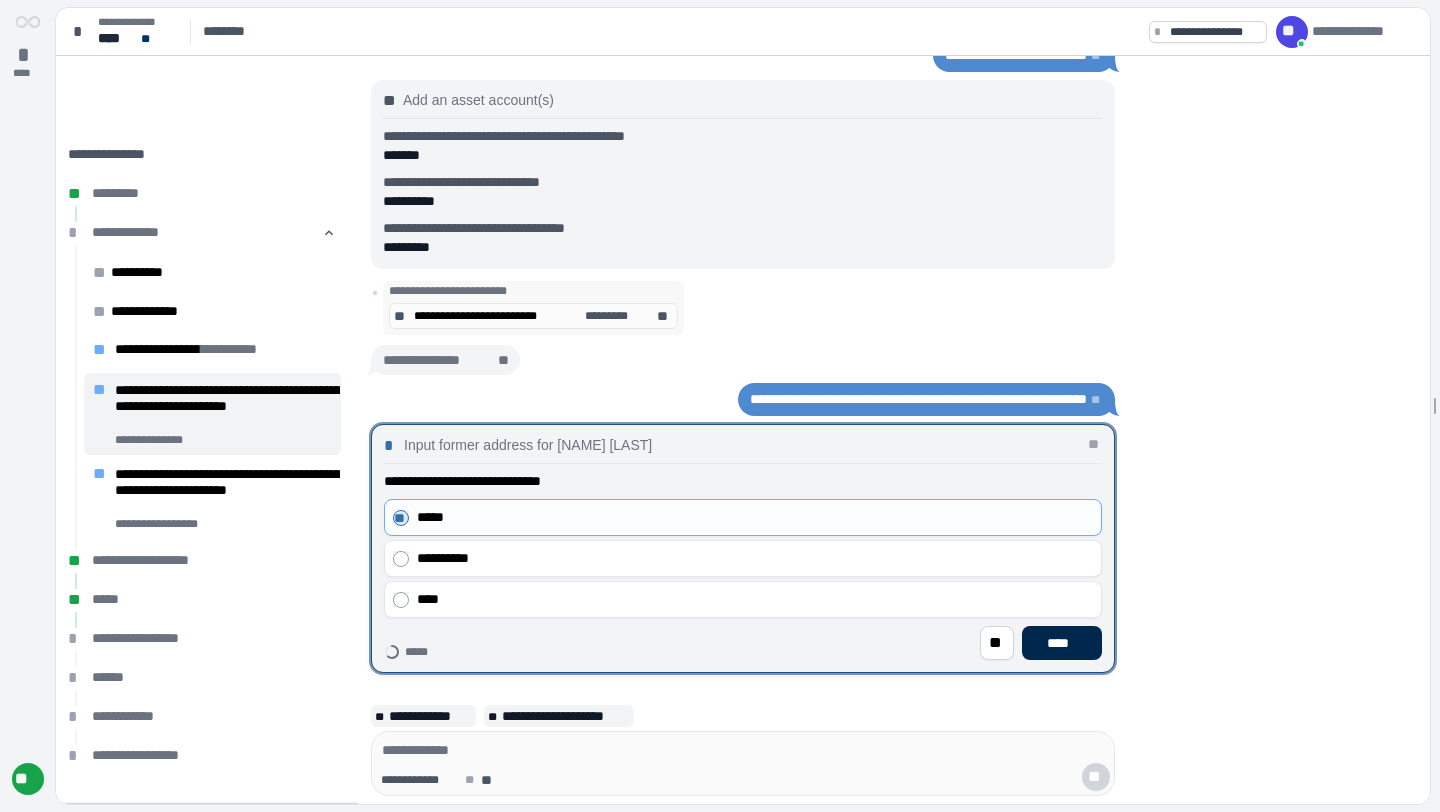 click on "****" at bounding box center (1062, 643) 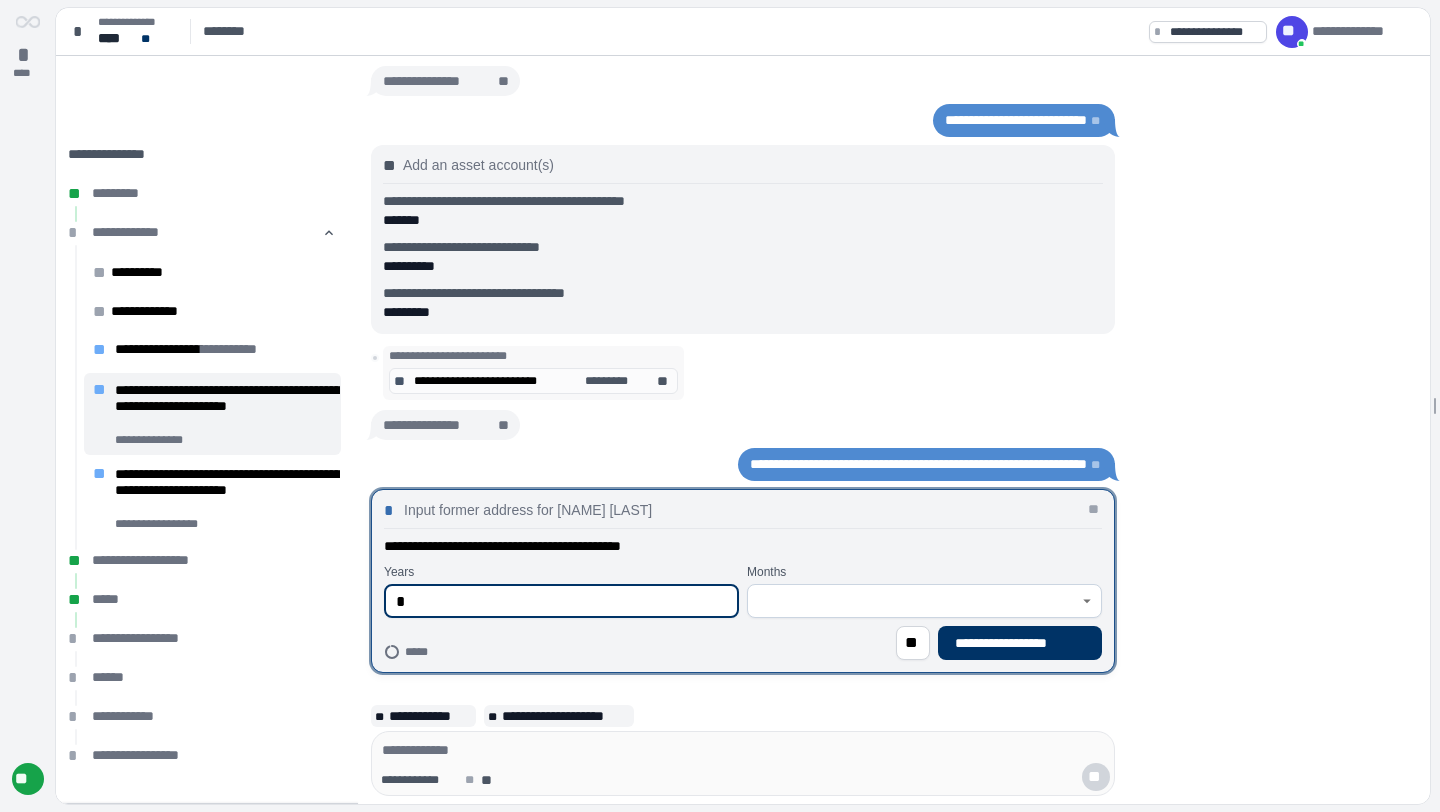 type on "*" 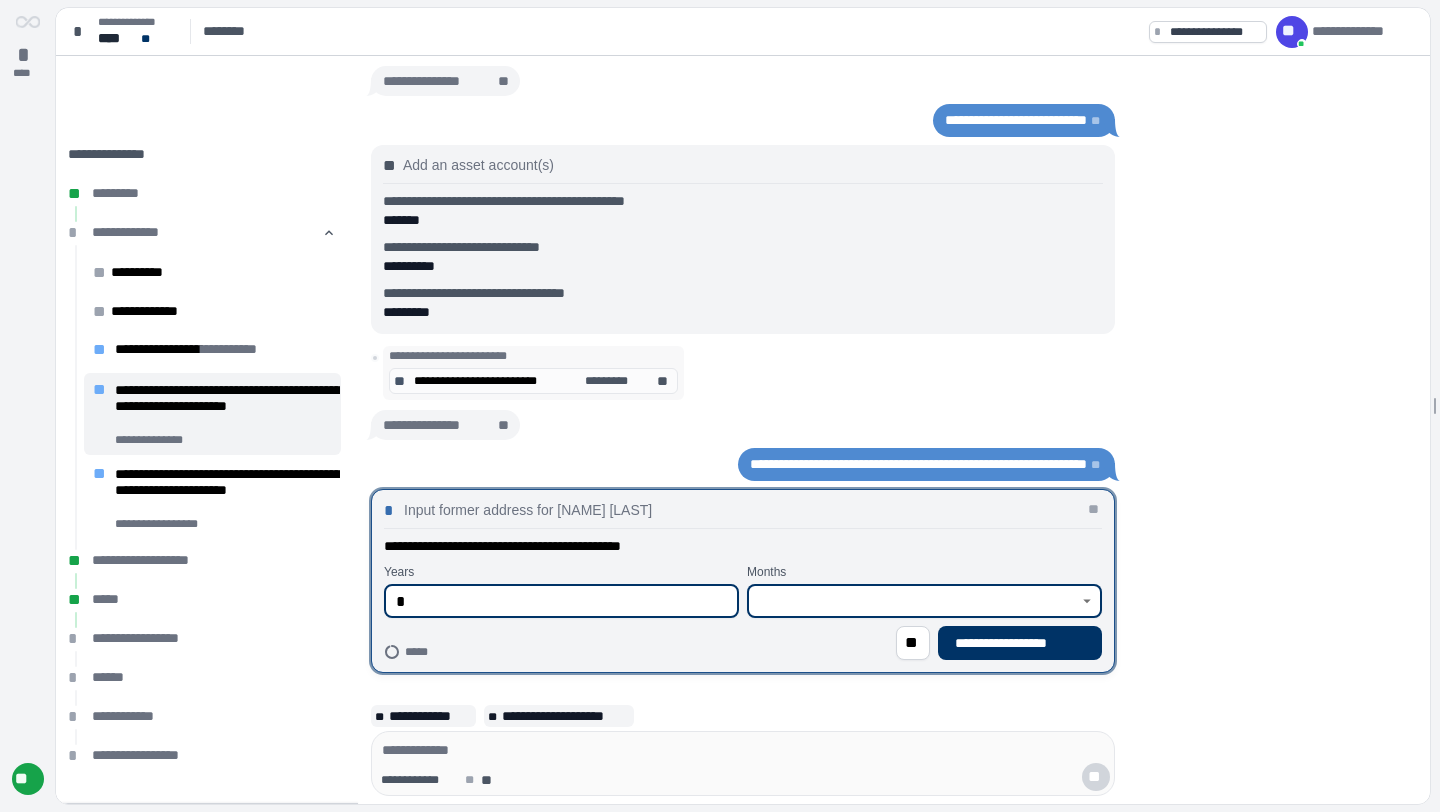 click at bounding box center [913, 601] 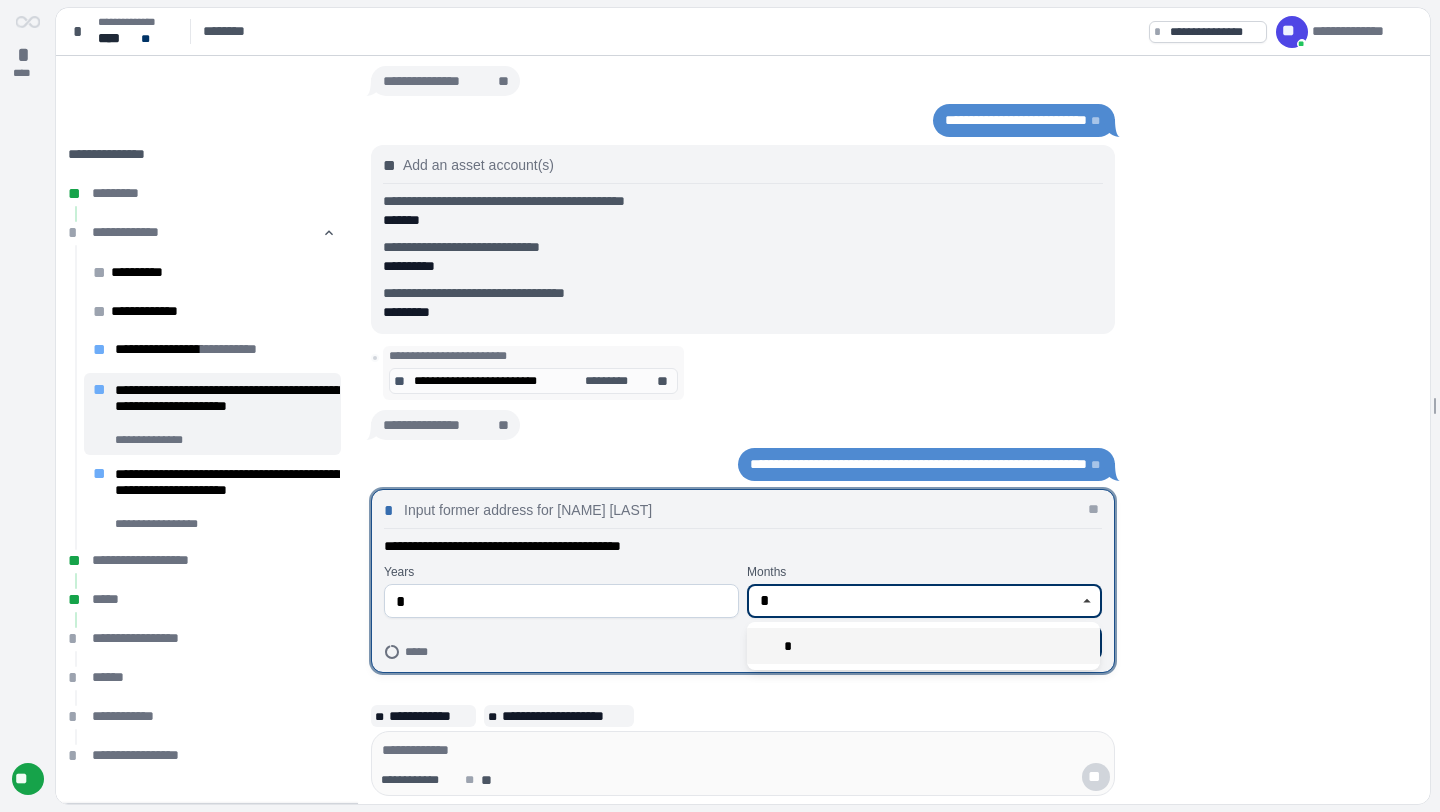 click on "*" at bounding box center [923, 646] 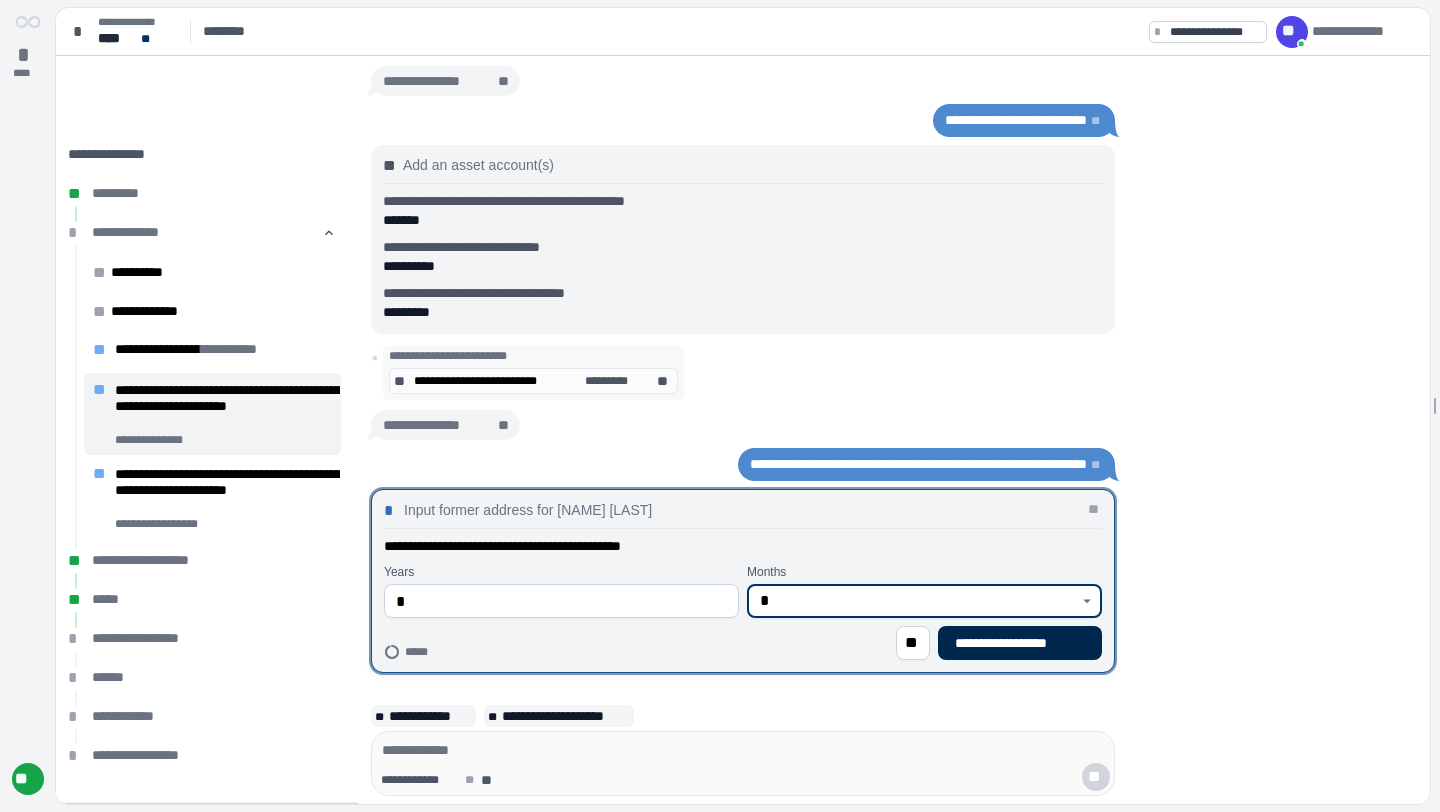 type on "*" 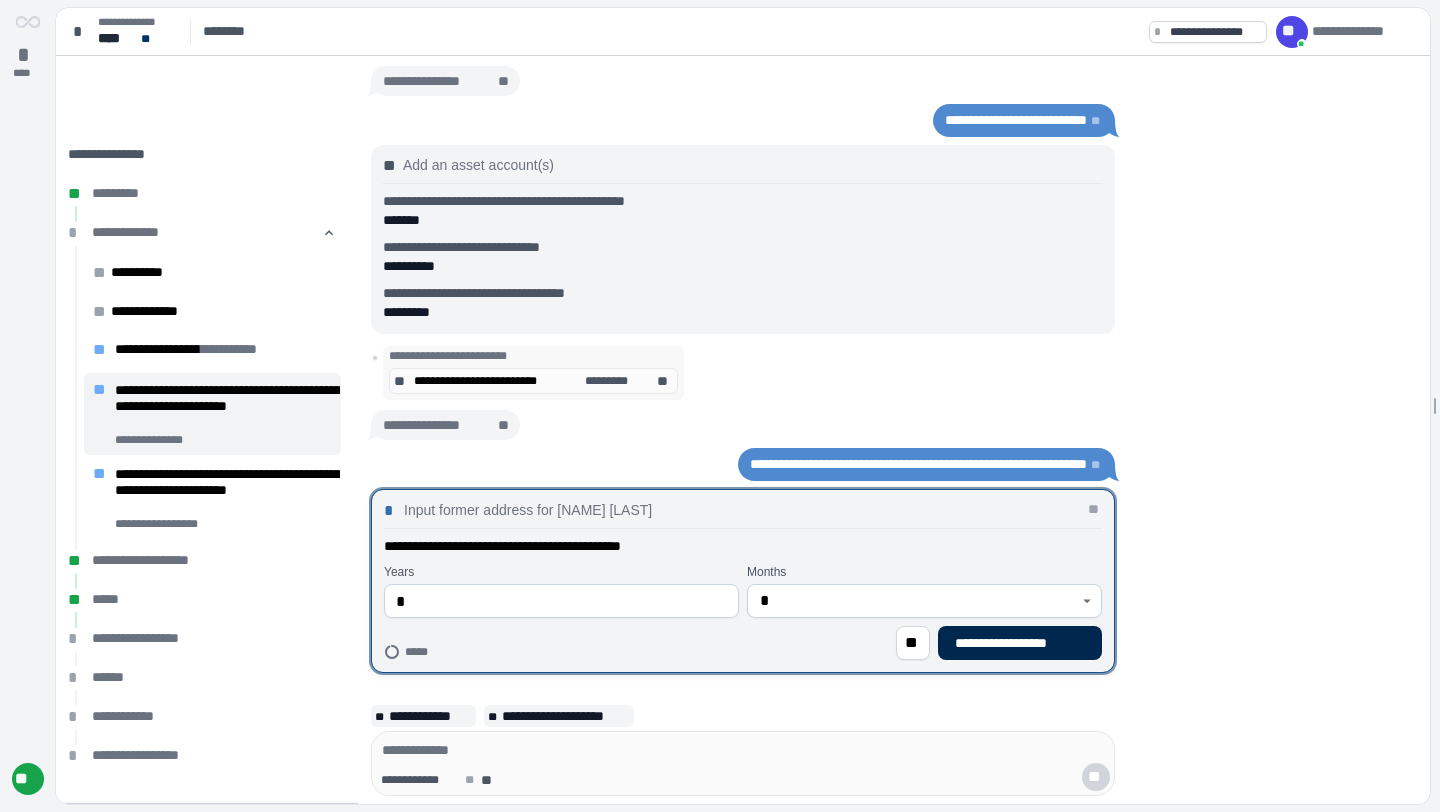 click on "**********" at bounding box center (1020, 643) 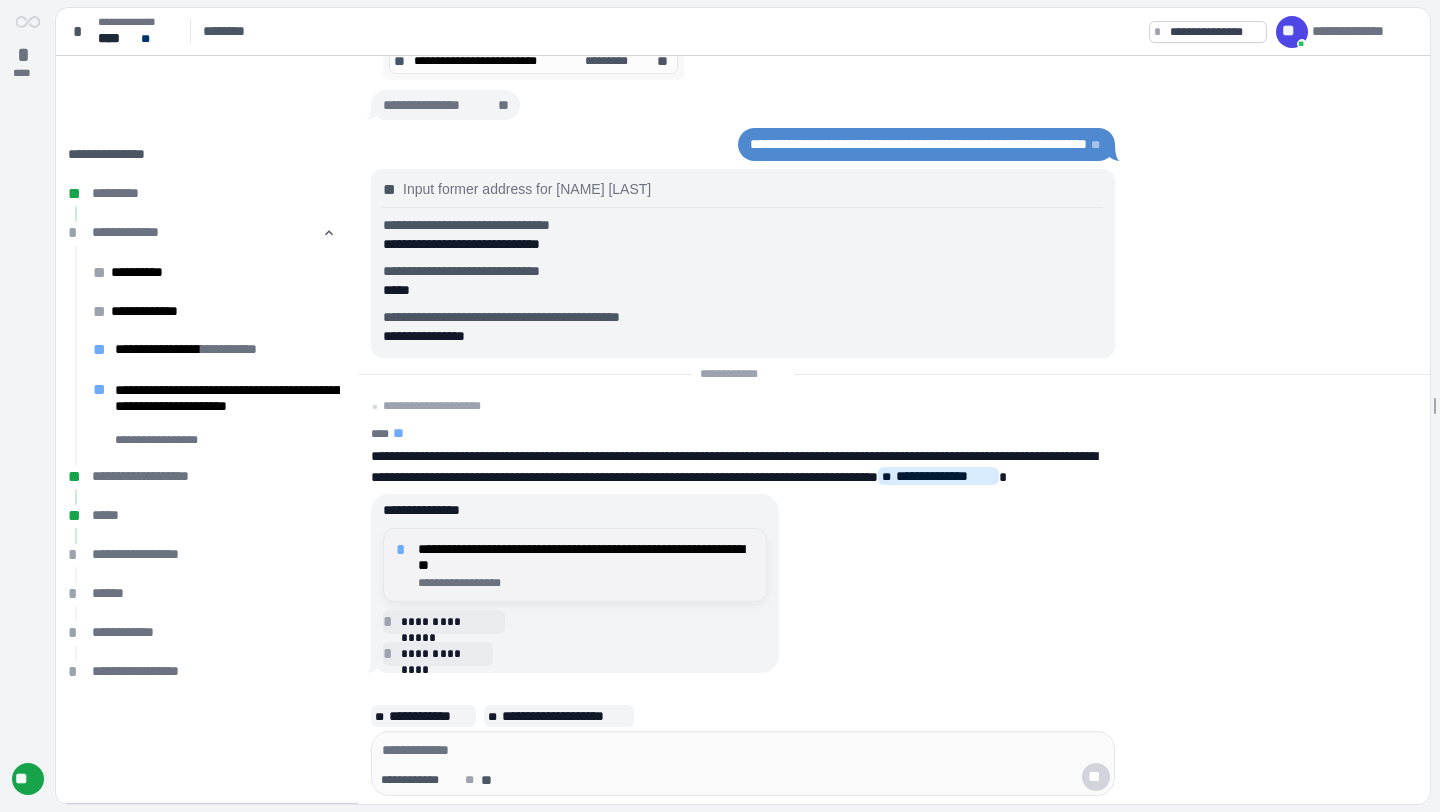 click on "**********" at bounding box center [586, 557] 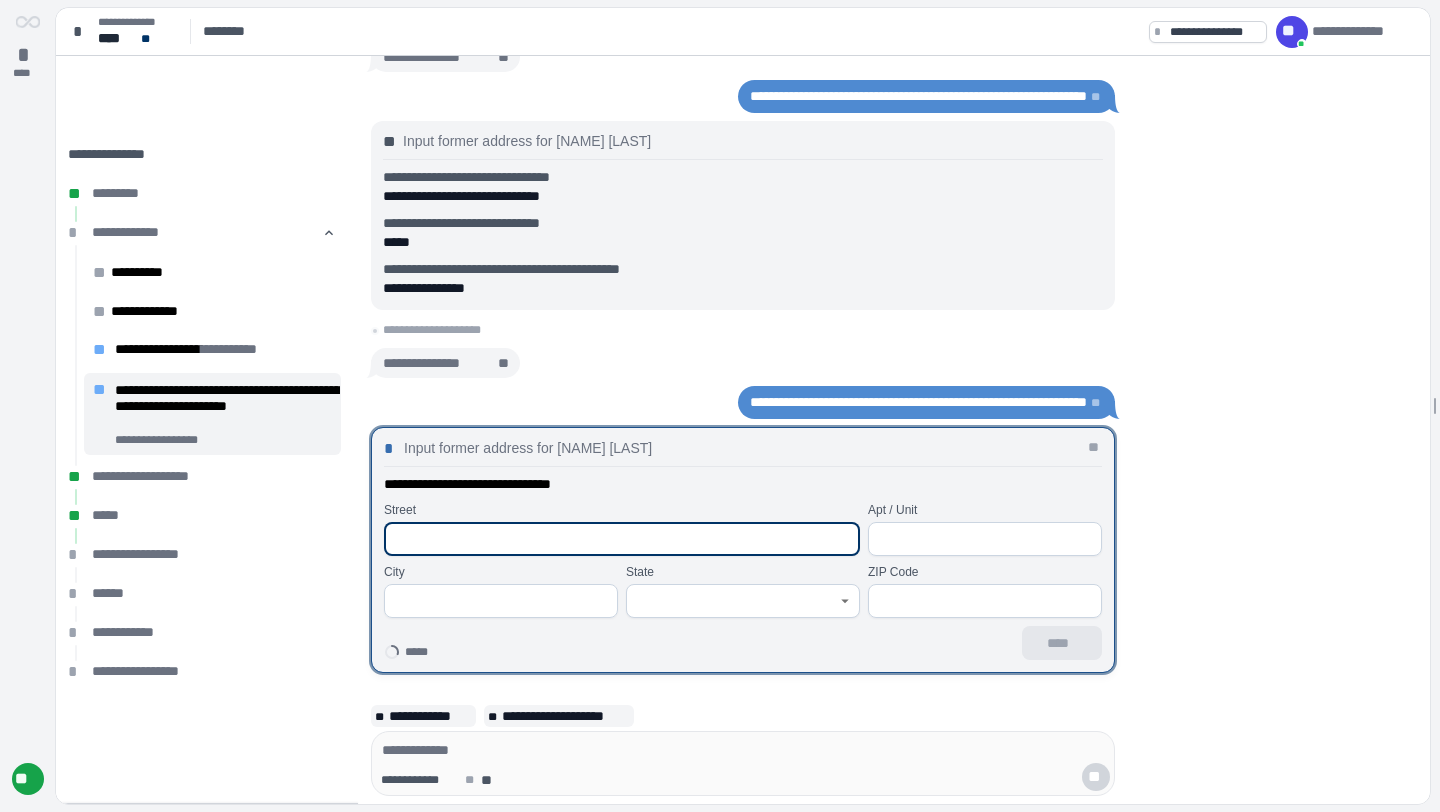 click at bounding box center (622, 539) 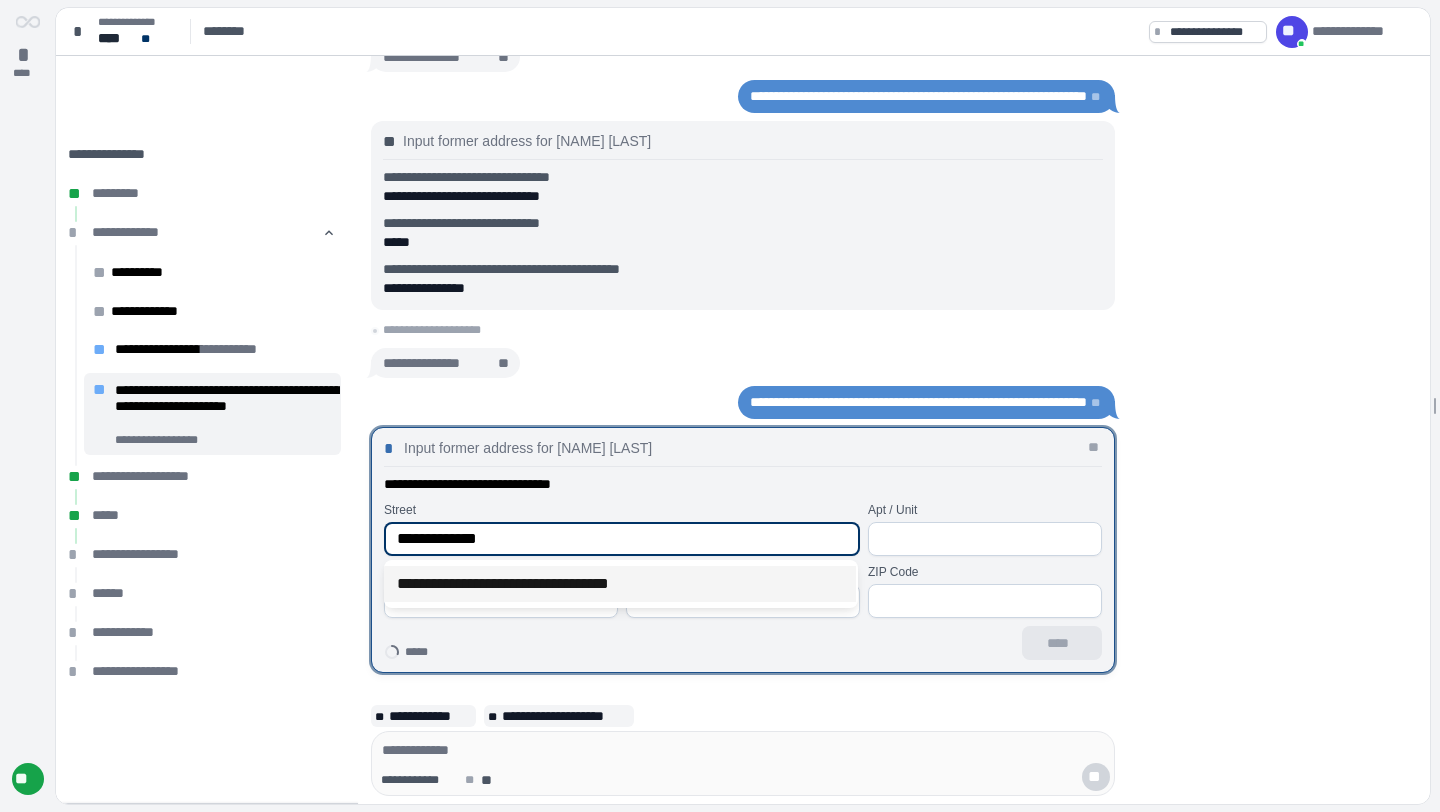 click on "**********" at bounding box center (620, 584) 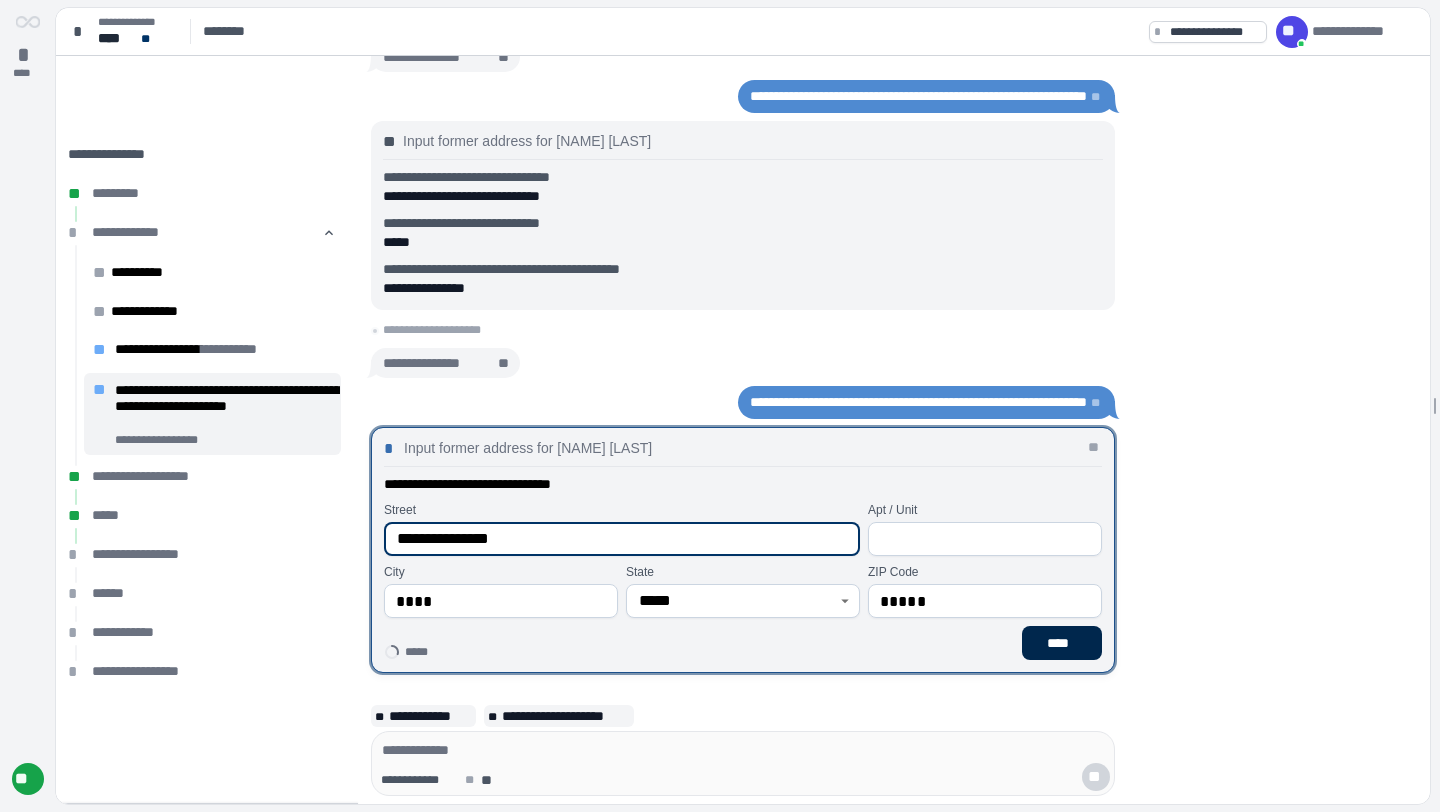 type on "**********" 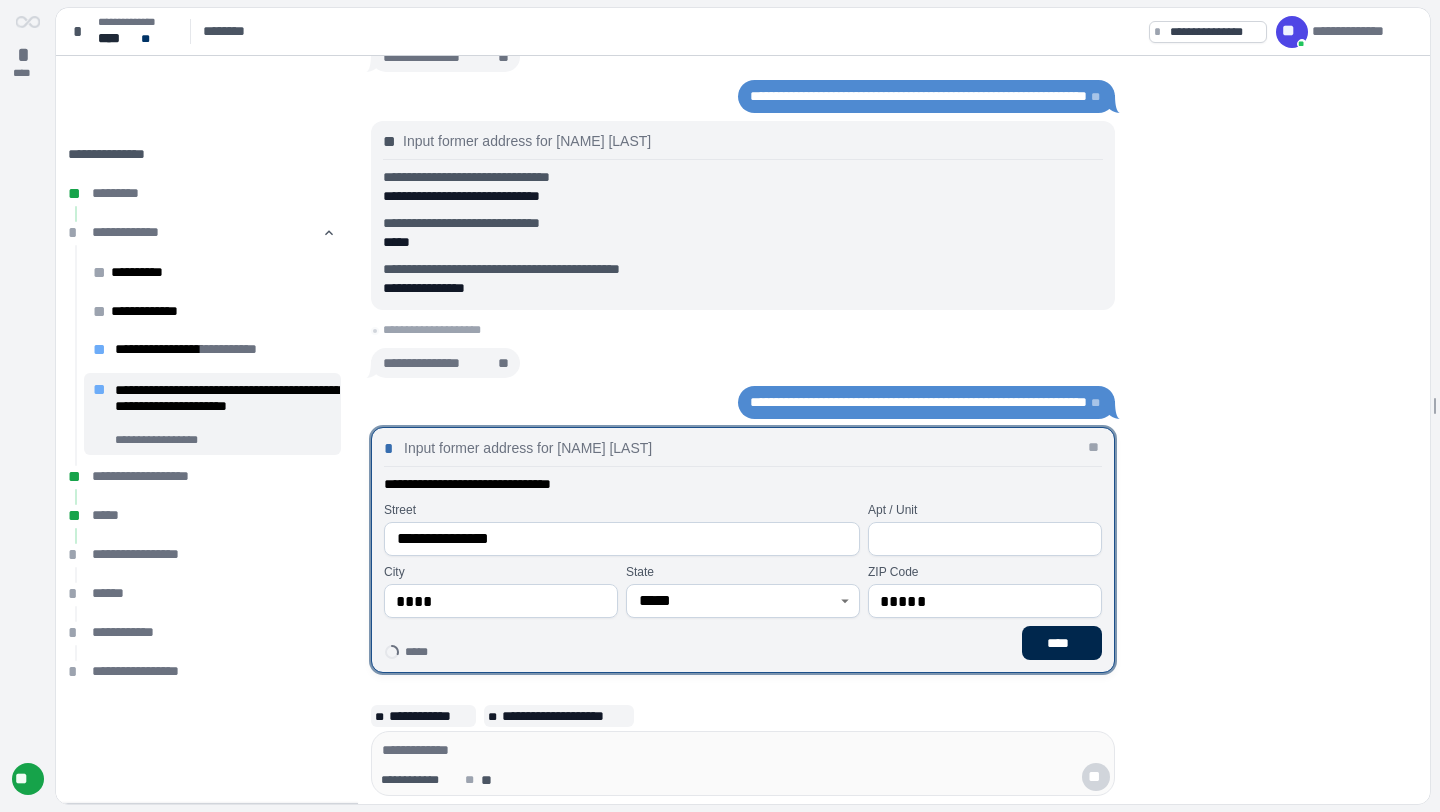 click on "****" at bounding box center (1062, 643) 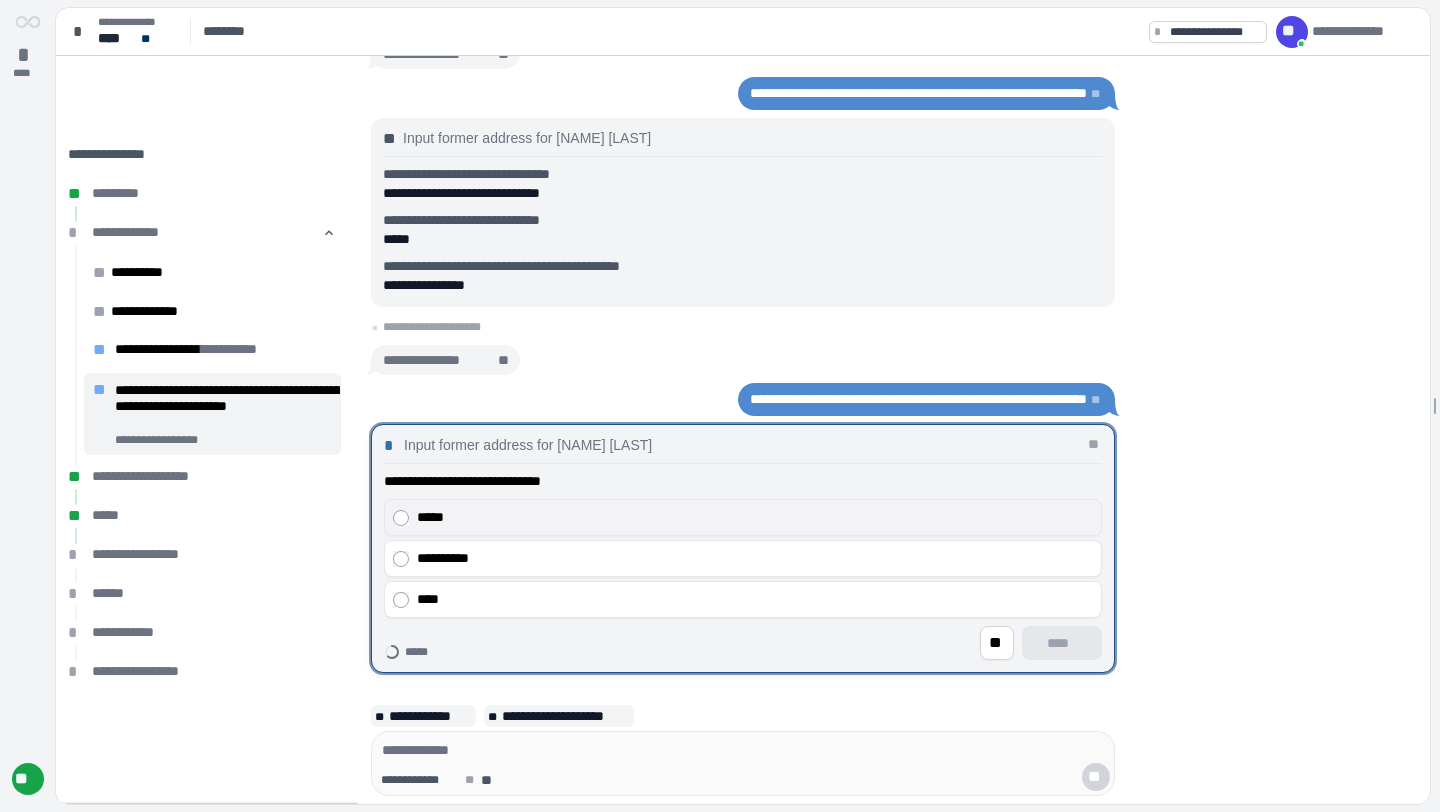 click on "*****" at bounding box center [743, 517] 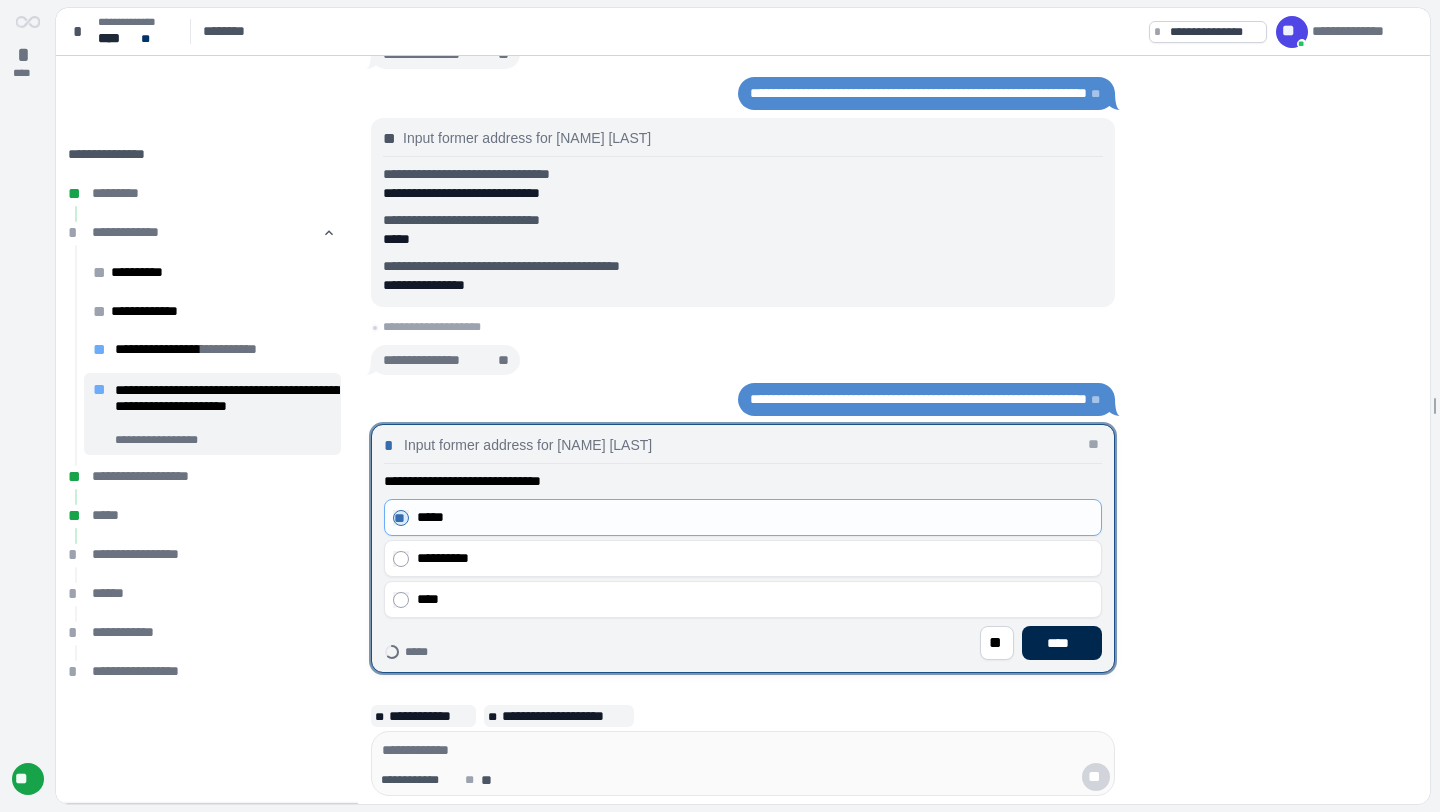 click on "****" at bounding box center (1062, 643) 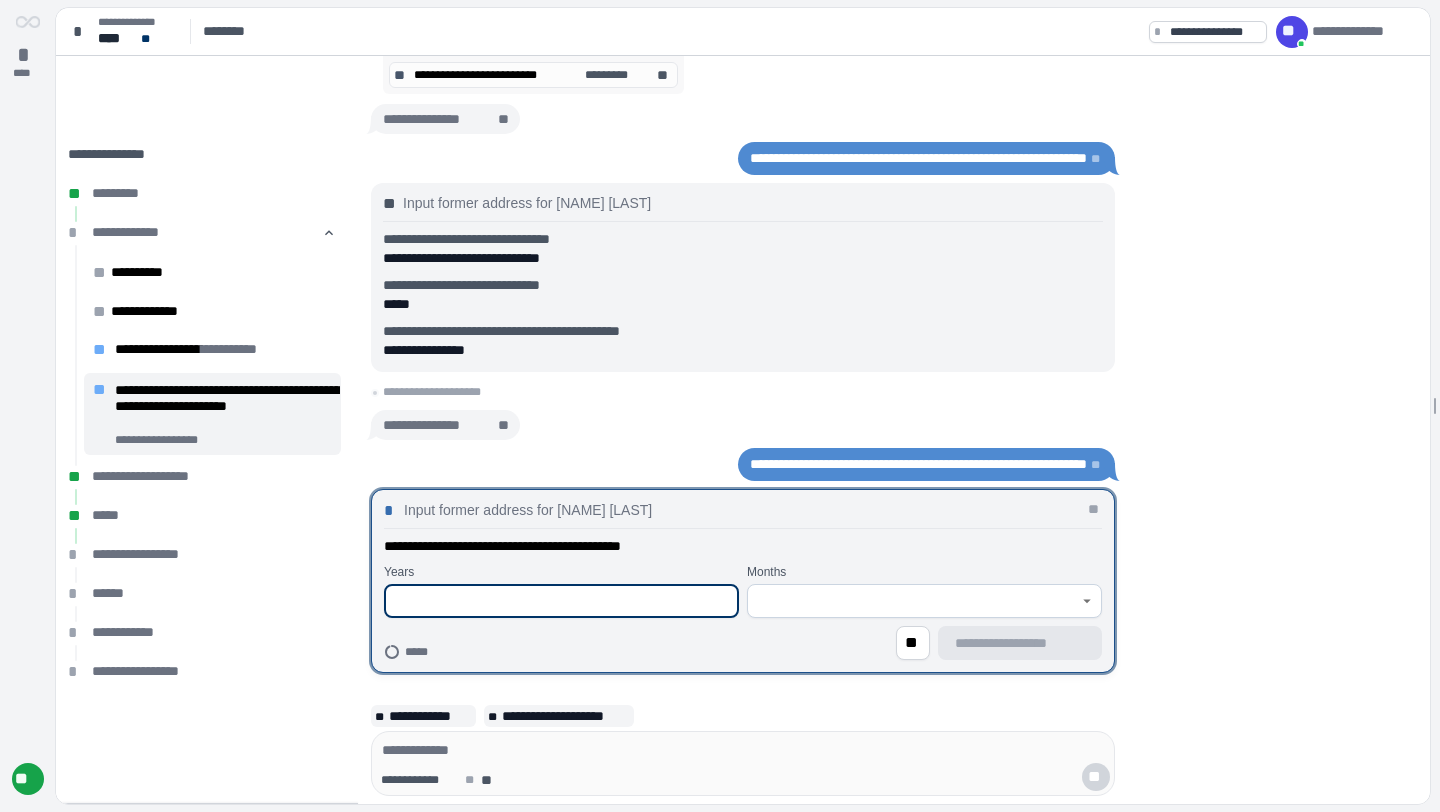 click at bounding box center [561, 601] 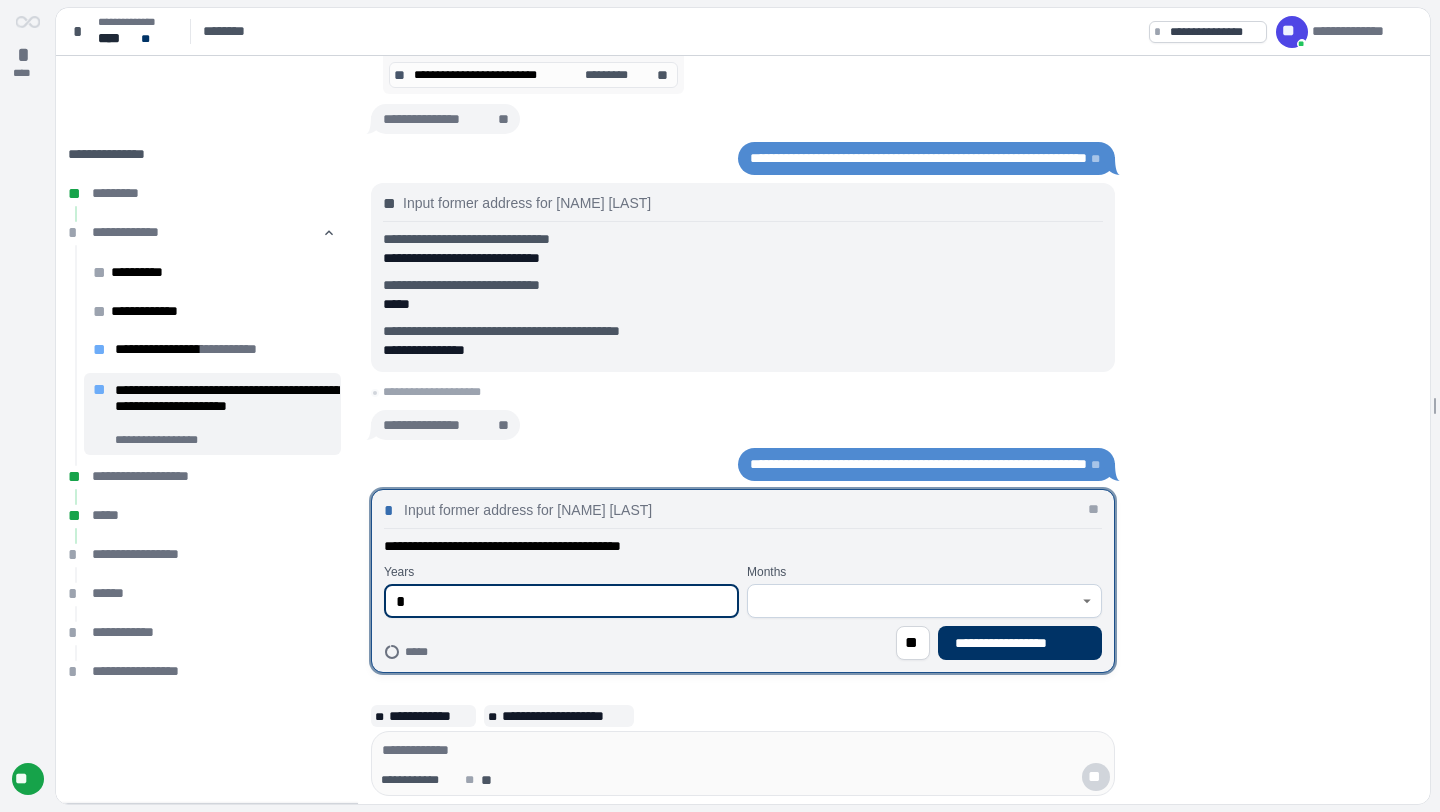 type on "*" 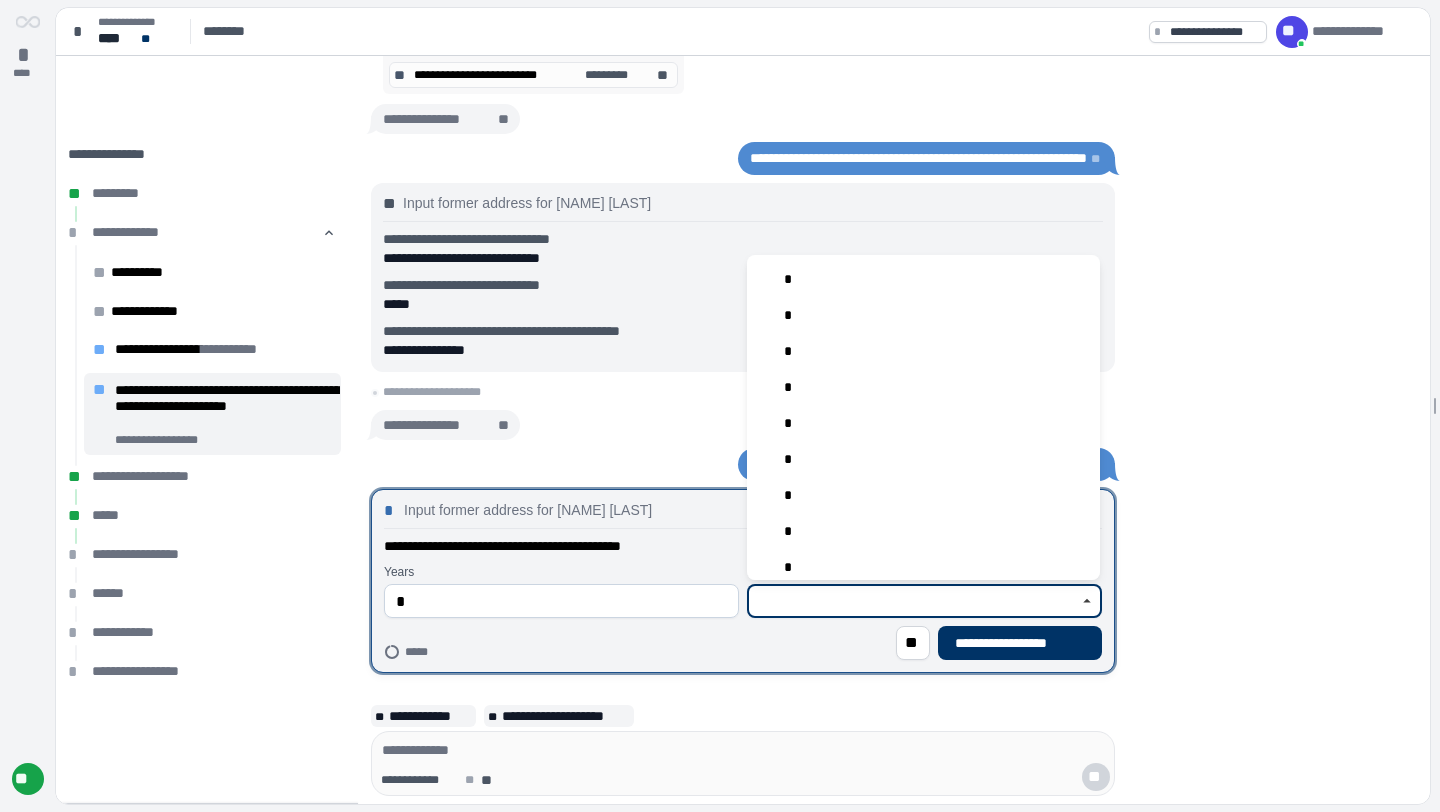 click at bounding box center (913, 601) 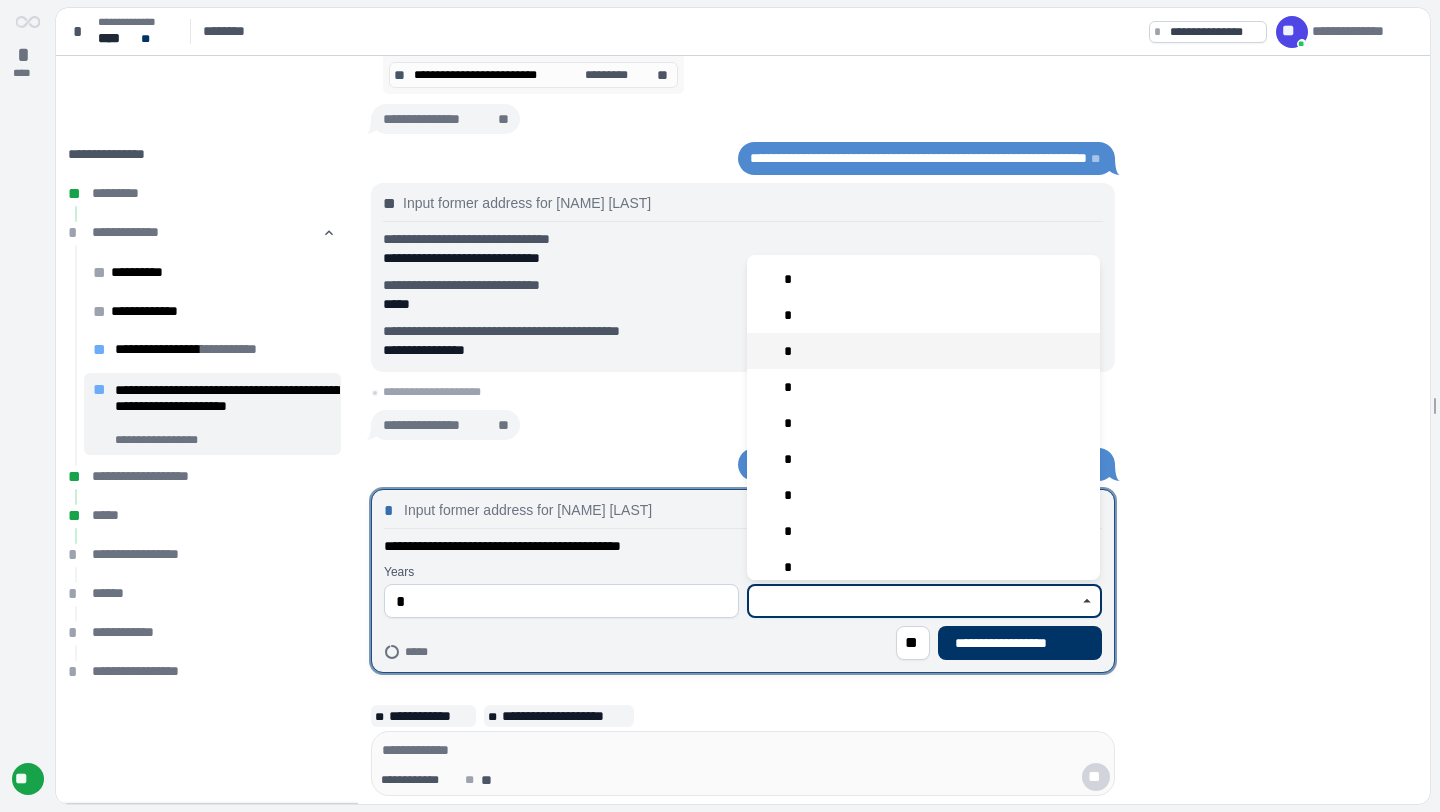 click on "*" at bounding box center [923, 351] 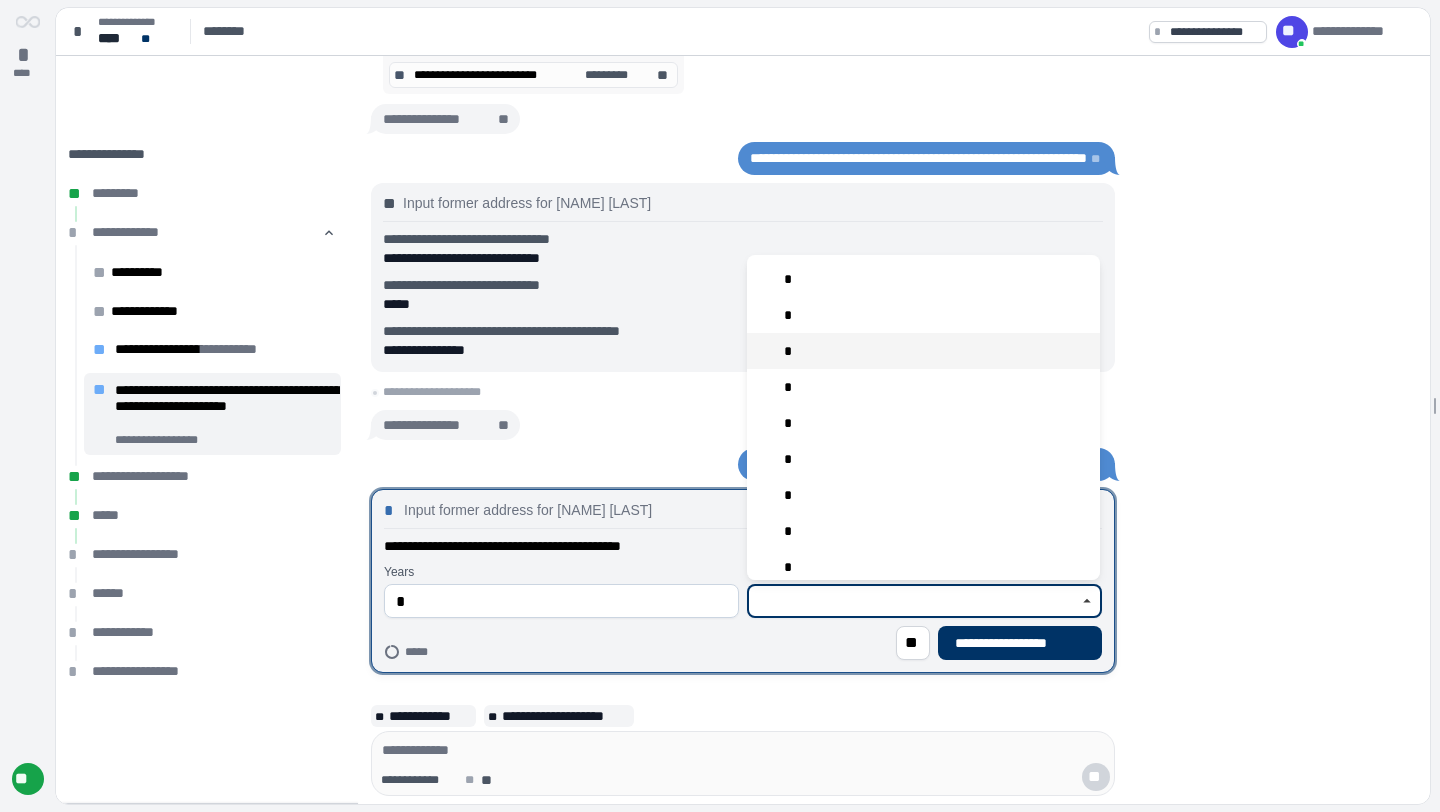 type on "*" 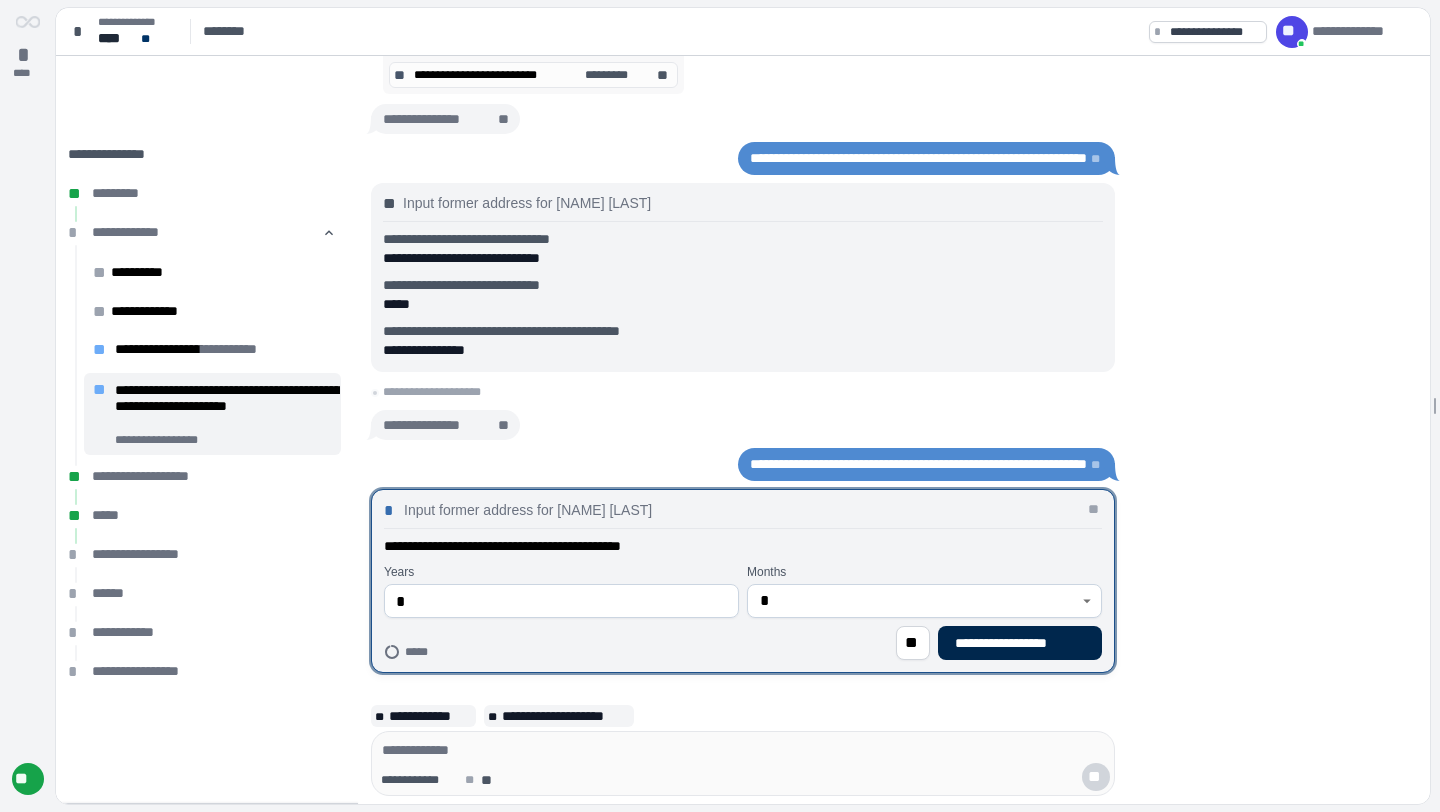 click on "**********" at bounding box center [1020, 643] 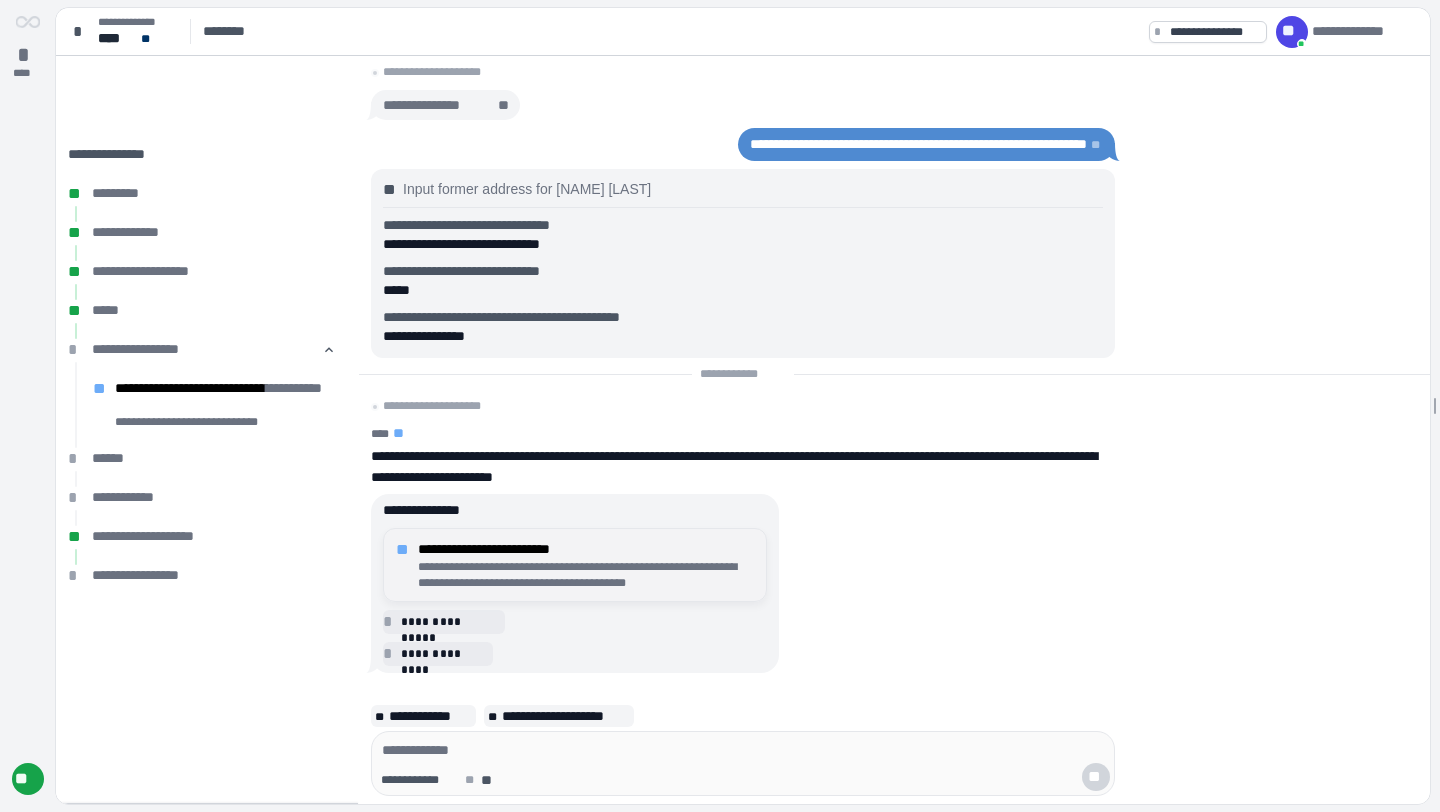 click on "**********" at bounding box center (586, 575) 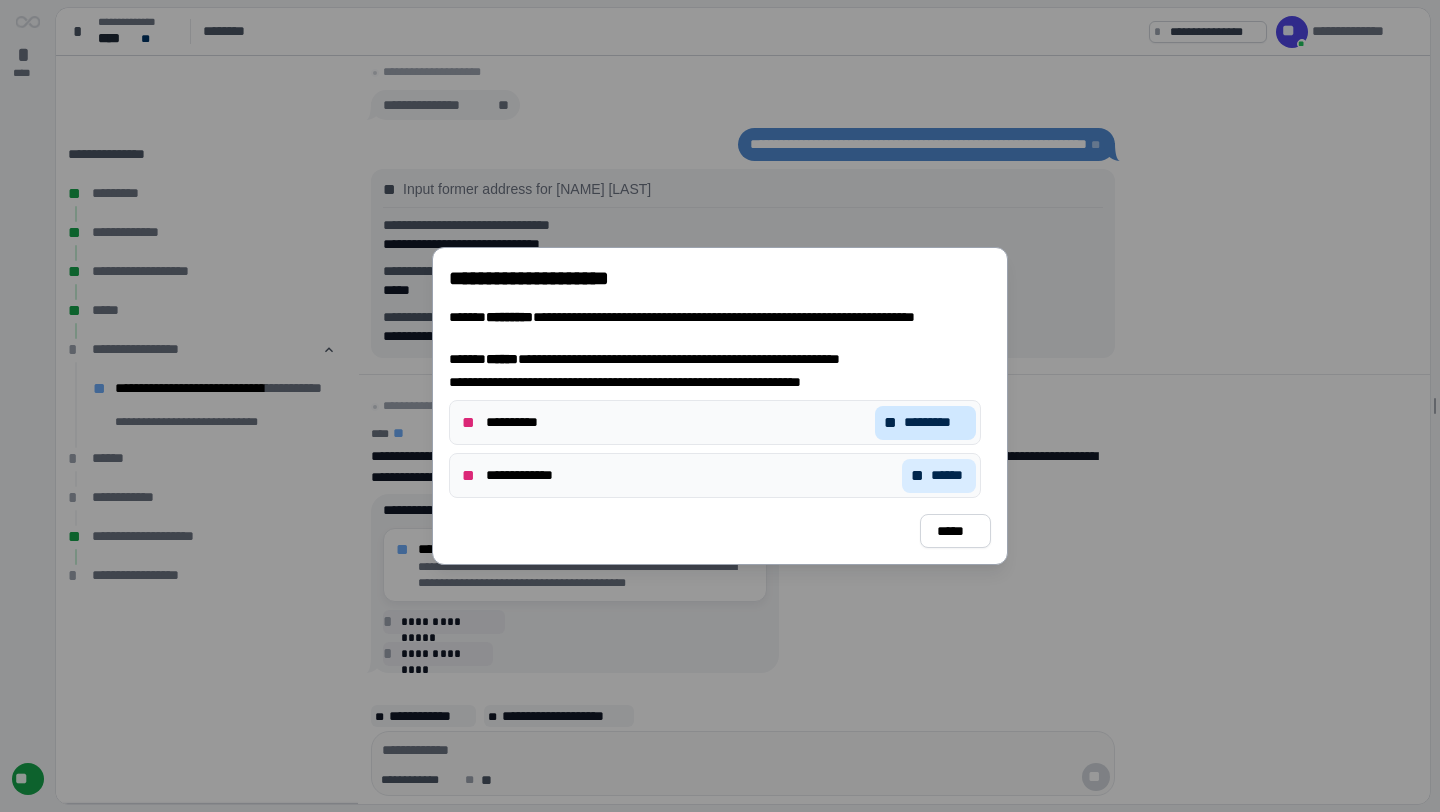 click on "*********" at bounding box center (935, 422) 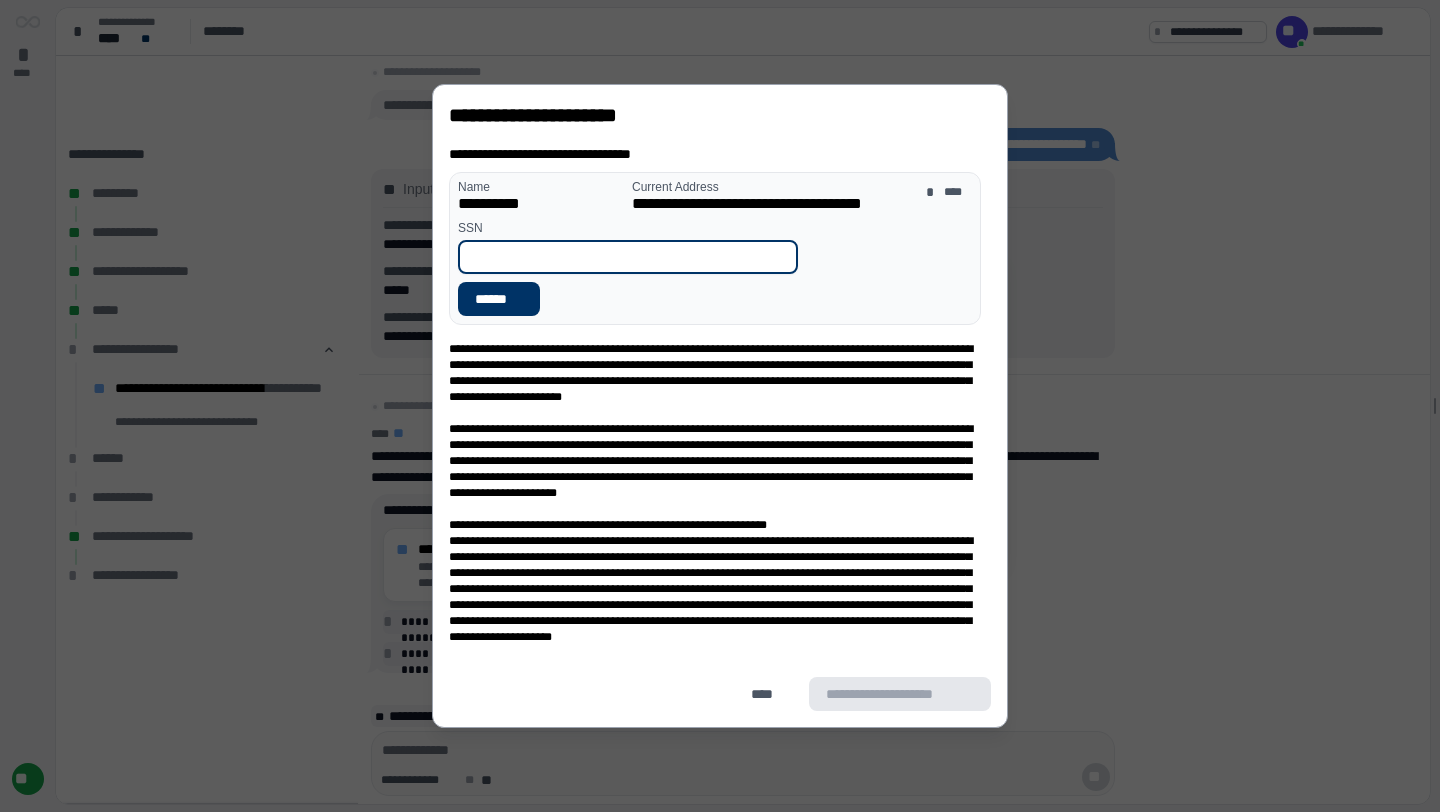 click at bounding box center (628, 257) 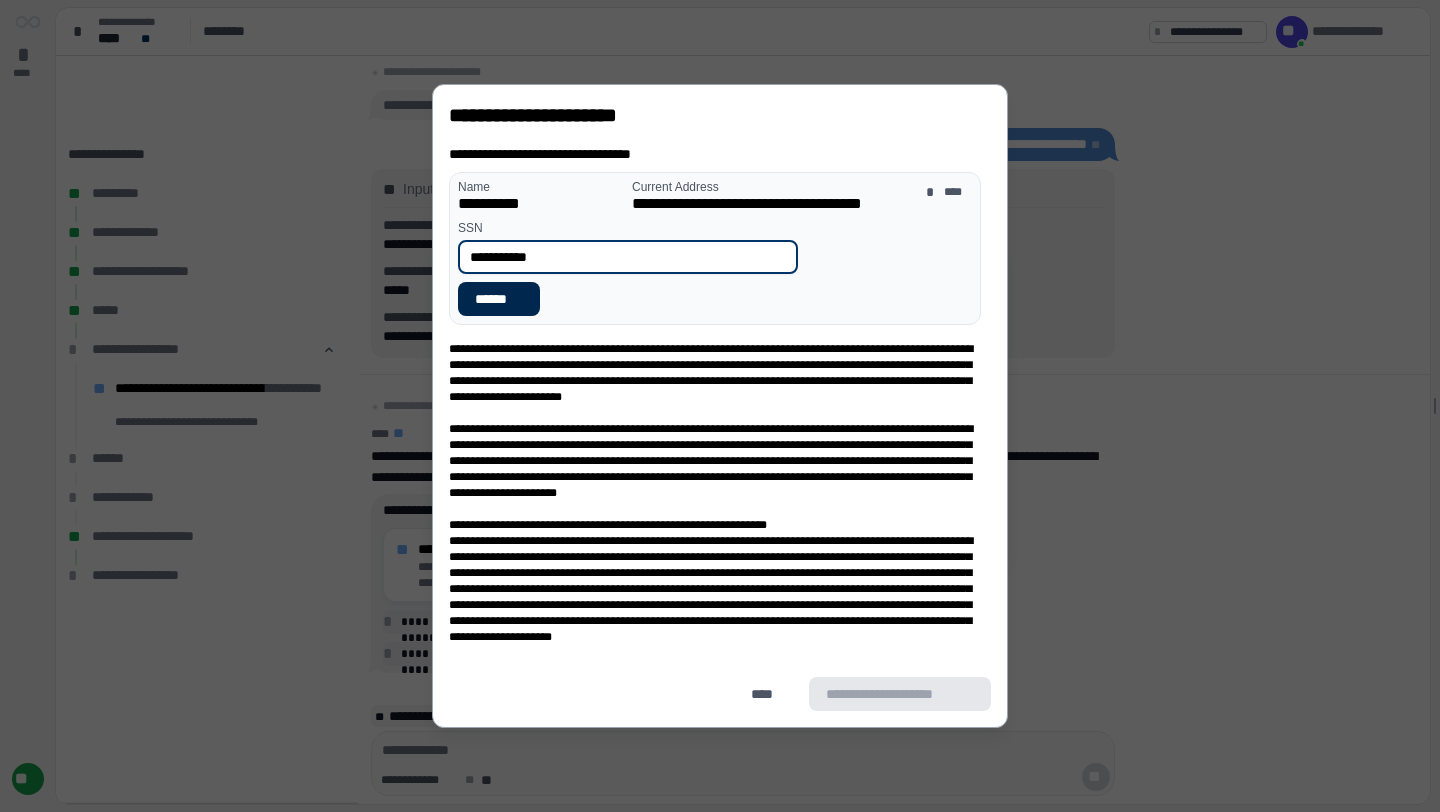 type on "**********" 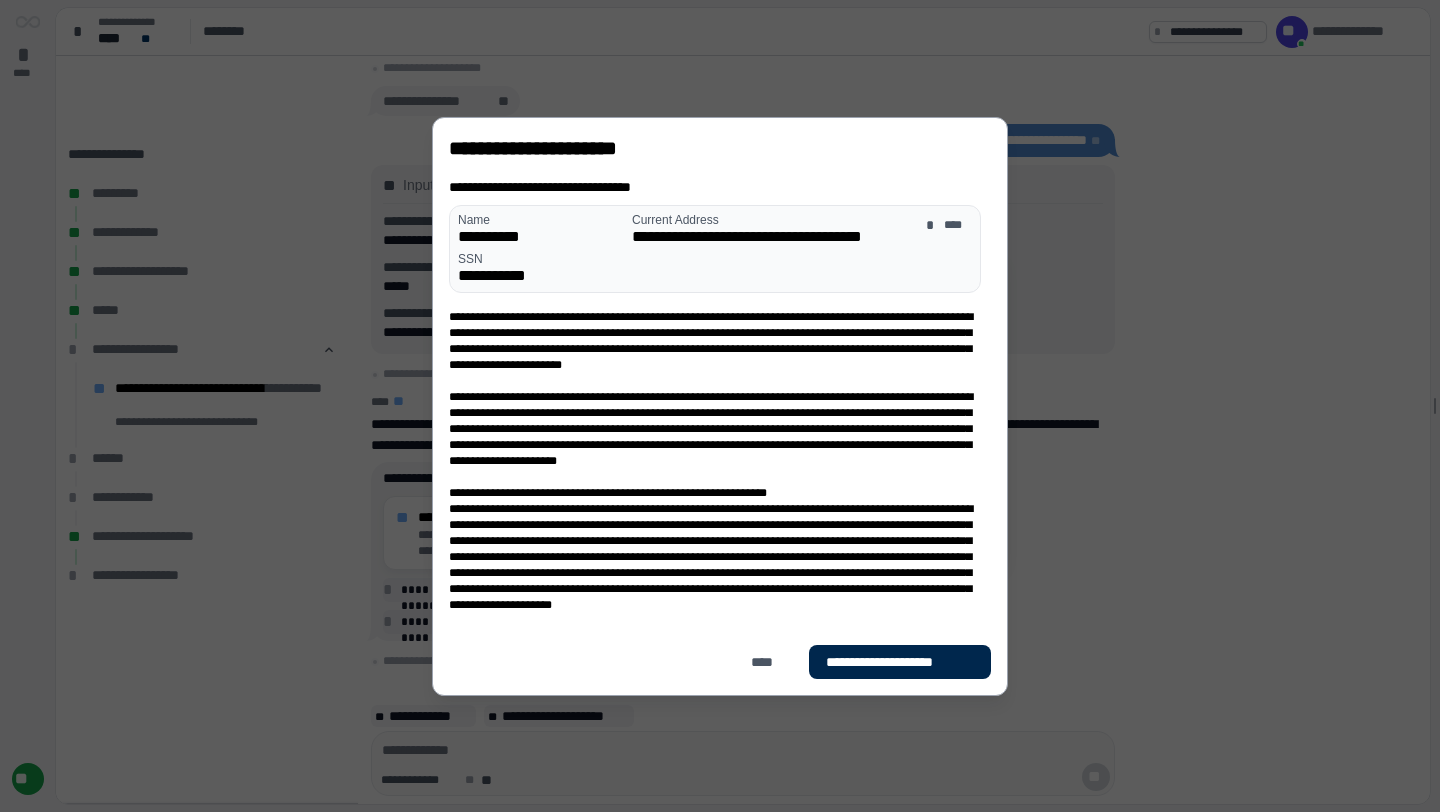 click on "**********" at bounding box center (900, 661) 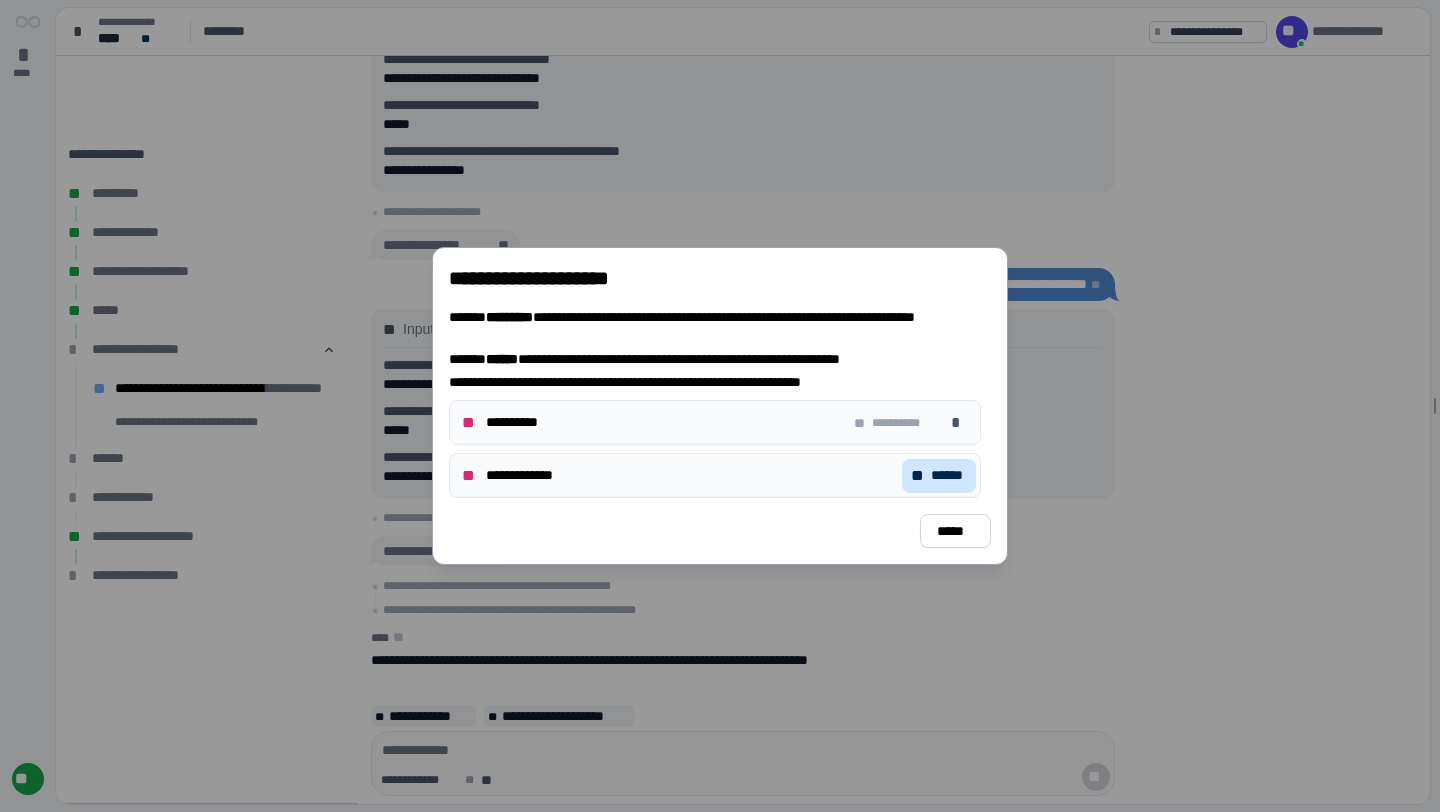 click on "******" at bounding box center [949, 475] 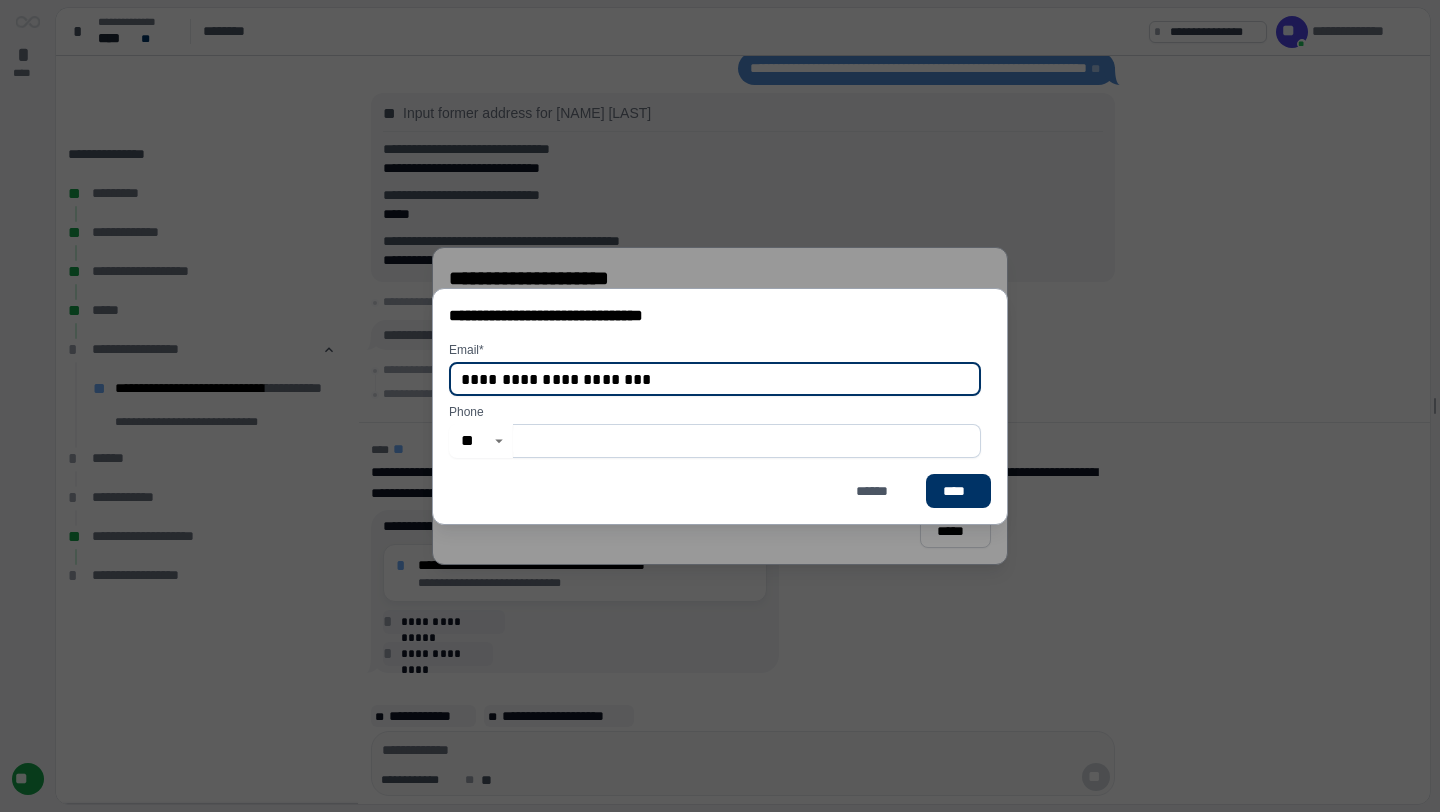 click at bounding box center (747, 441) 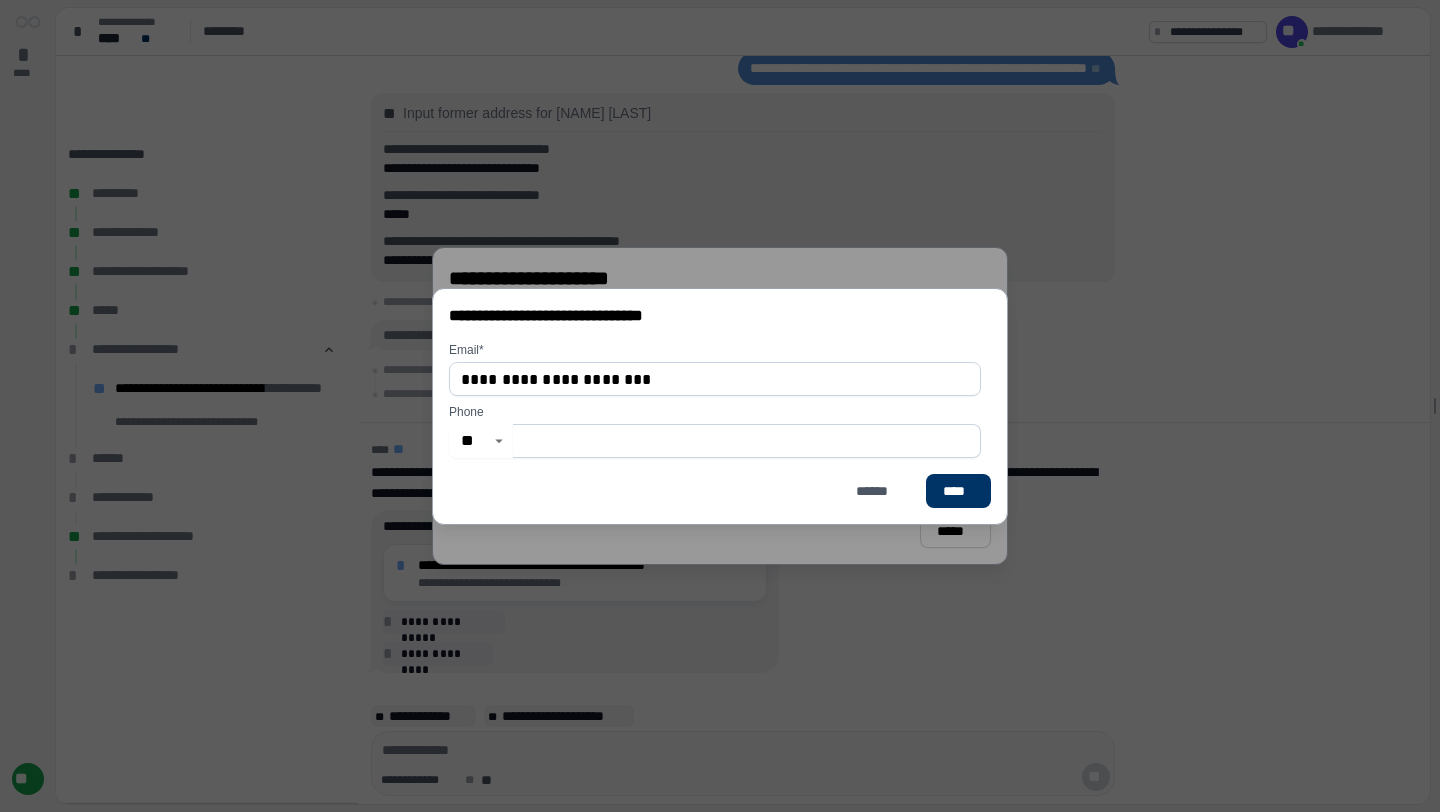 type on "**********" 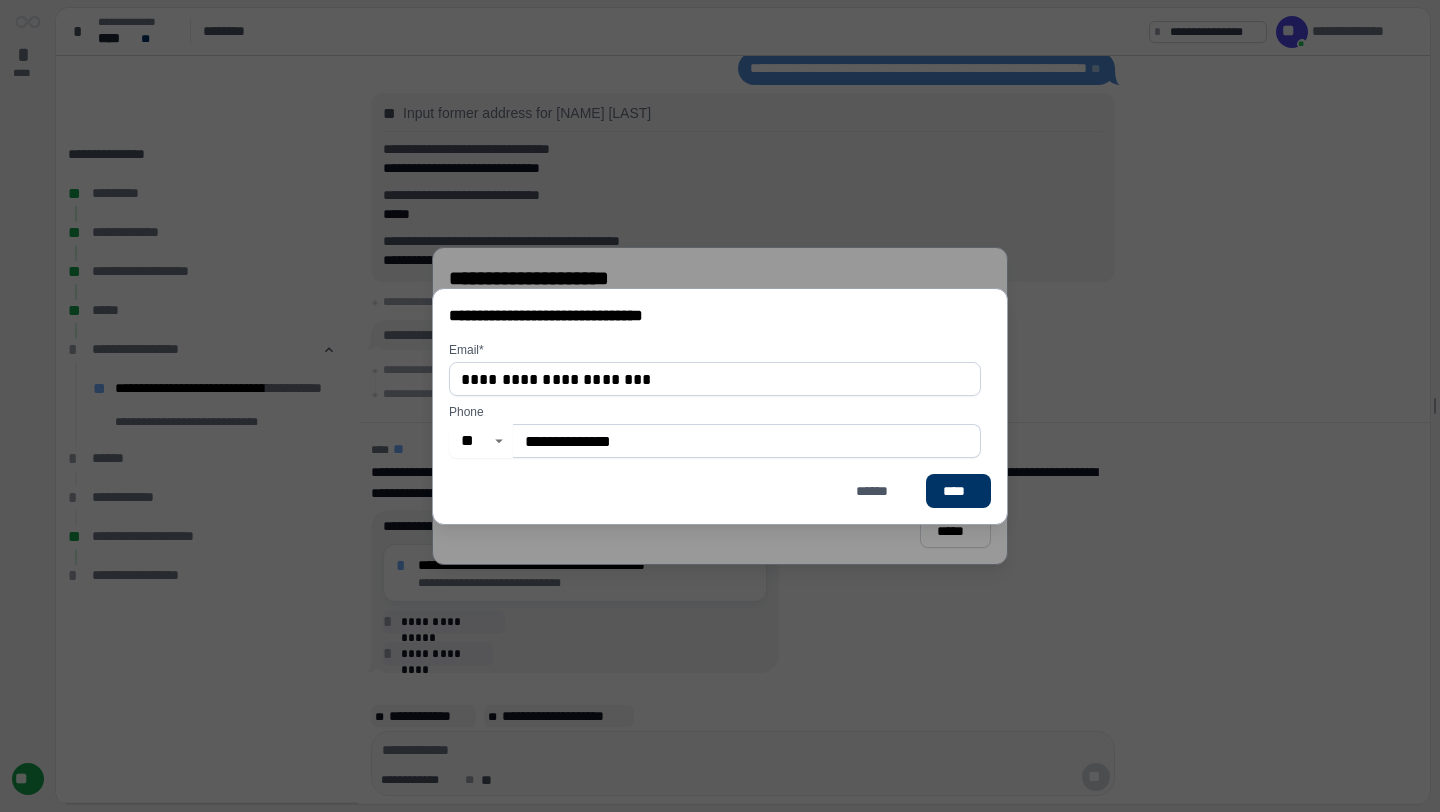 click on "**********" at bounding box center (747, 441) 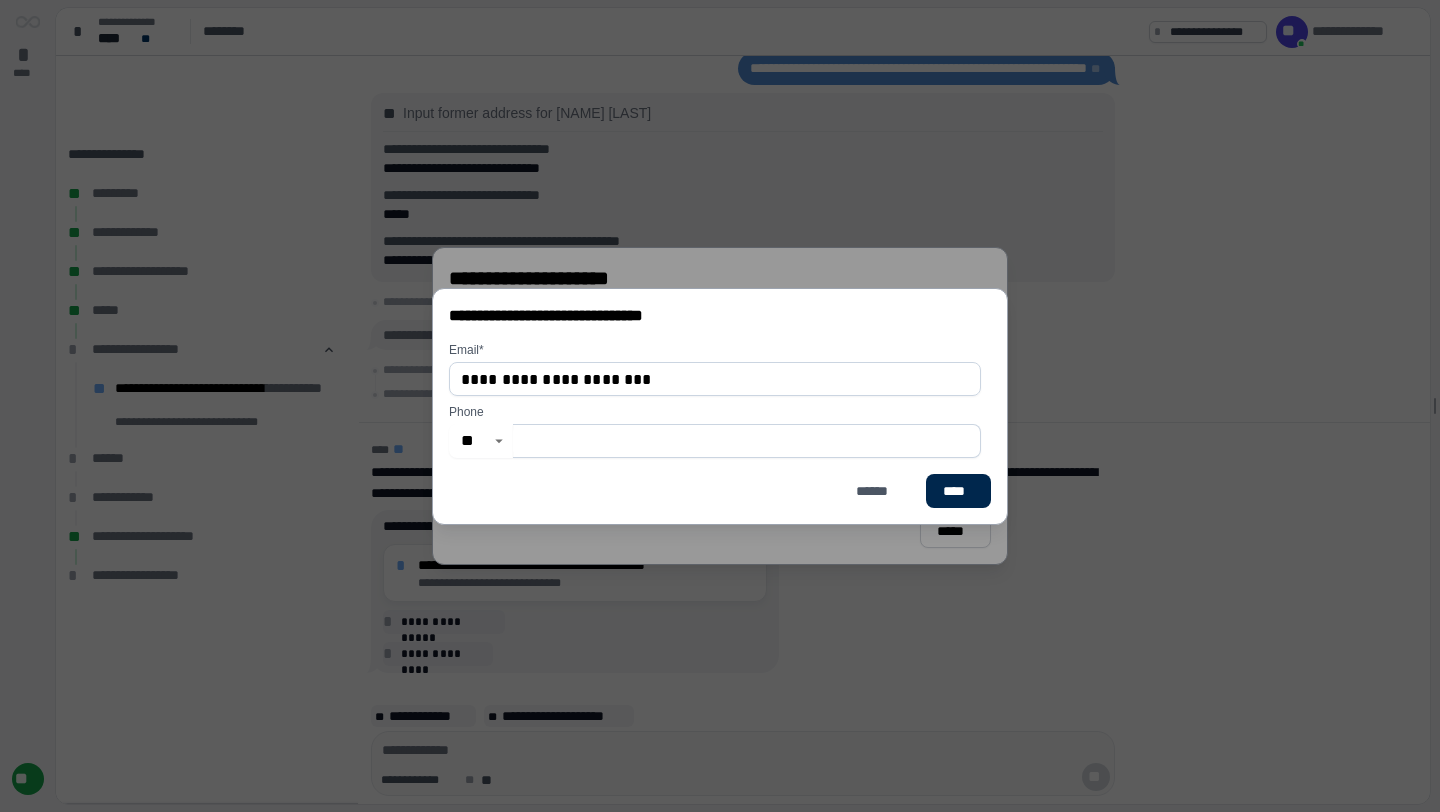 type 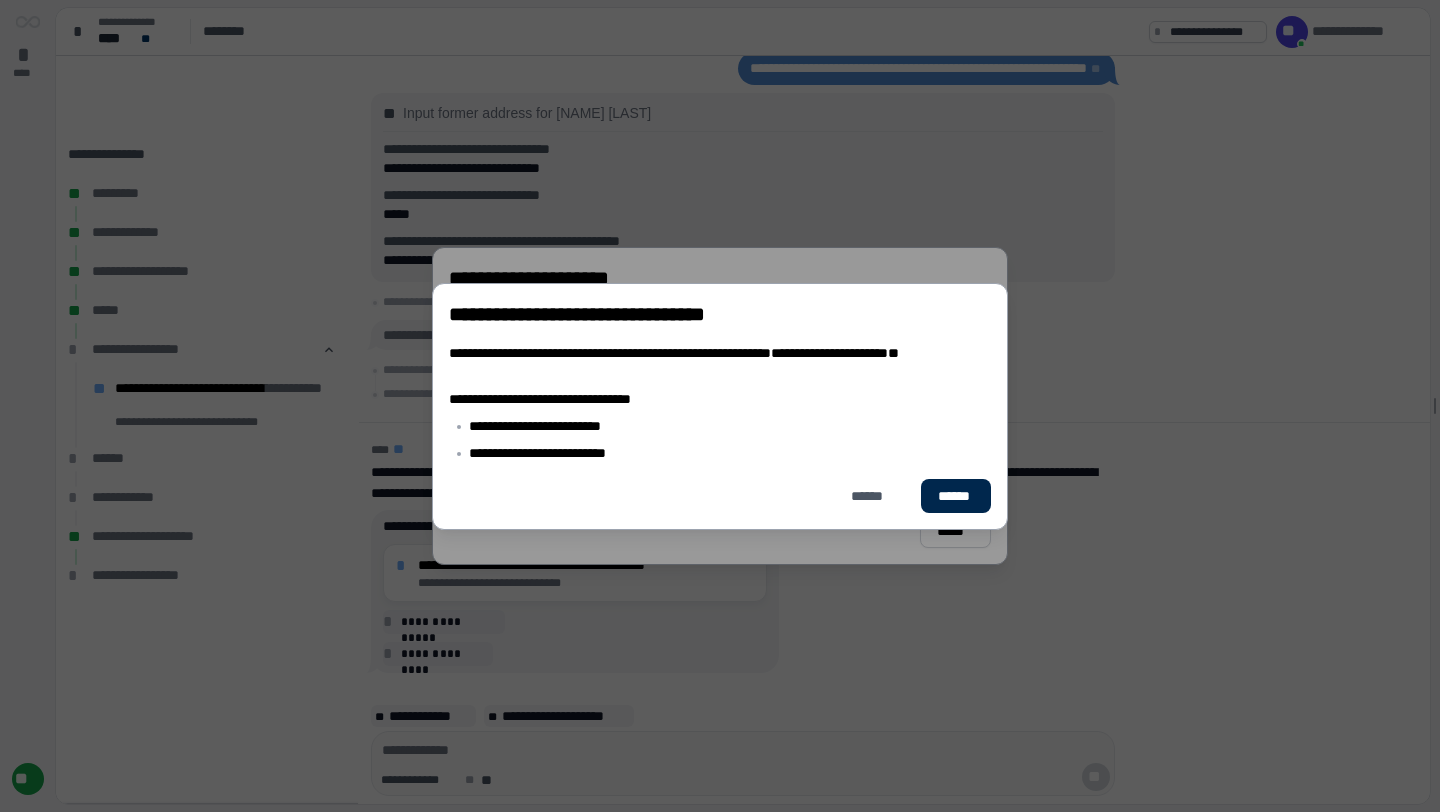 click on "******" at bounding box center [956, 495] 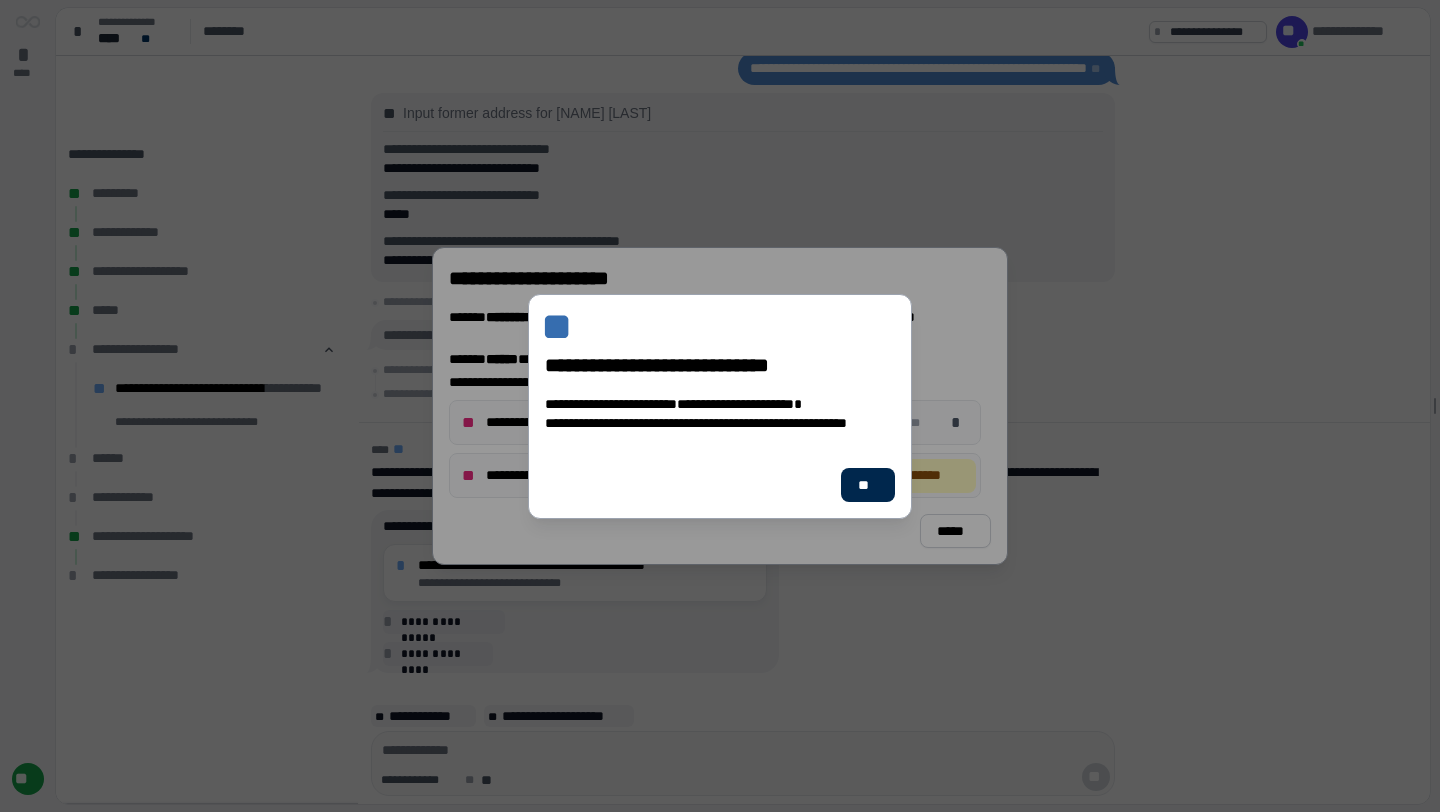 click on "**" at bounding box center [868, 484] 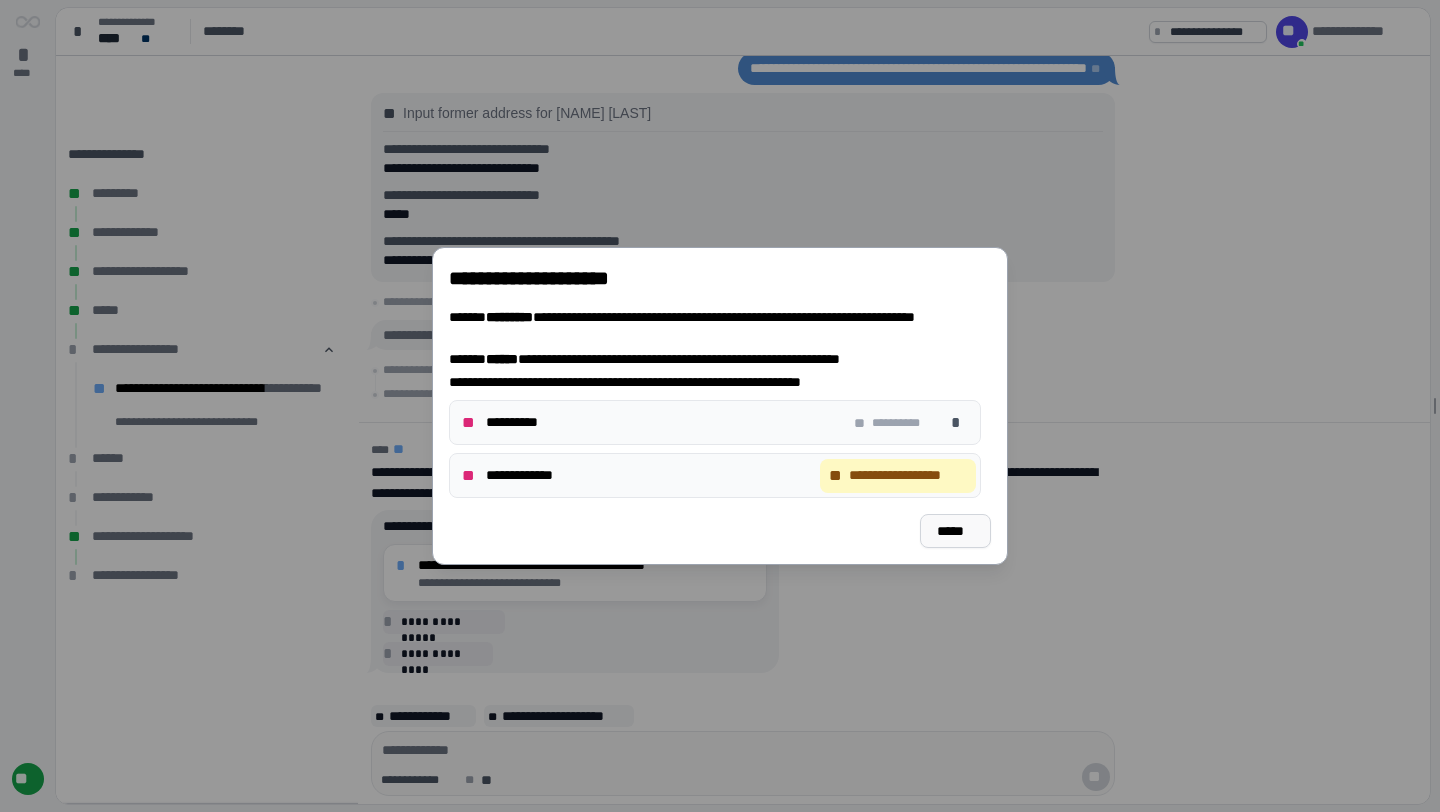 click on "*****" at bounding box center (955, 531) 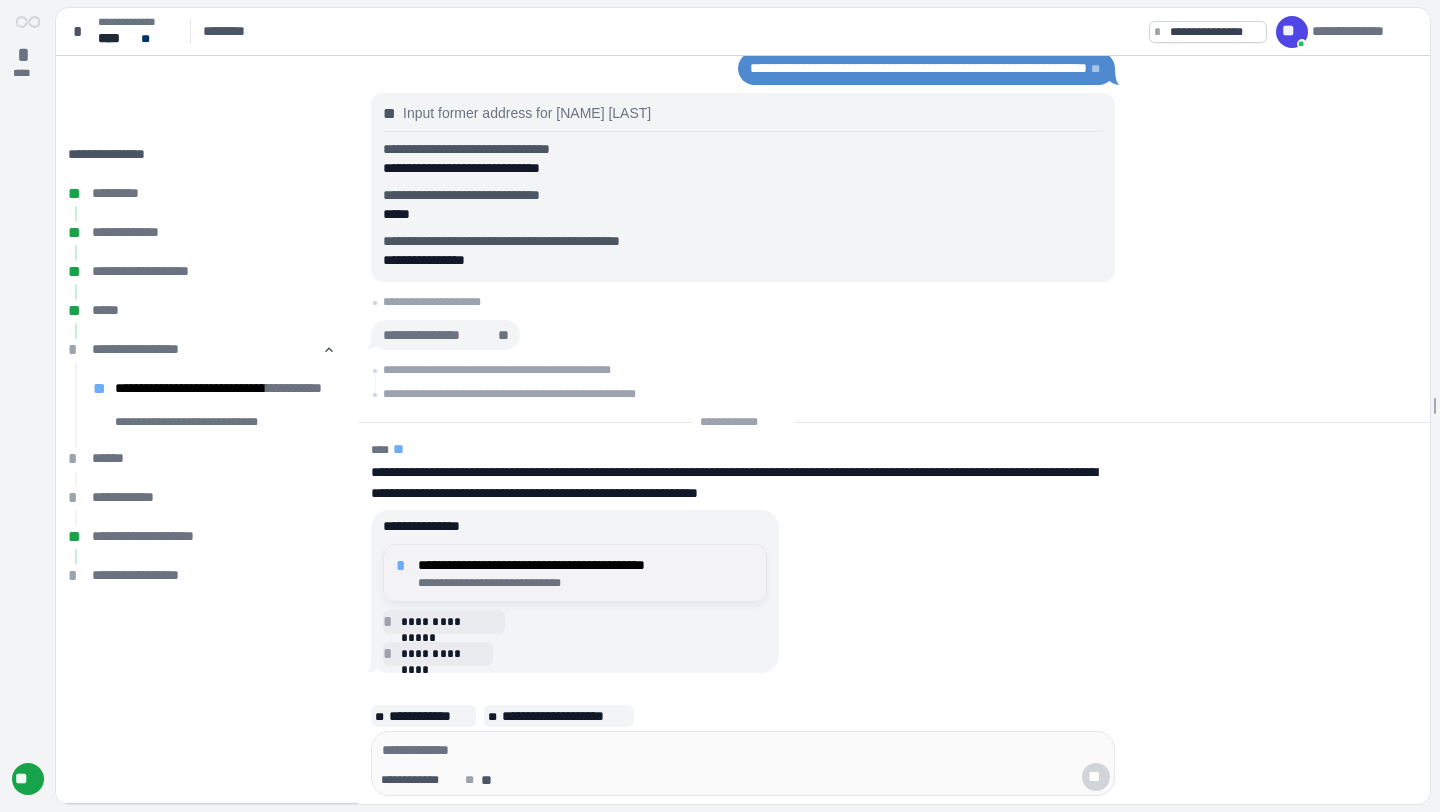 click on "**********" at bounding box center (586, 583) 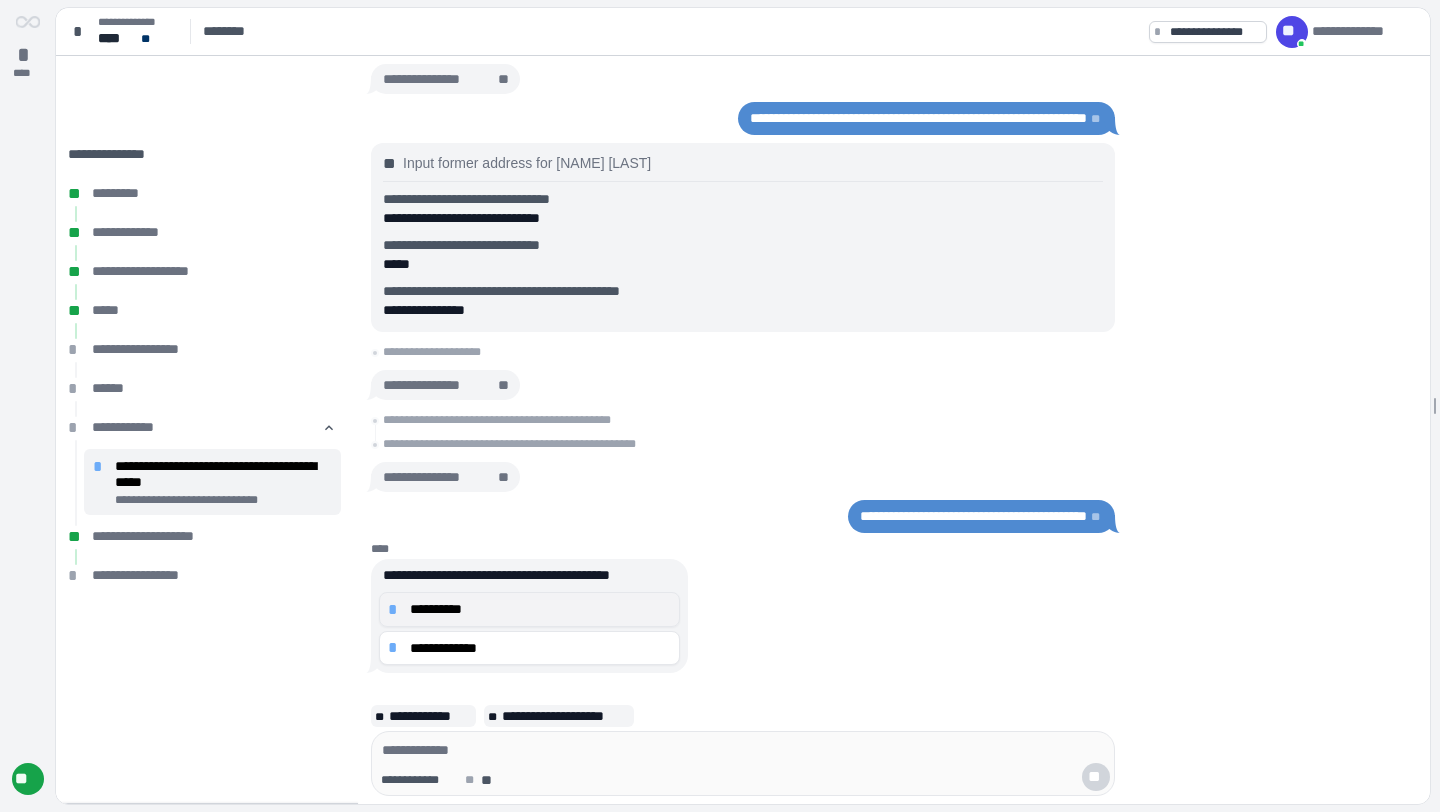 click on "**********" at bounding box center [529, 609] 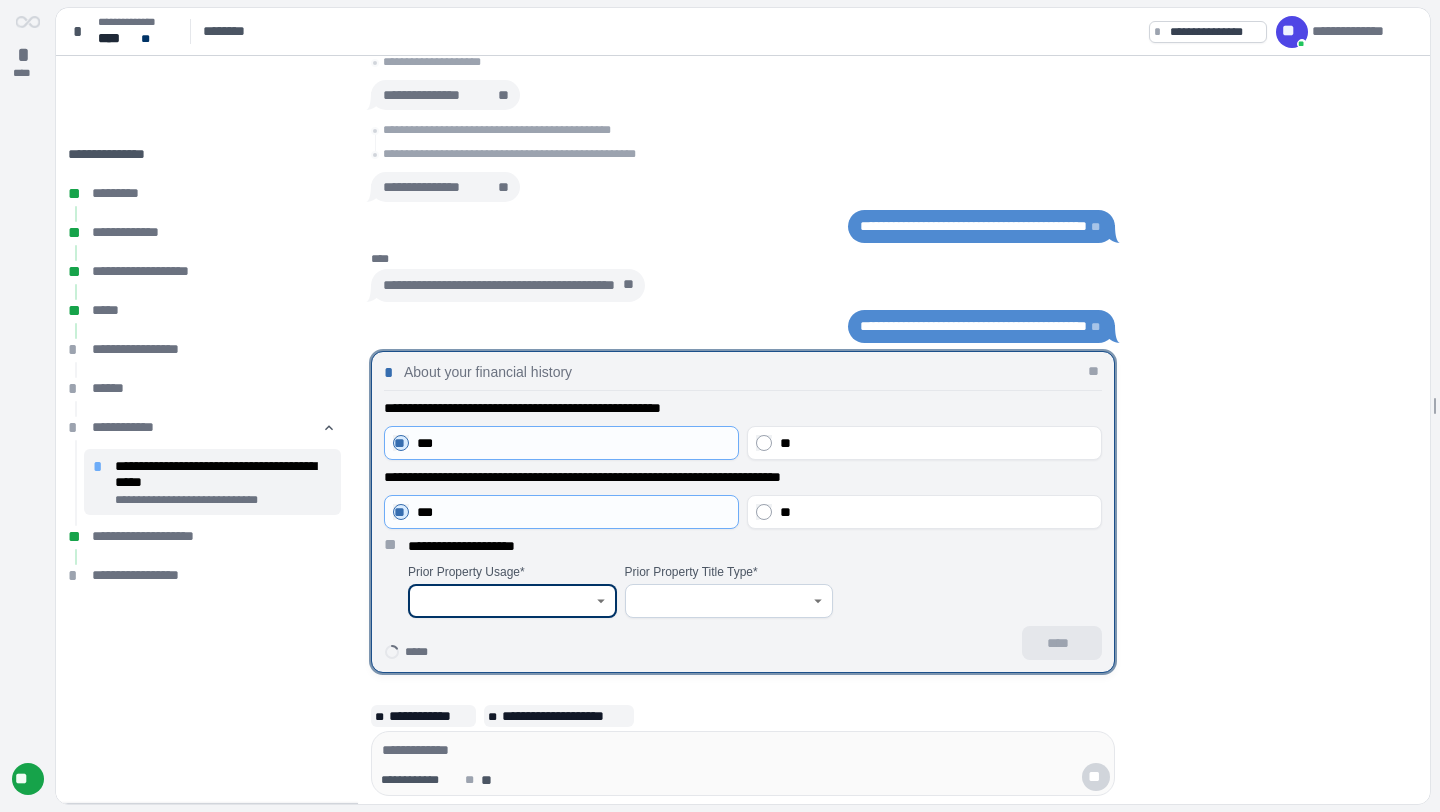 click at bounding box center (501, 601) 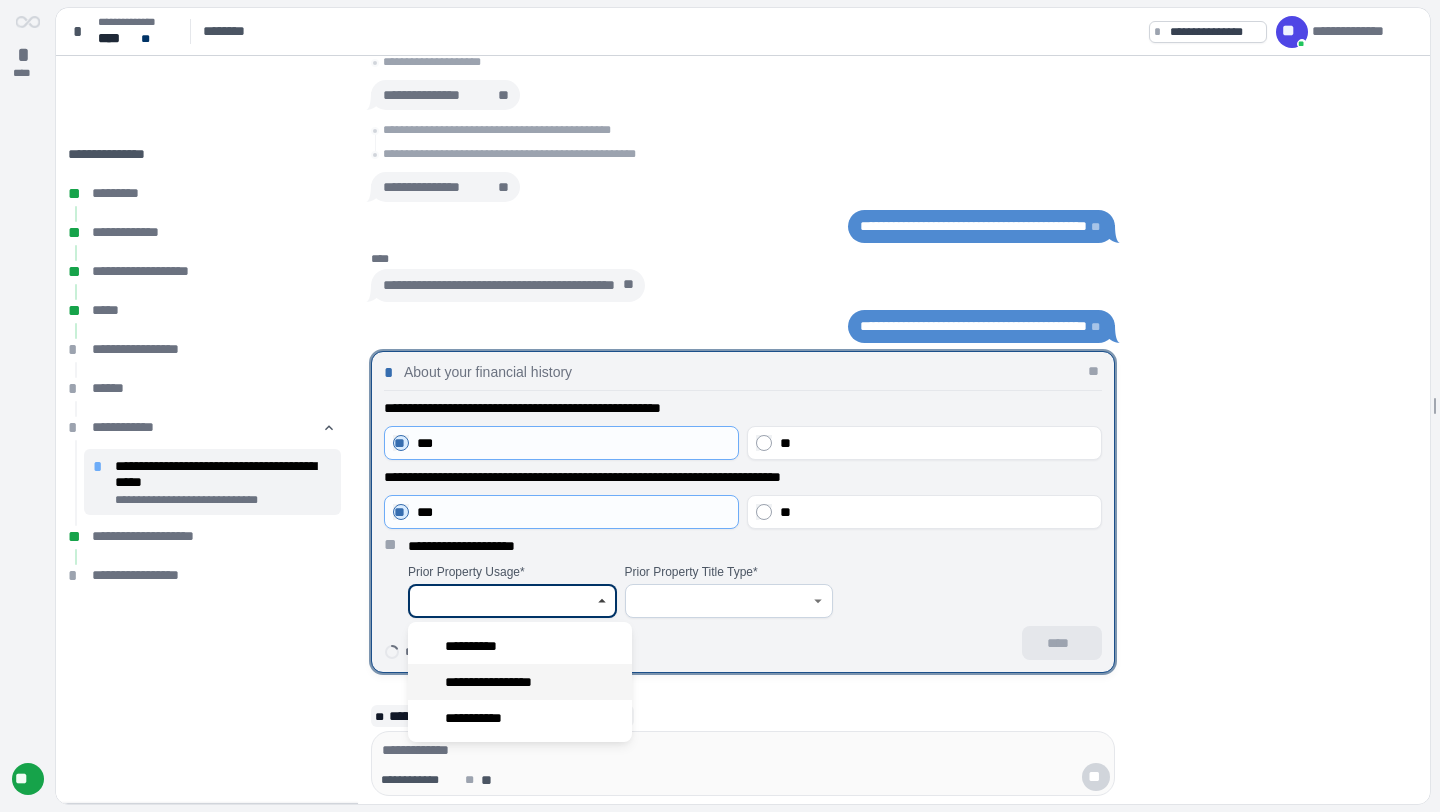 click on "**********" at bounding box center (505, 682) 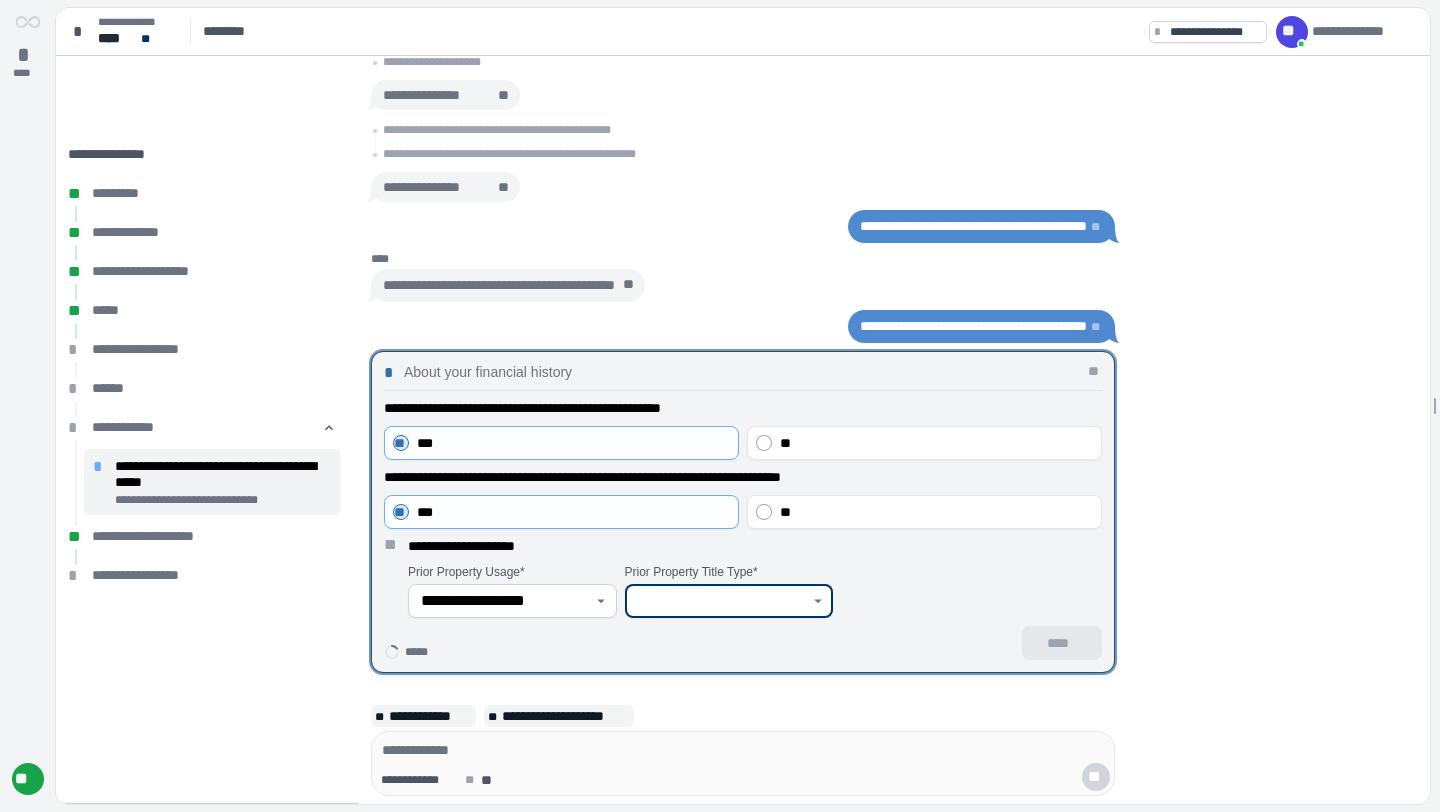 click at bounding box center [718, 601] 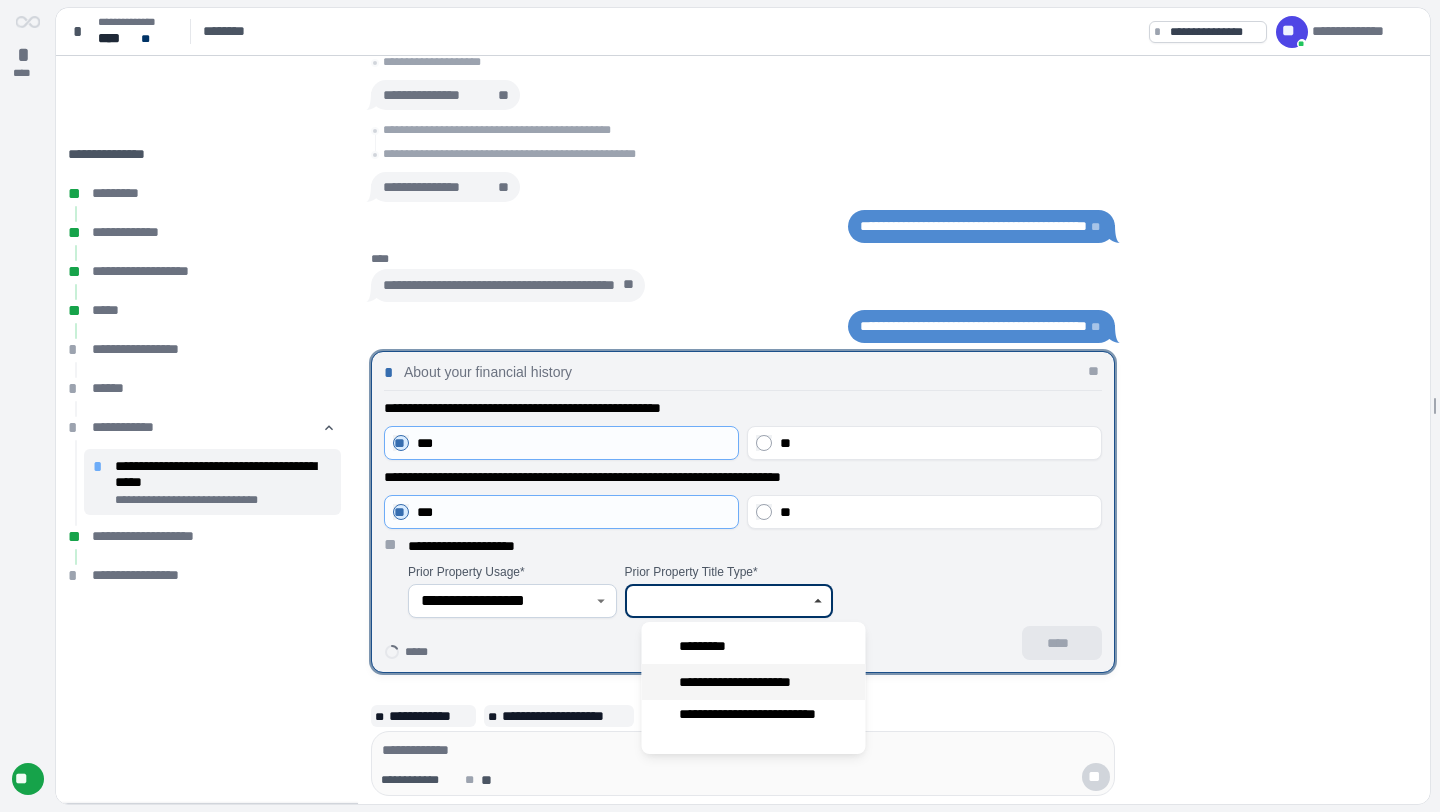 click on "**********" at bounding box center [752, 682] 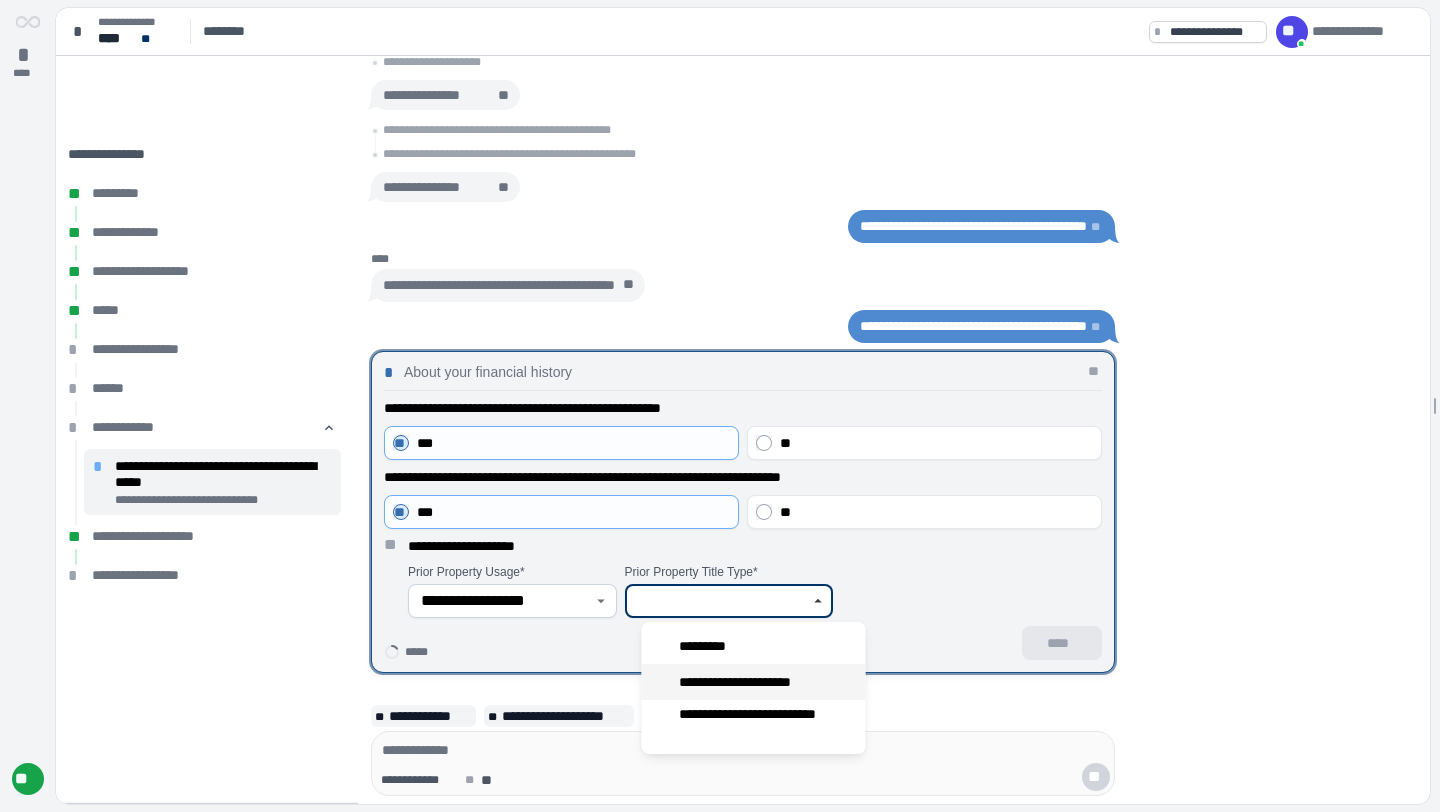 type on "**********" 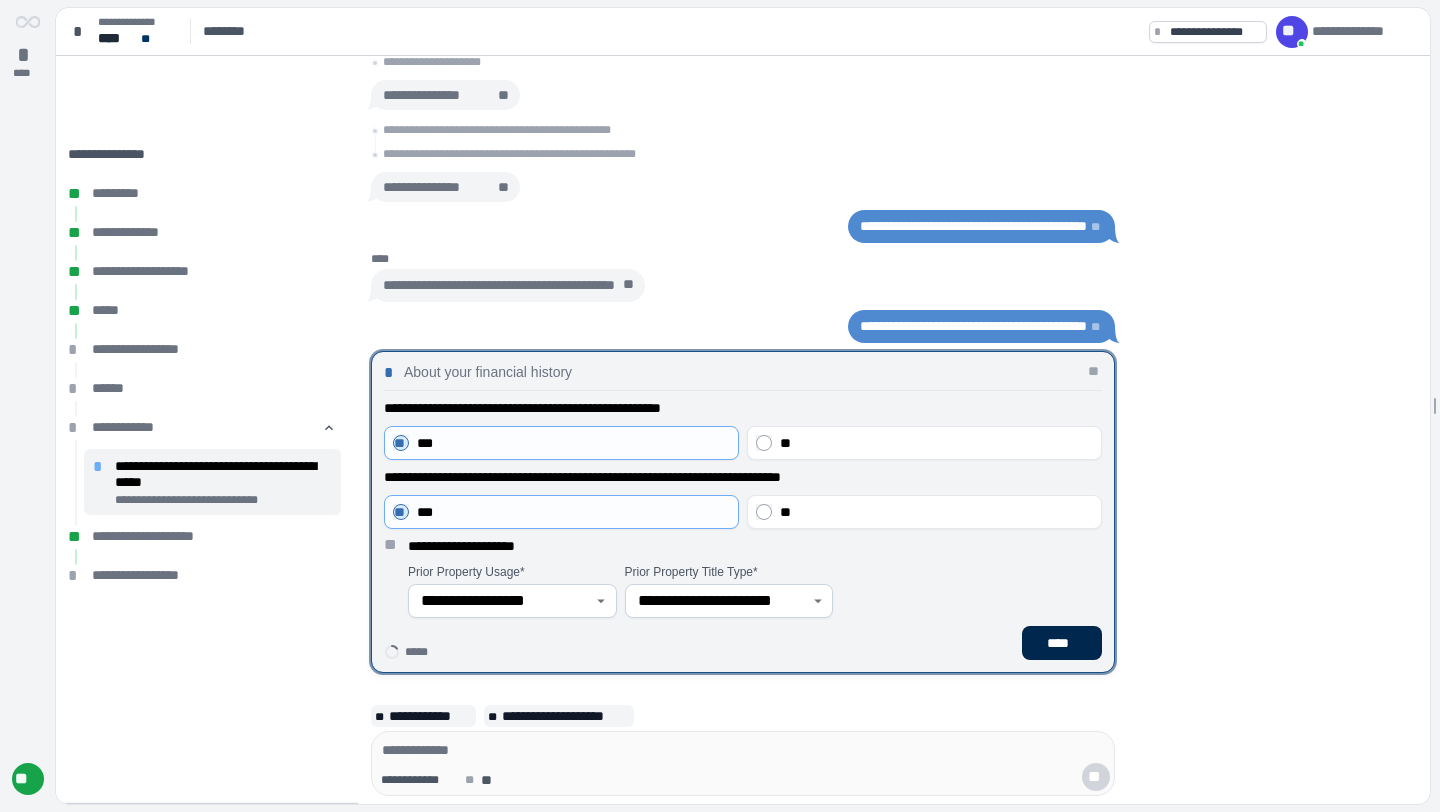 click on "****" at bounding box center (1062, 643) 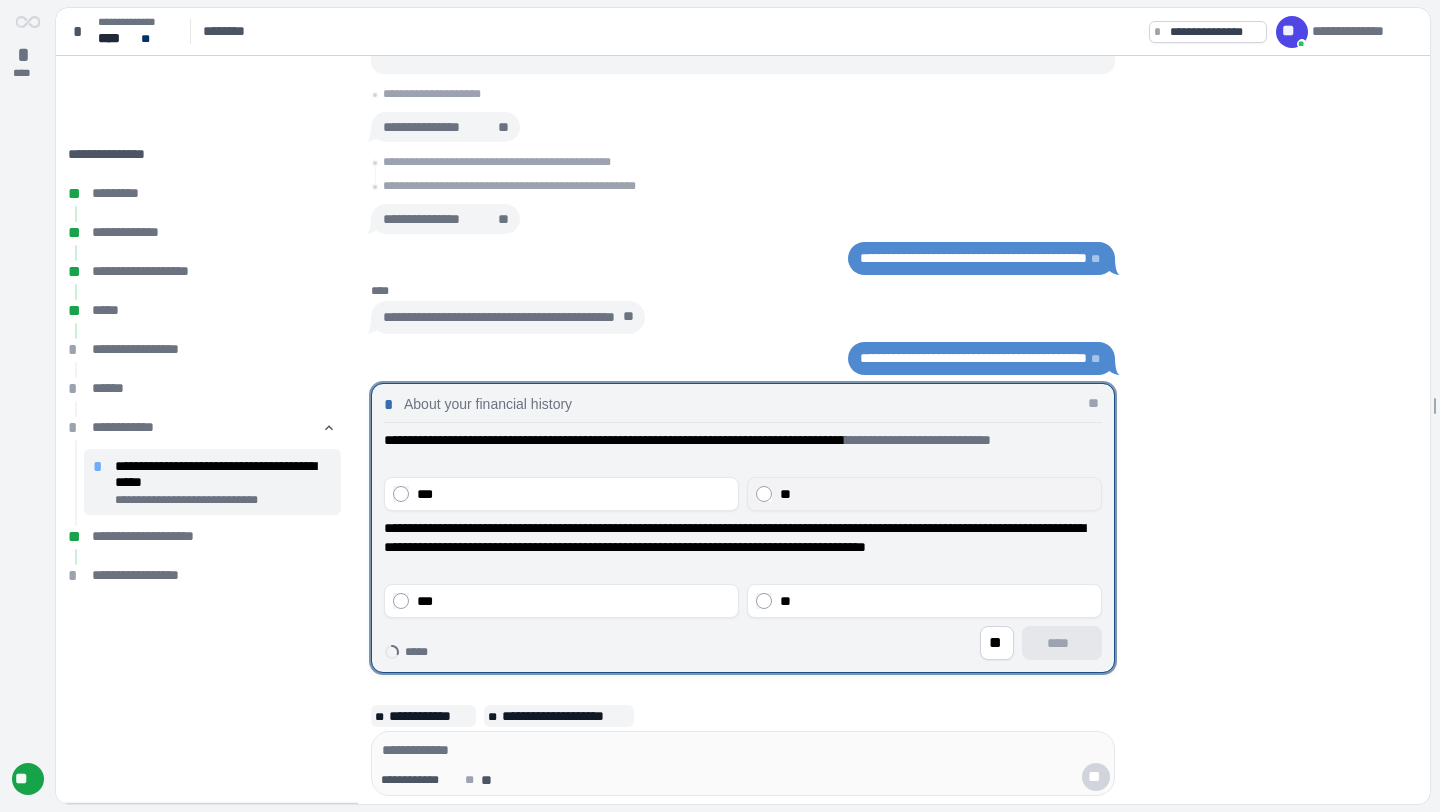 click on "**" at bounding box center [936, 494] 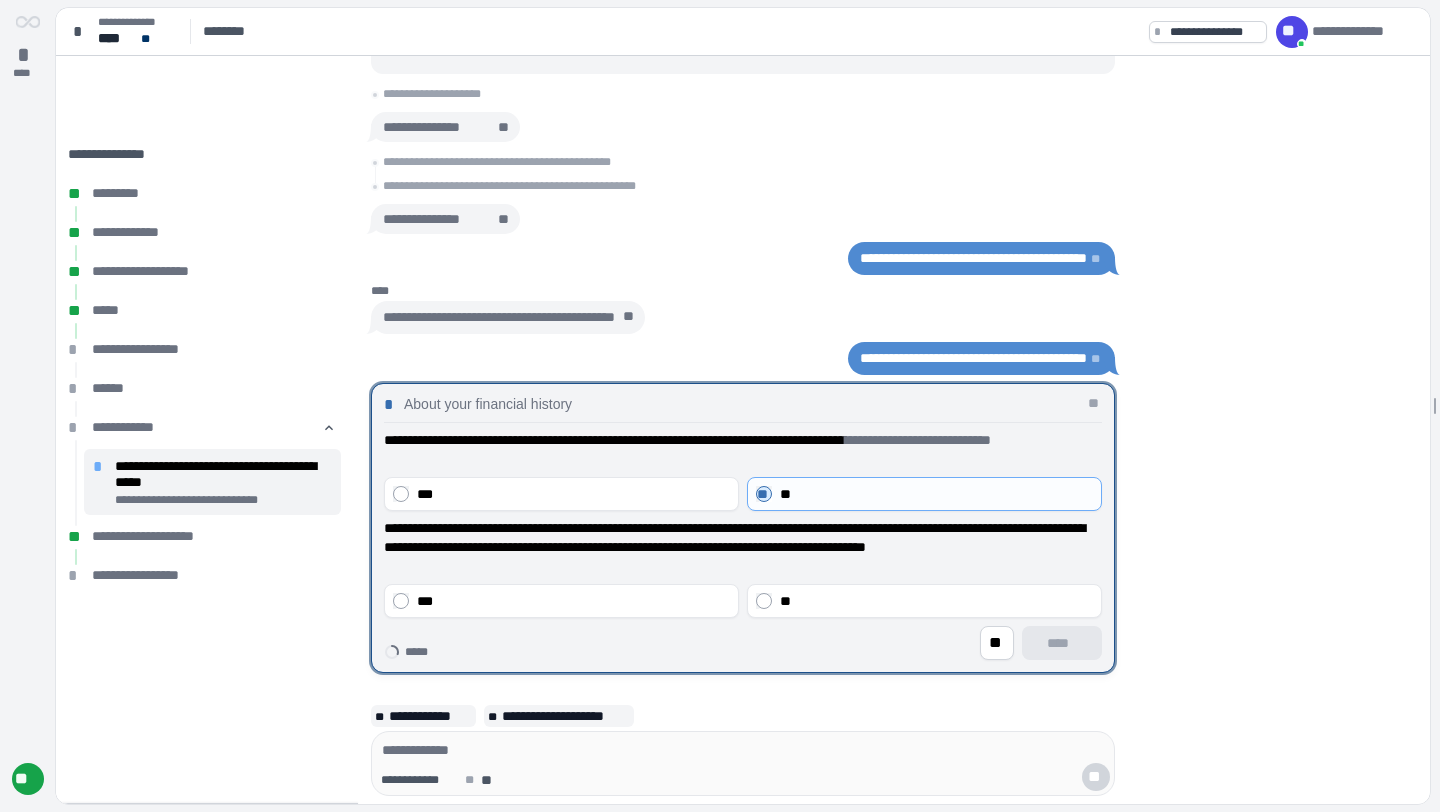 click on "**********" at bounding box center [743, 547] 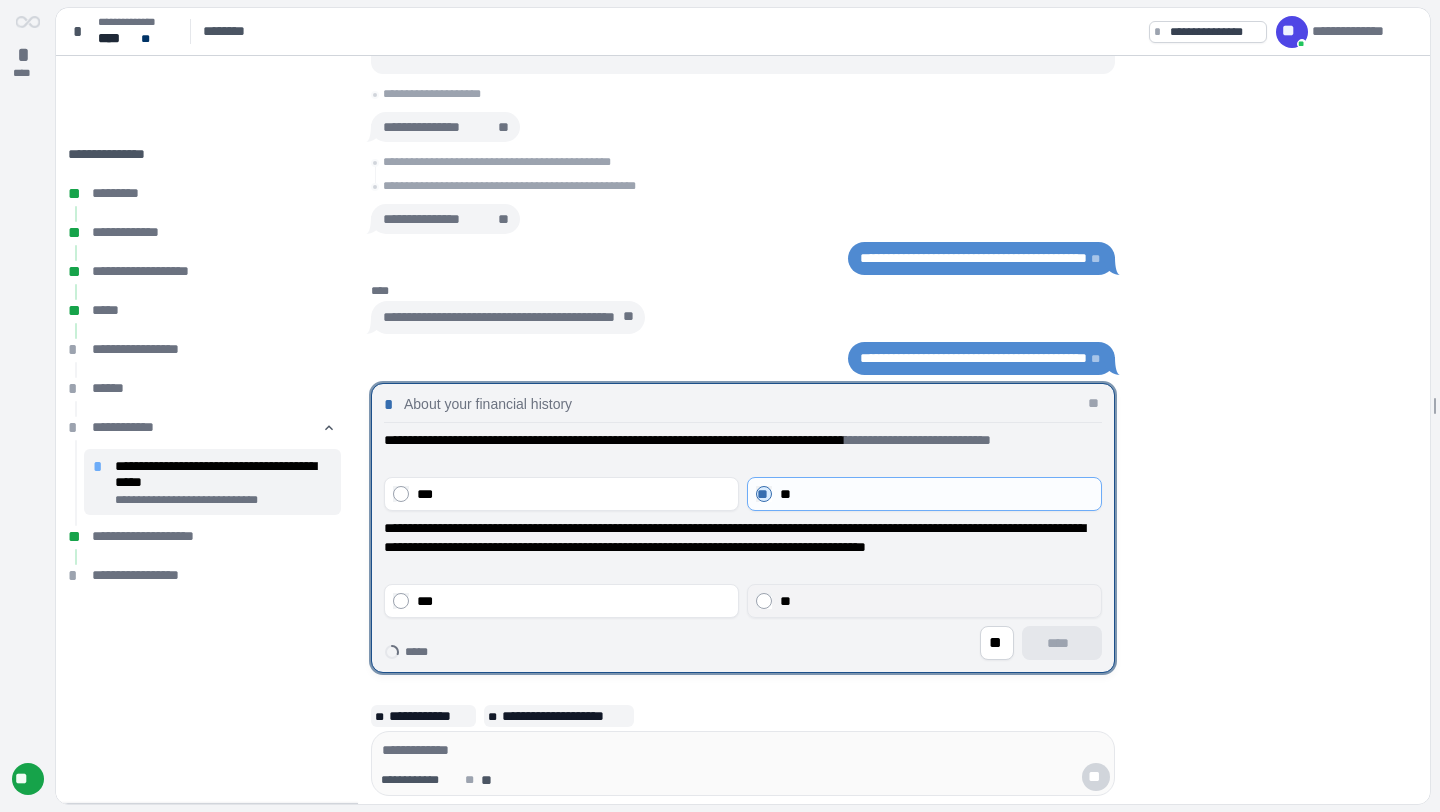 click on "**" at bounding box center (936, 601) 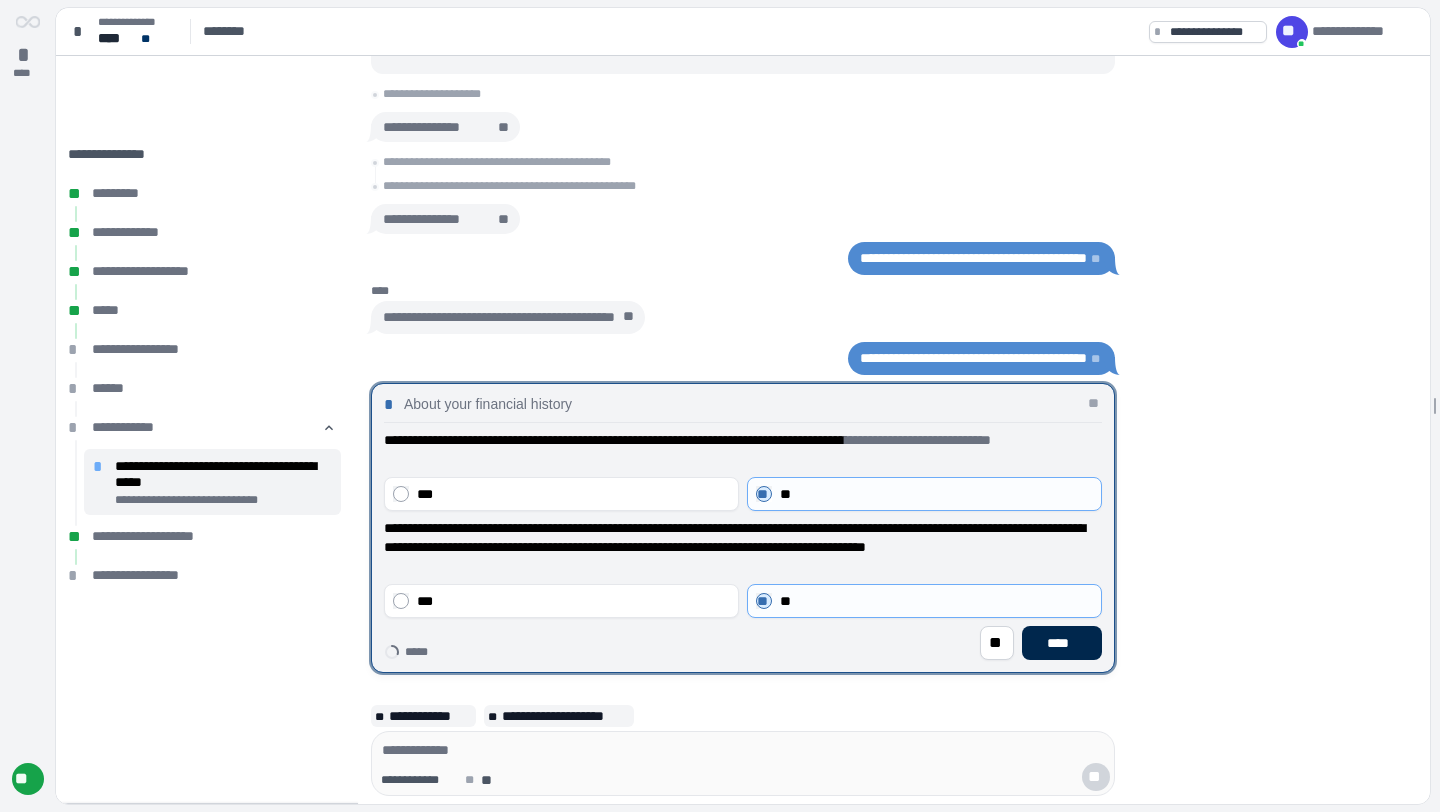 click on "****" at bounding box center [1062, 643] 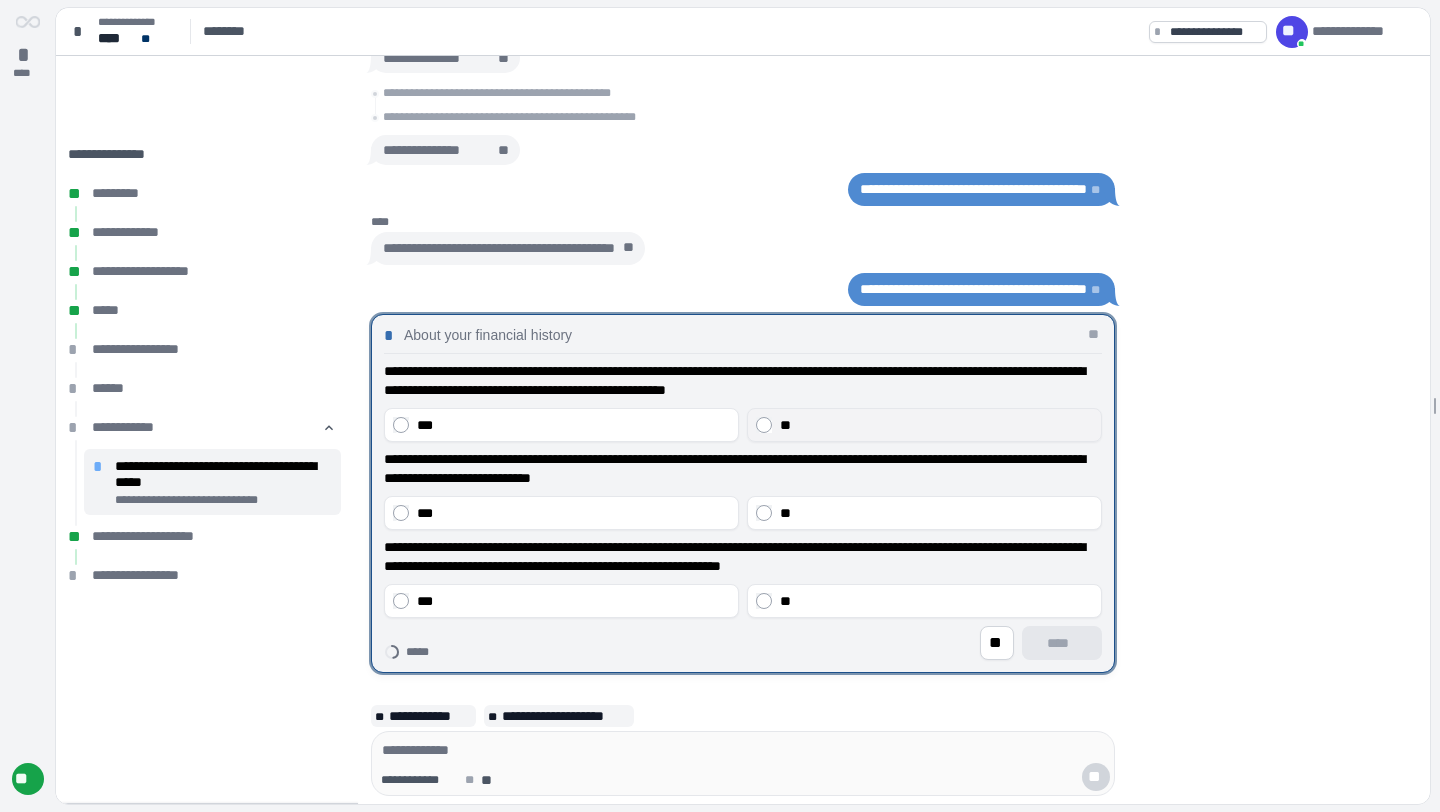 click on "**" at bounding box center [936, 425] 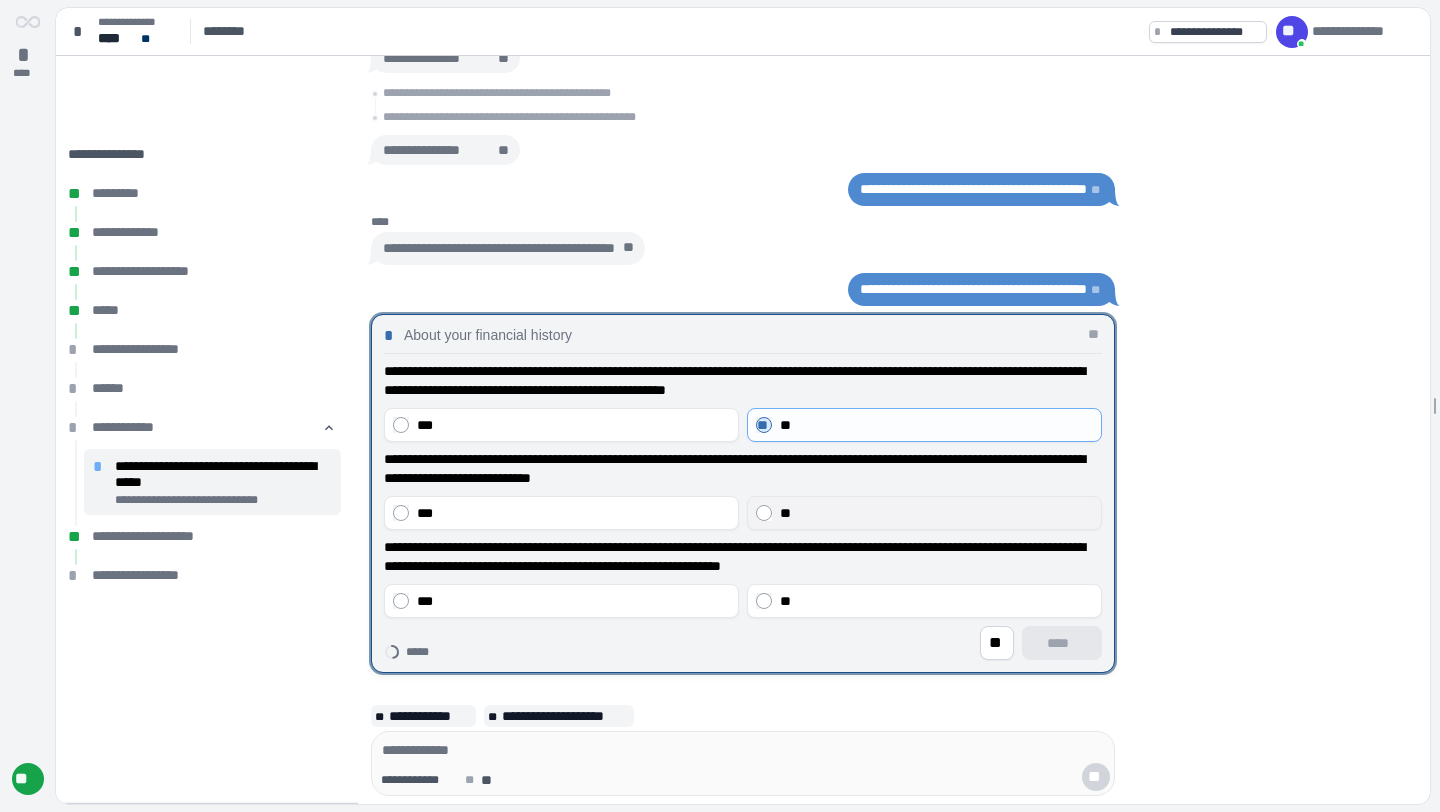 click on "**" at bounding box center [785, 513] 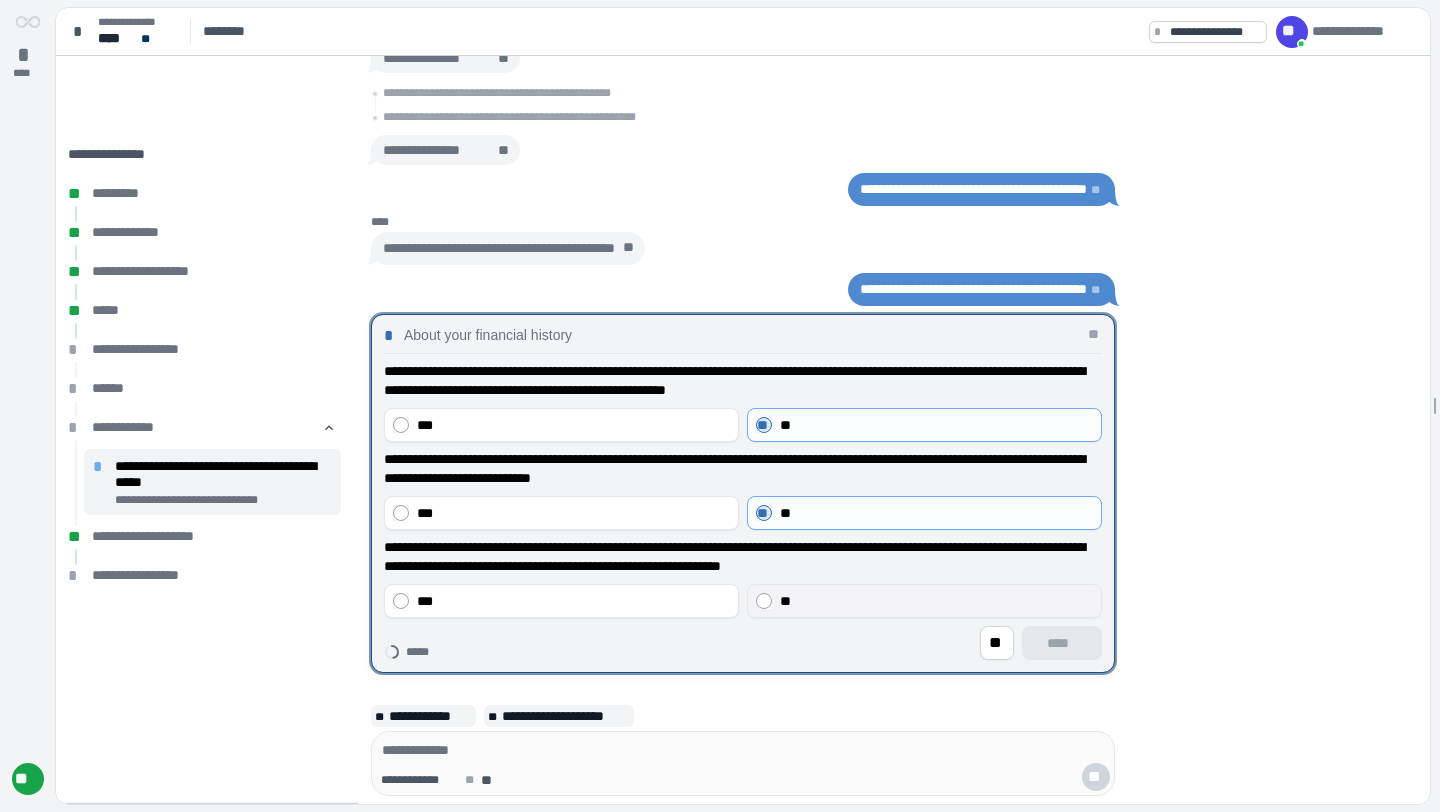 click on "**" at bounding box center (936, 601) 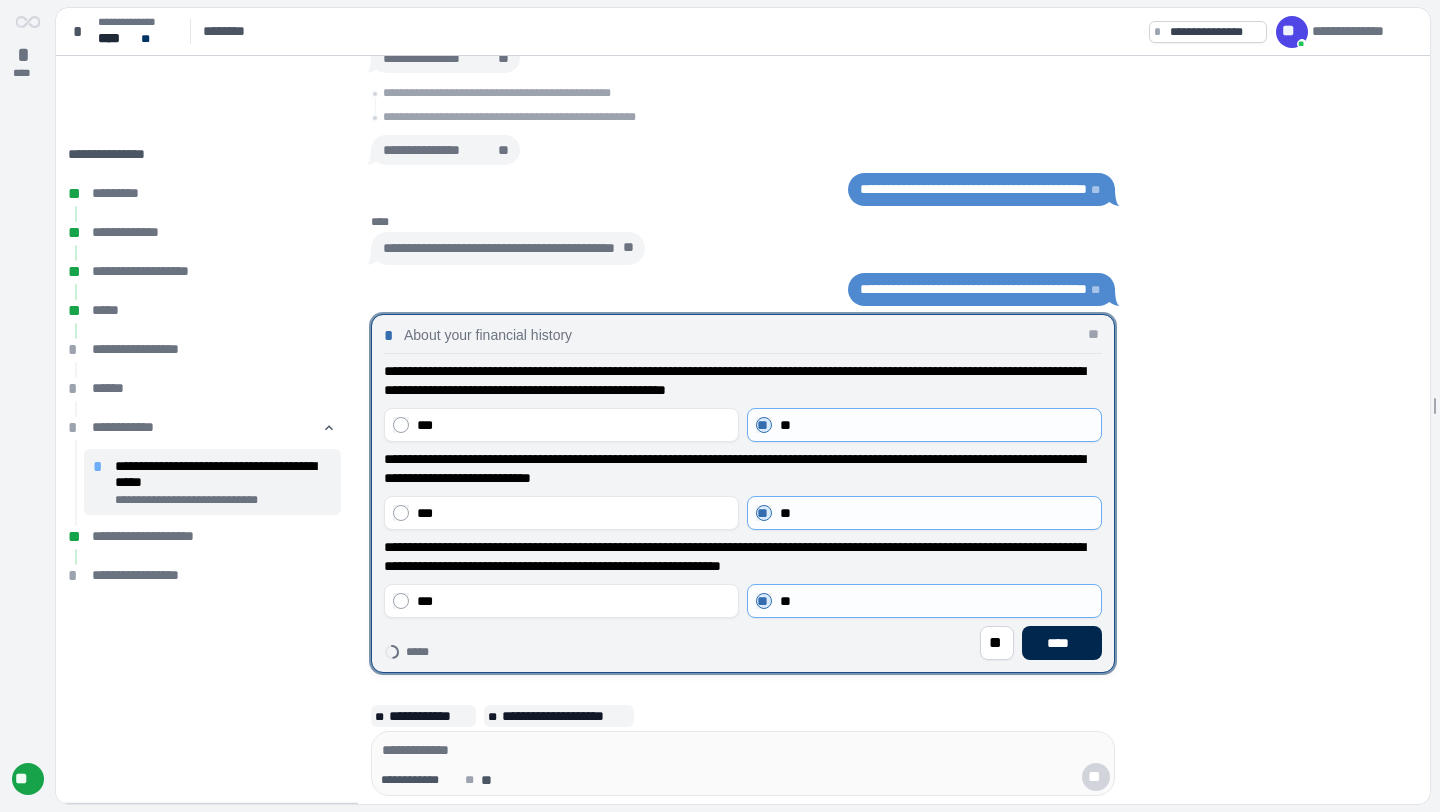 click on "****" at bounding box center [1062, 643] 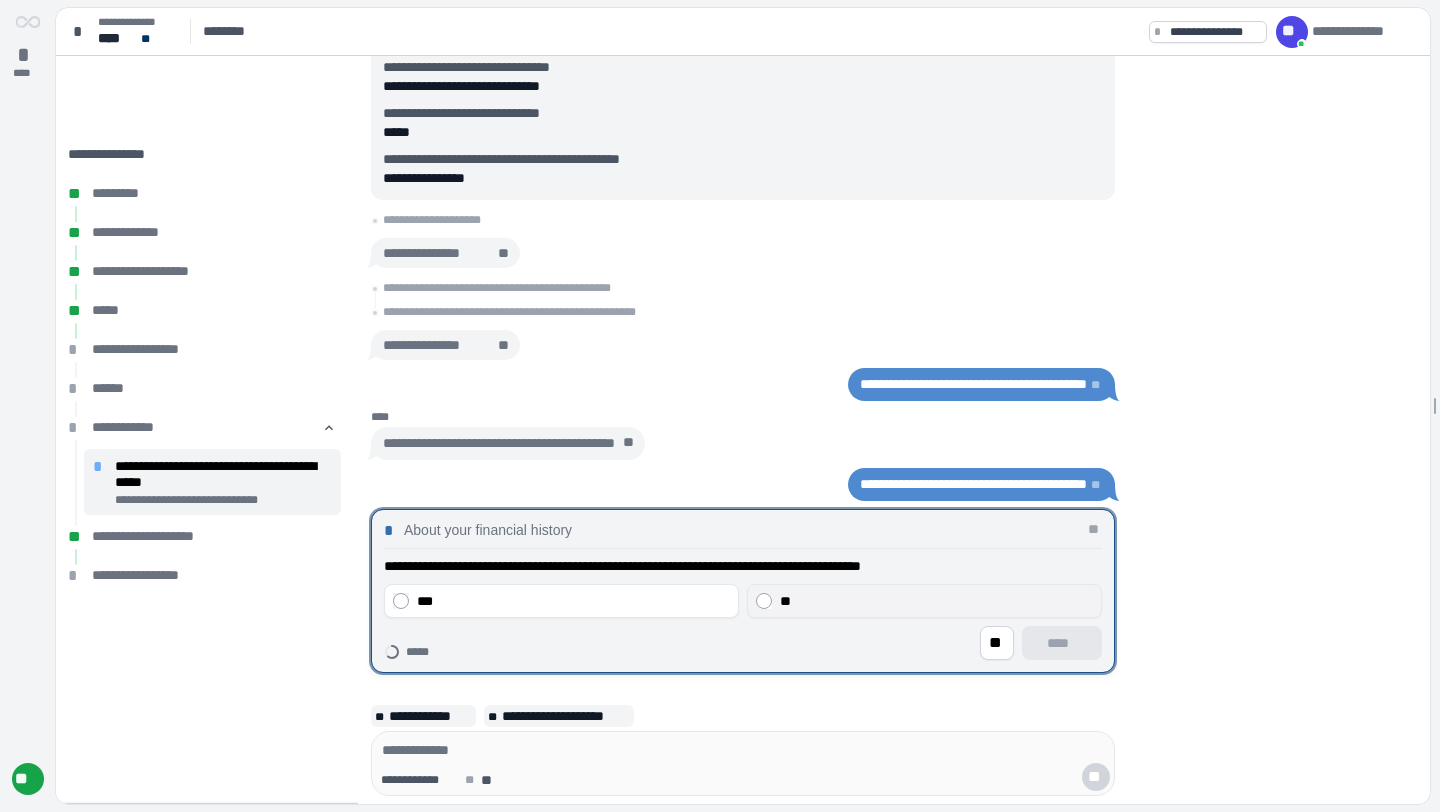 click on "**" at bounding box center (785, 601) 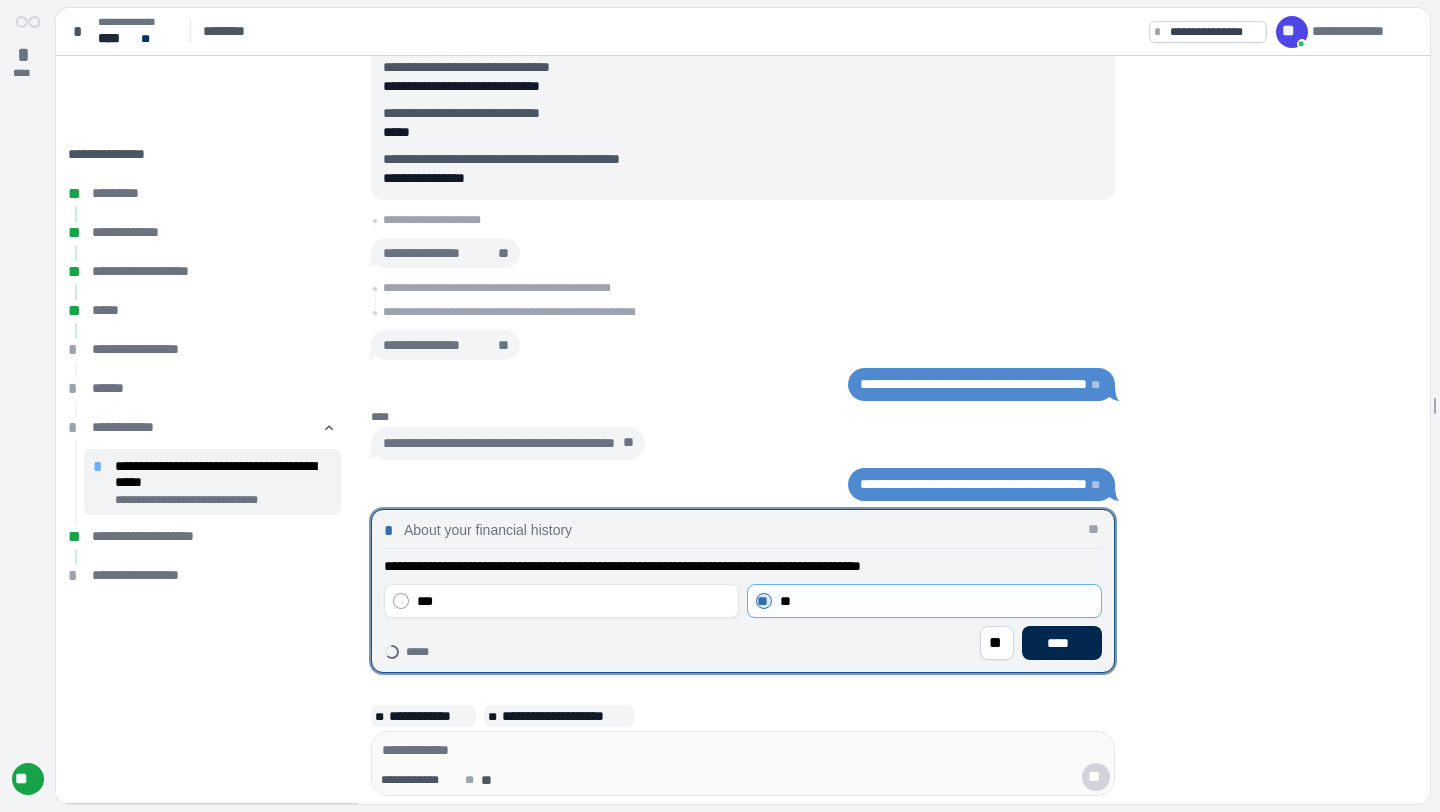 click on "****" at bounding box center (1062, 643) 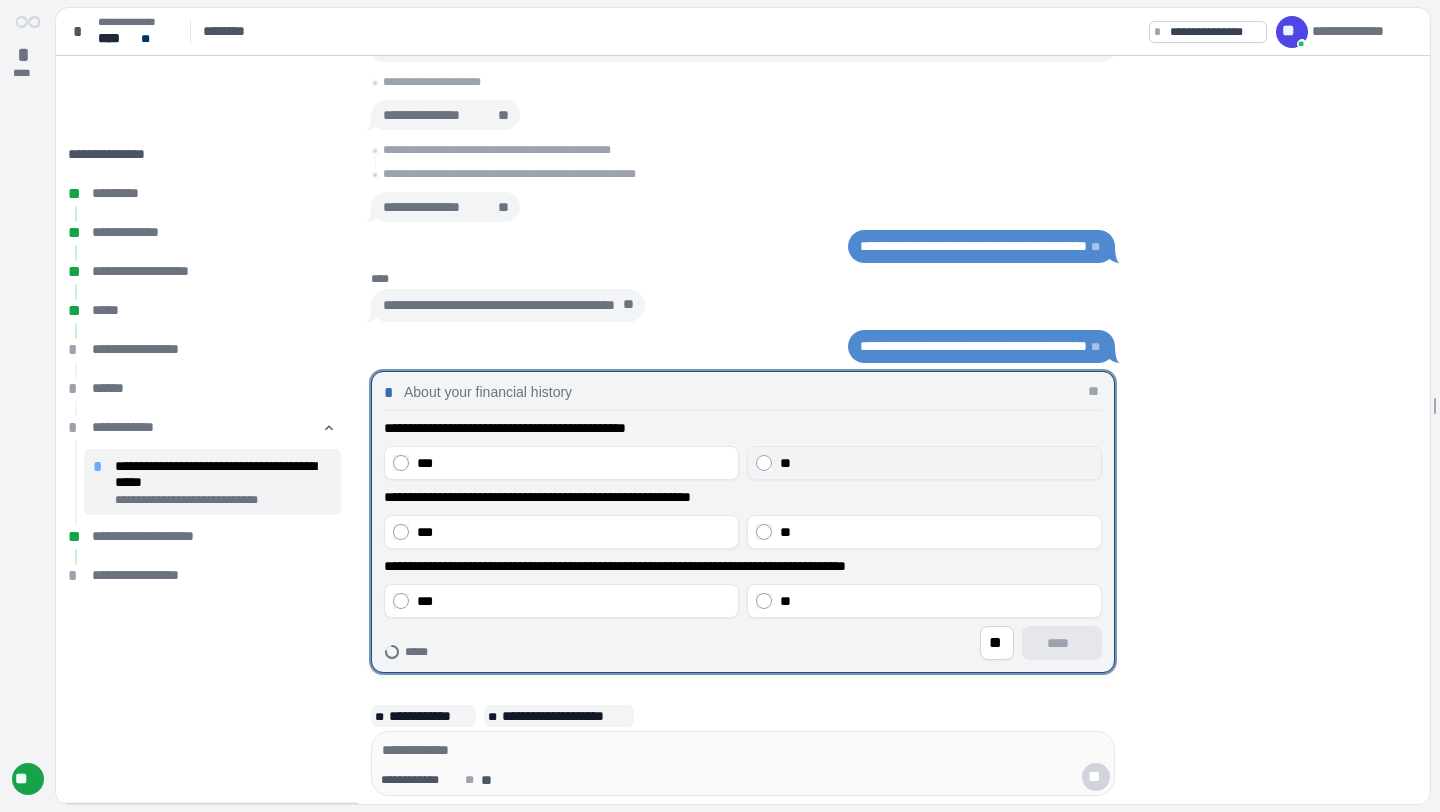 click on "**" at bounding box center [924, 463] 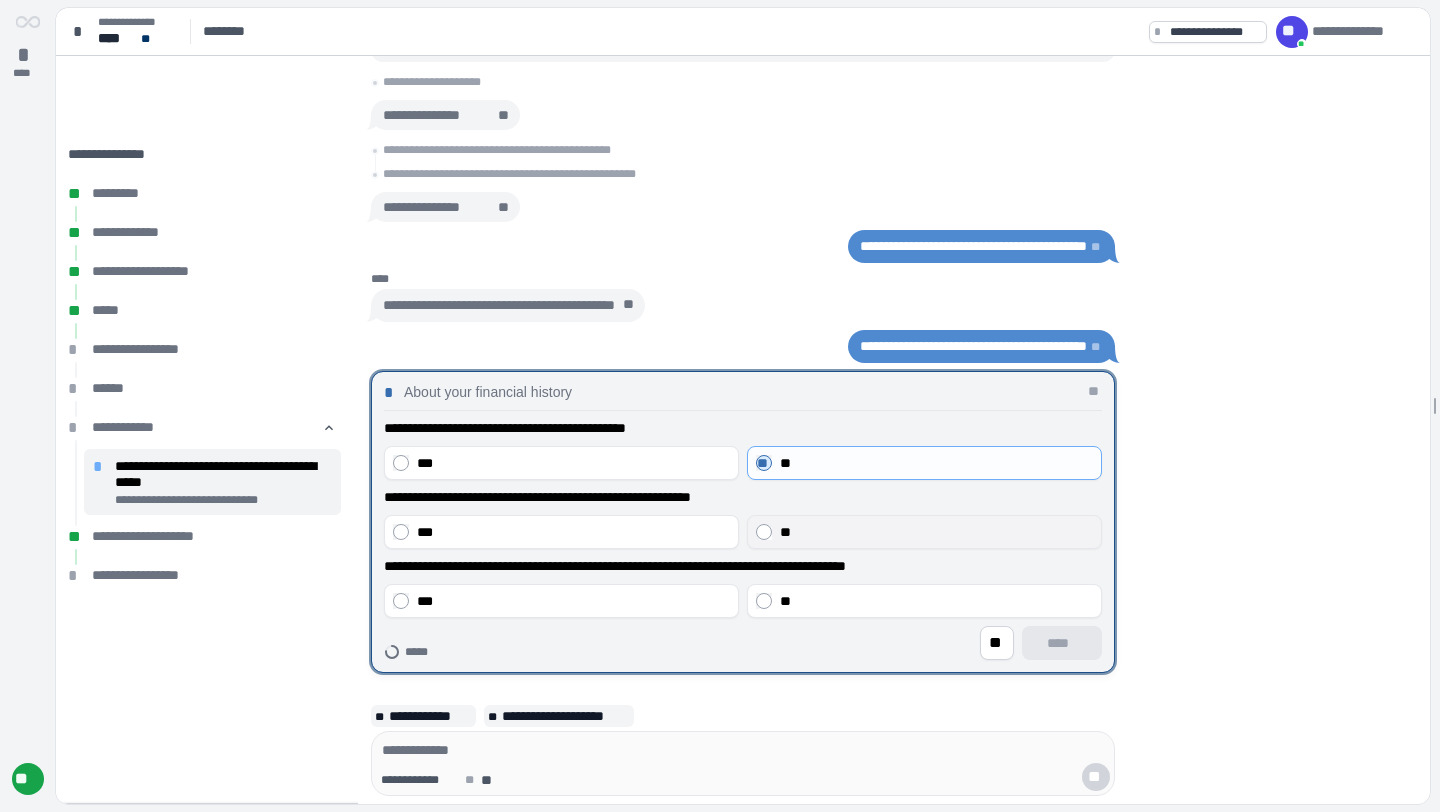 click on "**" at bounding box center (785, 532) 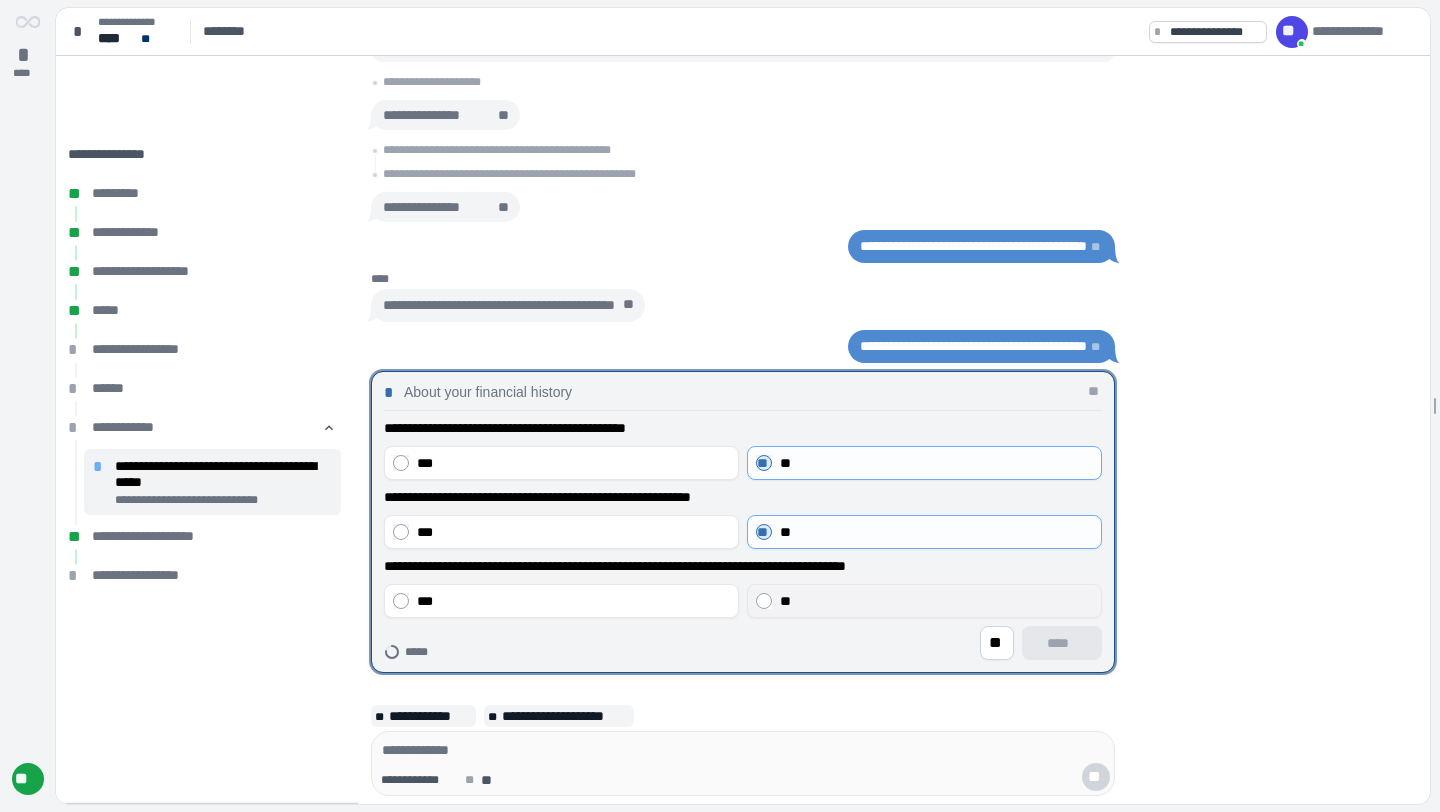 click on "**" at bounding box center (785, 601) 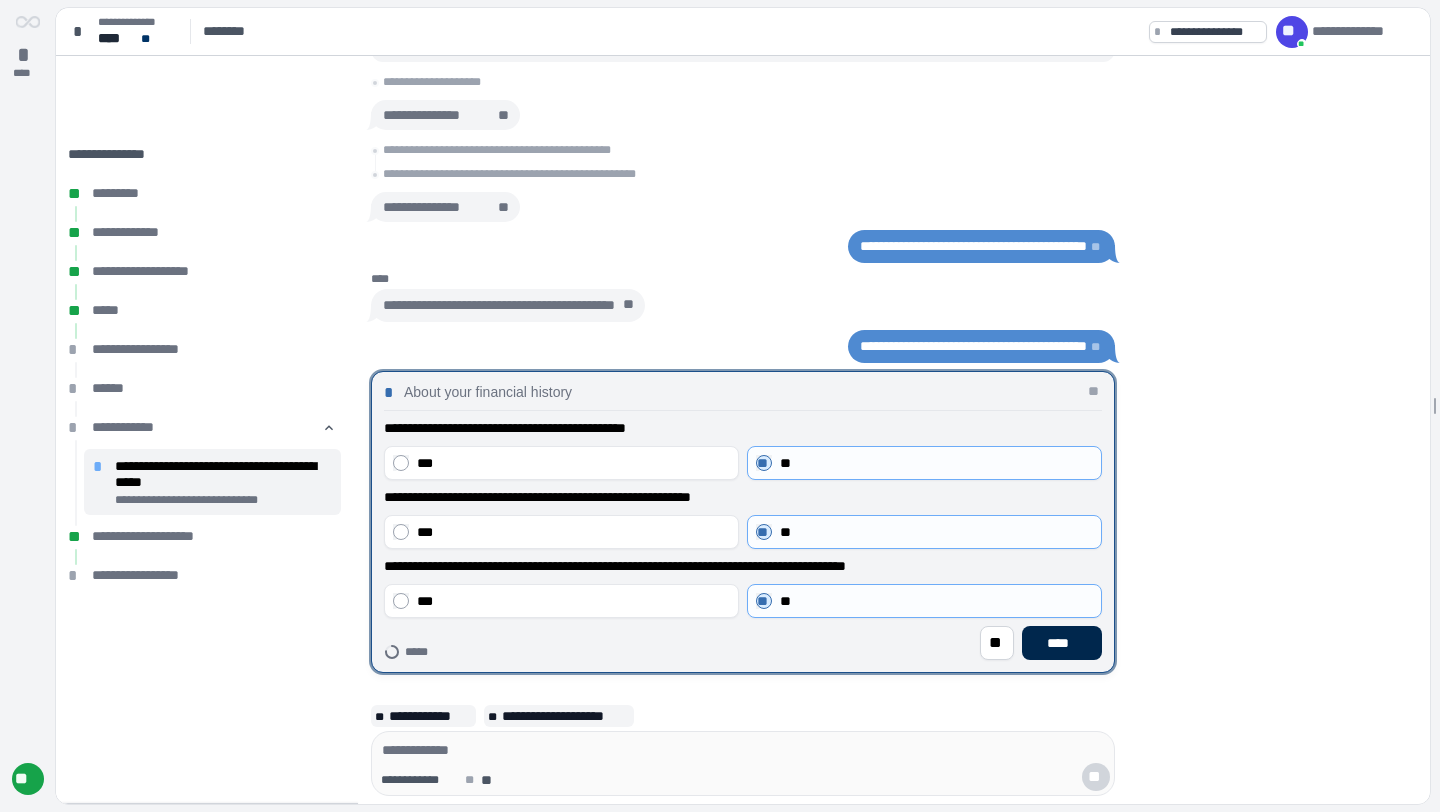 click on "****" at bounding box center [1062, 643] 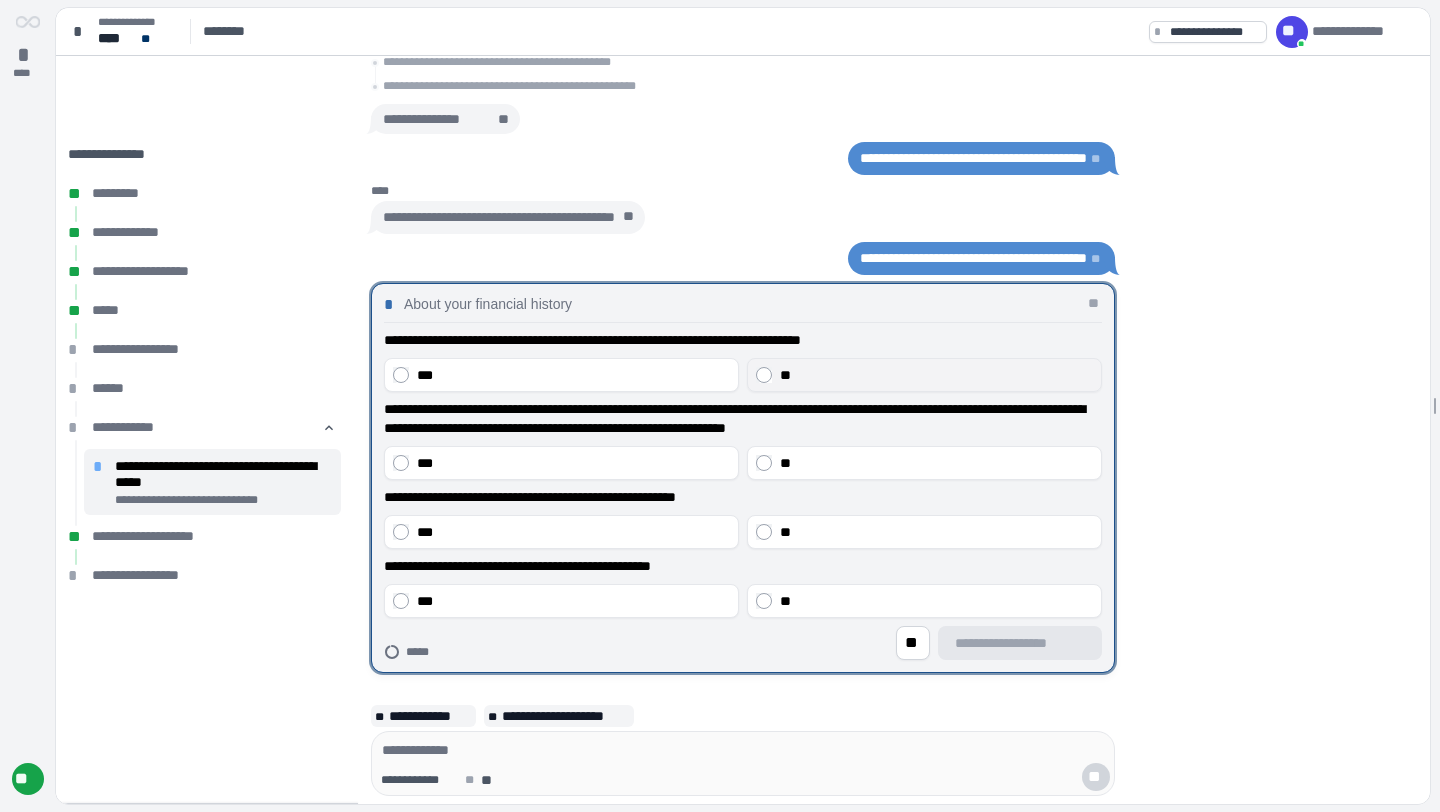 click on "**" at bounding box center (936, 375) 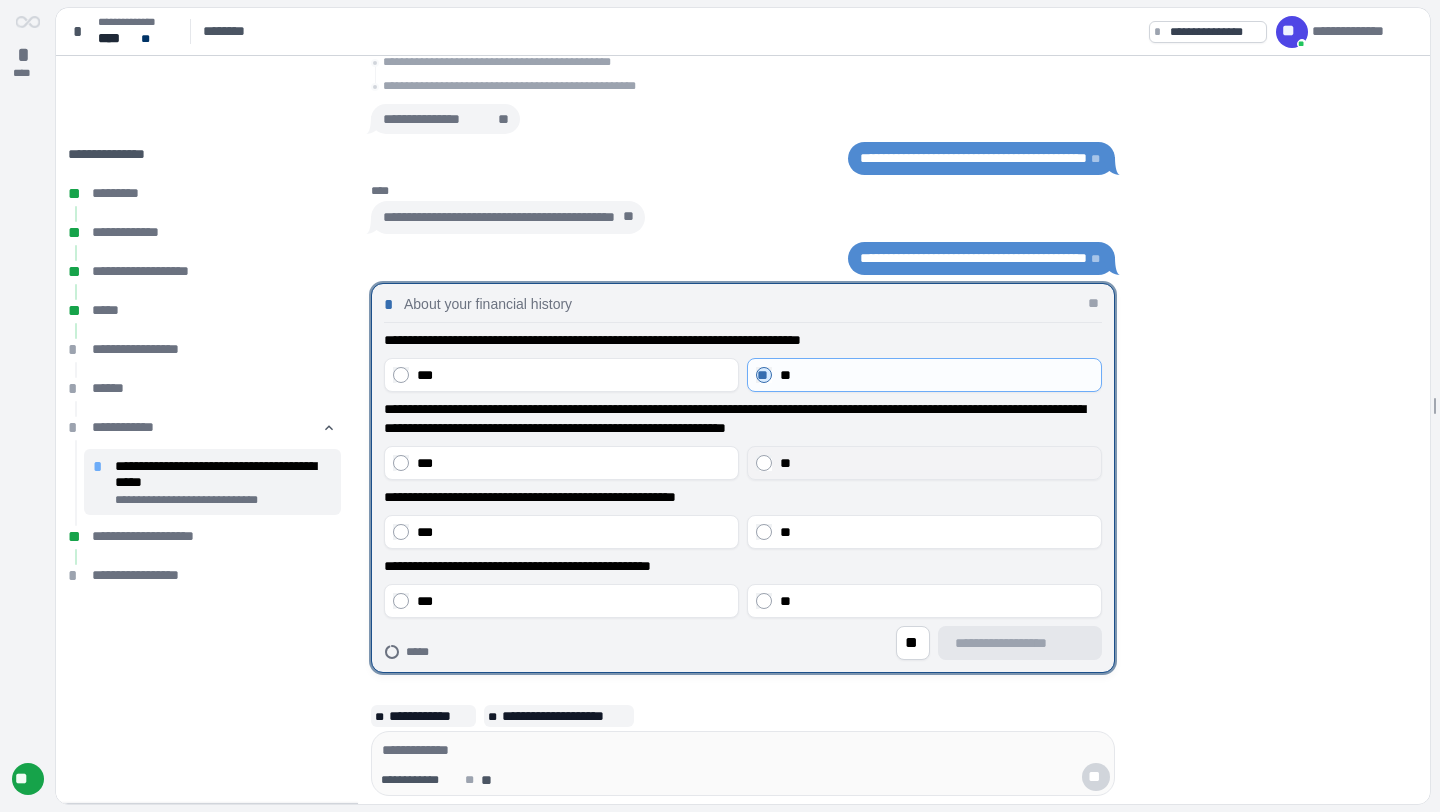 click on "**" at bounding box center (924, 463) 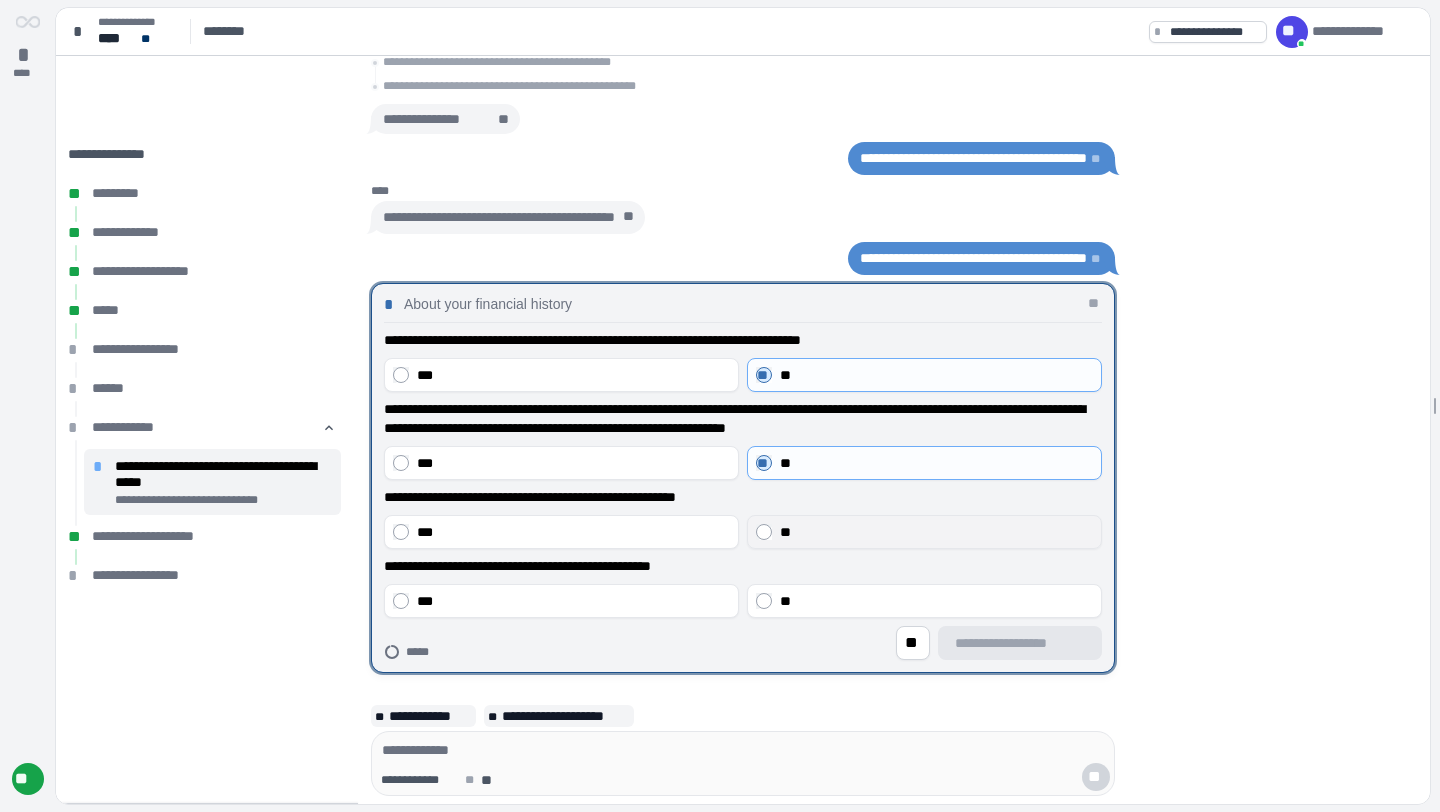 click on "**" at bounding box center (936, 532) 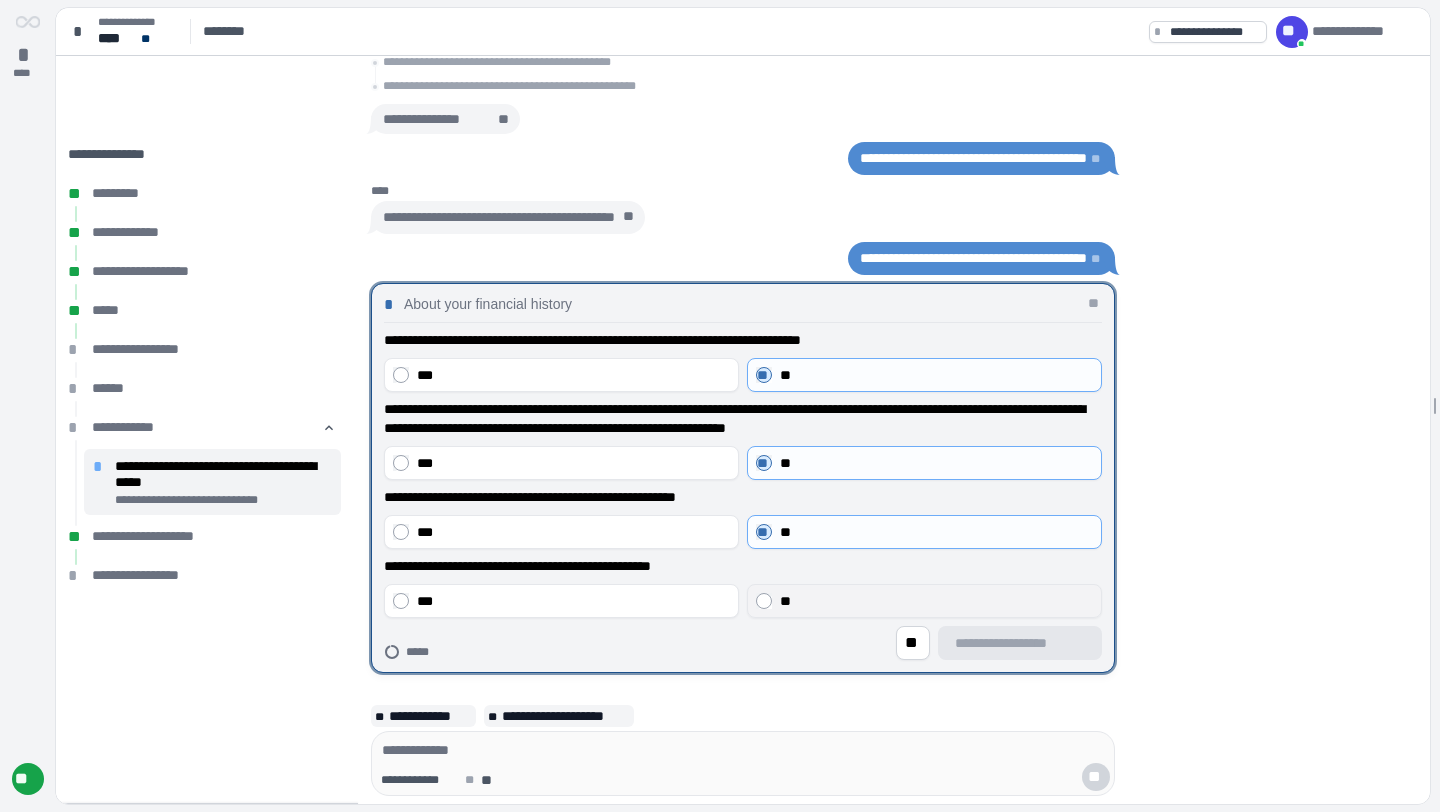 click on "**" at bounding box center [785, 601] 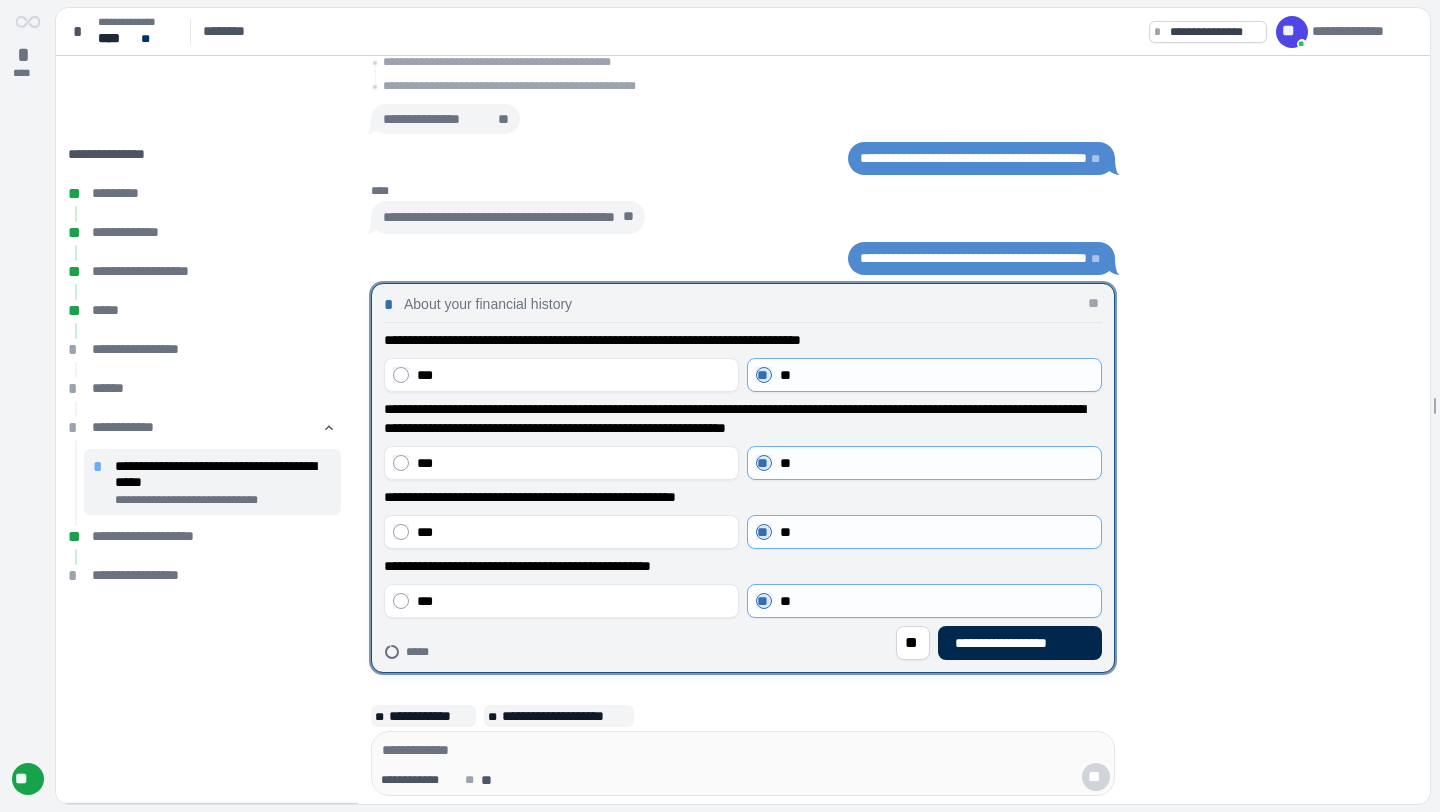 click on "**********" at bounding box center [1020, 643] 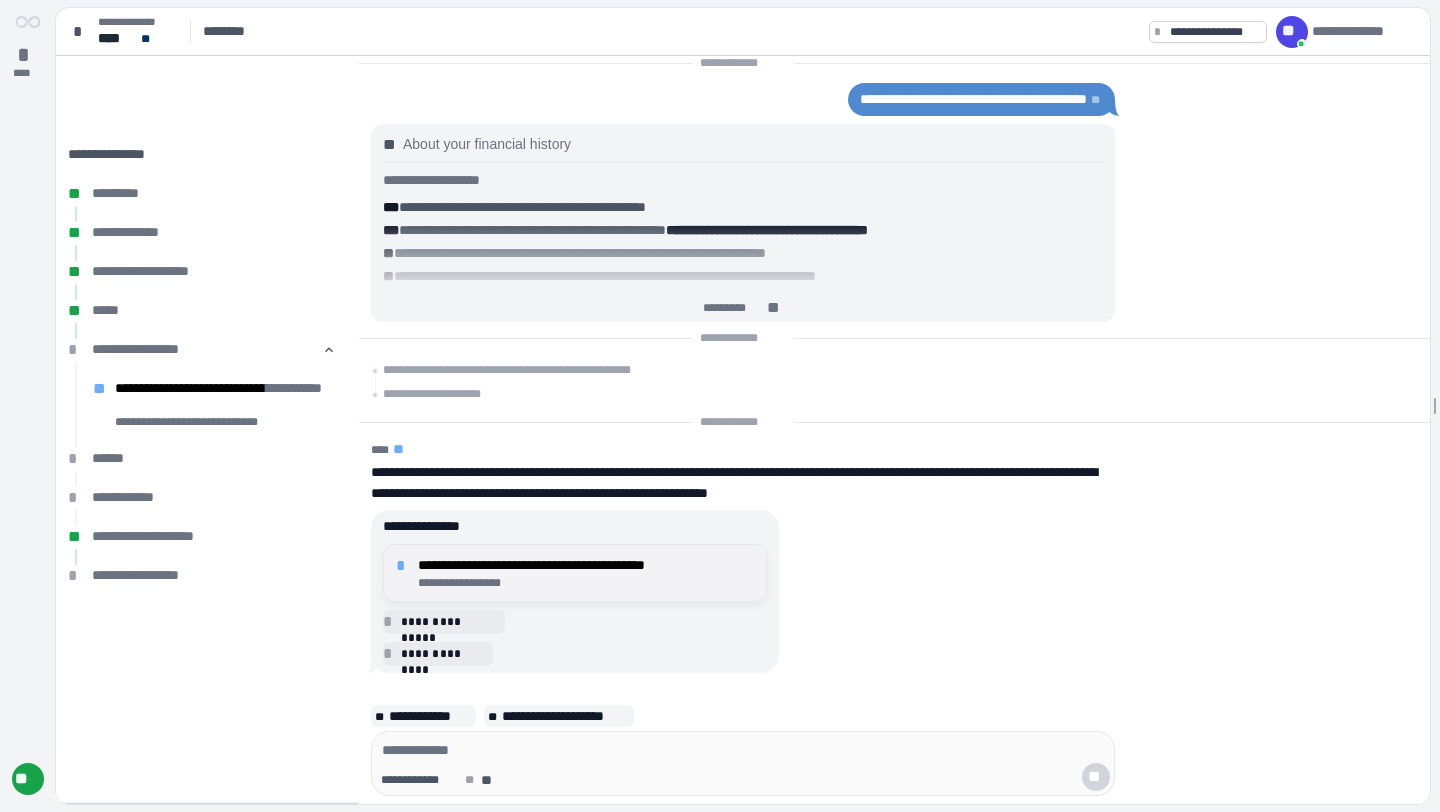 click on "**********" at bounding box center (586, 565) 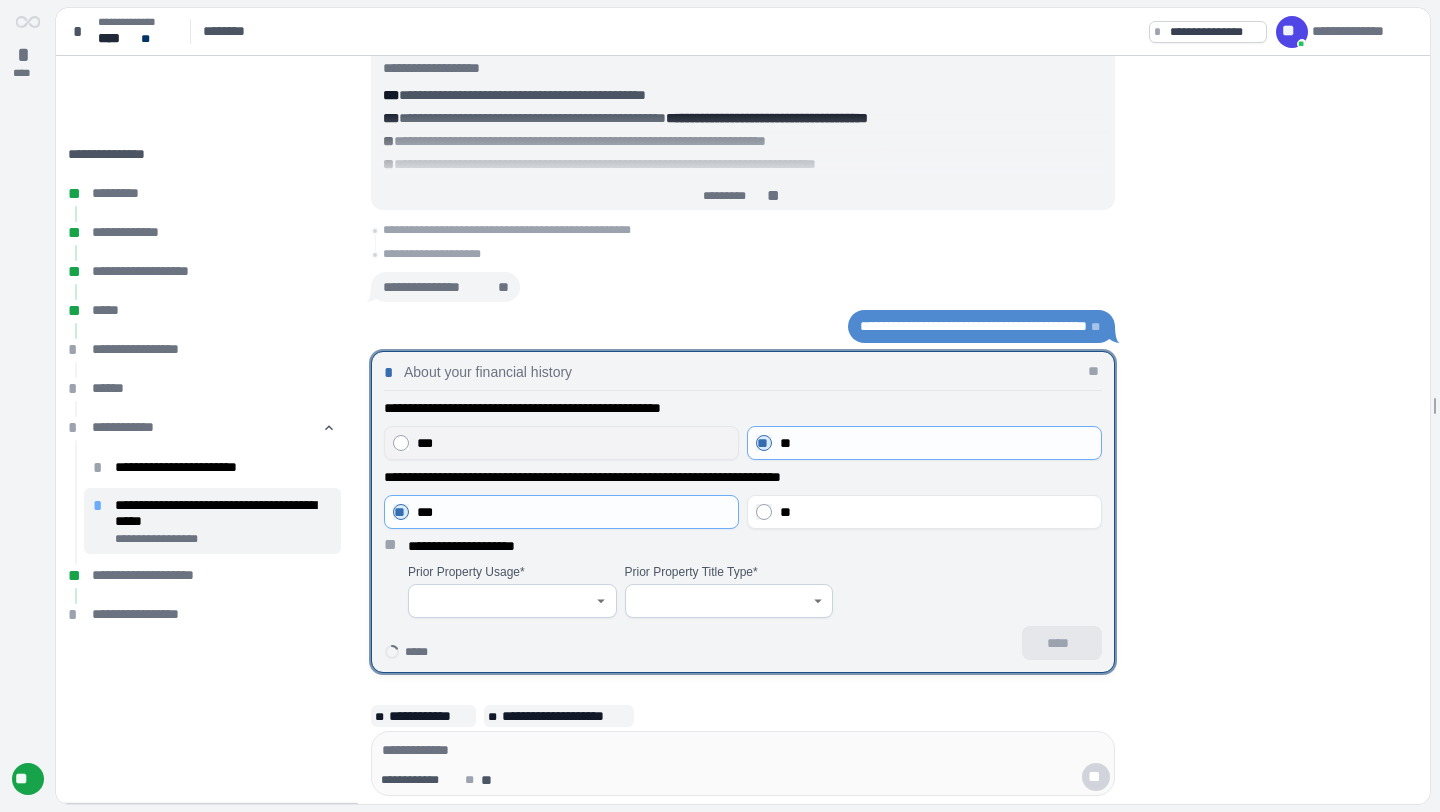 click on "***" at bounding box center (573, 443) 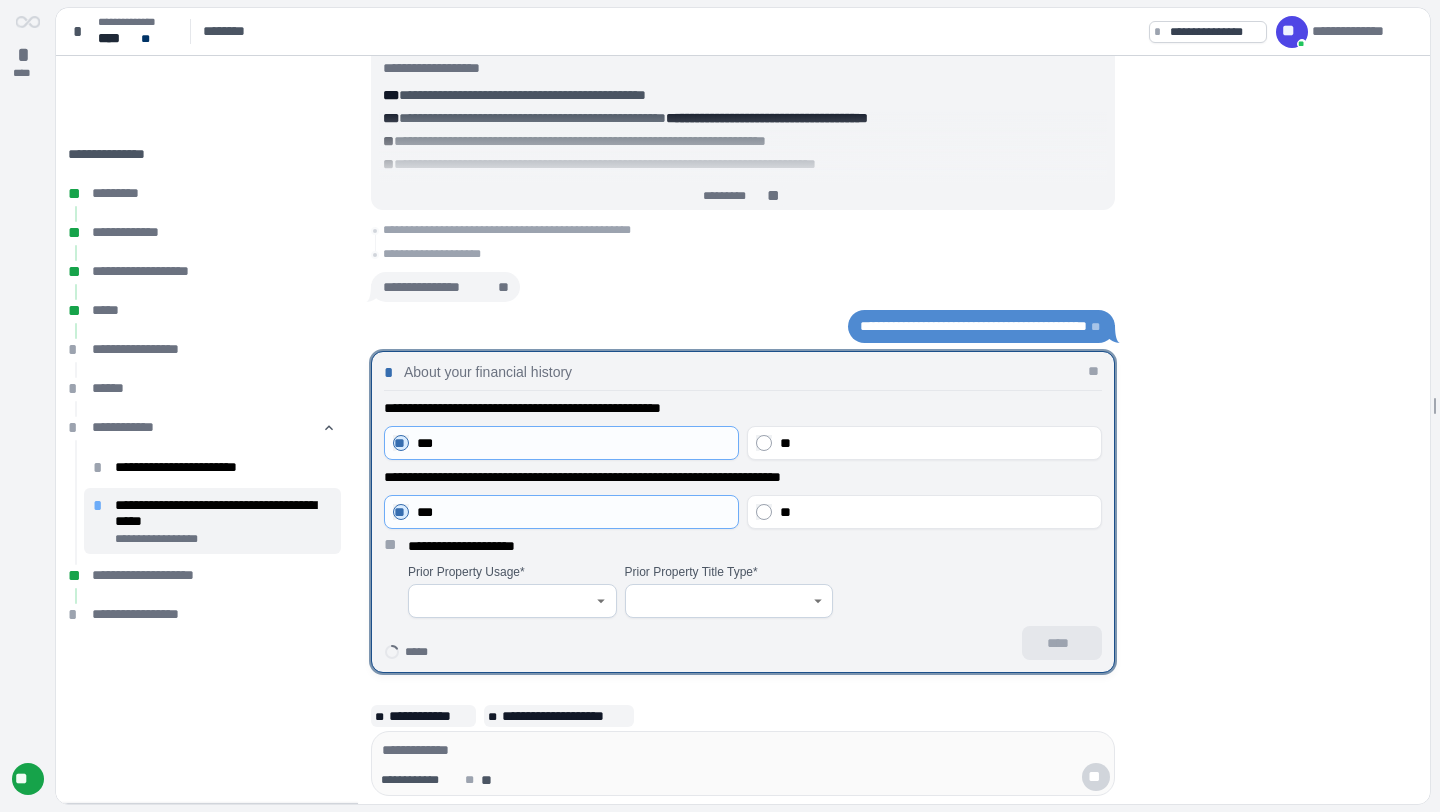 click at bounding box center (512, 601) 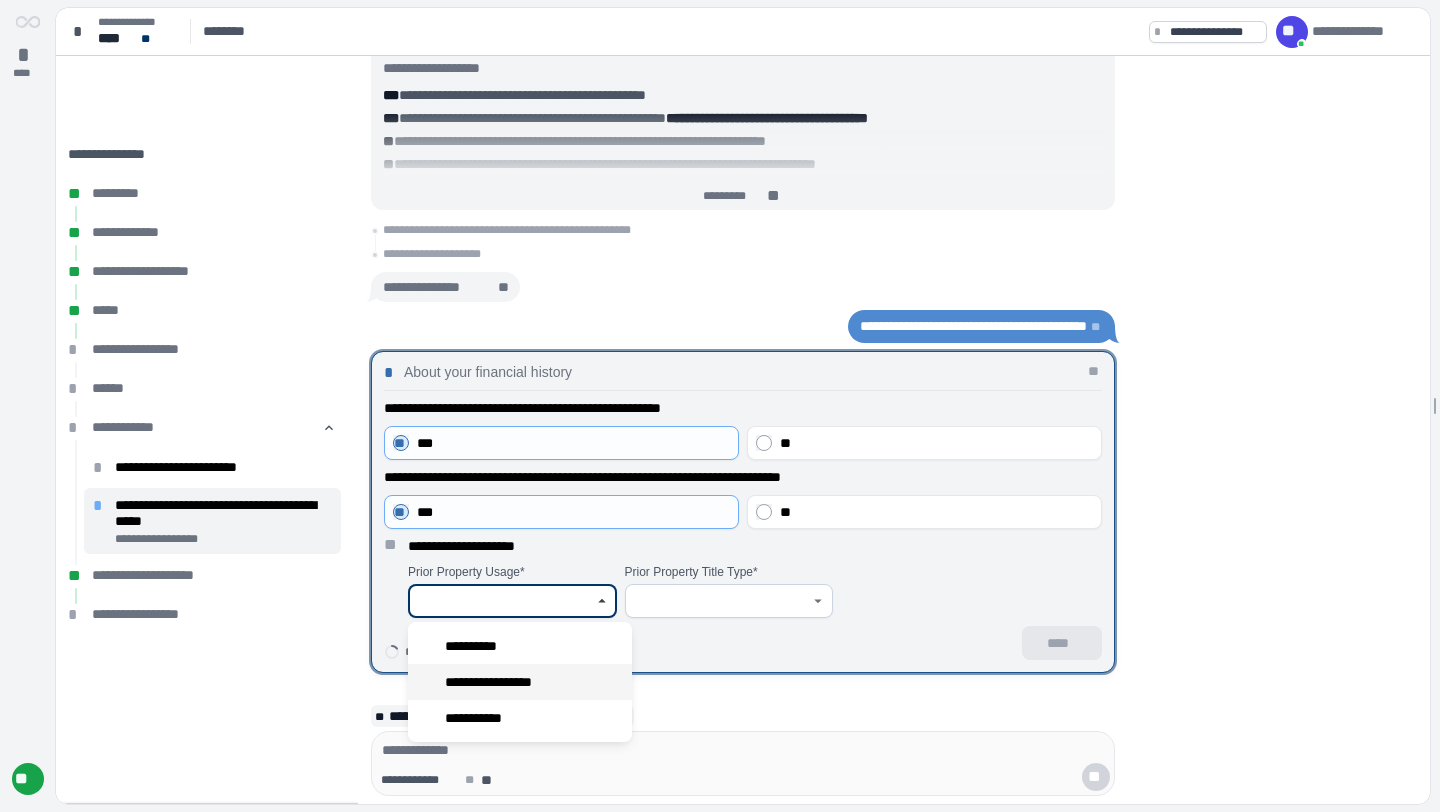 click on "**********" at bounding box center [520, 682] 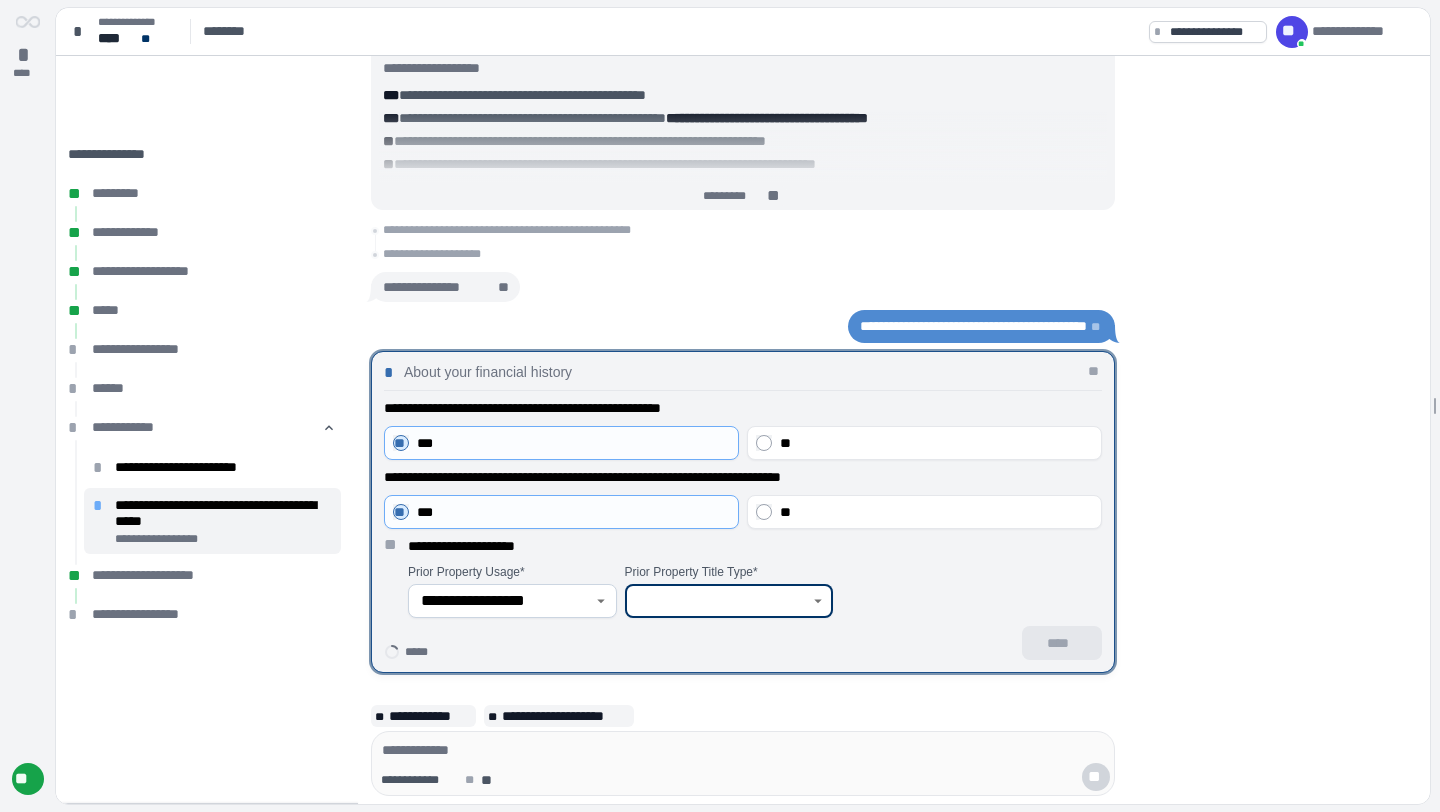 click at bounding box center (718, 601) 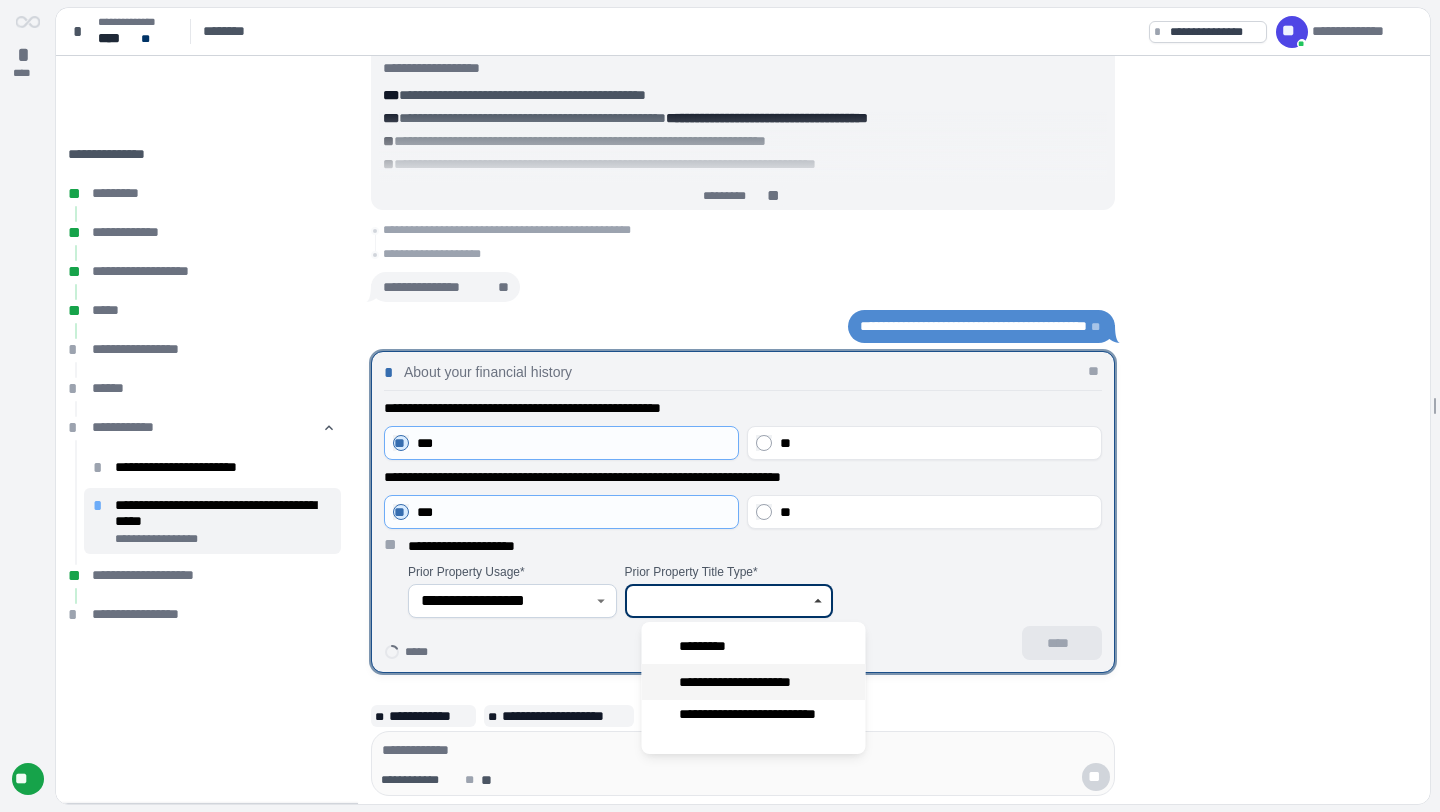 click on "**********" at bounding box center (752, 682) 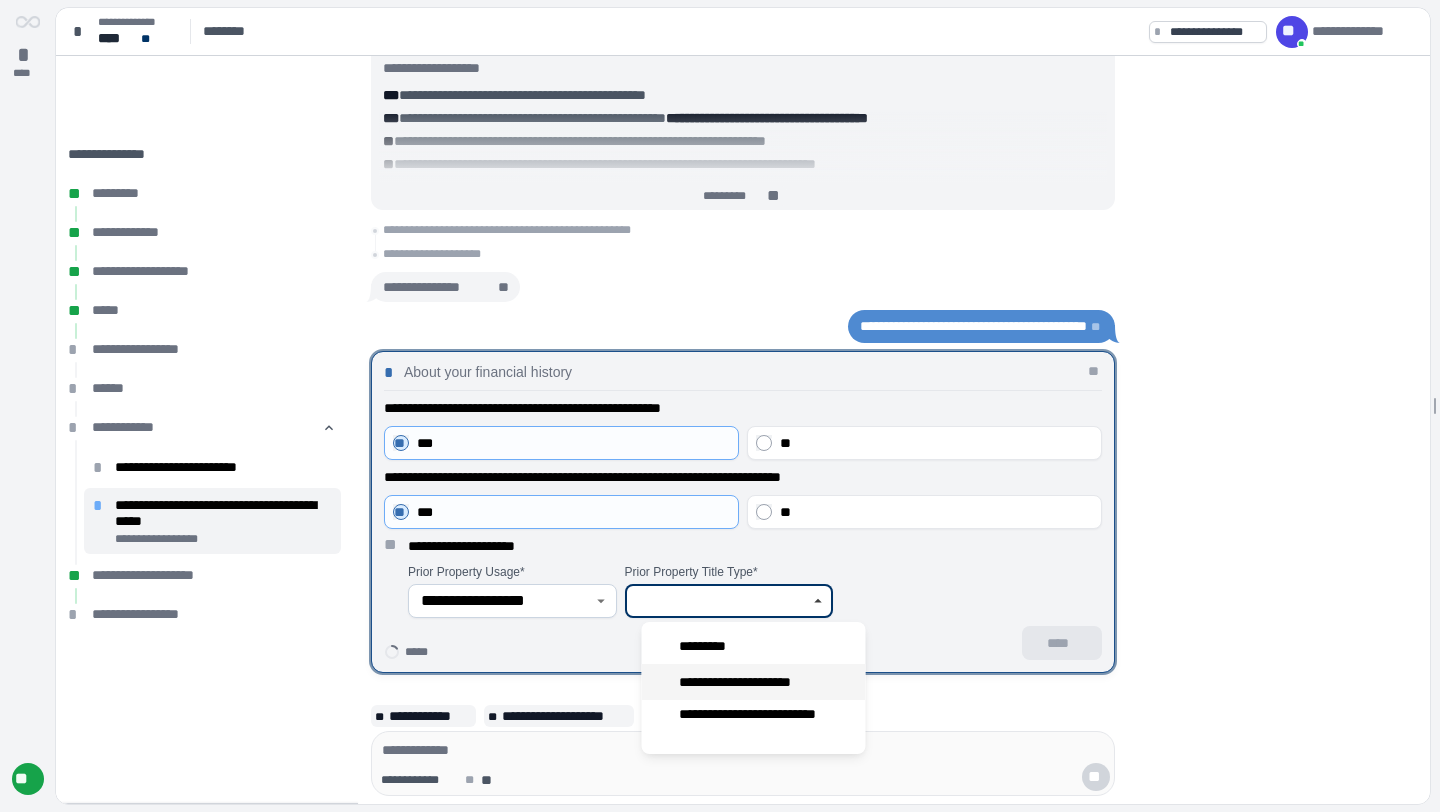 type on "**********" 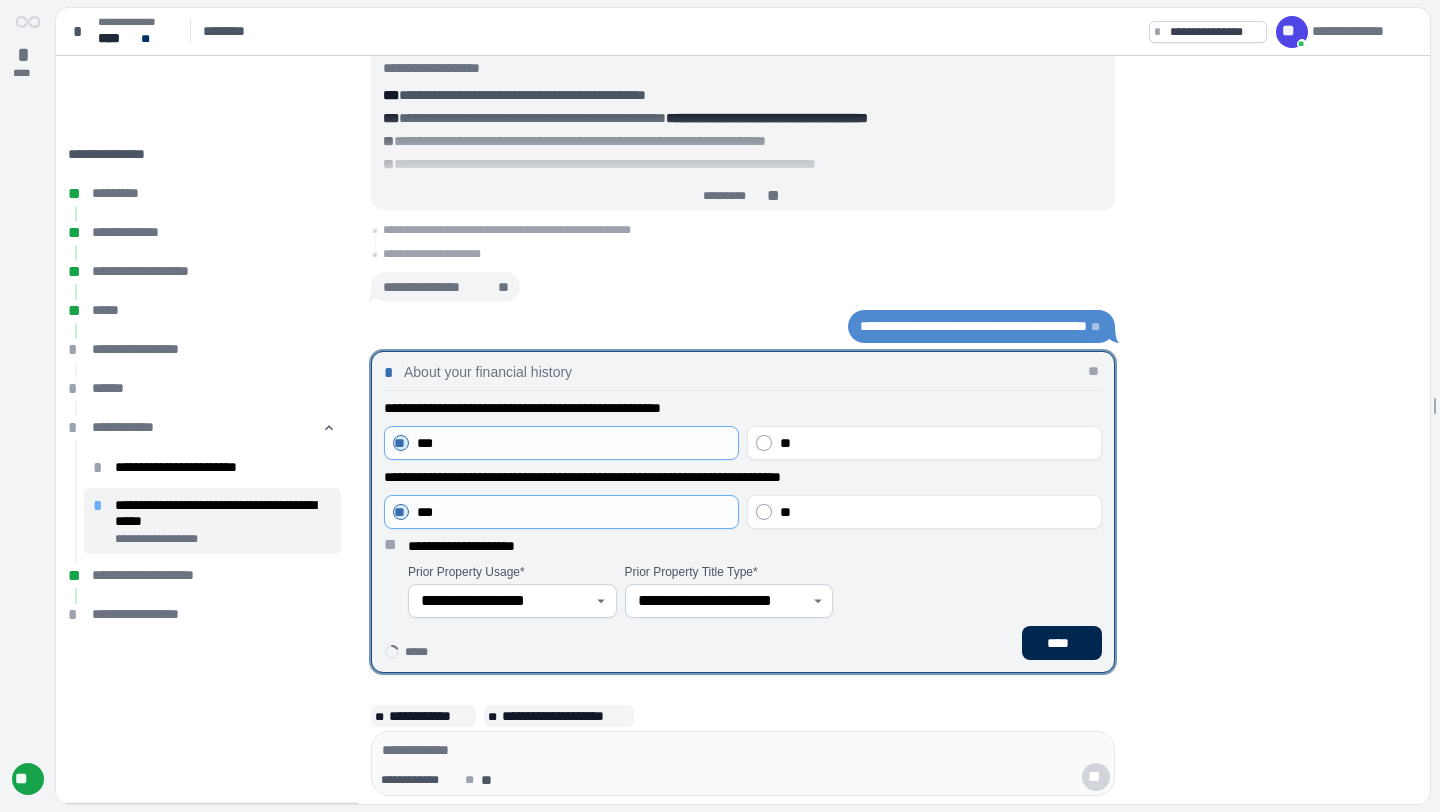 click on "****" at bounding box center [1062, 643] 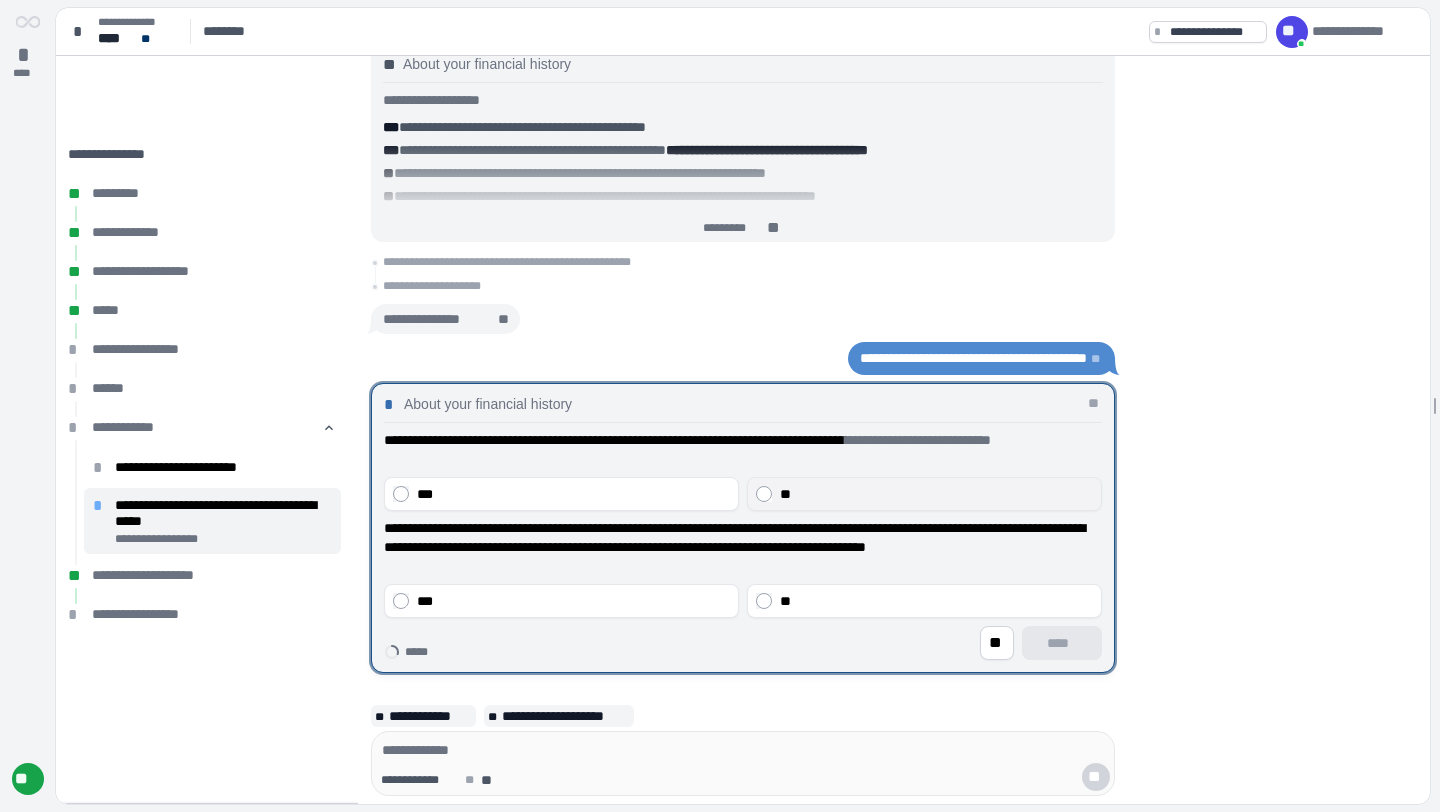 click on "**" at bounding box center [936, 494] 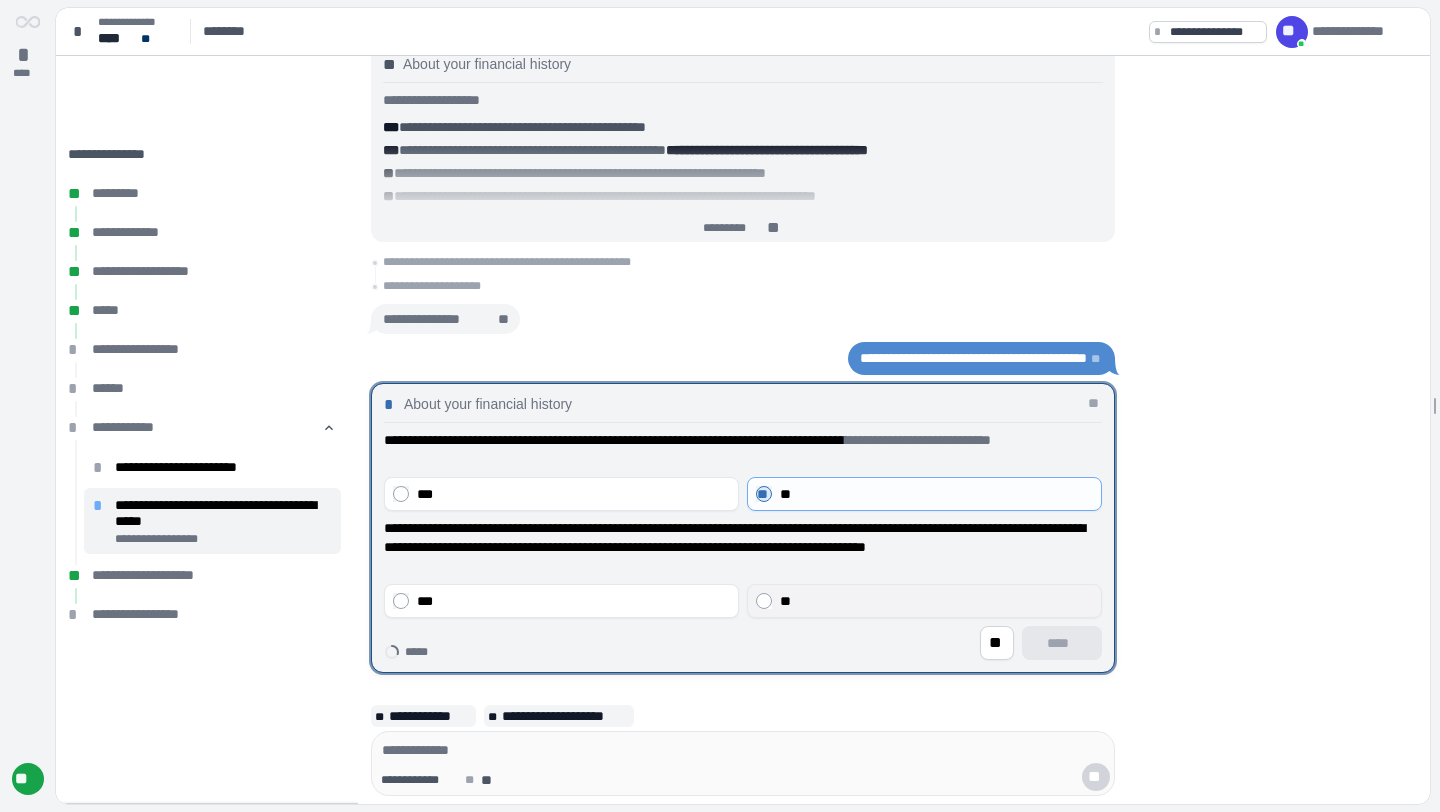 click on "**" at bounding box center (936, 601) 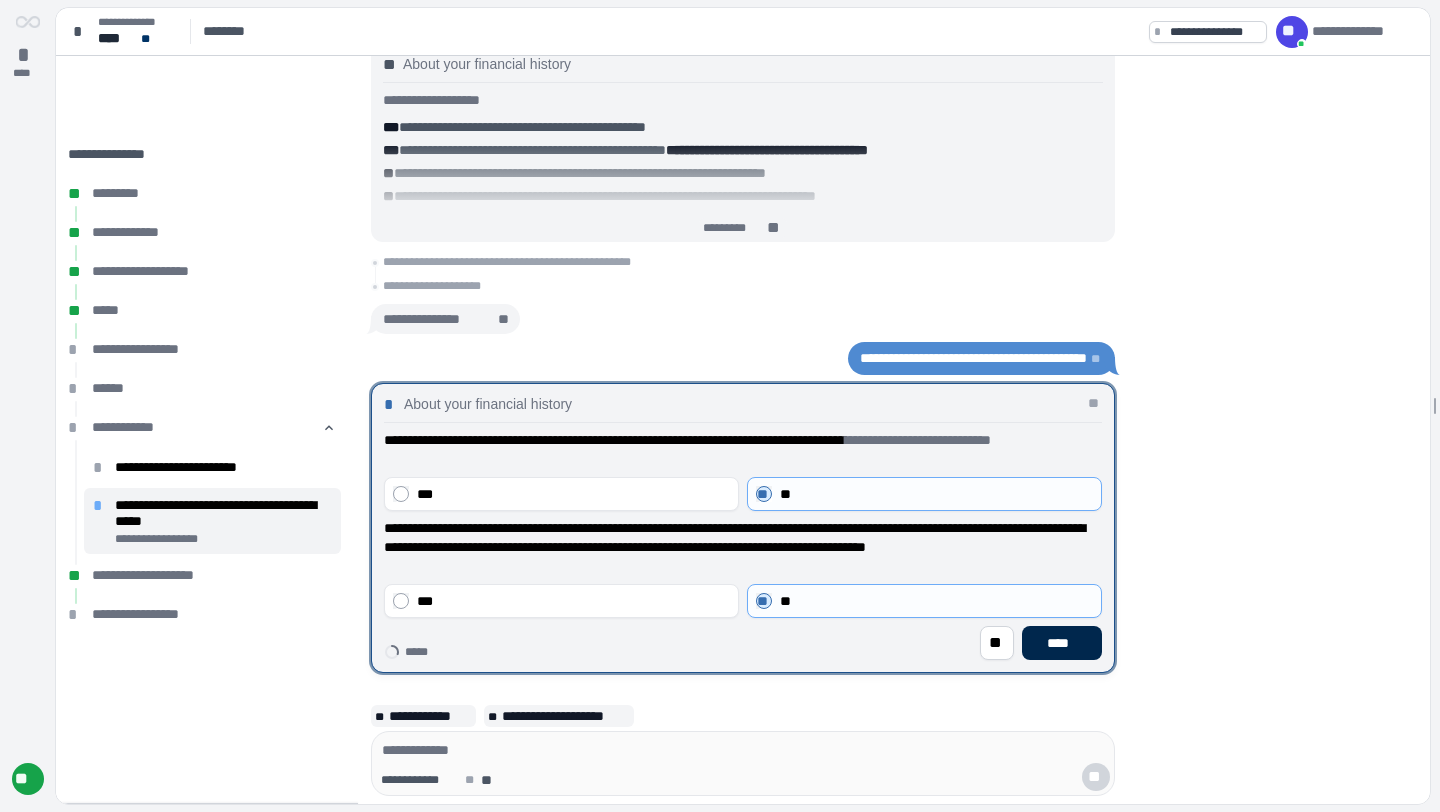 click on "****" at bounding box center (1062, 643) 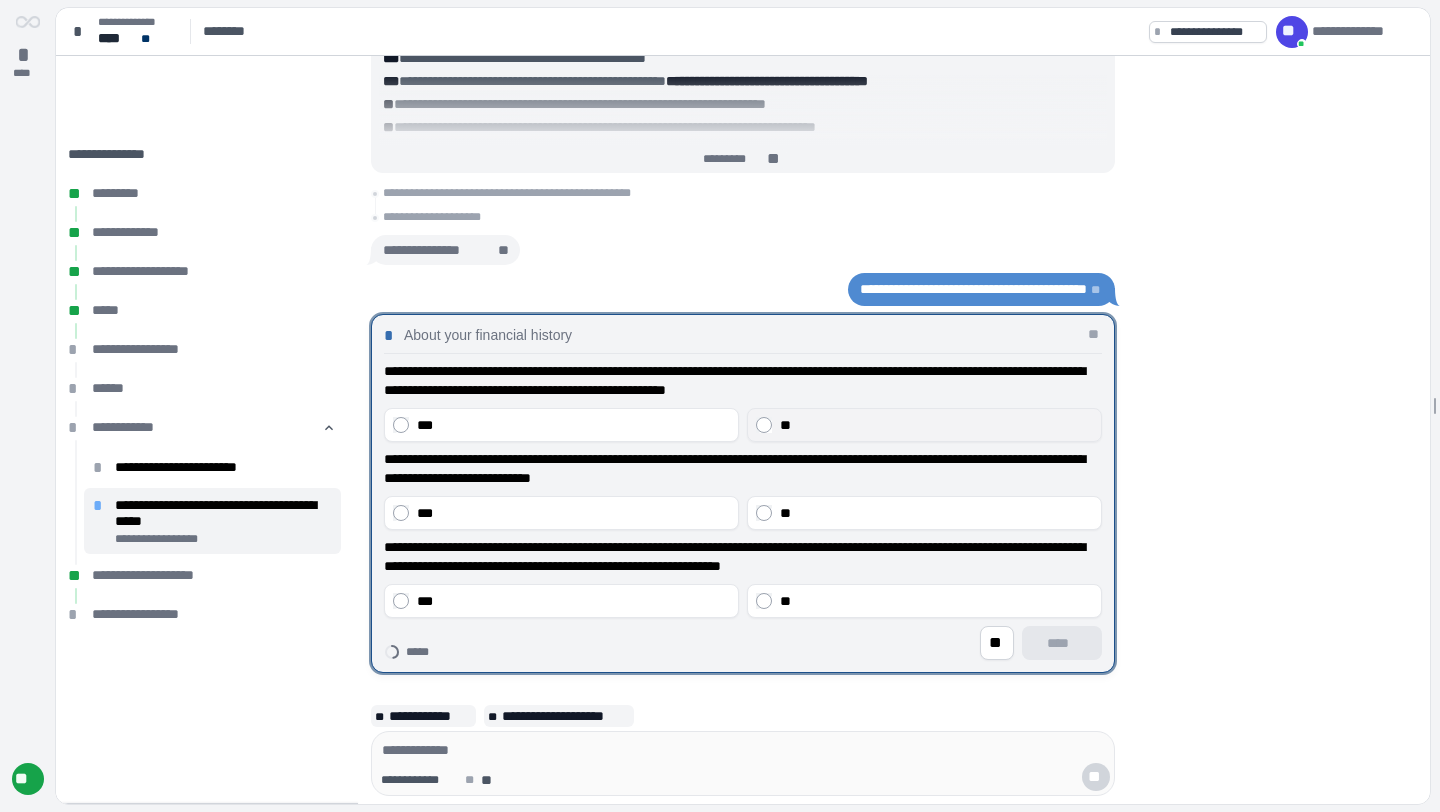 click on "**" at bounding box center (936, 425) 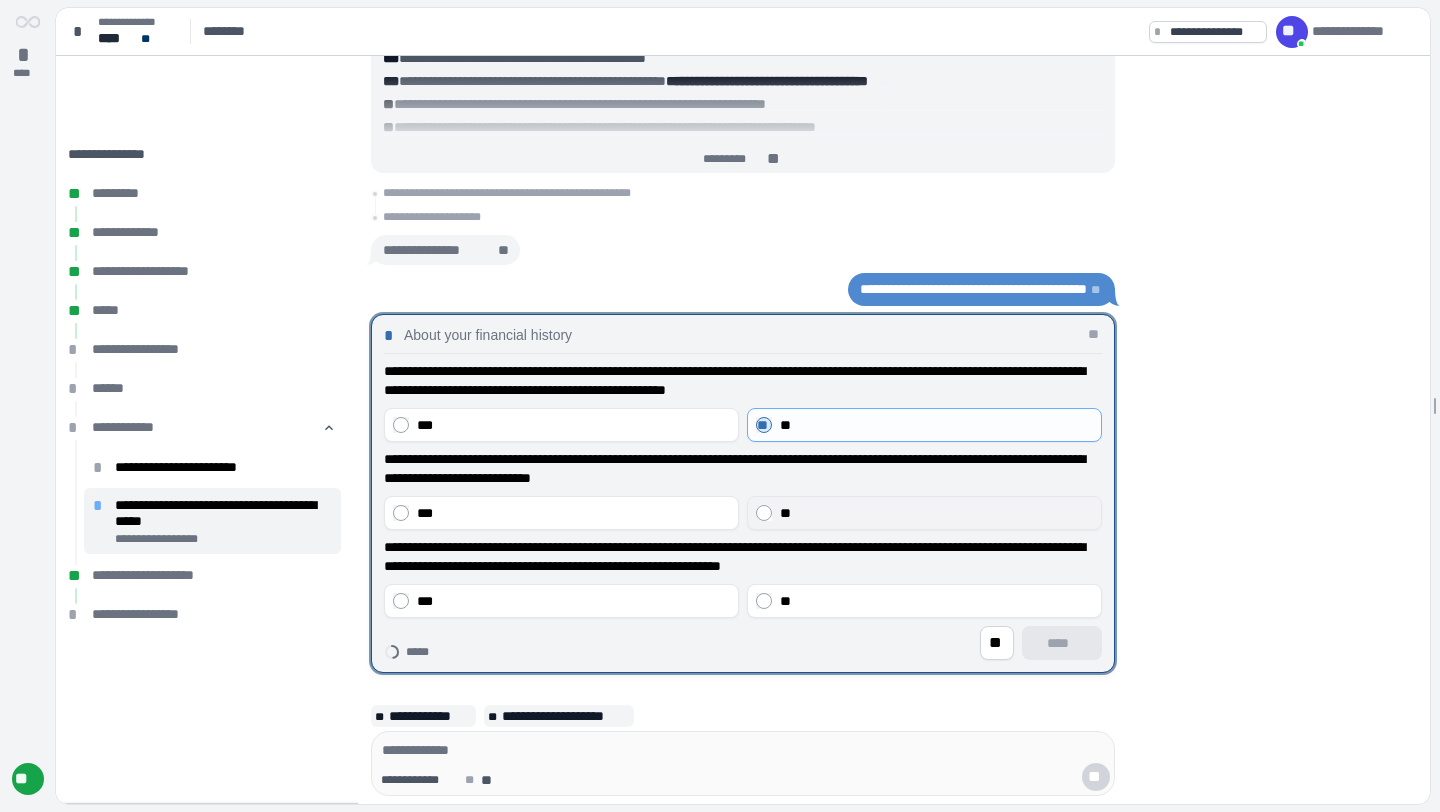 click on "**" at bounding box center [936, 513] 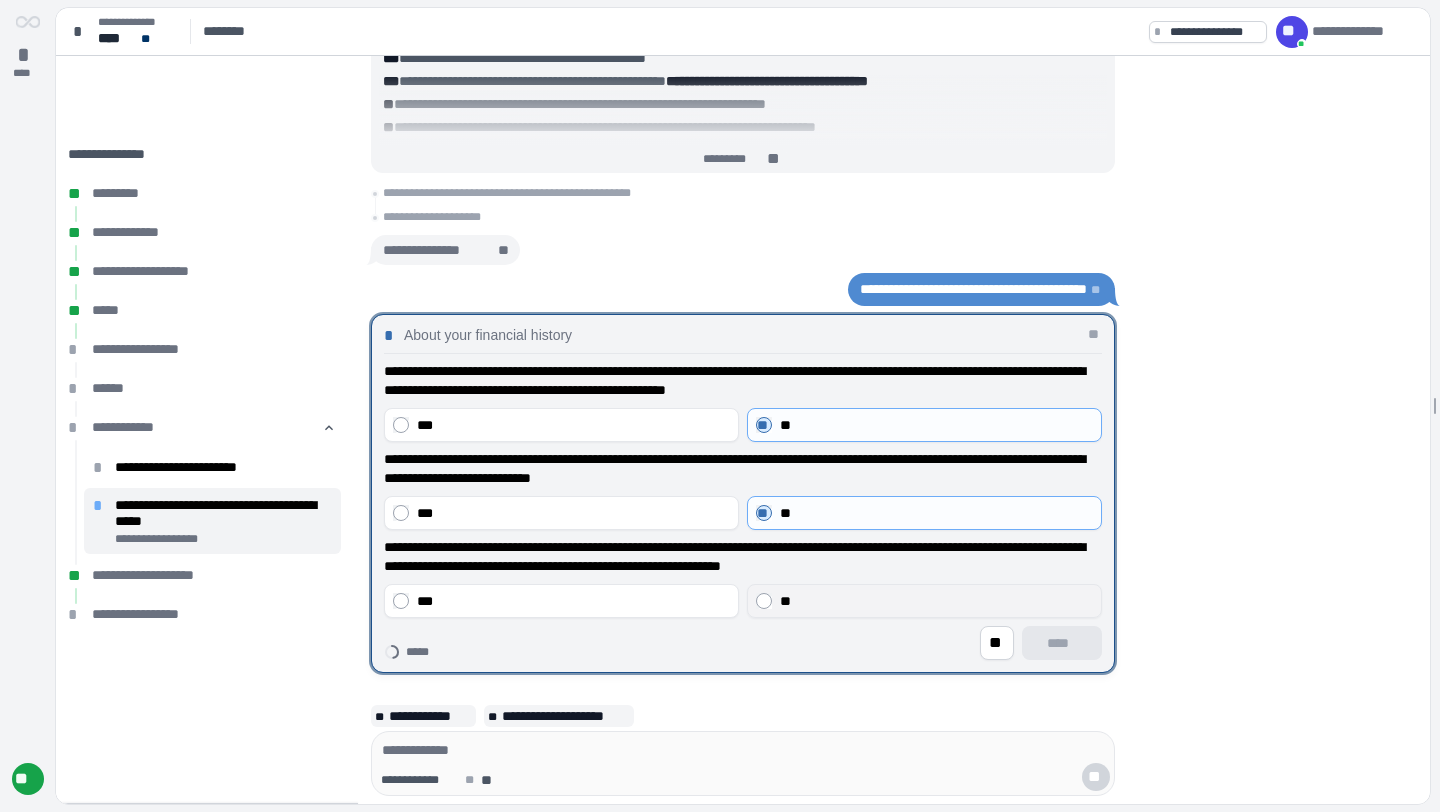 click on "**" at bounding box center (936, 601) 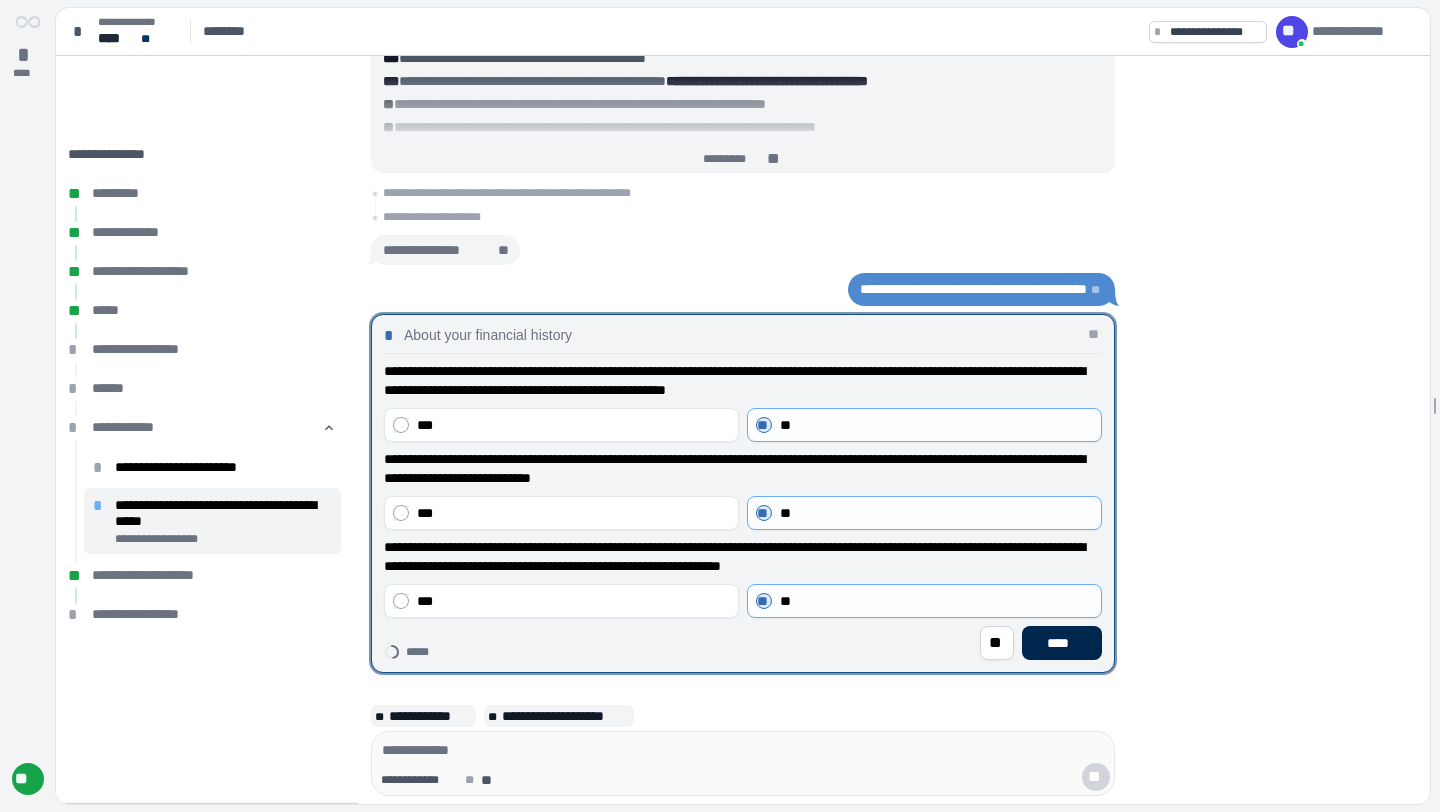click on "****" at bounding box center (1062, 643) 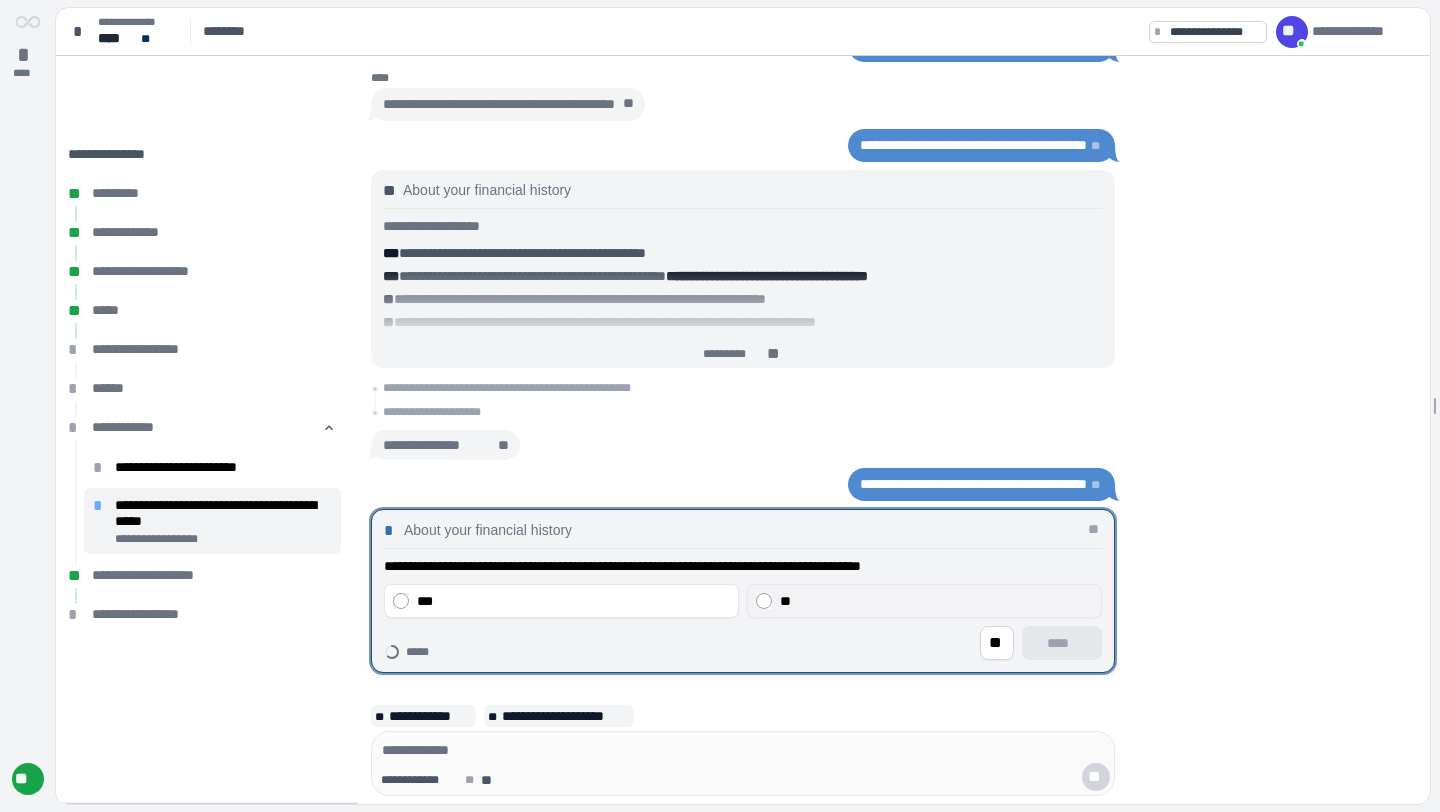 click on "**" at bounding box center (785, 601) 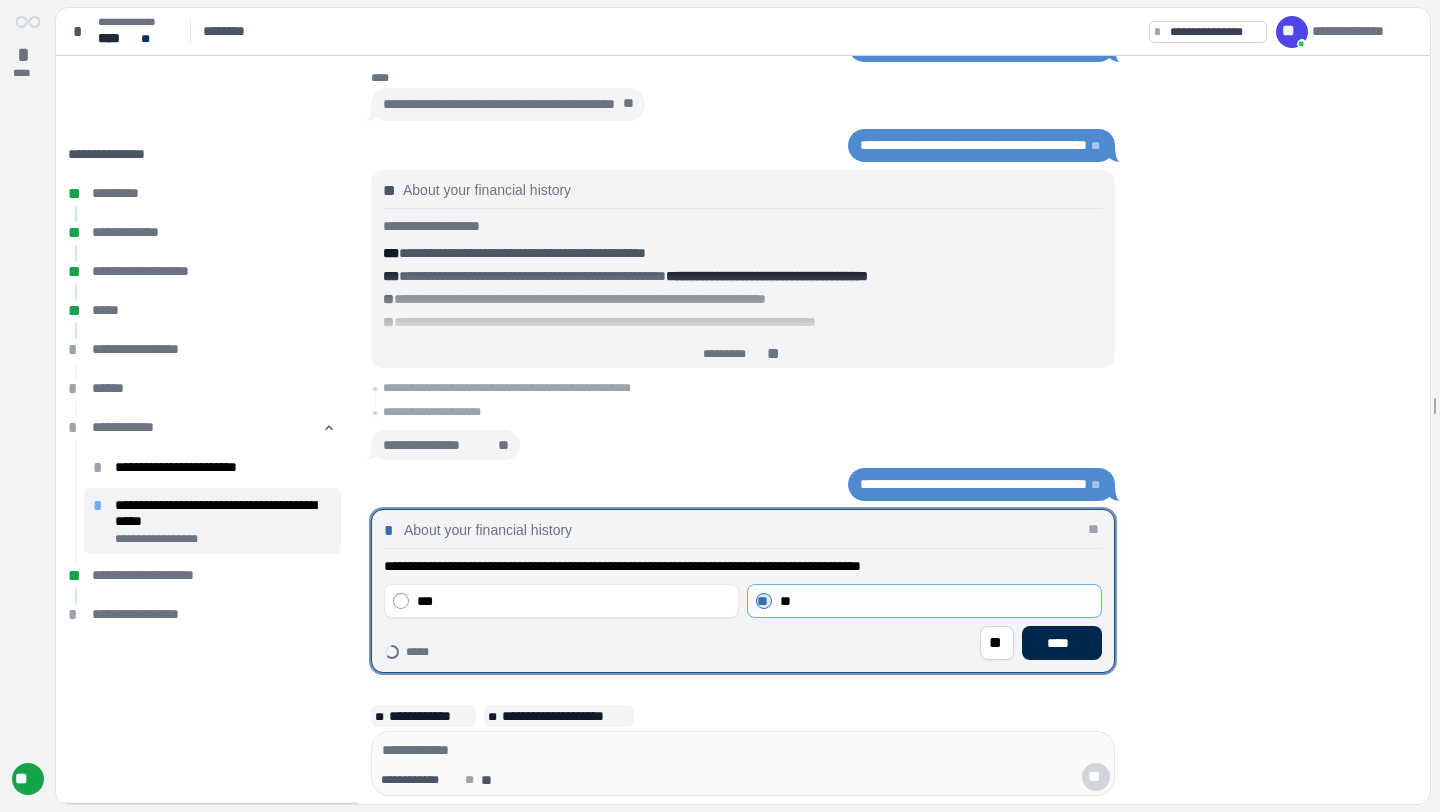 click on "****" at bounding box center (1062, 643) 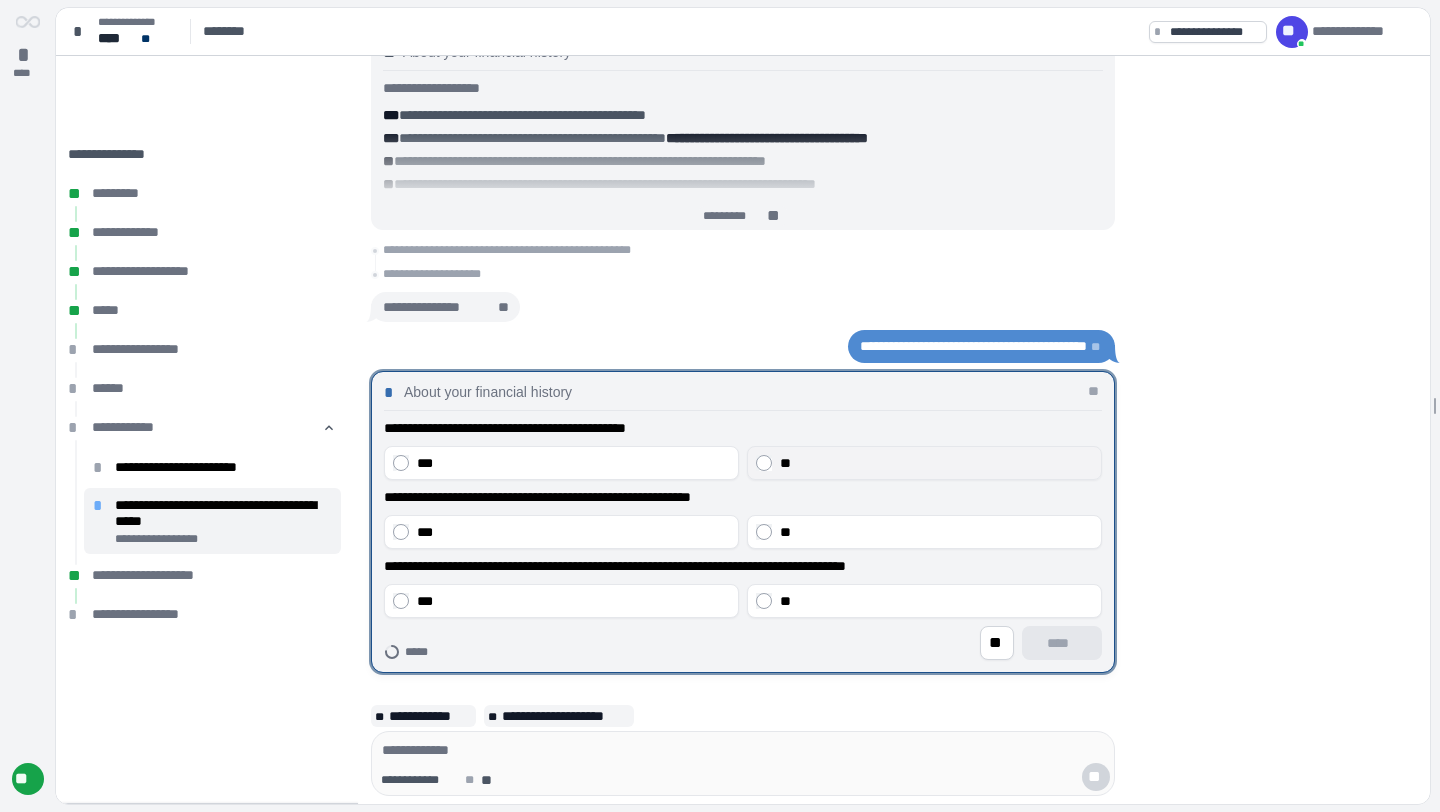 click on "**" at bounding box center (936, 463) 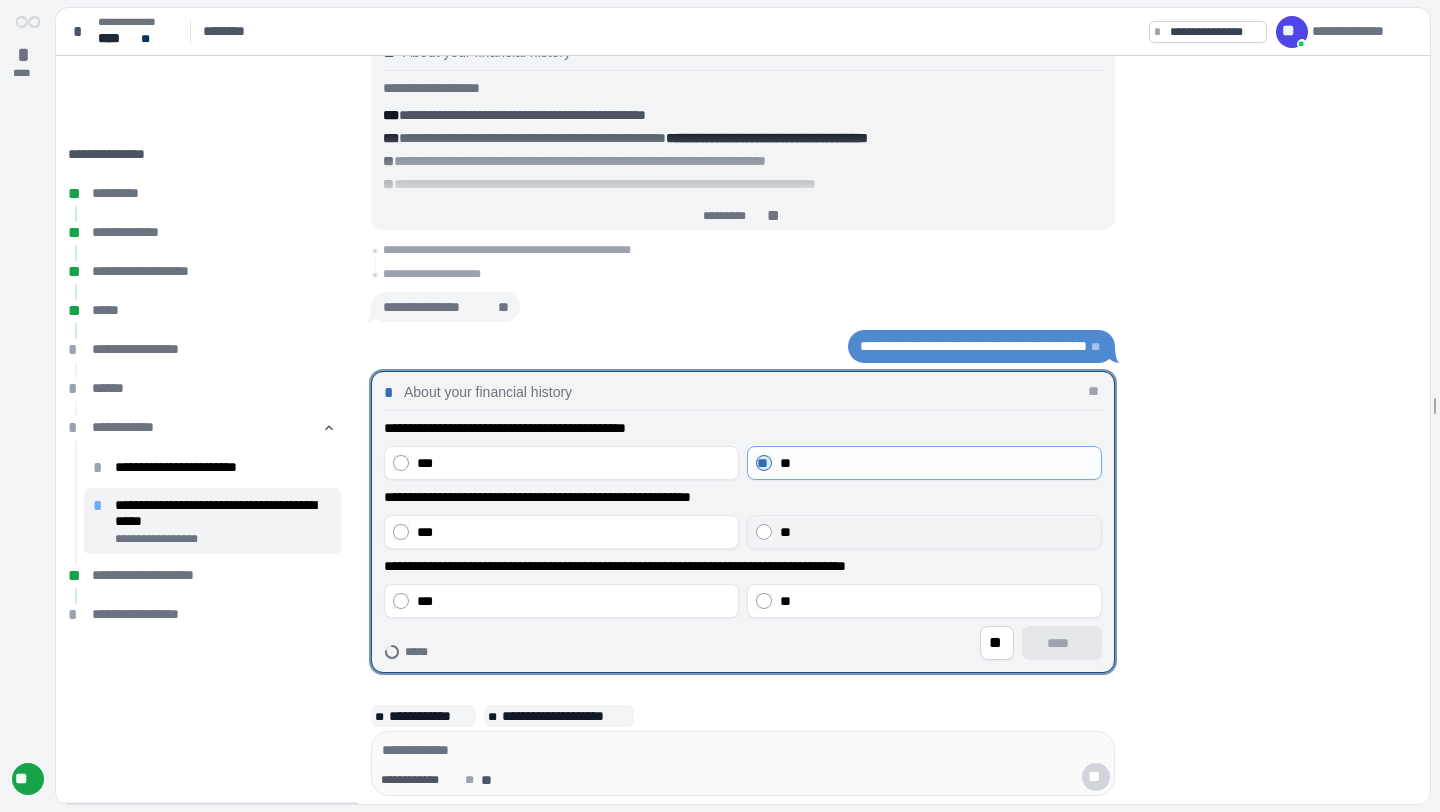 click on "**" at bounding box center (936, 532) 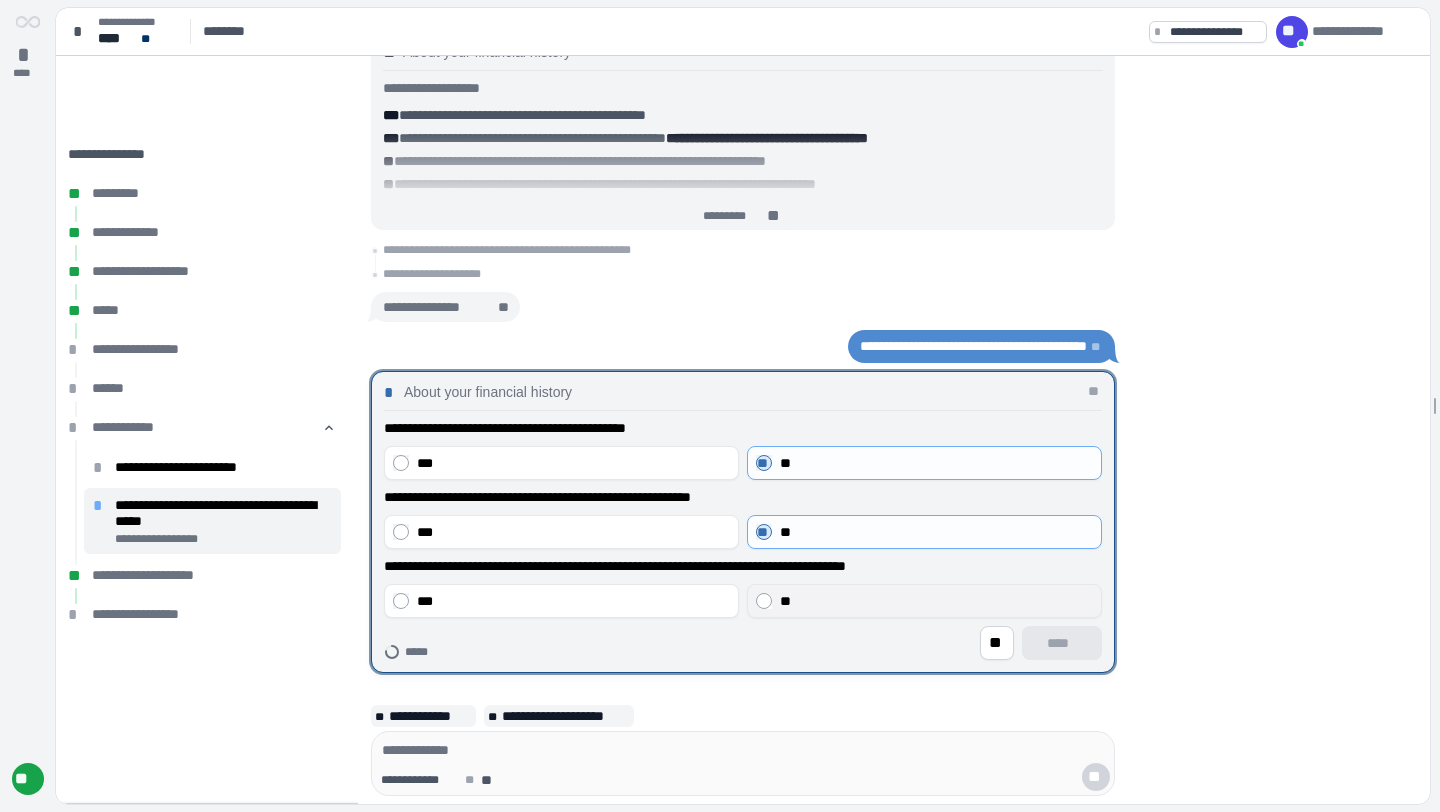 click on "**" at bounding box center (936, 601) 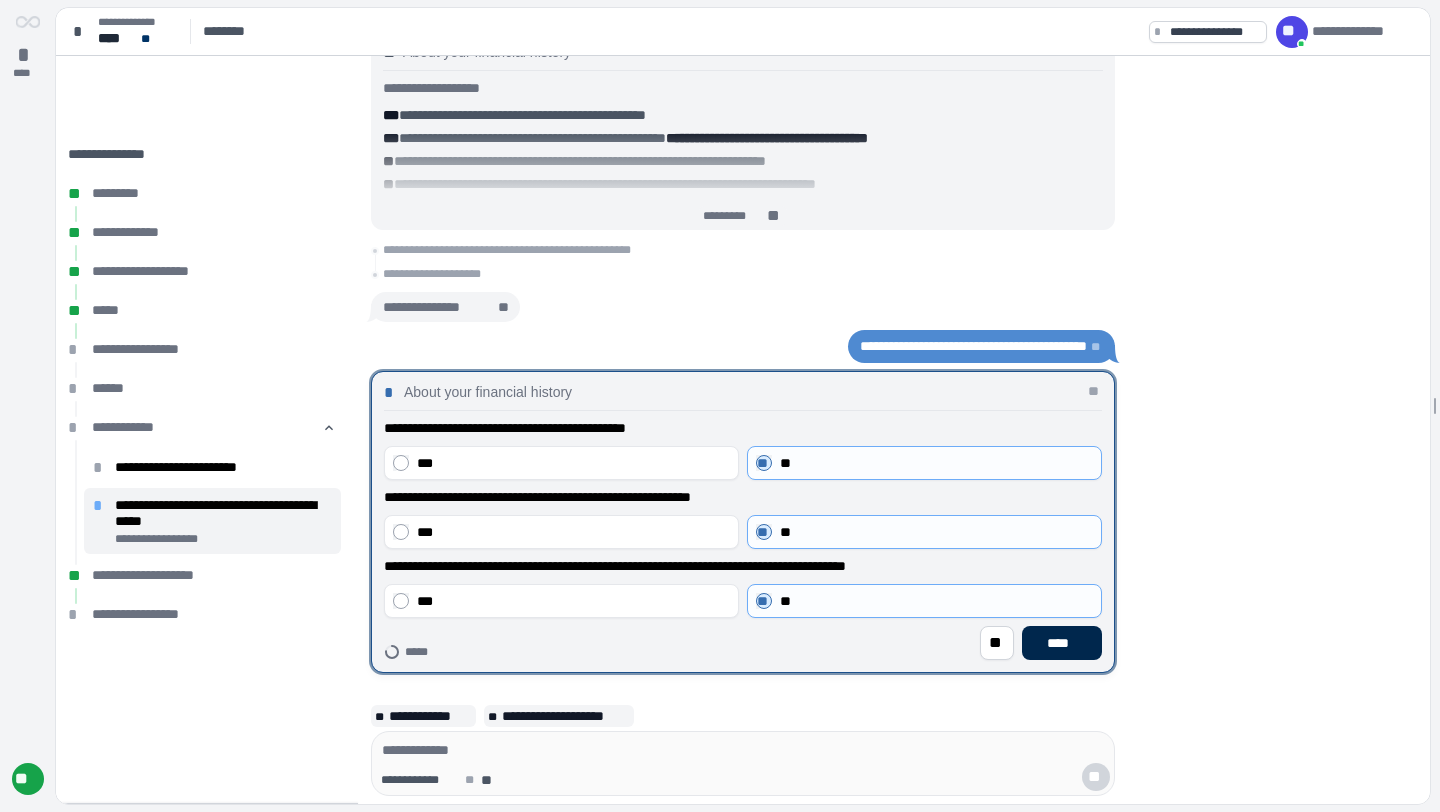 click on "****" at bounding box center [1062, 643] 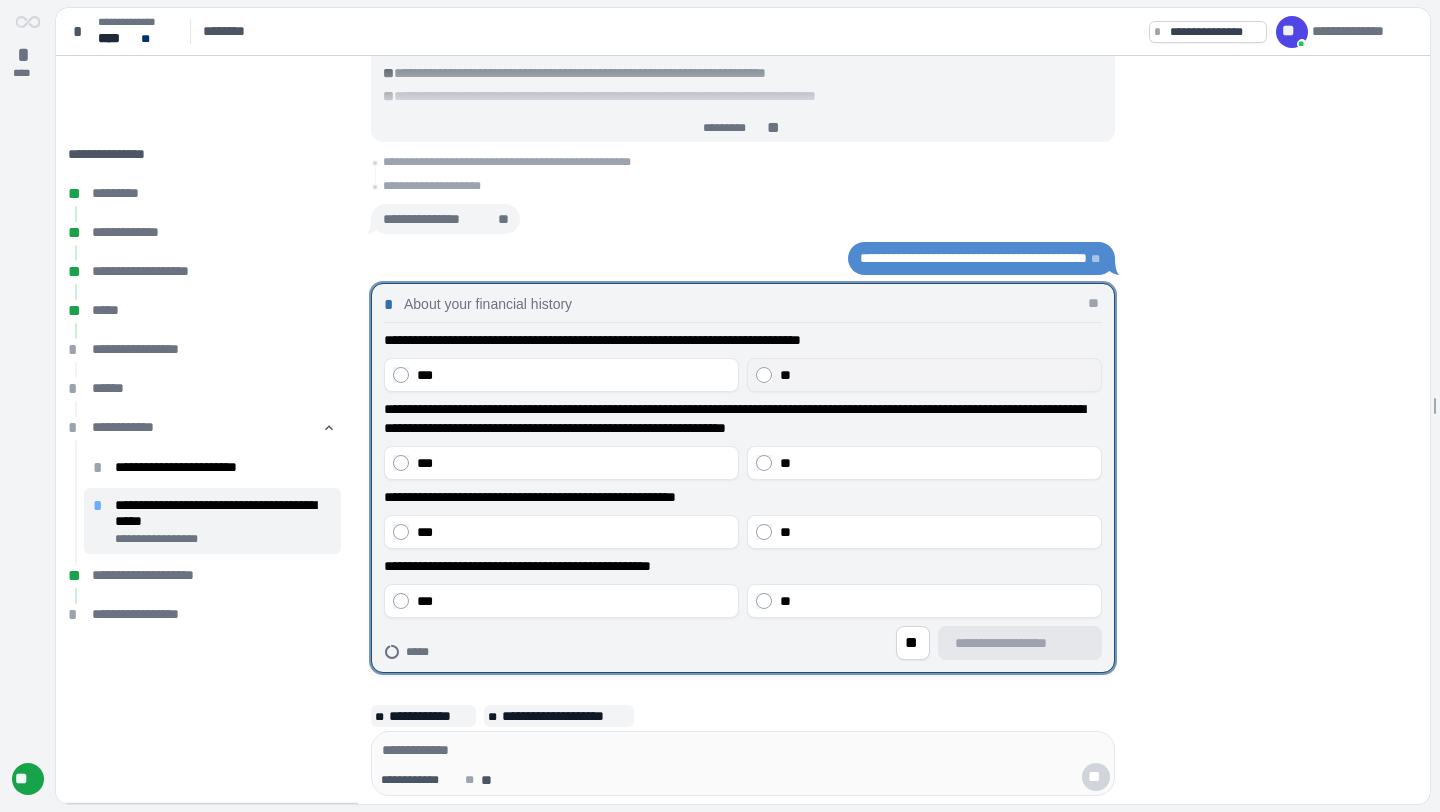 click on "**" at bounding box center (936, 375) 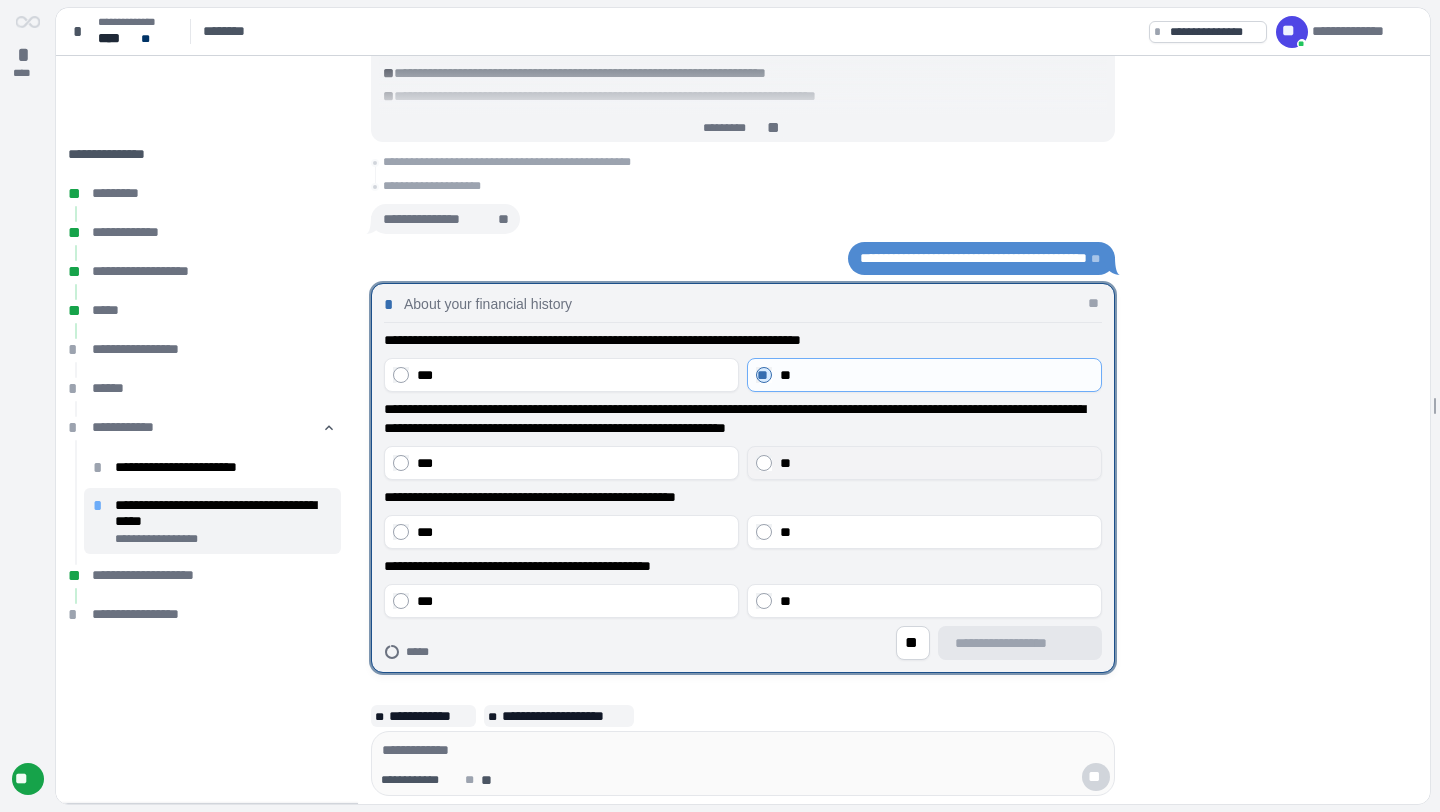 click on "**" at bounding box center (936, 463) 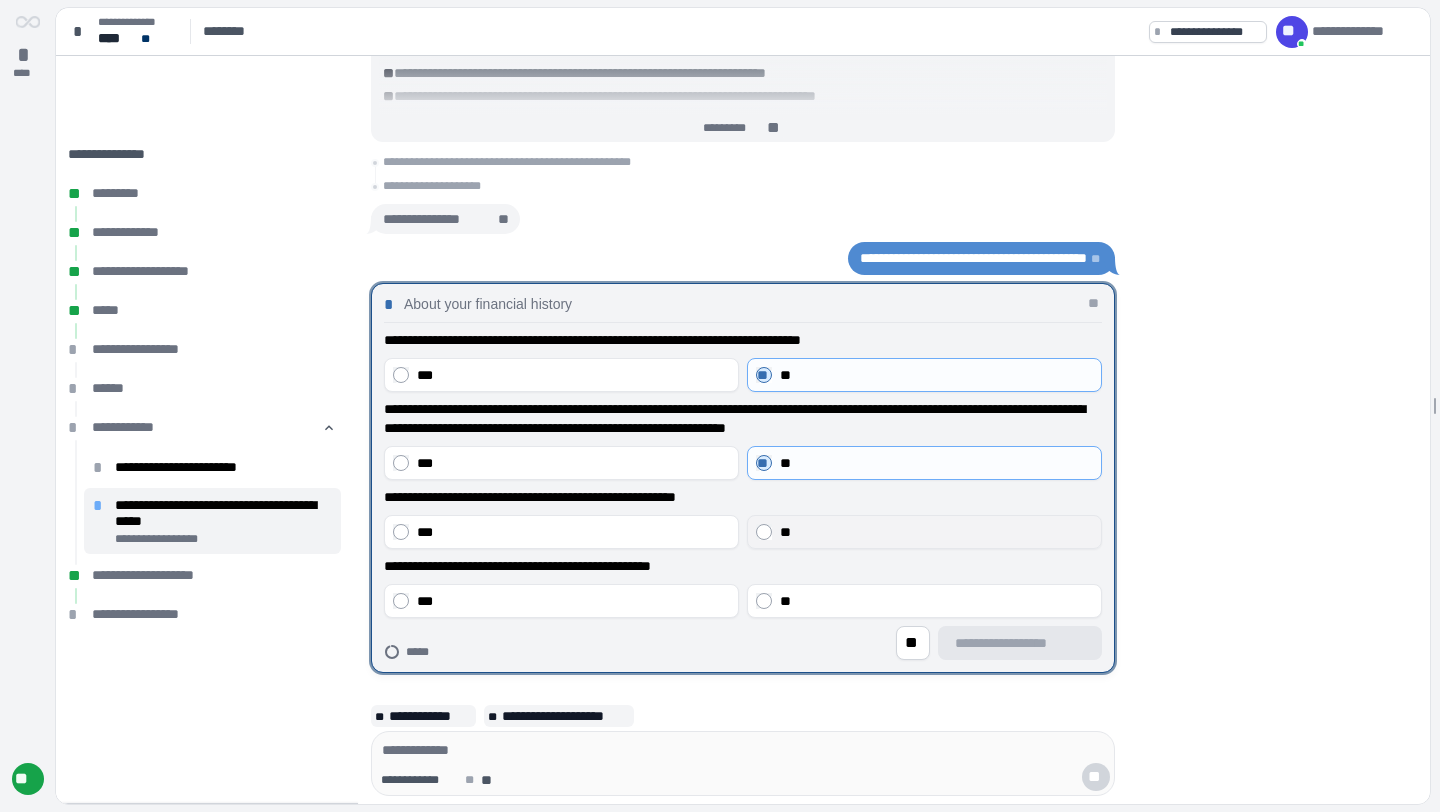 click on "**" at bounding box center (936, 532) 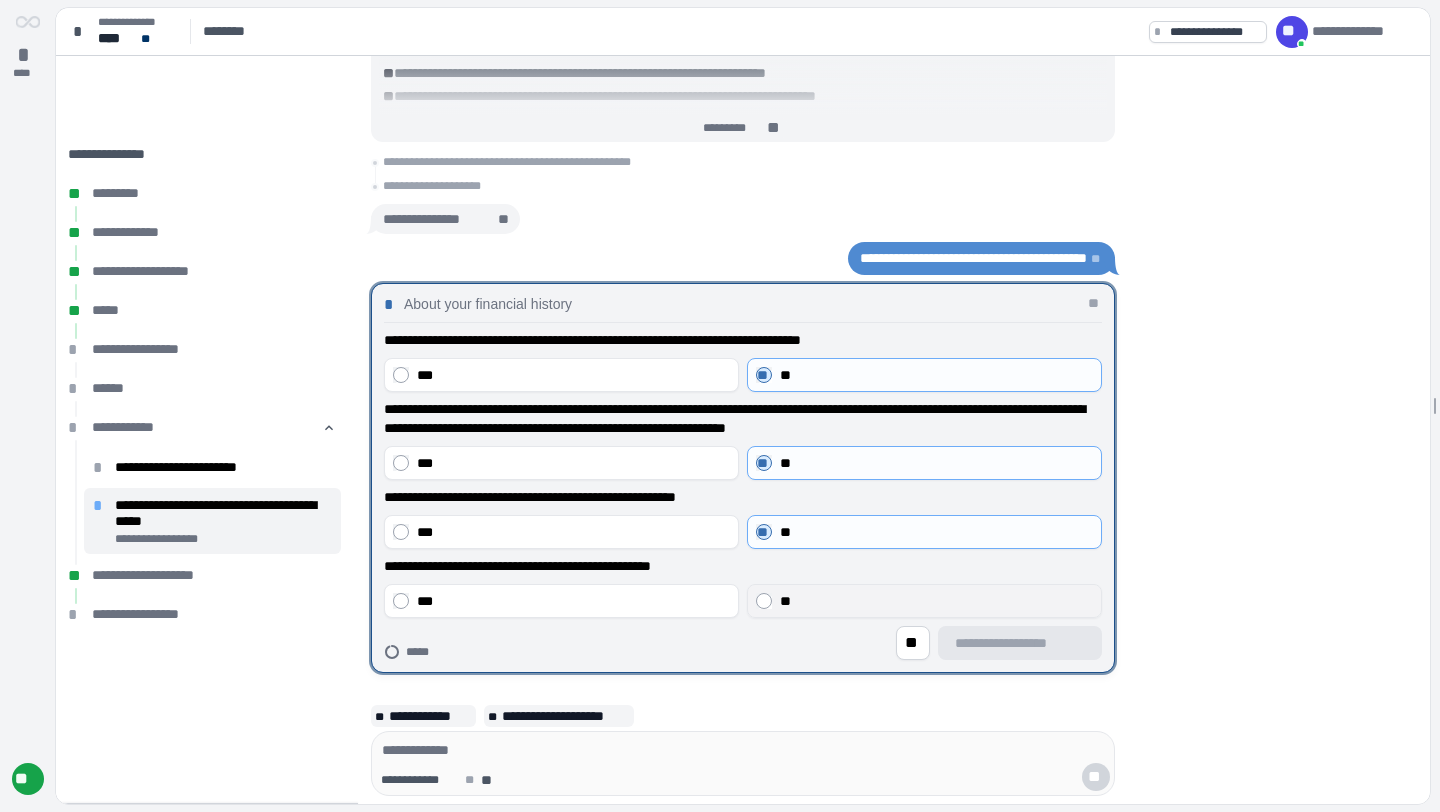 click on "**" at bounding box center (936, 601) 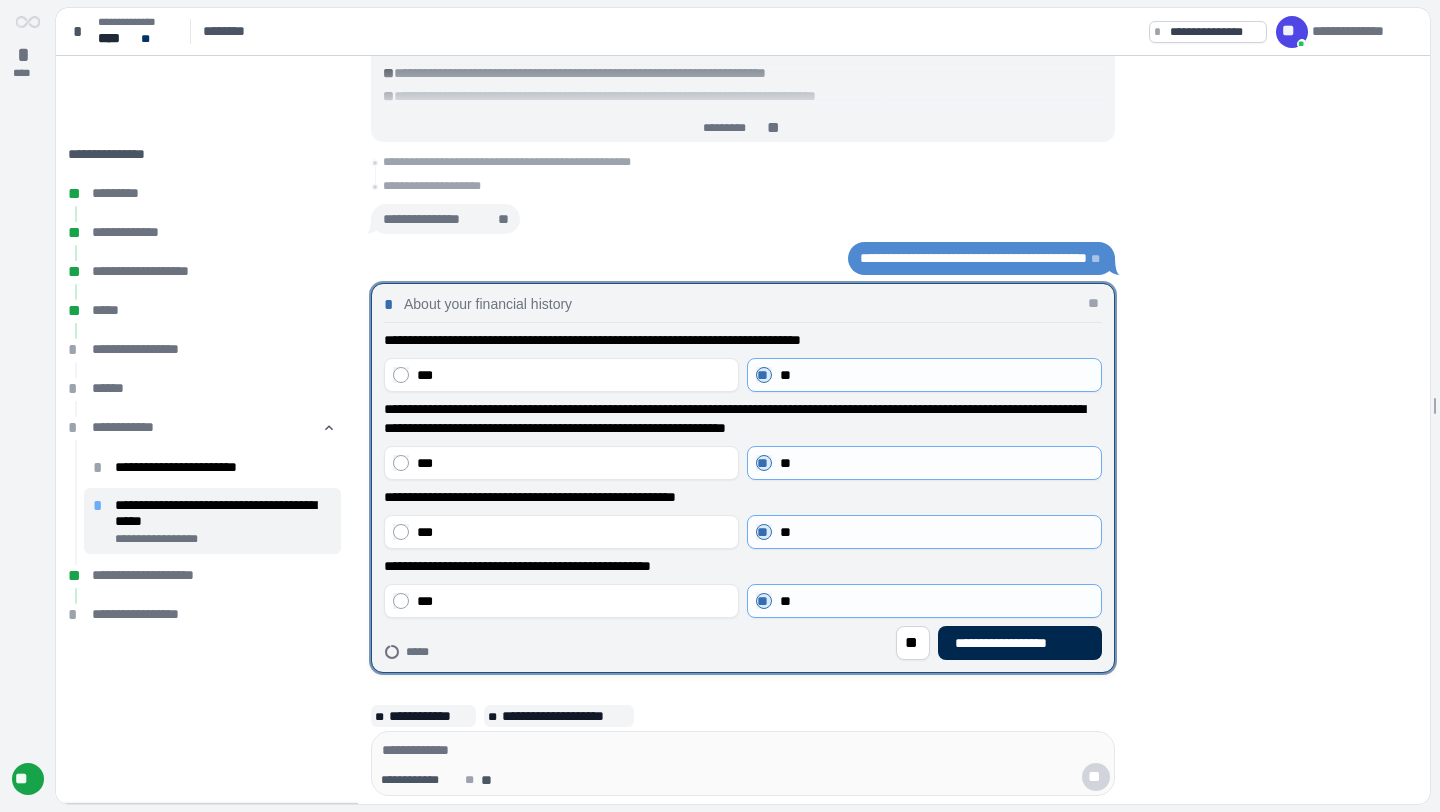 click on "**********" at bounding box center [1020, 643] 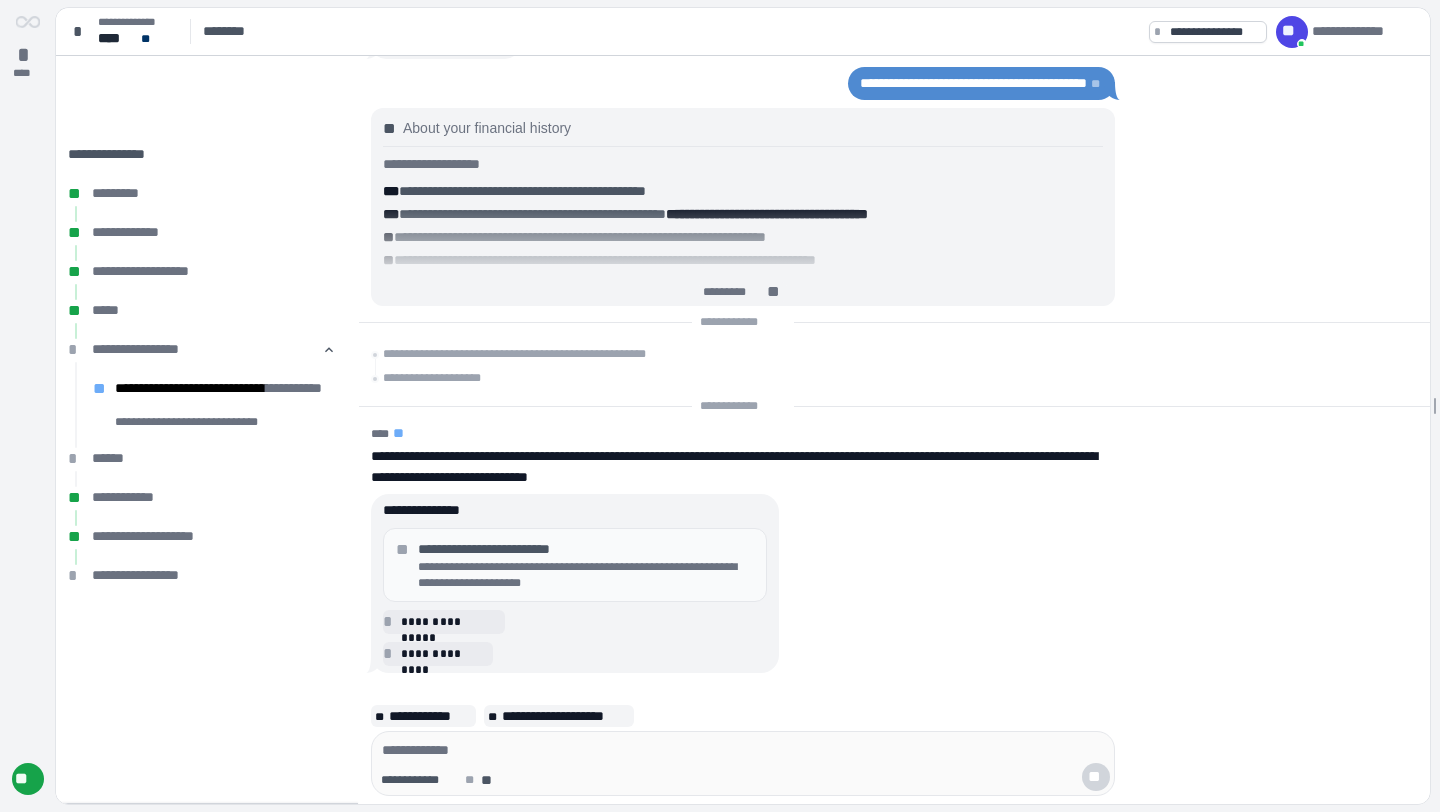 click on "**********" at bounding box center (586, 575) 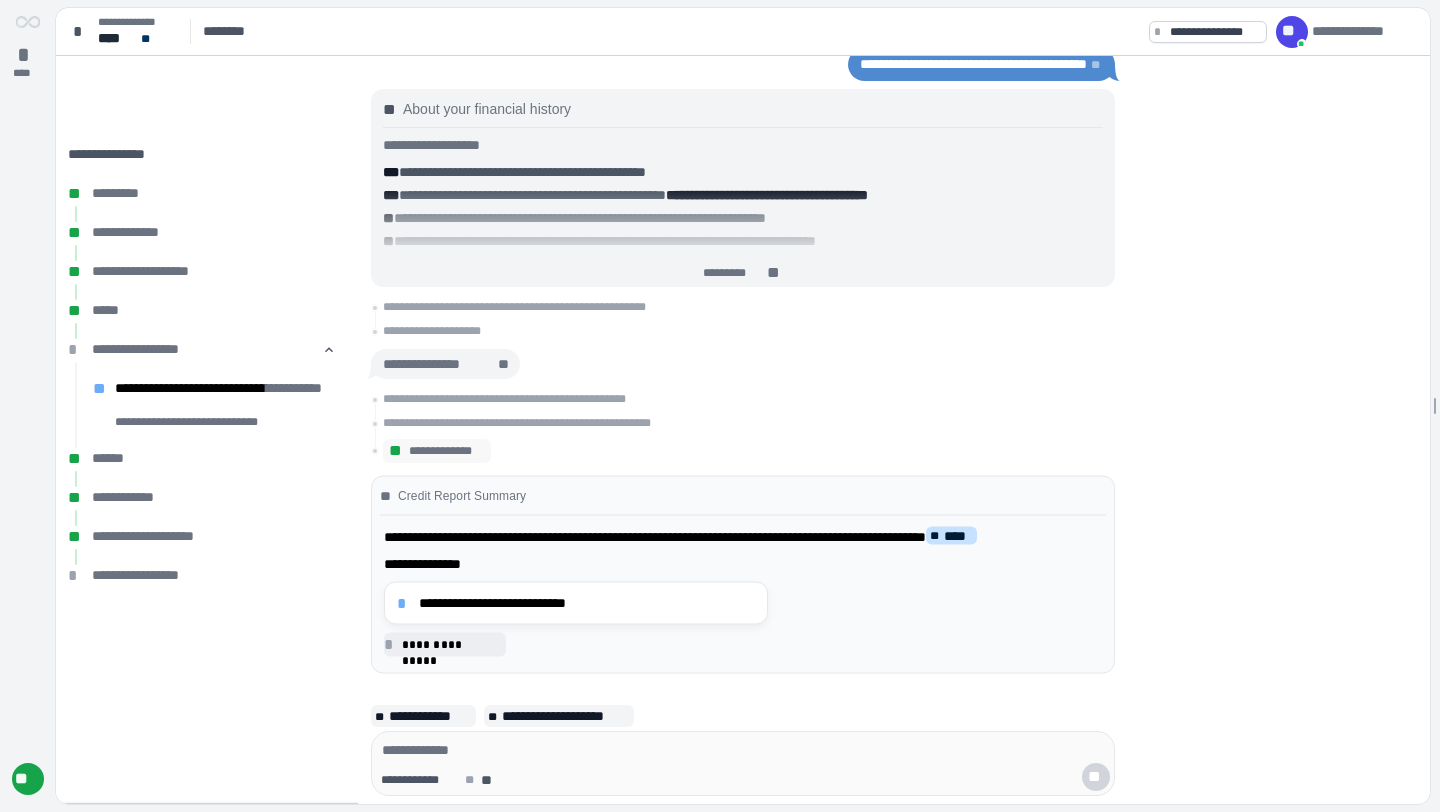 click on "****" at bounding box center (958, 536) 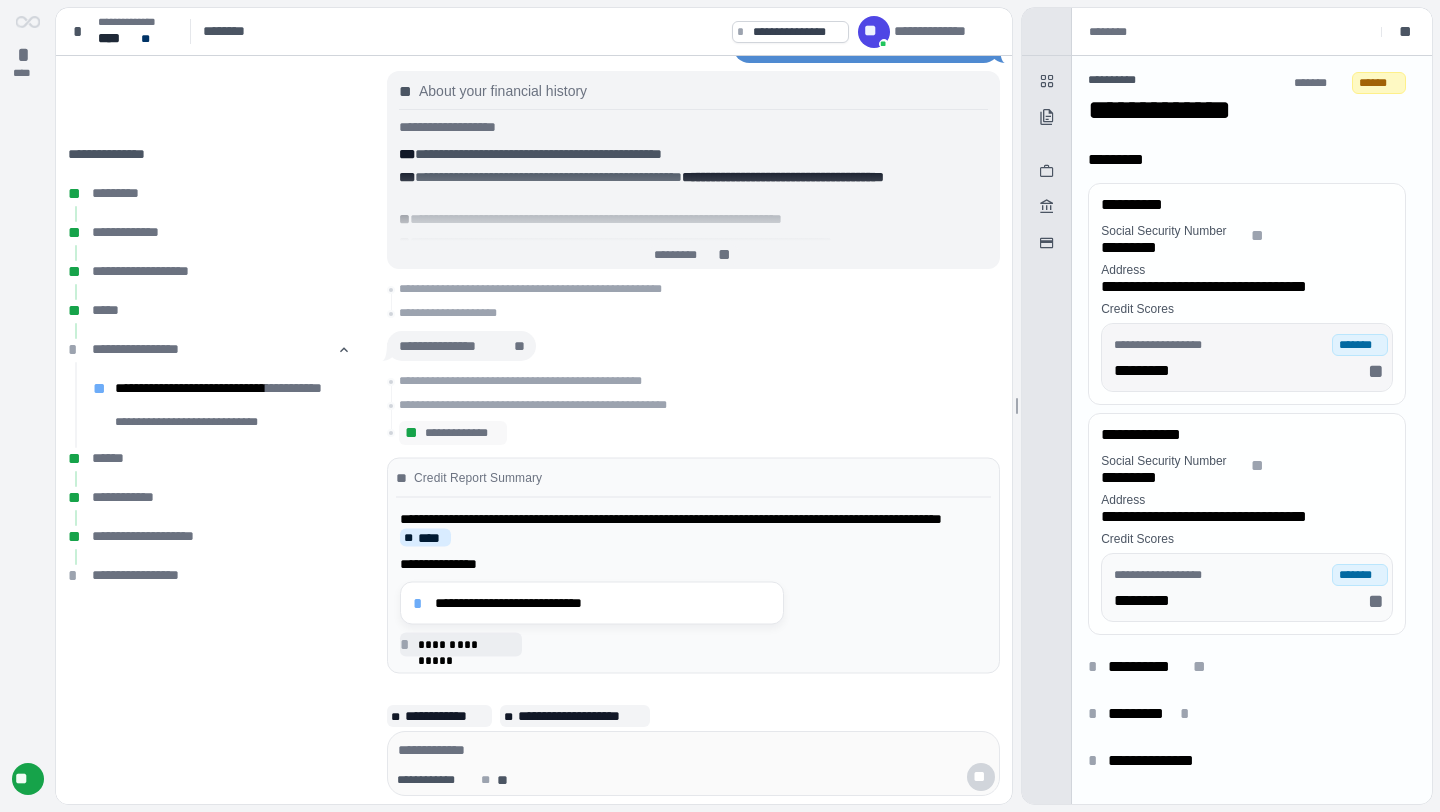 click on "**" at bounding box center (1378, 371) 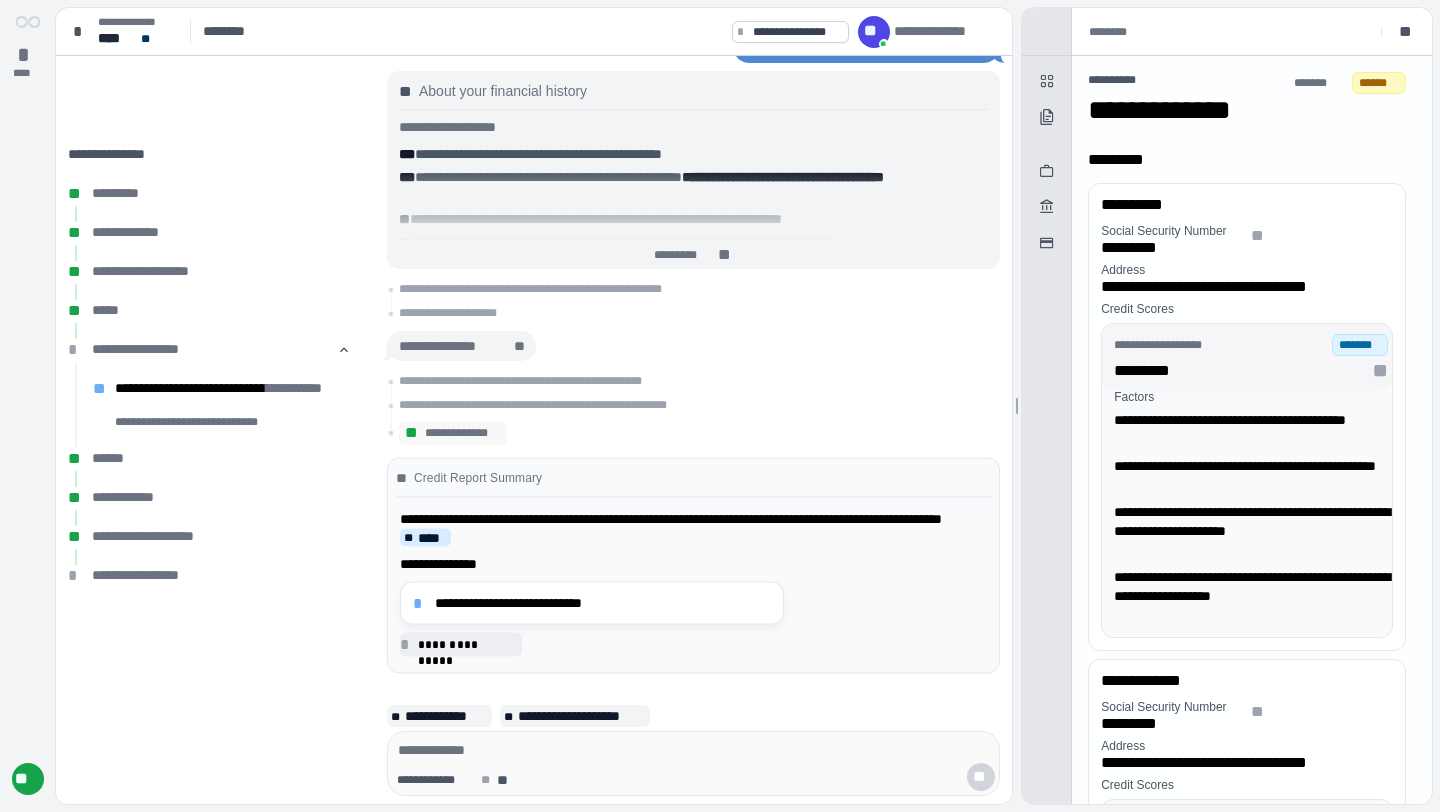 click on "*******" at bounding box center [1360, 345] 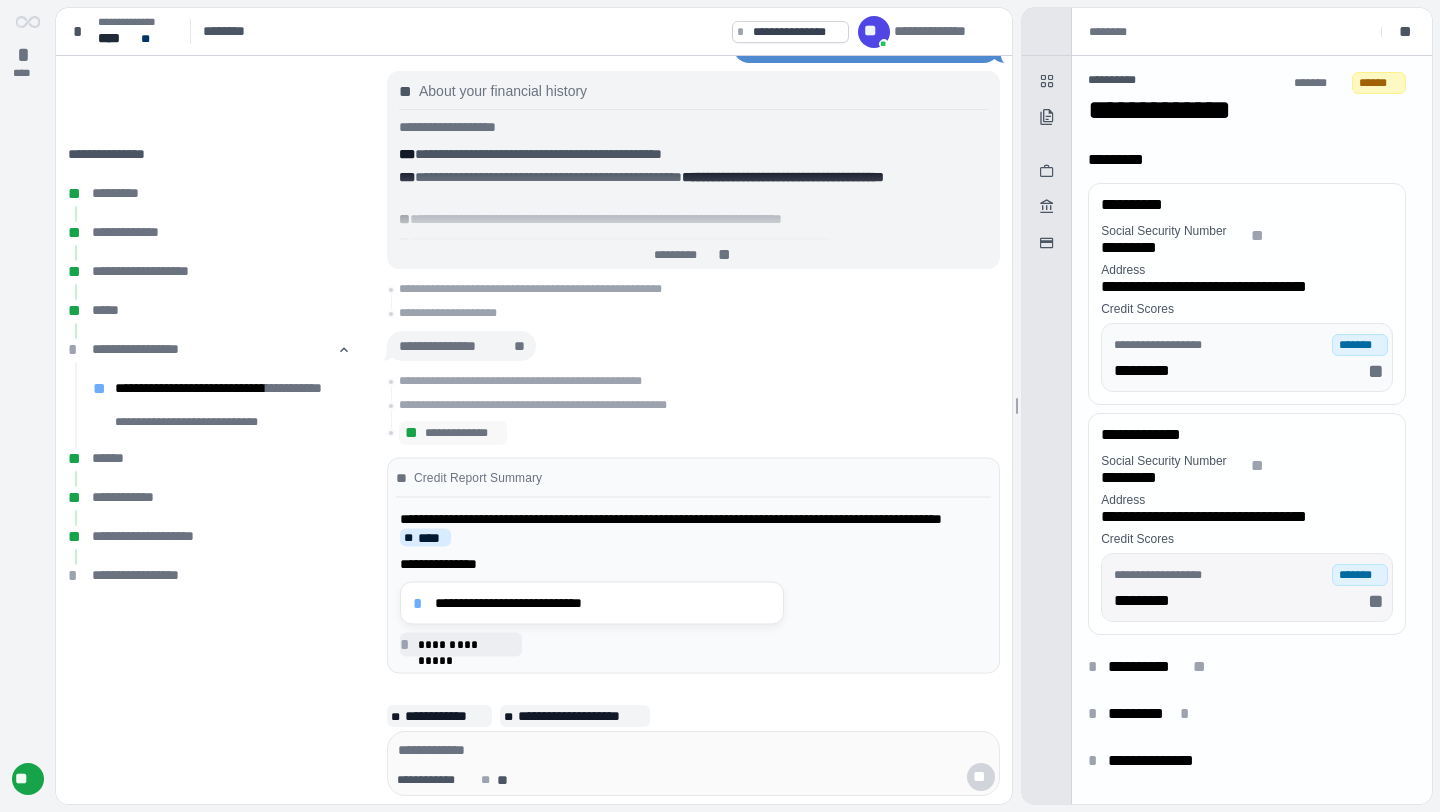click on "**" at bounding box center (1378, 601) 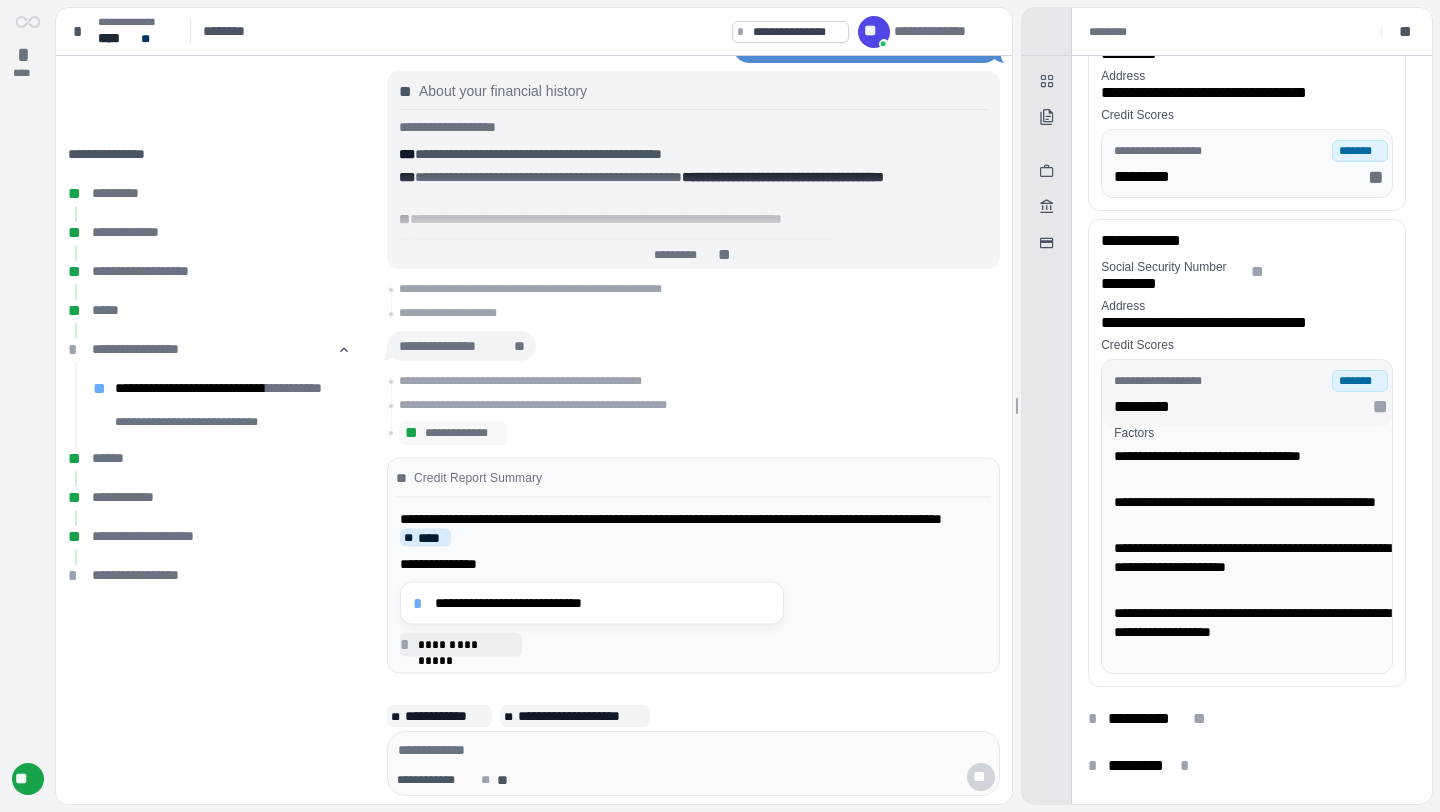 scroll, scrollTop: 234, scrollLeft: 0, axis: vertical 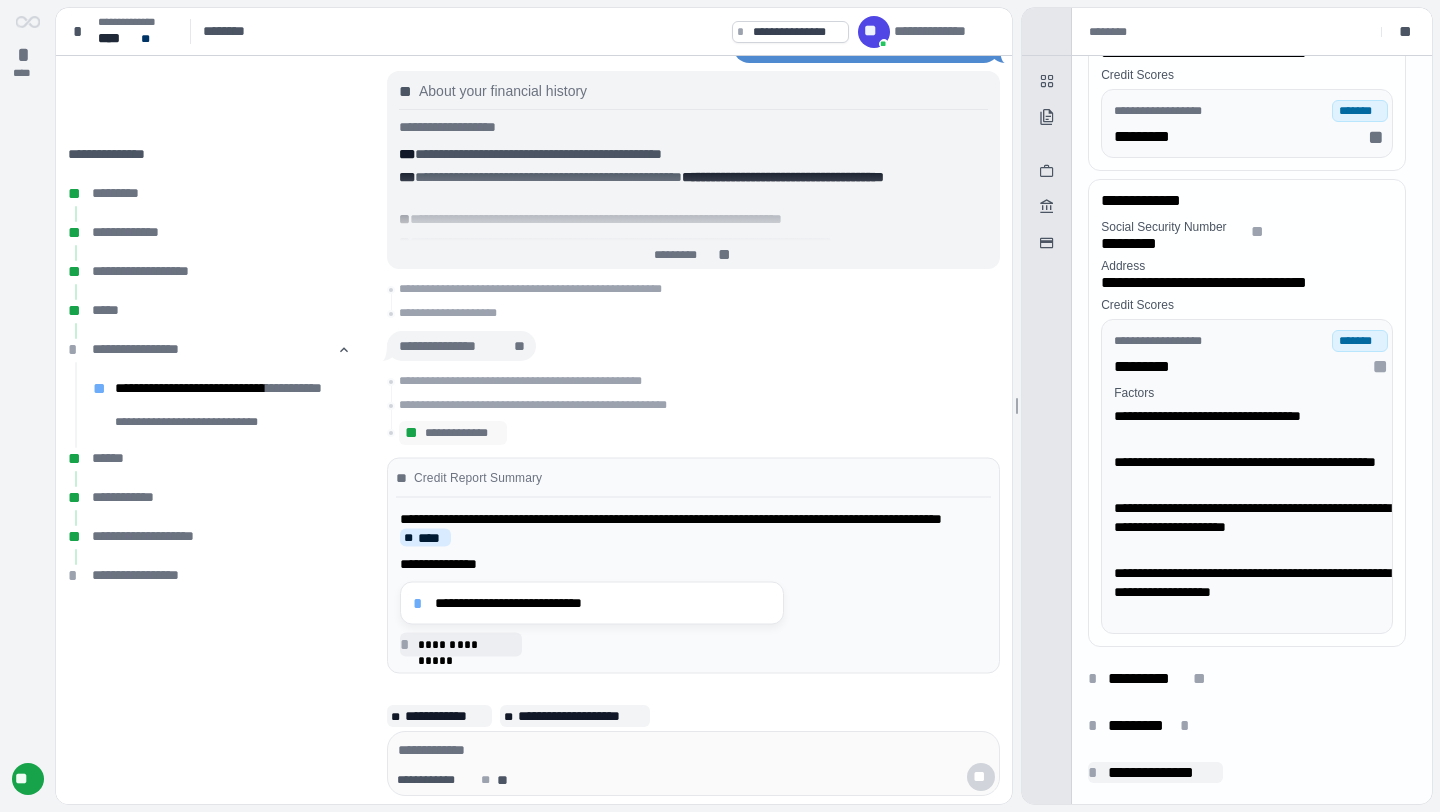 click on "**********" at bounding box center [1163, 772] 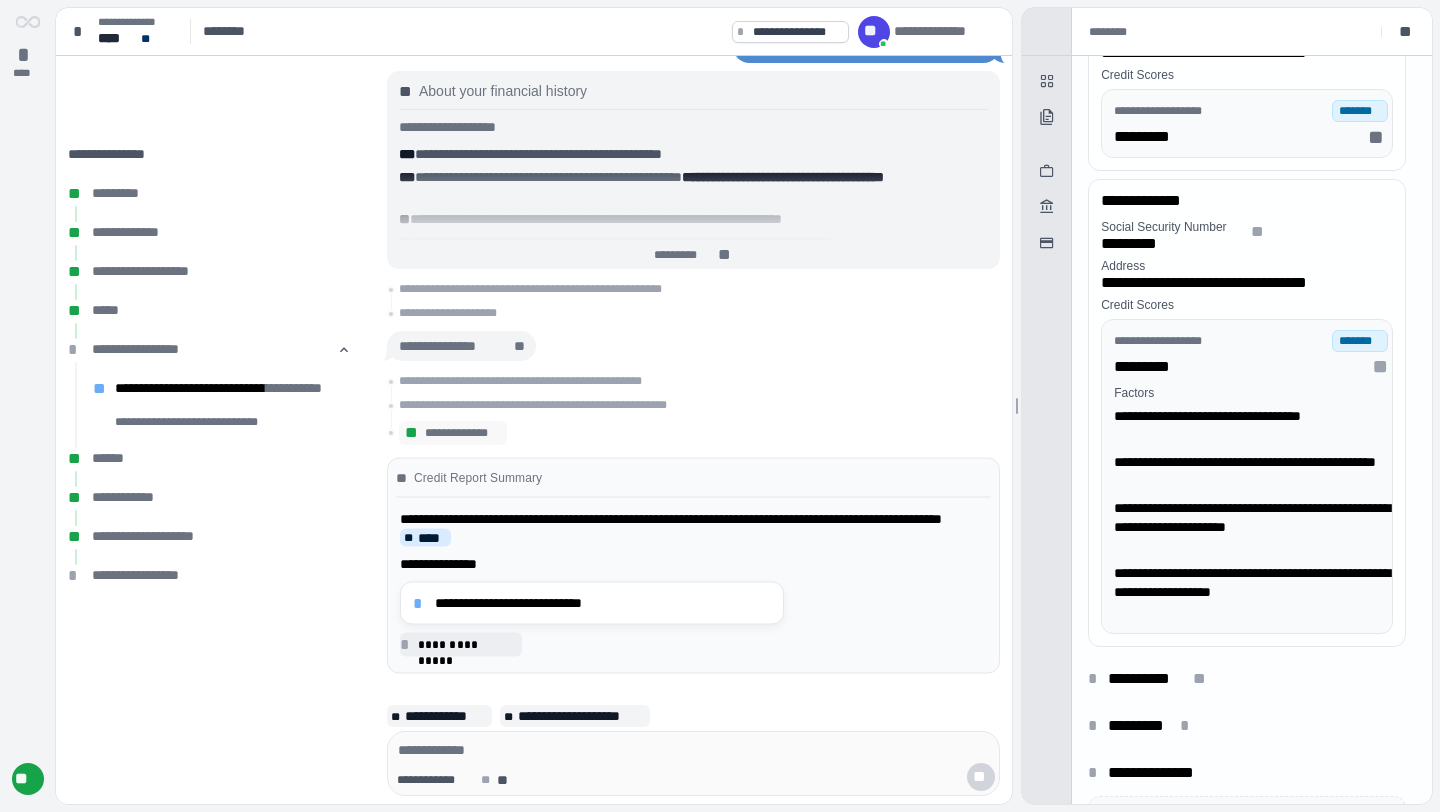scroll, scrollTop: 303, scrollLeft: 0, axis: vertical 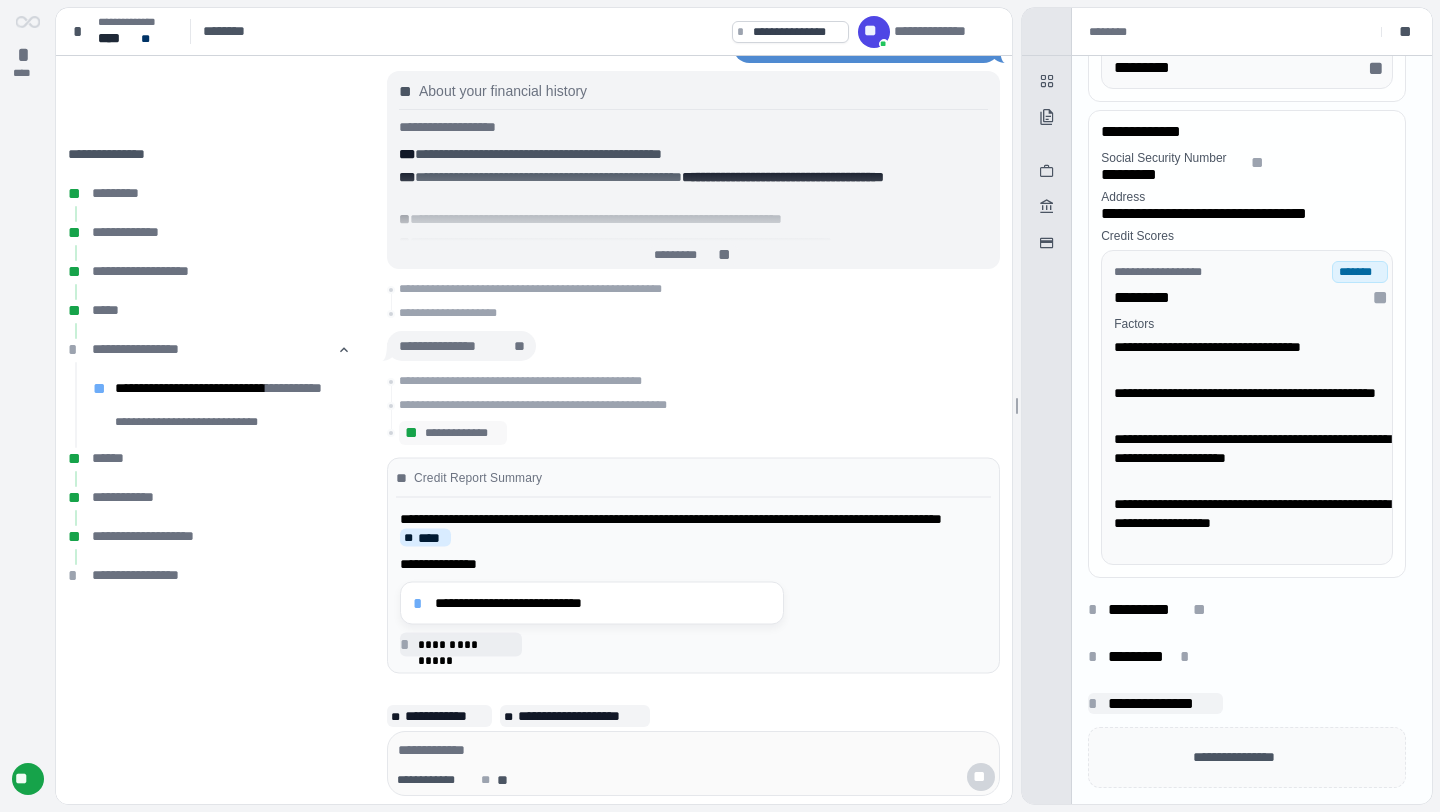 click on "**********" at bounding box center (1163, 703) 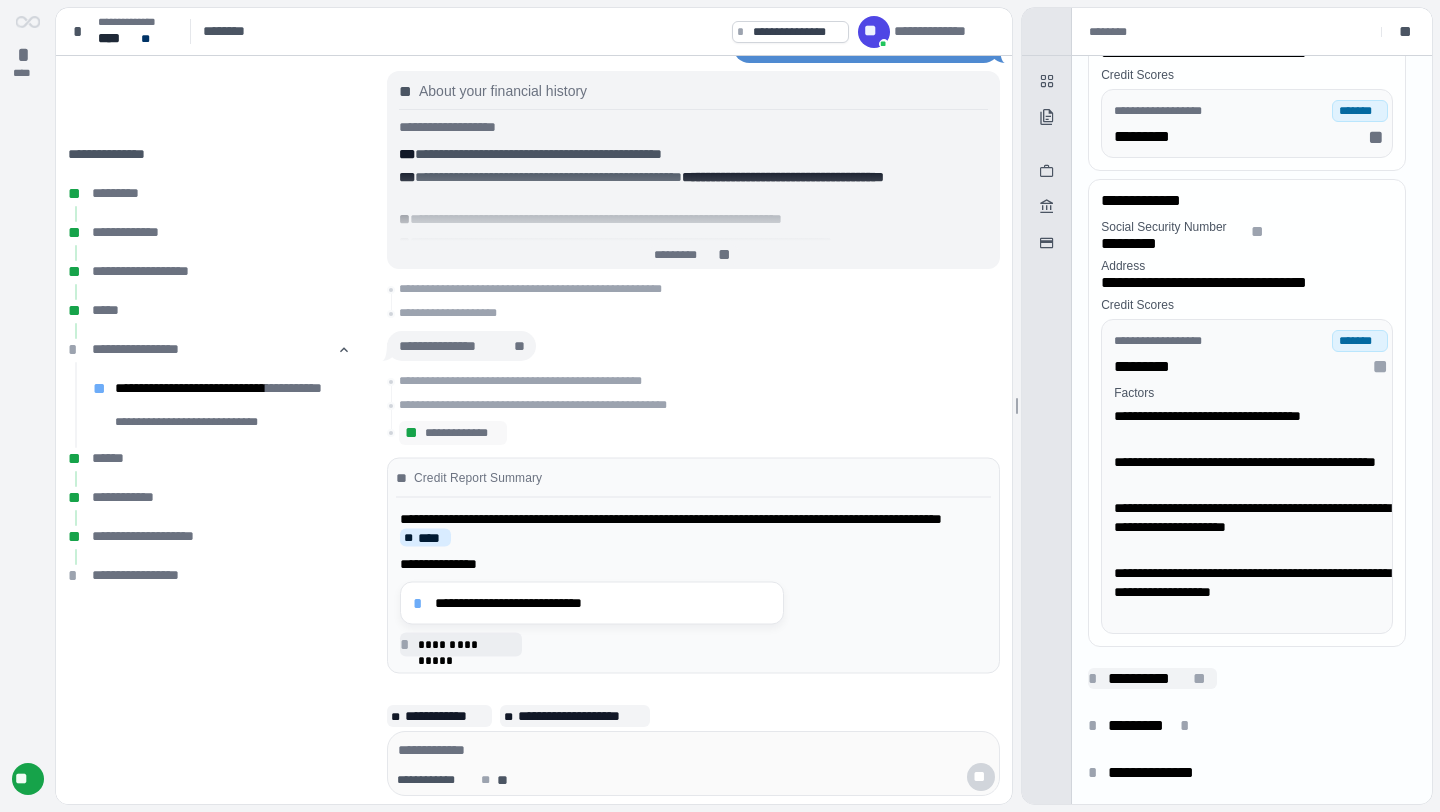 click on "**********" at bounding box center (1146, 678) 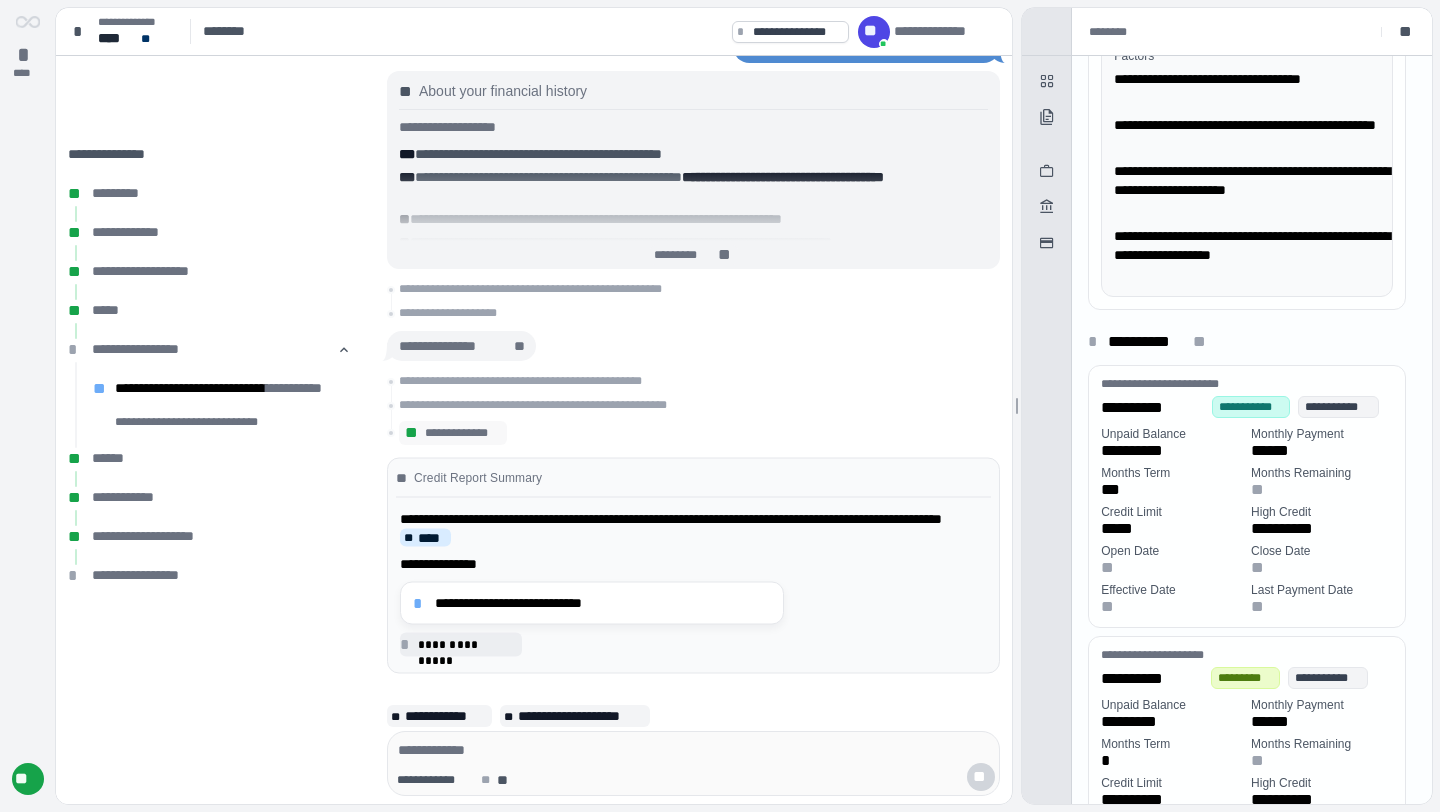 scroll, scrollTop: 572, scrollLeft: 0, axis: vertical 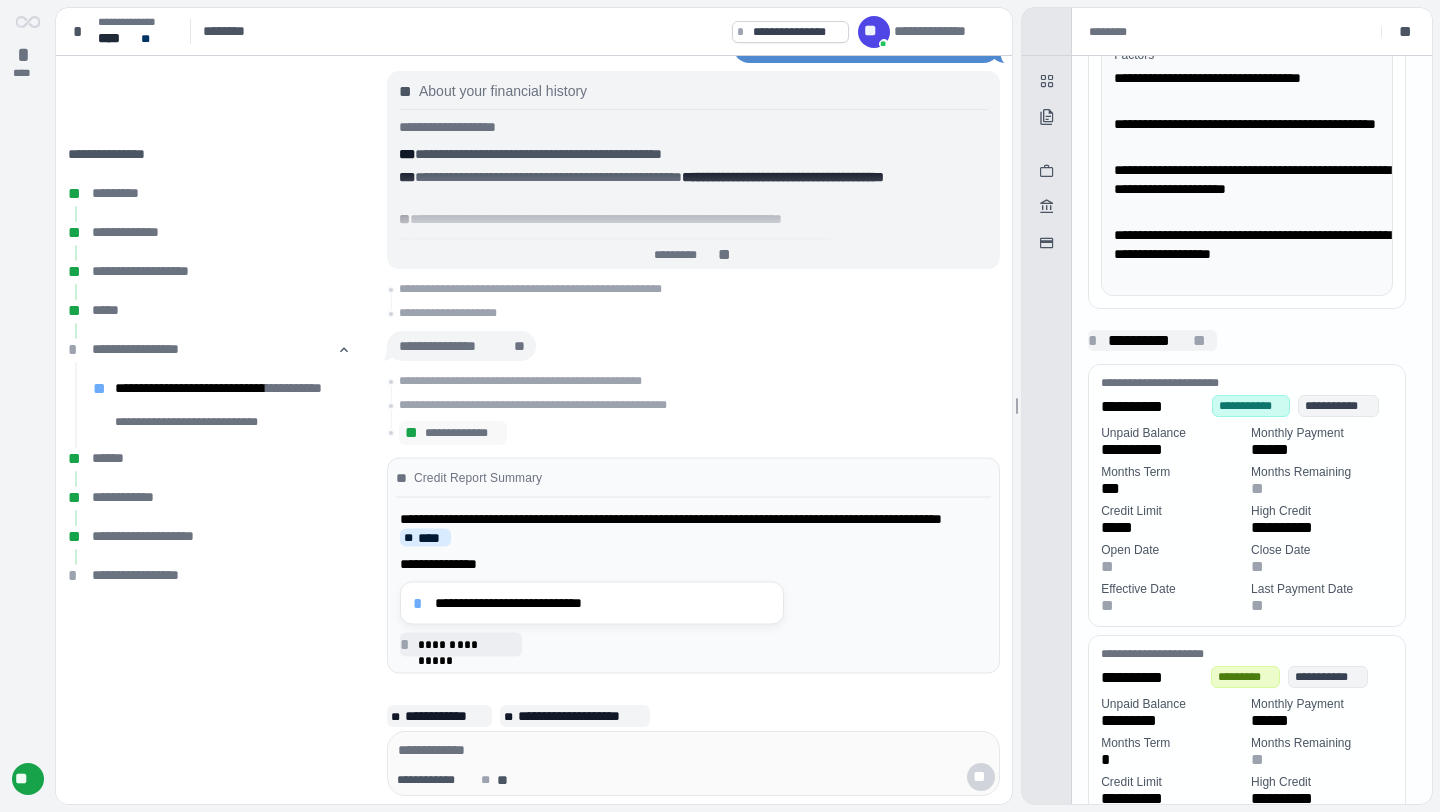 click on "**********" at bounding box center (1146, 340) 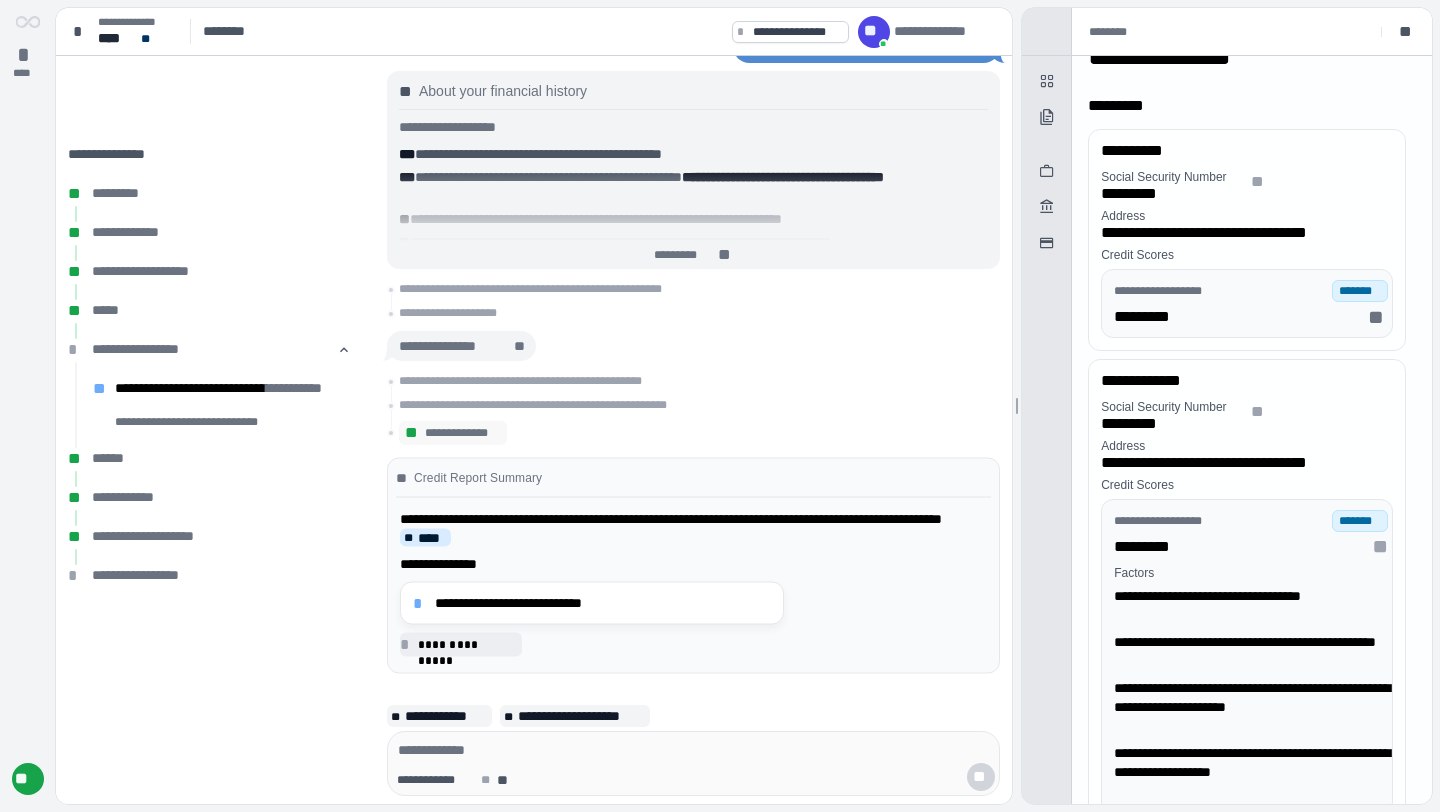 scroll, scrollTop: 0, scrollLeft: 0, axis: both 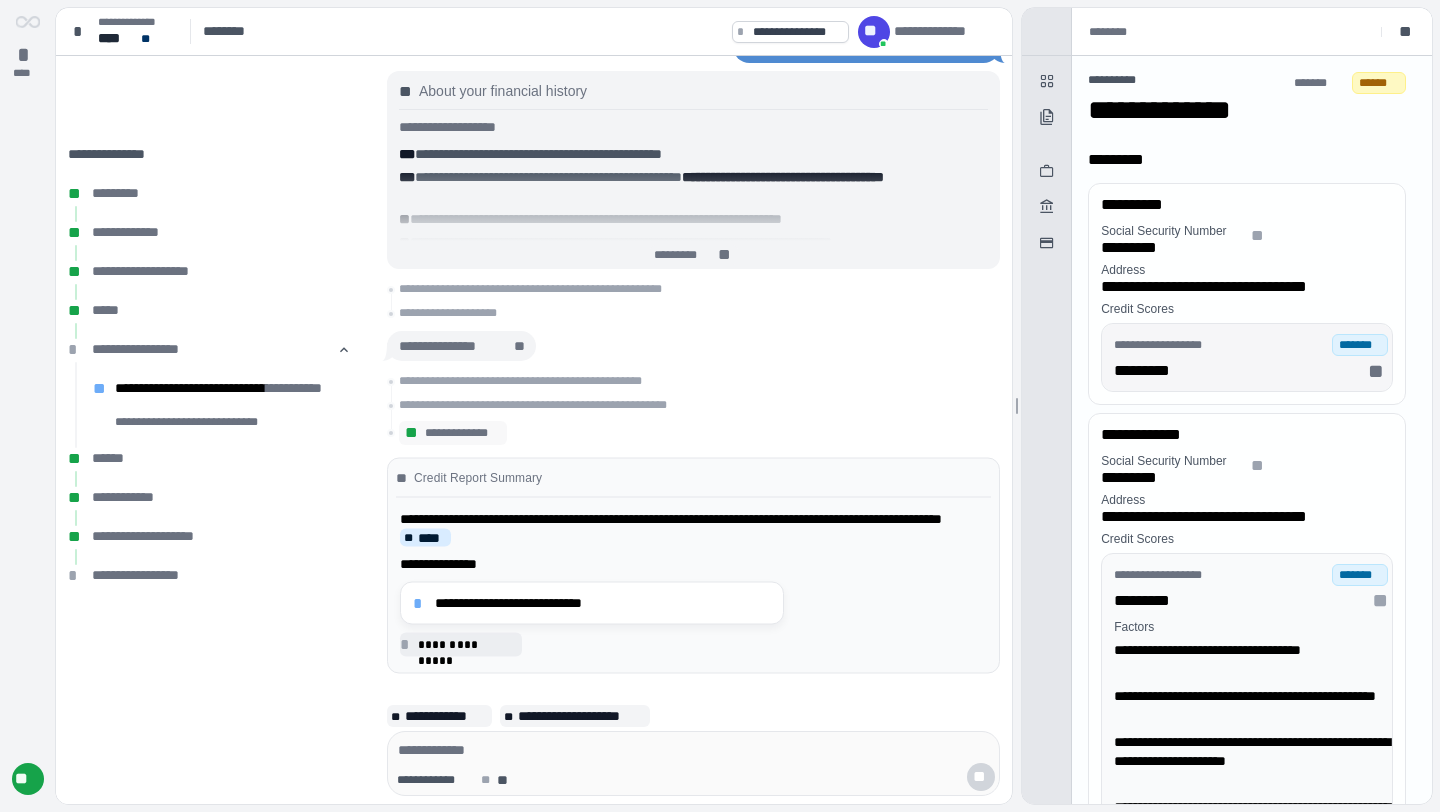 click on "**********" at bounding box center [1251, 345] 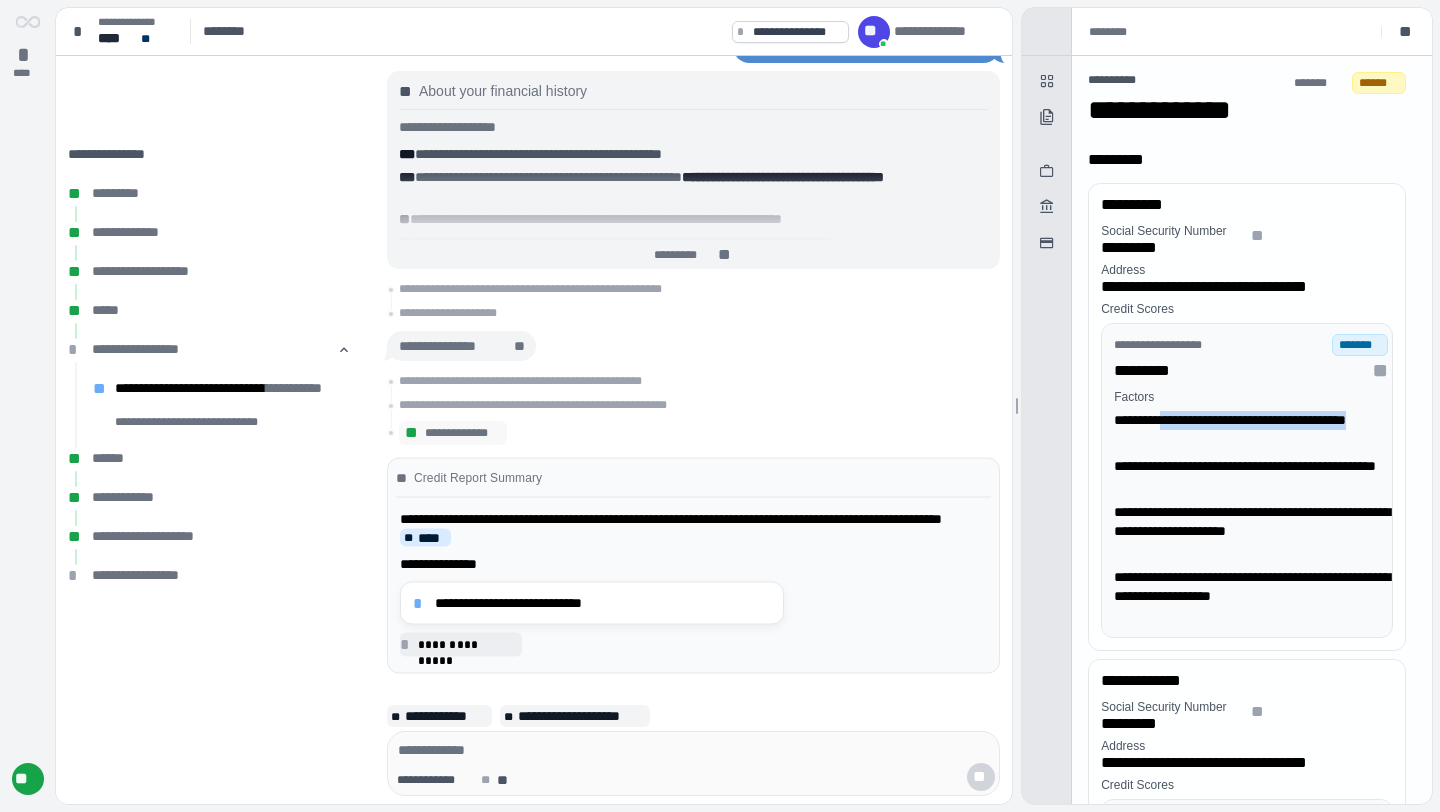drag, startPoint x: 1183, startPoint y: 422, endPoint x: 1304, endPoint y: 443, distance: 122.80879 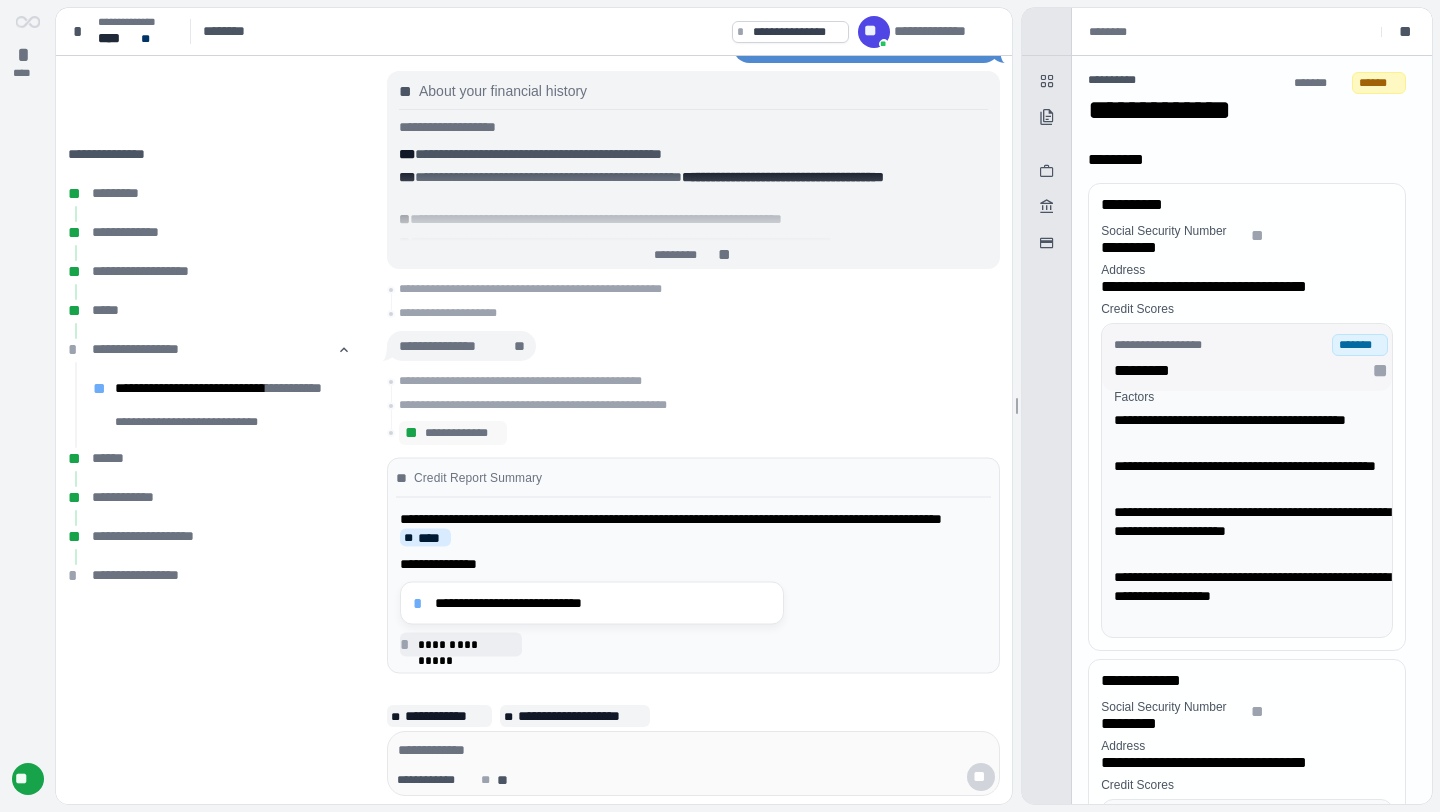 click on "***   ***** **" at bounding box center (1251, 370) 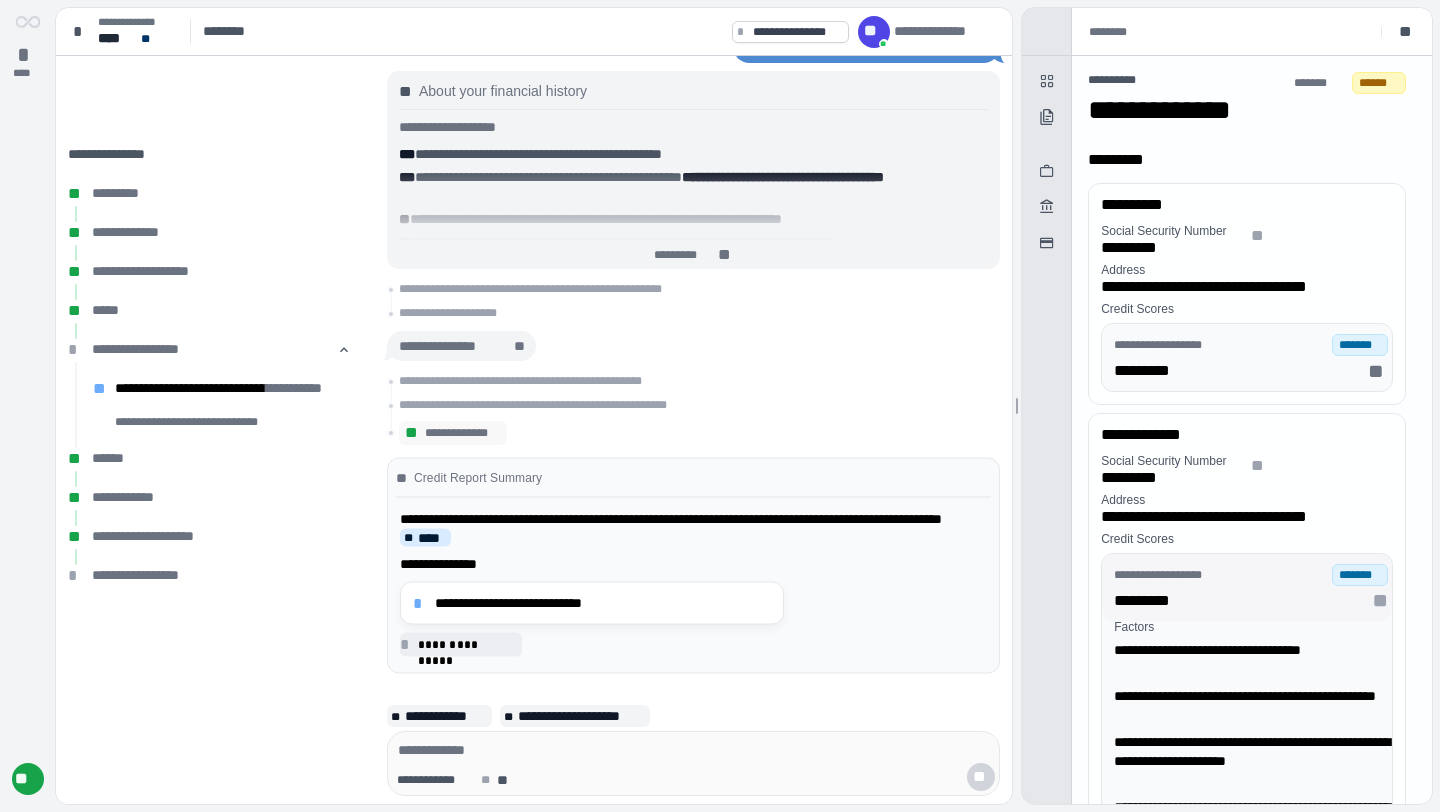 click on "**********" at bounding box center [1251, 587] 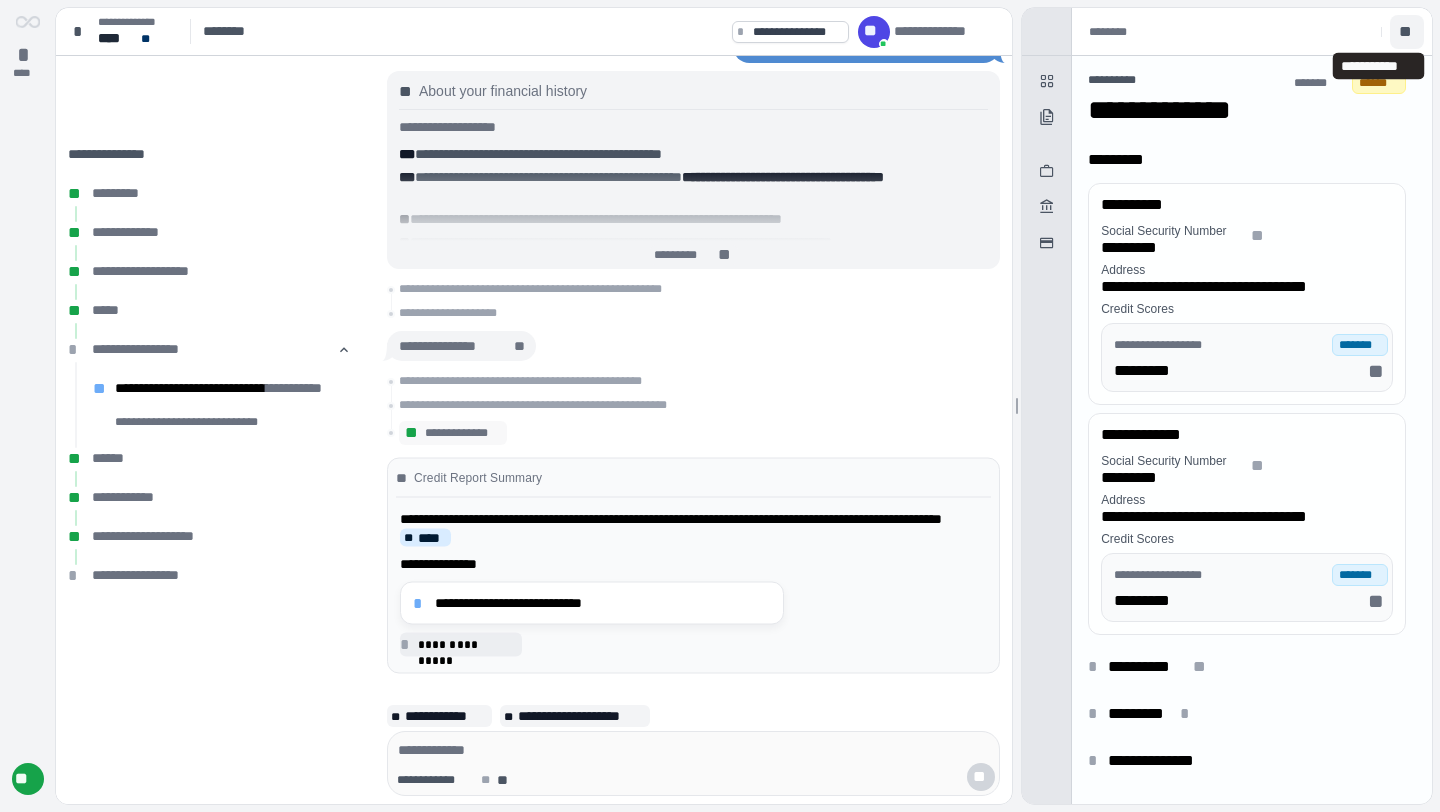 click on "**" at bounding box center (1407, 32) 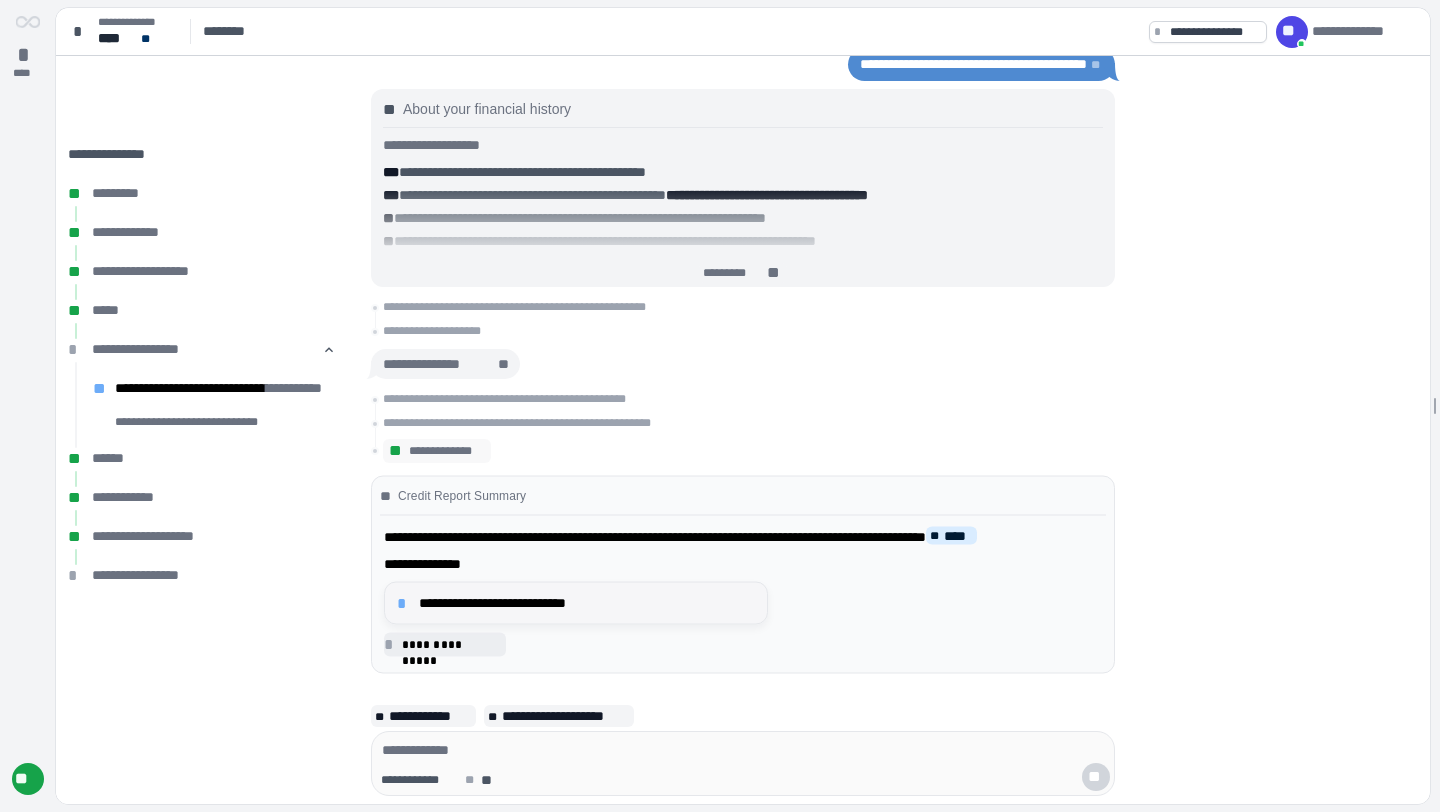 click on "**********" at bounding box center [587, 603] 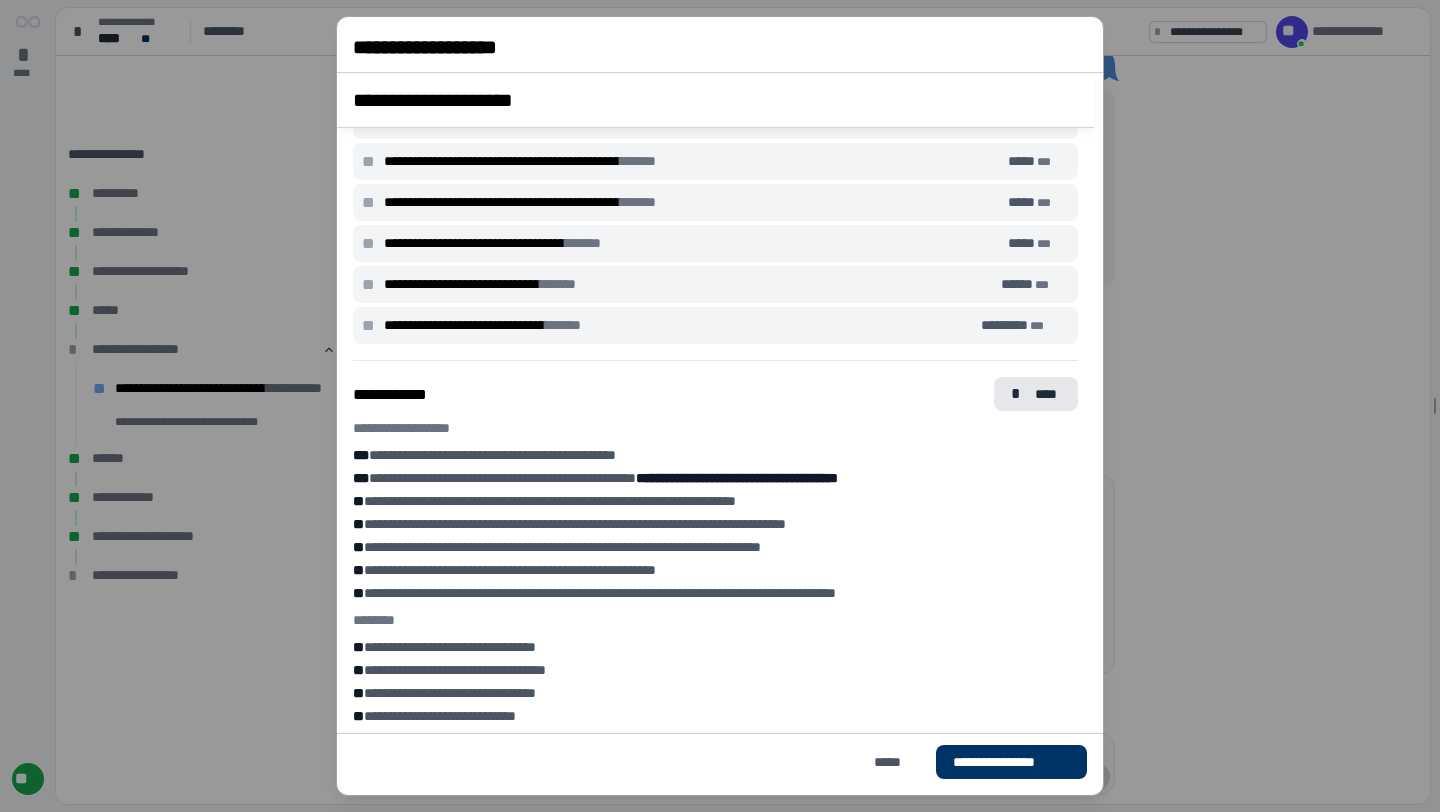 scroll, scrollTop: 2790, scrollLeft: 0, axis: vertical 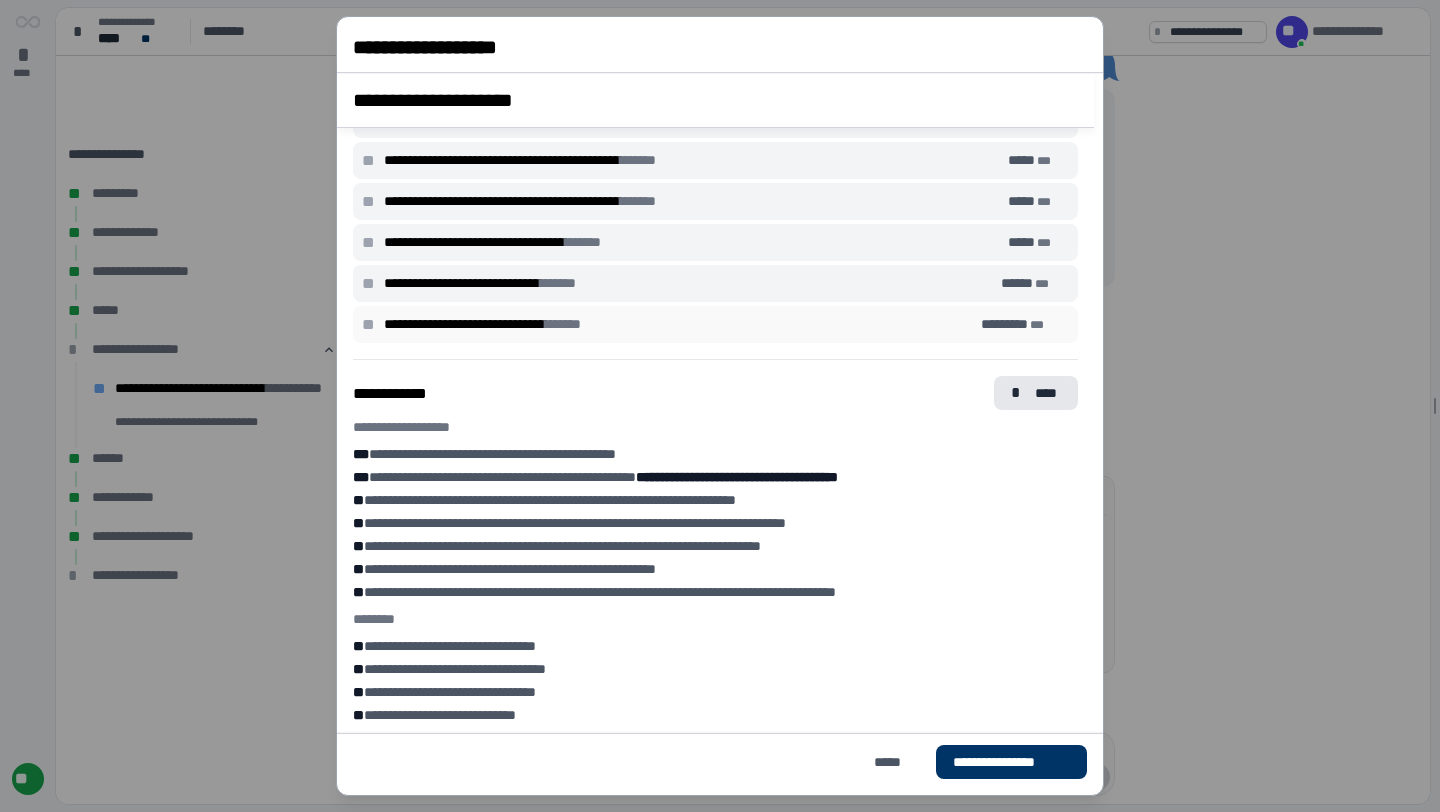 click on "**********" at bounding box center (677, 324) 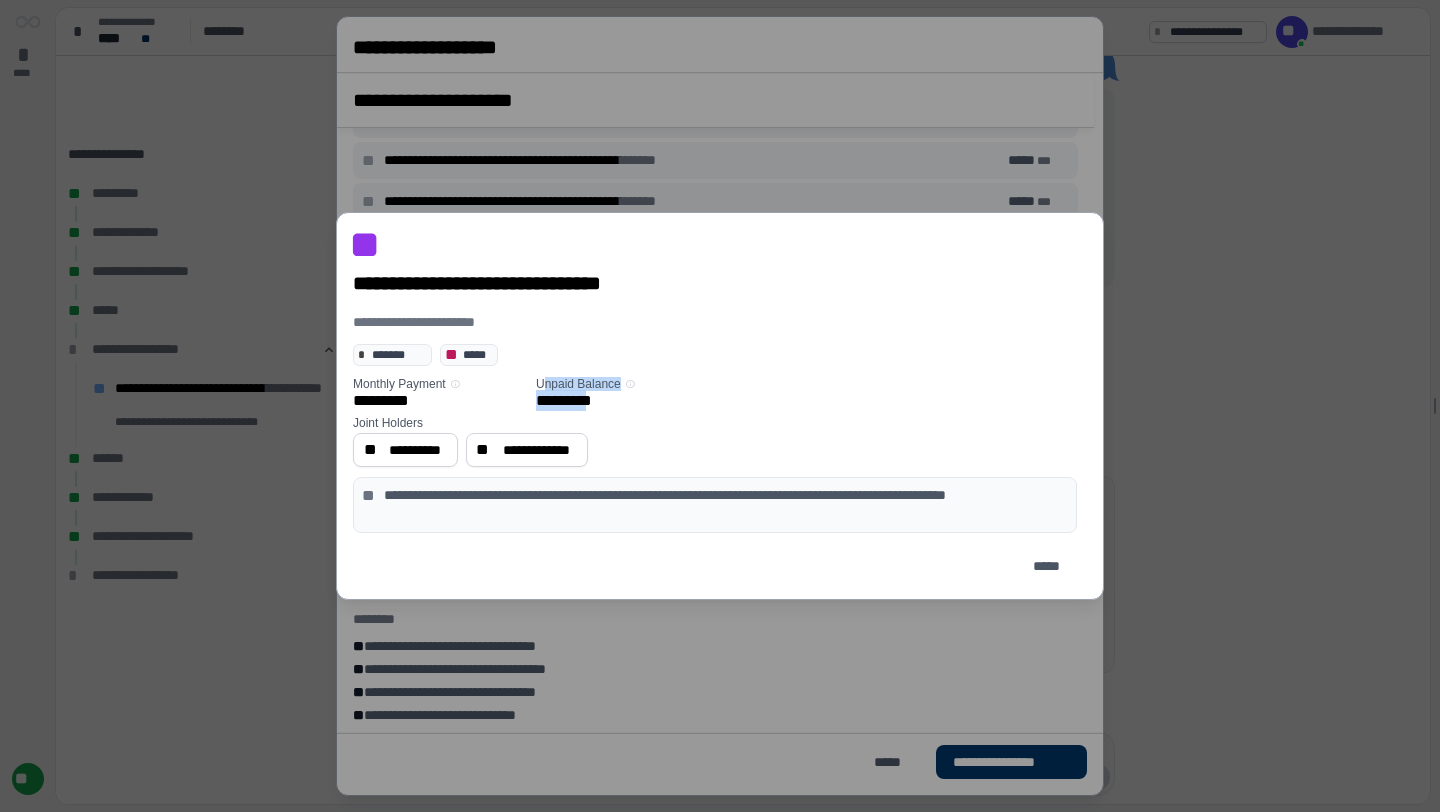 drag, startPoint x: 601, startPoint y: 402, endPoint x: 550, endPoint y: 387, distance: 53.160137 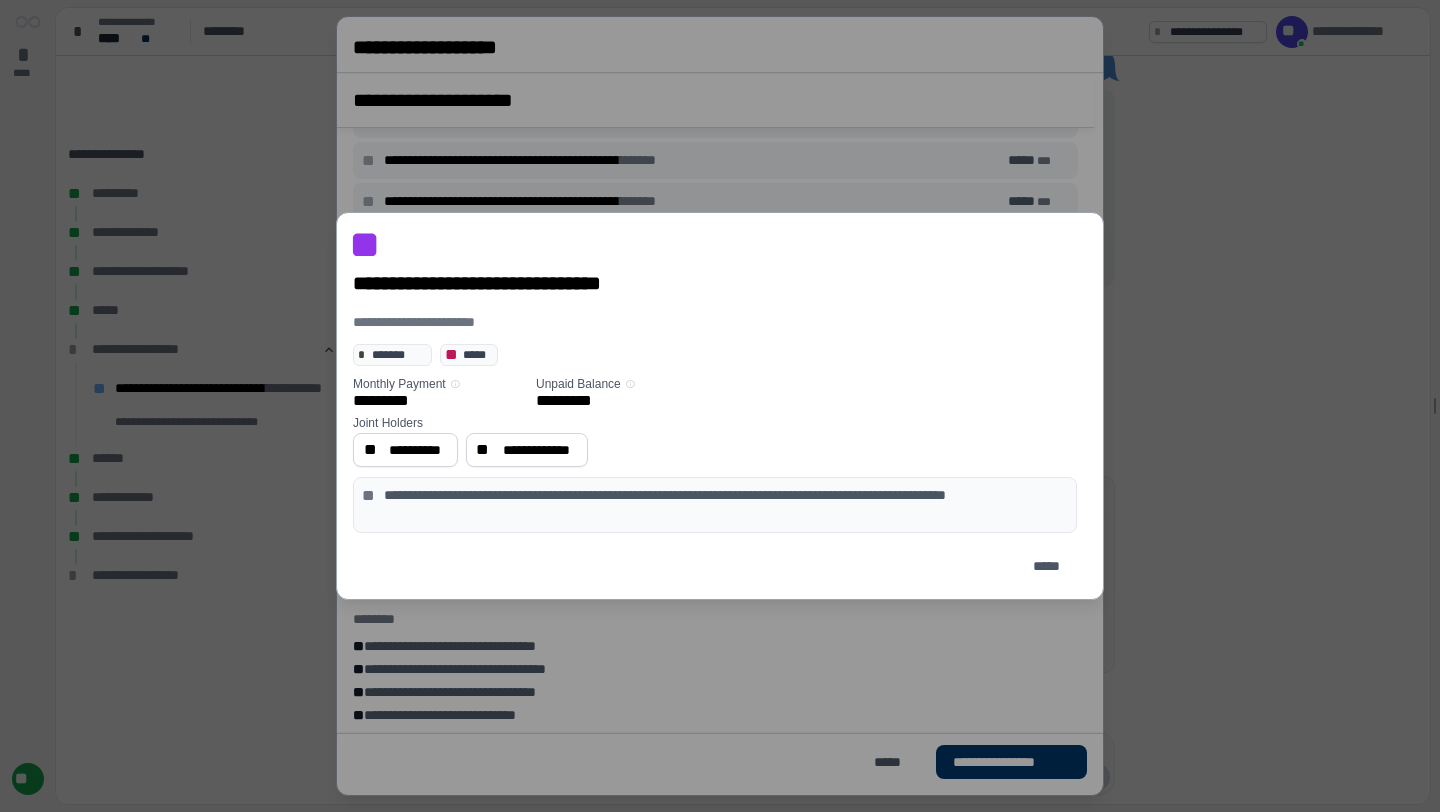 click on "**********" at bounding box center [720, 283] 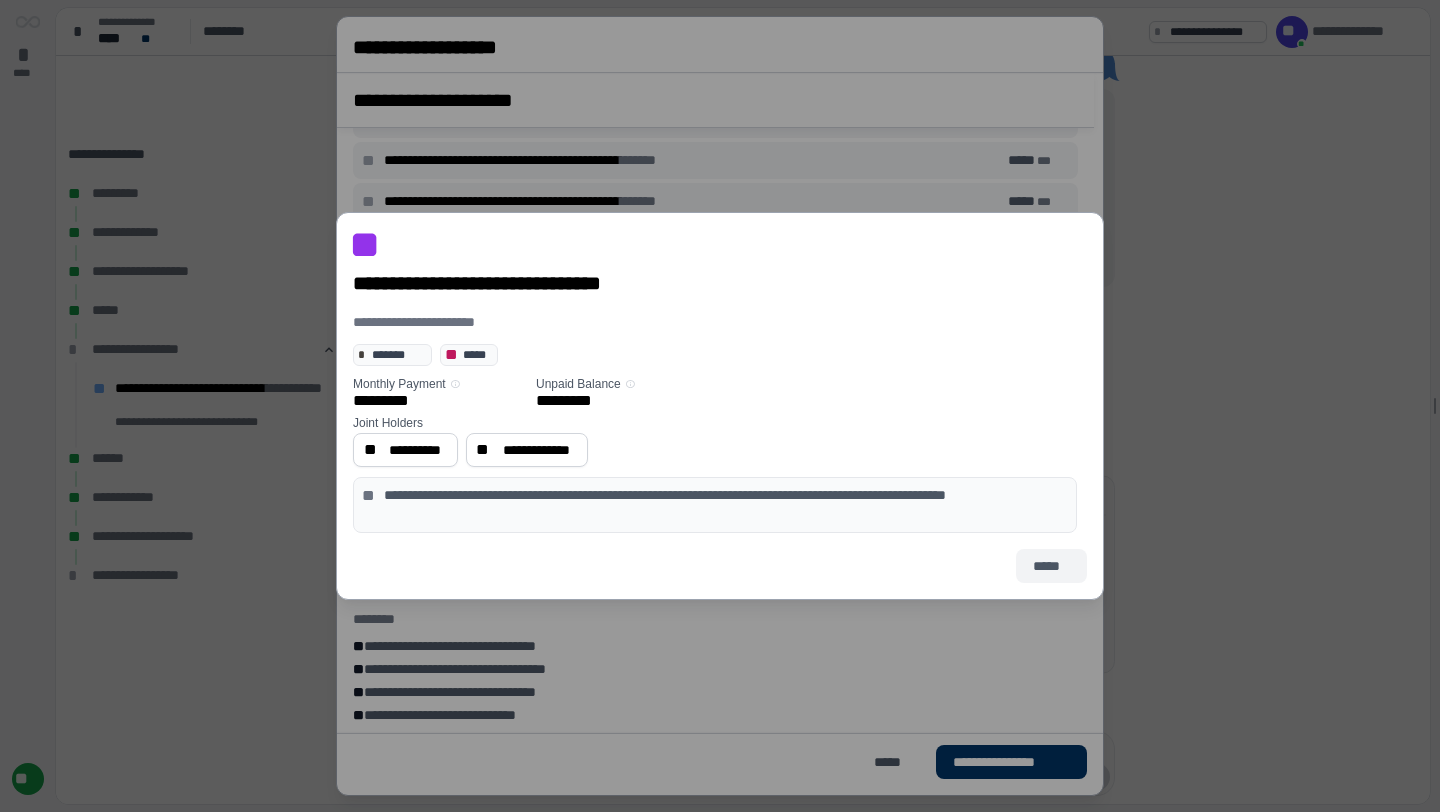 click on "*****" at bounding box center (1051, 566) 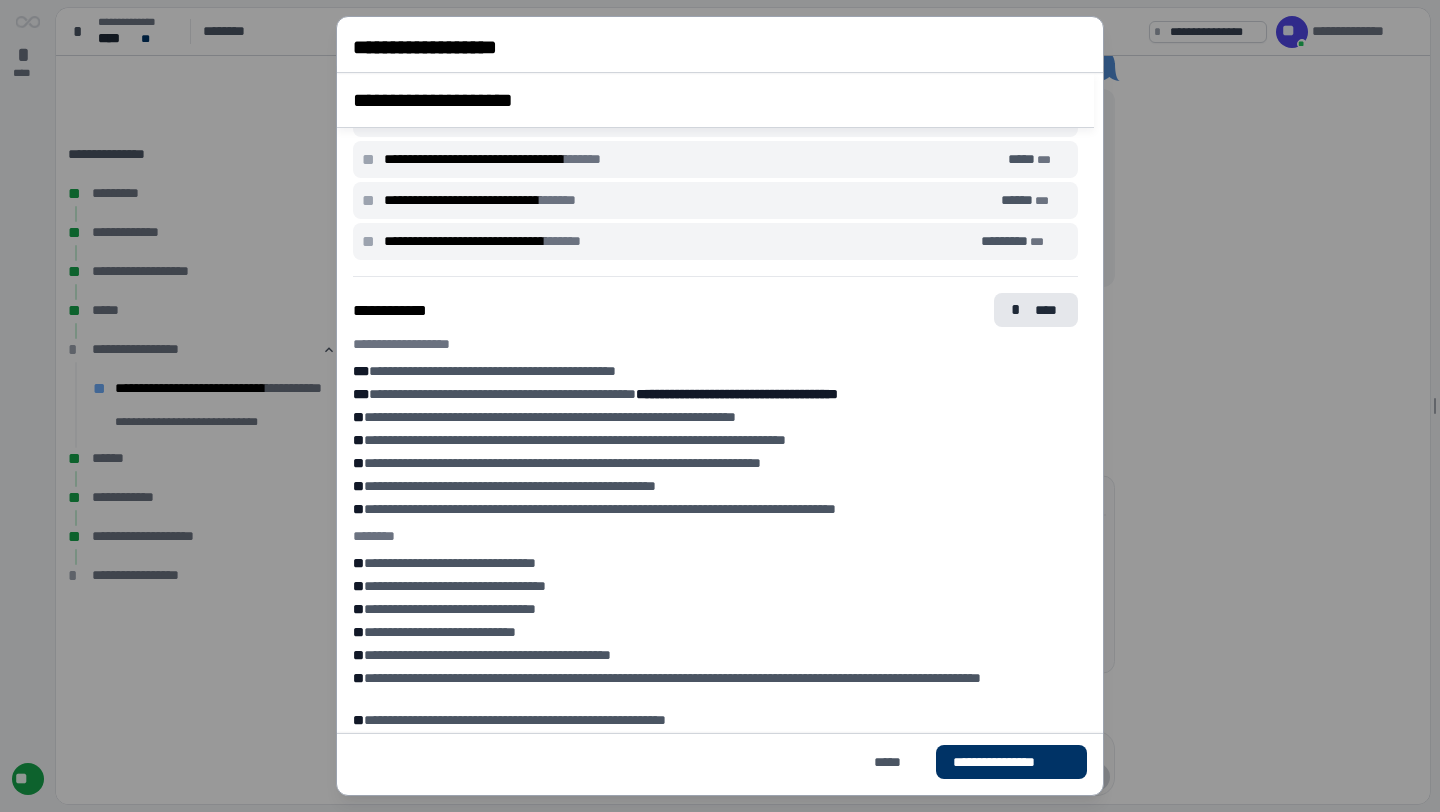 scroll, scrollTop: 2896, scrollLeft: 0, axis: vertical 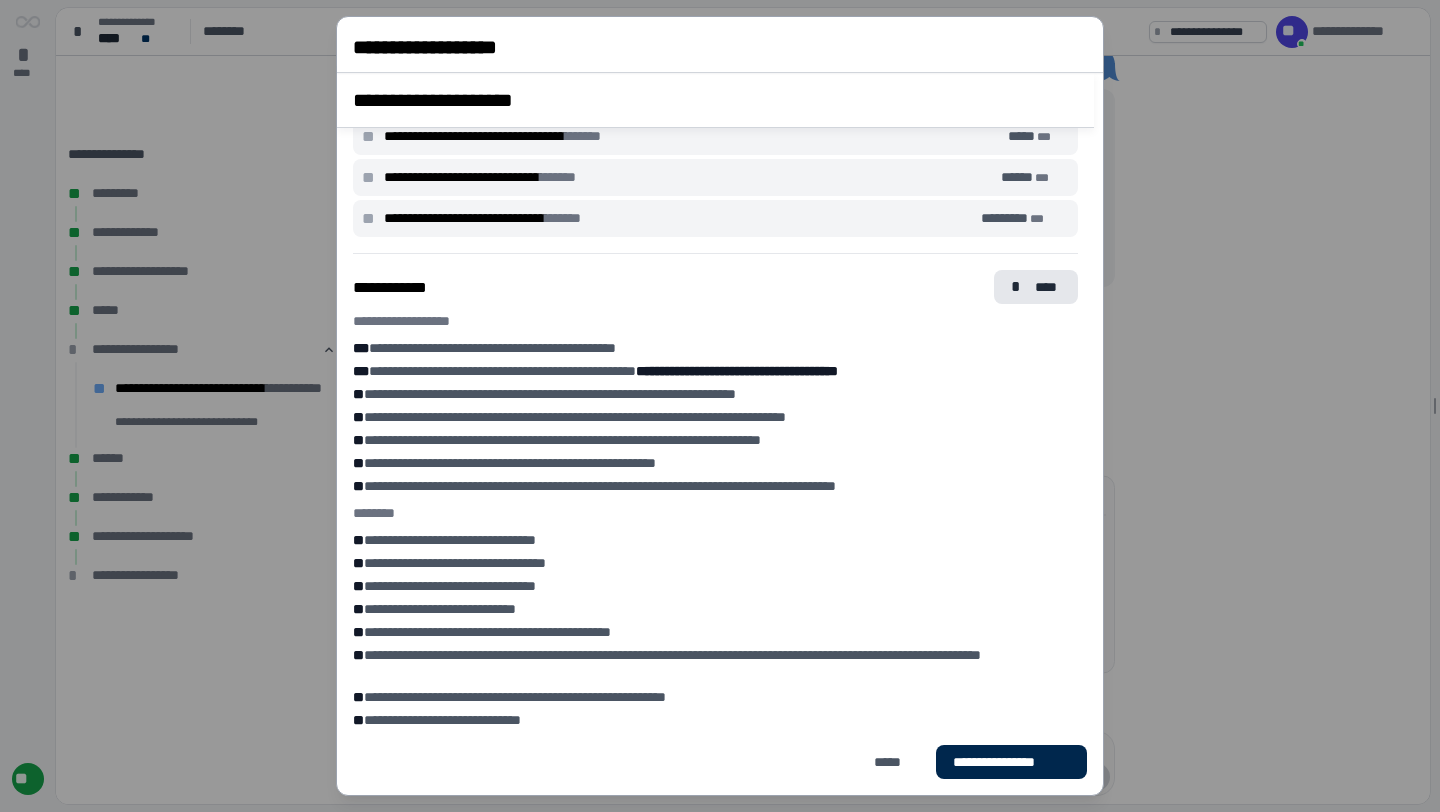 click on "**********" at bounding box center (1011, 762) 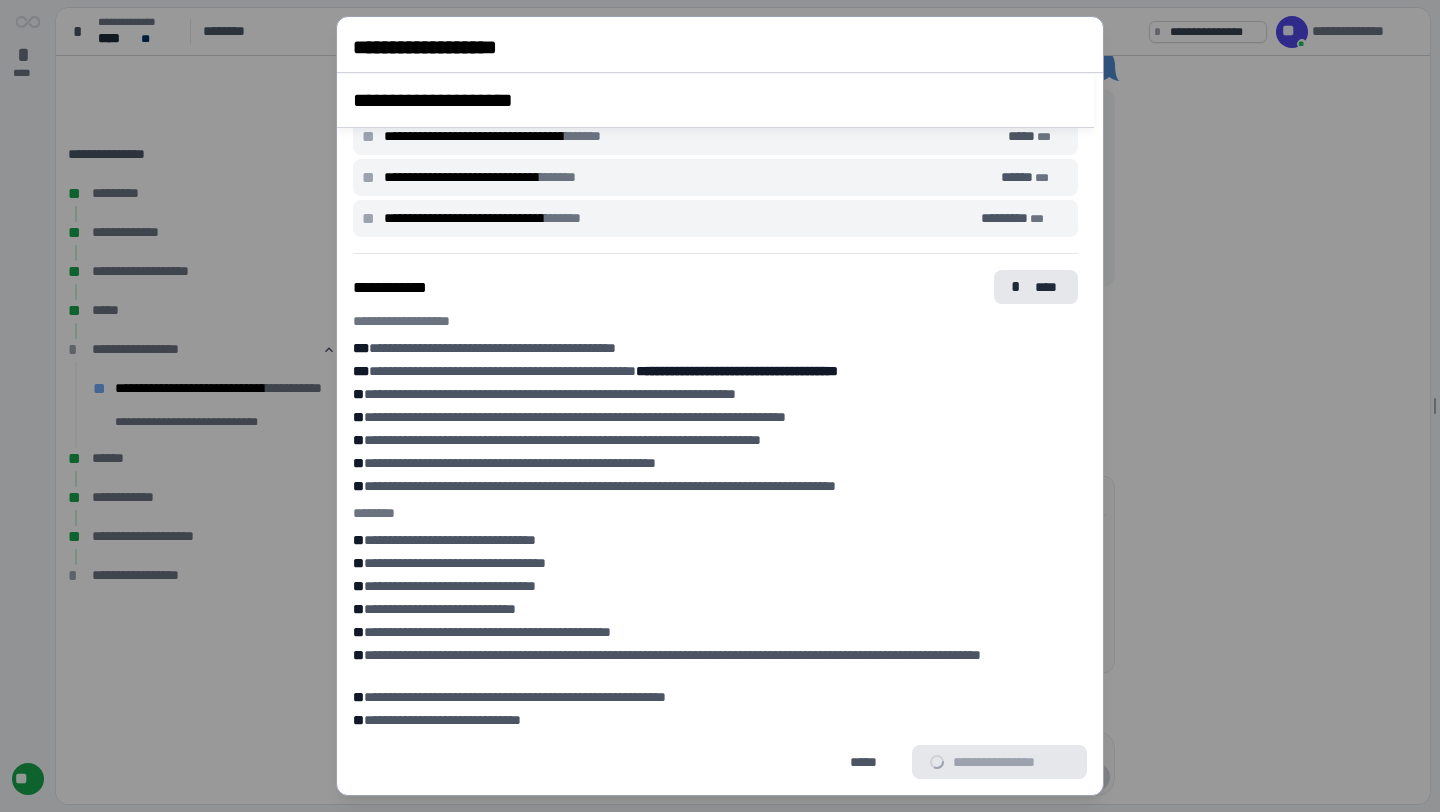 scroll, scrollTop: 2881, scrollLeft: 0, axis: vertical 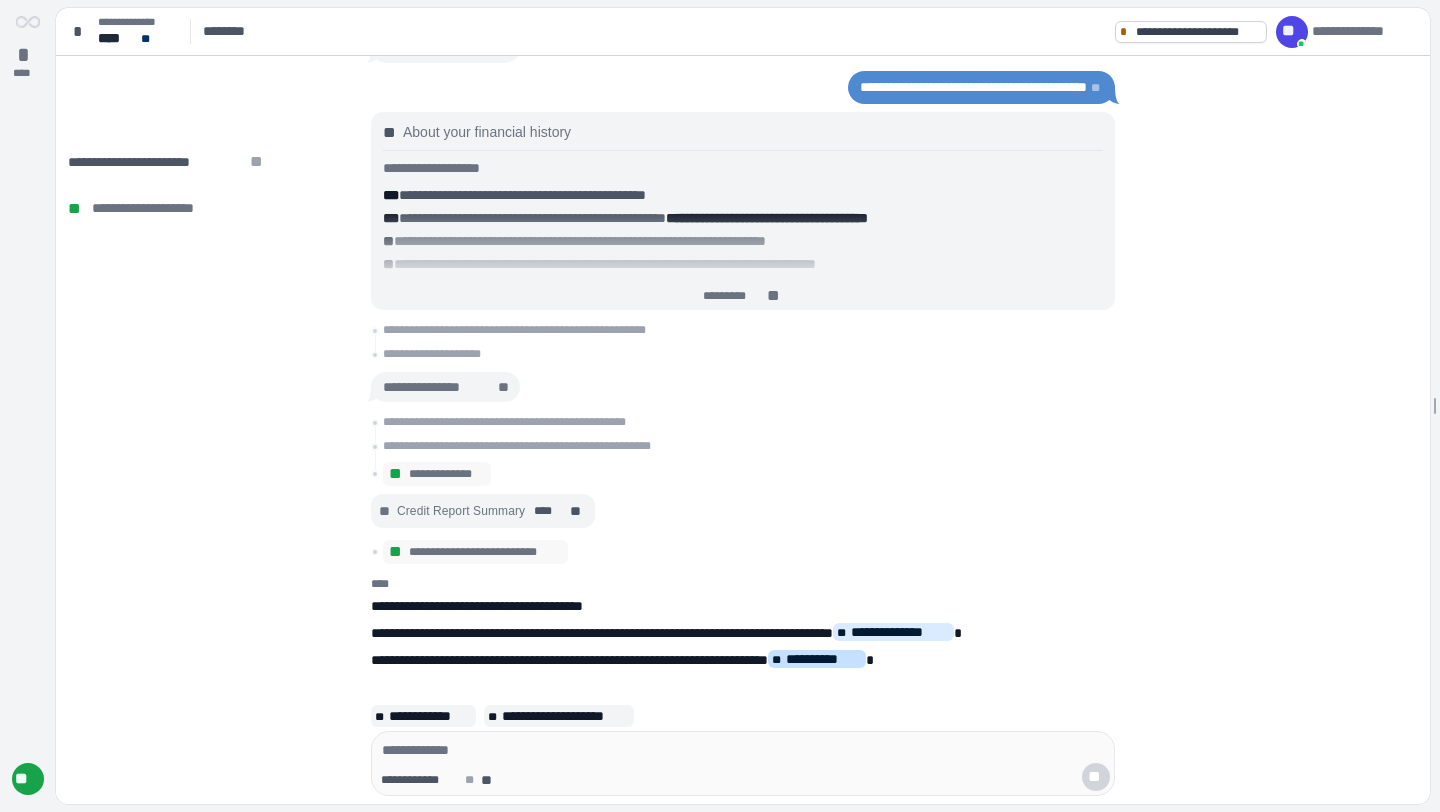 click on "**********" at bounding box center [824, 659] 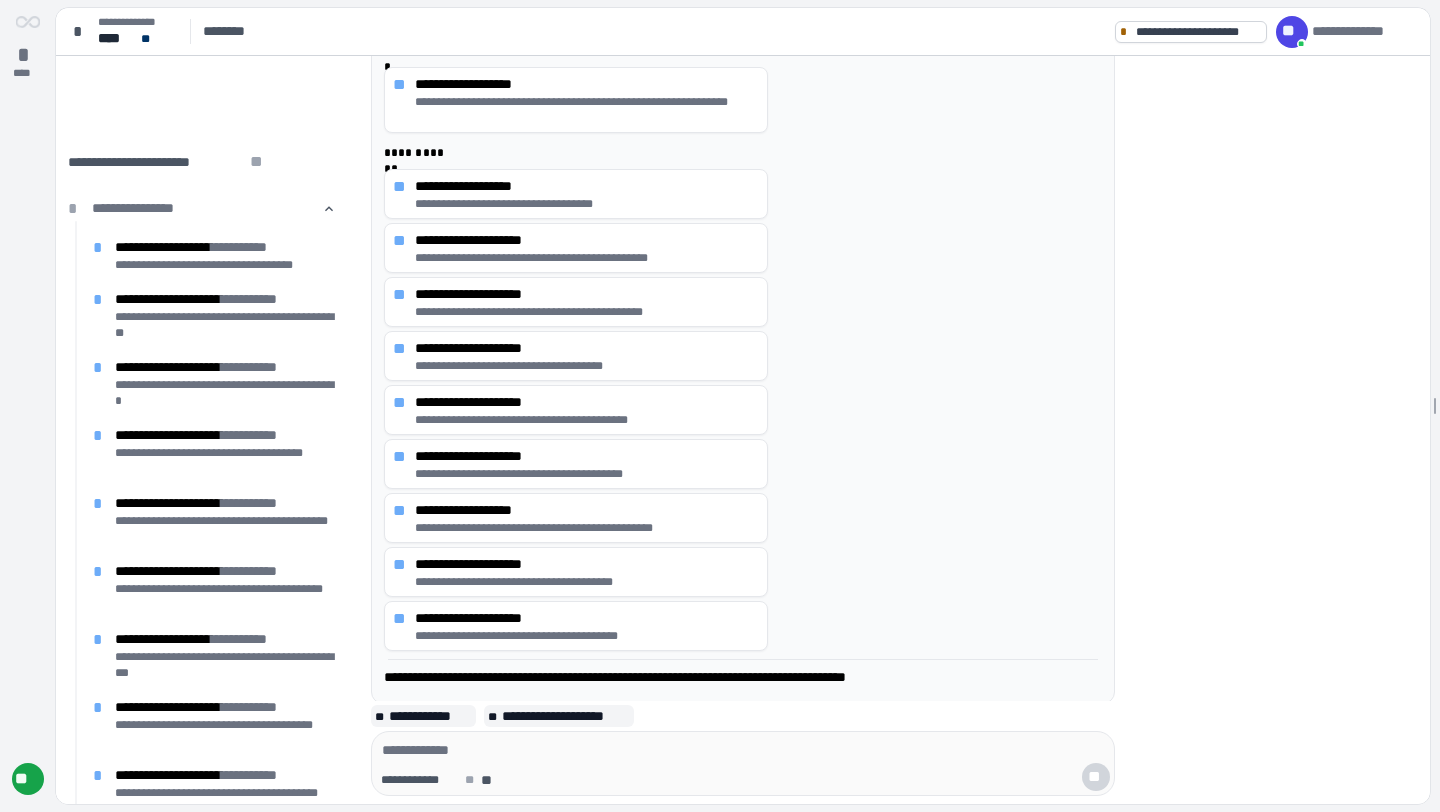 scroll, scrollTop: 0, scrollLeft: 0, axis: both 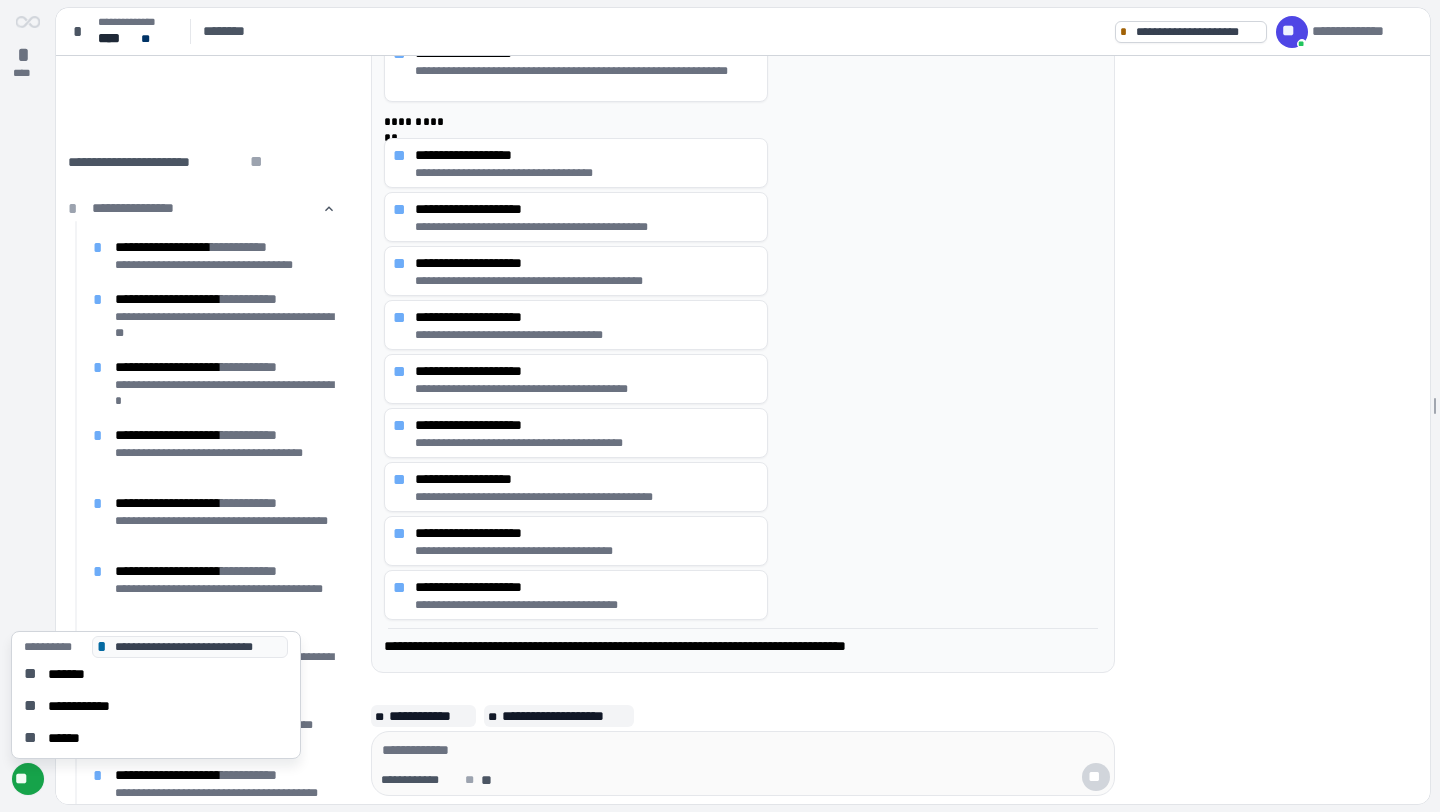 click on "**" at bounding box center (28, 779) 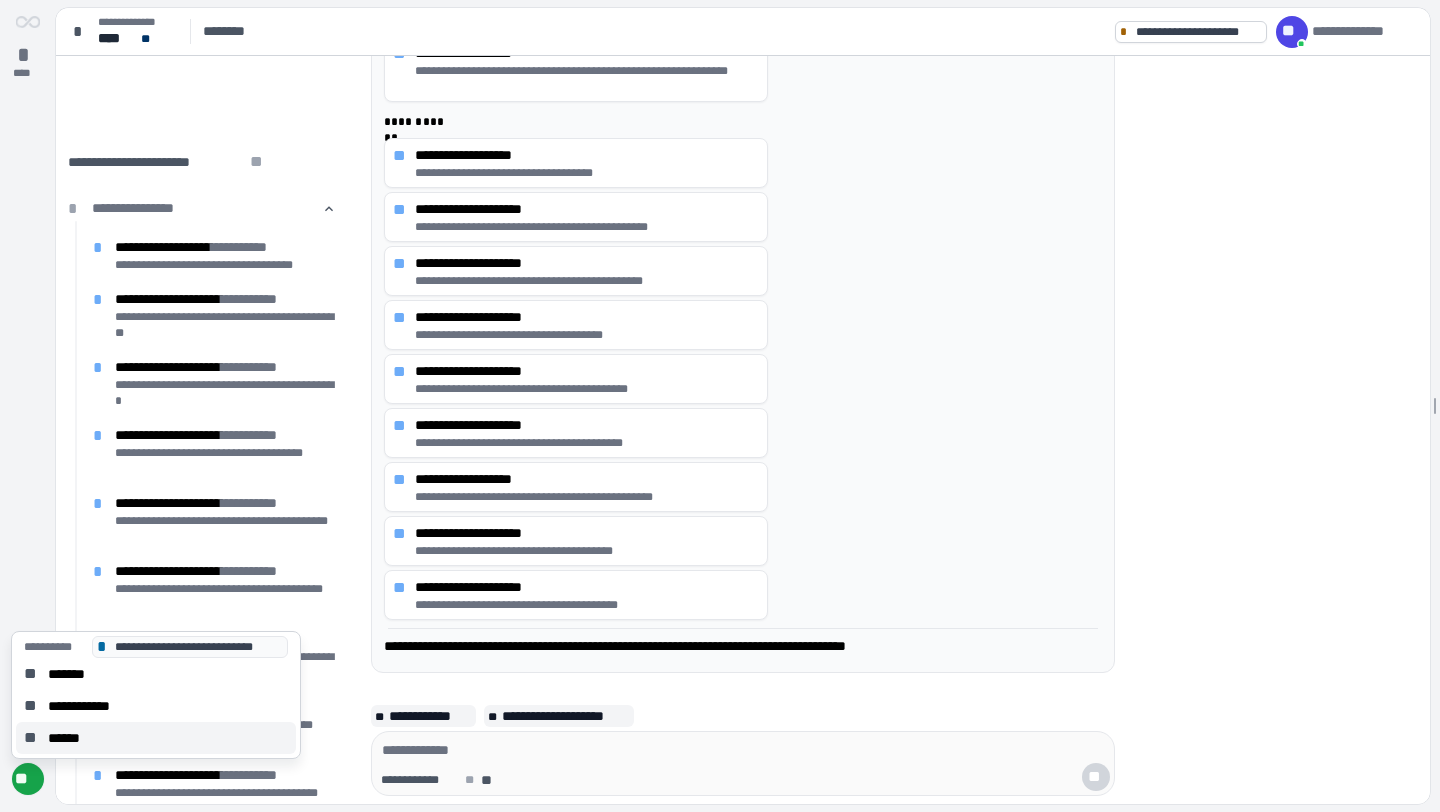 click on "** ******" at bounding box center (156, 738) 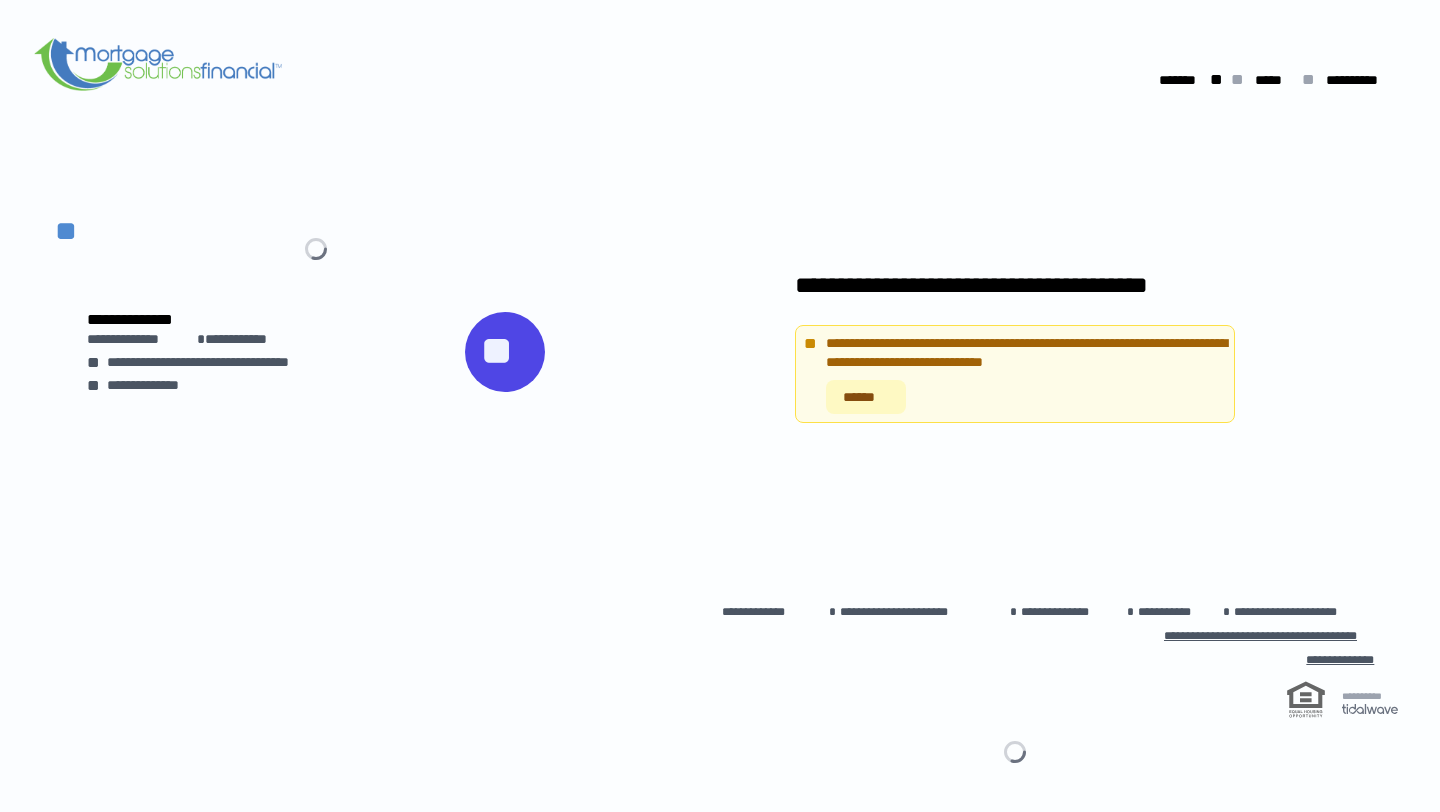 scroll, scrollTop: 0, scrollLeft: 0, axis: both 